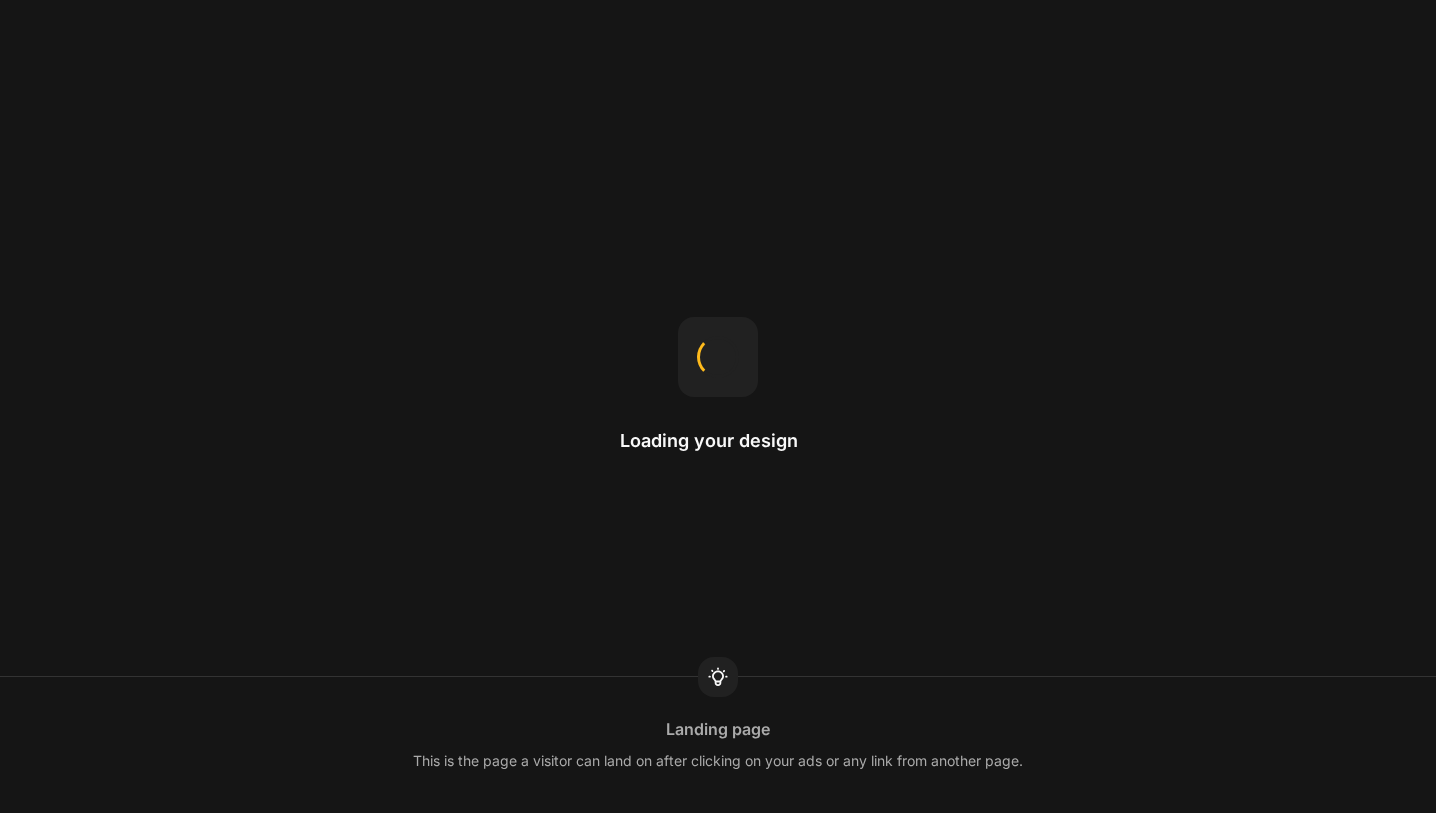 scroll, scrollTop: 0, scrollLeft: 0, axis: both 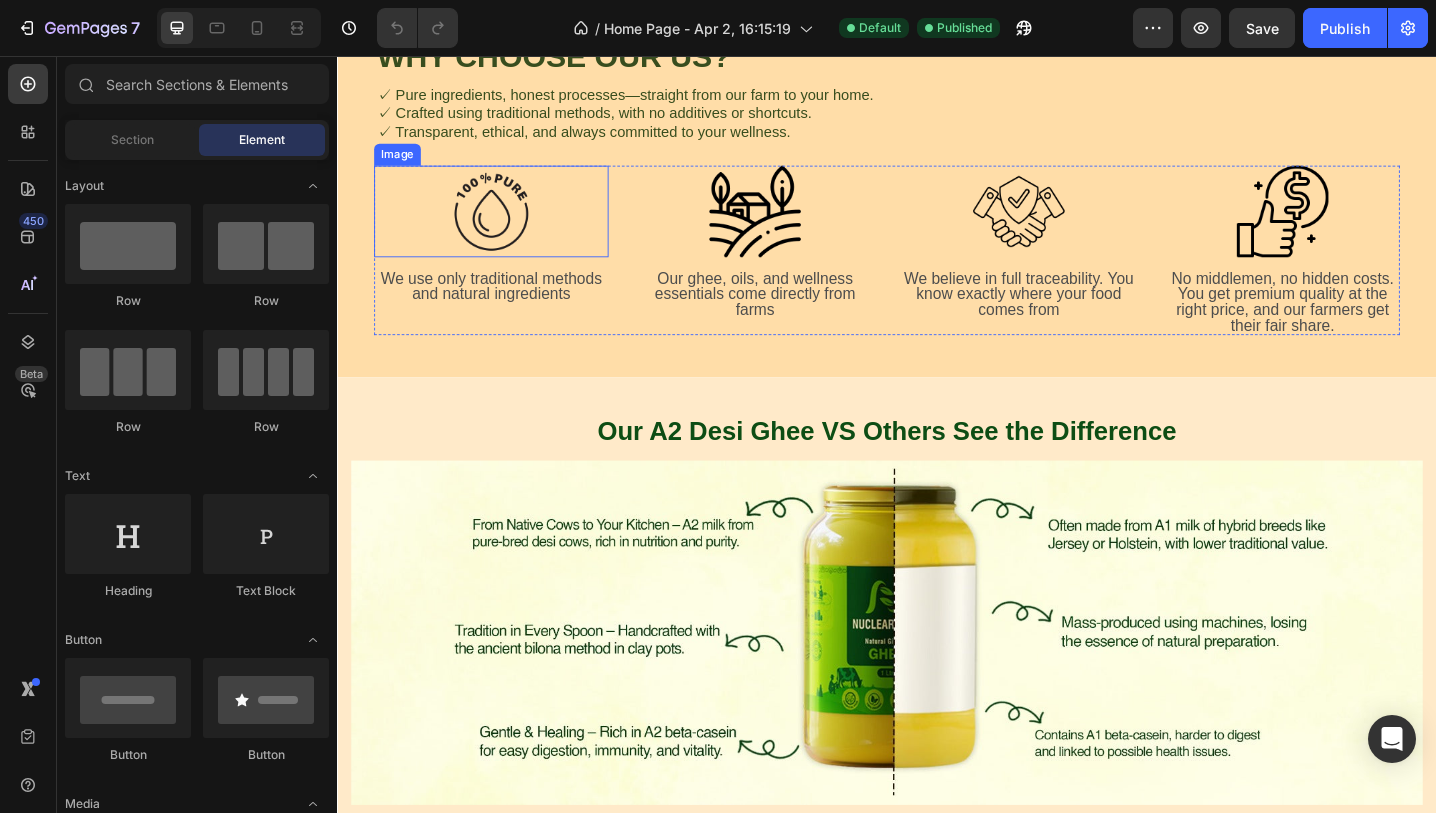 click at bounding box center (505, 226) 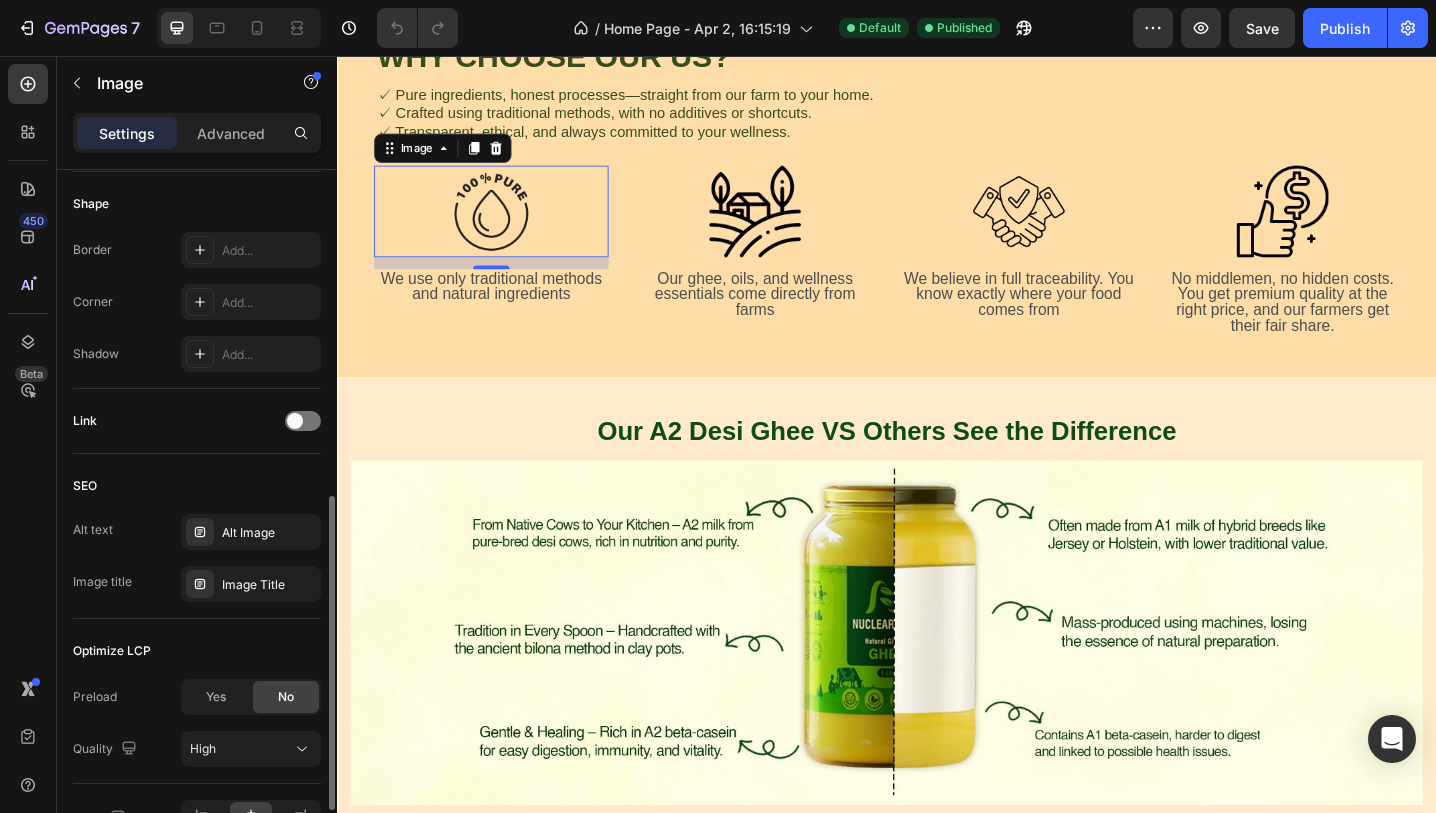 scroll, scrollTop: 739, scrollLeft: 0, axis: vertical 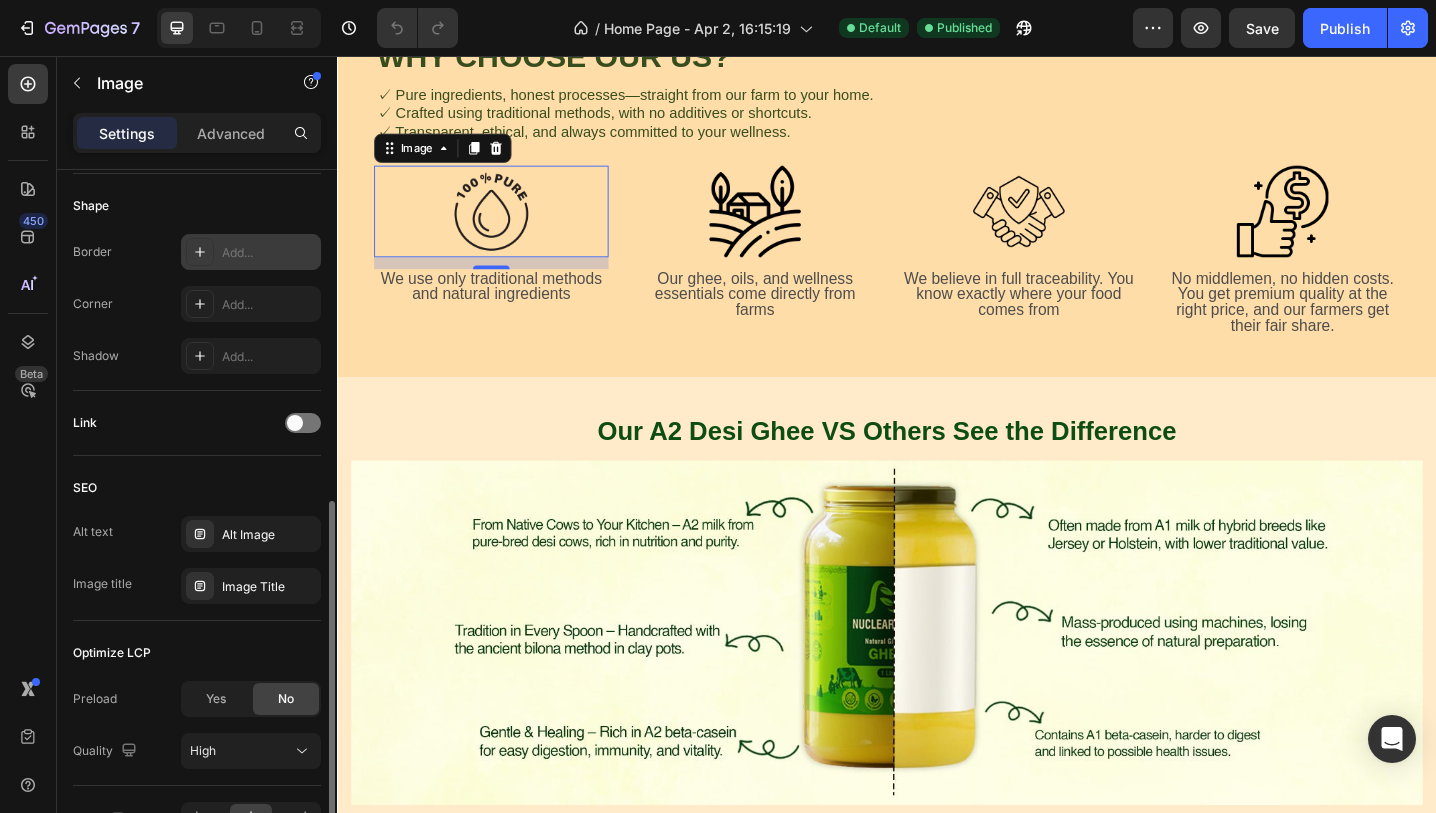 click 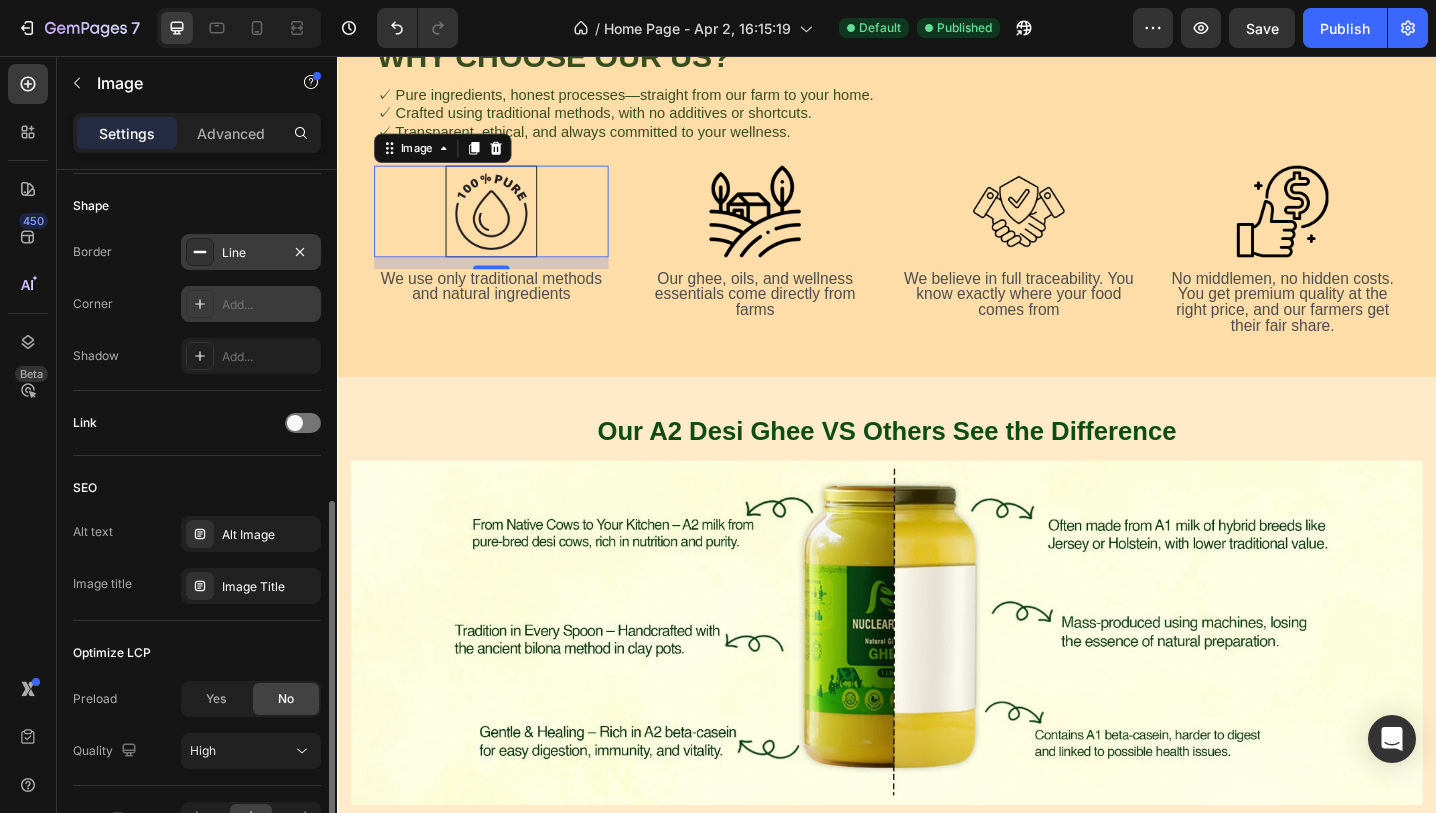 click on "Add..." at bounding box center [269, 305] 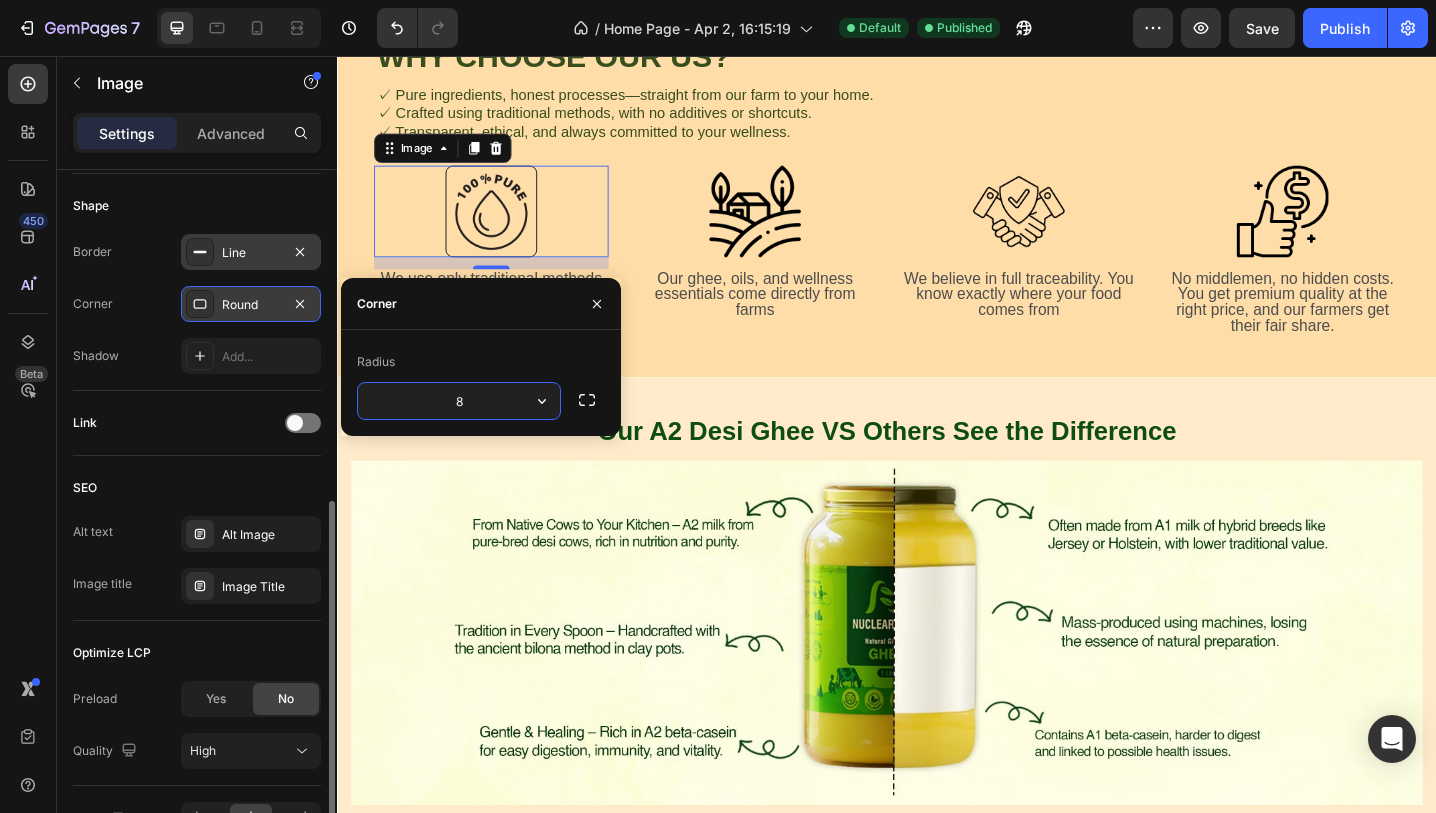 click on "8" at bounding box center [459, 401] 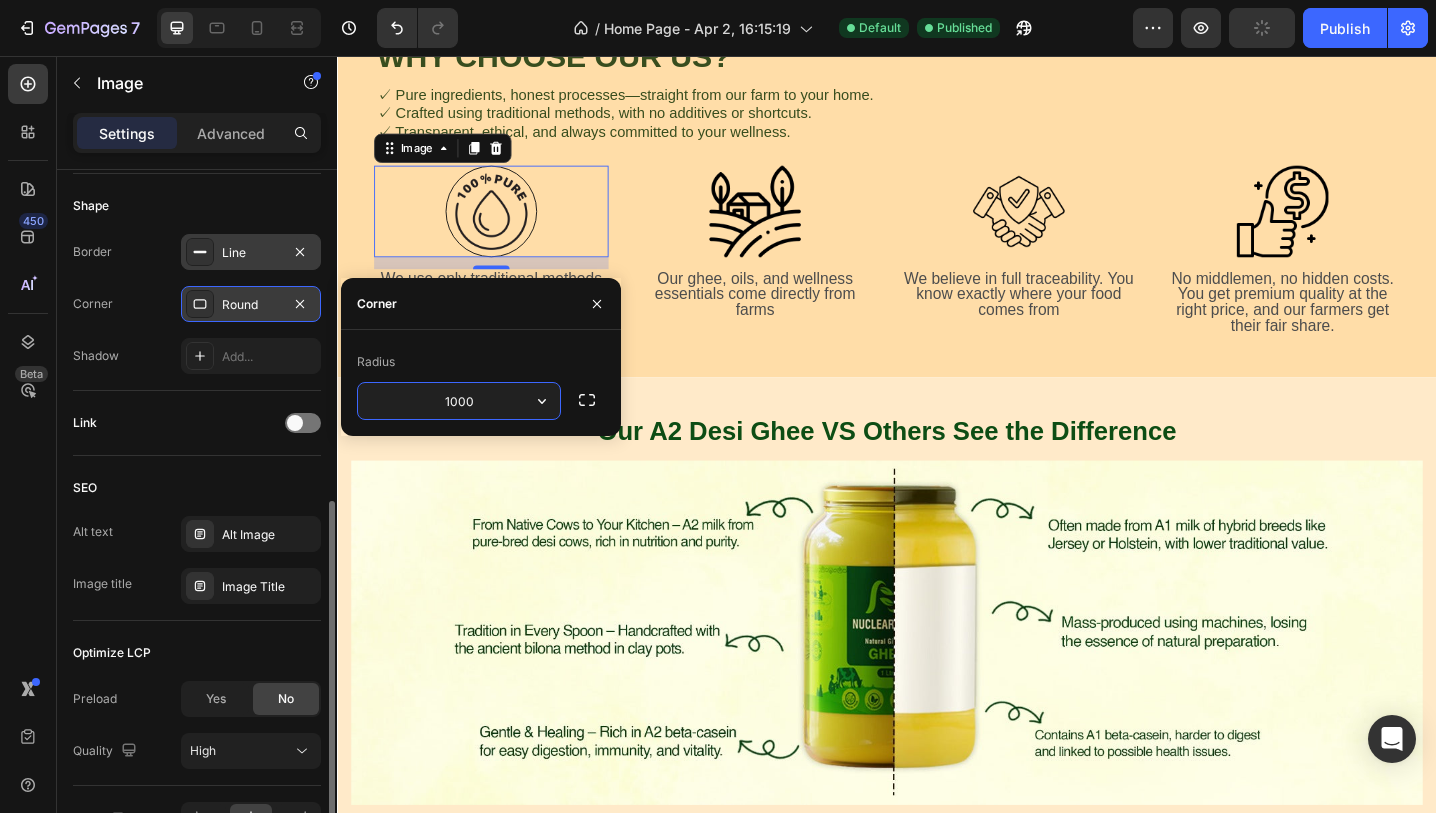 type on "100" 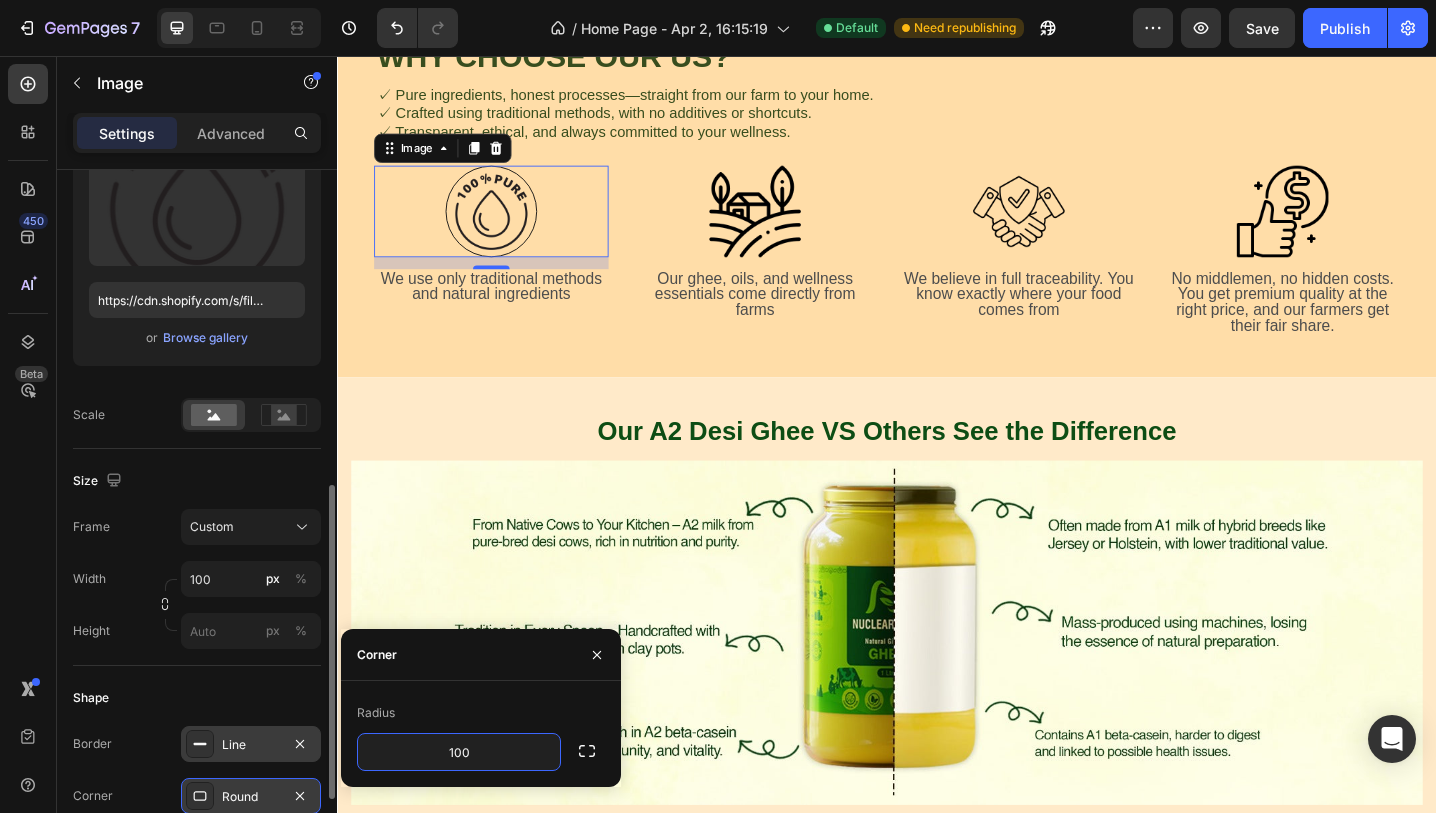 scroll, scrollTop: 207, scrollLeft: 0, axis: vertical 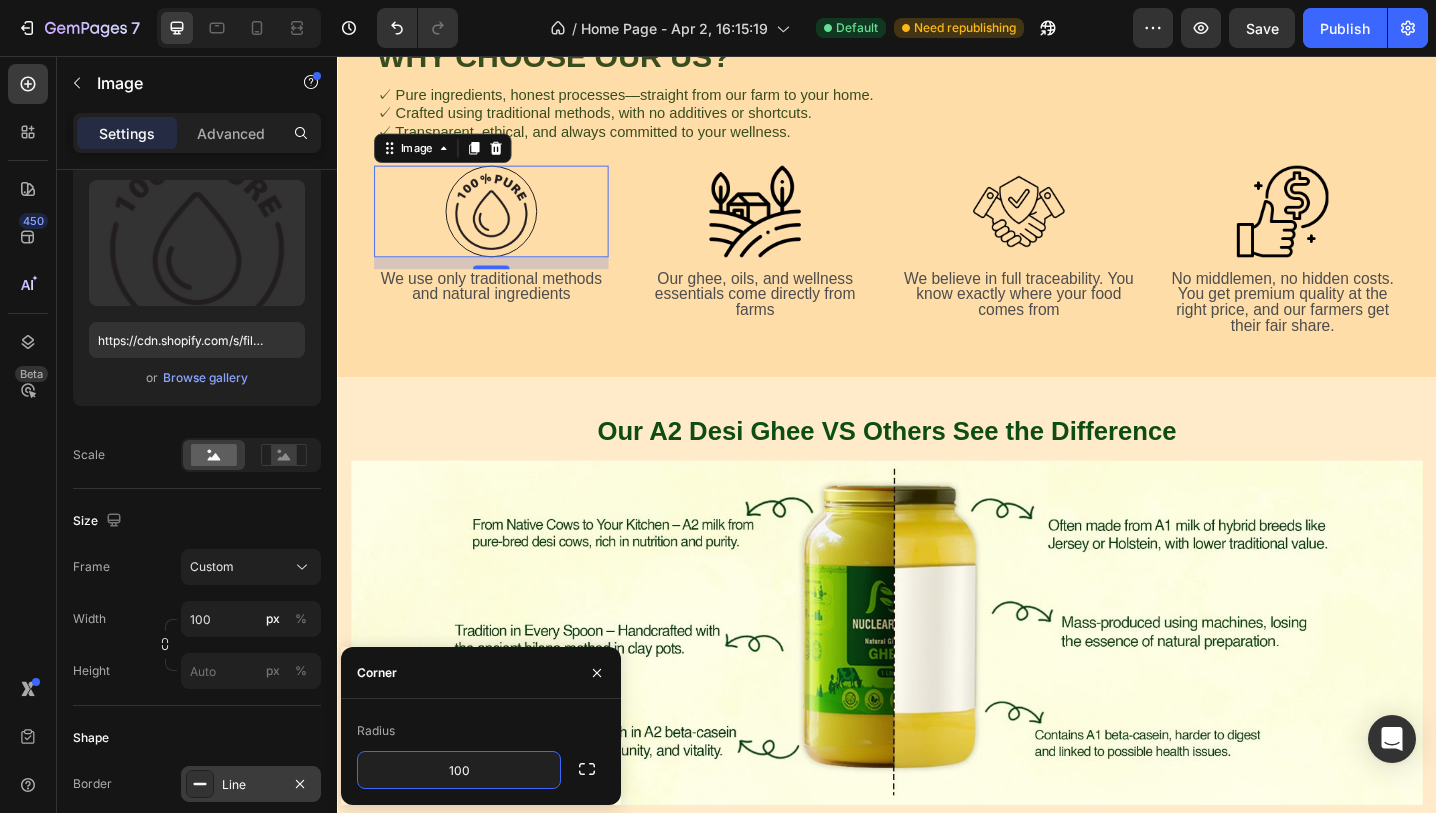 click on "Settings Advanced" at bounding box center [197, 133] 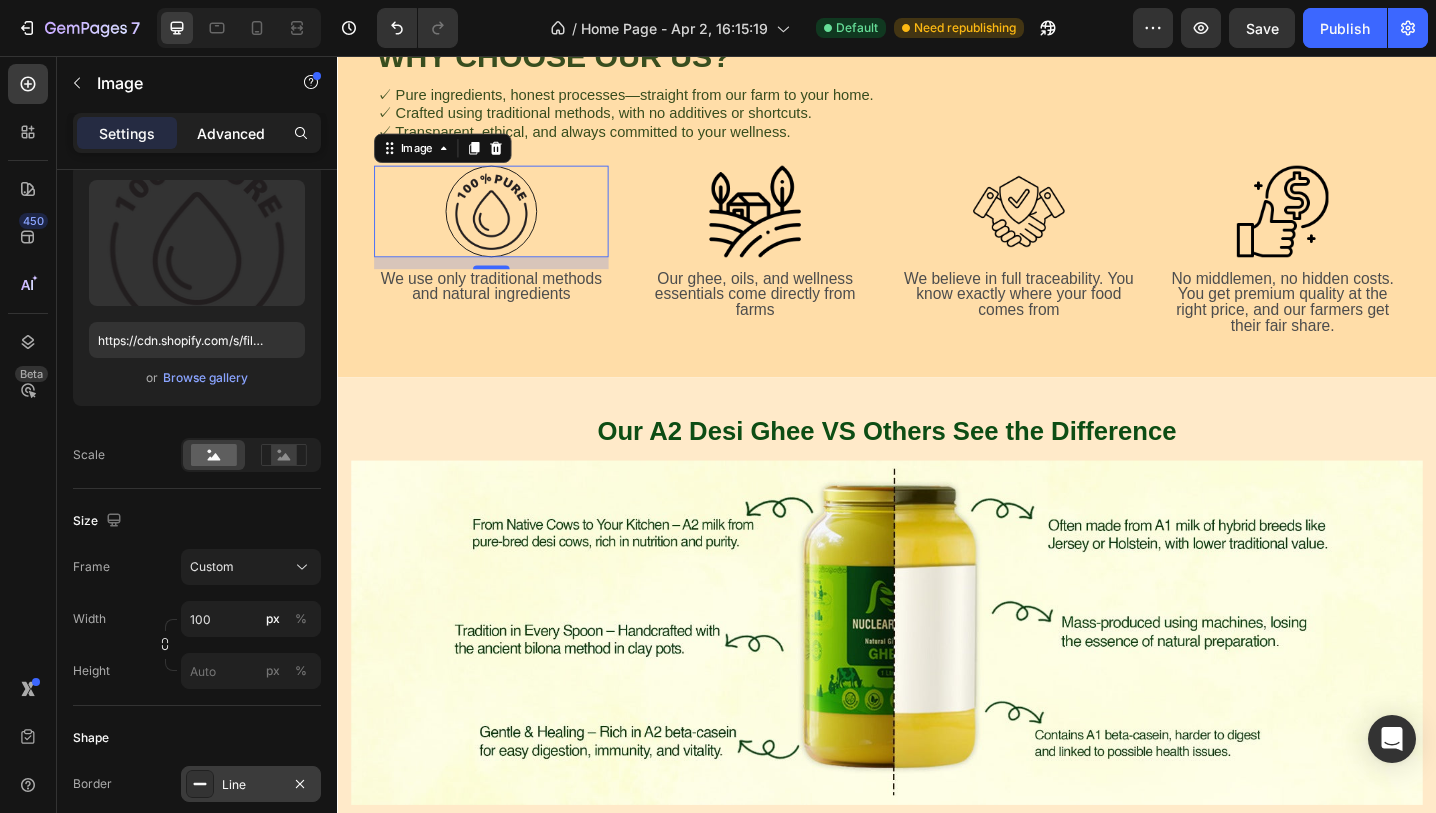click on "Advanced" at bounding box center (231, 133) 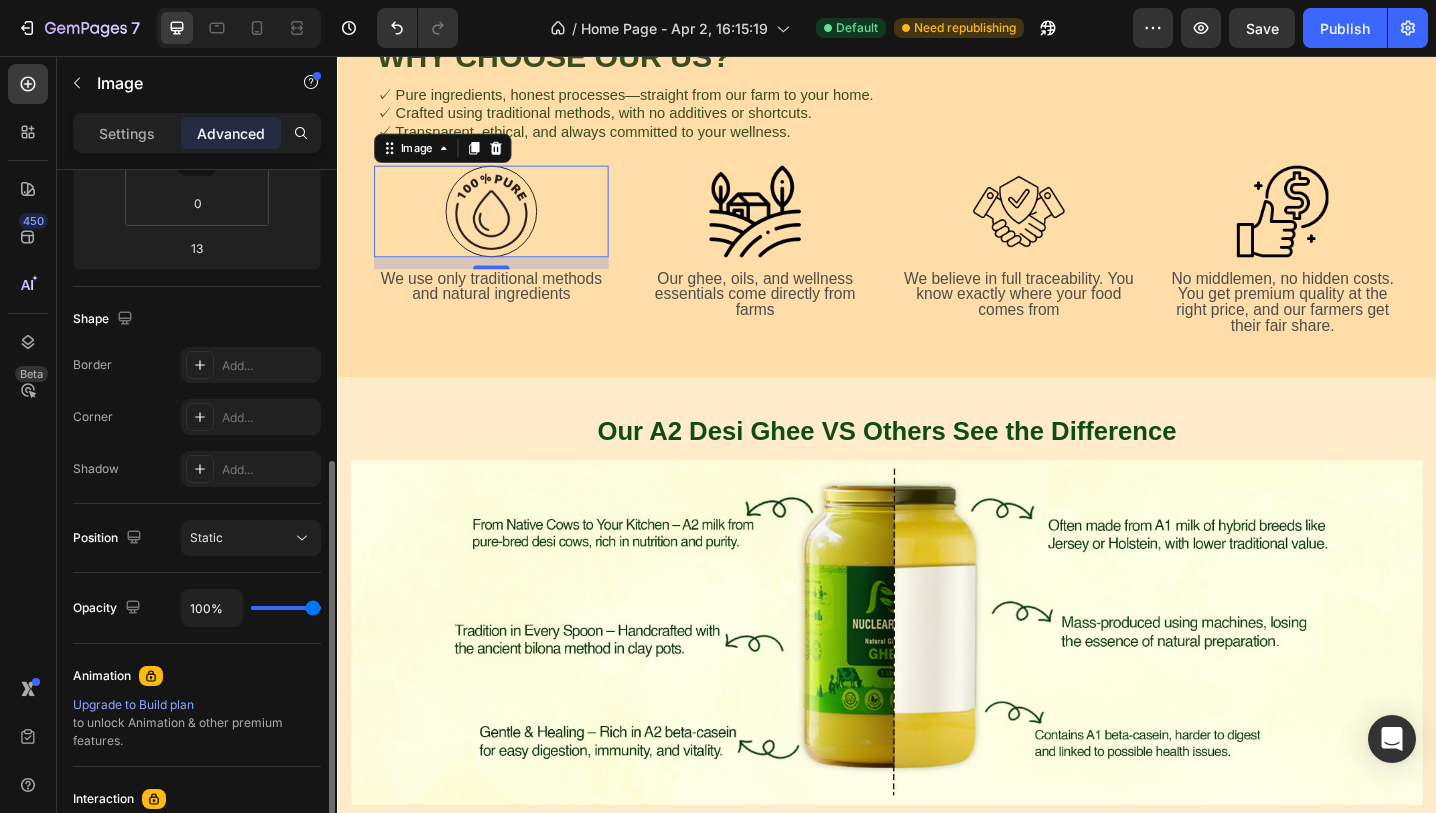 scroll, scrollTop: 465, scrollLeft: 0, axis: vertical 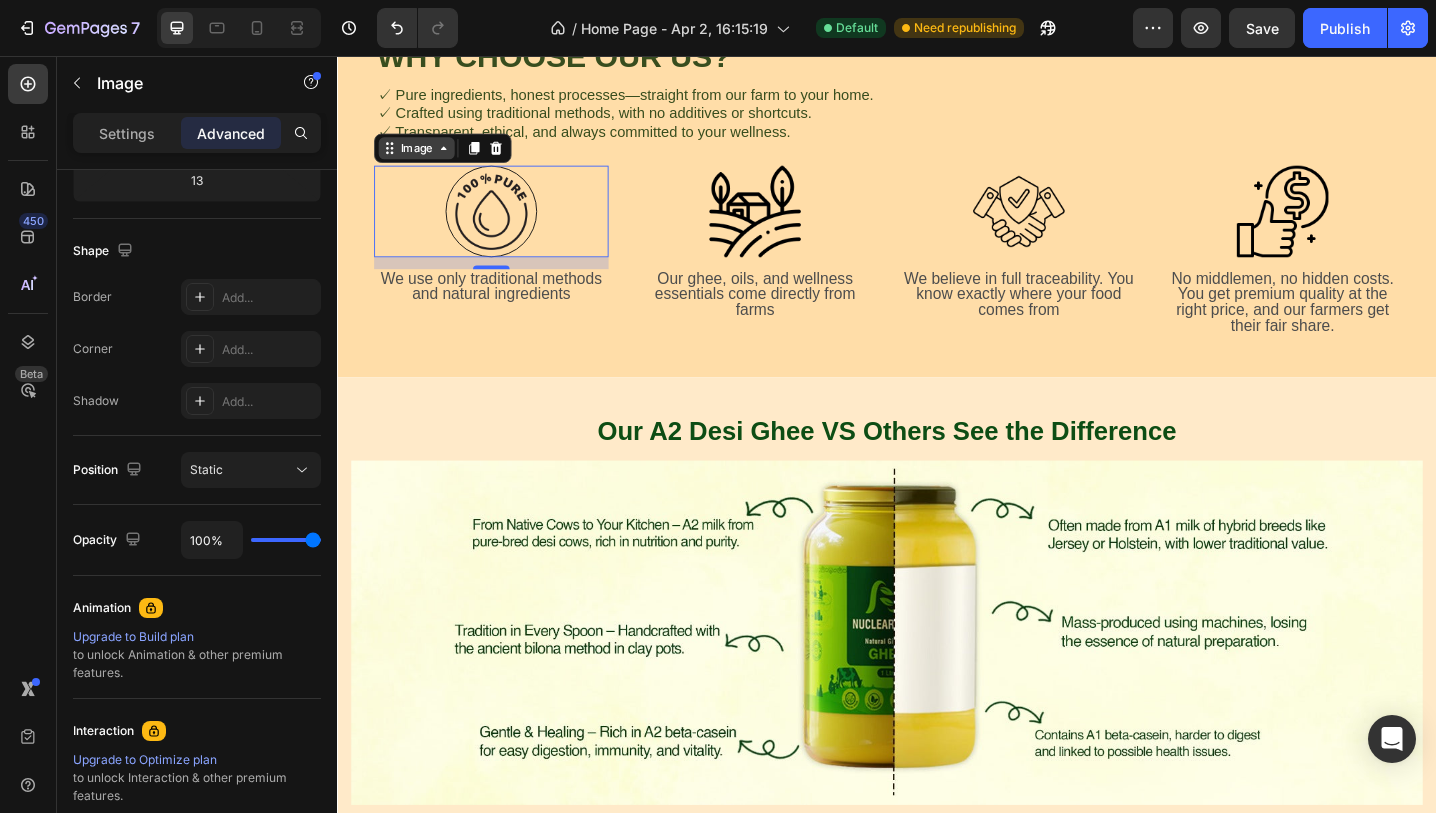 click on "Image" at bounding box center (423, 157) 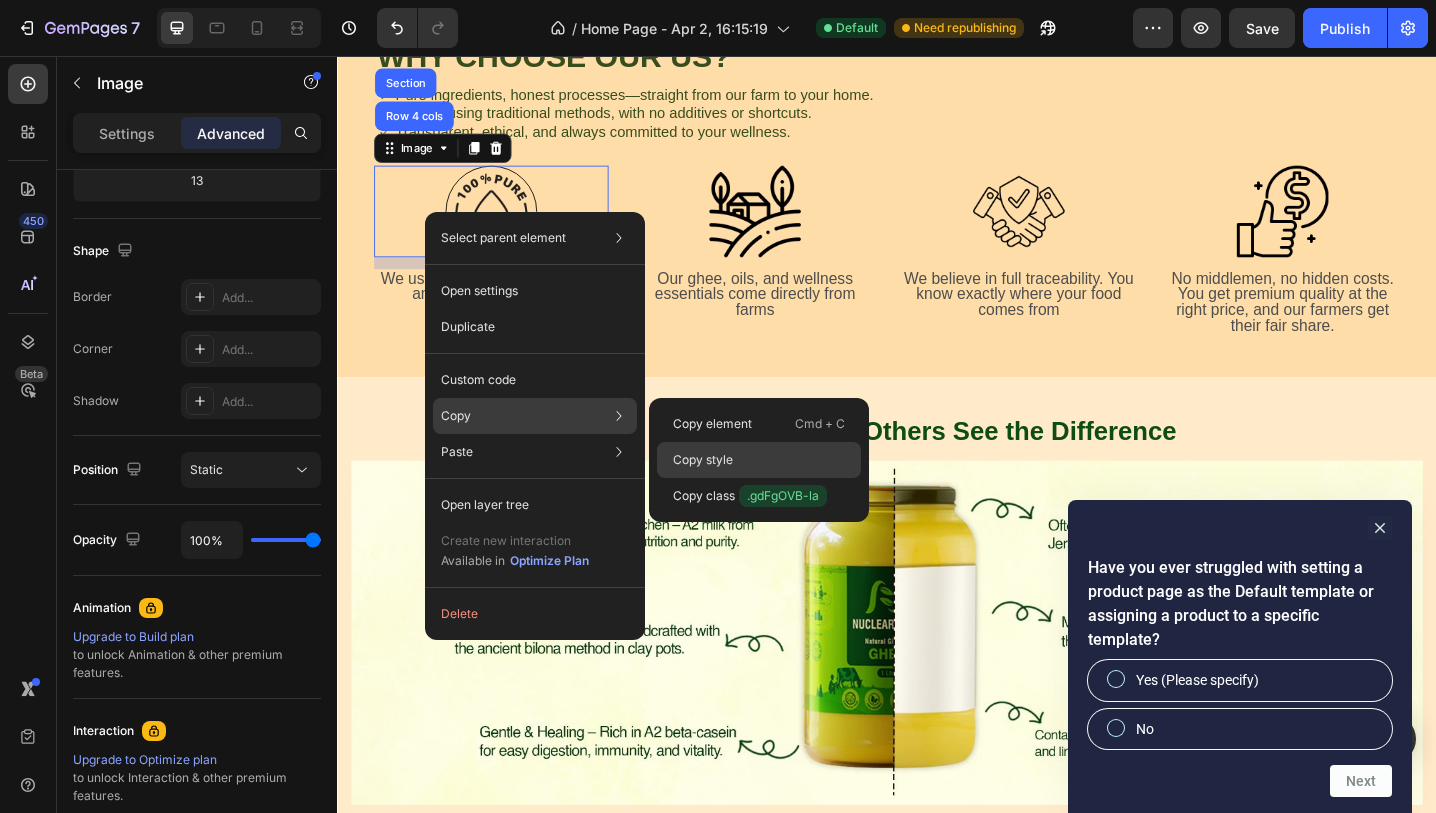 click on "Copy style" at bounding box center [703, 460] 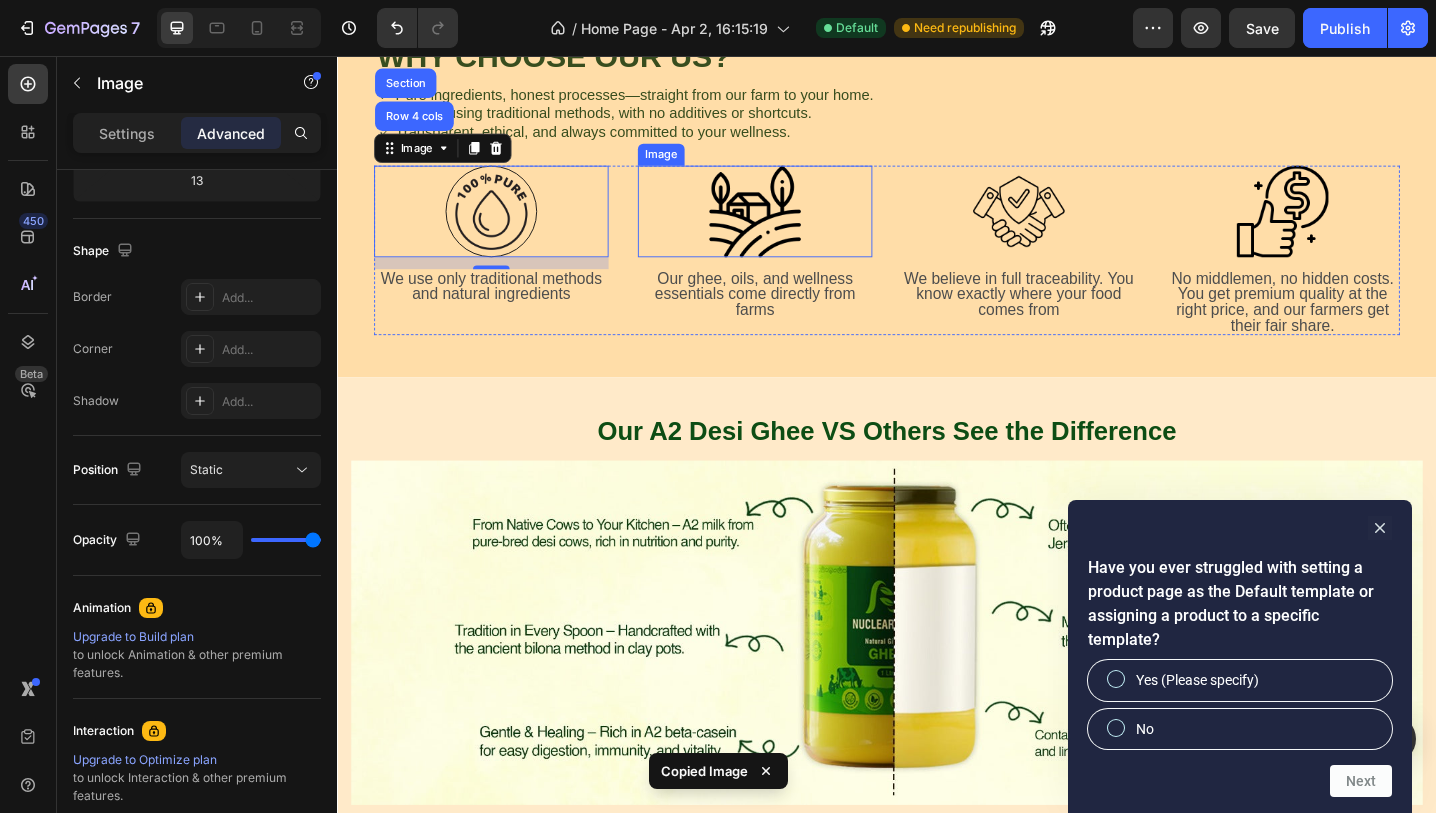 click at bounding box center [793, 226] 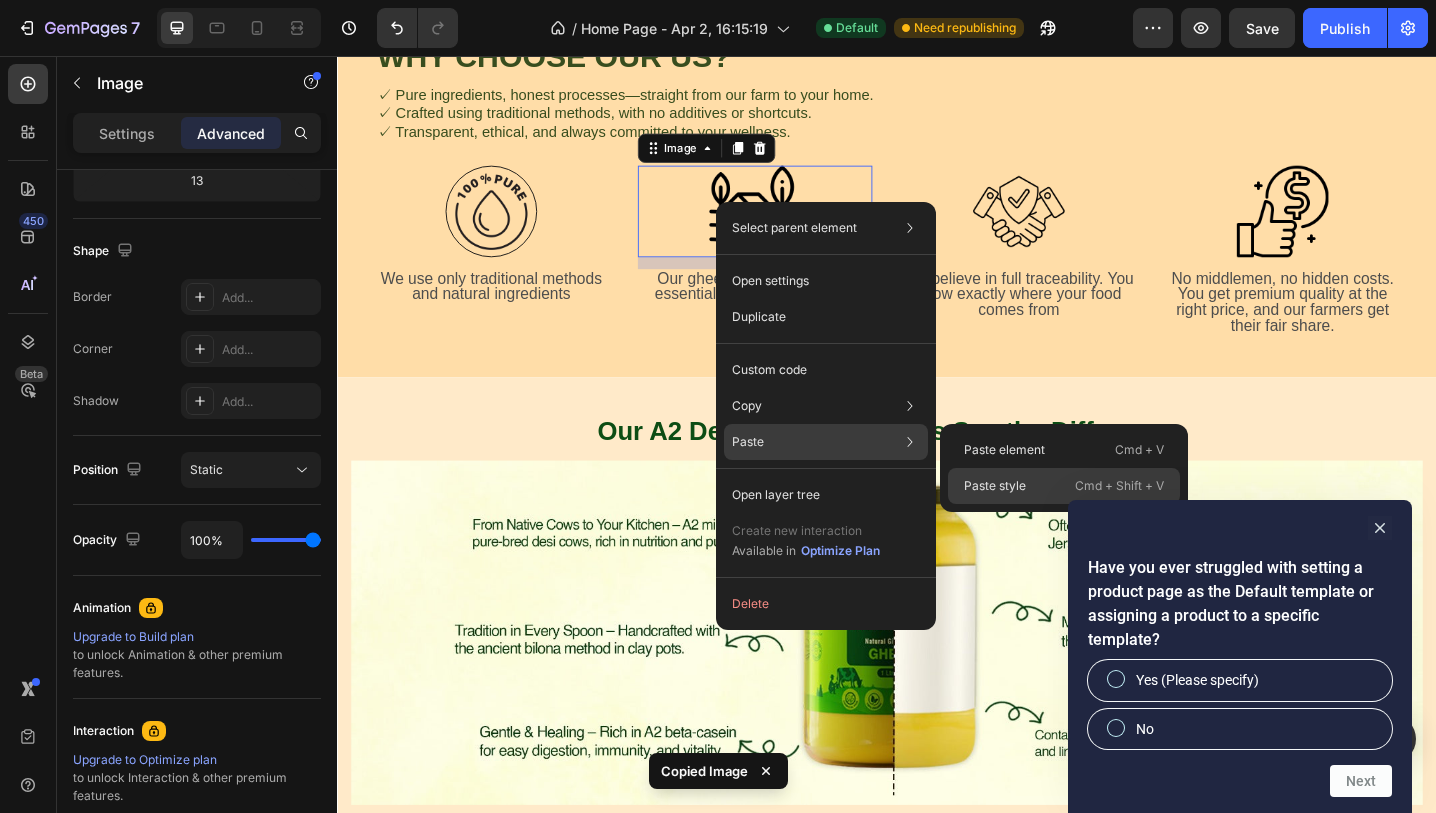 click on "Paste style" at bounding box center [995, 486] 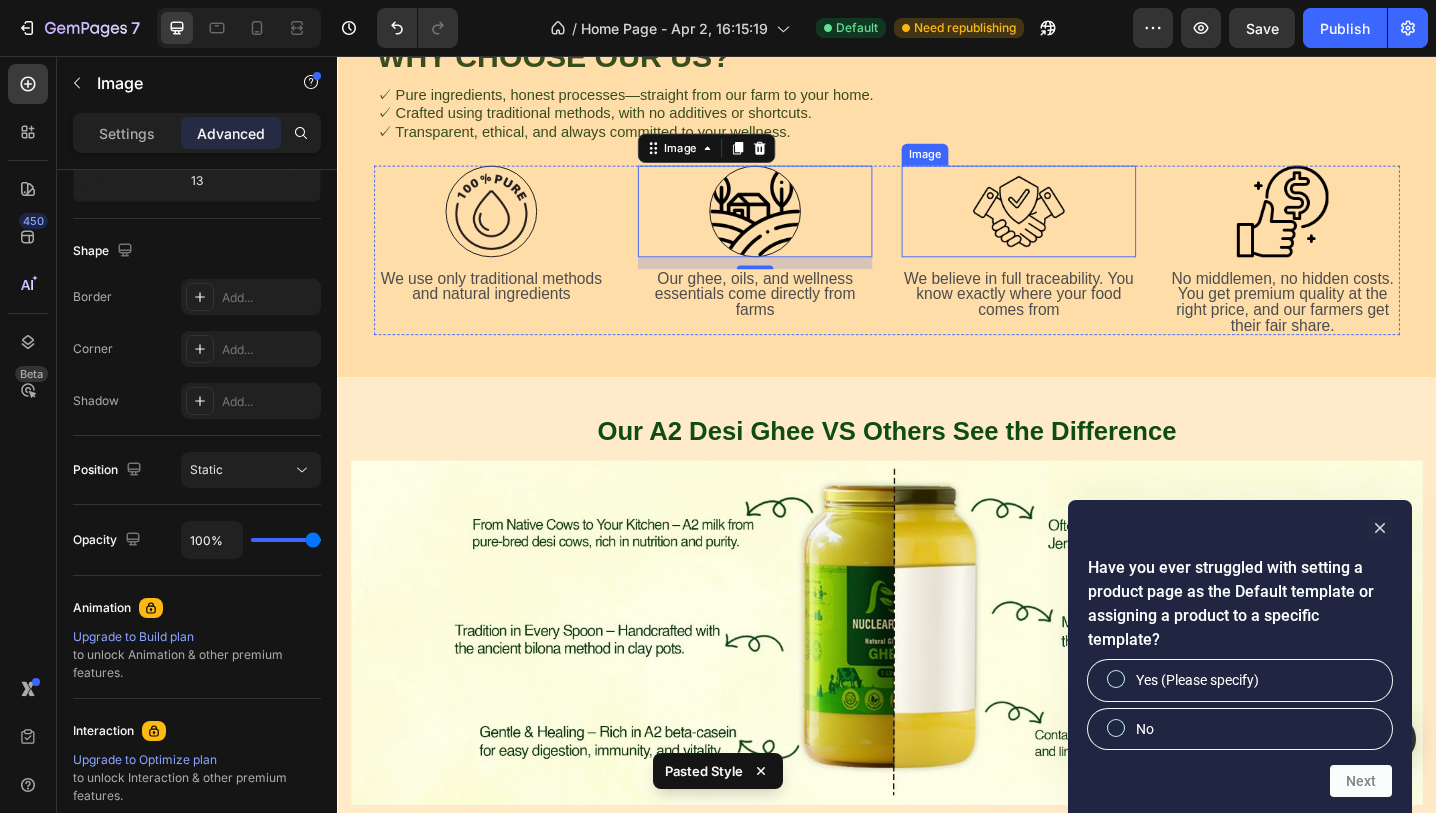 click at bounding box center [1081, 226] 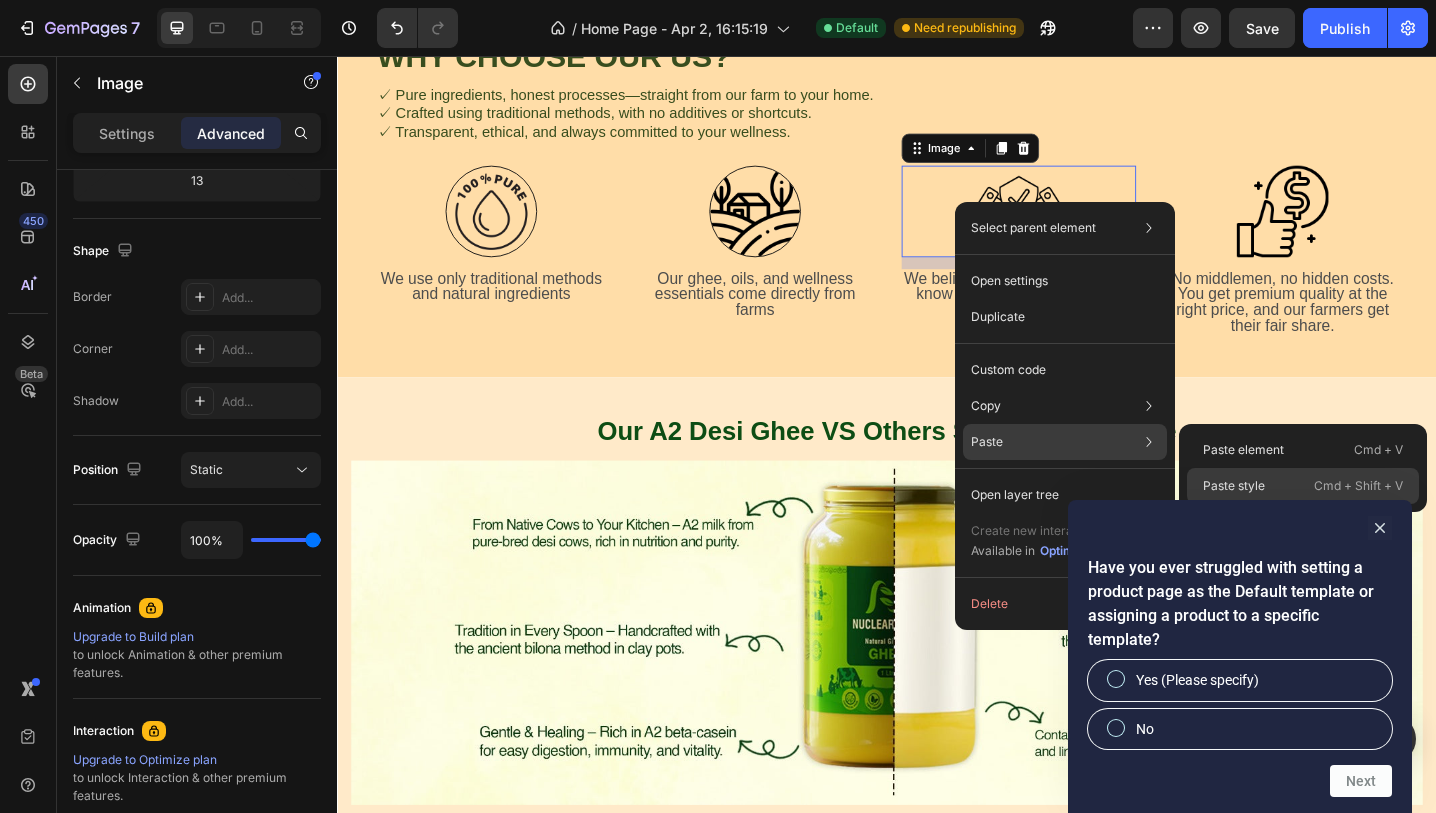 click on "Paste style" at bounding box center [1234, 486] 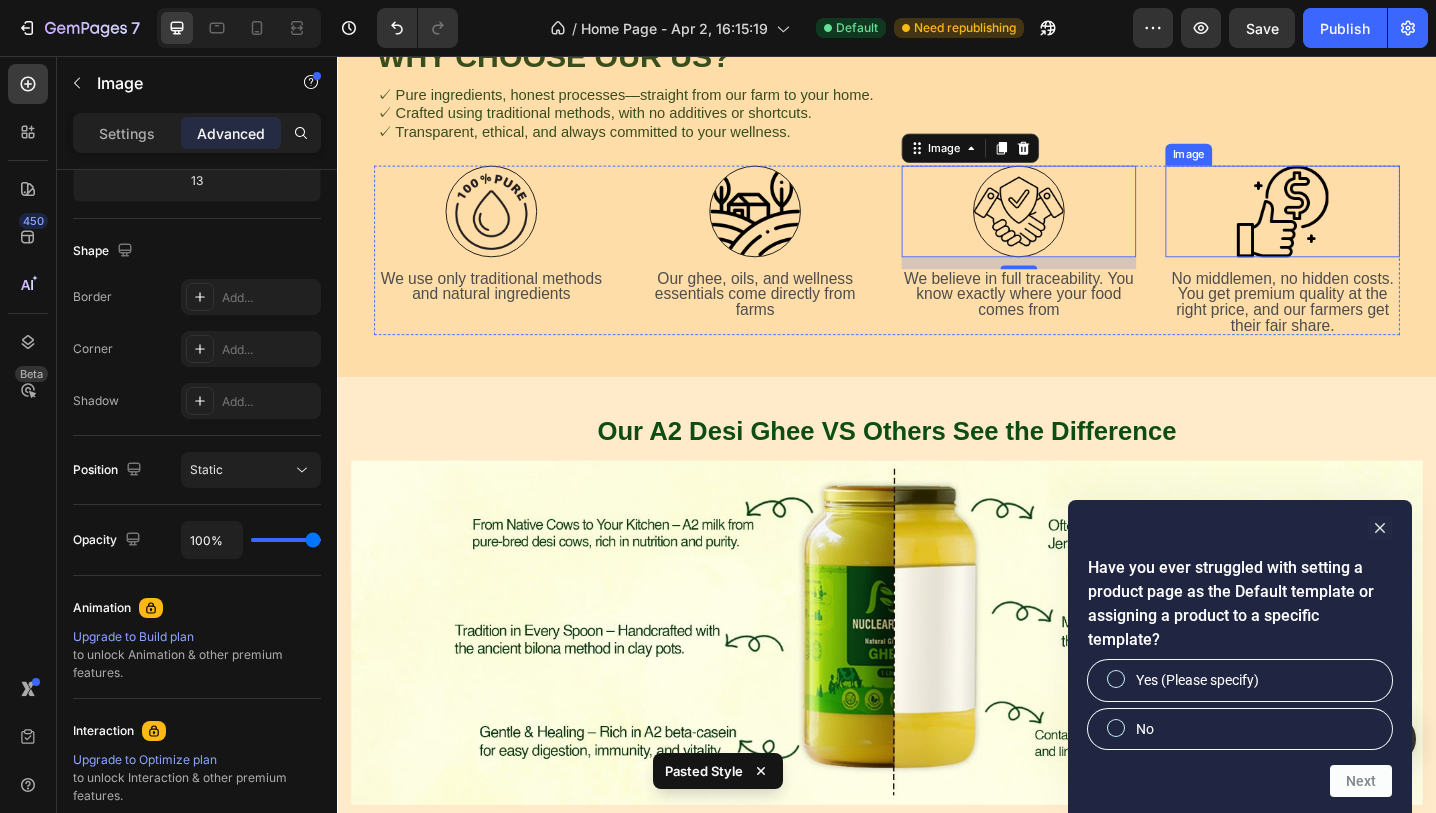 click at bounding box center [1369, 226] 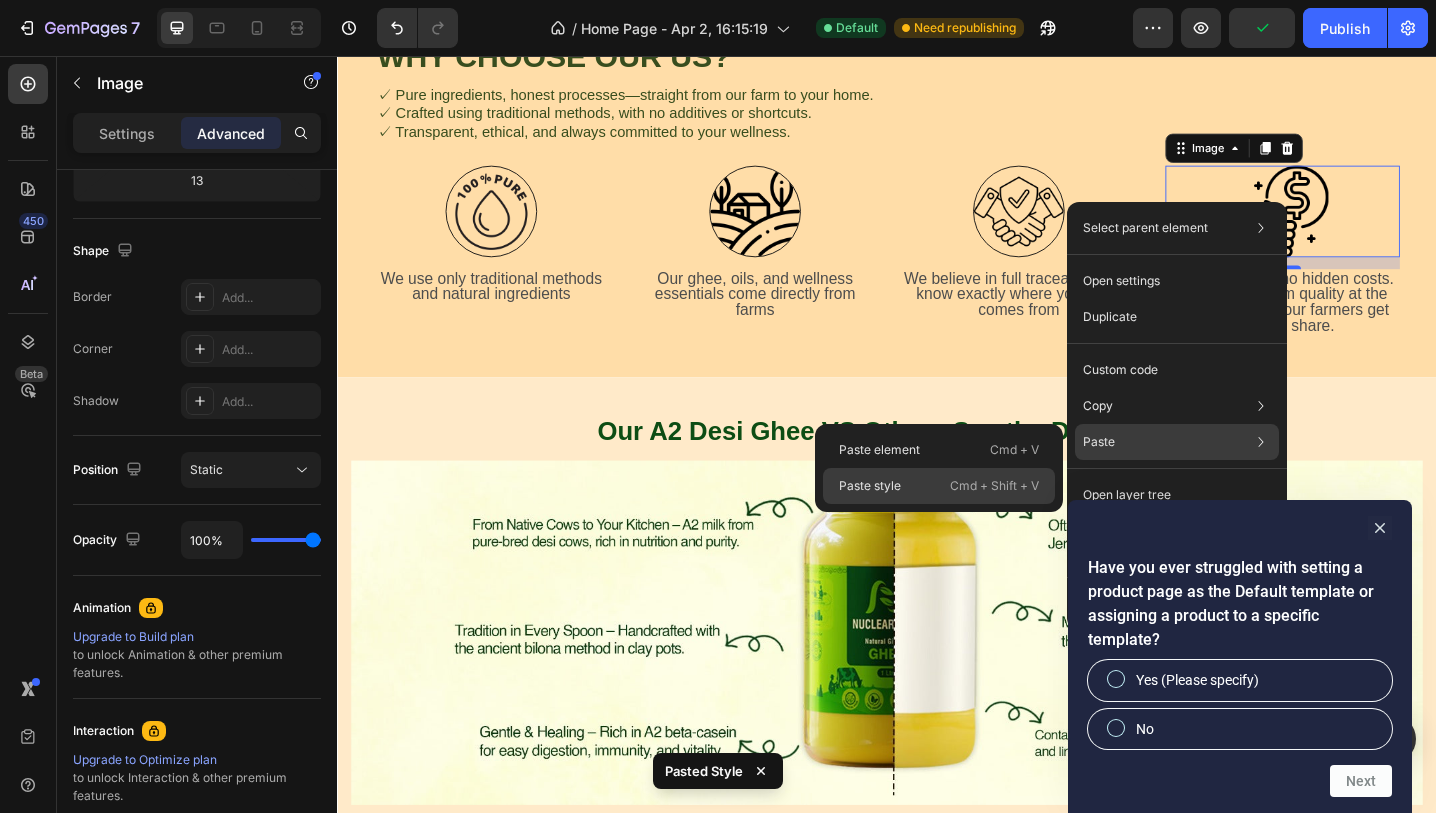 click on "Paste style  Cmd + Shift + V" 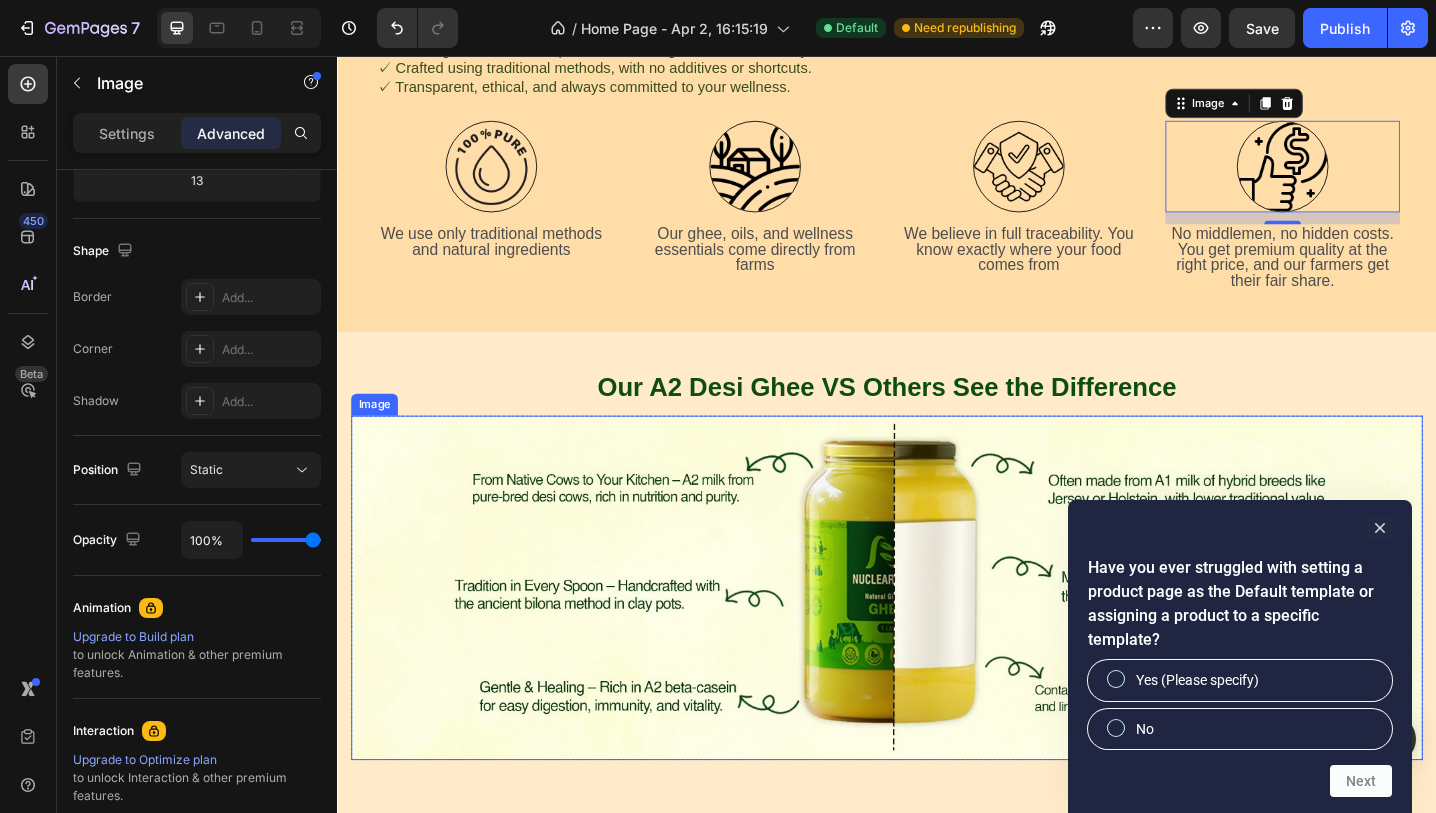 scroll, scrollTop: 1794, scrollLeft: 0, axis: vertical 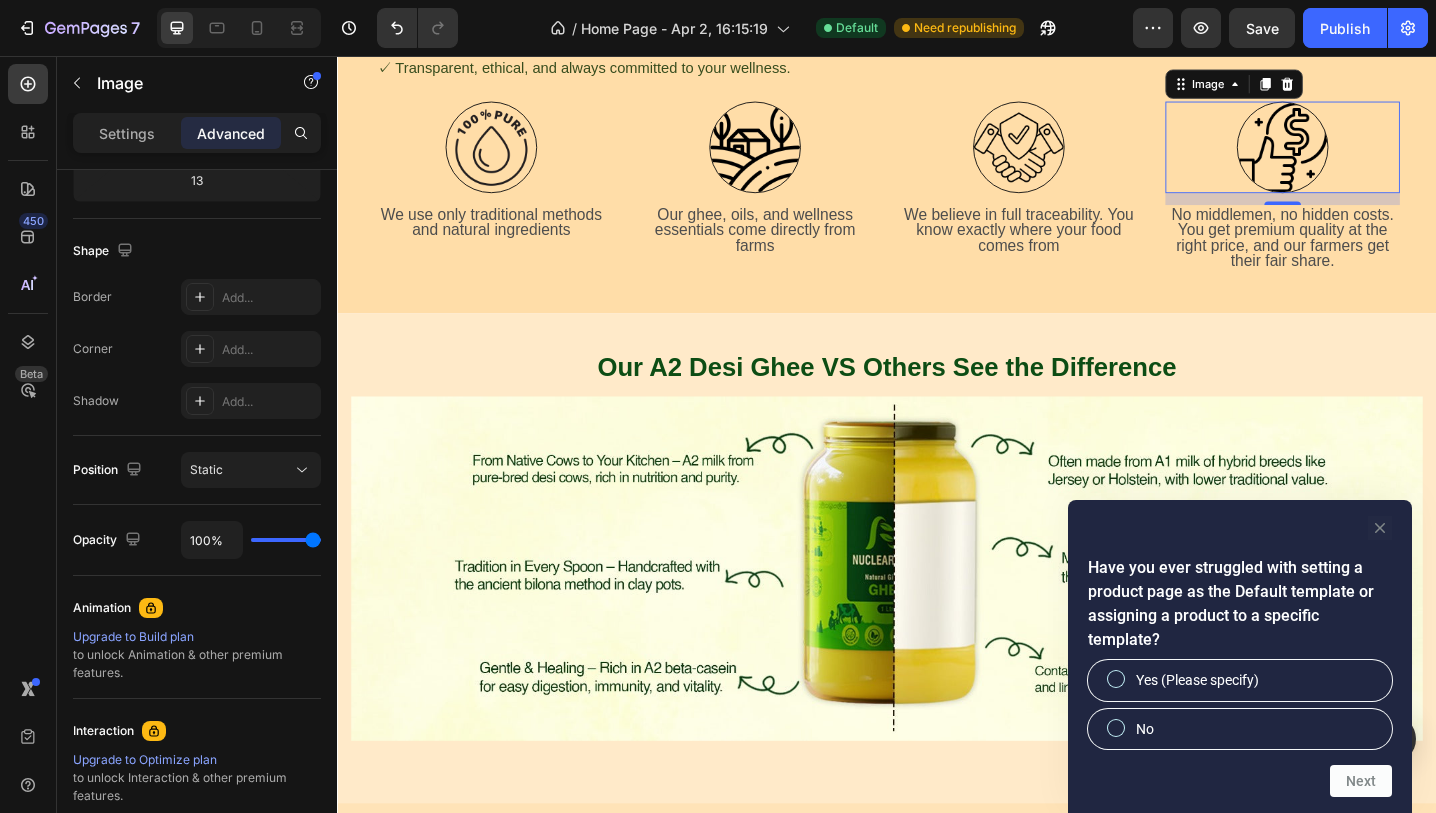 click 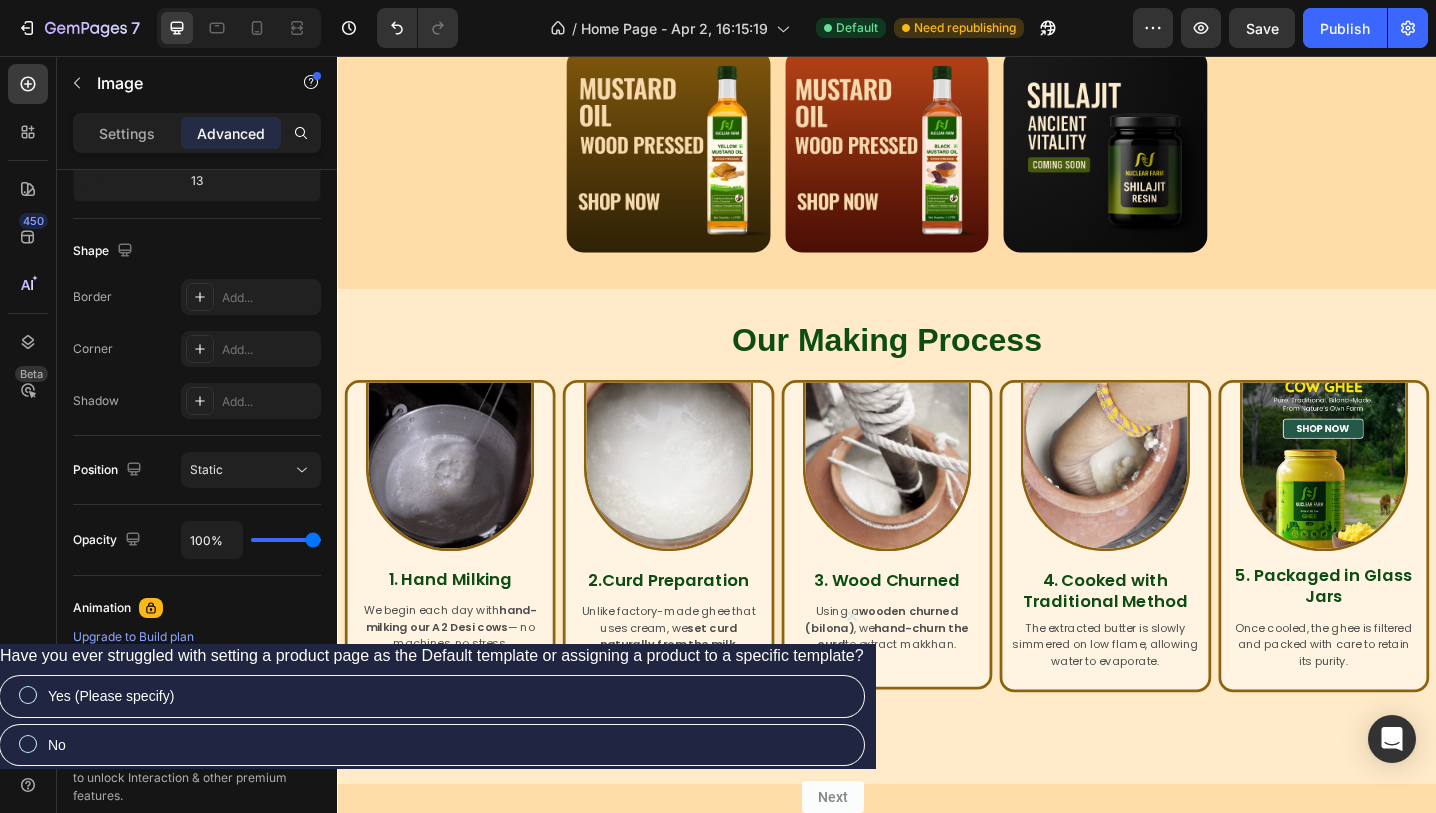 scroll, scrollTop: 849, scrollLeft: 0, axis: vertical 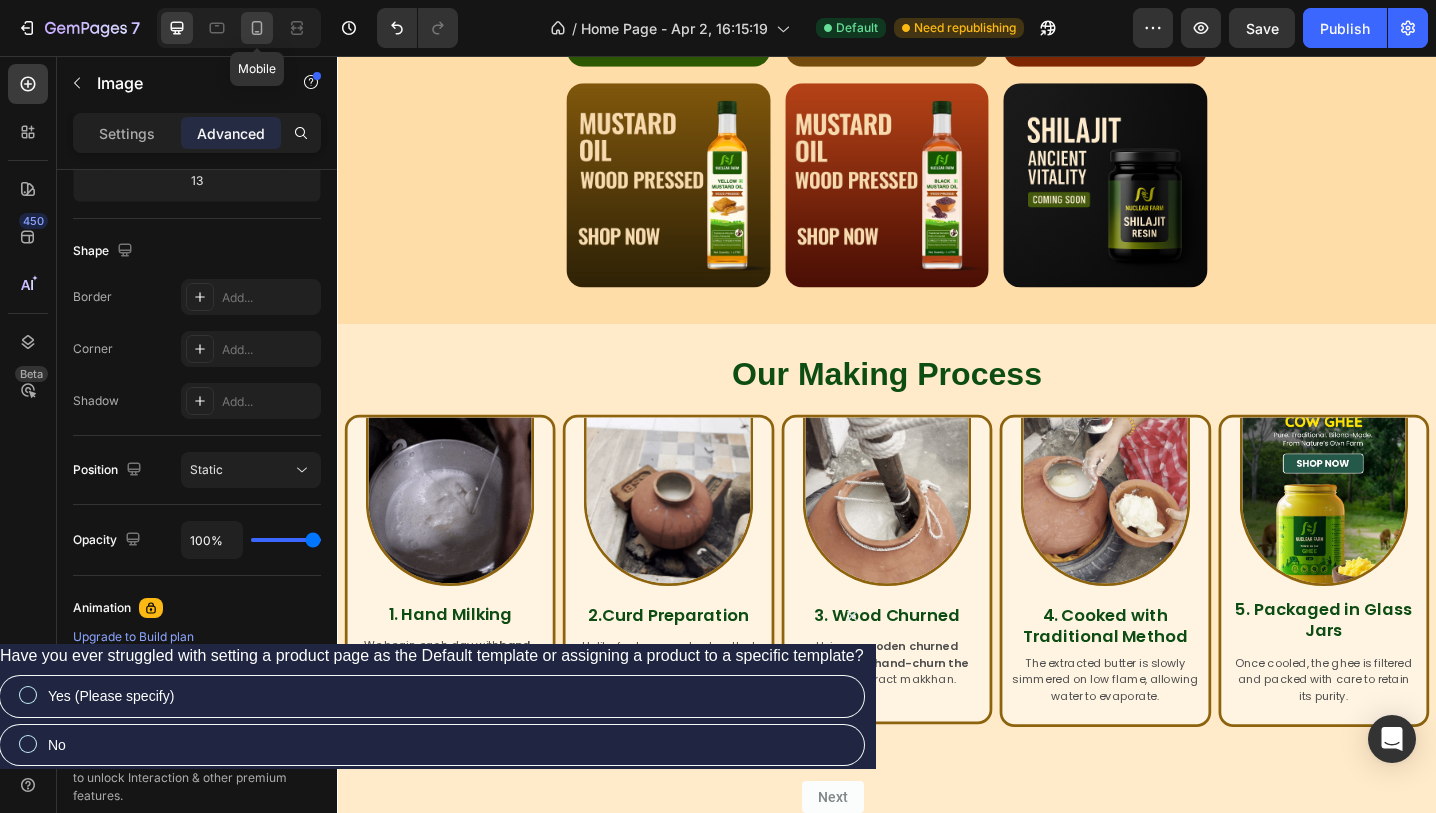click 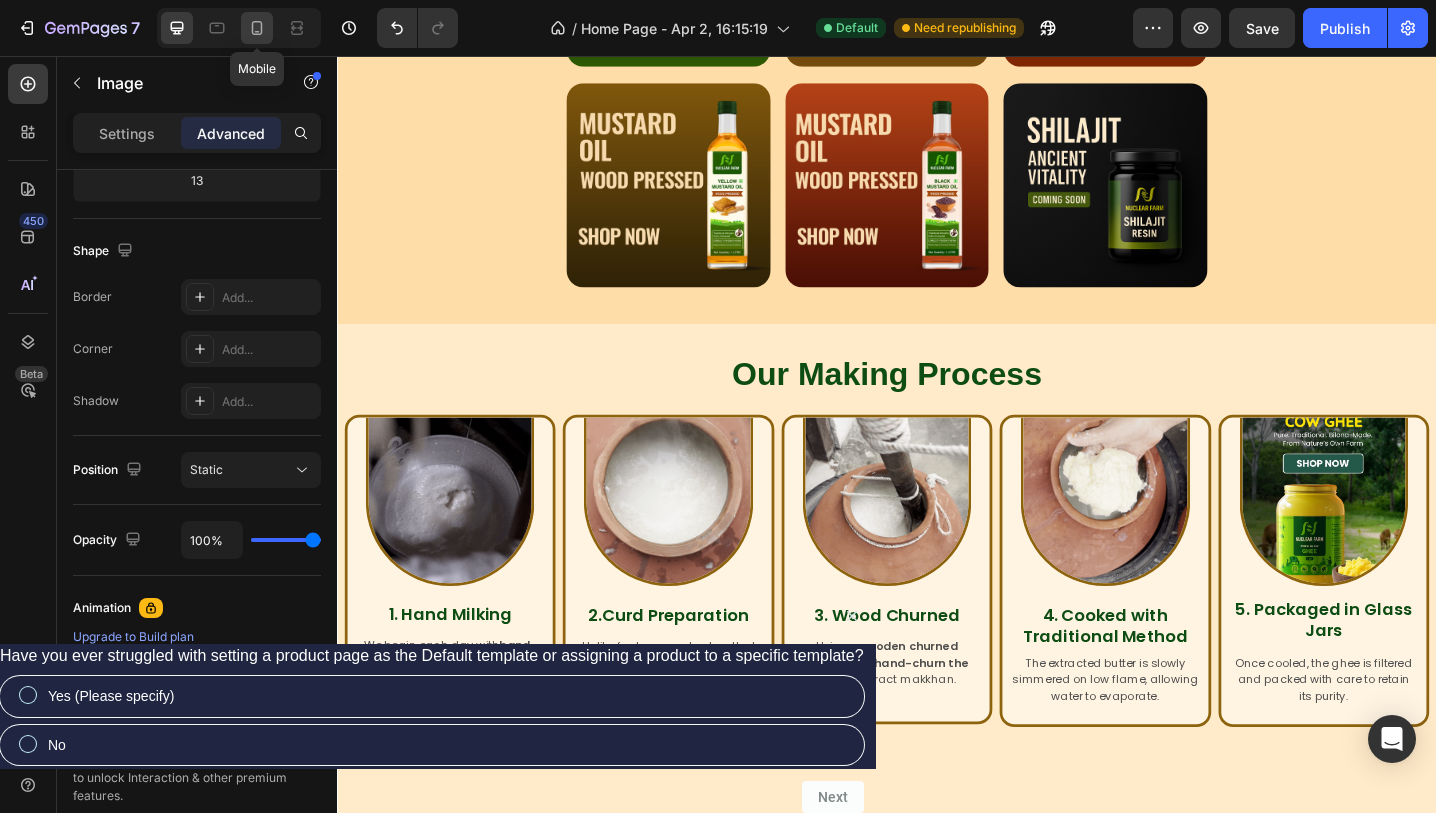 type 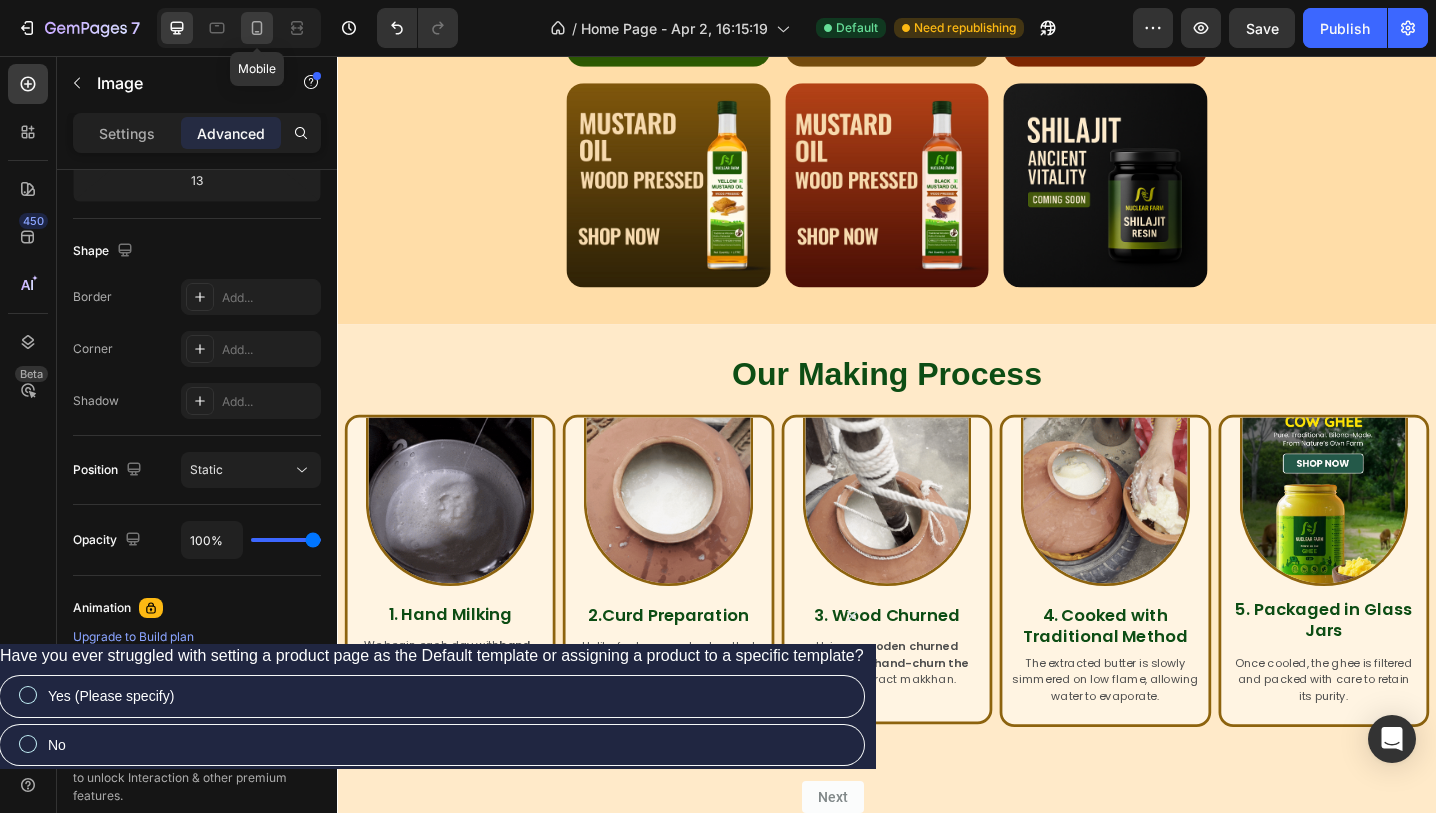 type on "12" 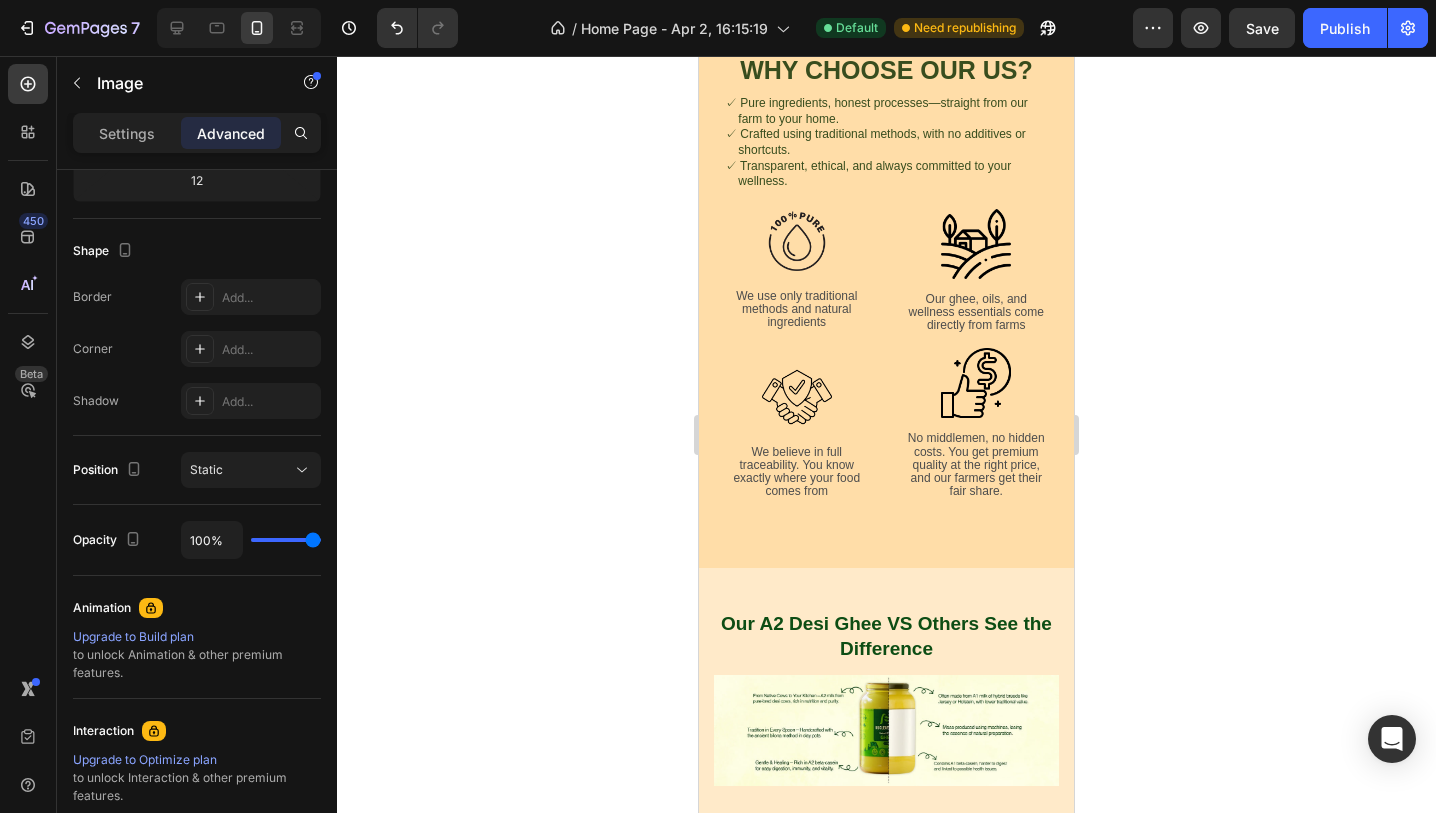 scroll, scrollTop: 1866, scrollLeft: 0, axis: vertical 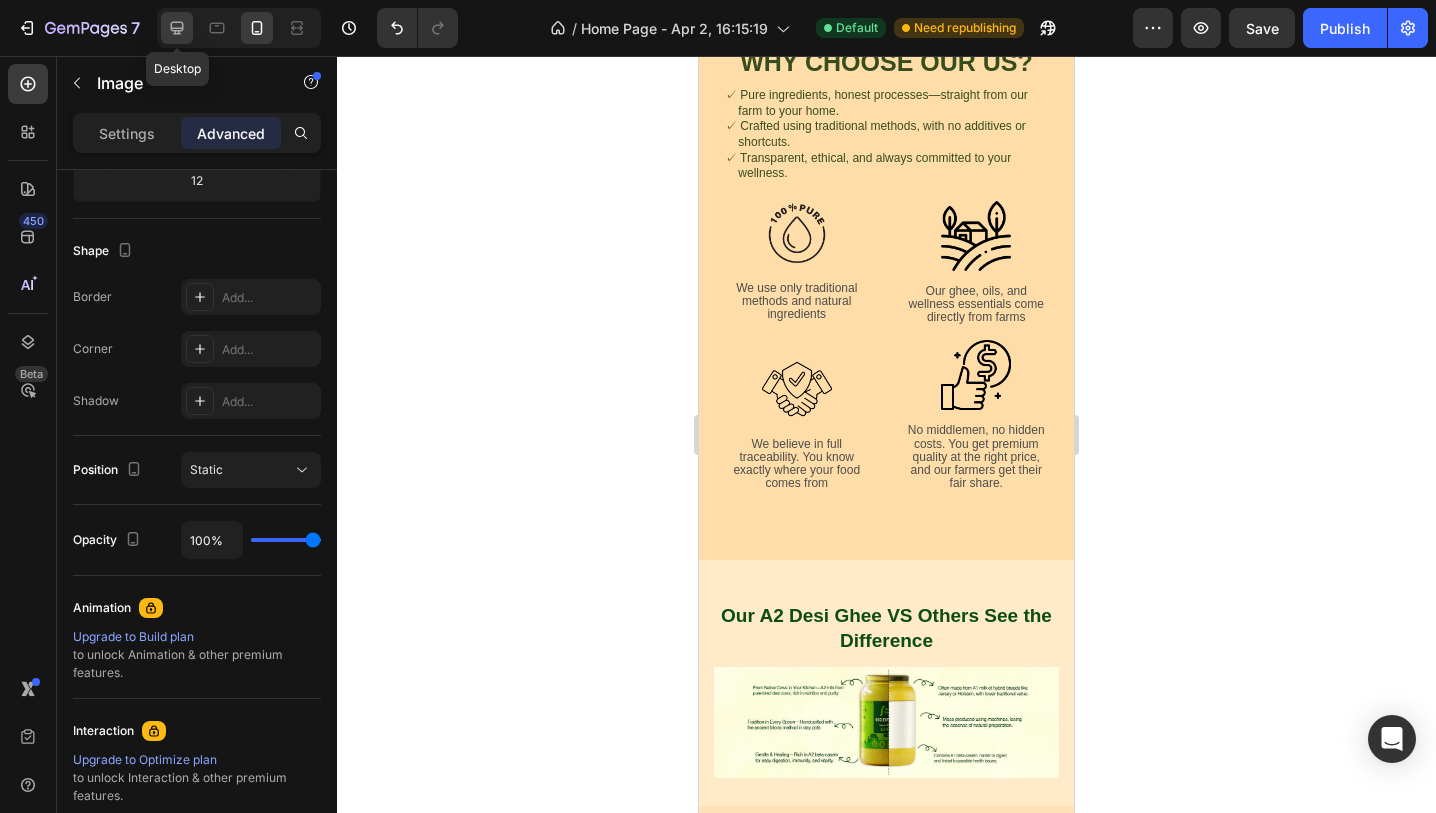 click 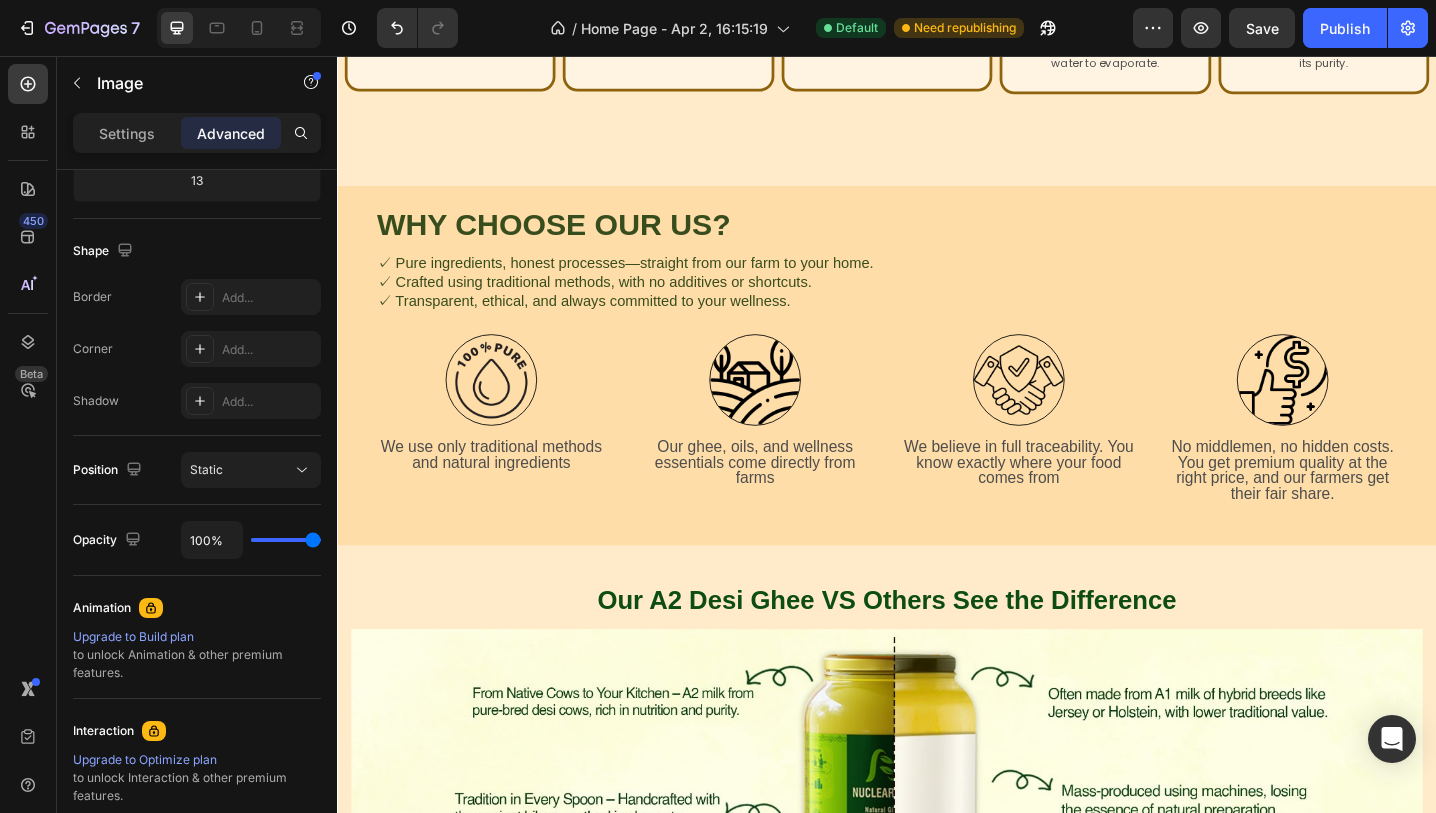 scroll, scrollTop: 1263, scrollLeft: 0, axis: vertical 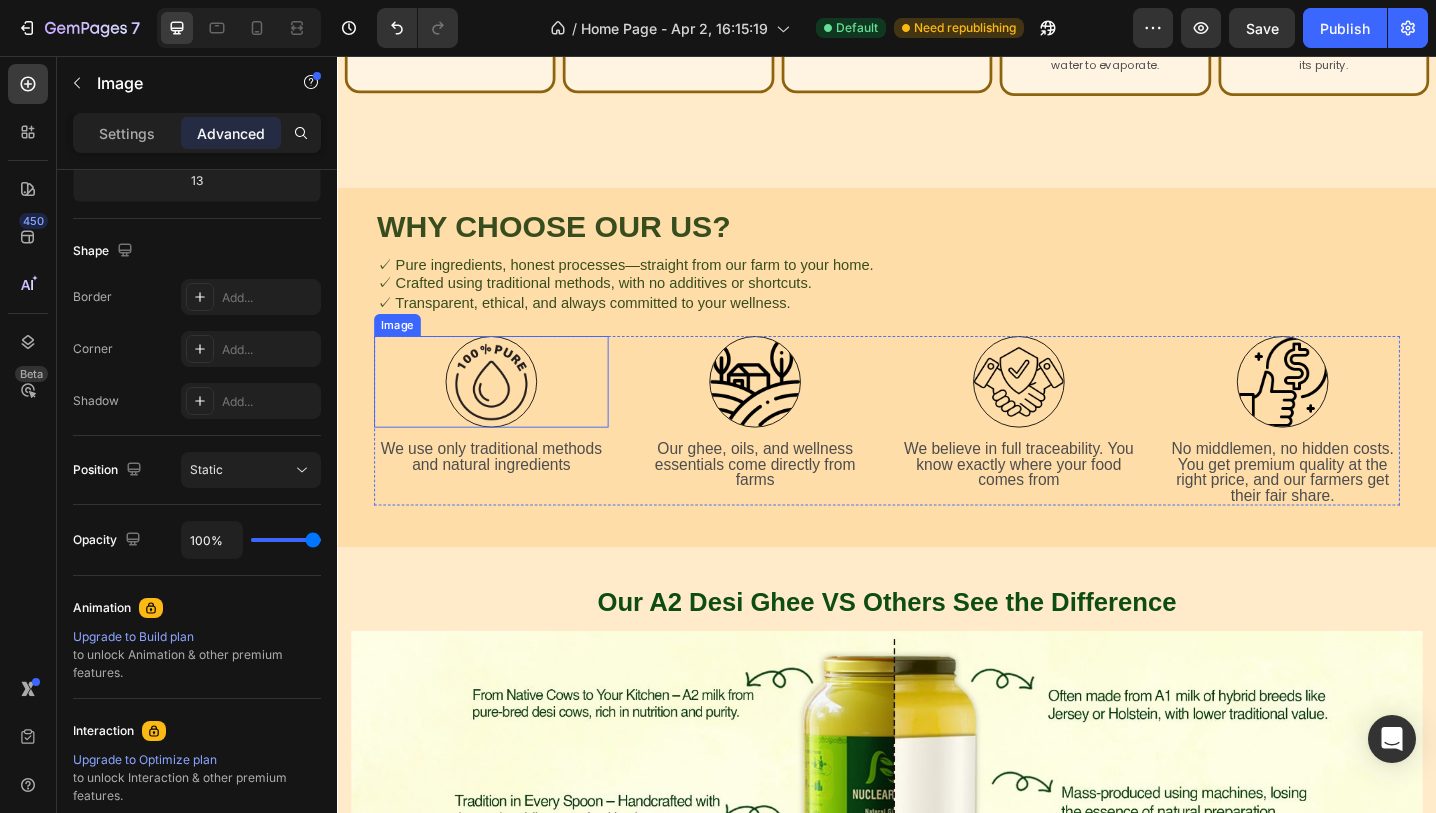 click at bounding box center (505, 412) 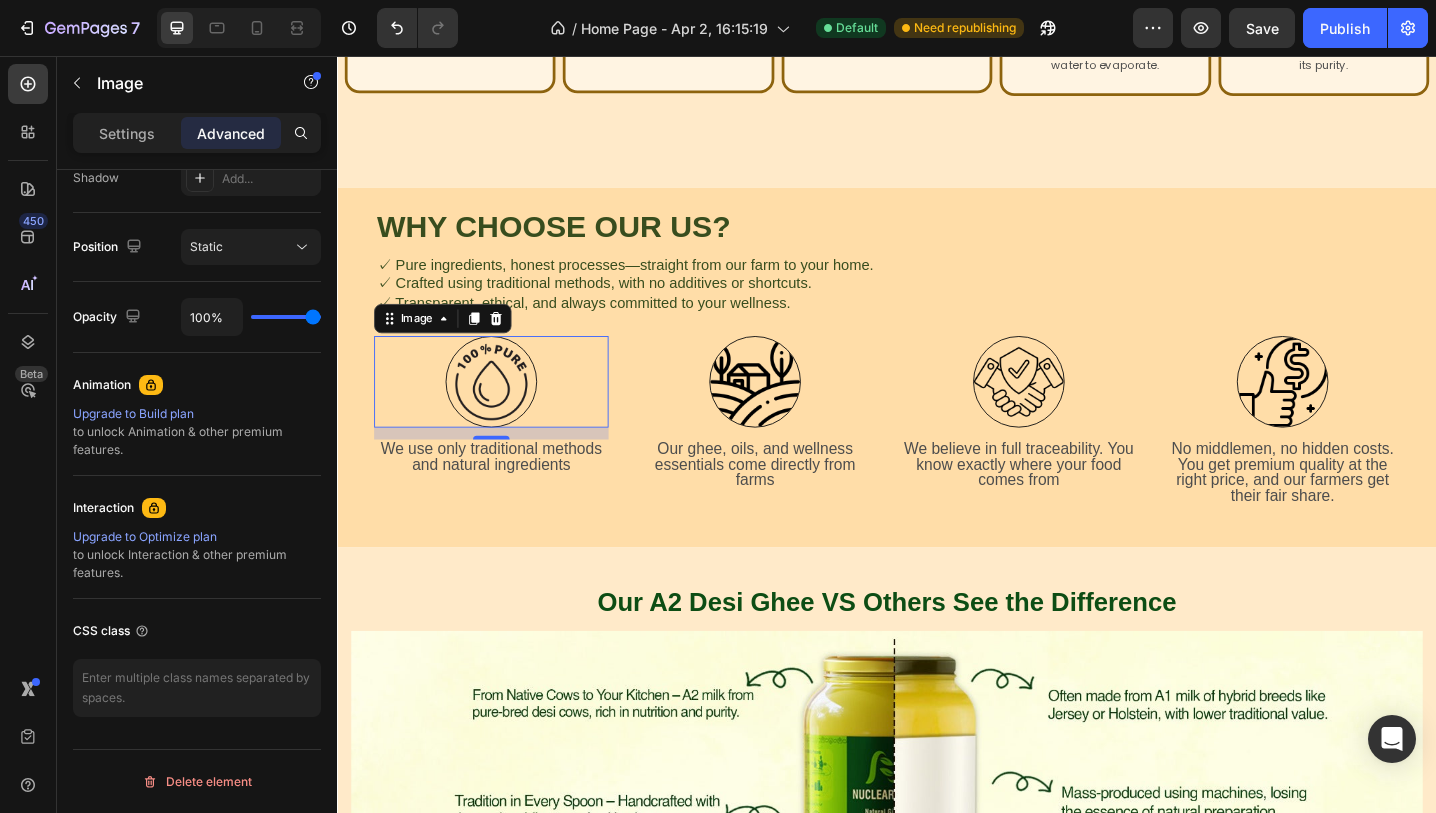 scroll, scrollTop: 0, scrollLeft: 0, axis: both 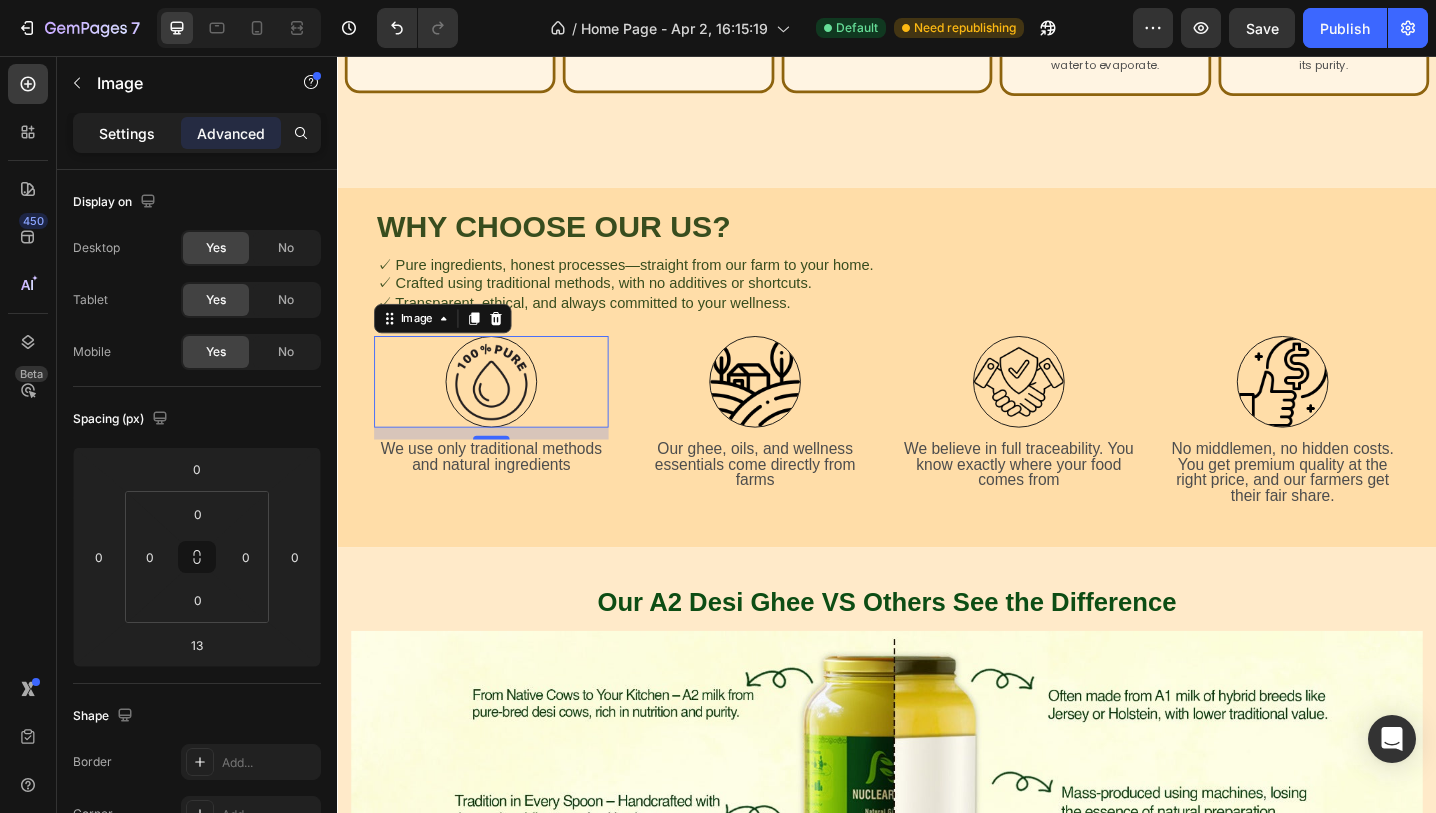 click on "Settings" at bounding box center (127, 133) 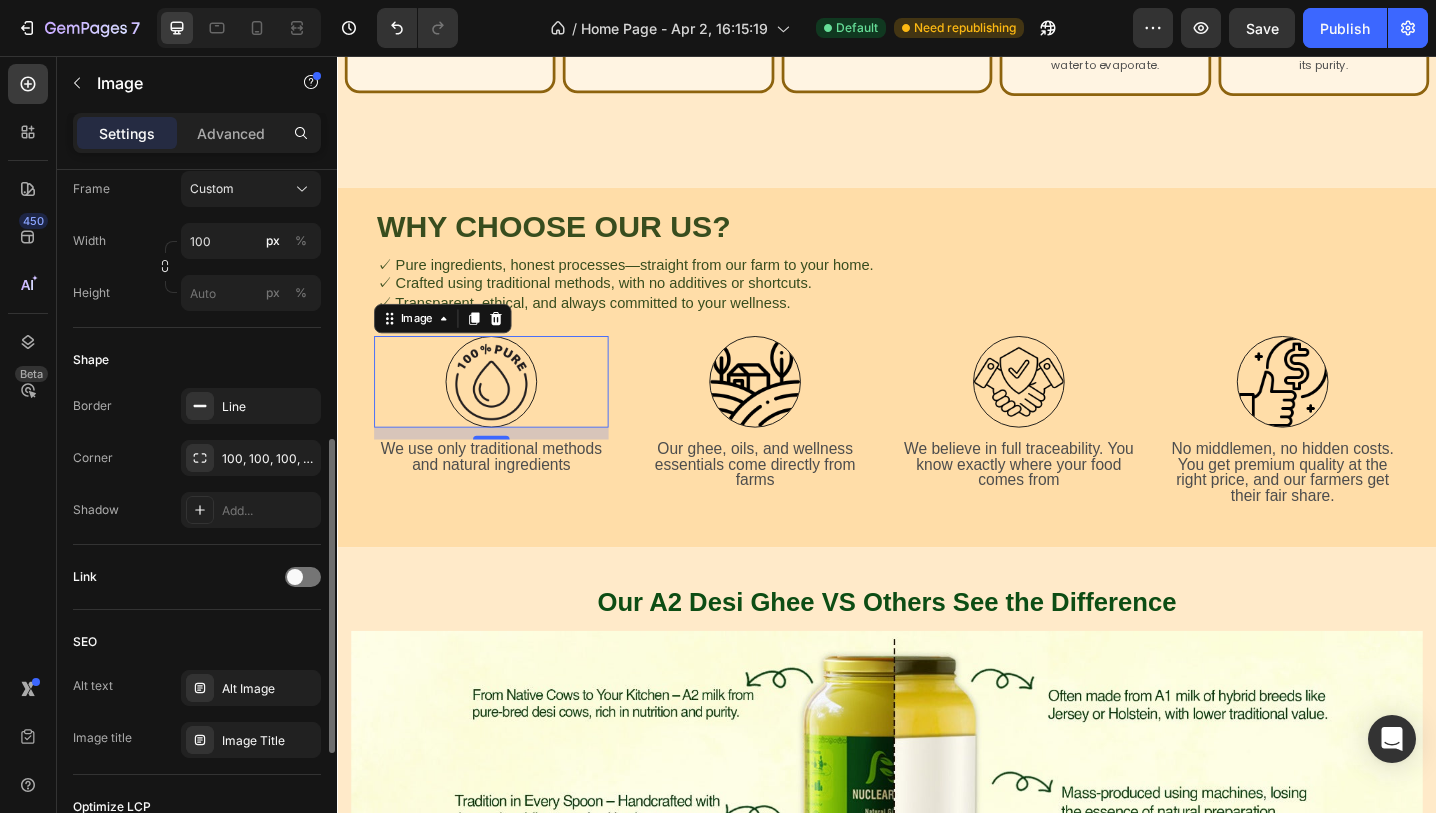 scroll, scrollTop: 590, scrollLeft: 0, axis: vertical 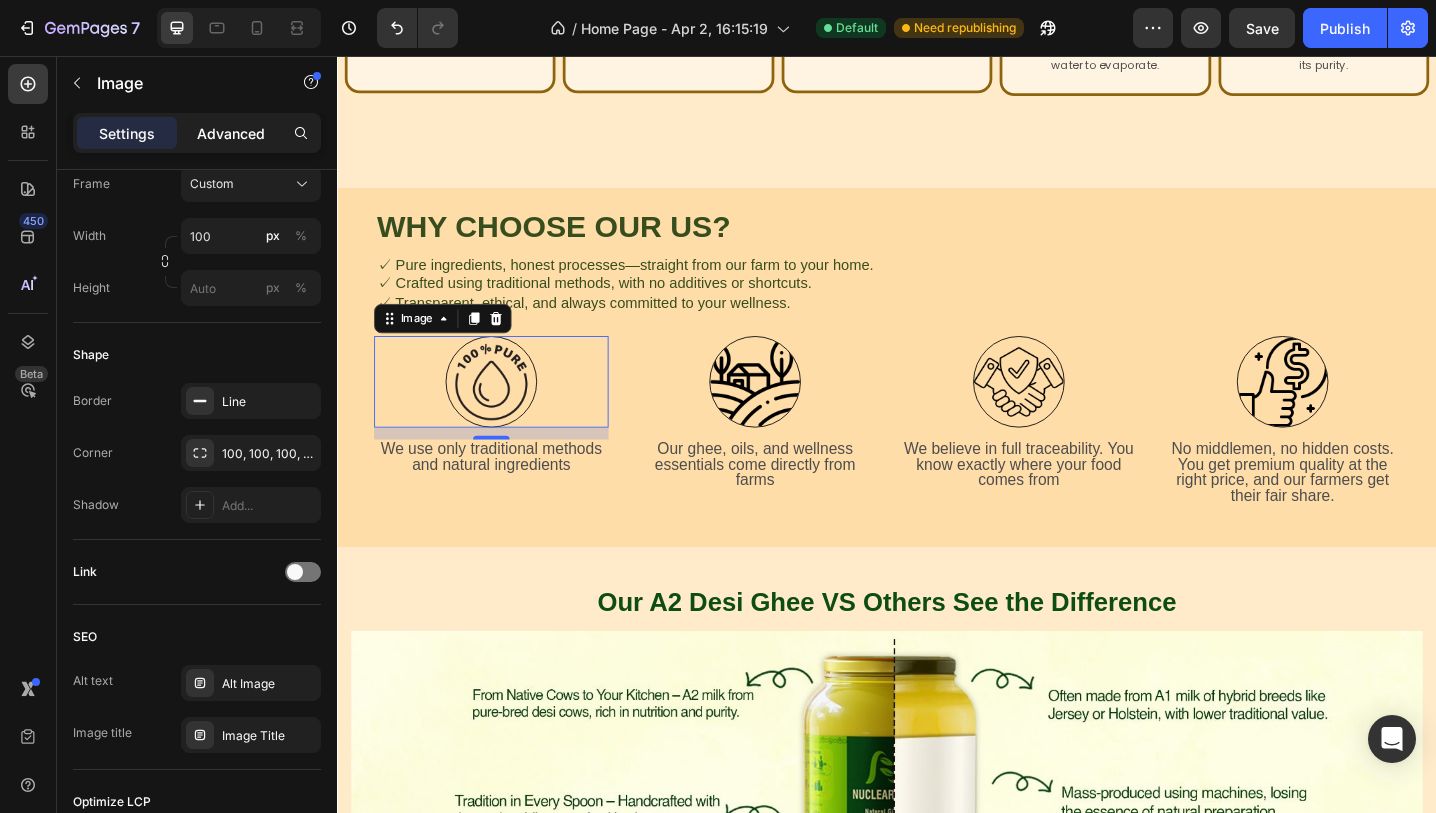 click on "Advanced" at bounding box center (231, 133) 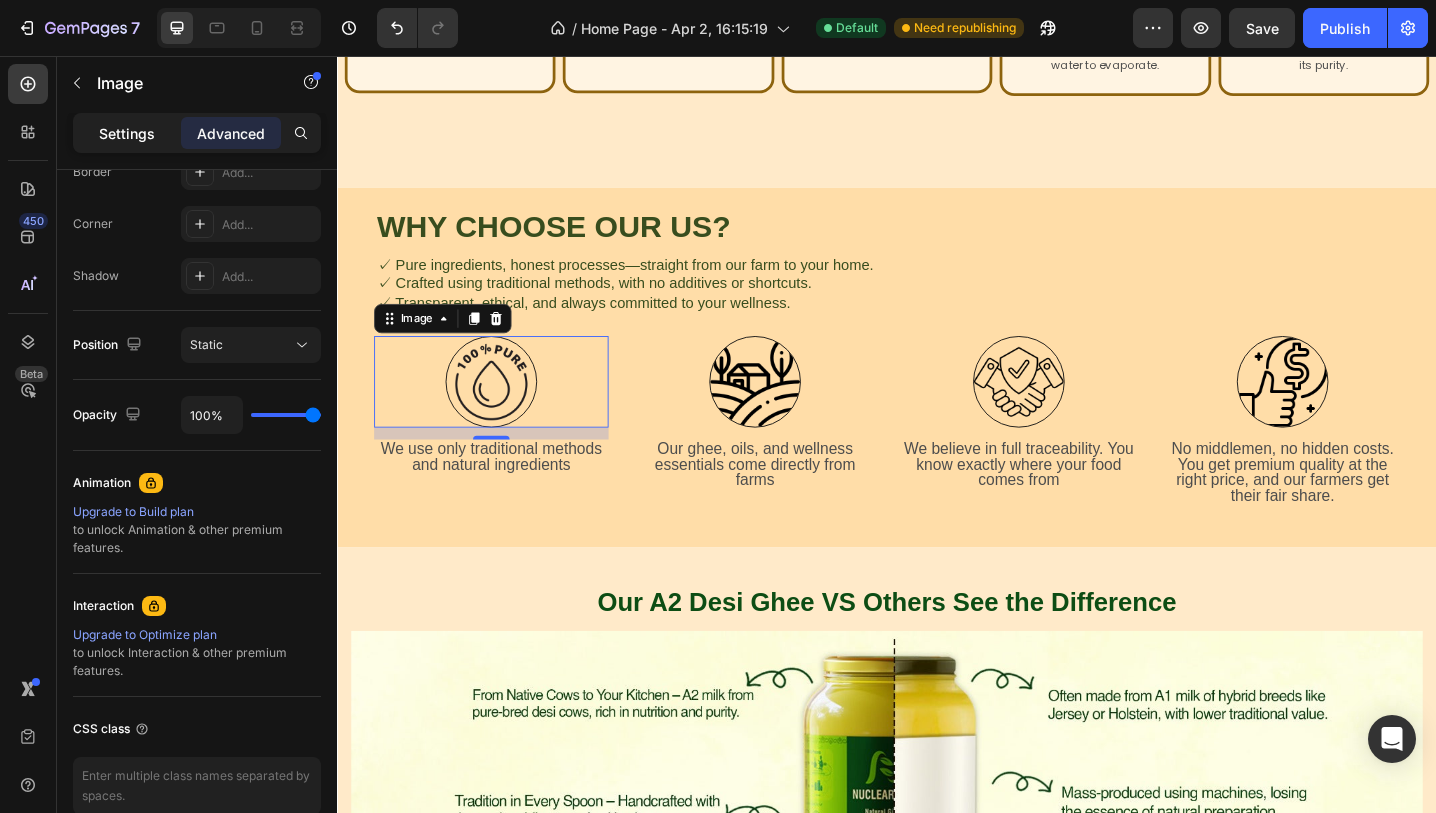 click on "Settings" at bounding box center (127, 133) 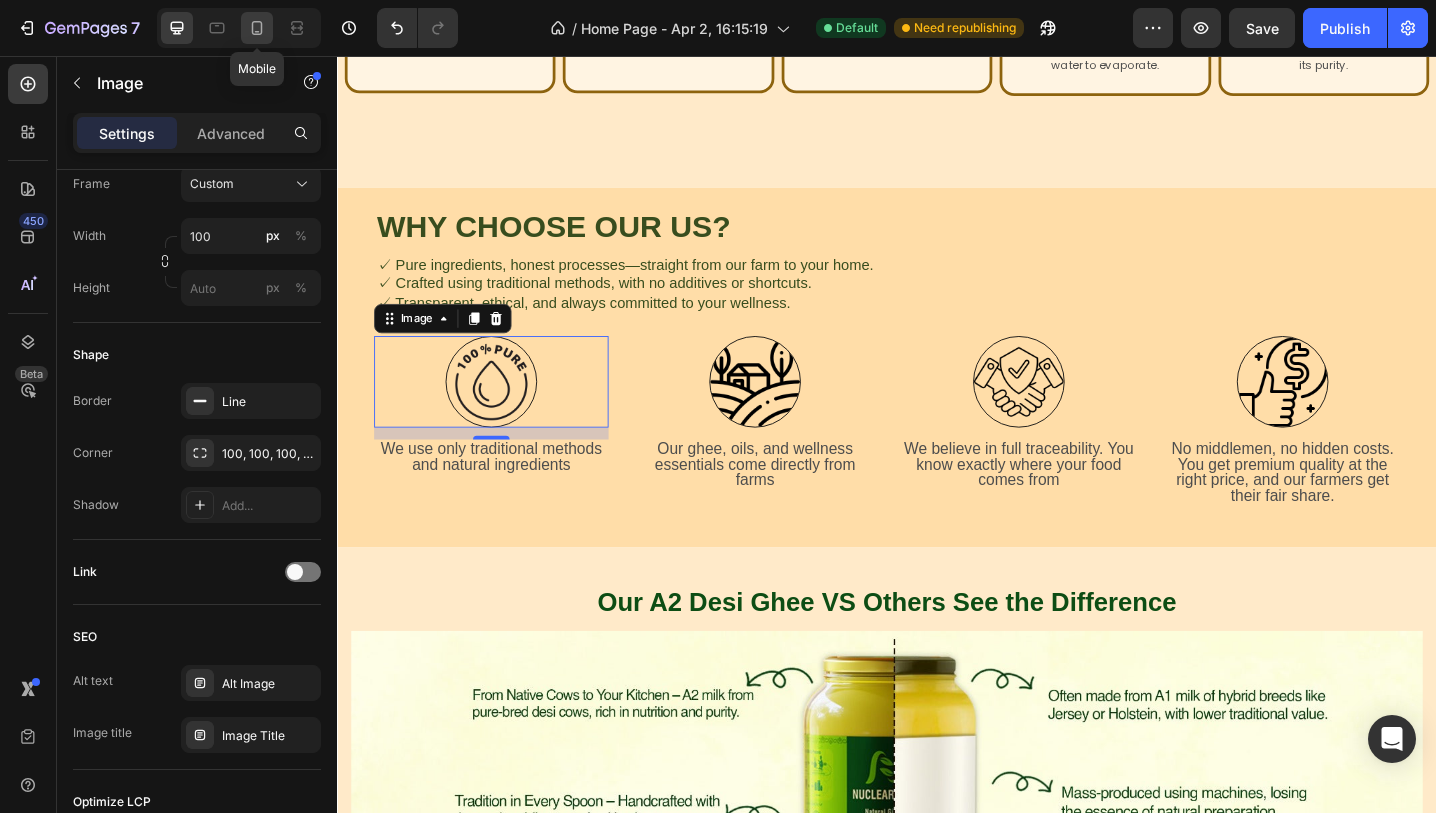 click 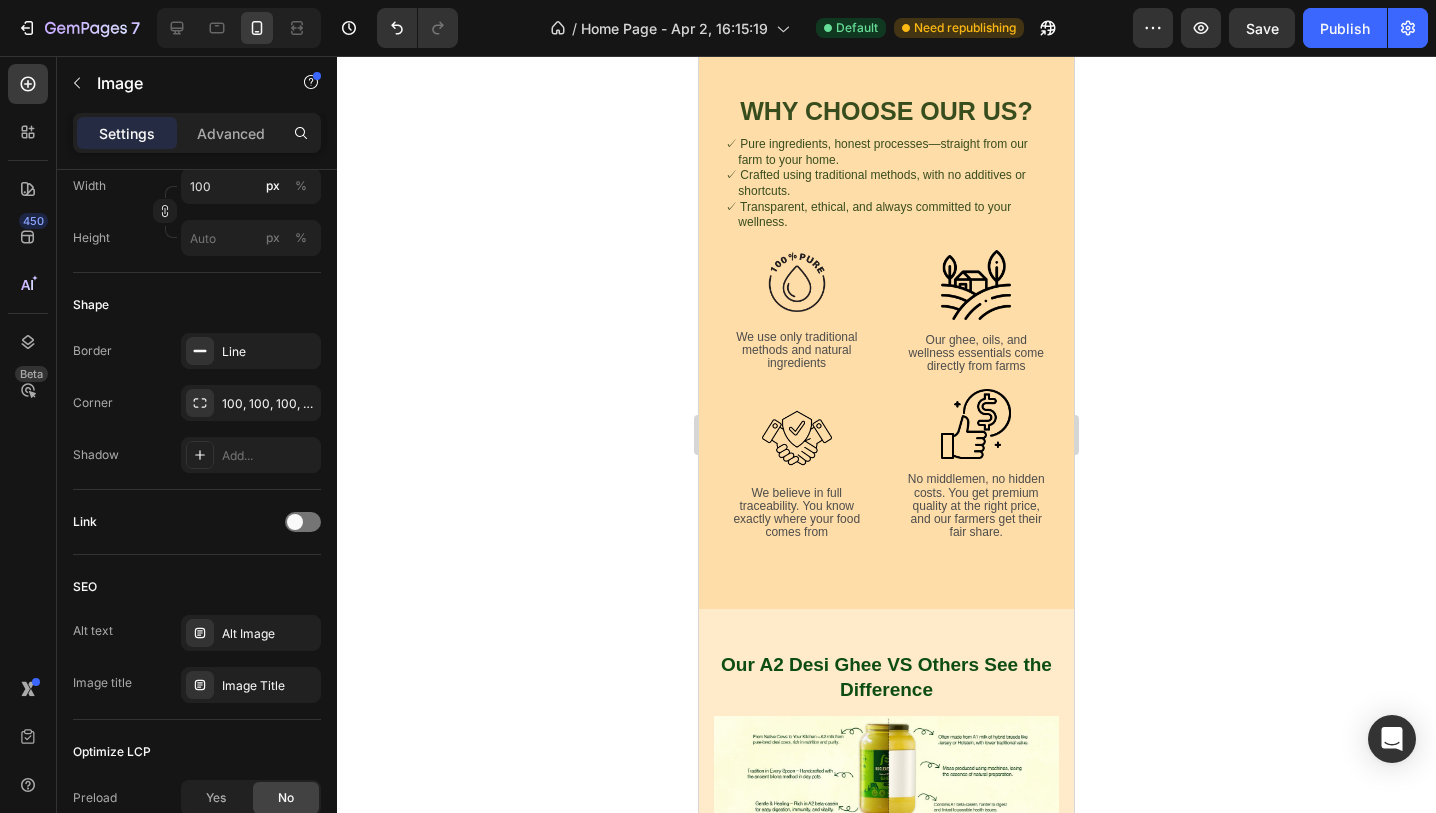 scroll, scrollTop: 1832, scrollLeft: 0, axis: vertical 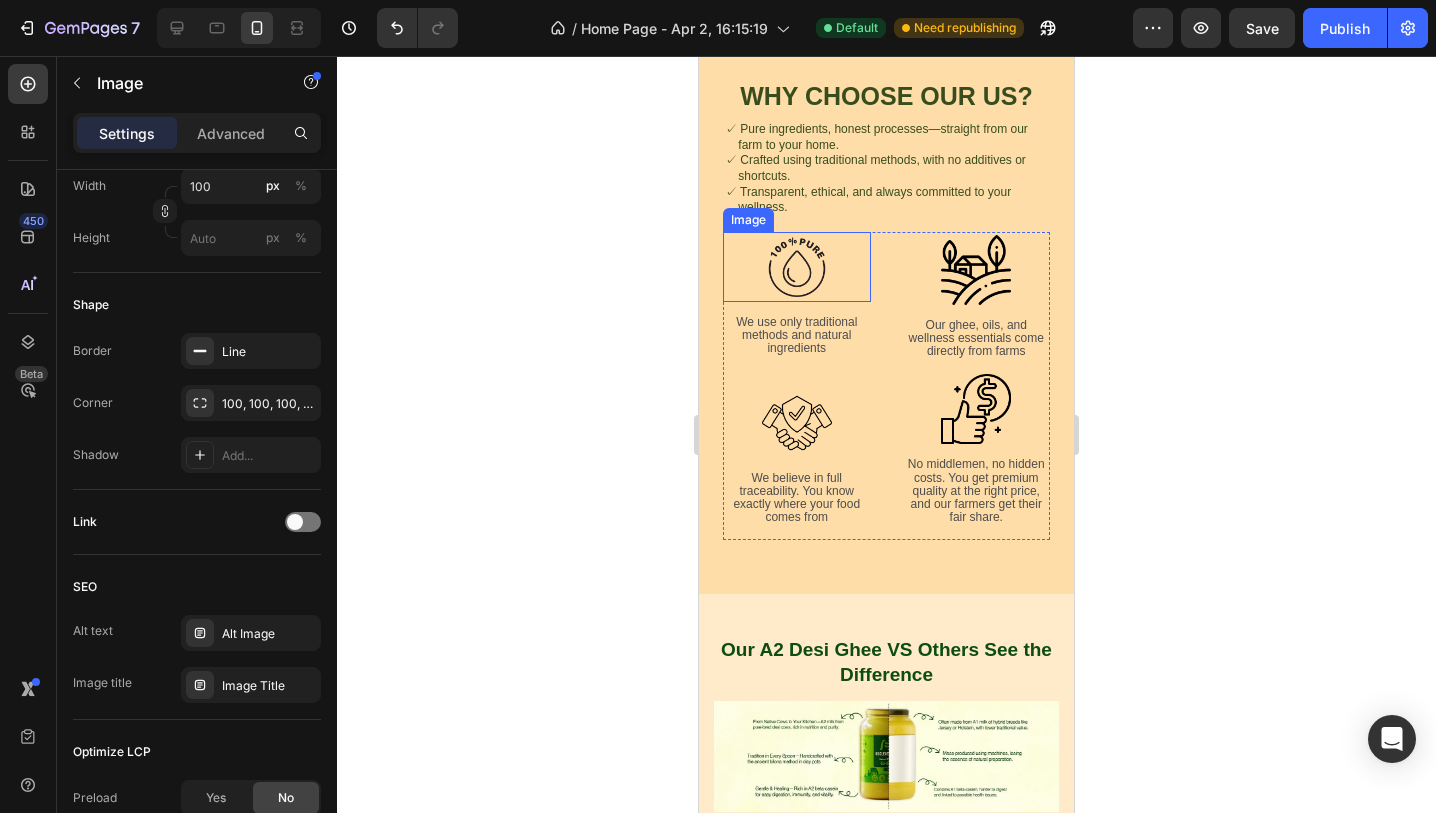 click at bounding box center (797, 267) 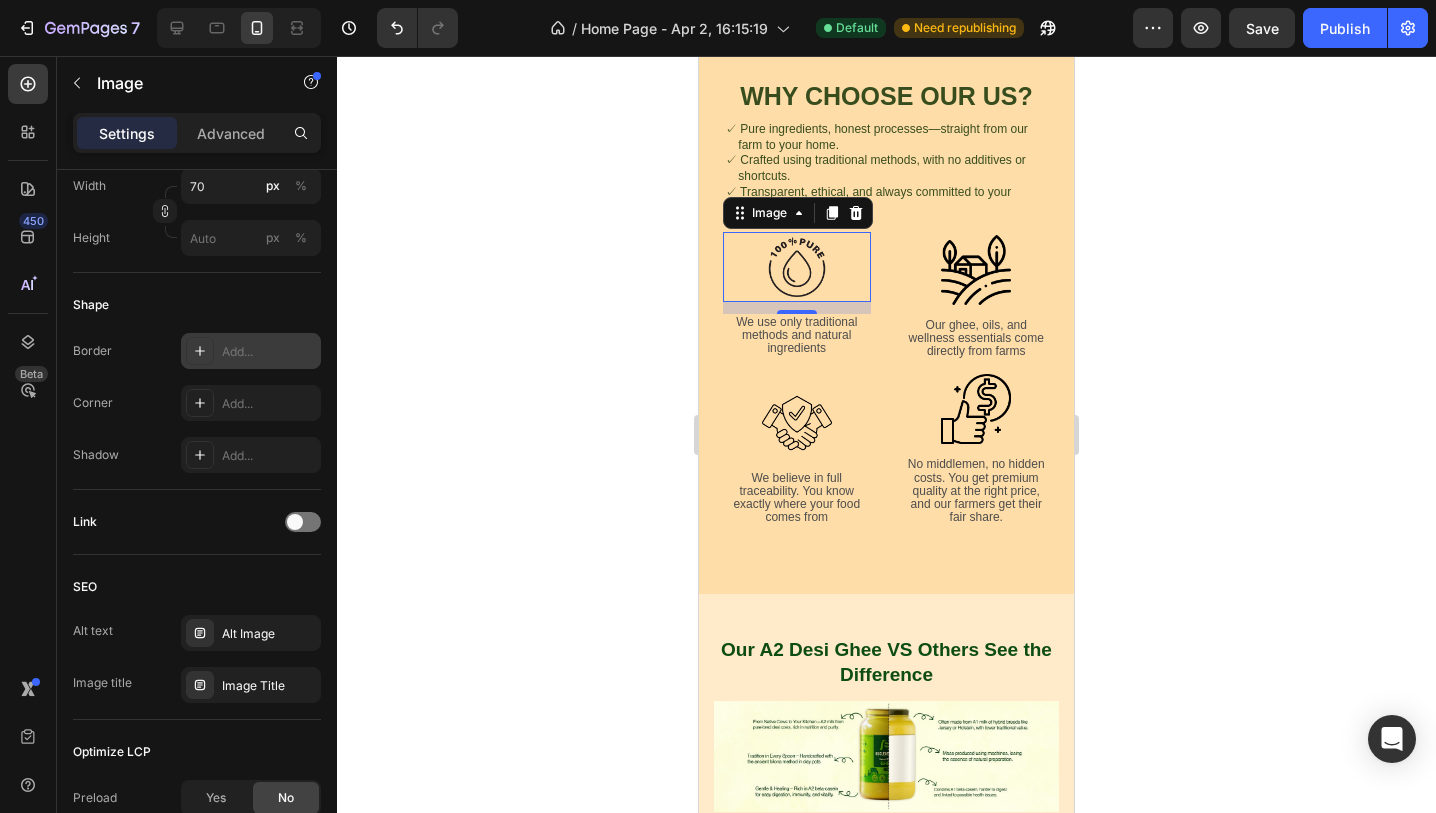 click on "Add..." at bounding box center [269, 352] 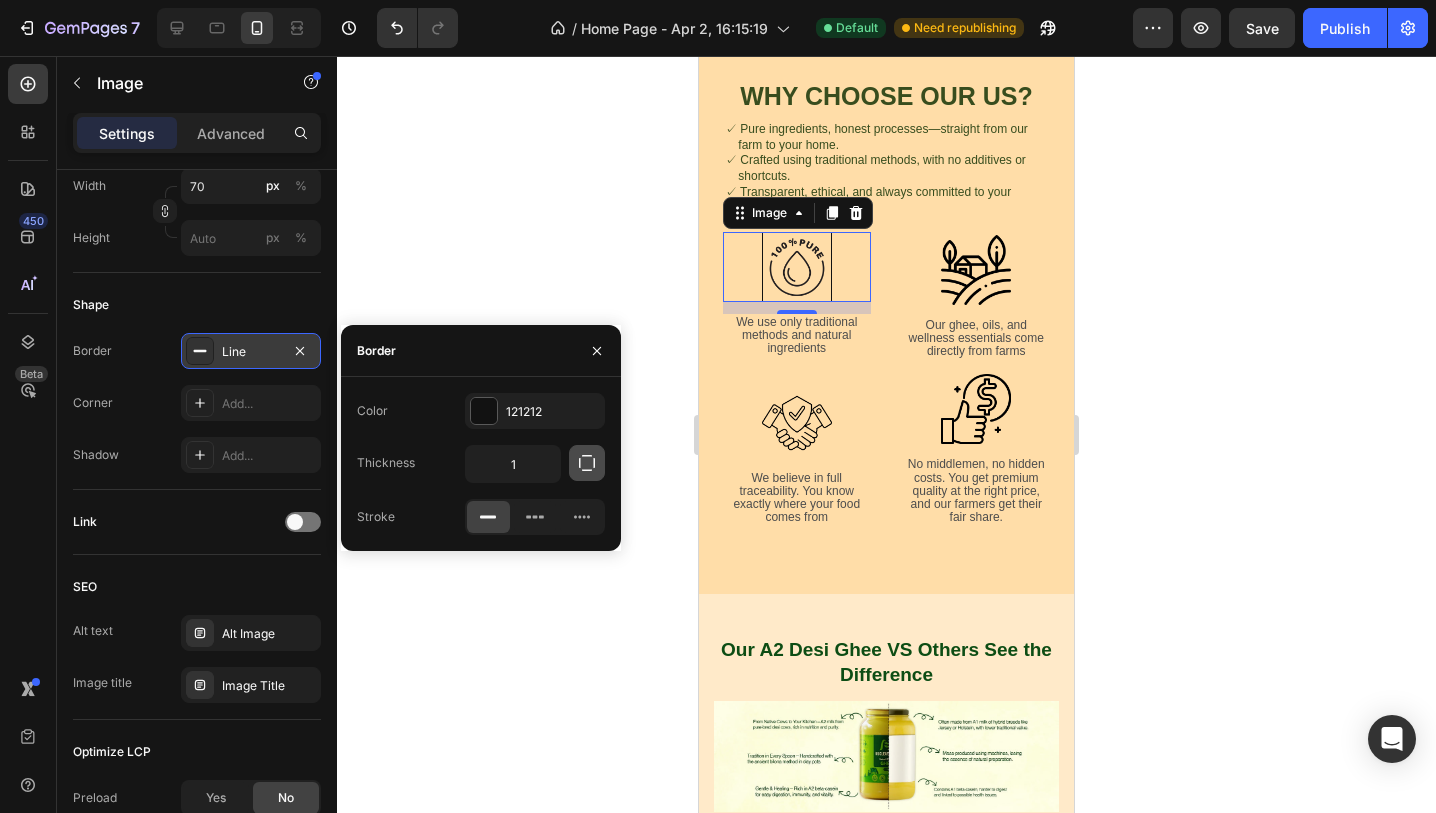 click 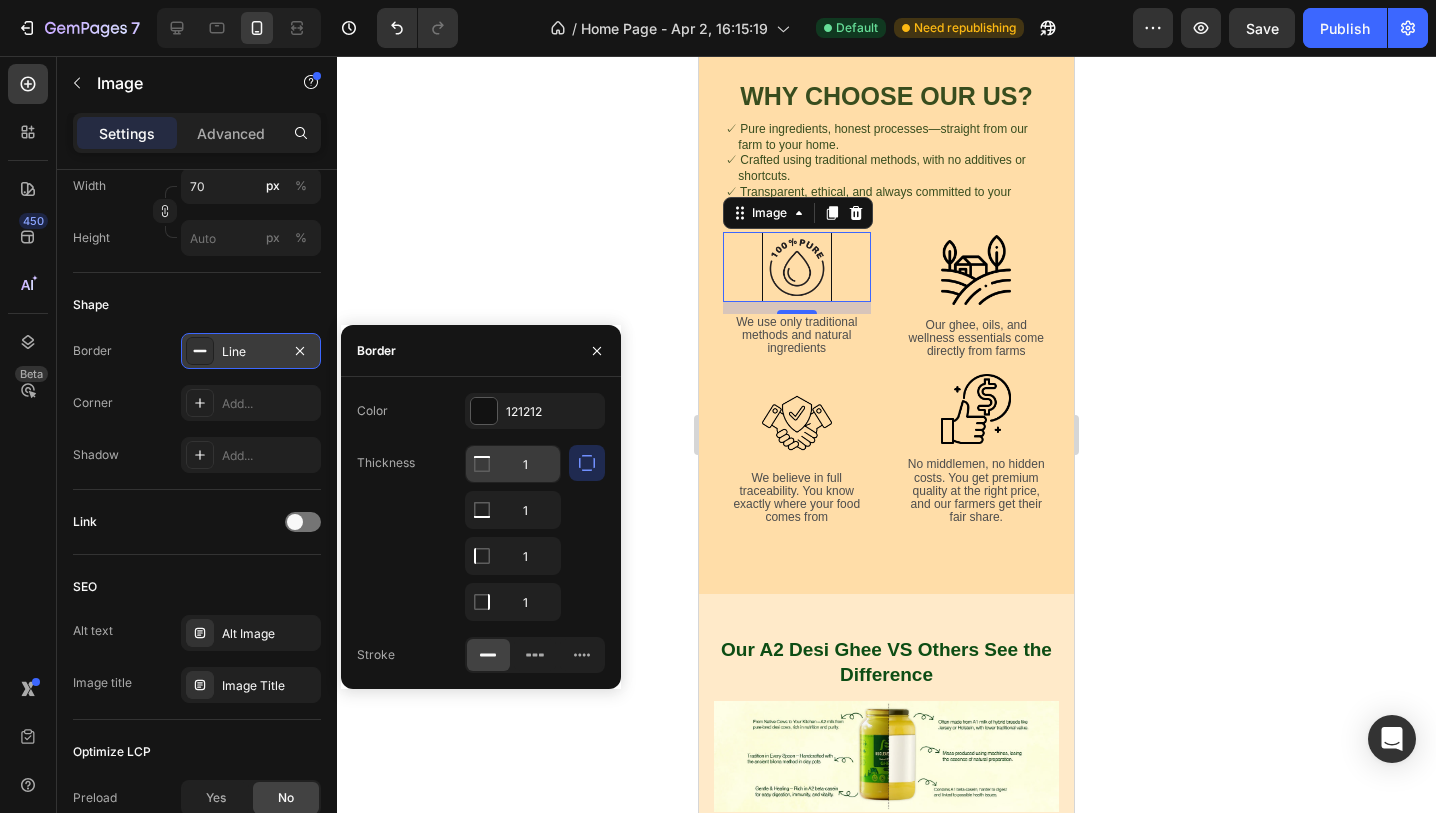 click on "1" at bounding box center [513, 464] 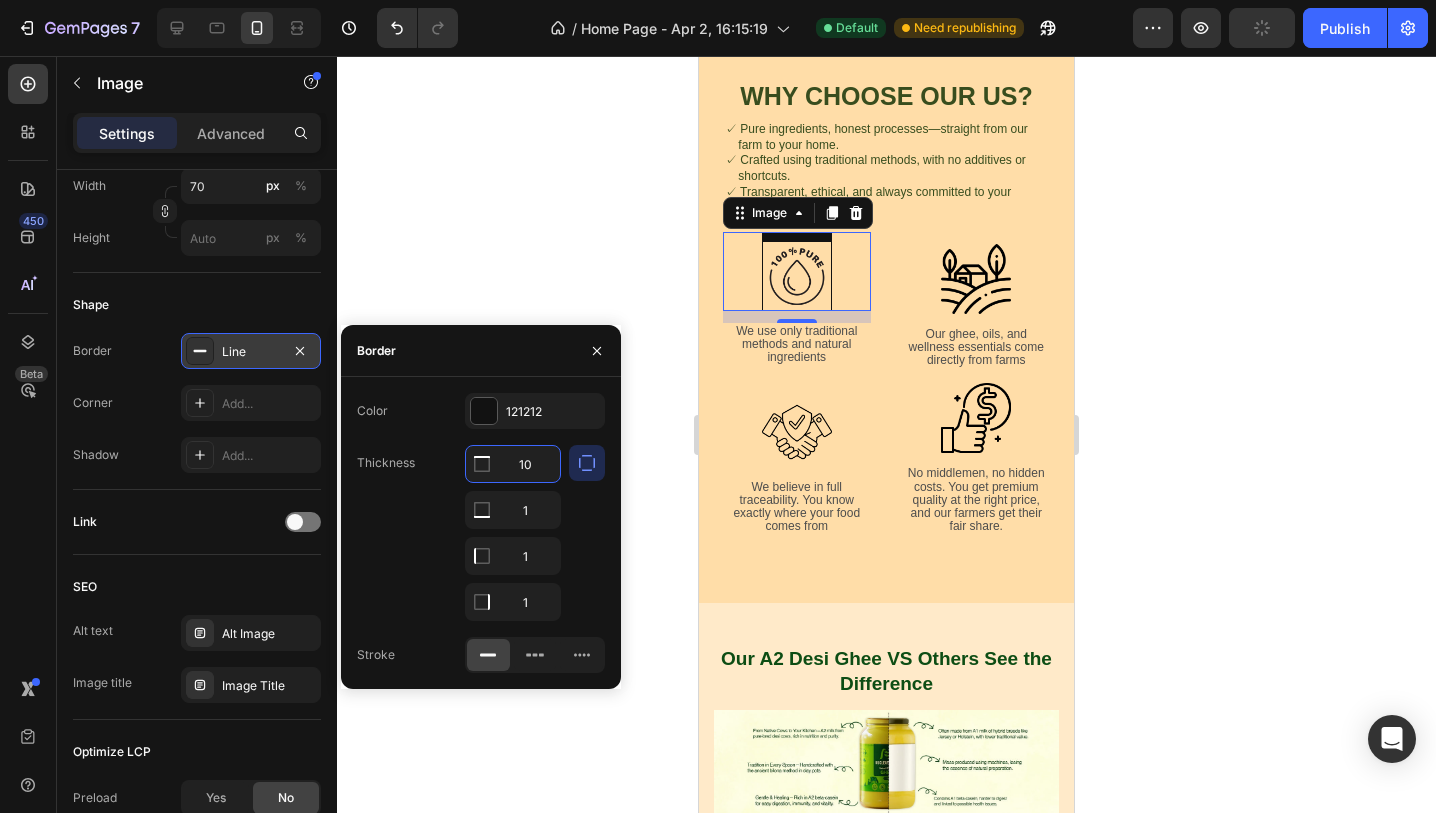 type on "1" 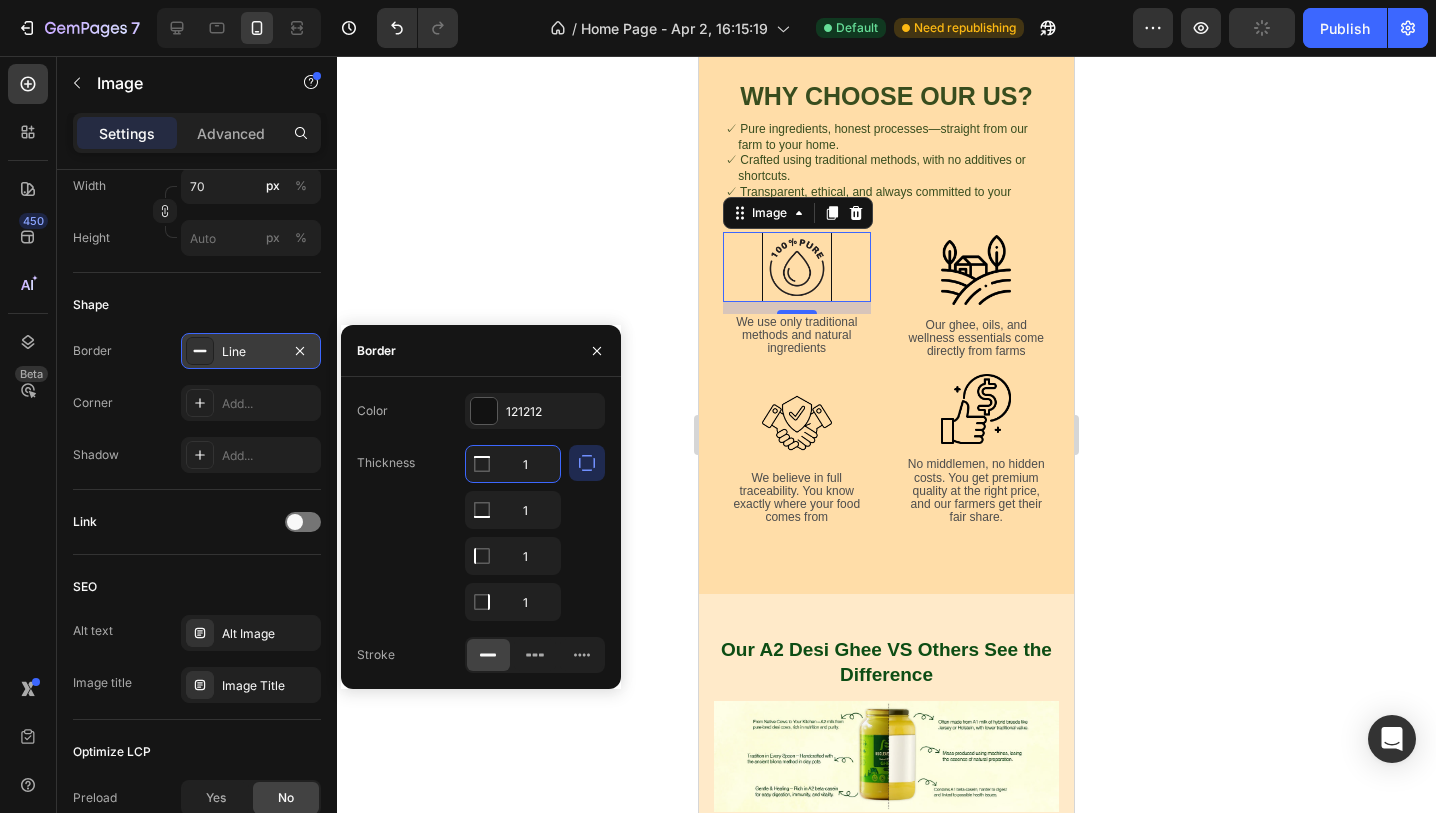 type 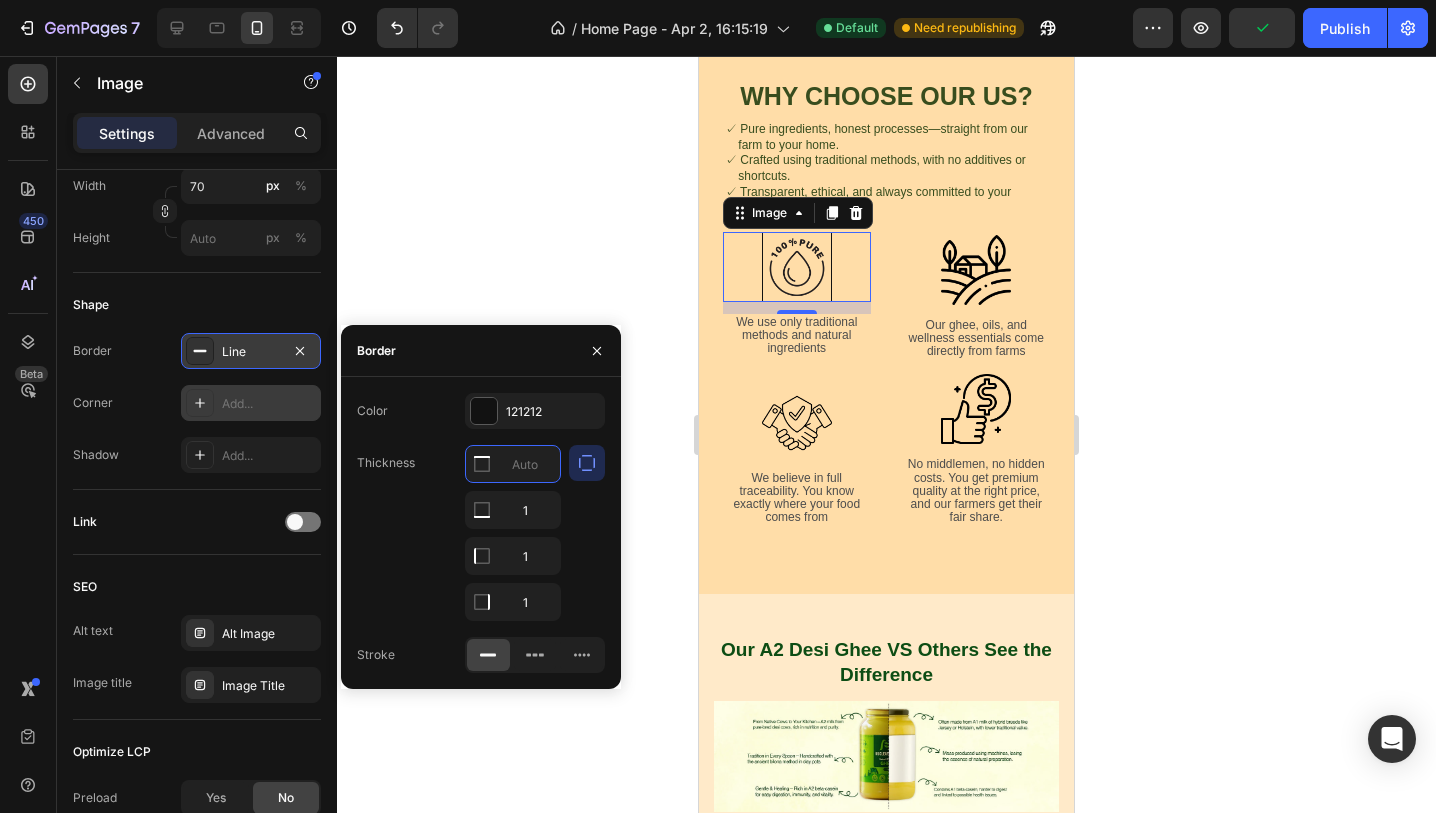 click on "Add..." at bounding box center (269, 404) 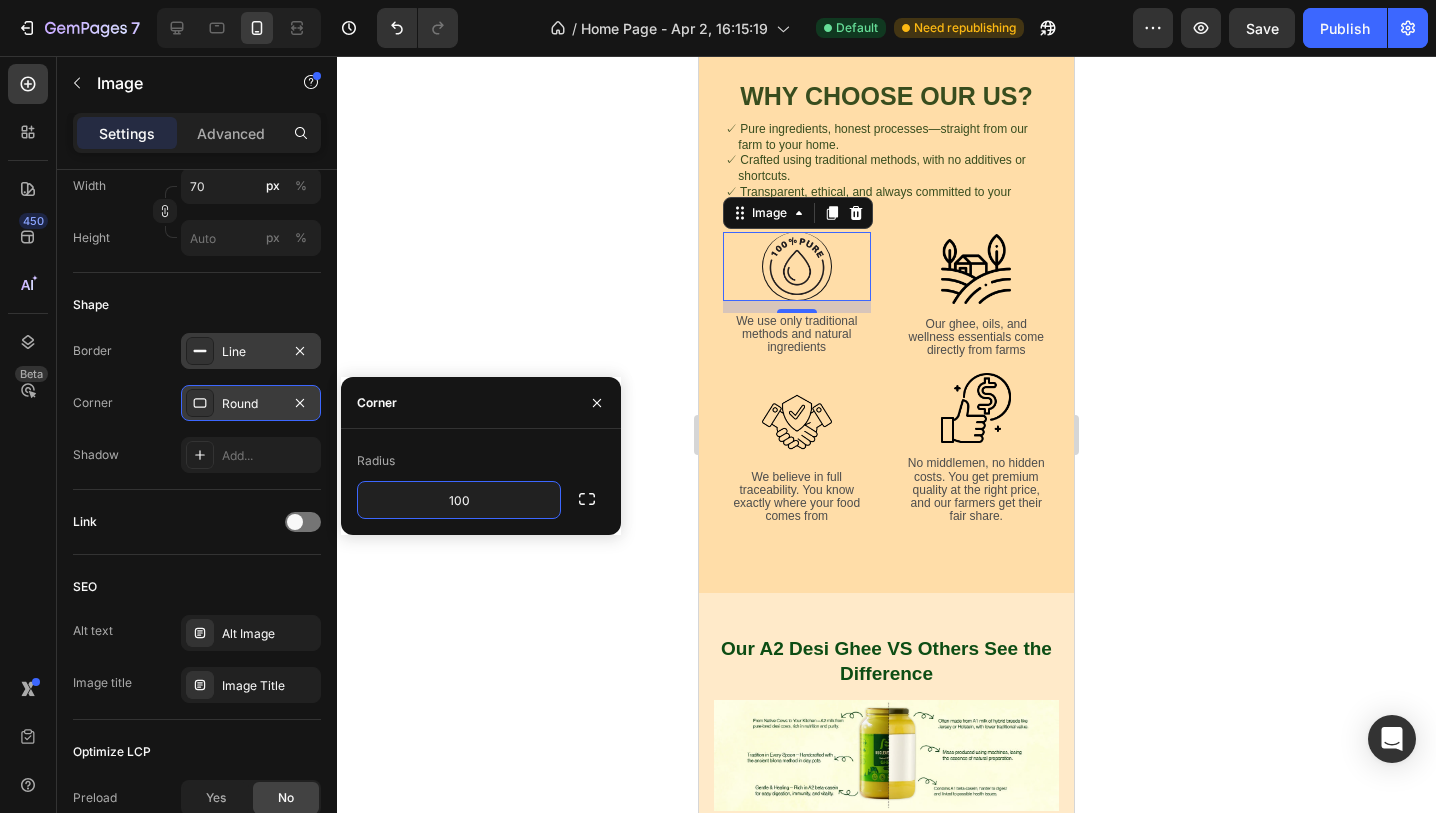 type on "100" 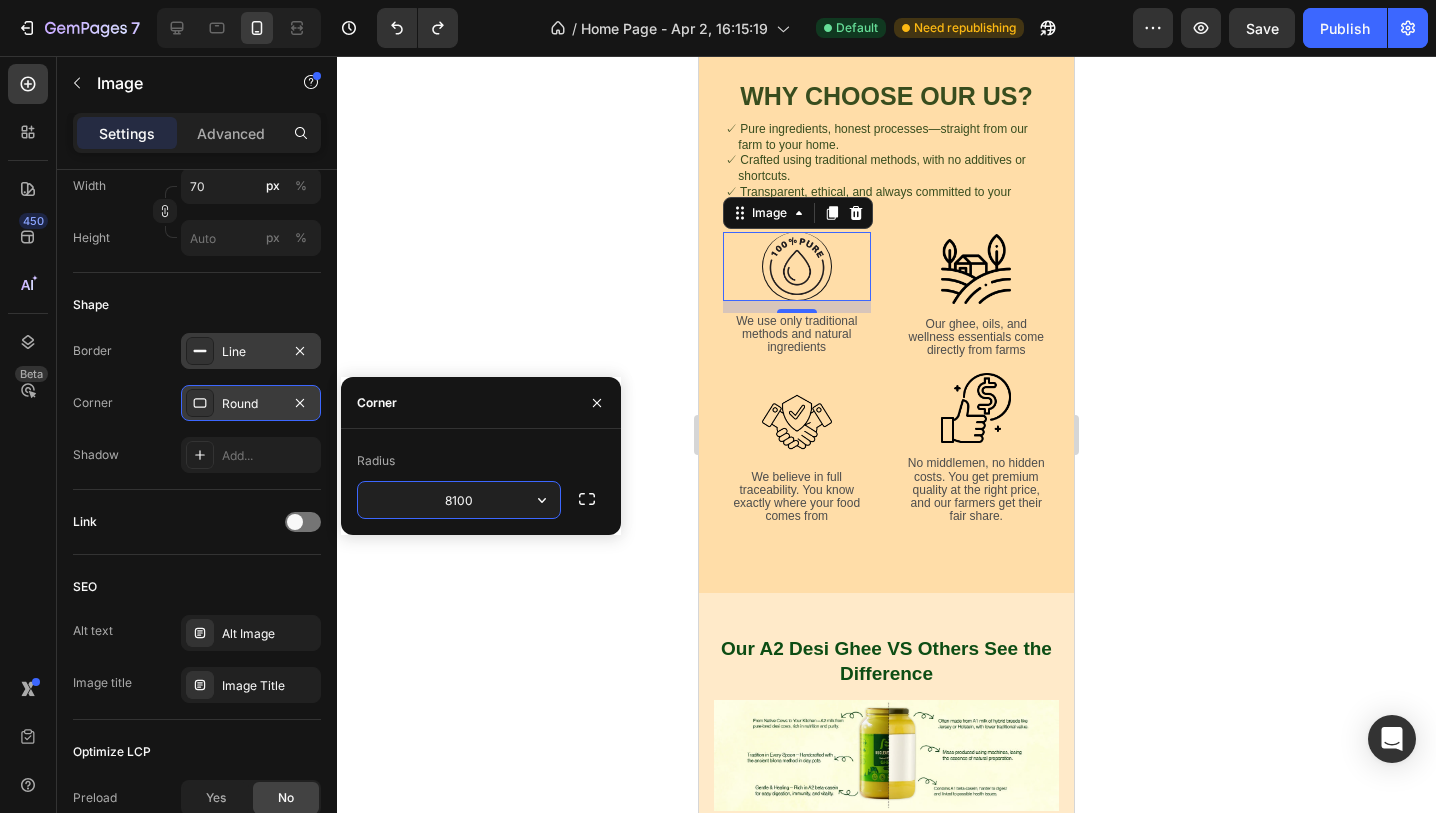 click on "8100" at bounding box center [459, 500] 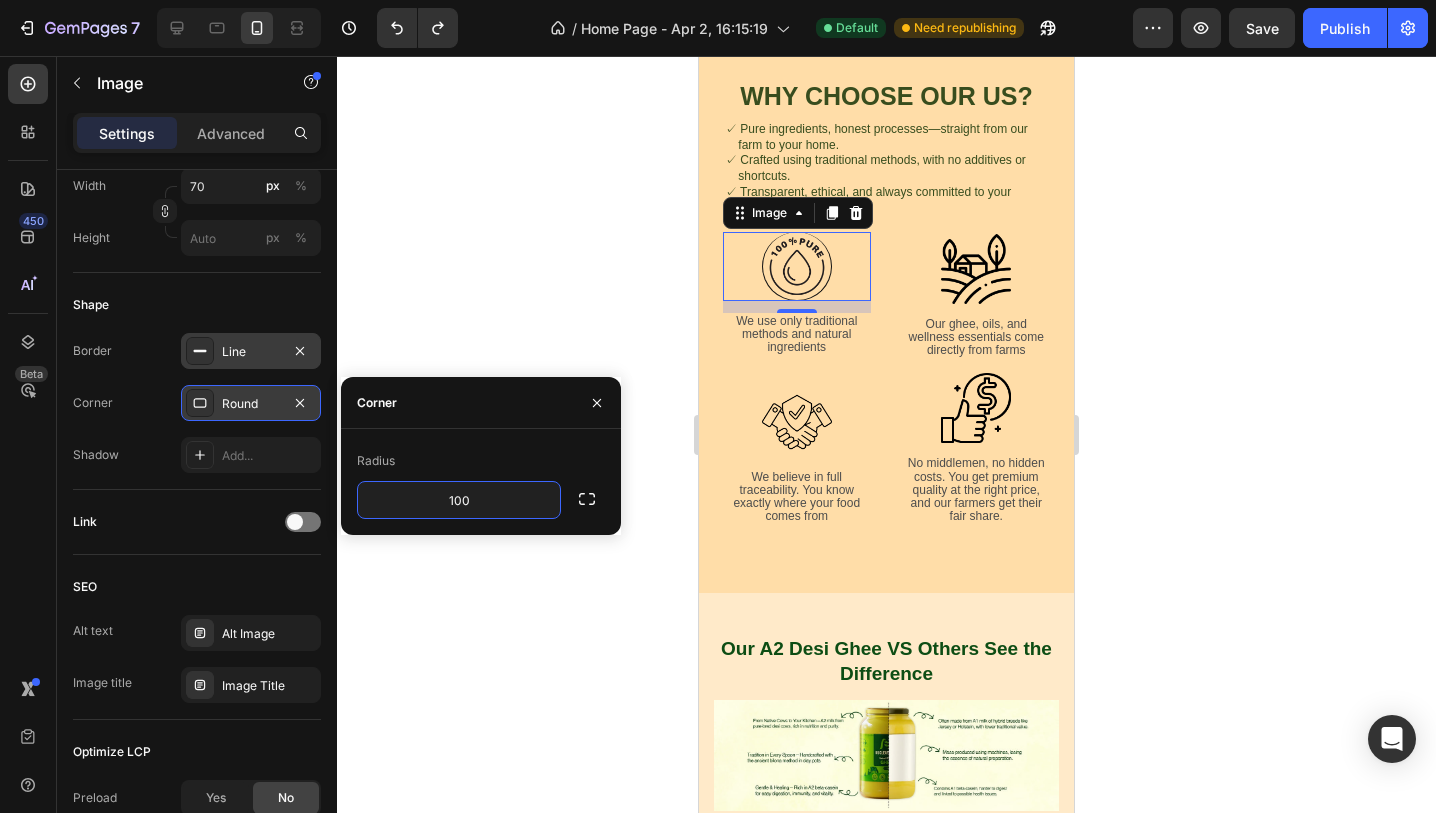 click at bounding box center (797, 266) 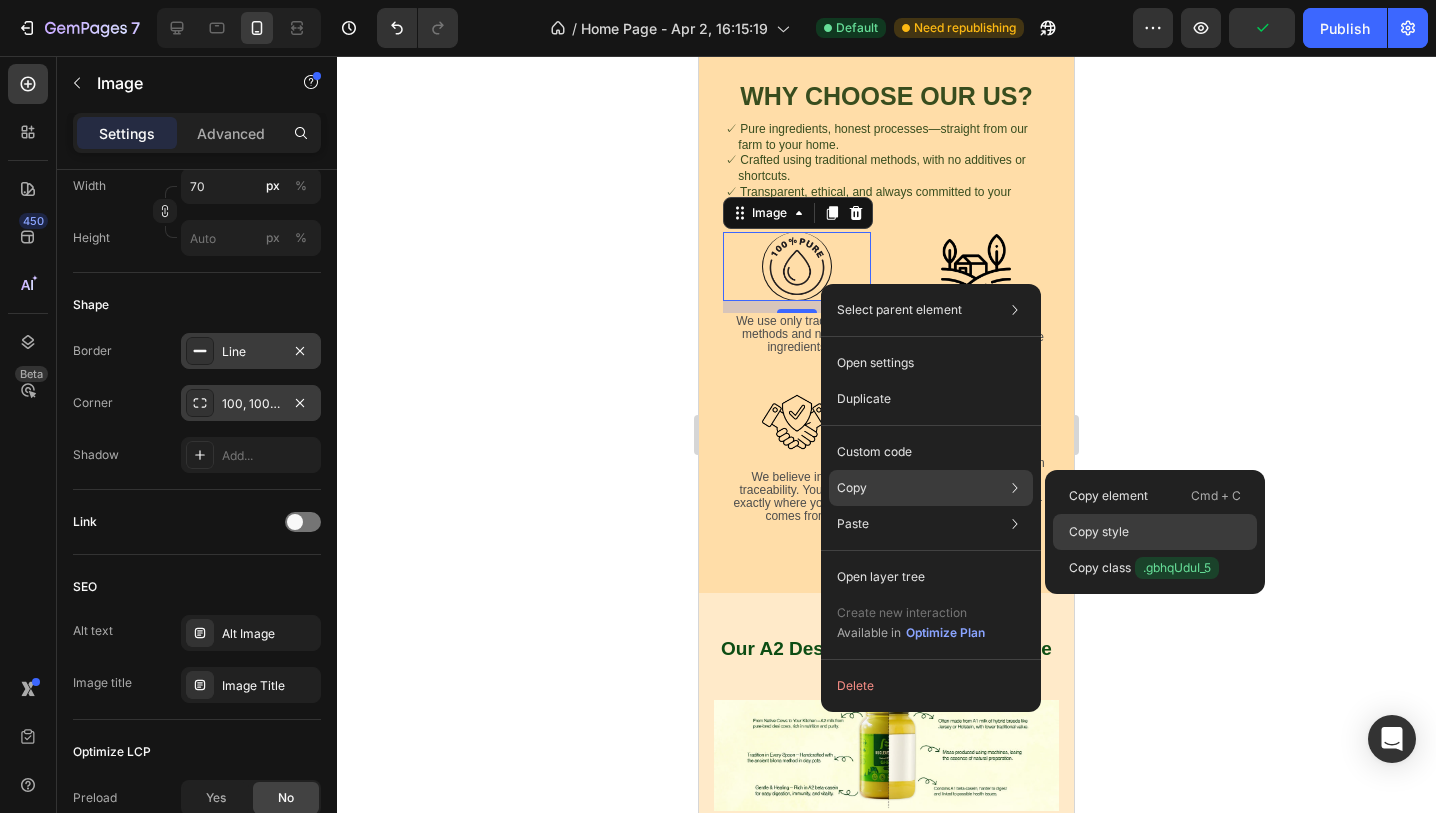 click on "Copy style" 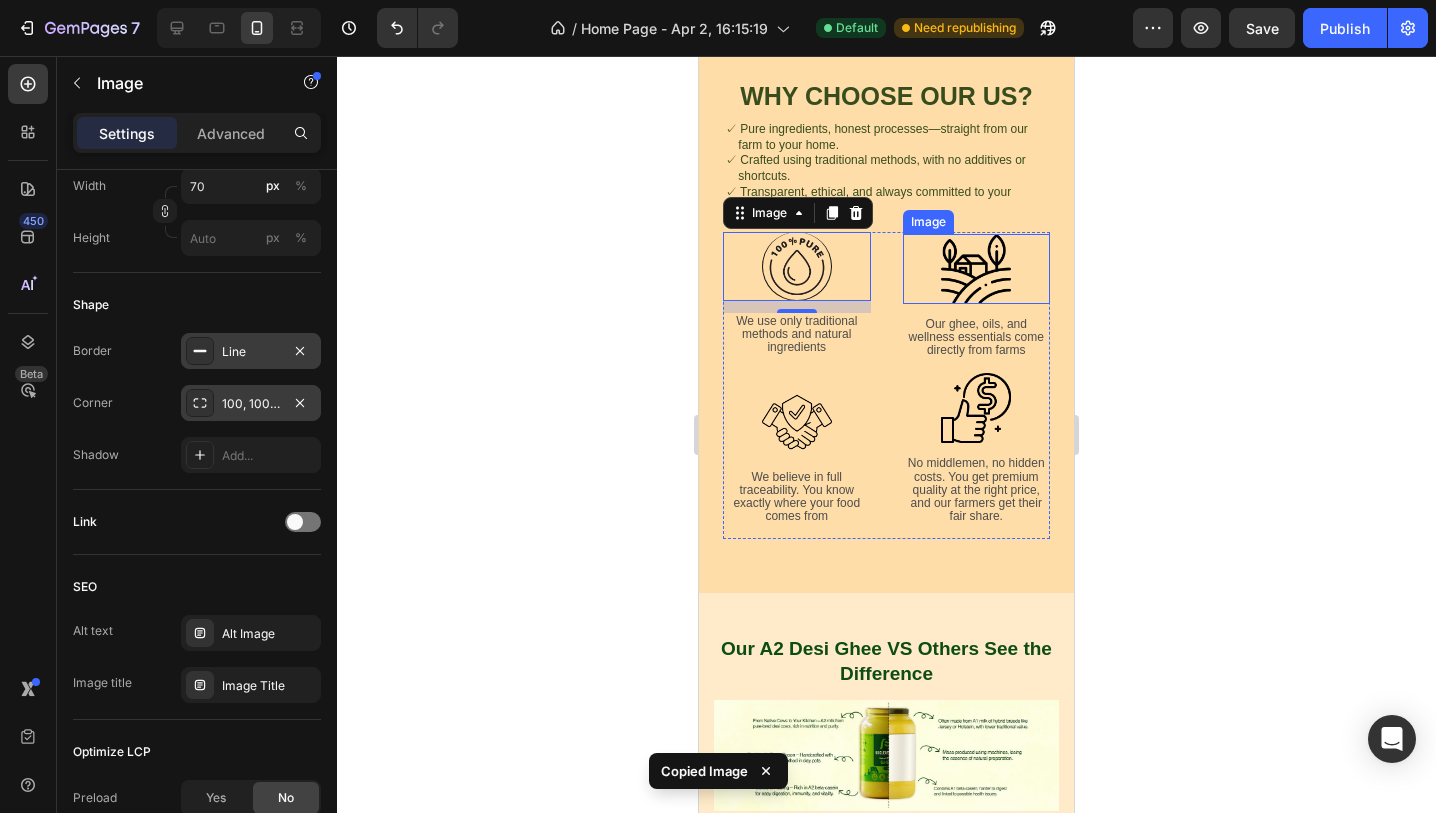 click at bounding box center [976, 269] 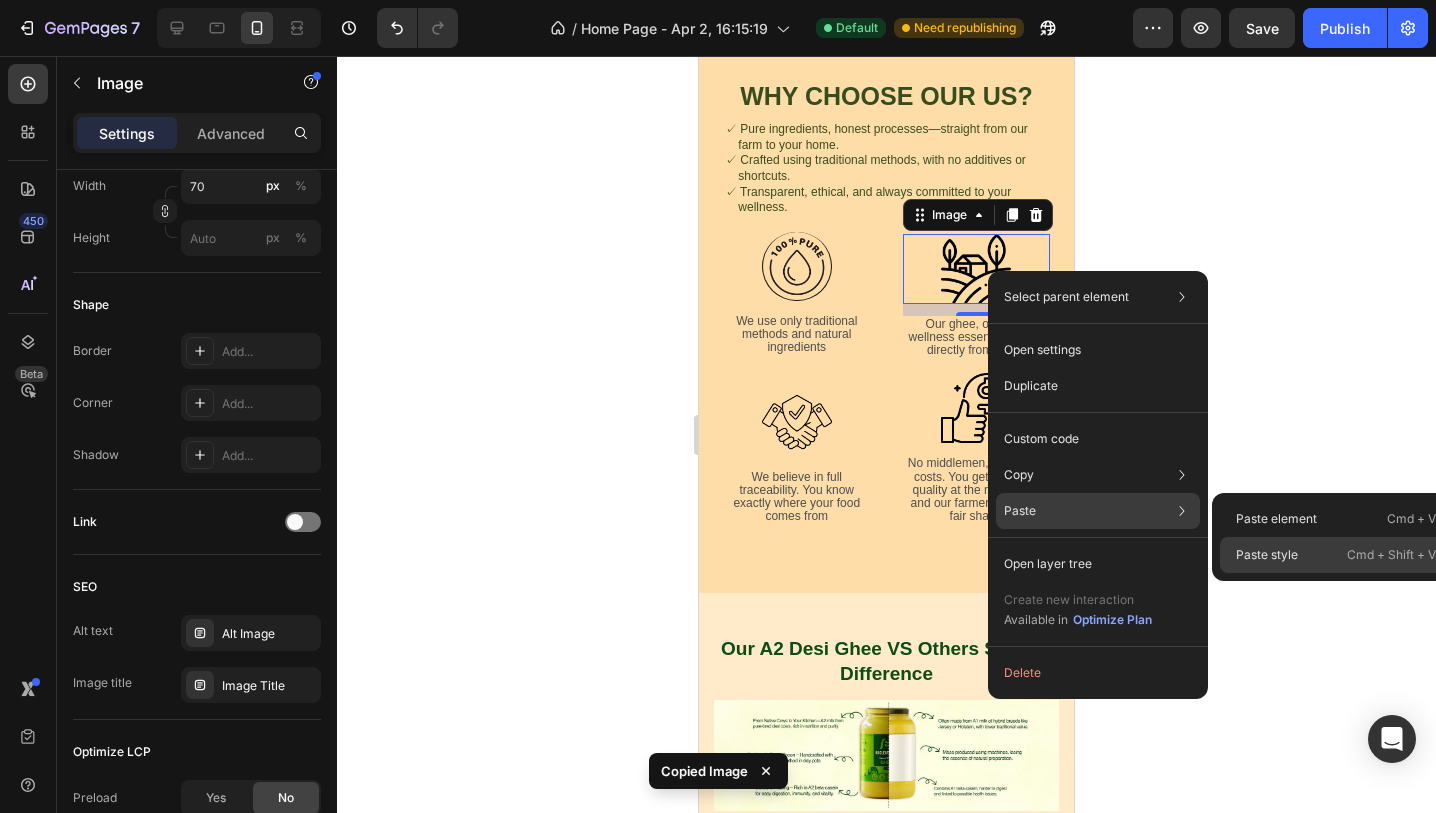 click on "Paste style  Cmd + Shift + V" 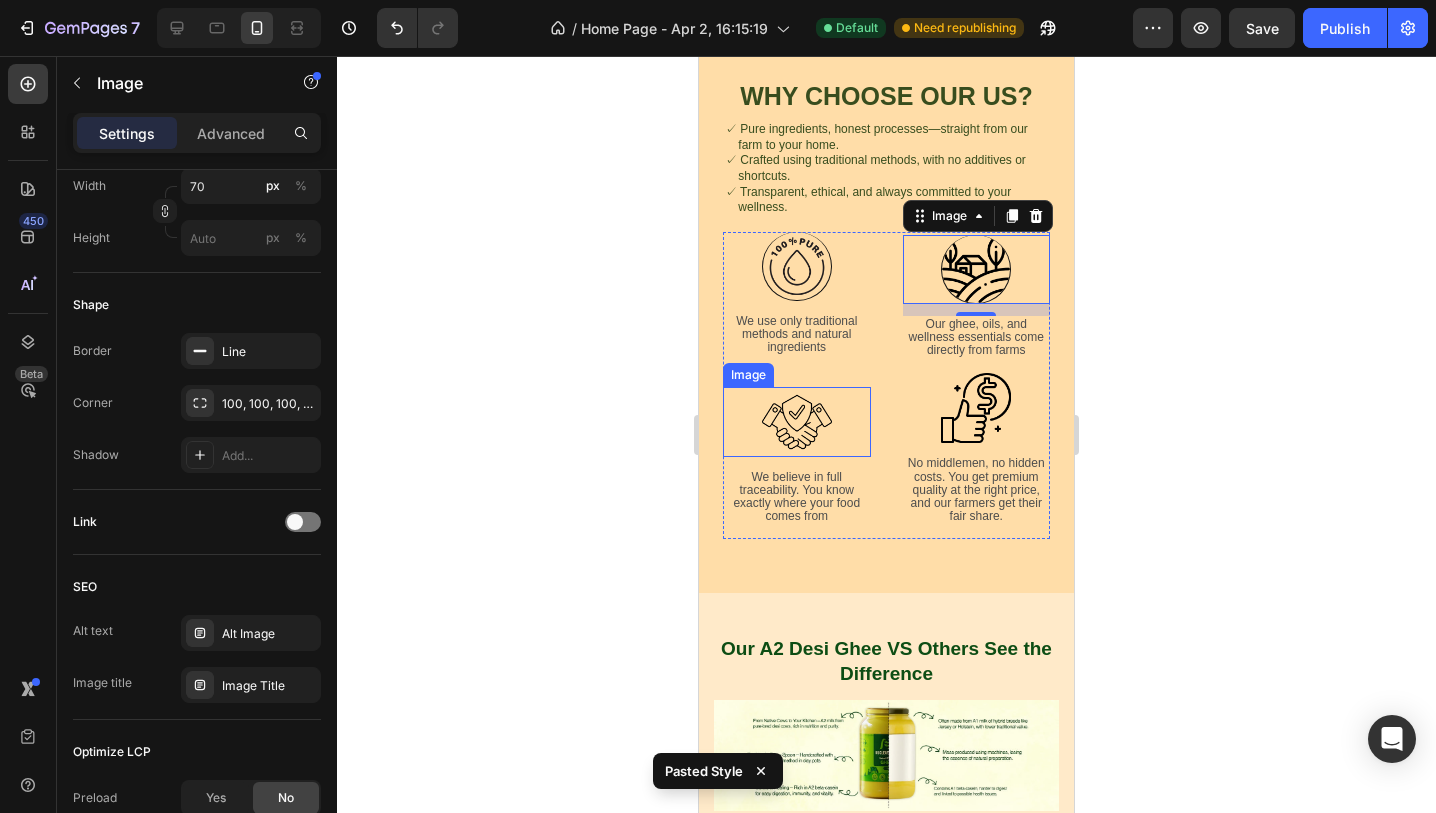 click at bounding box center [797, 422] 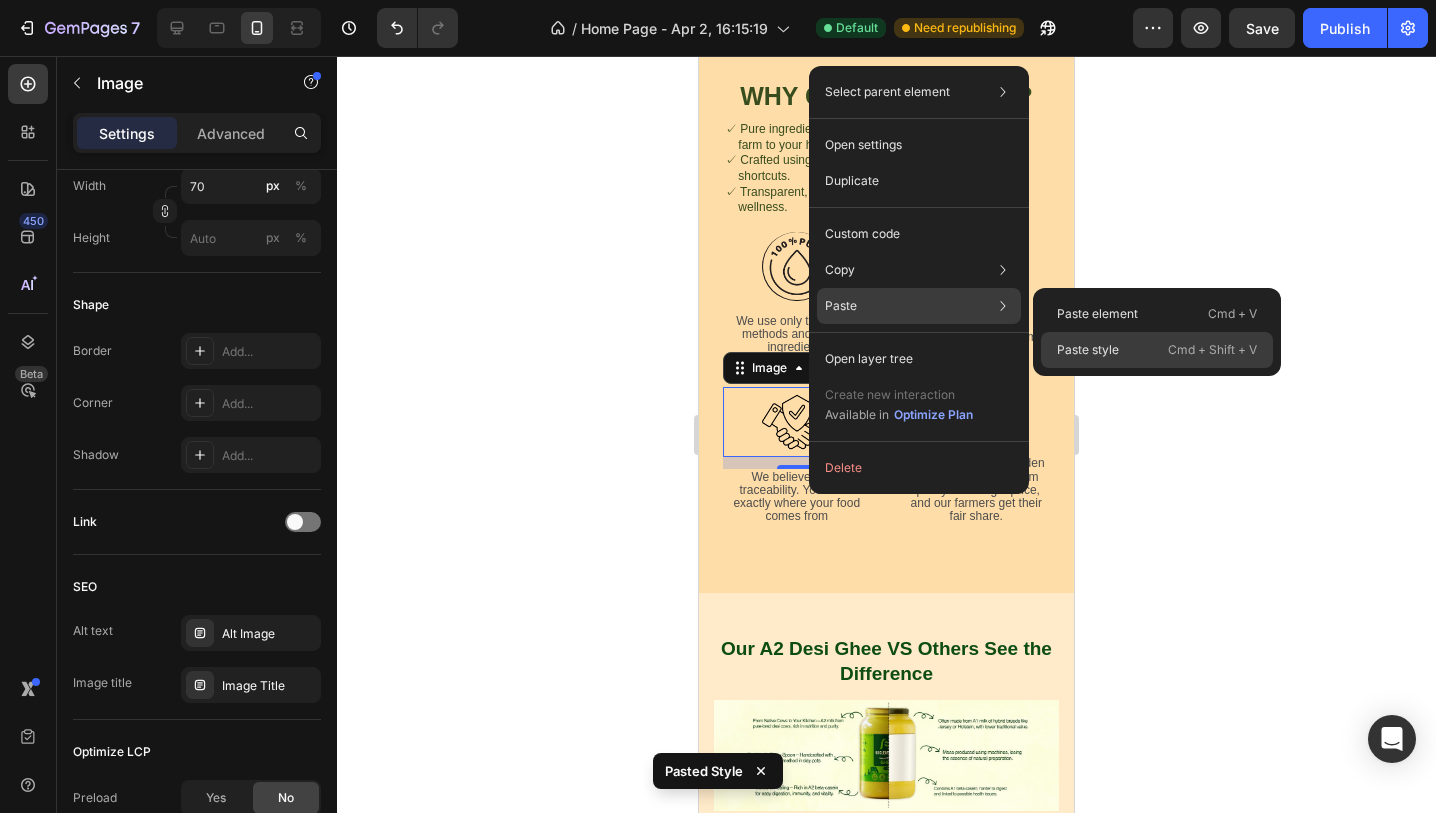 click on "Paste style" at bounding box center (1088, 350) 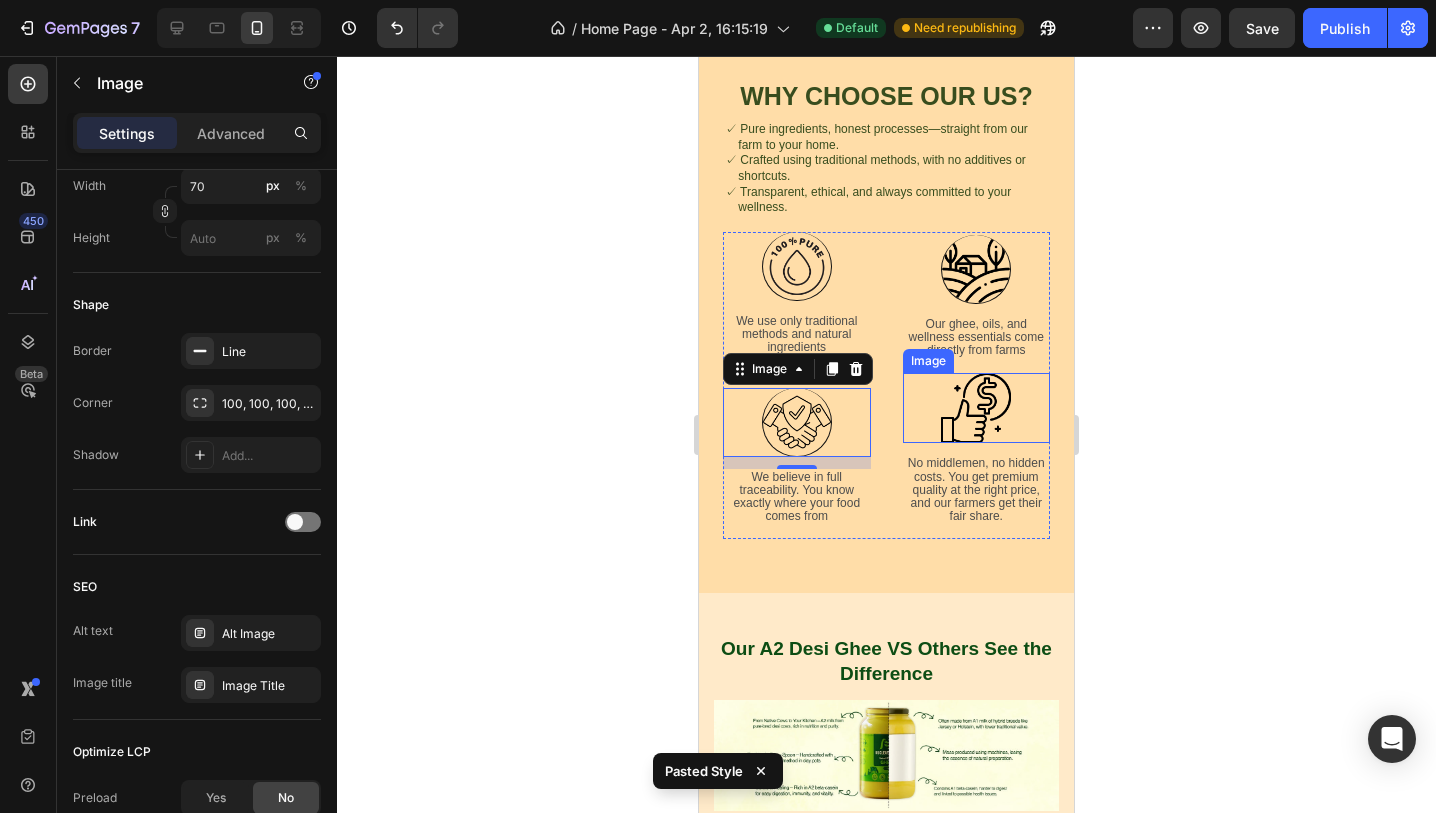 click at bounding box center [976, 408] 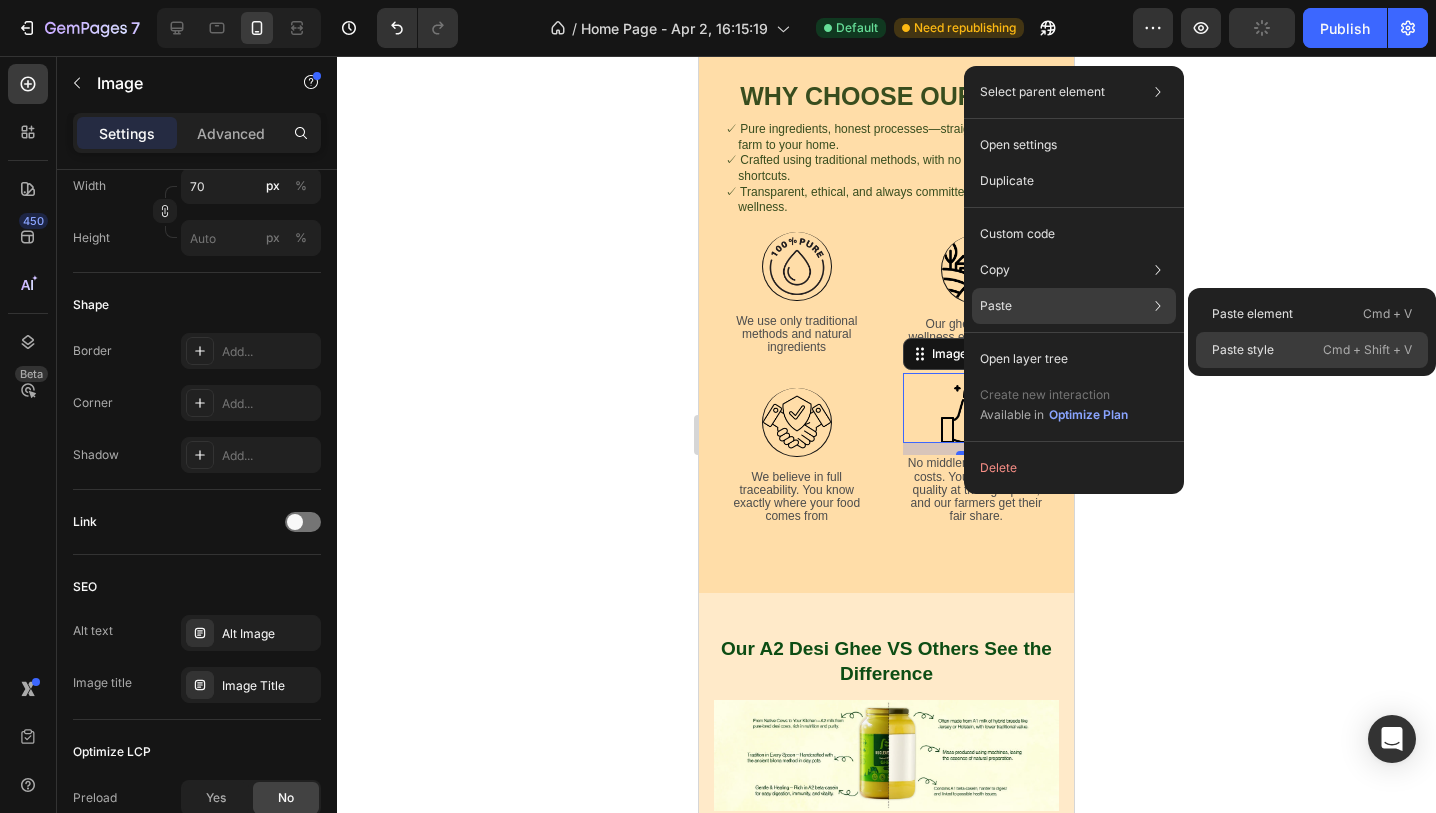 click on "Paste style" at bounding box center [1243, 350] 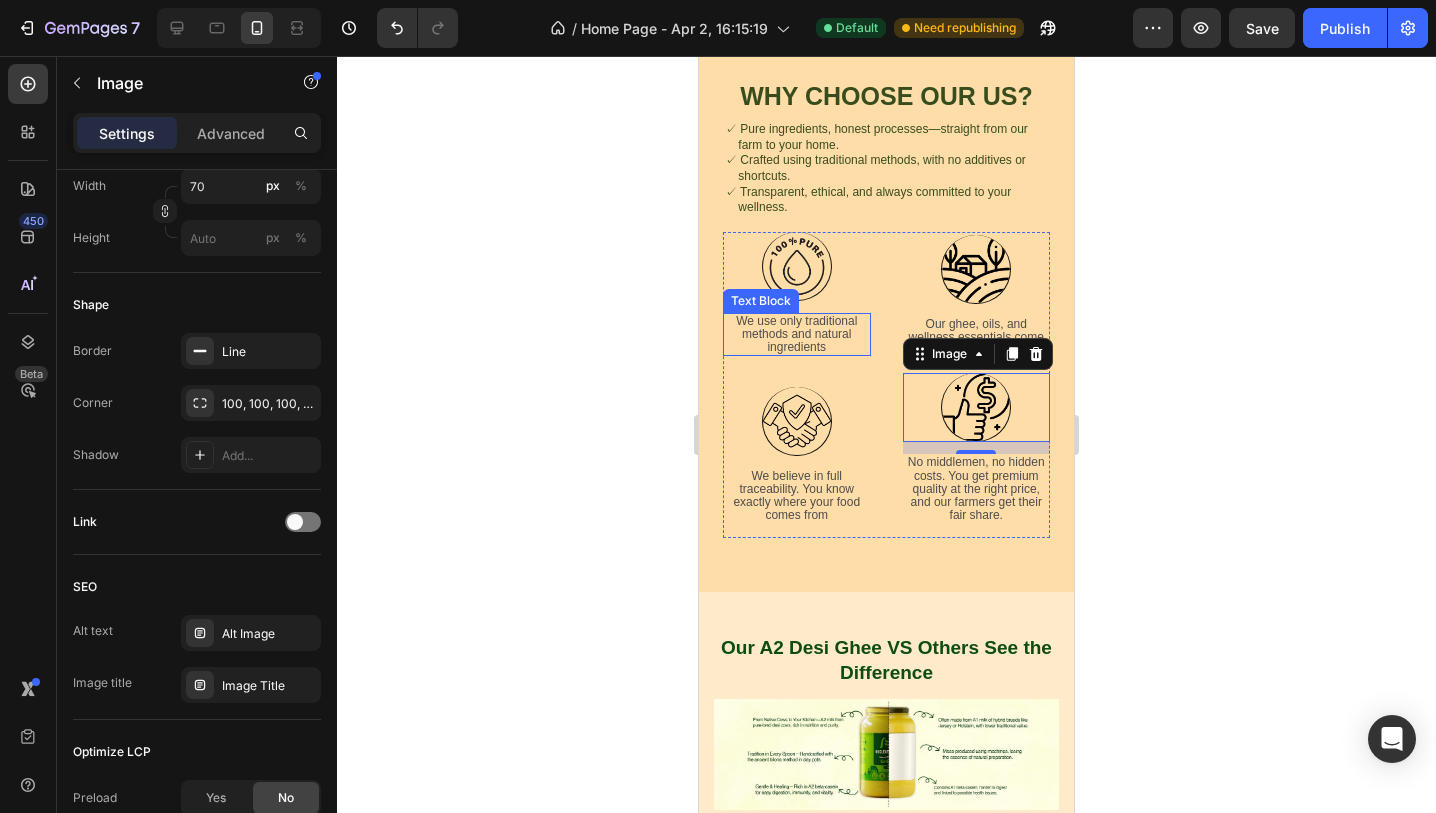 click on "We use only traditional methods and natural ingredients" at bounding box center [797, 335] 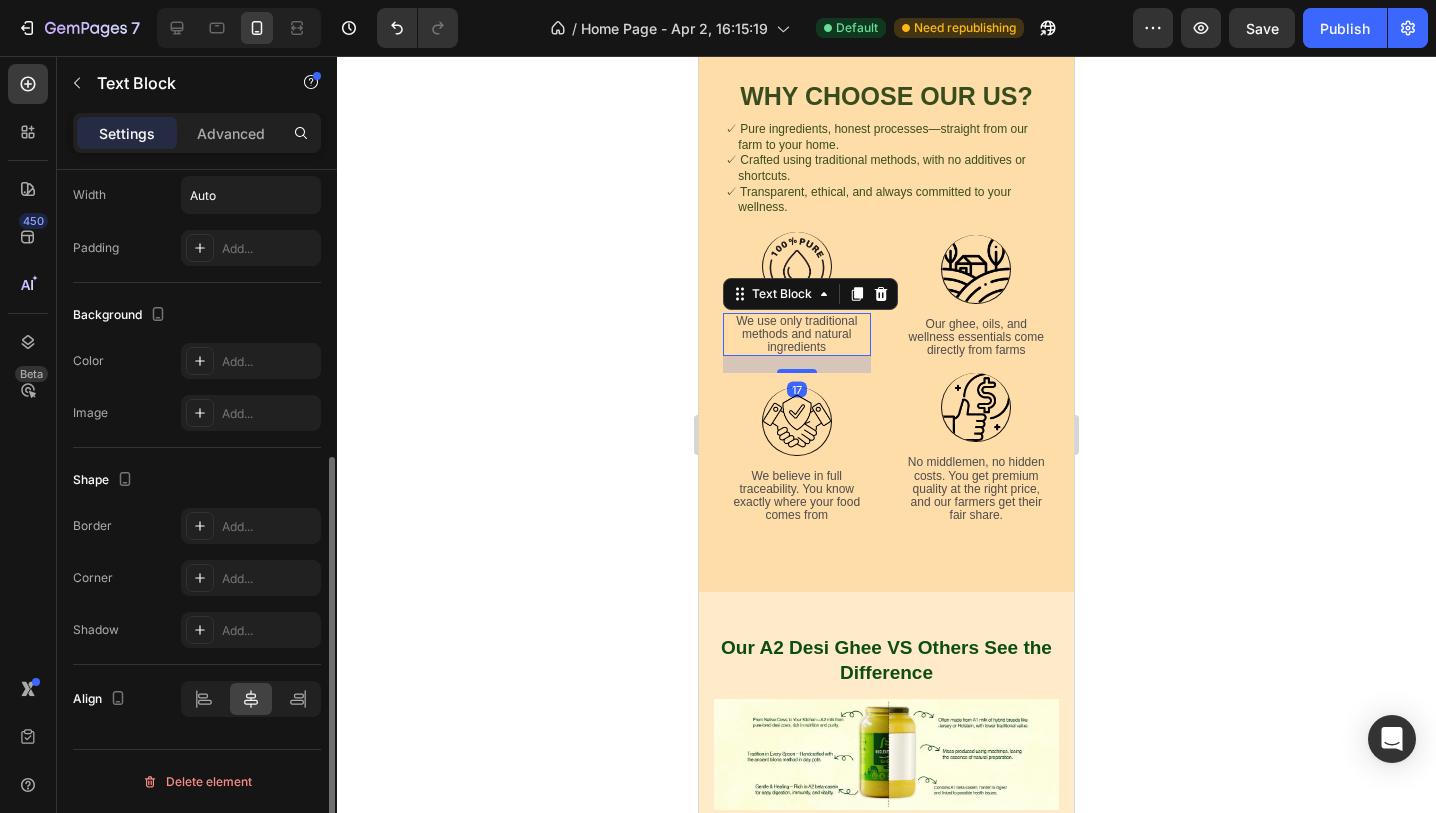 scroll, scrollTop: 0, scrollLeft: 0, axis: both 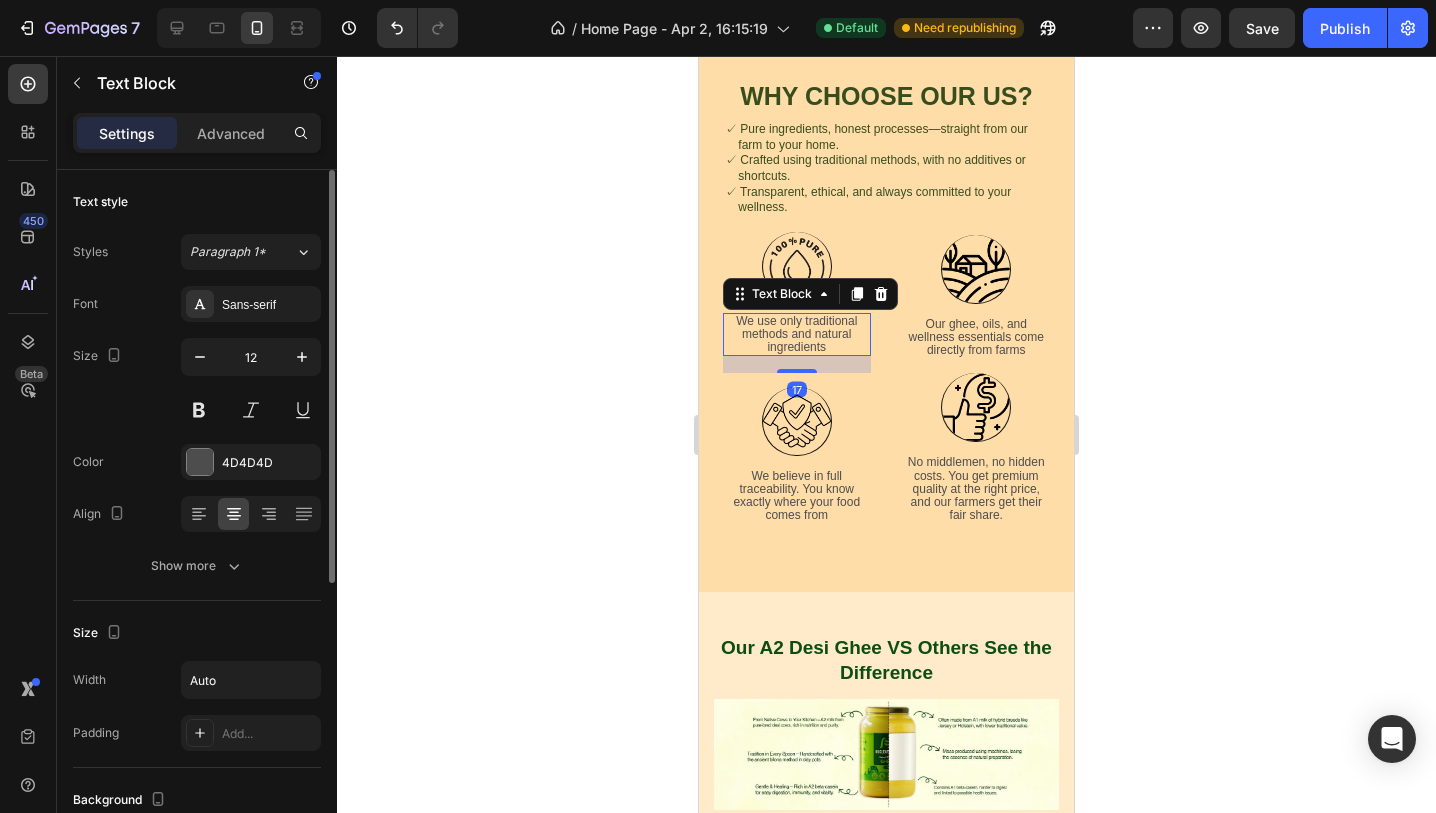 click on "We use only traditional methods and natural ingredients" at bounding box center [797, 335] 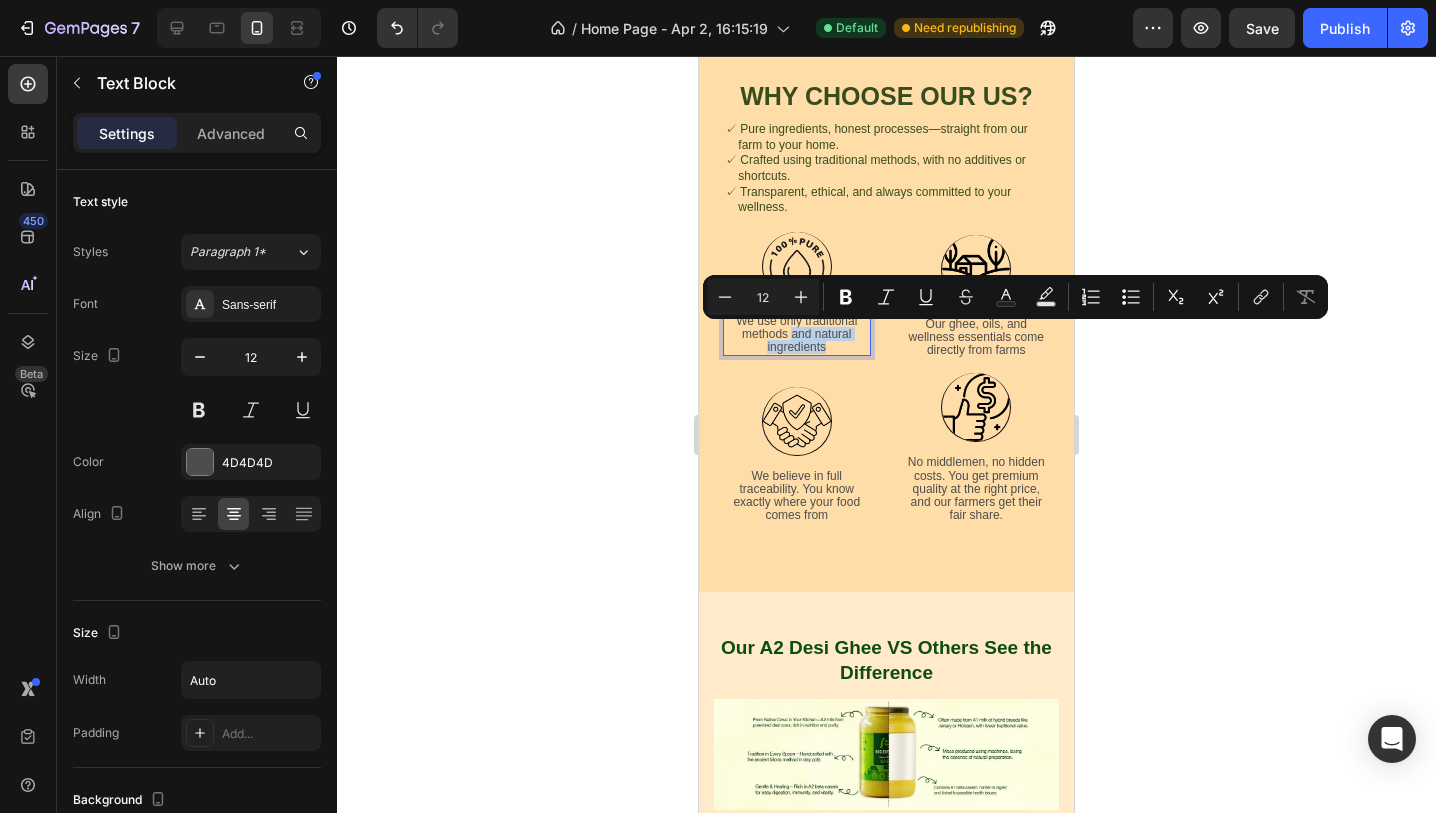 drag, startPoint x: 791, startPoint y: 335, endPoint x: 830, endPoint y: 355, distance: 43.829212 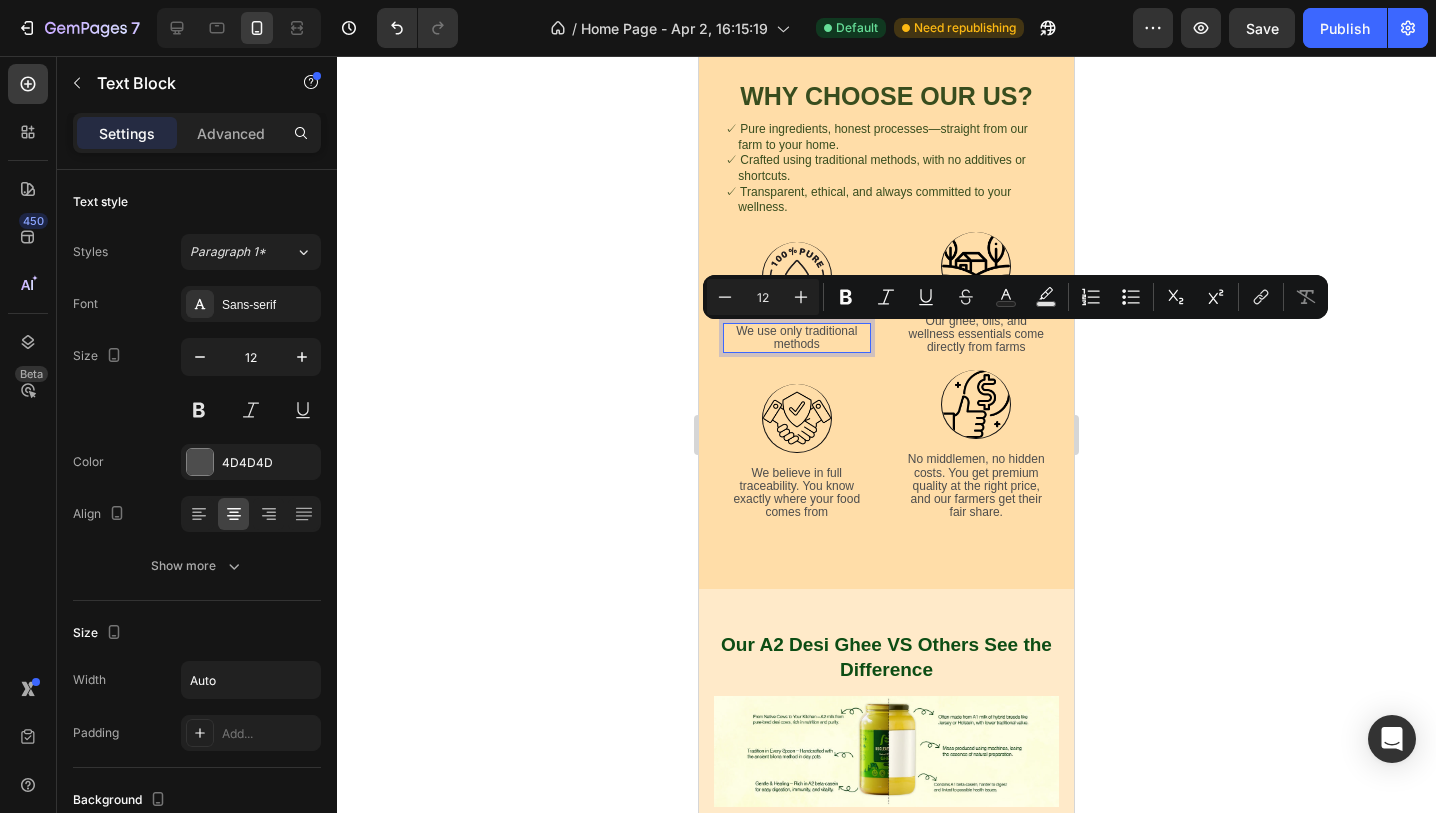 scroll, scrollTop: 1842, scrollLeft: 0, axis: vertical 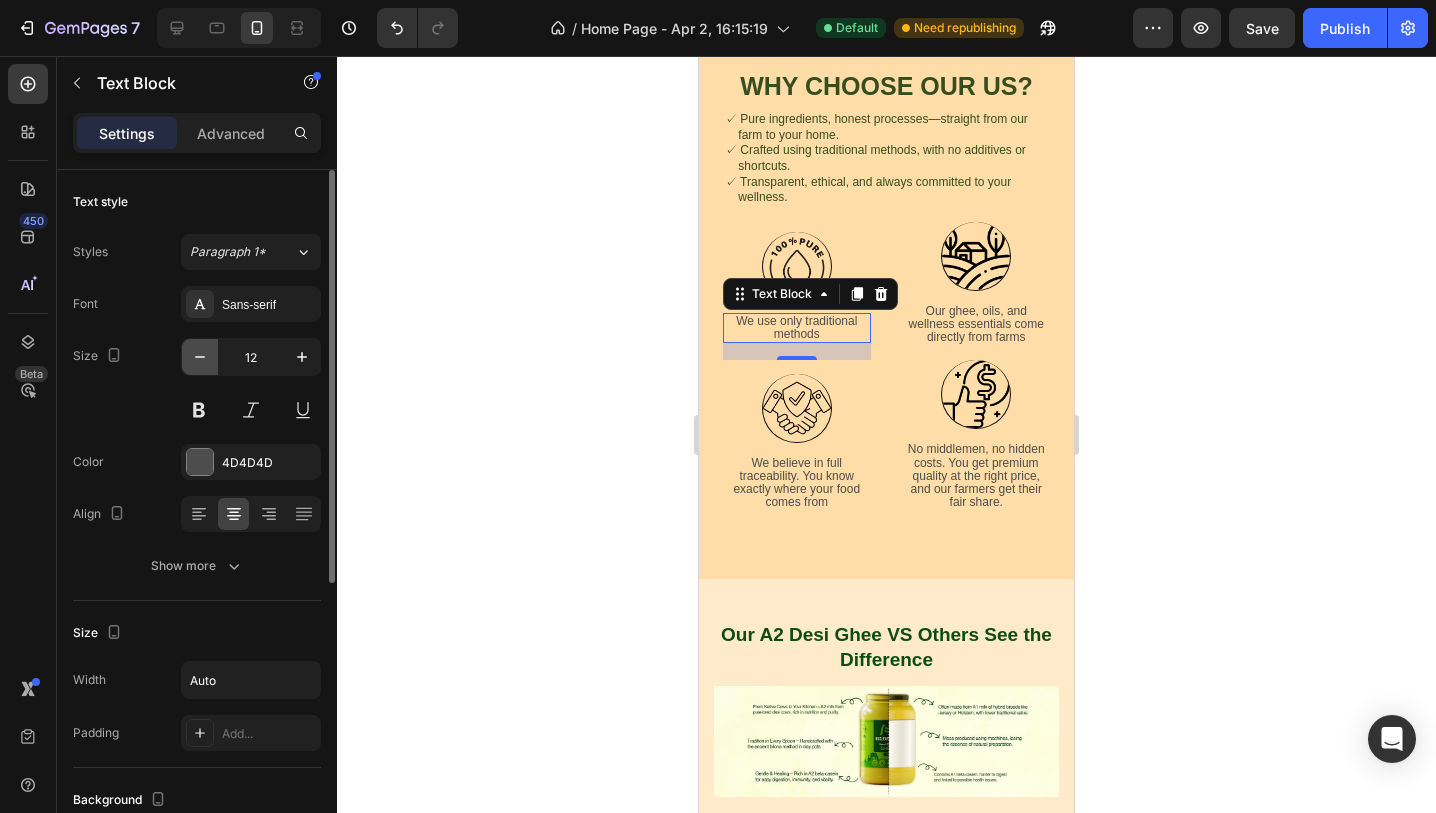 click 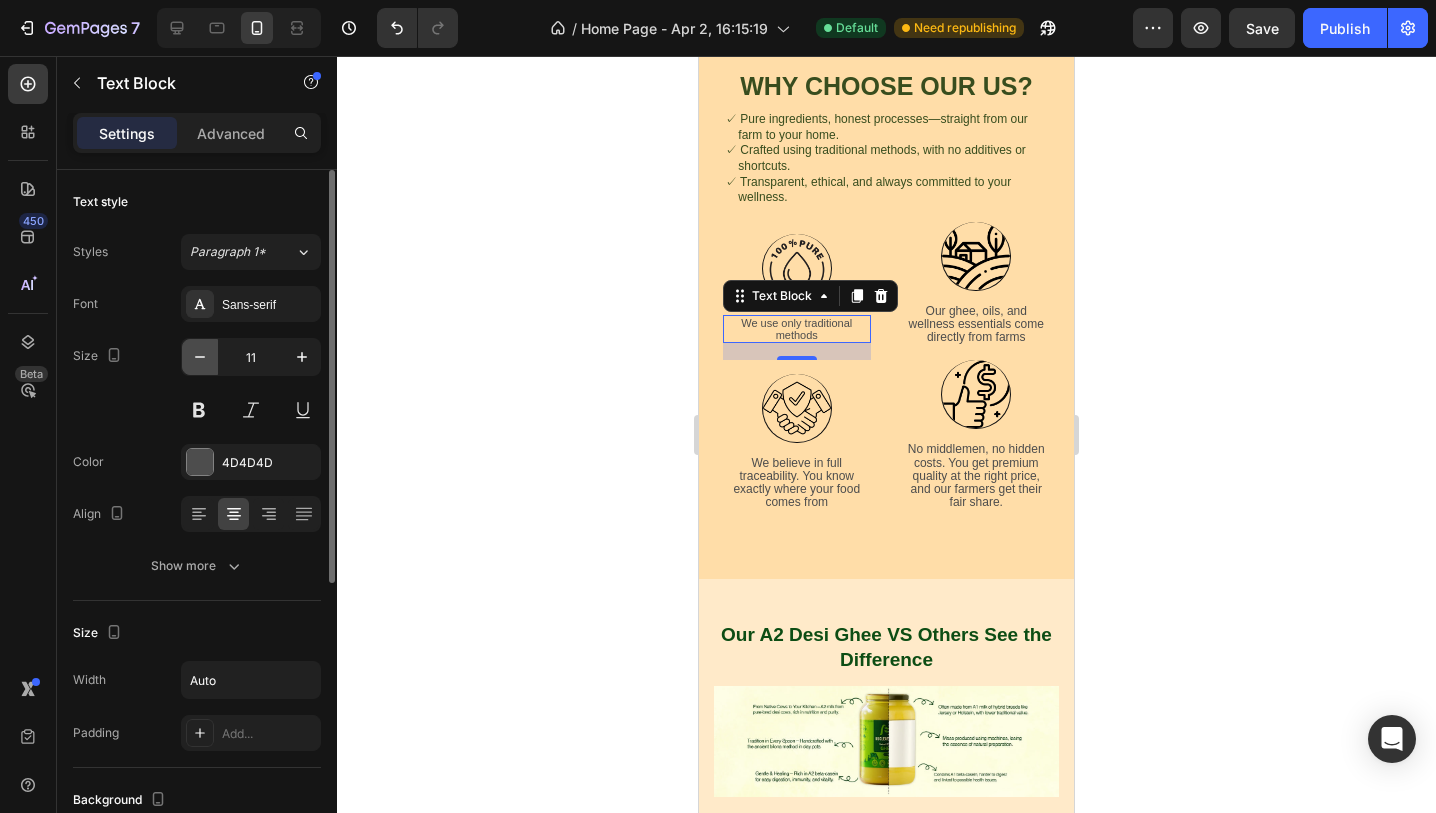 click 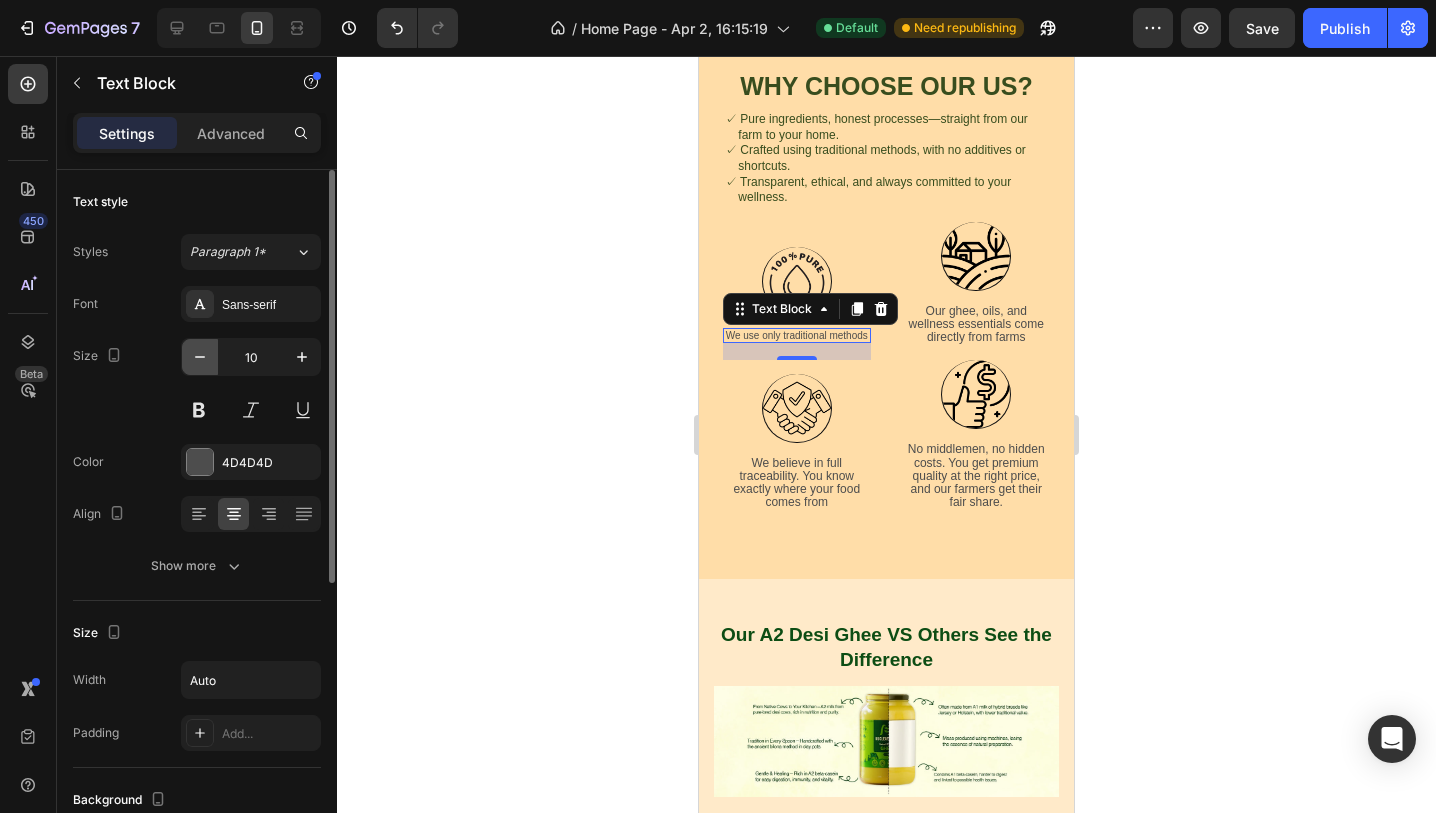 click 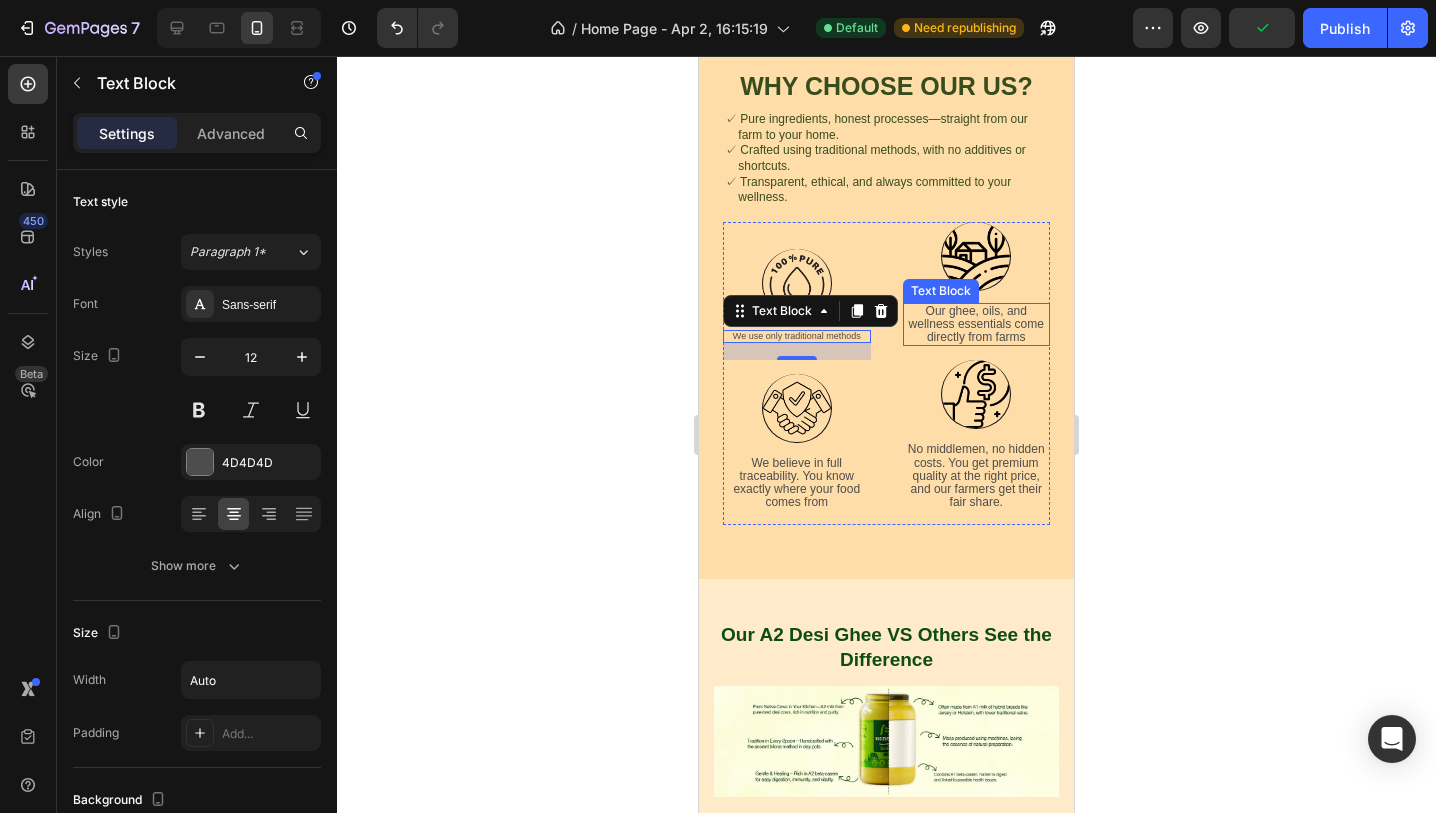 click on "Our ghee, oils, and wellness essentials come directly from farms" at bounding box center (977, 325) 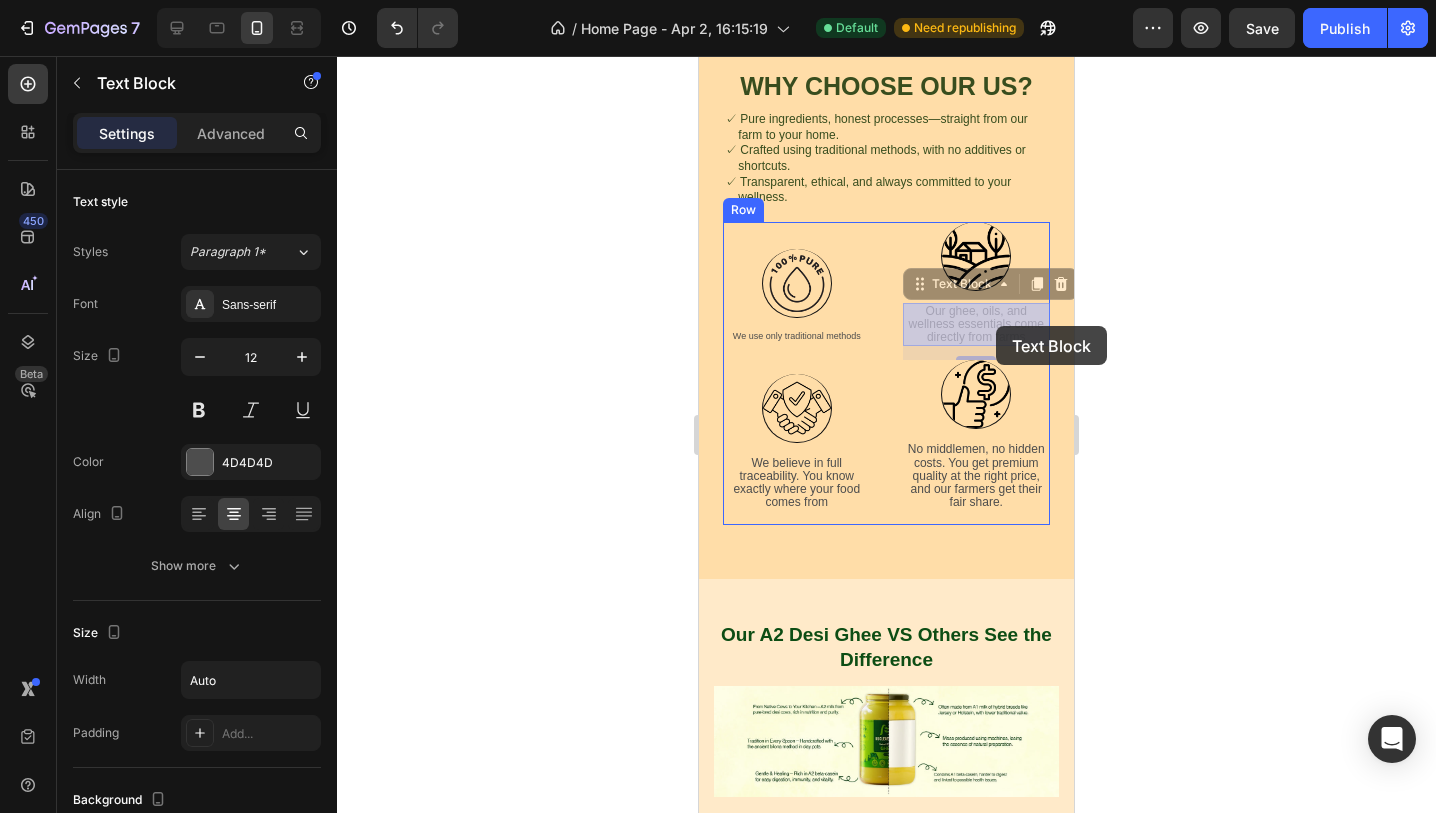 drag, startPoint x: 949, startPoint y: 312, endPoint x: 996, endPoint y: 326, distance: 49.0408 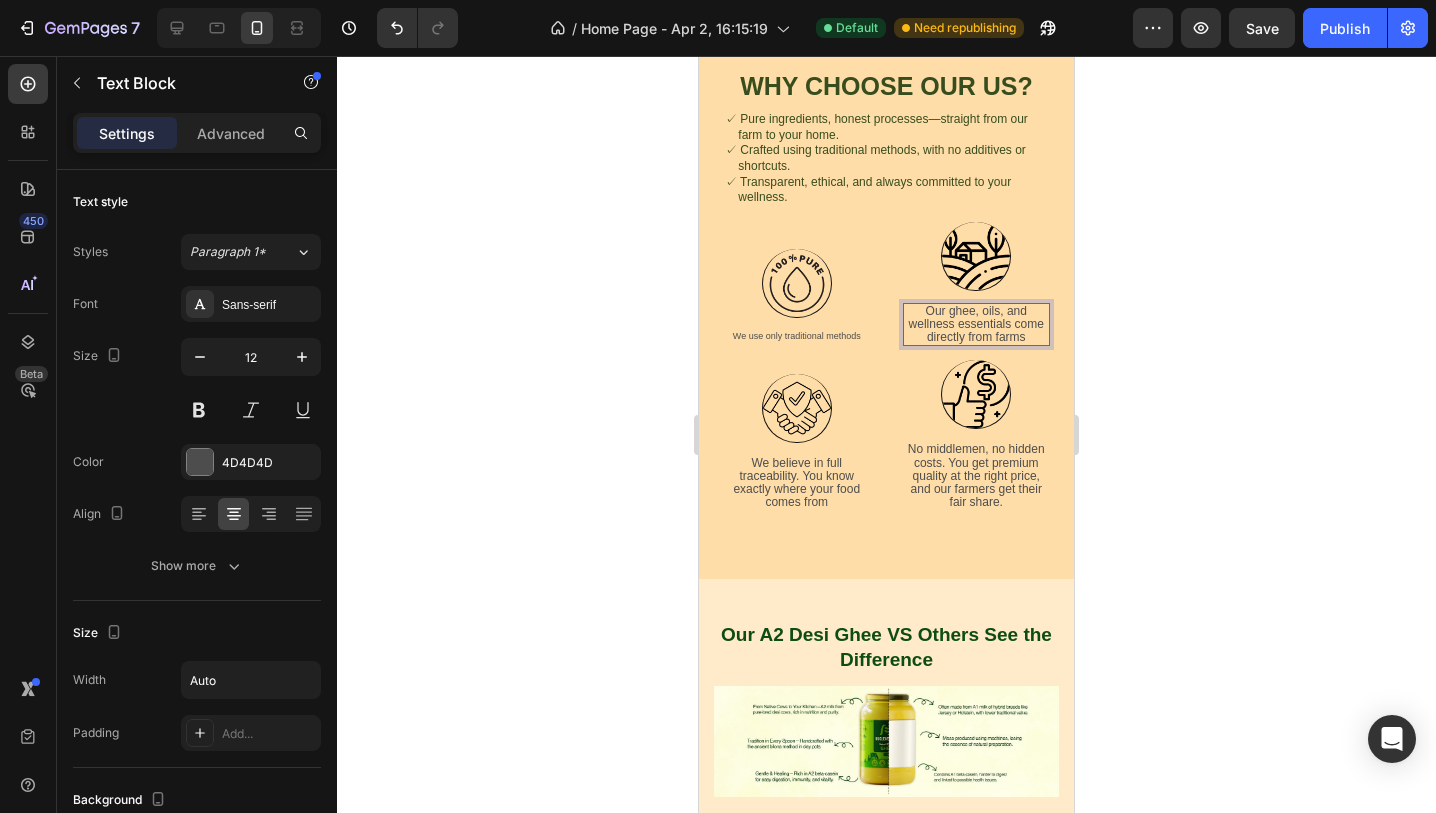 drag, startPoint x: 952, startPoint y: 314, endPoint x: 974, endPoint y: 326, distance: 25.059929 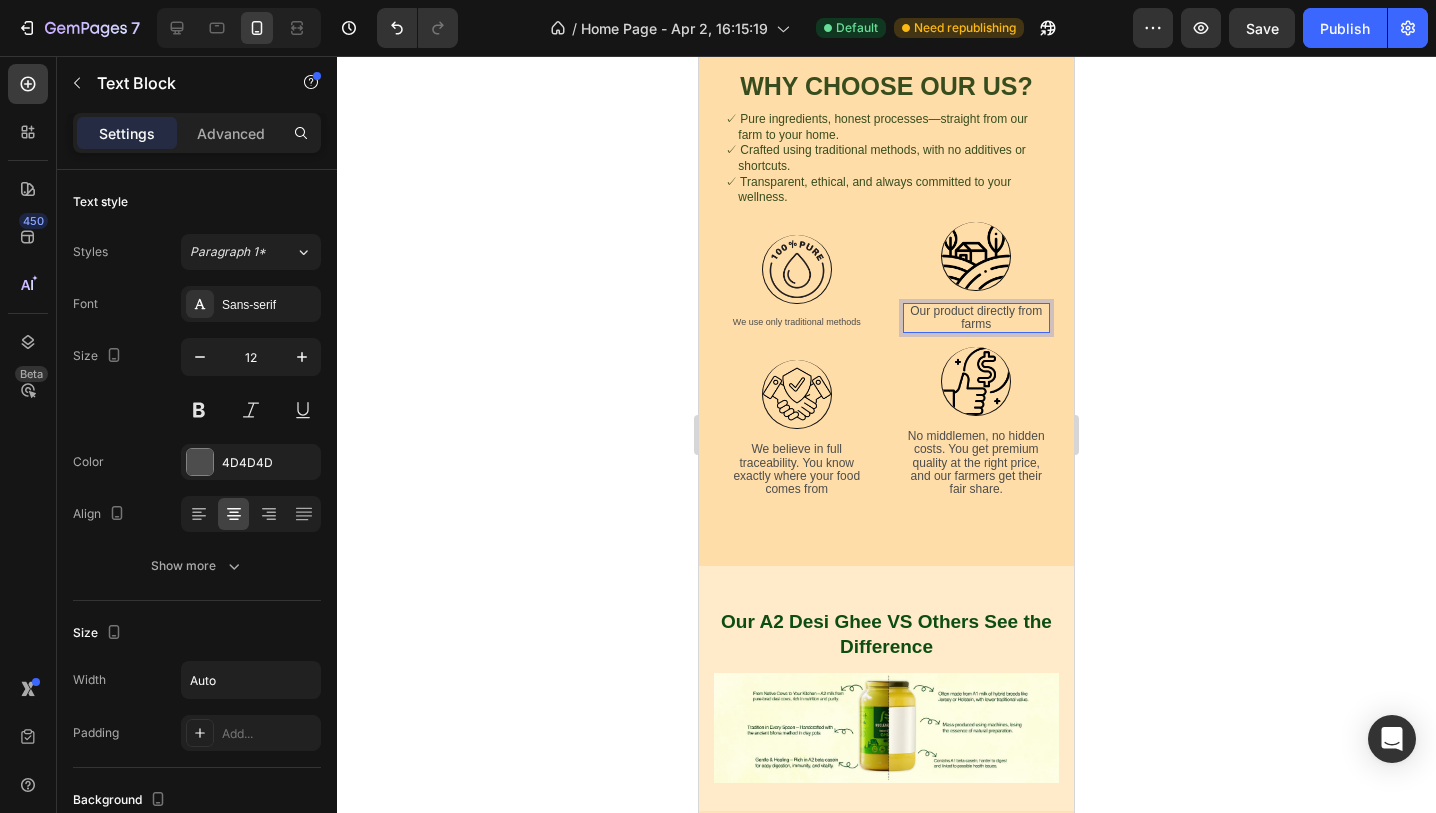 click on "Our product directly from farms" at bounding box center (977, 318) 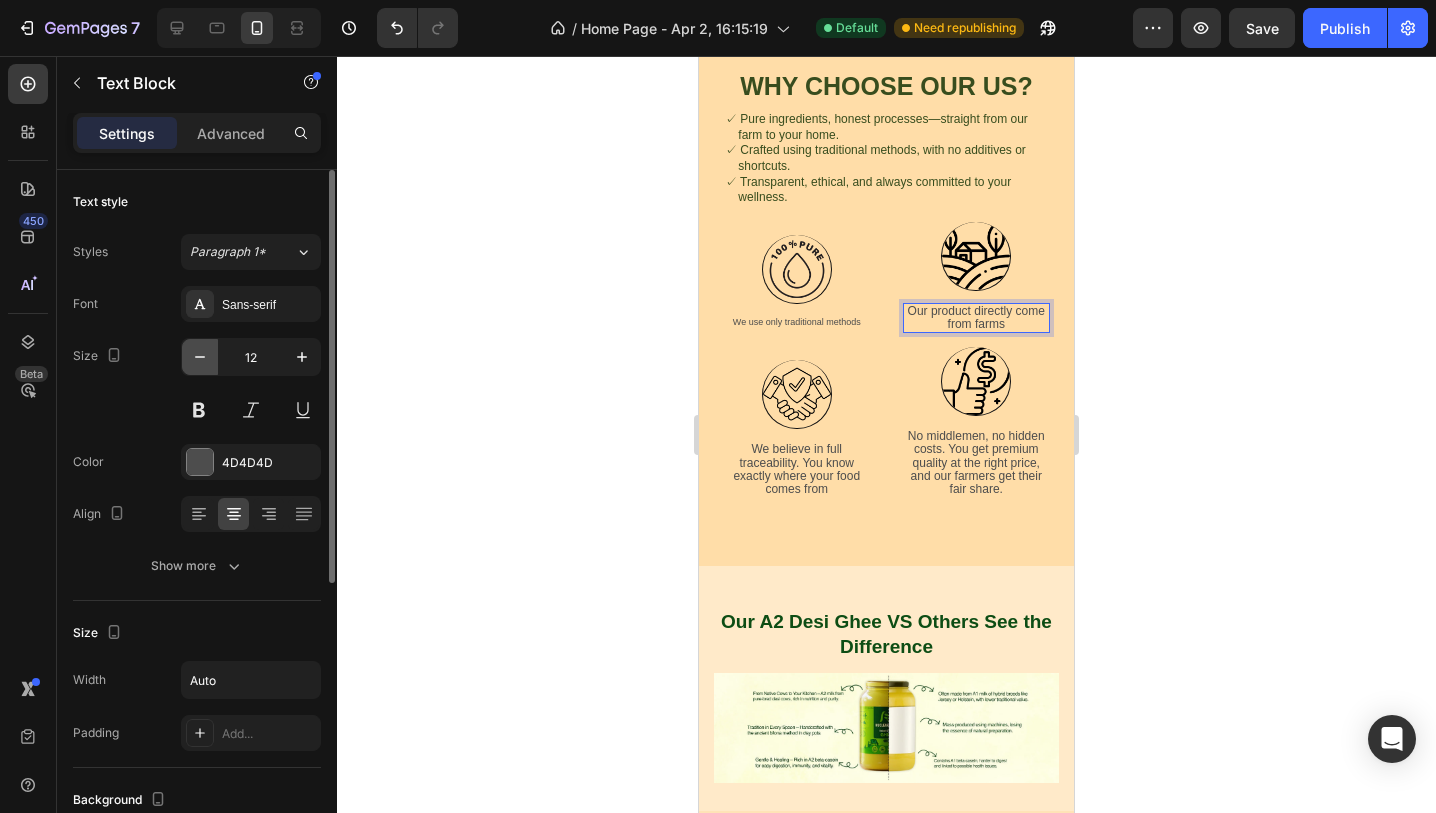 click at bounding box center (200, 357) 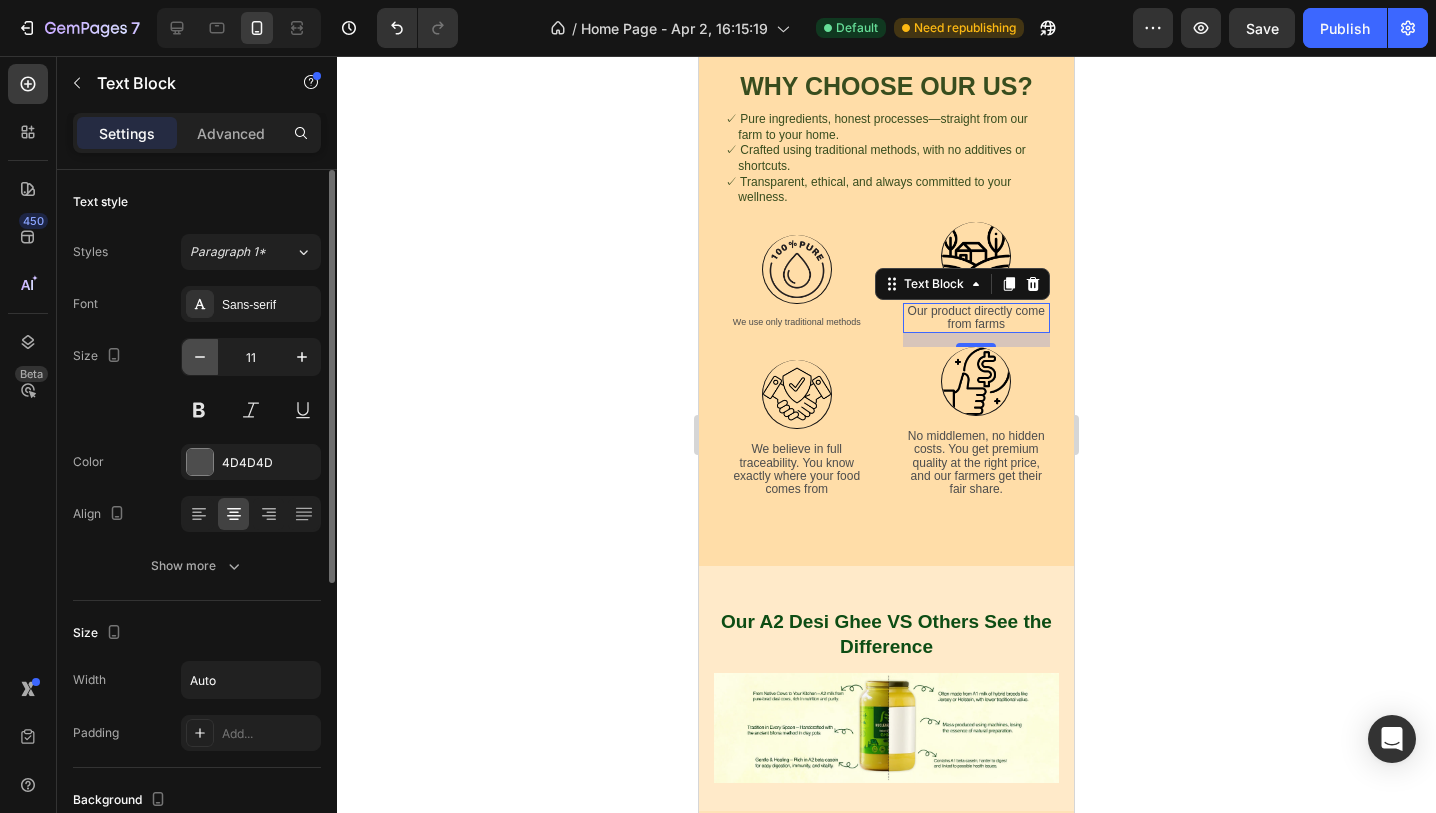click at bounding box center (200, 357) 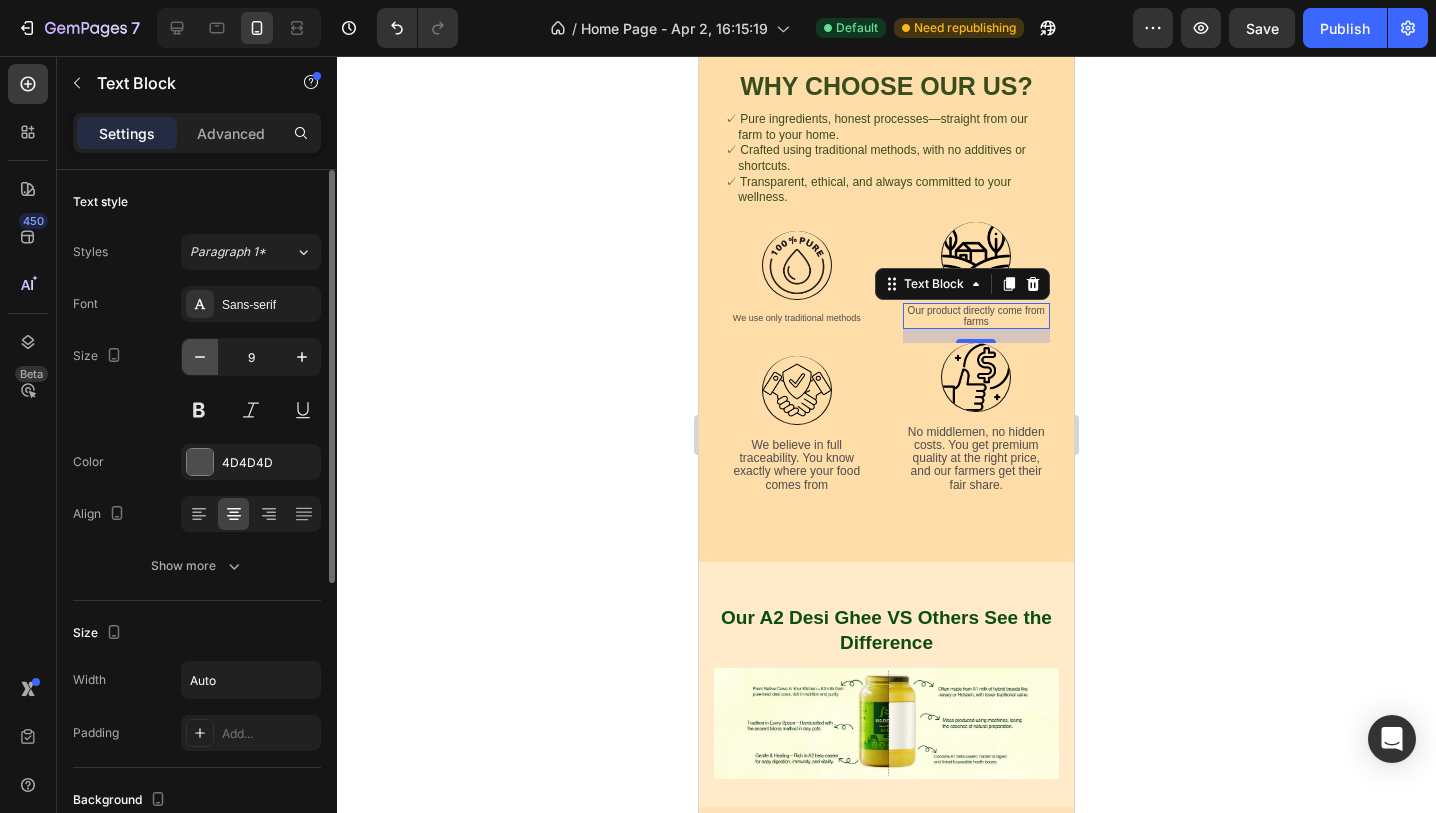 click at bounding box center [200, 357] 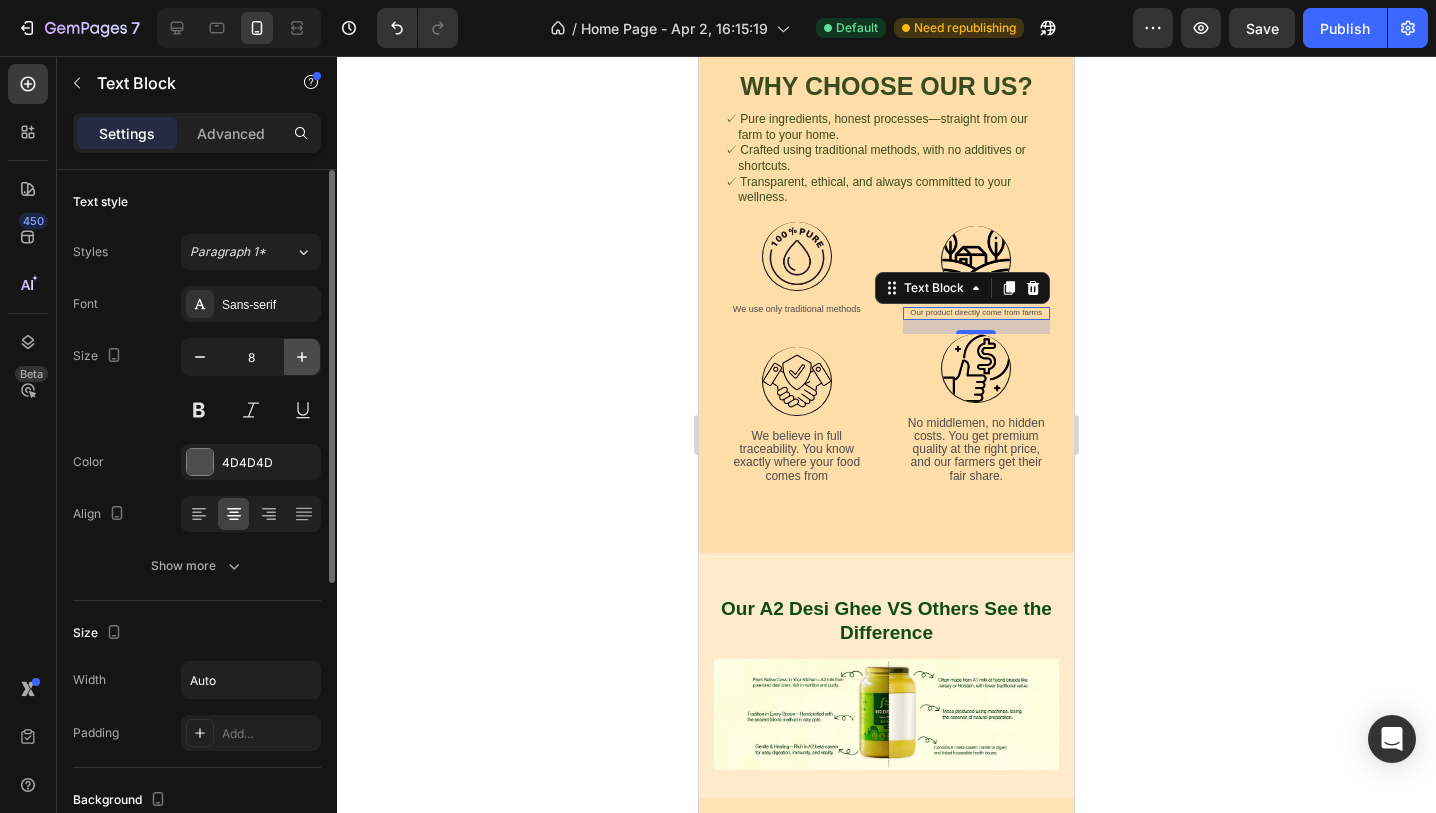 click 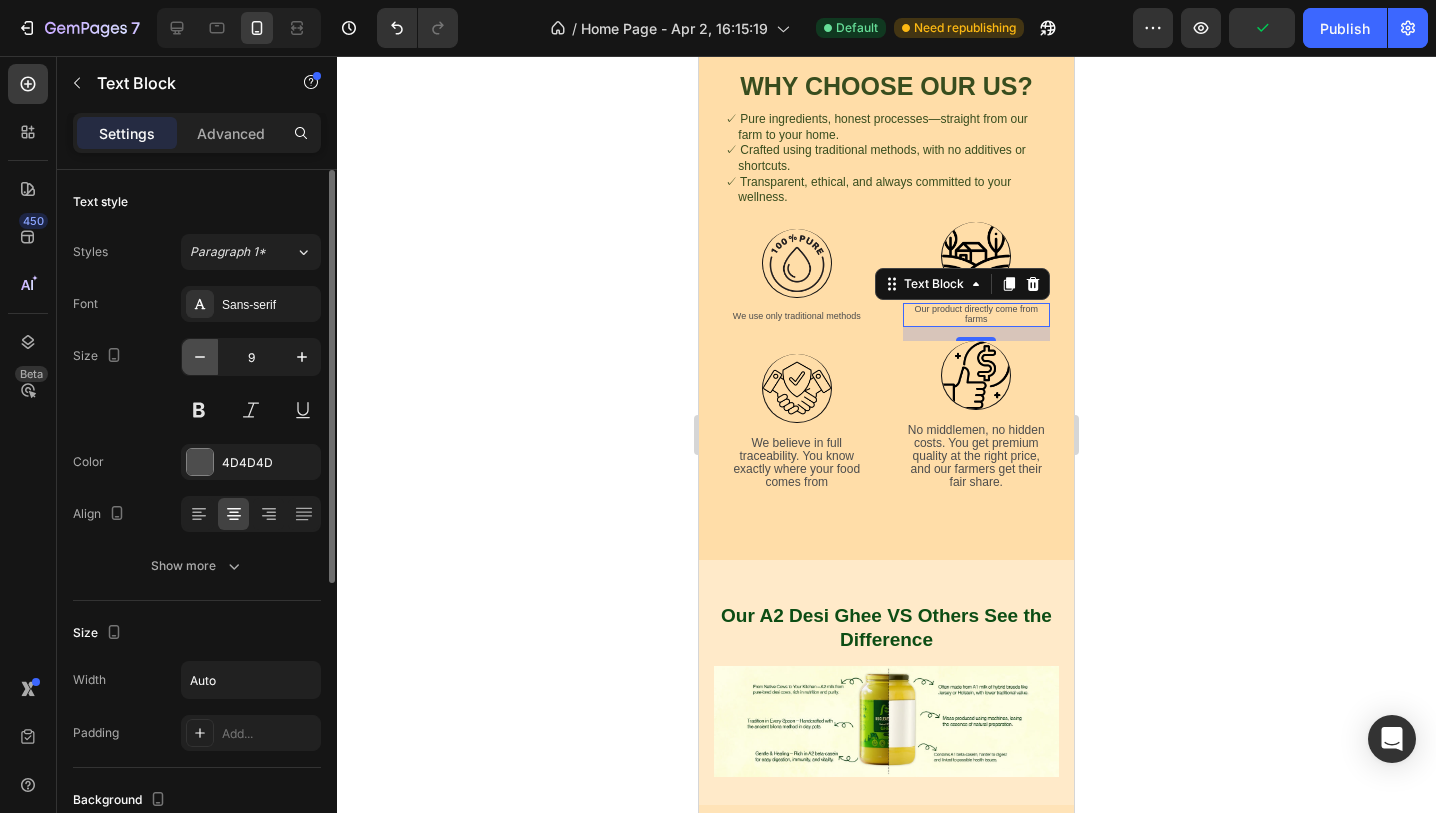 click 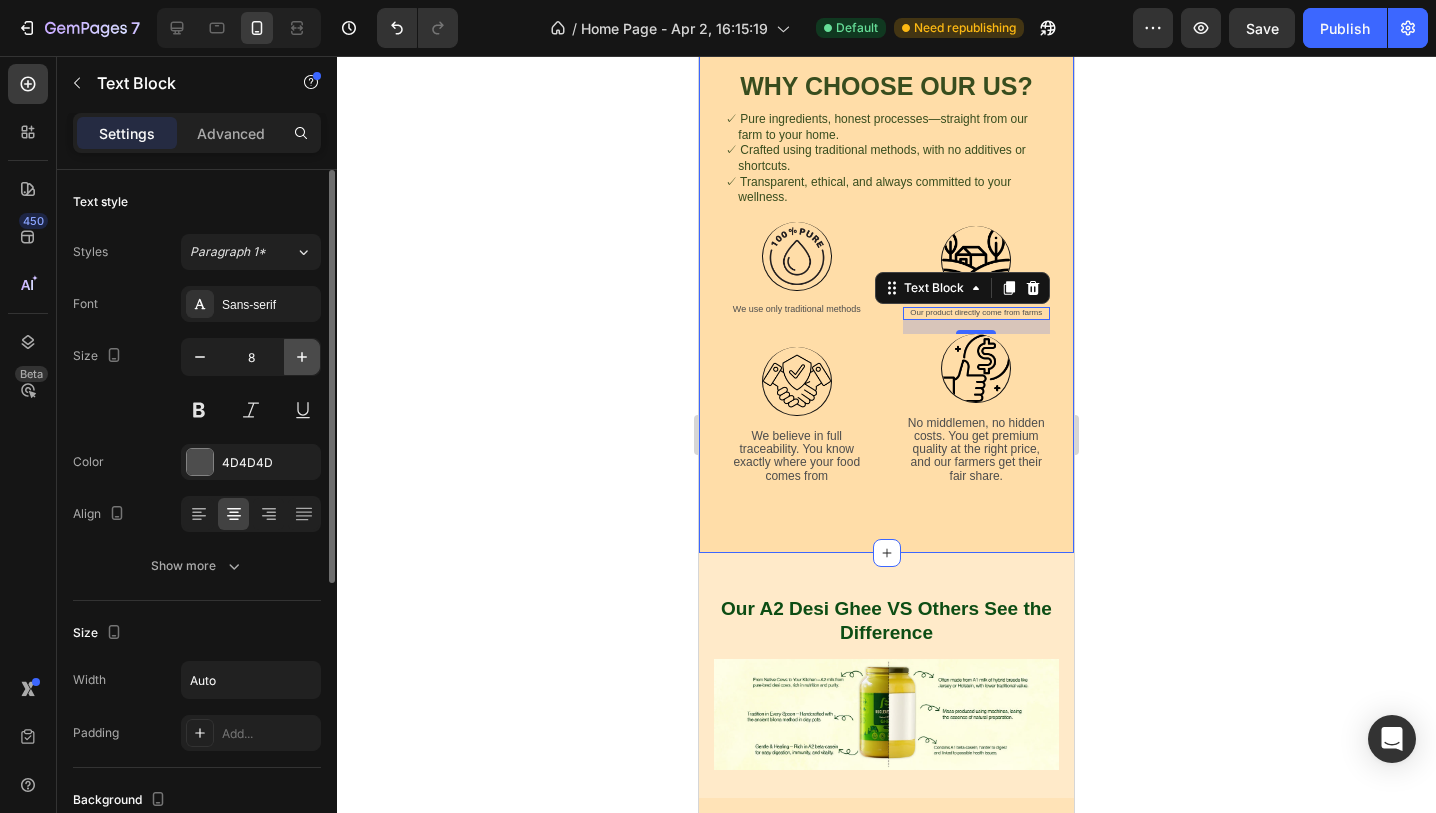 click 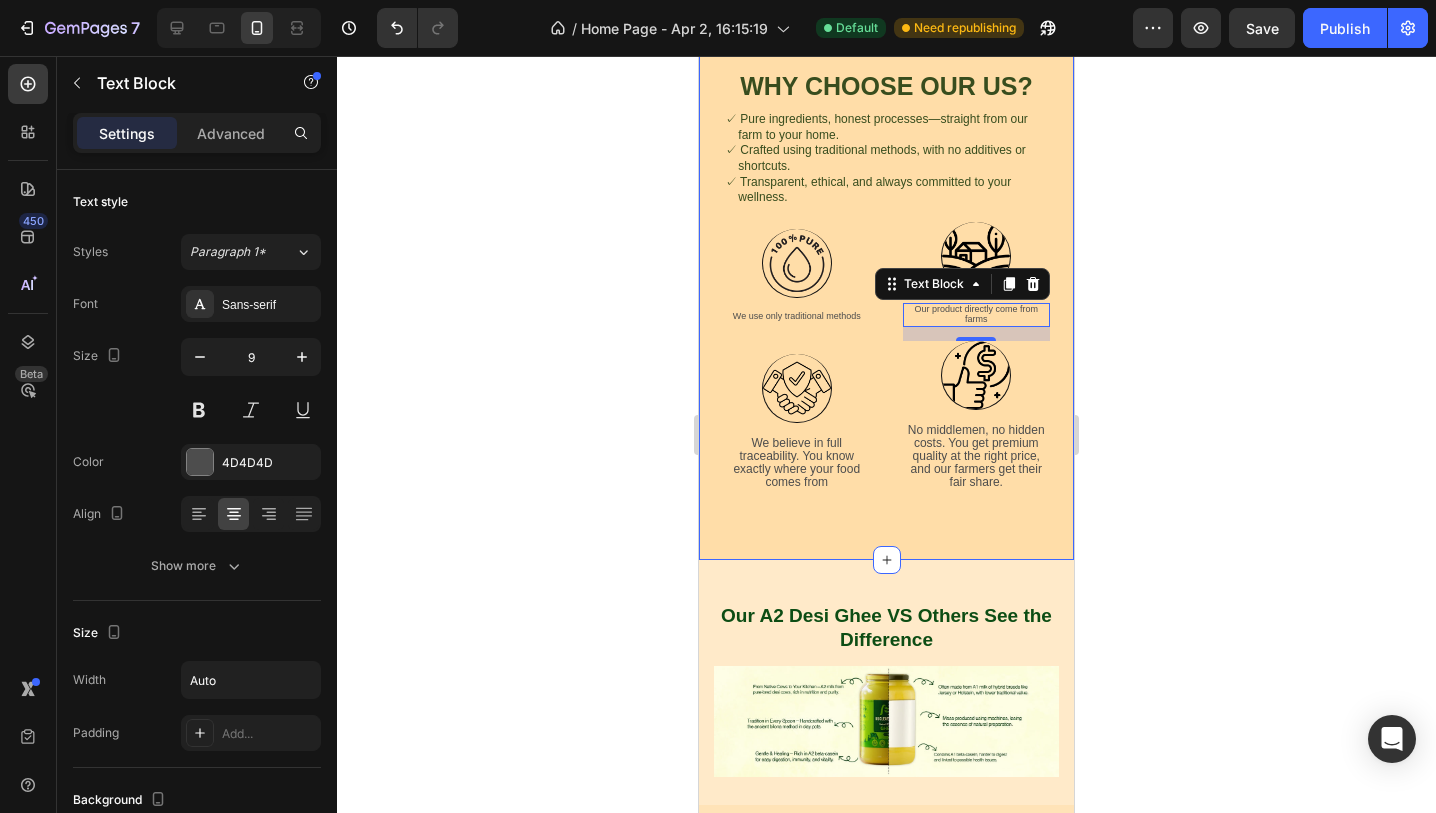 click 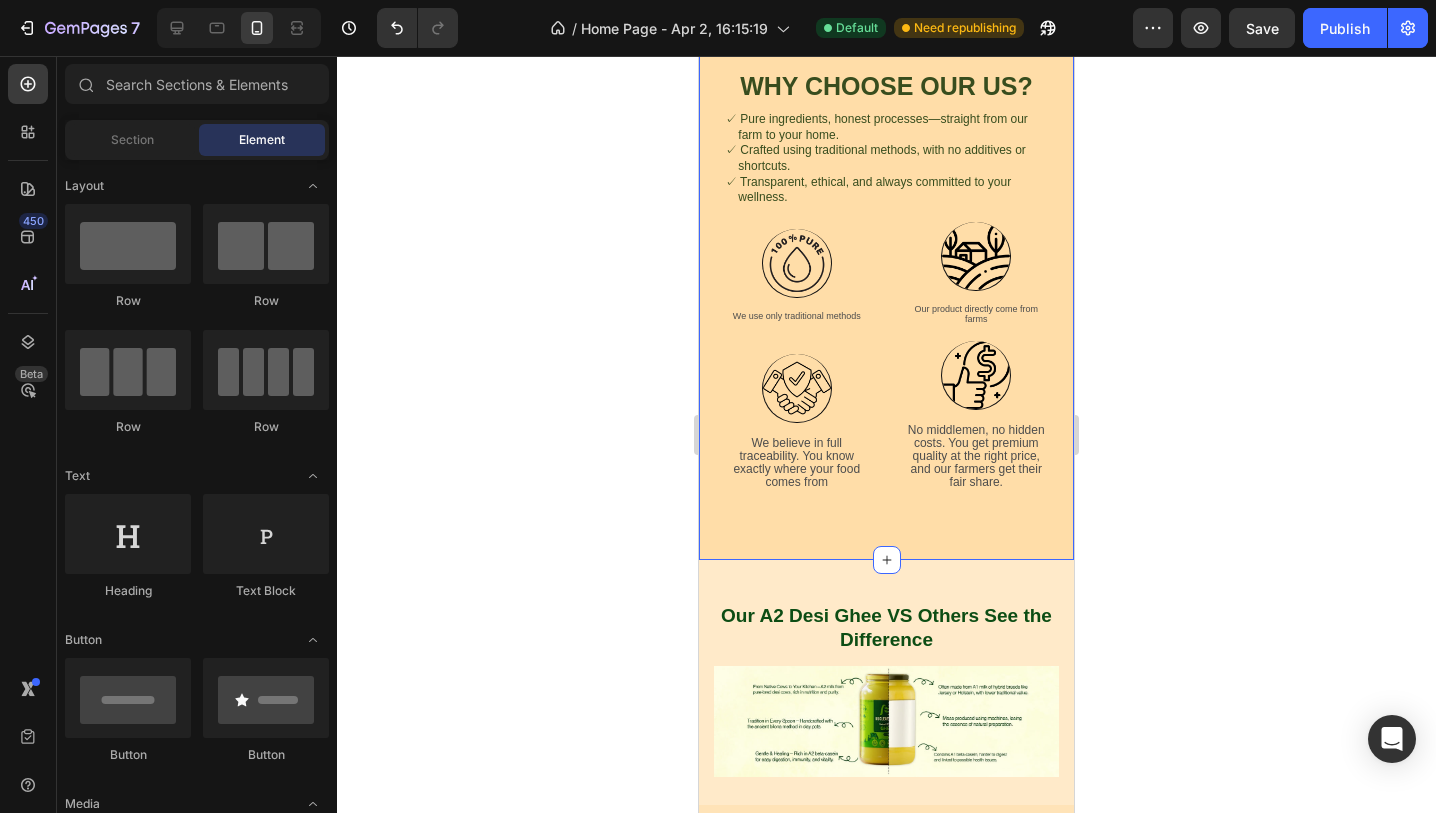 click on "Our product directly come from farms" at bounding box center [977, 315] 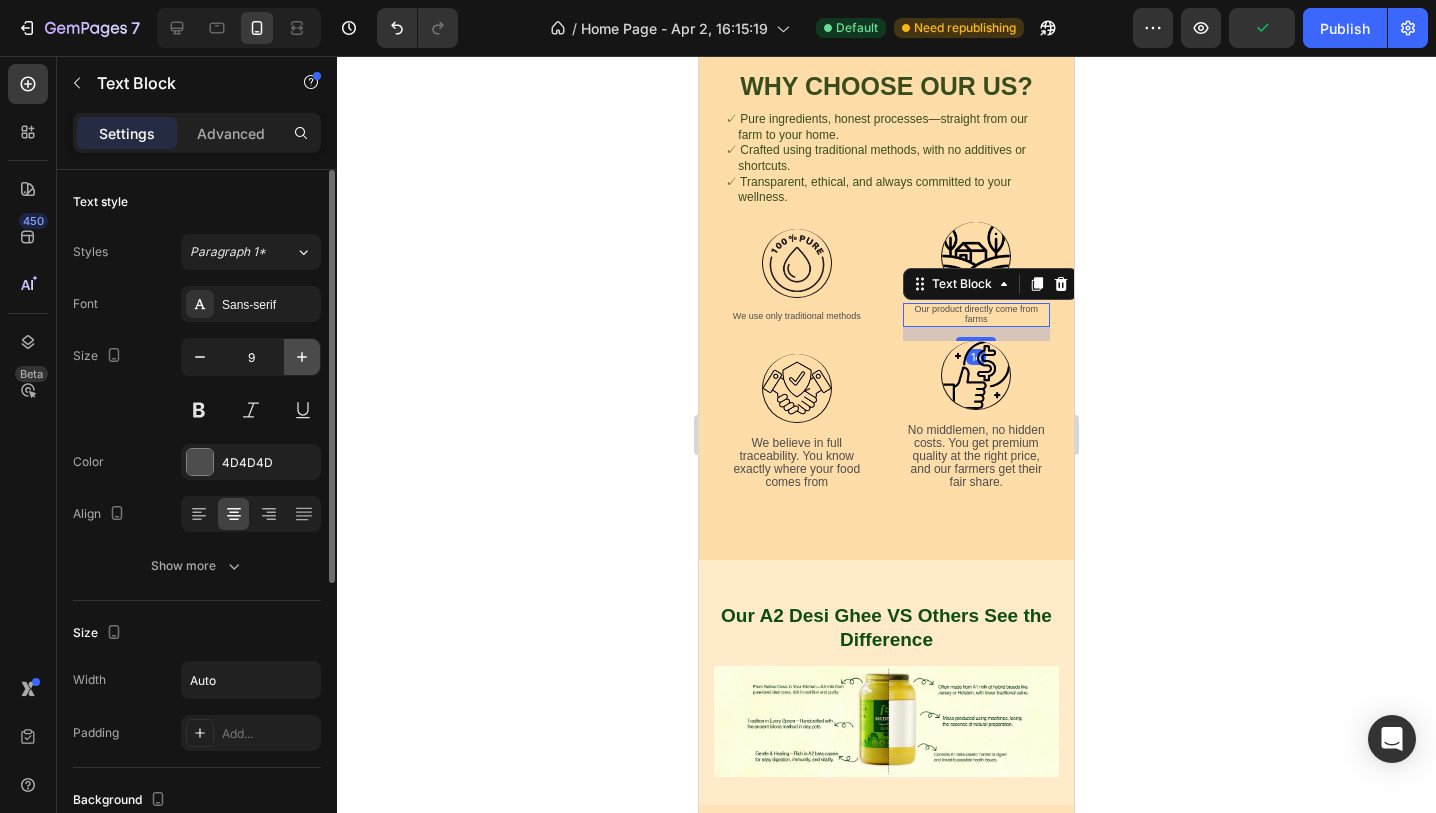 click 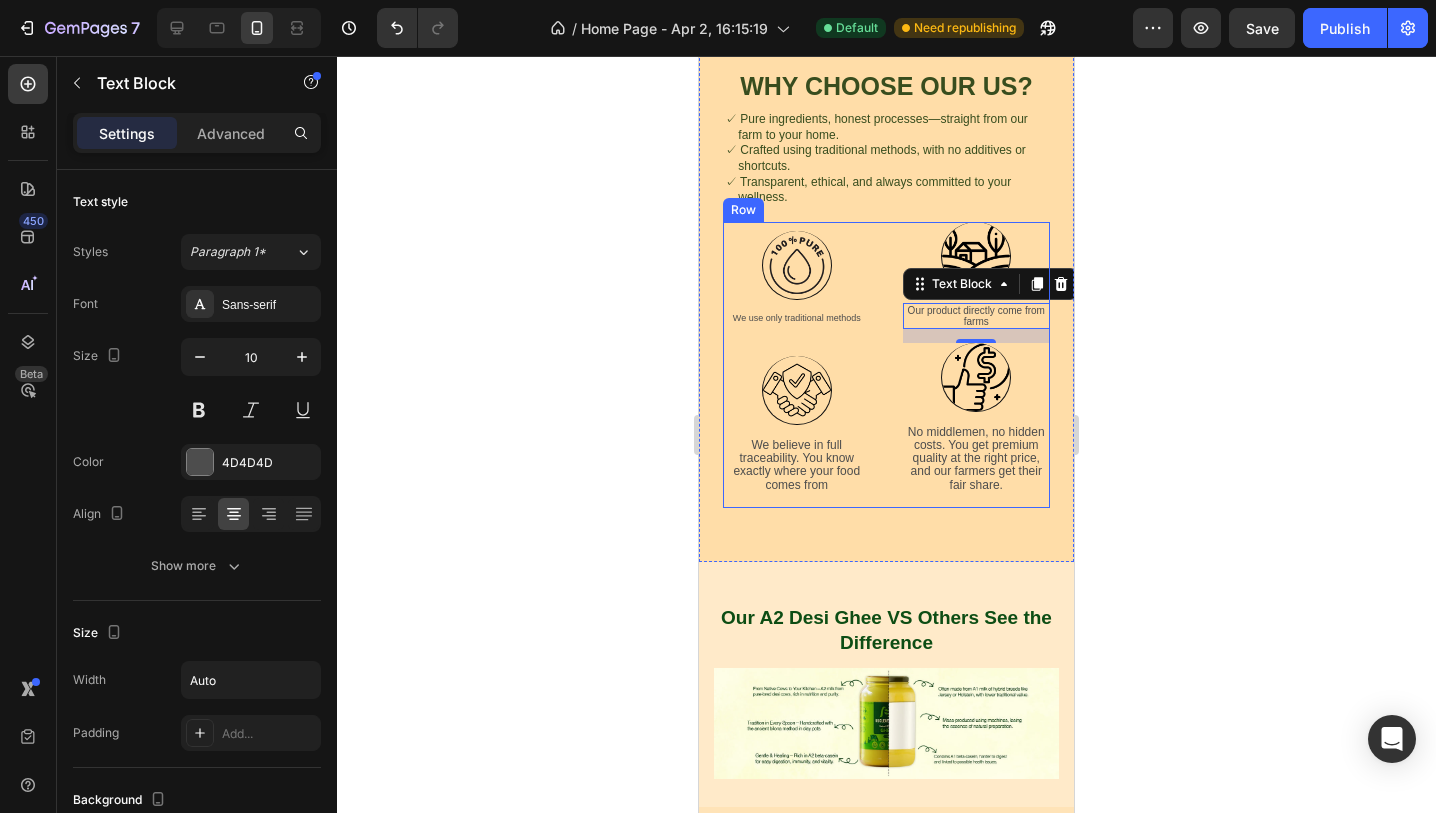 click on "We use only traditional methods" at bounding box center (797, 319) 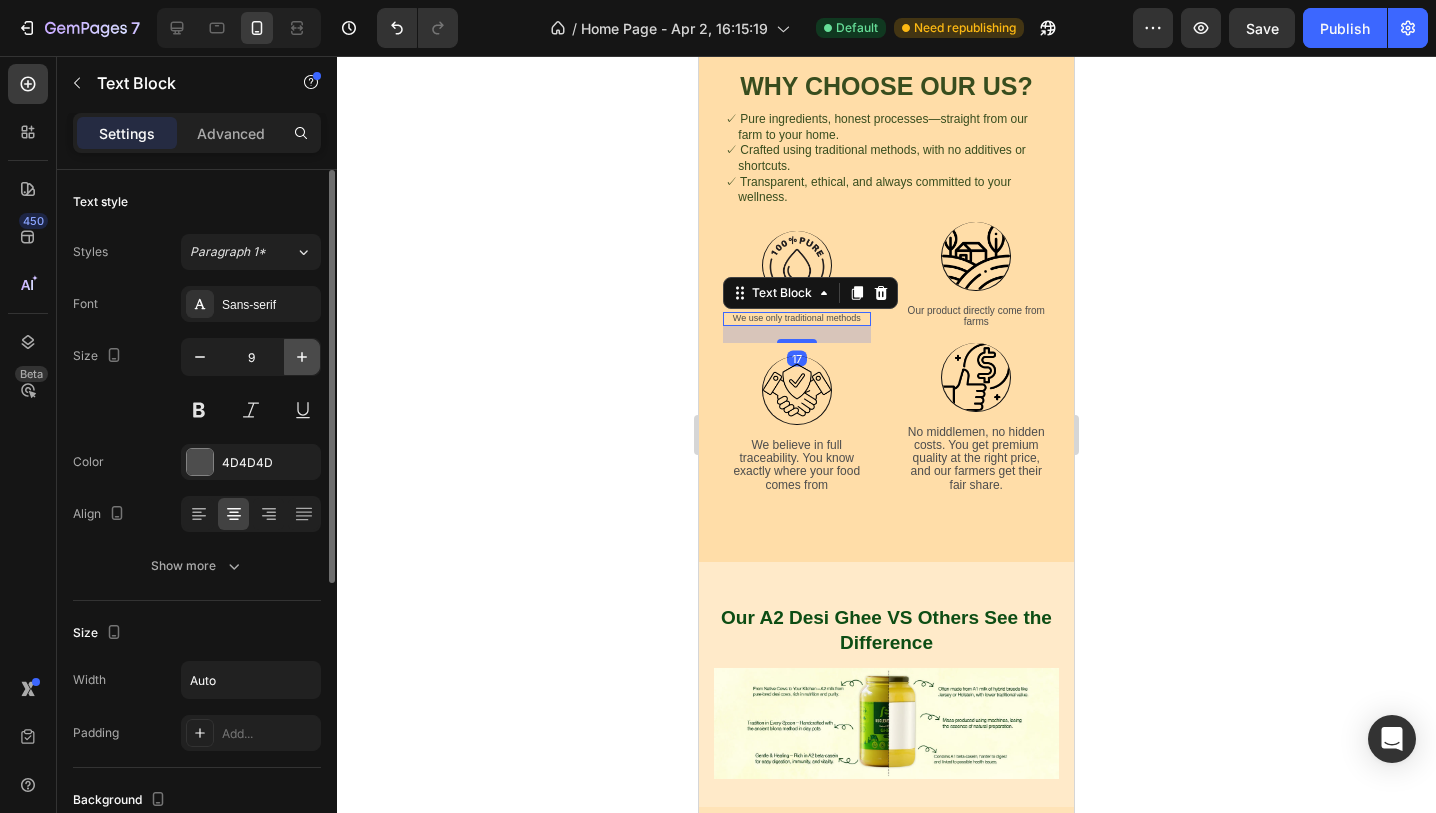 click at bounding box center (302, 357) 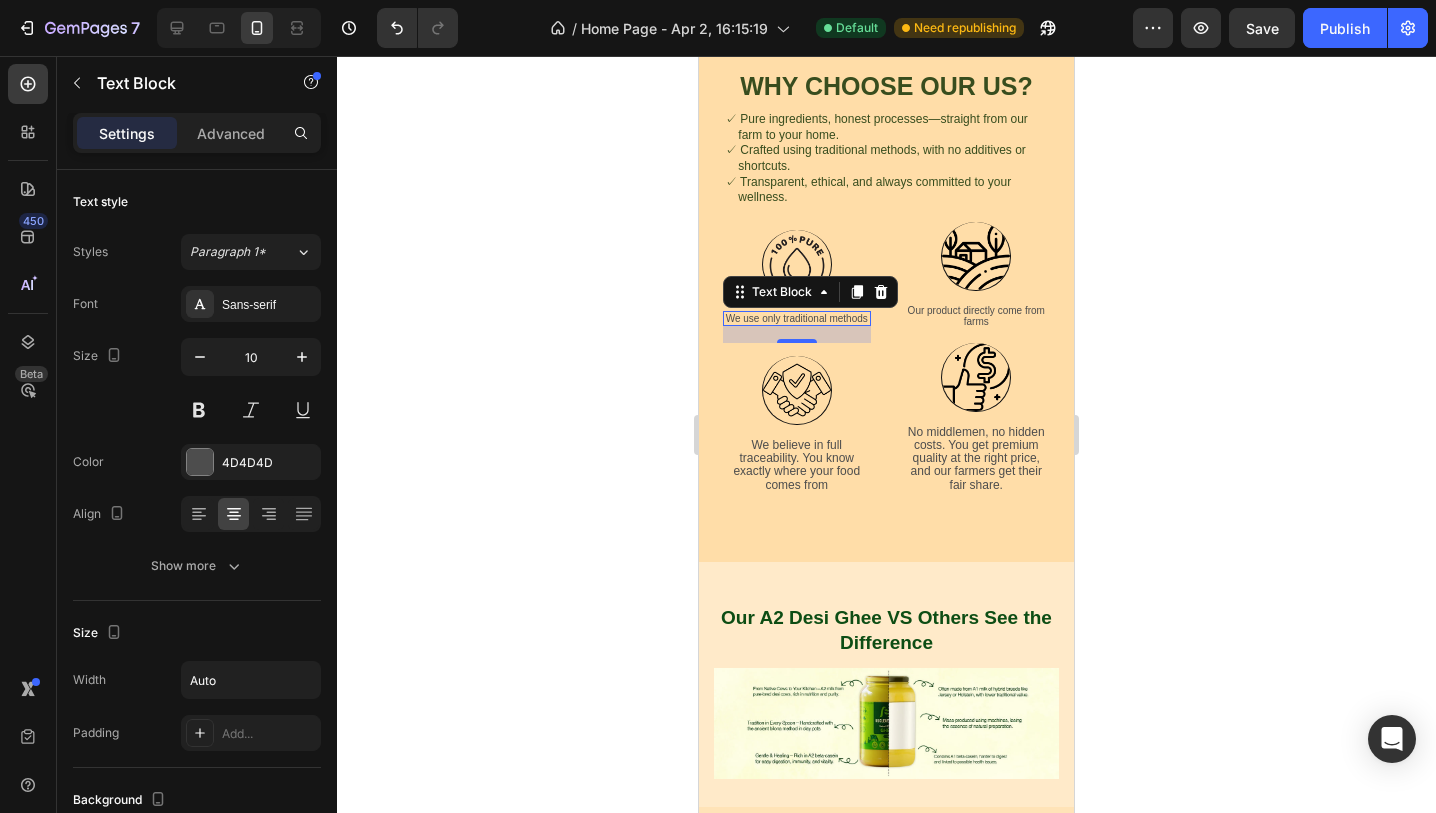 click 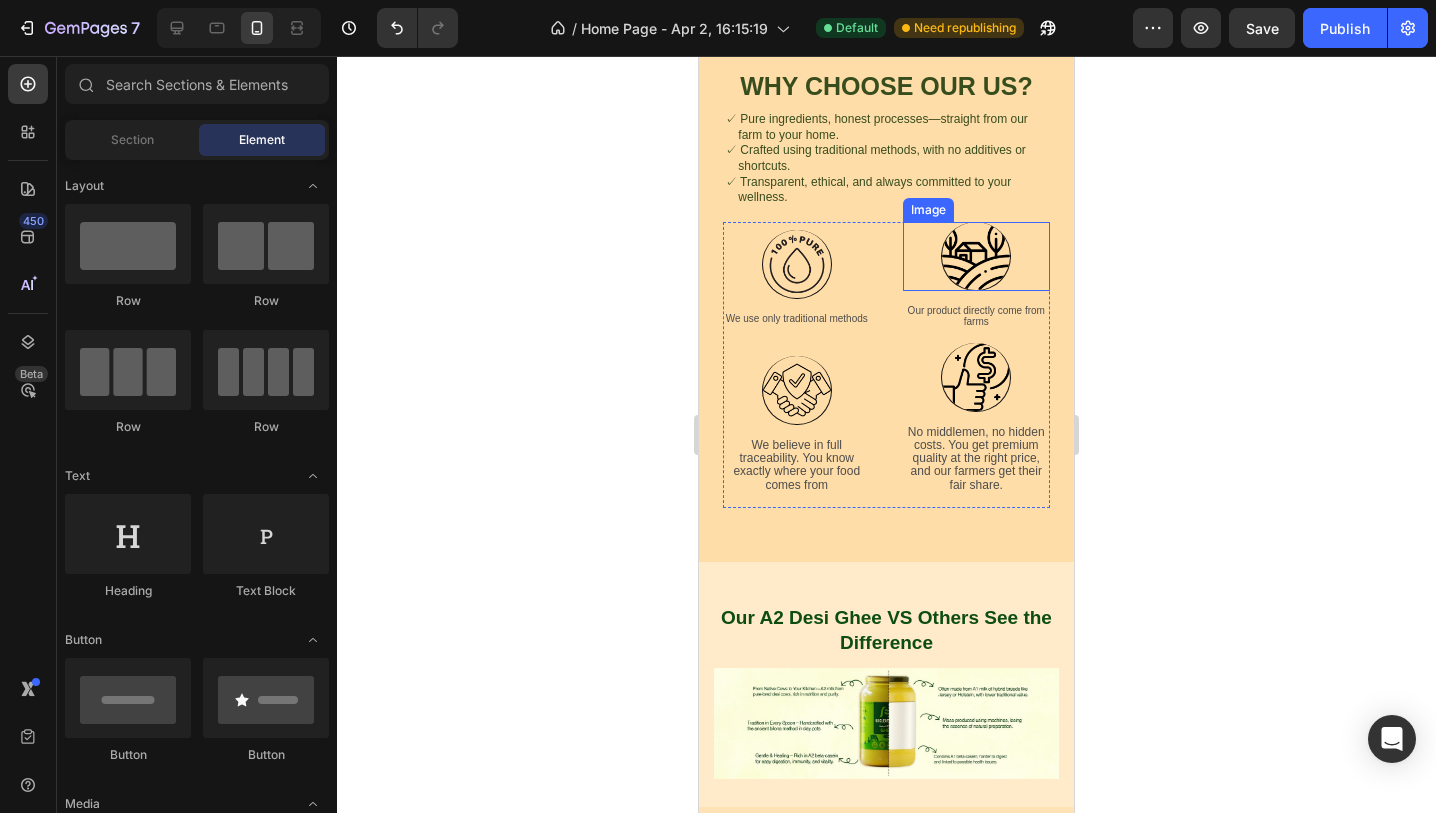 click at bounding box center [976, 256] 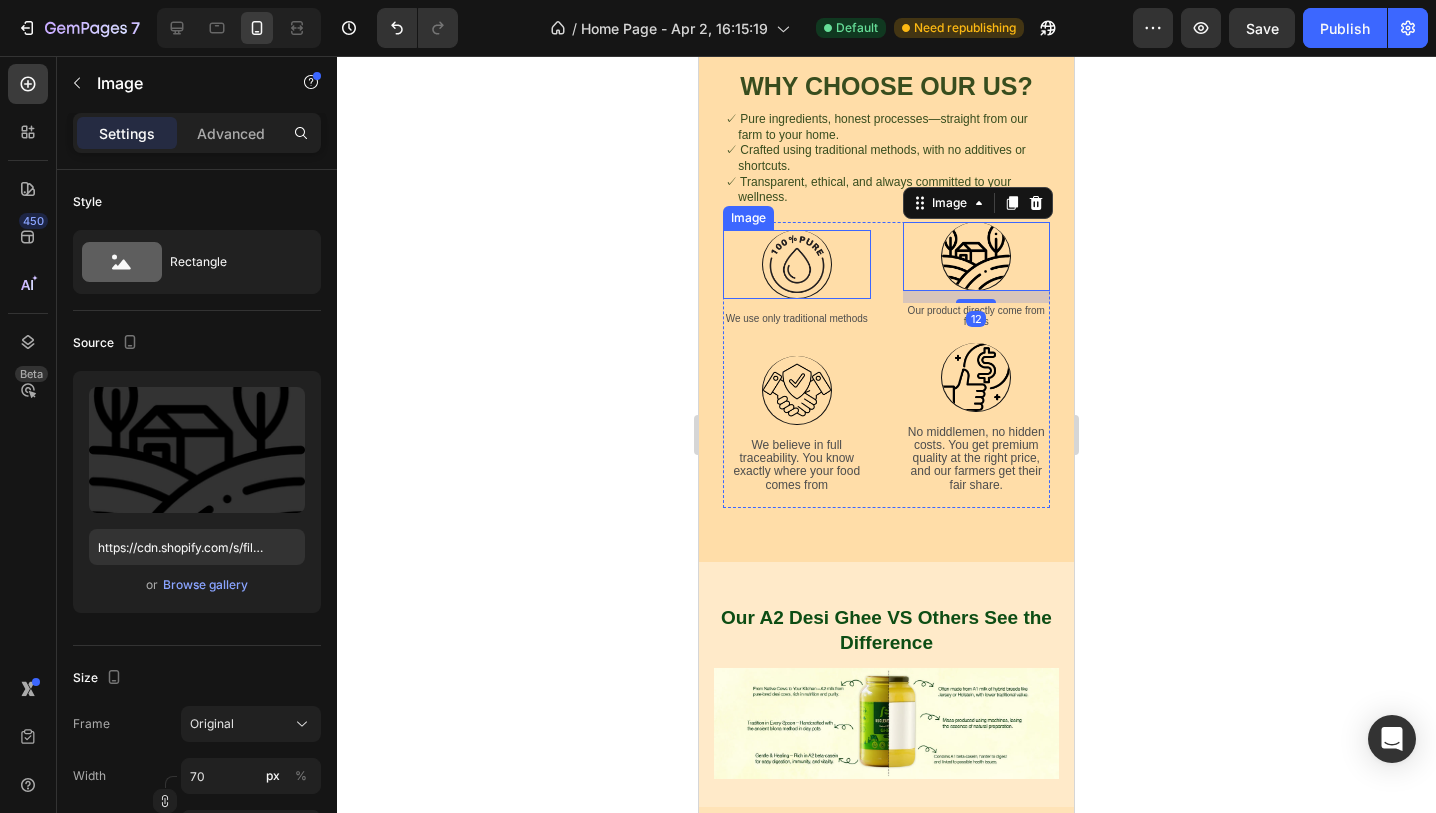 click at bounding box center [797, 264] 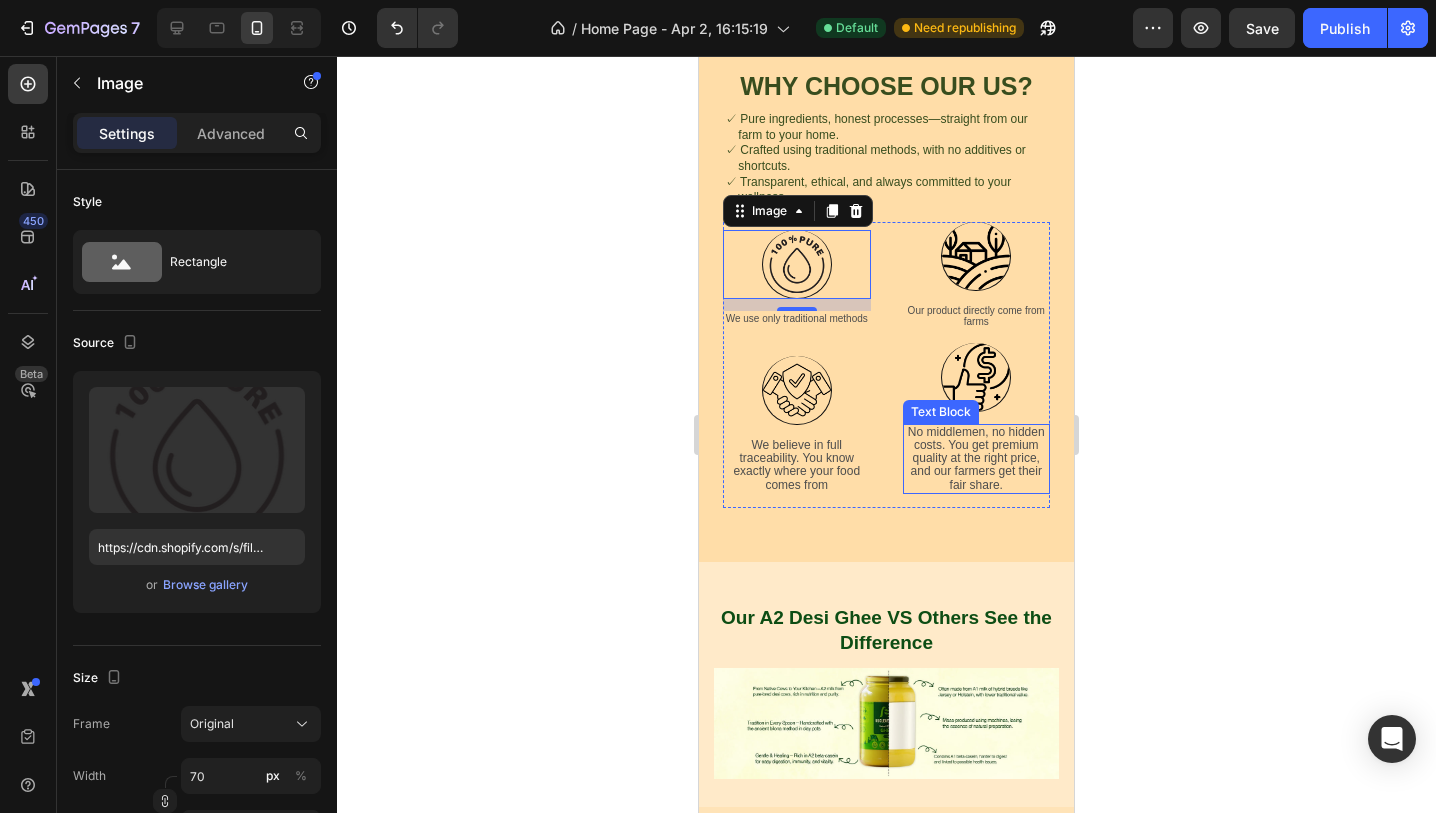 click on "No middlemen, no hidden costs. You get premium quality at the right price, and our farmers get their fair share." at bounding box center (977, 459) 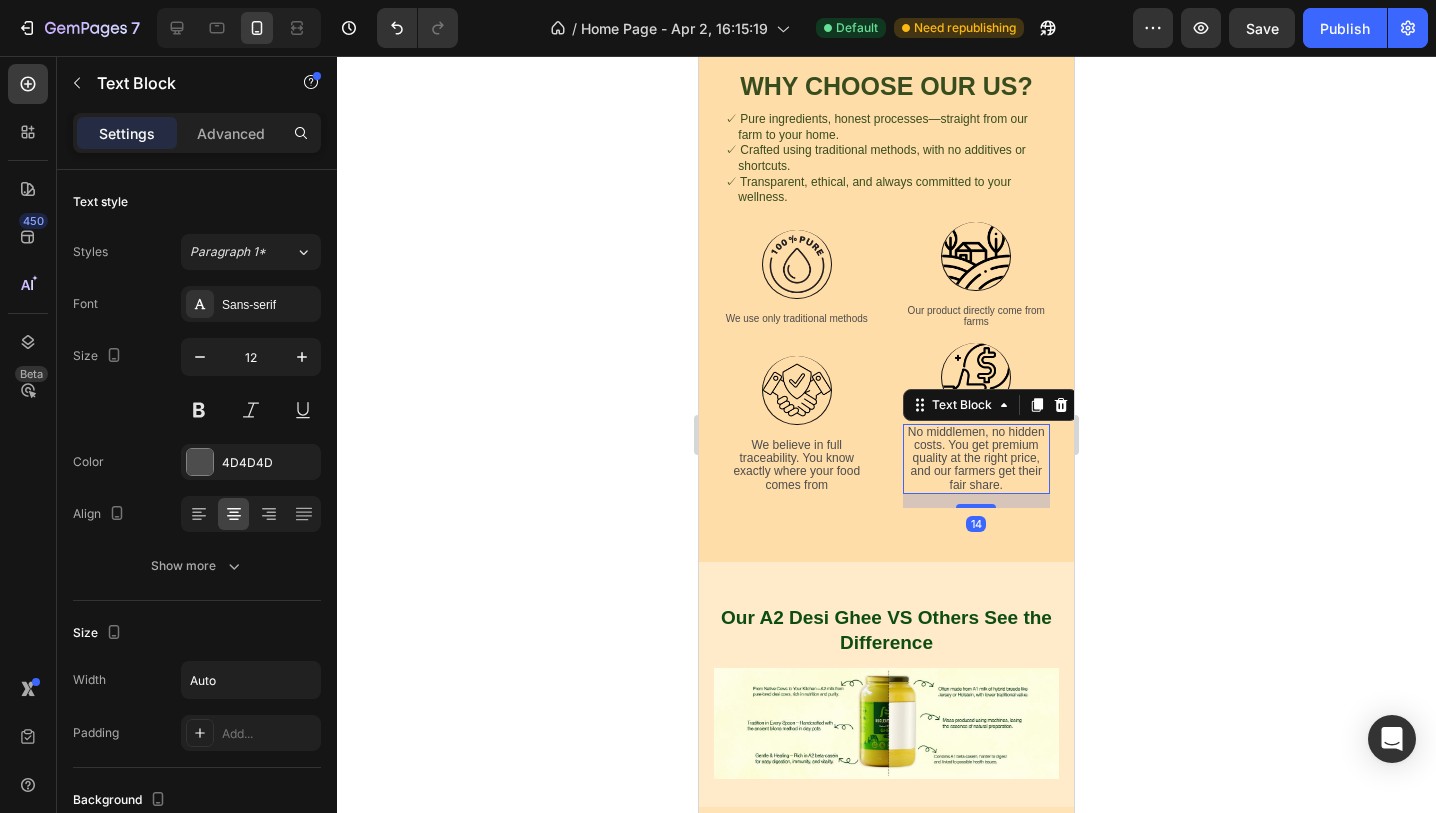 click on "No middlemen, no hidden costs. You get premium quality at the right price, and our farmers get their fair share." at bounding box center [977, 459] 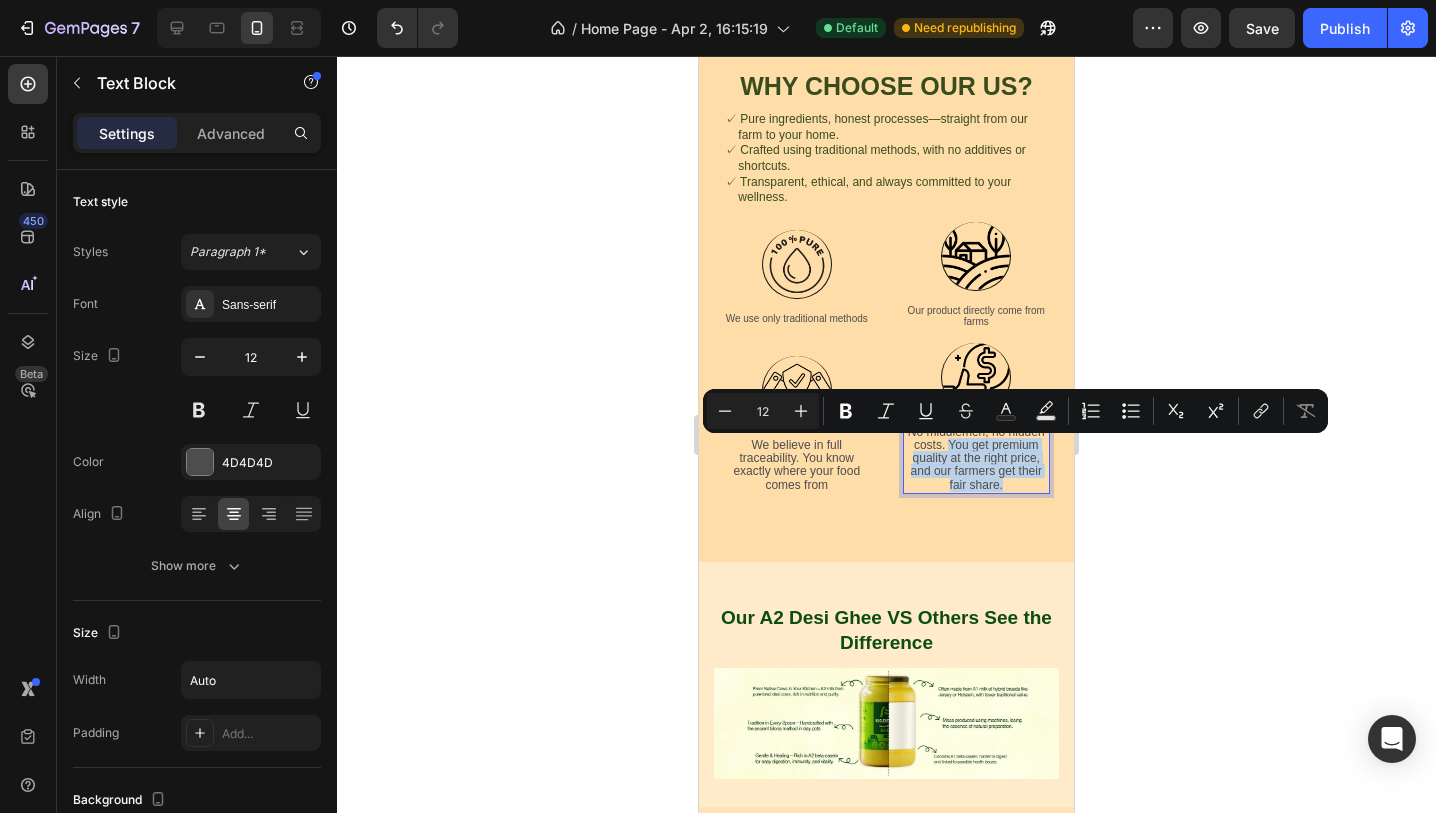 drag, startPoint x: 947, startPoint y: 447, endPoint x: 1018, endPoint y: 485, distance: 80.529495 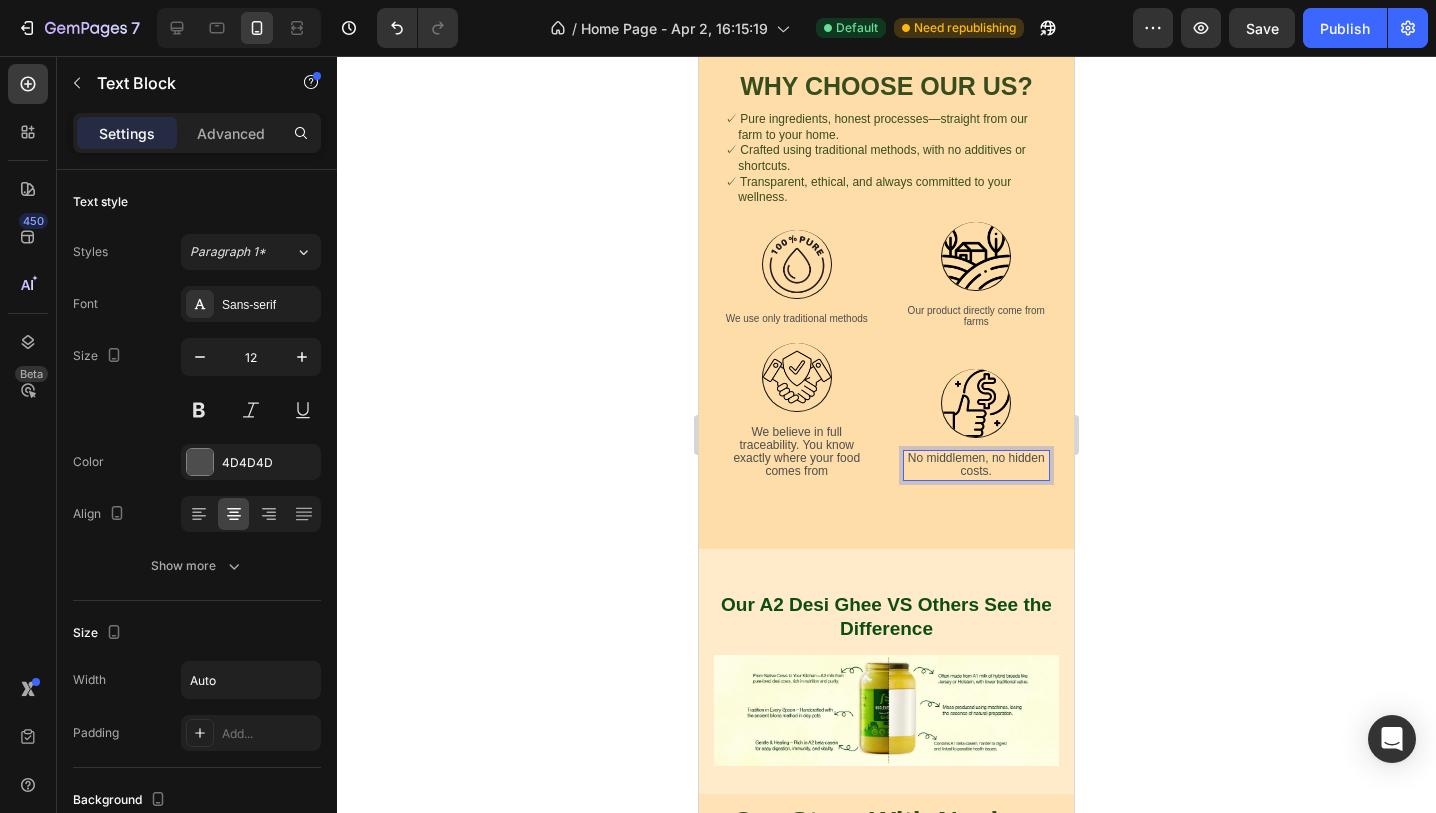 scroll, scrollTop: 1868, scrollLeft: 0, axis: vertical 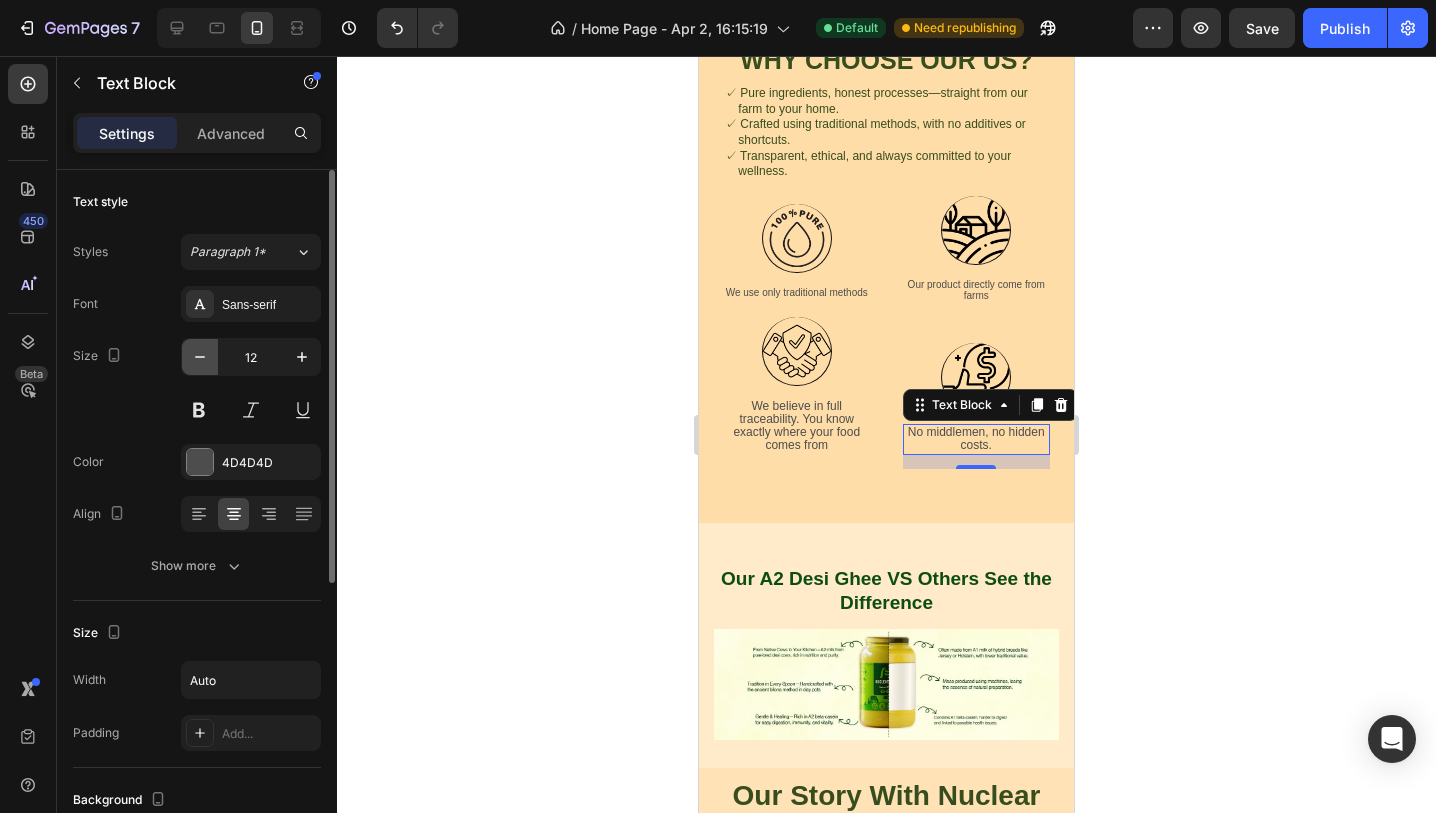 click 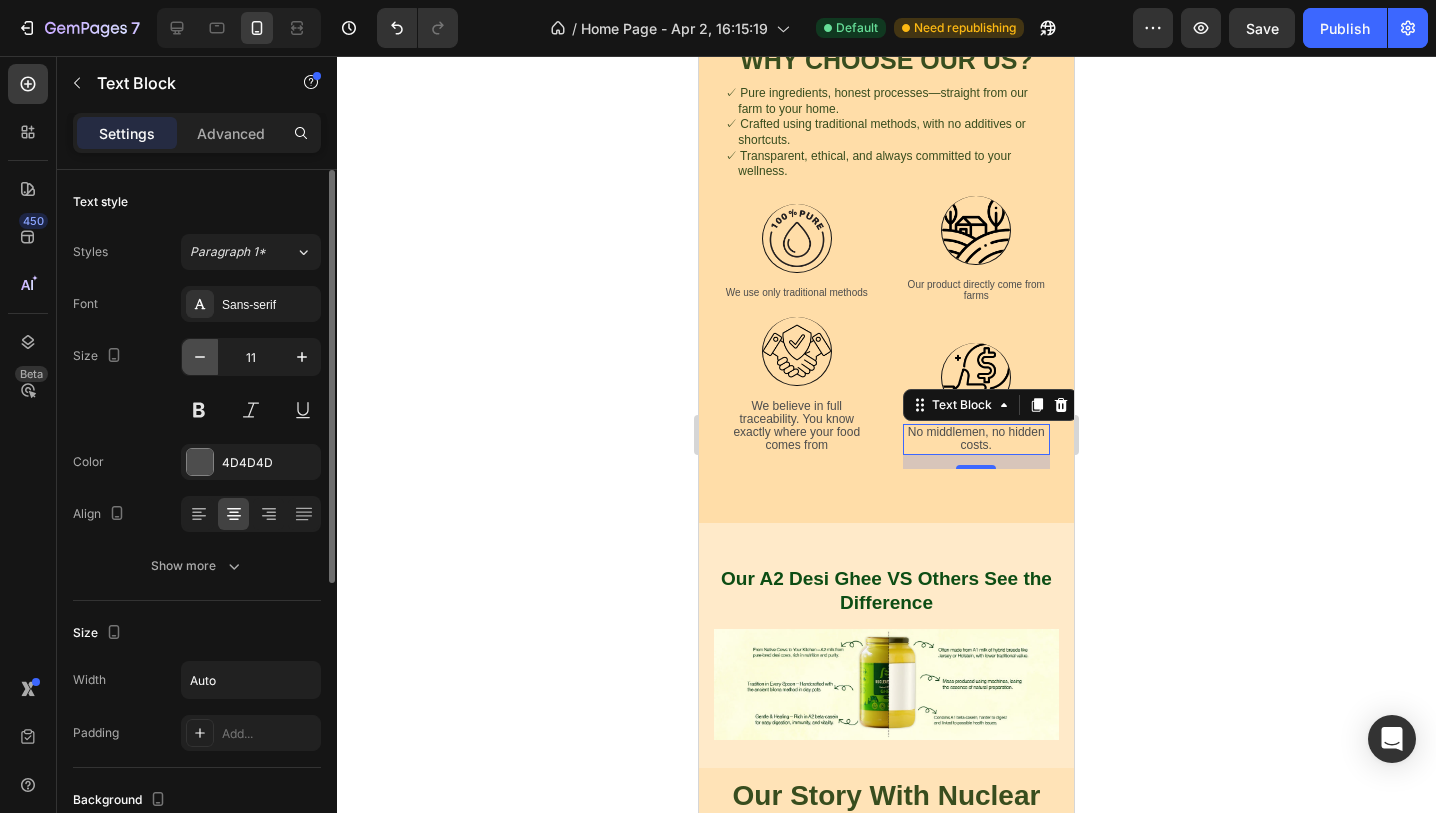 click 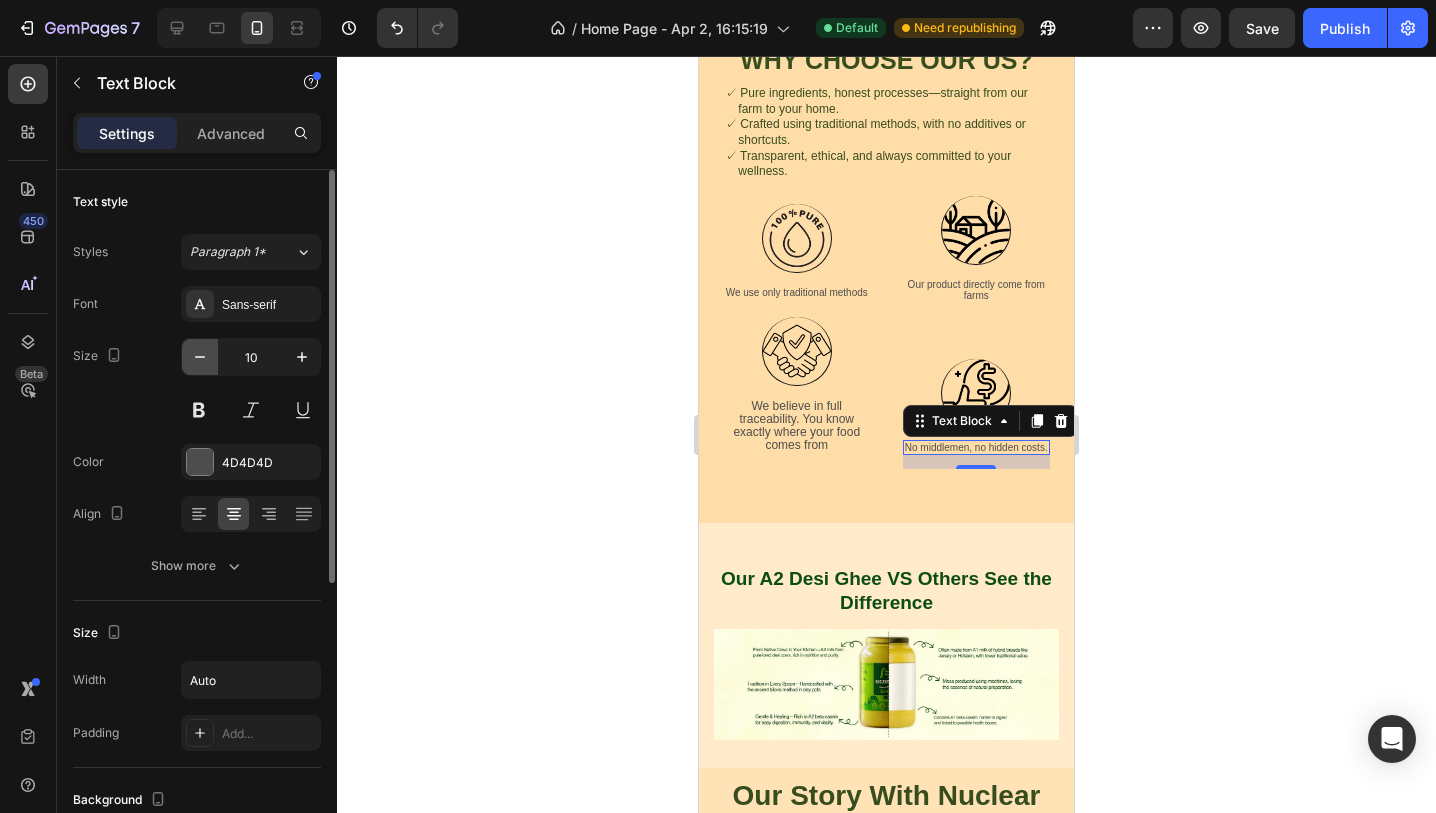 click 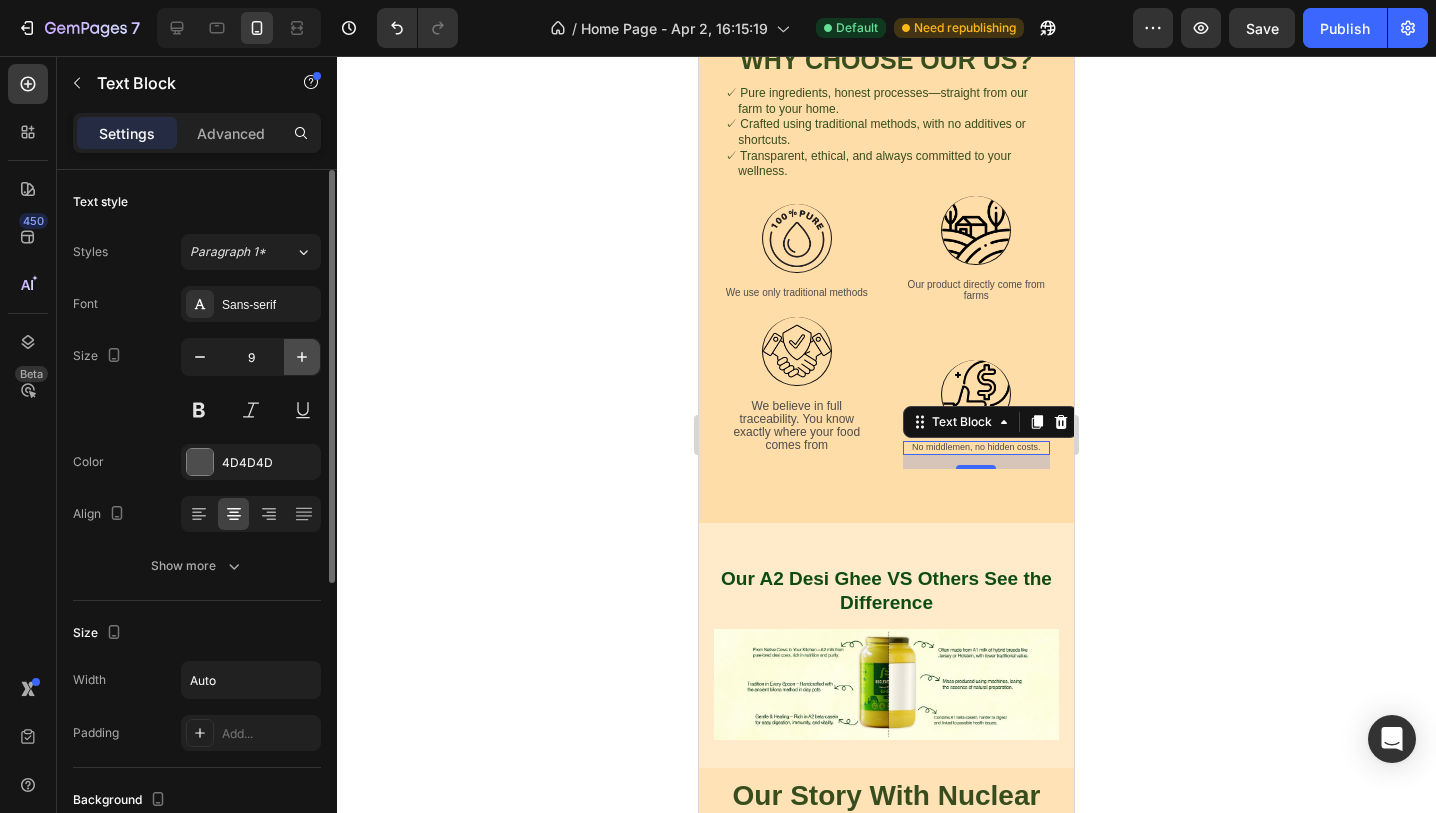 click 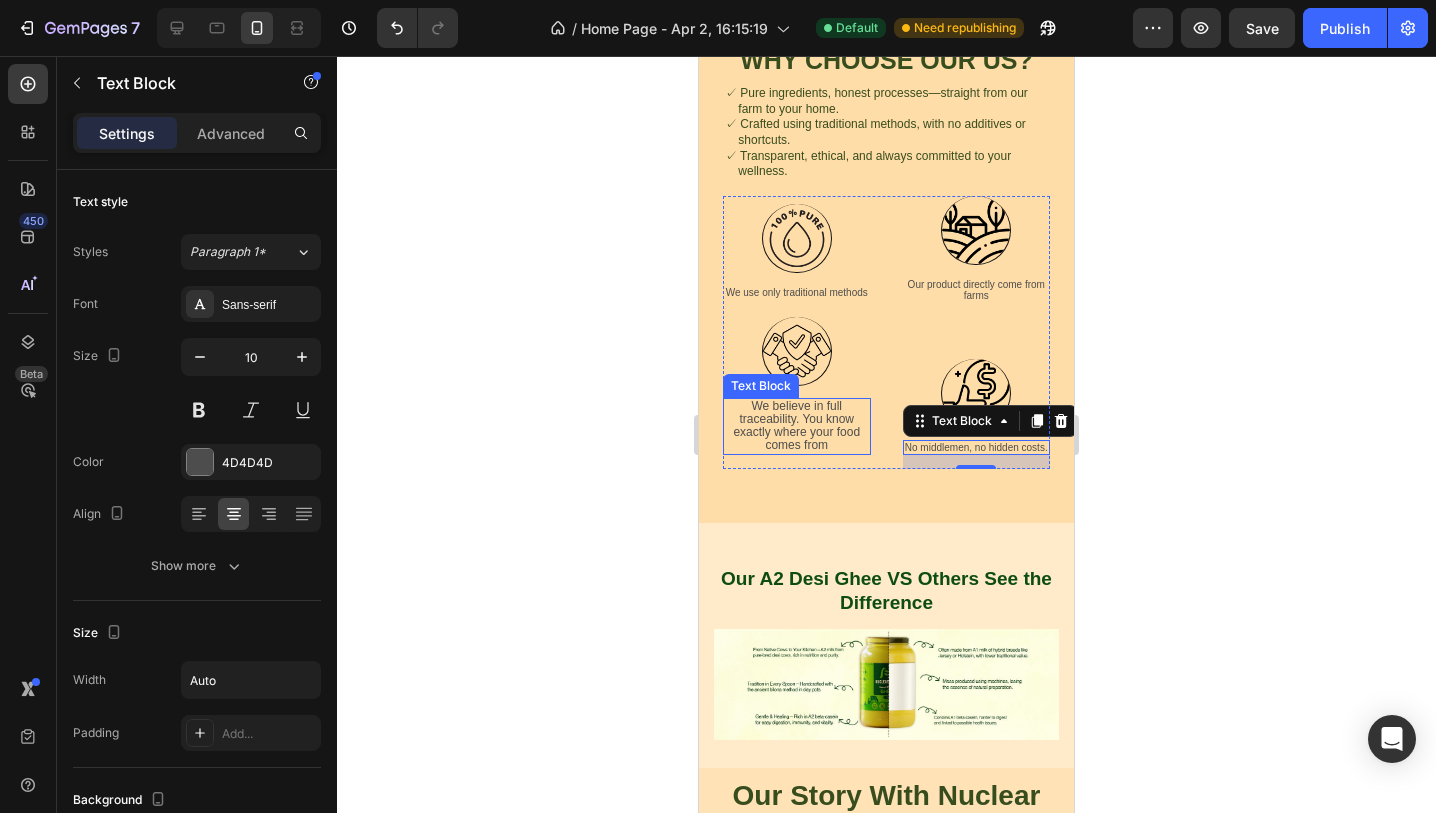 click on "We believe in full traceability. You know exactly where your food comes from" at bounding box center (797, 426) 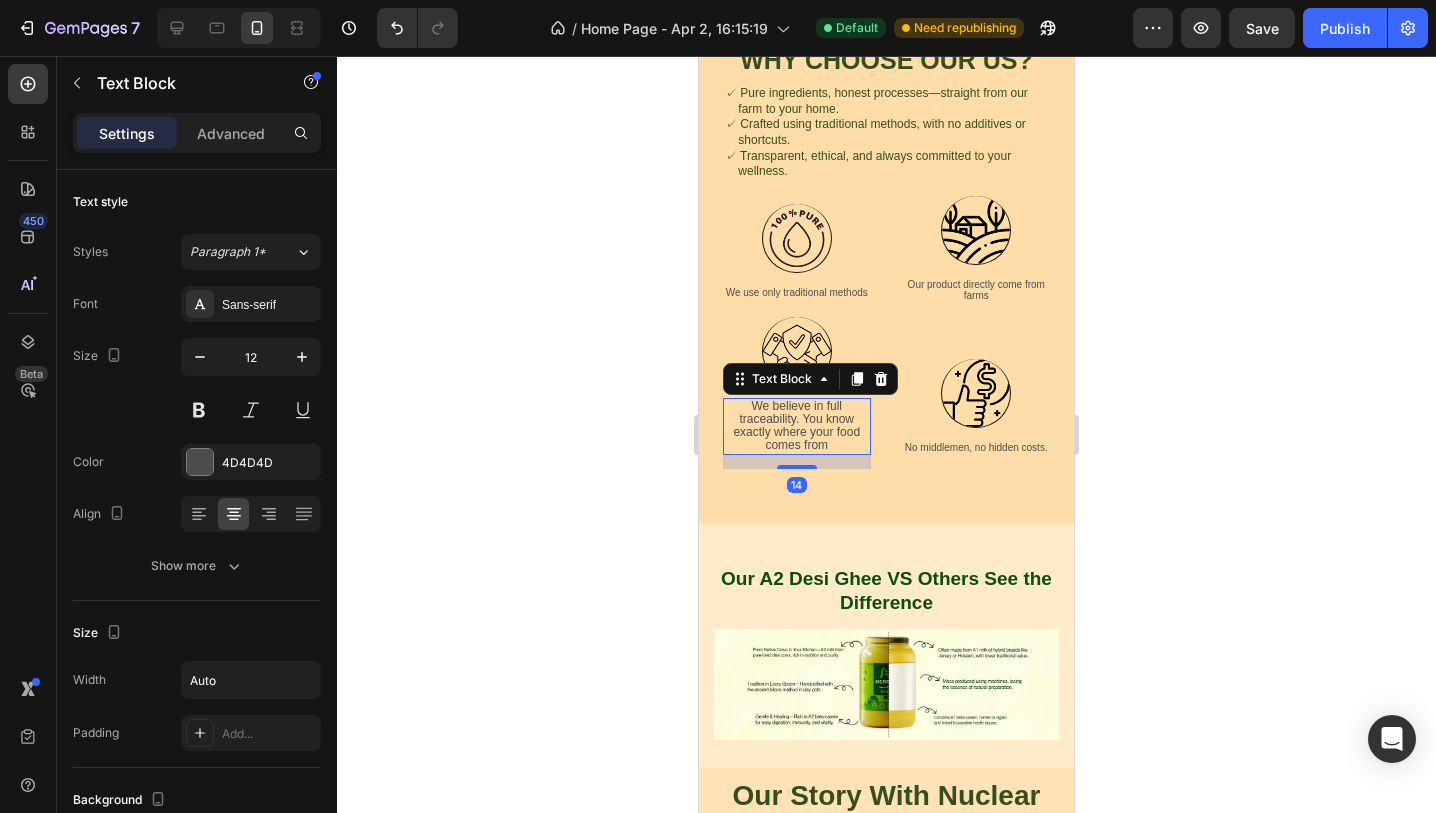 click on "We believe in full traceability. You know exactly where your food comes from" at bounding box center (797, 426) 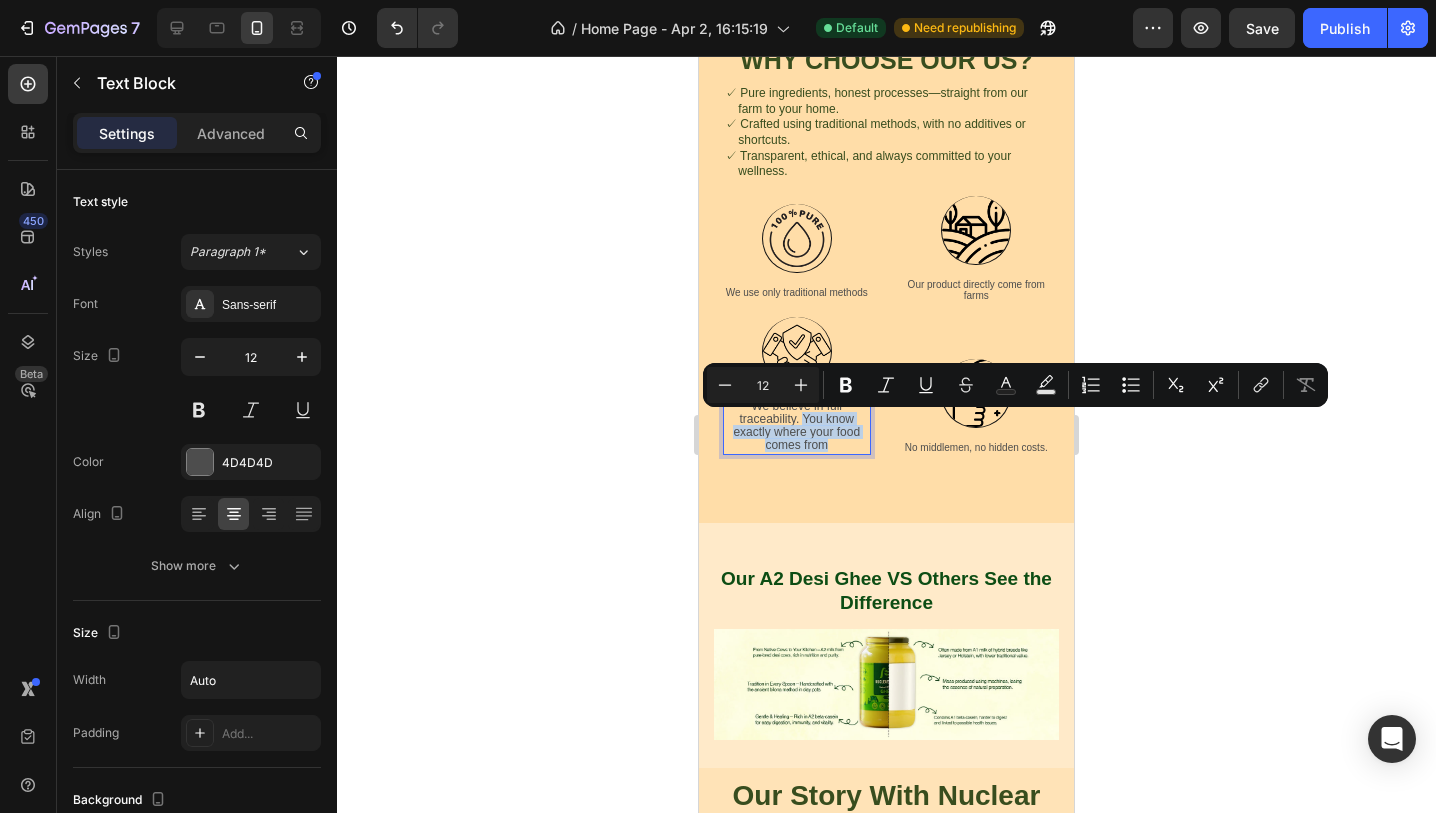 drag, startPoint x: 804, startPoint y: 421, endPoint x: 839, endPoint y: 450, distance: 45.453274 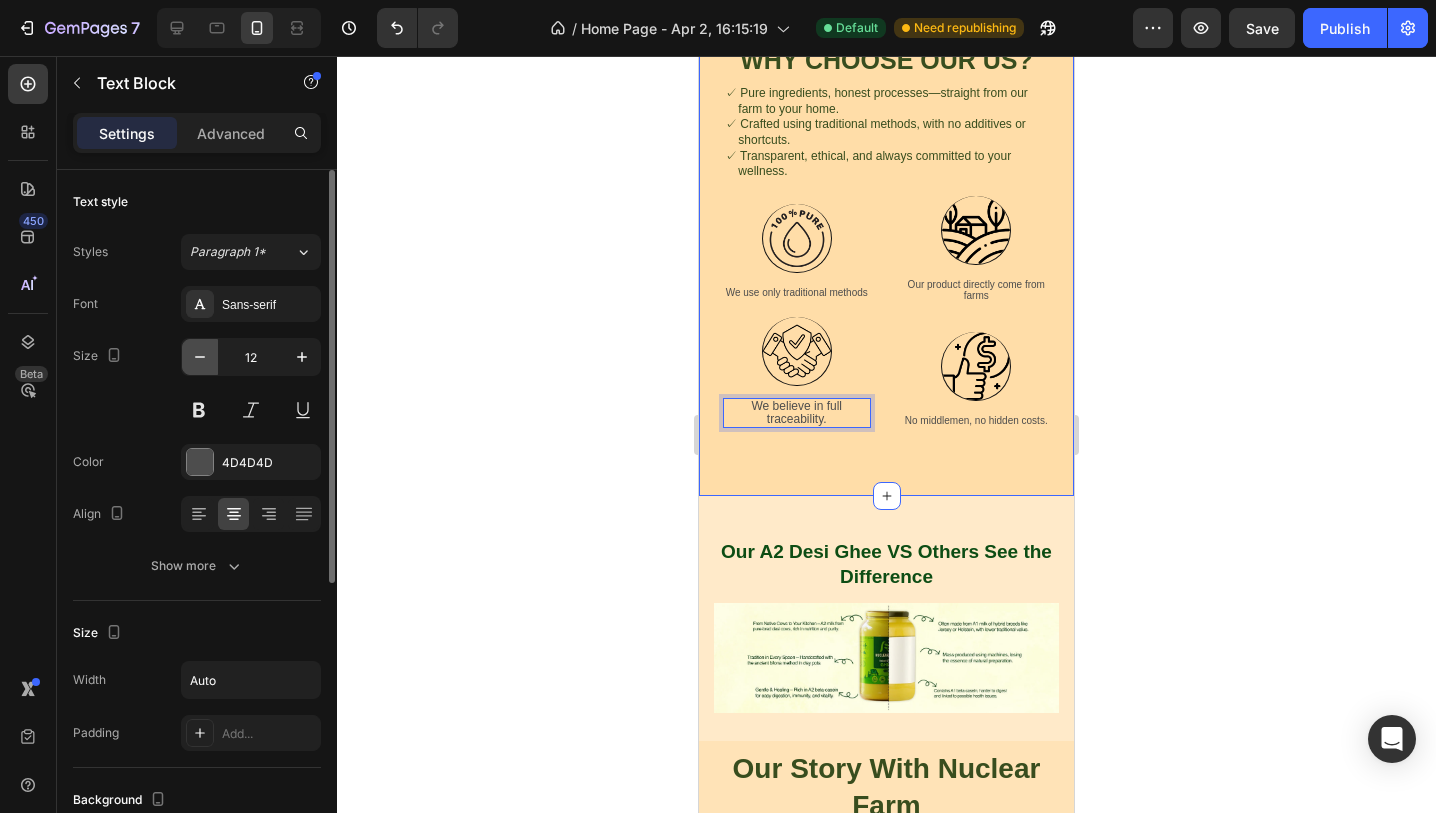 click at bounding box center (200, 357) 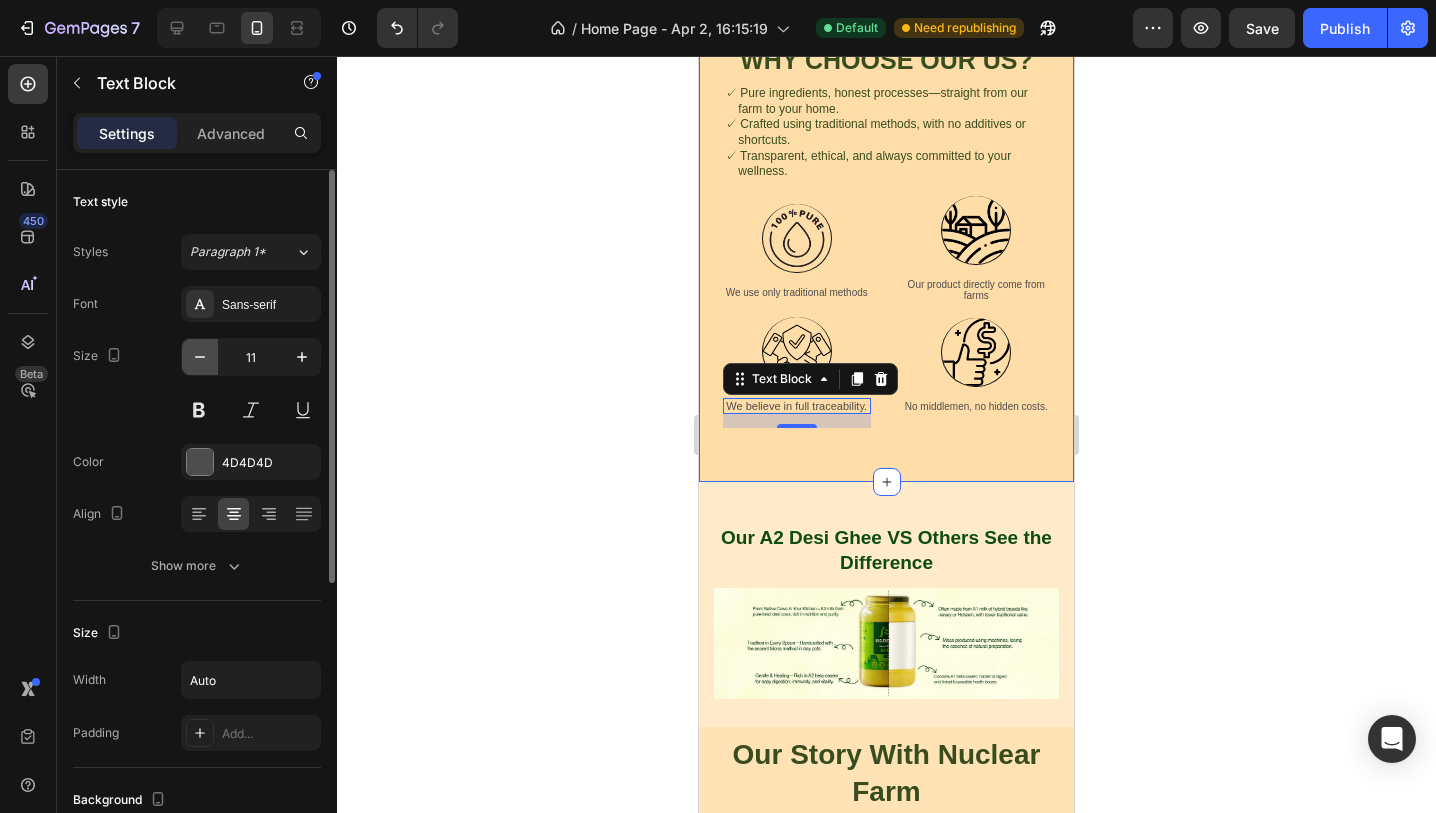 click at bounding box center (200, 357) 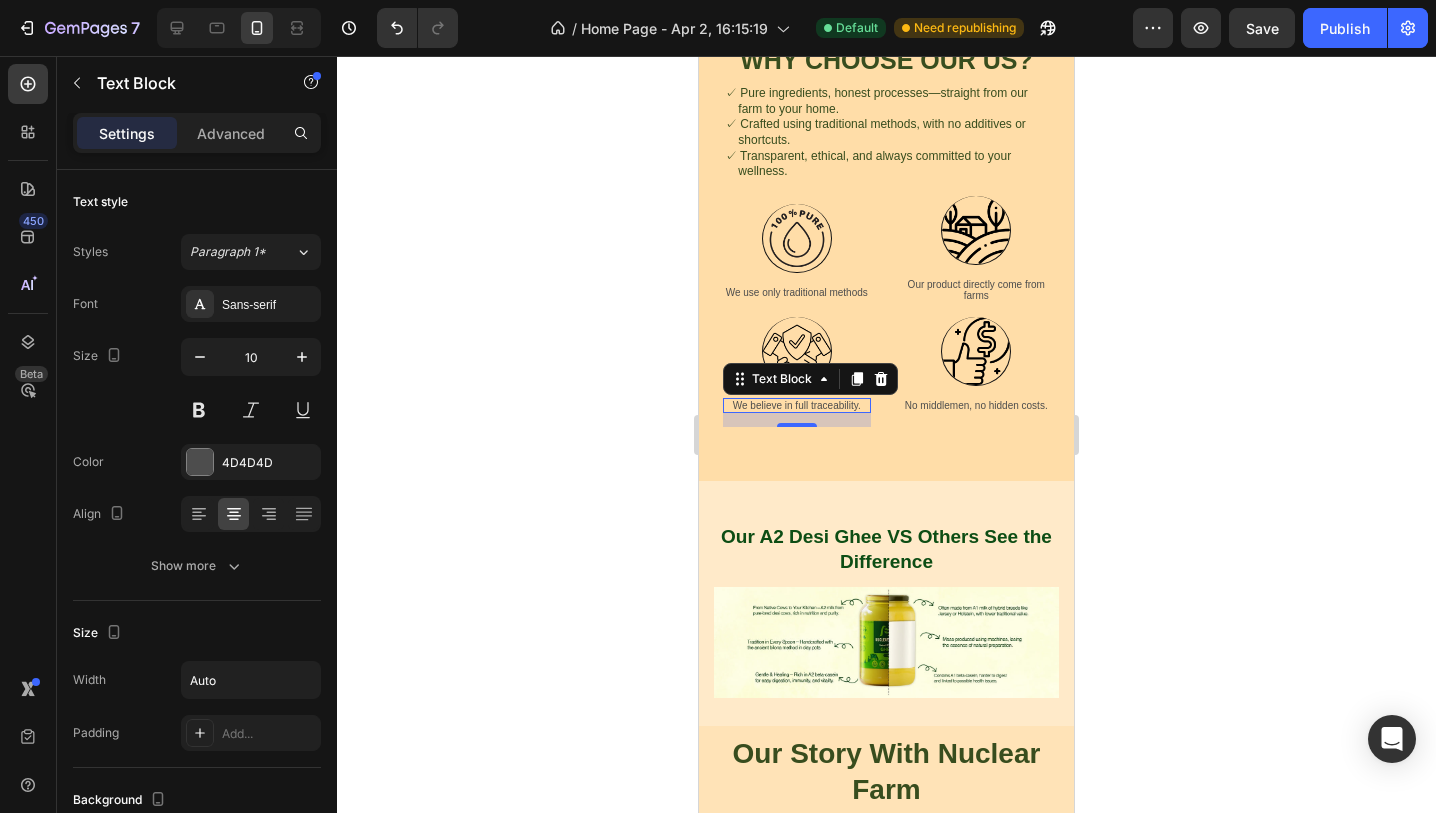 click 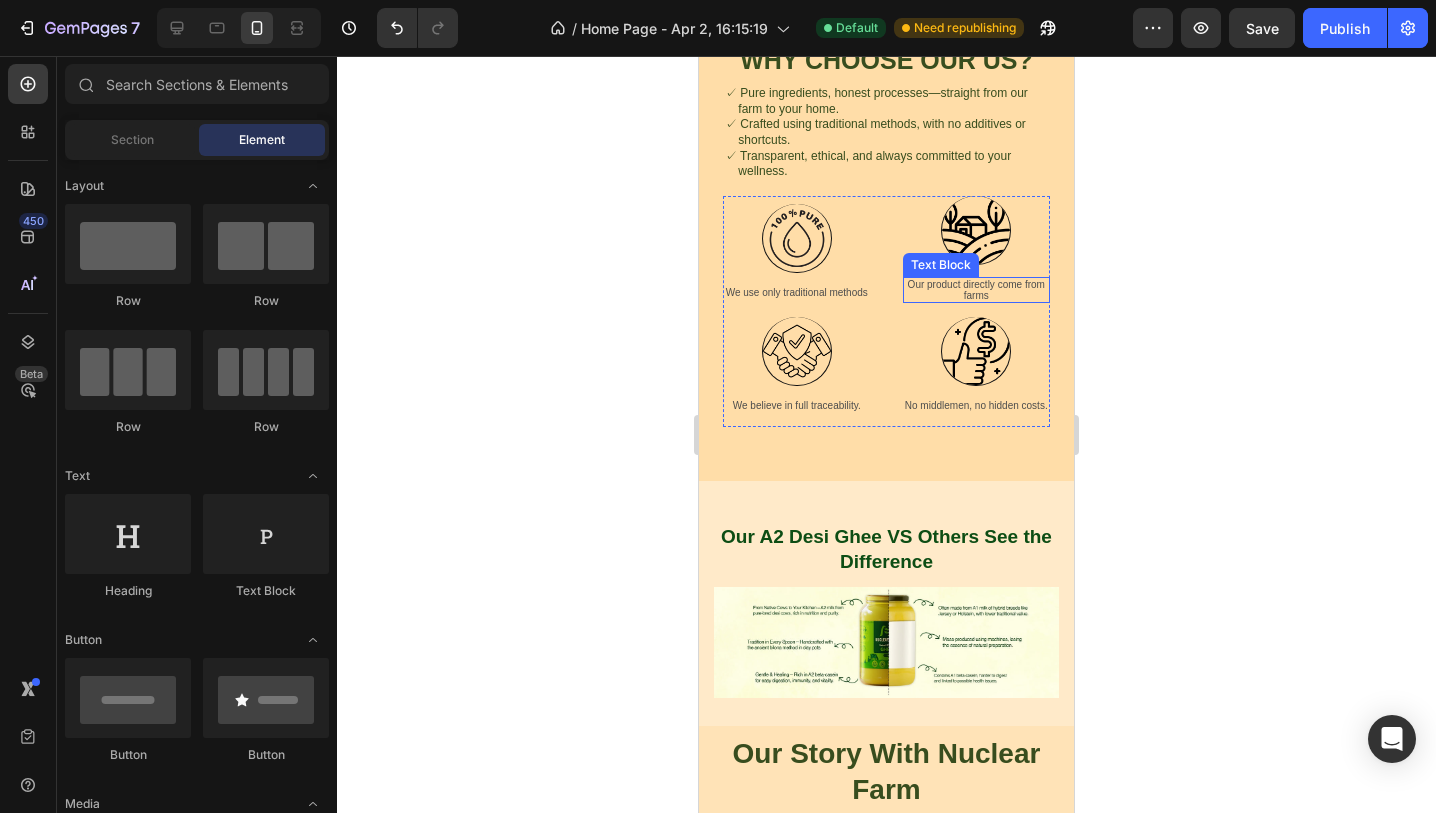 click on "Our product directly come from farms" at bounding box center [977, 290] 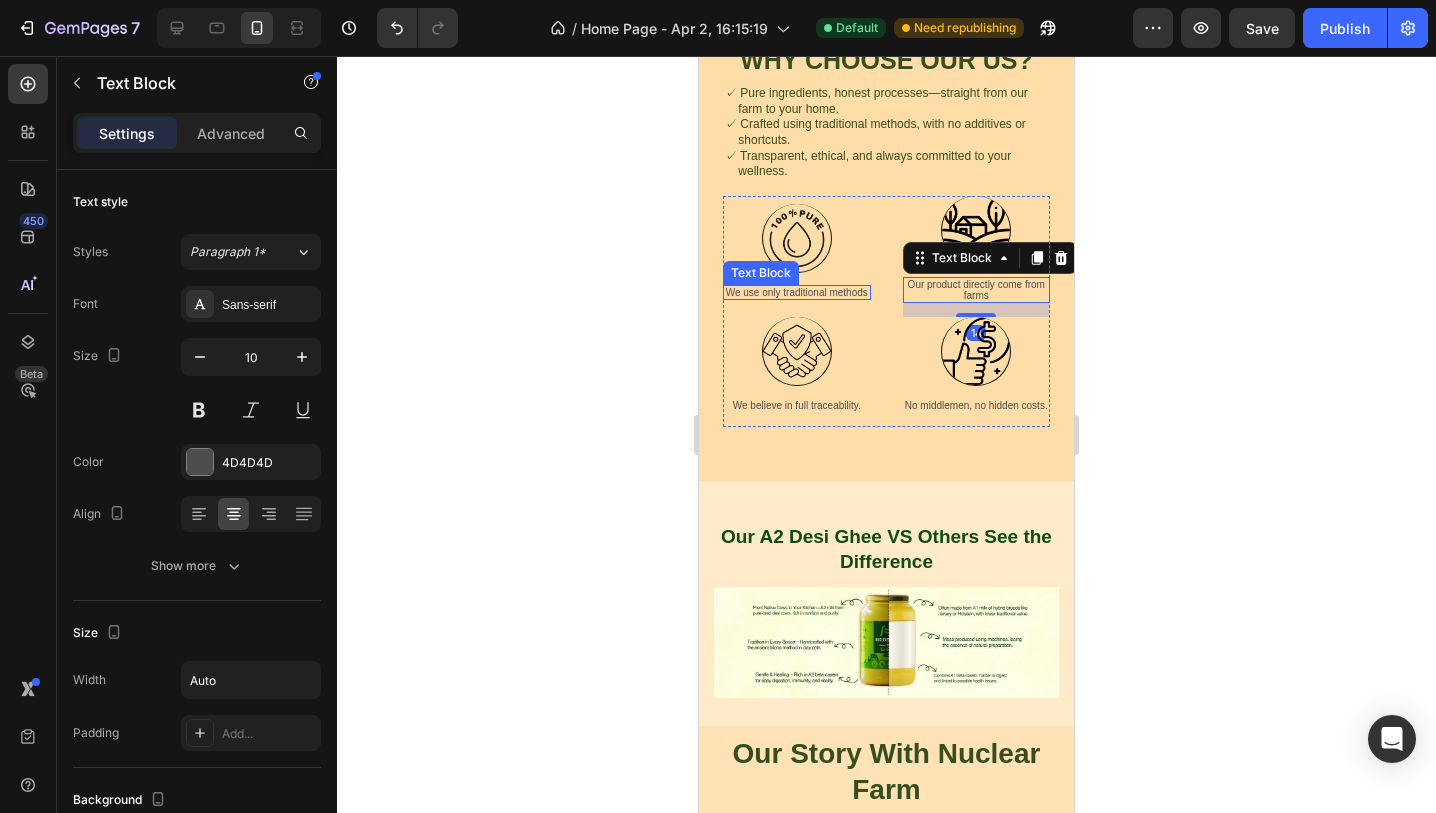 click on "We use only traditional methods" at bounding box center (797, 292) 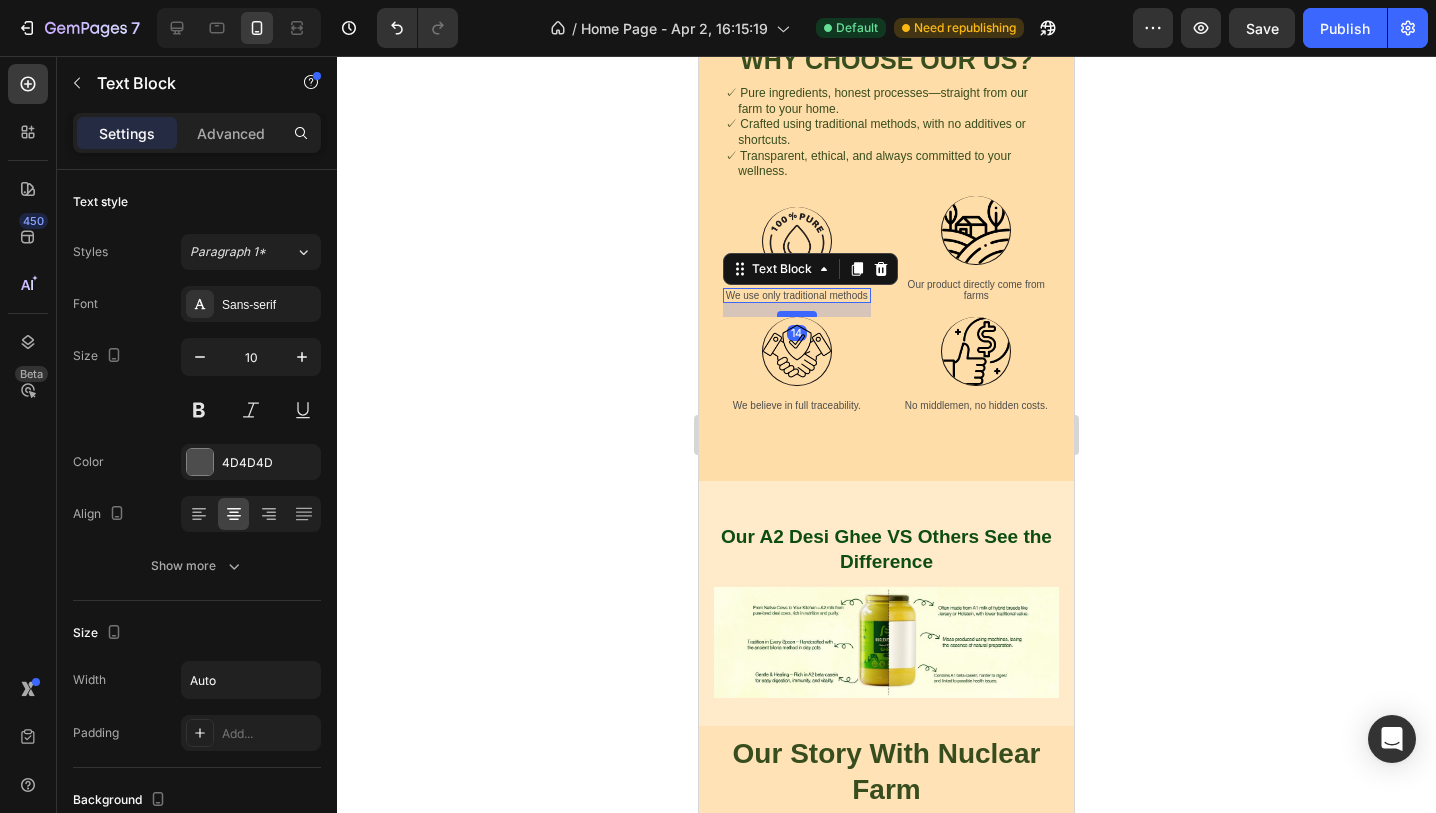 click at bounding box center [797, 314] 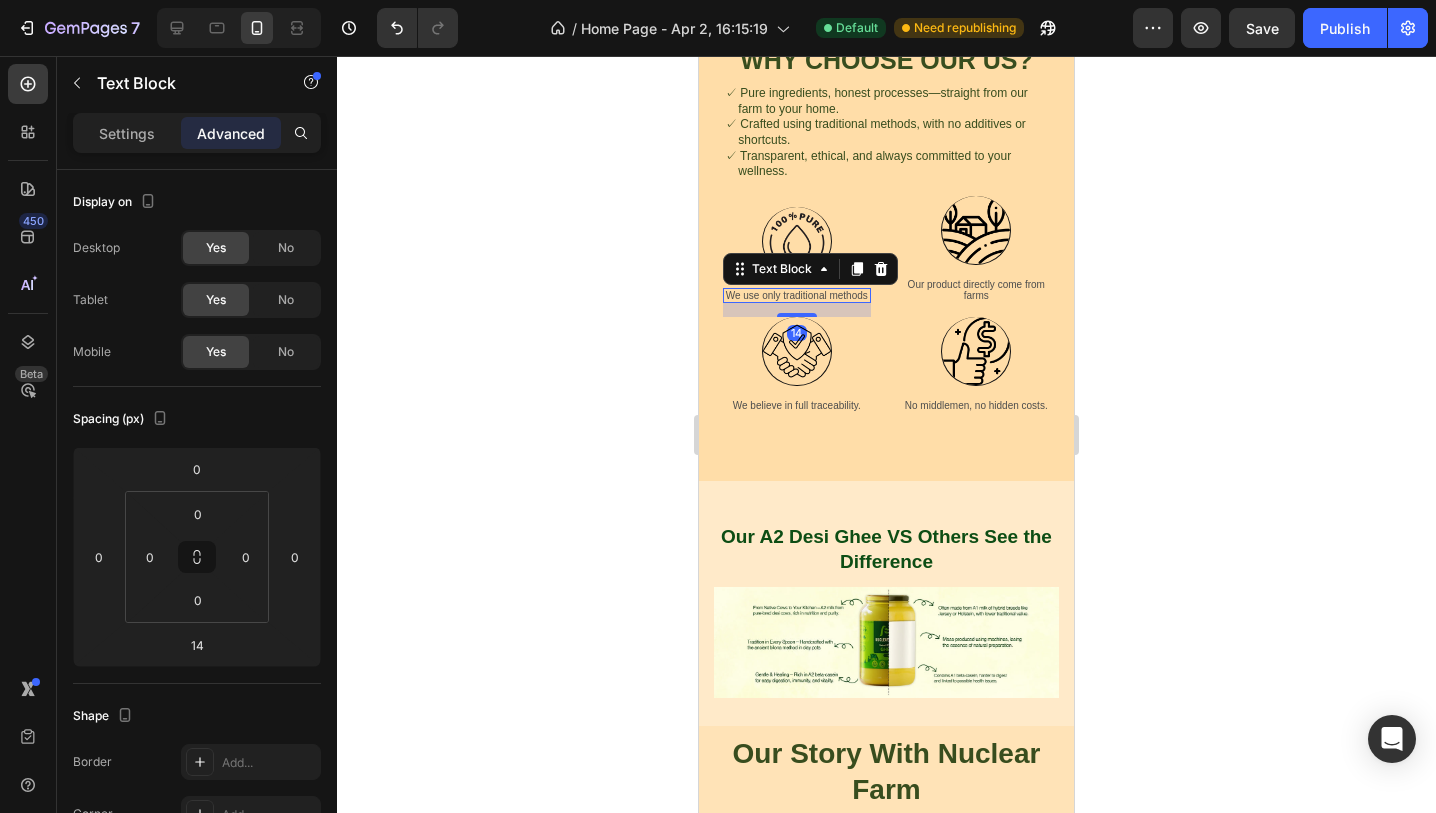click 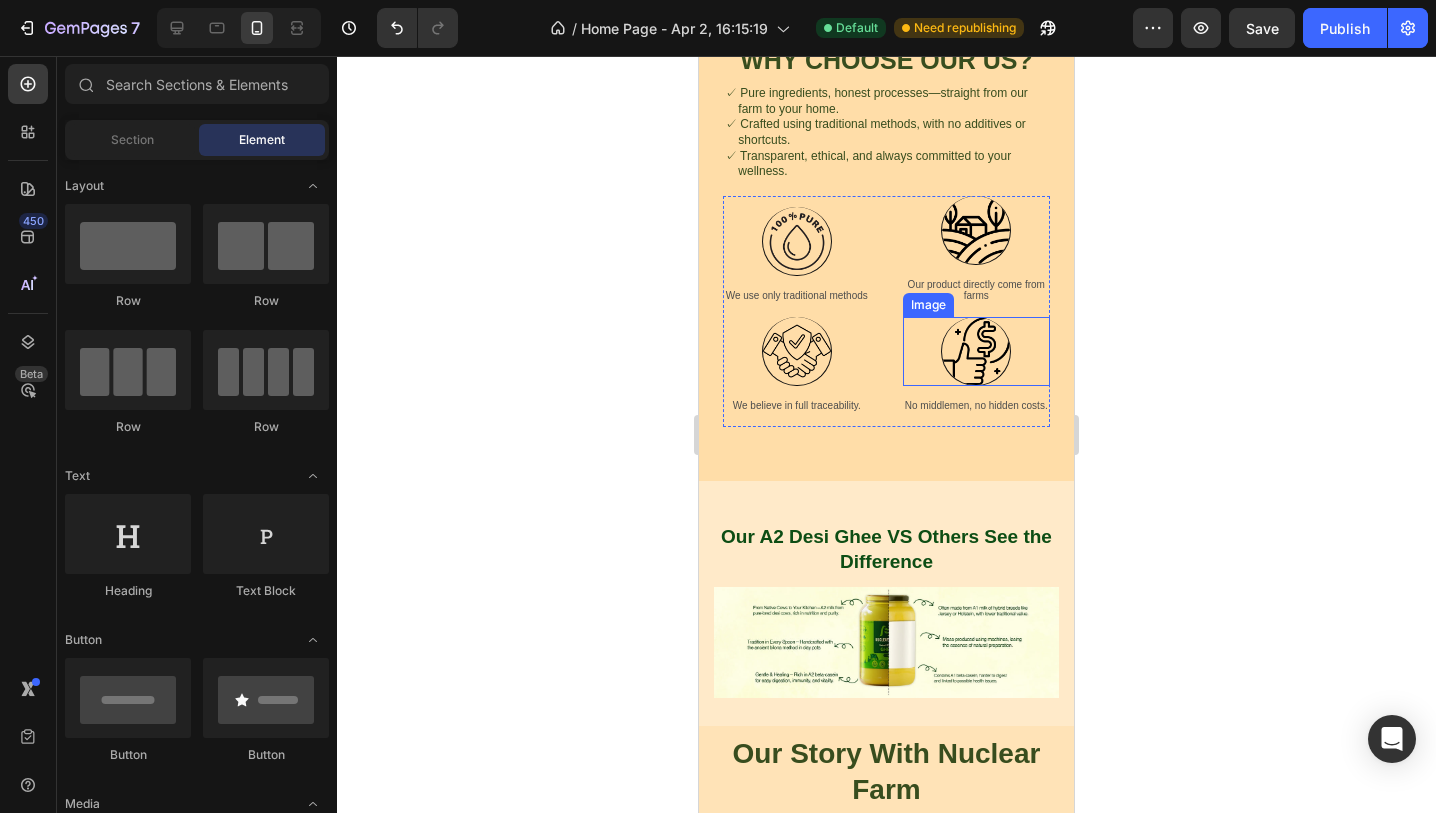 click at bounding box center [976, 351] 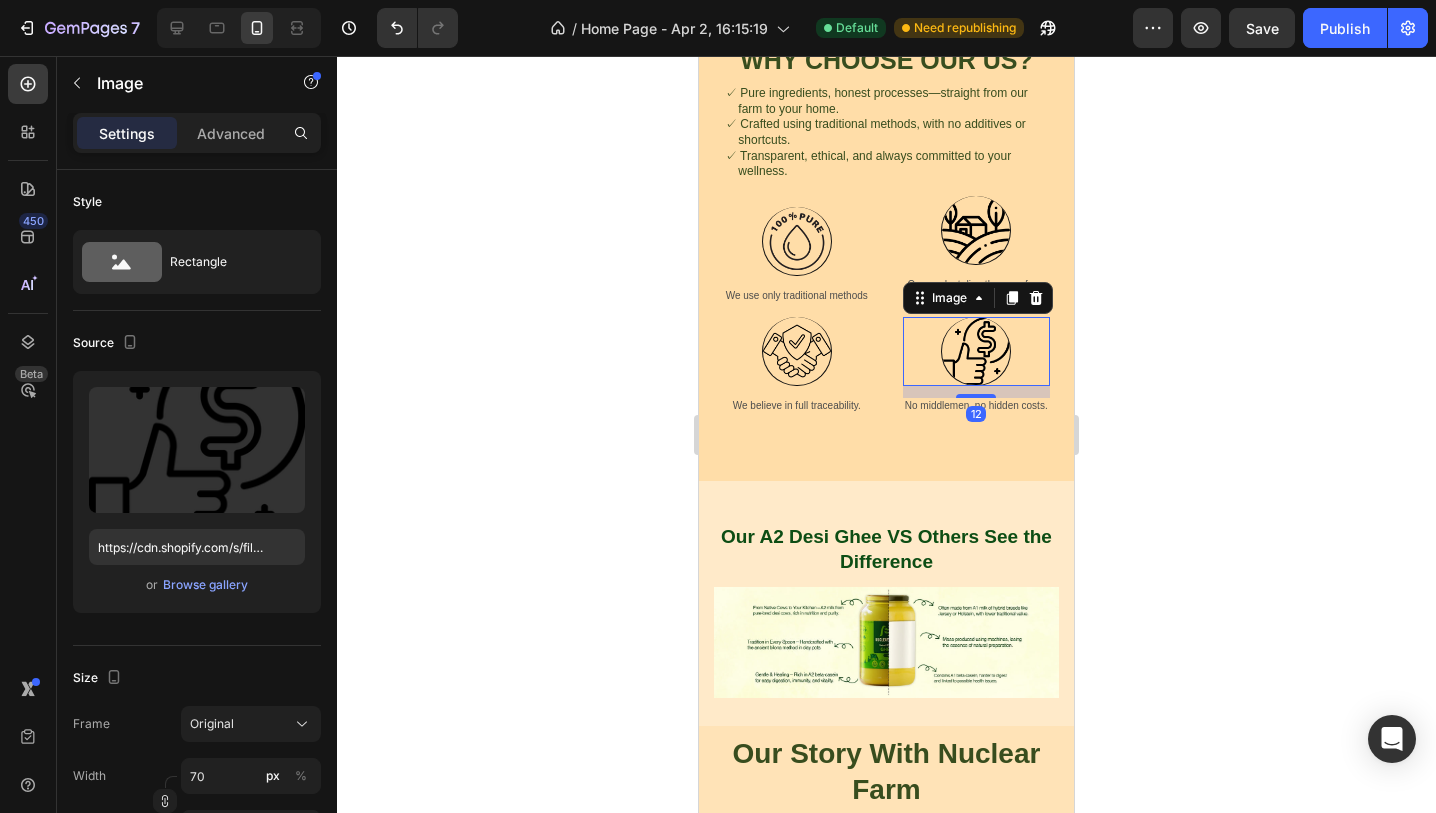 click 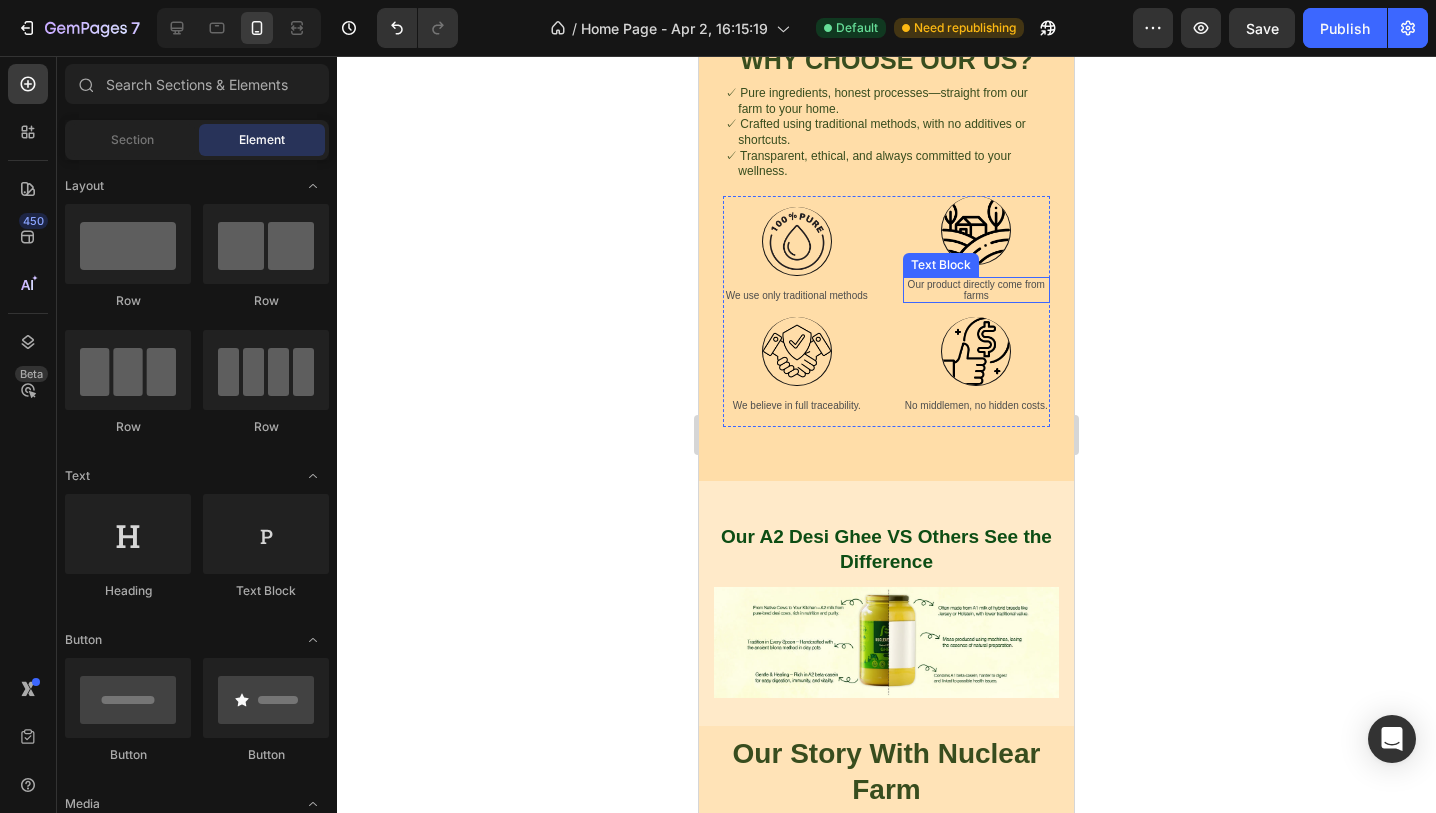 click on "Our product directly come from farms" at bounding box center (977, 290) 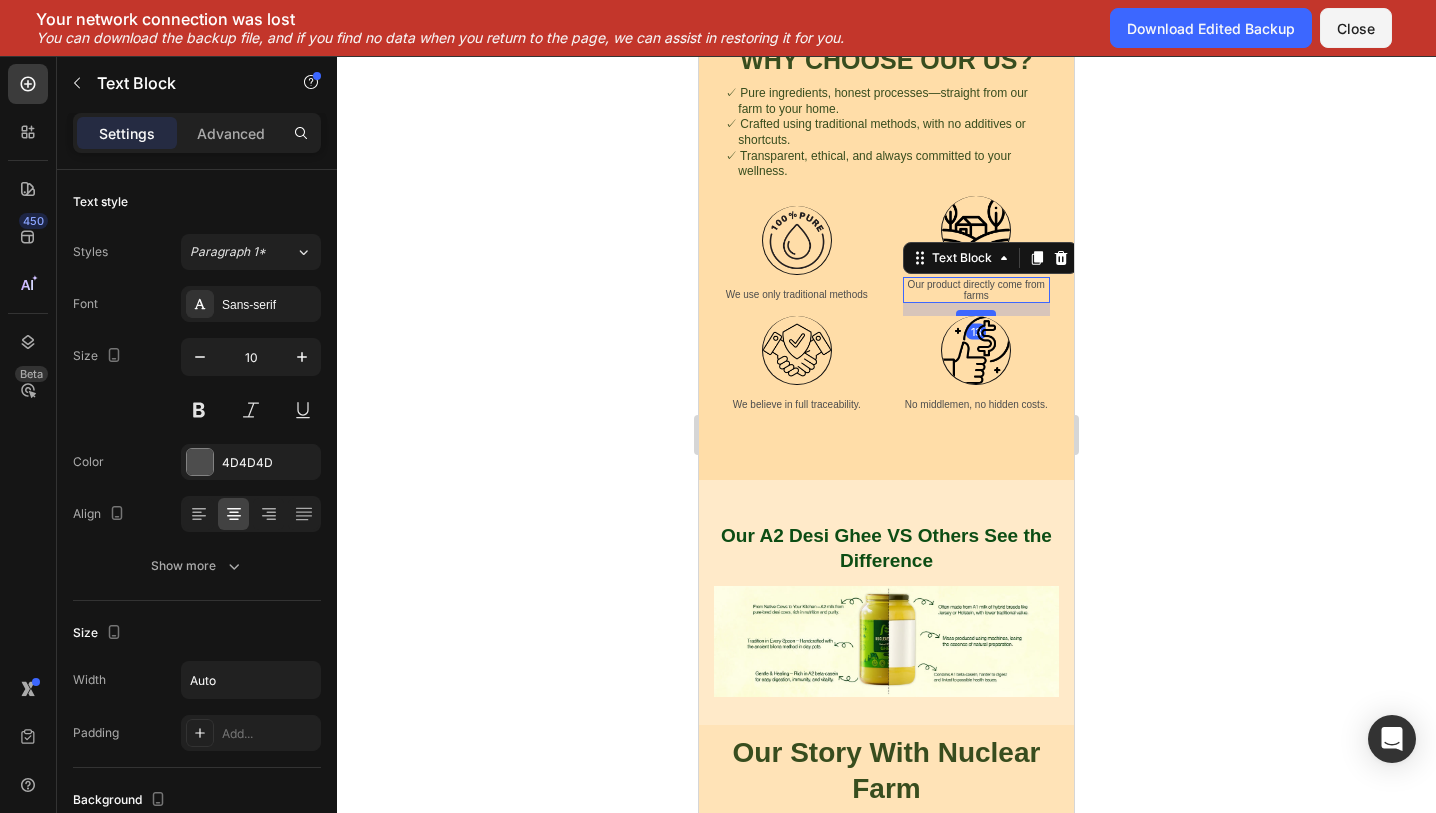 click at bounding box center [976, 313] 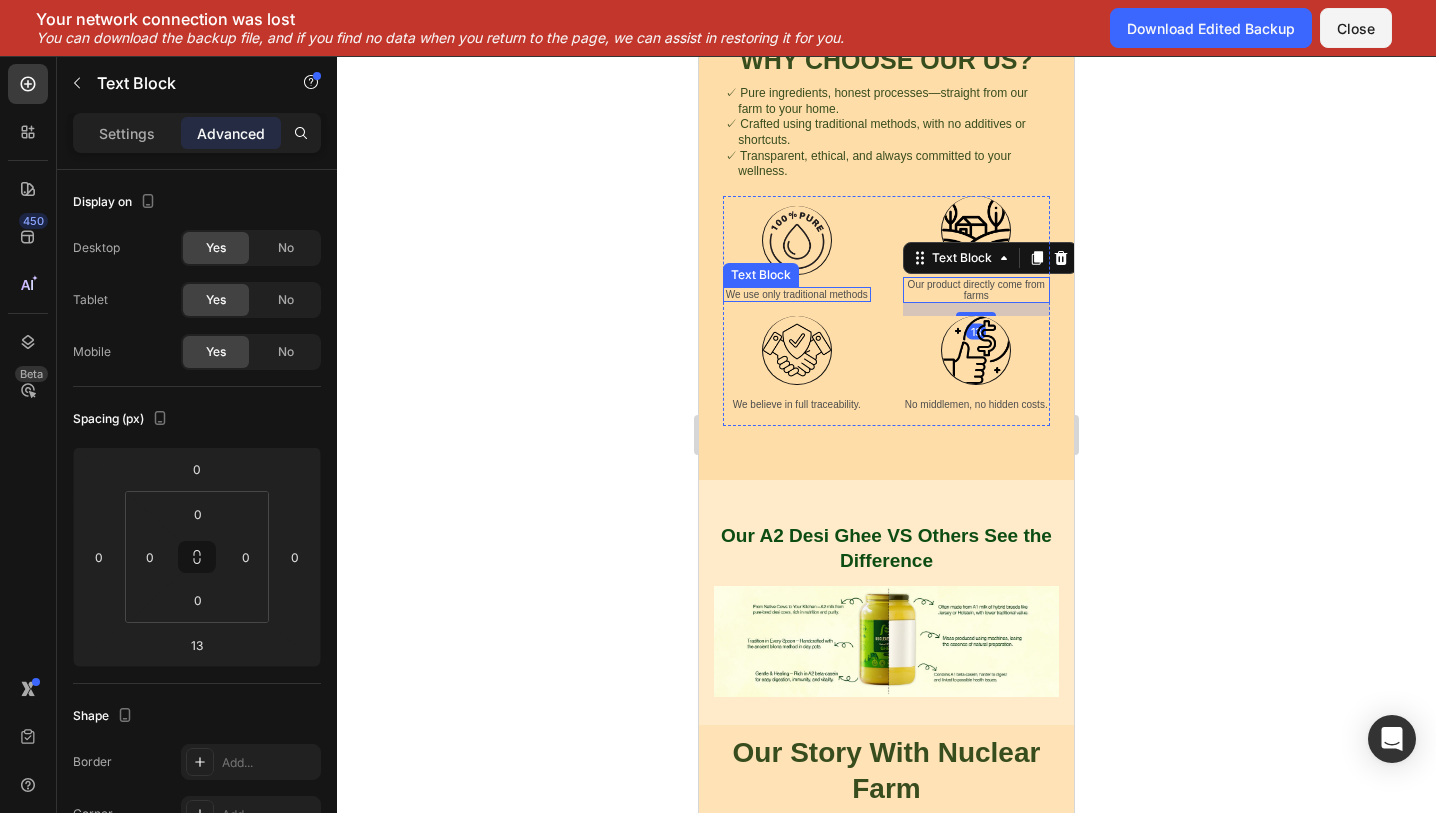 click on "Text Block" at bounding box center [761, 275] 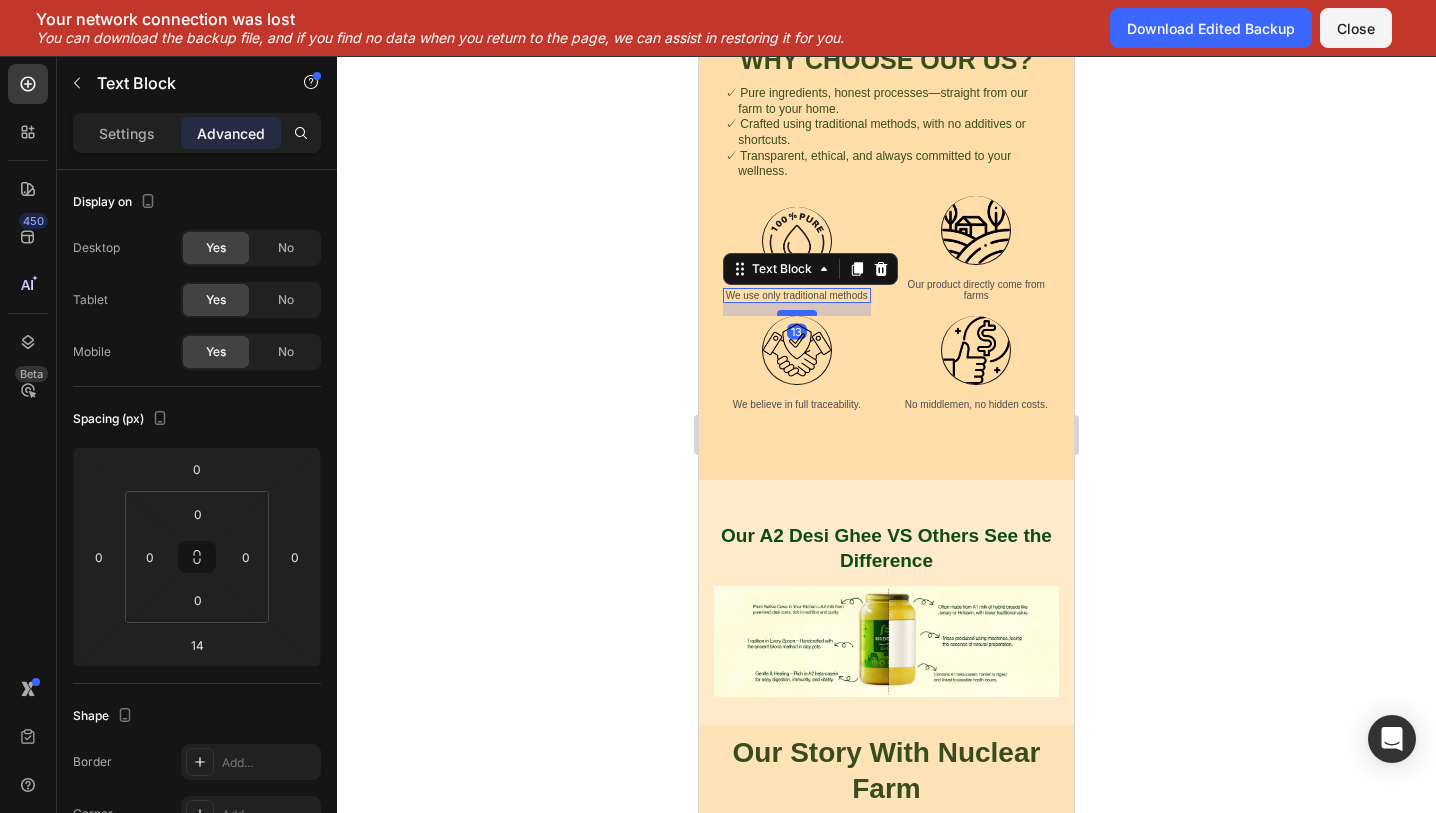 click at bounding box center [797, 313] 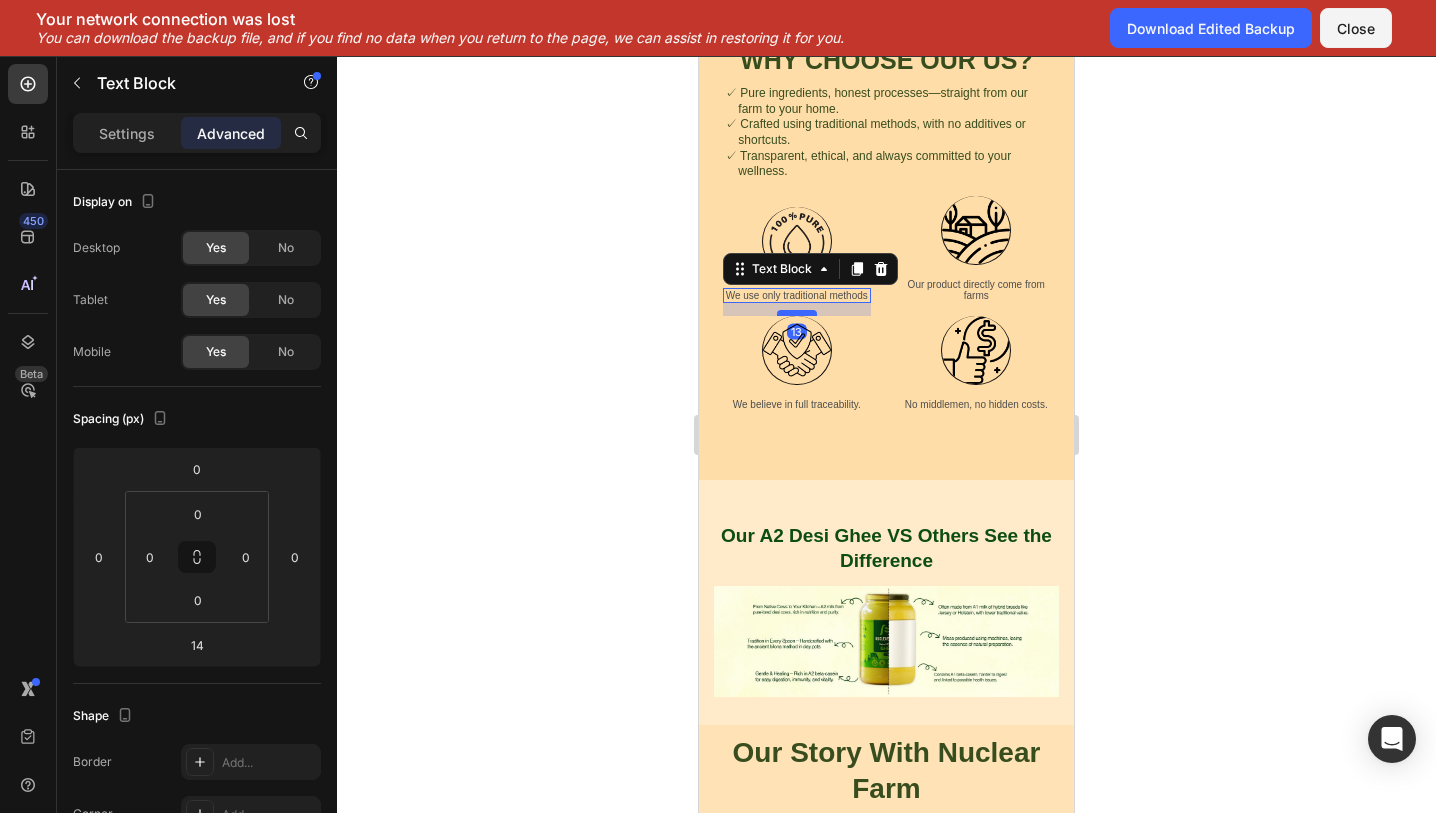 type on "13" 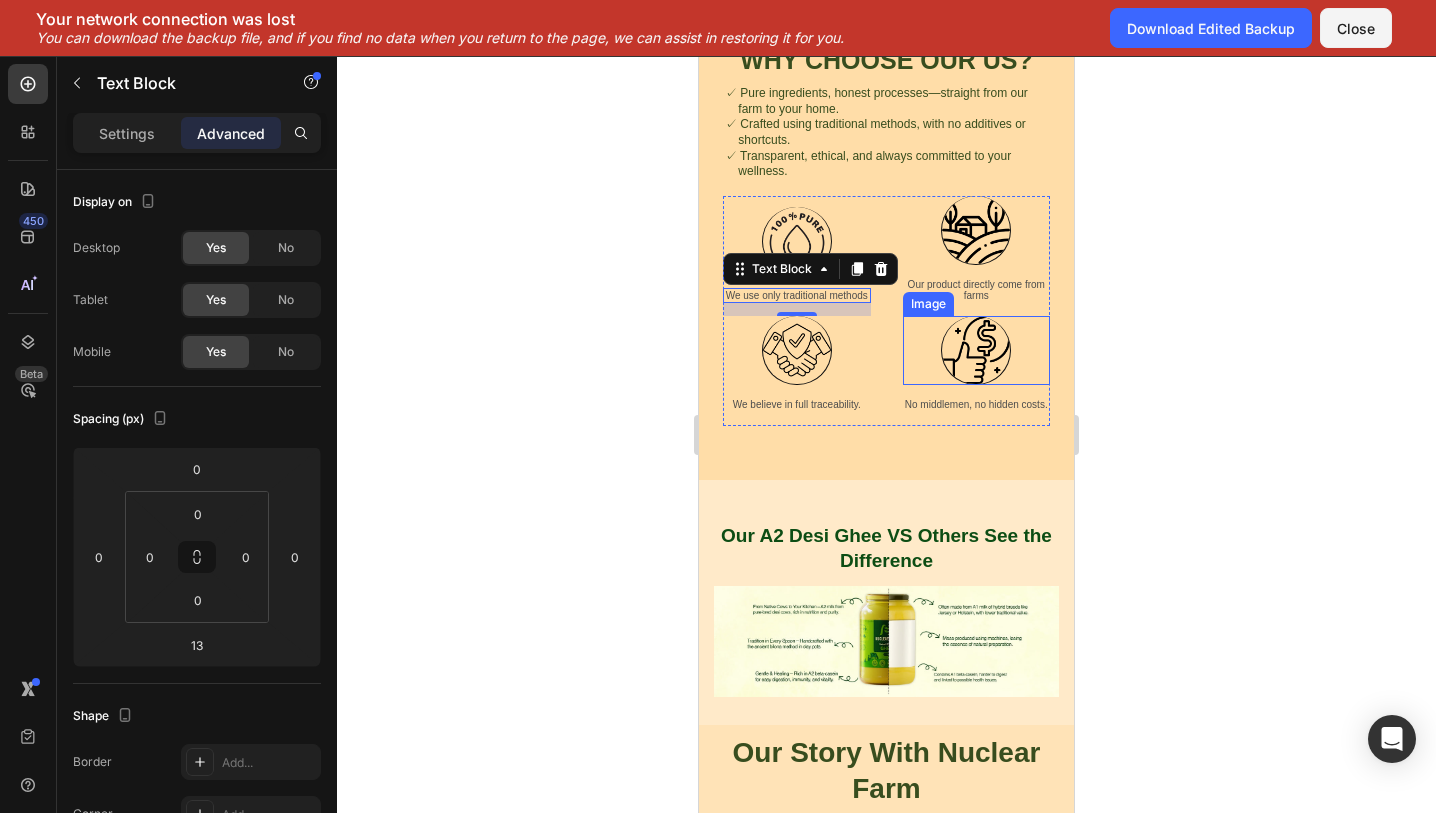 click at bounding box center [976, 350] 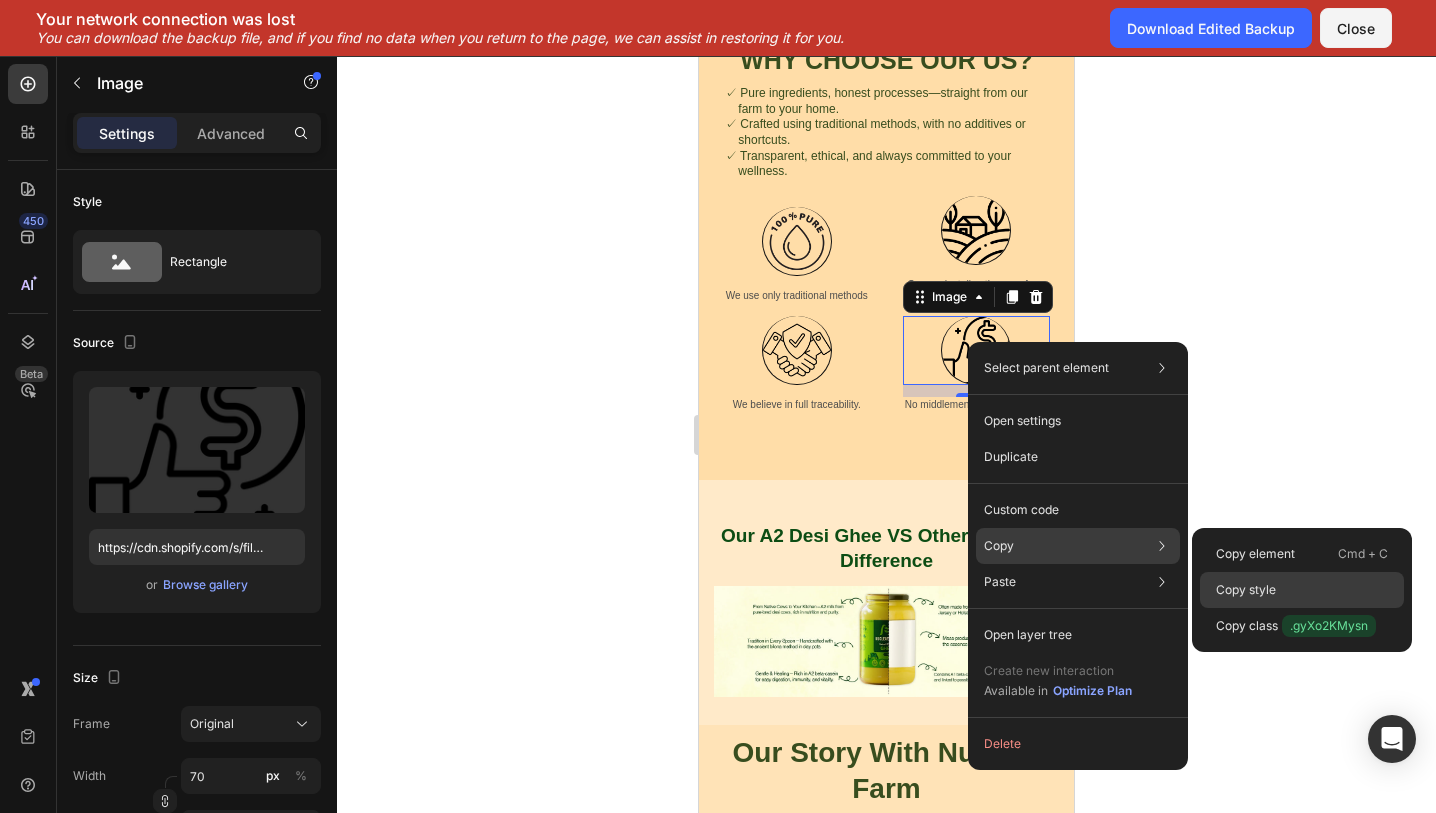 click on "Copy style" at bounding box center [1246, 590] 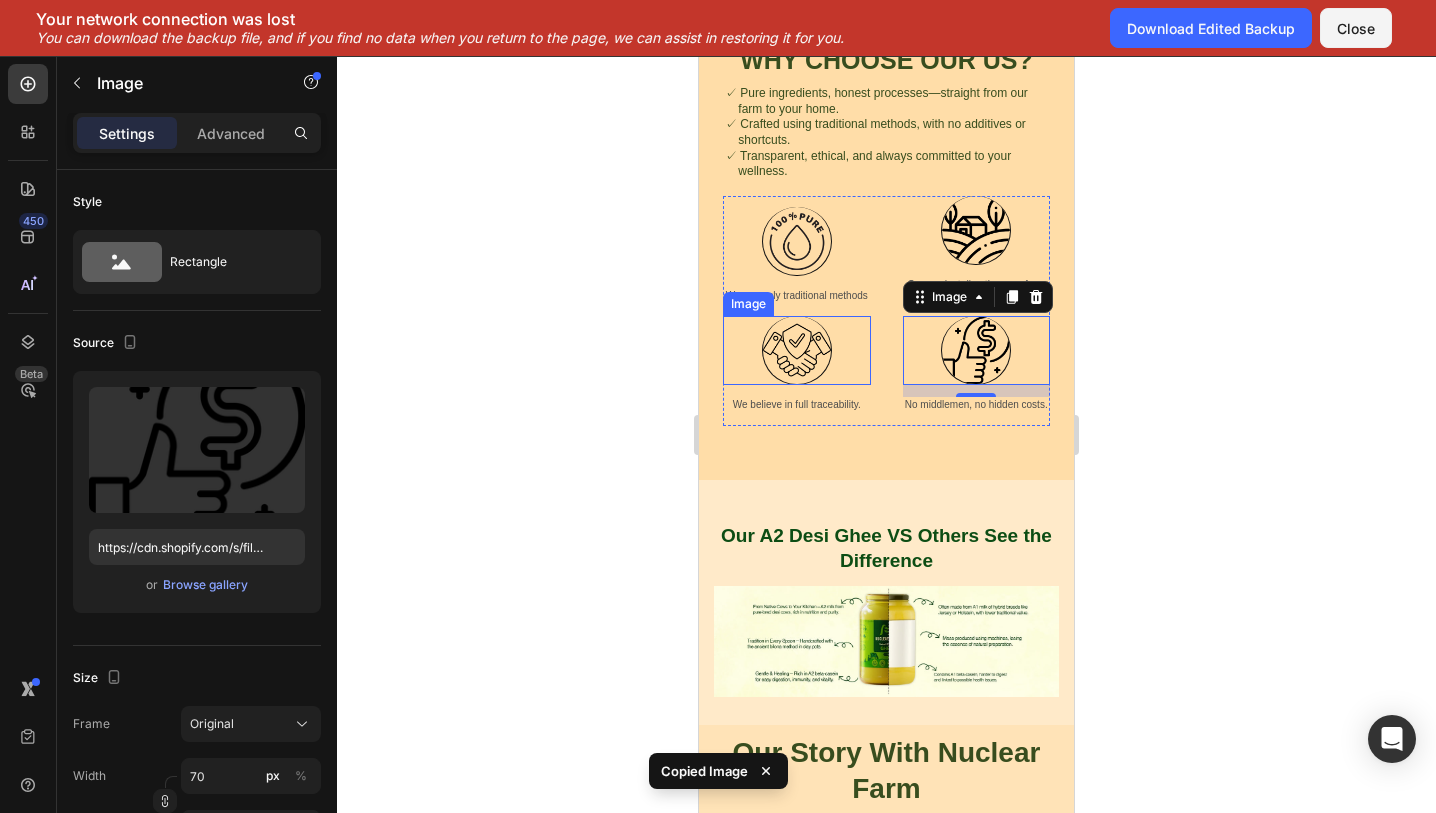 click at bounding box center [797, 350] 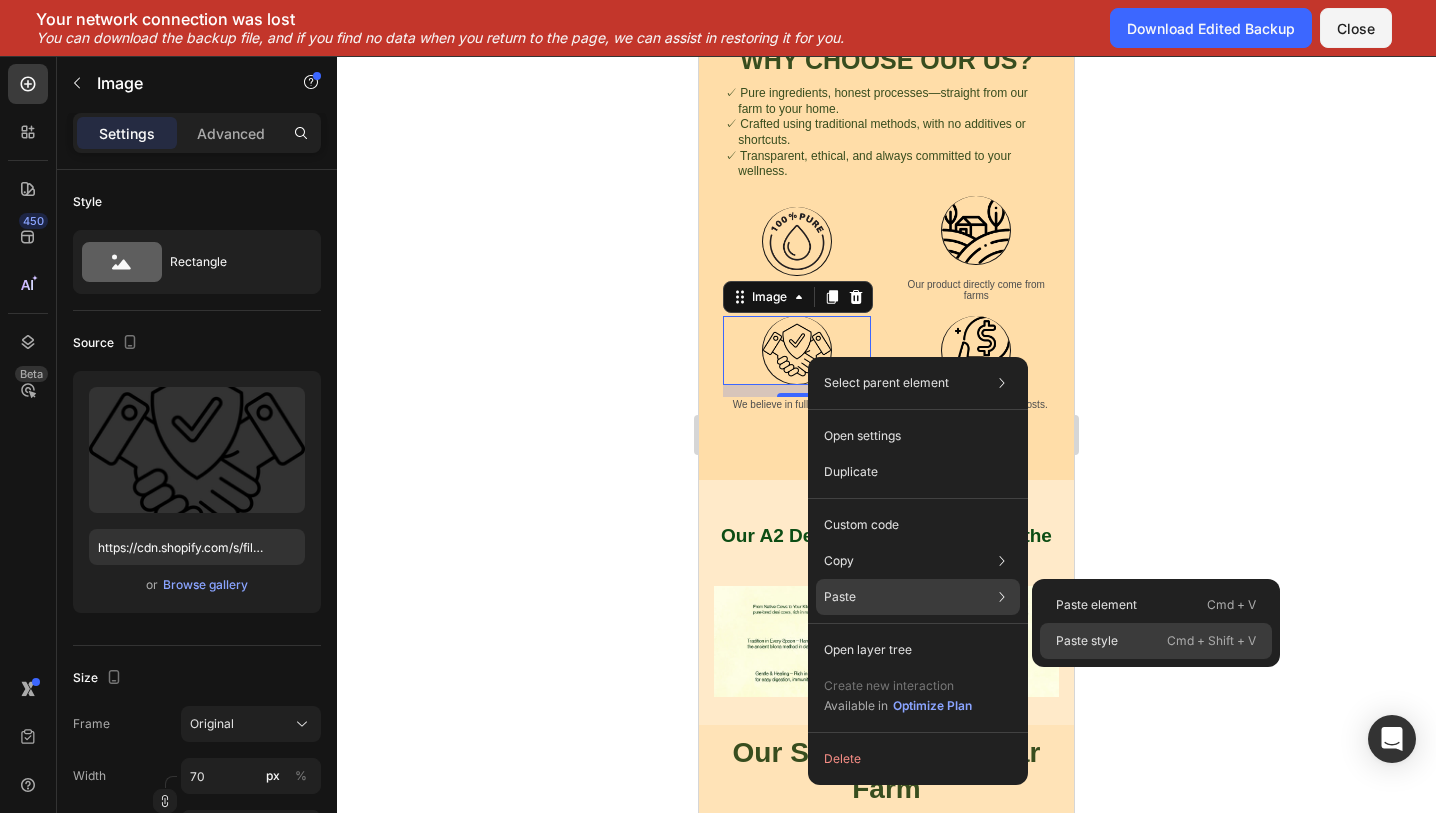 click on "Paste style" at bounding box center [1087, 641] 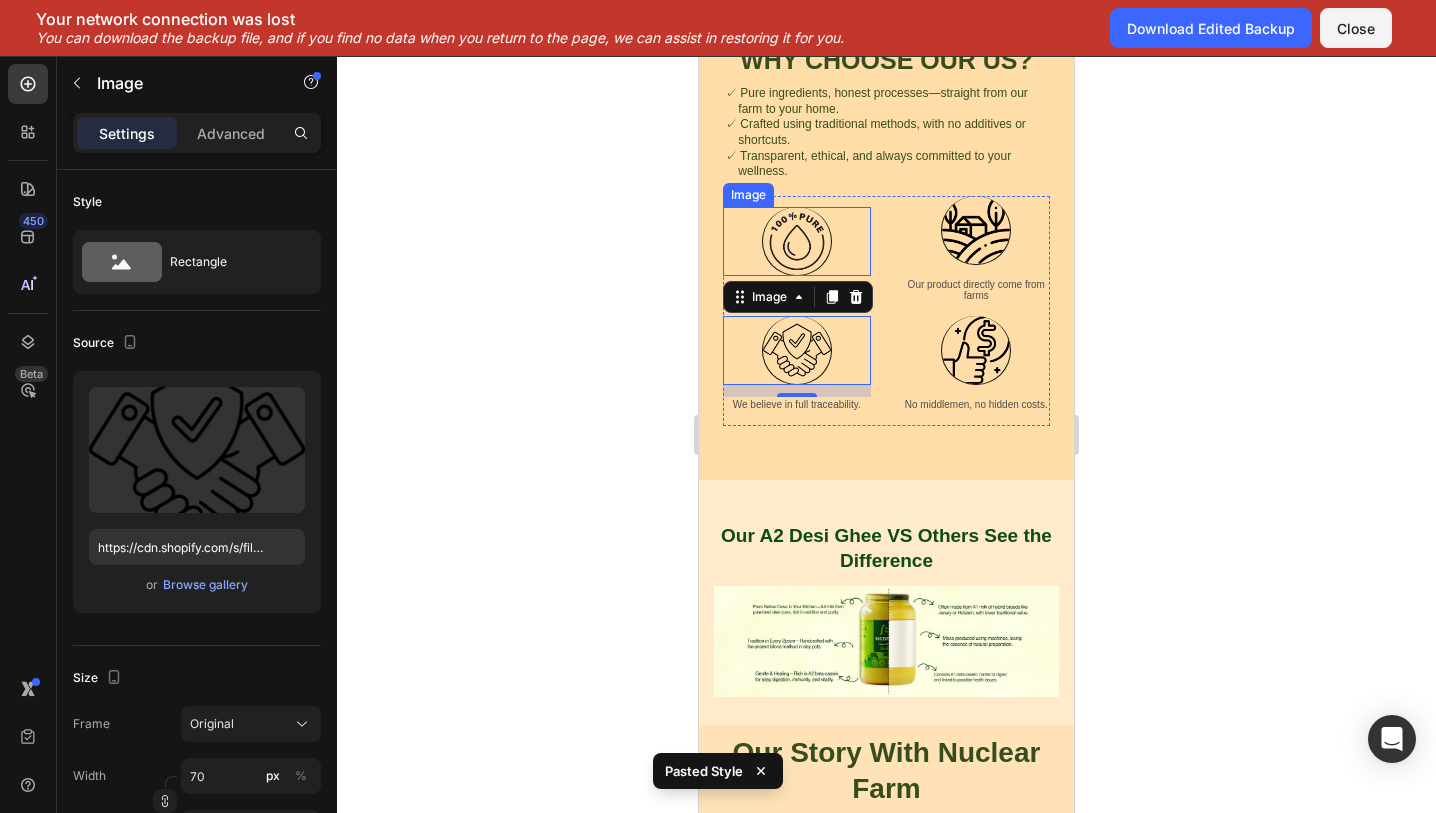 click at bounding box center (797, 241) 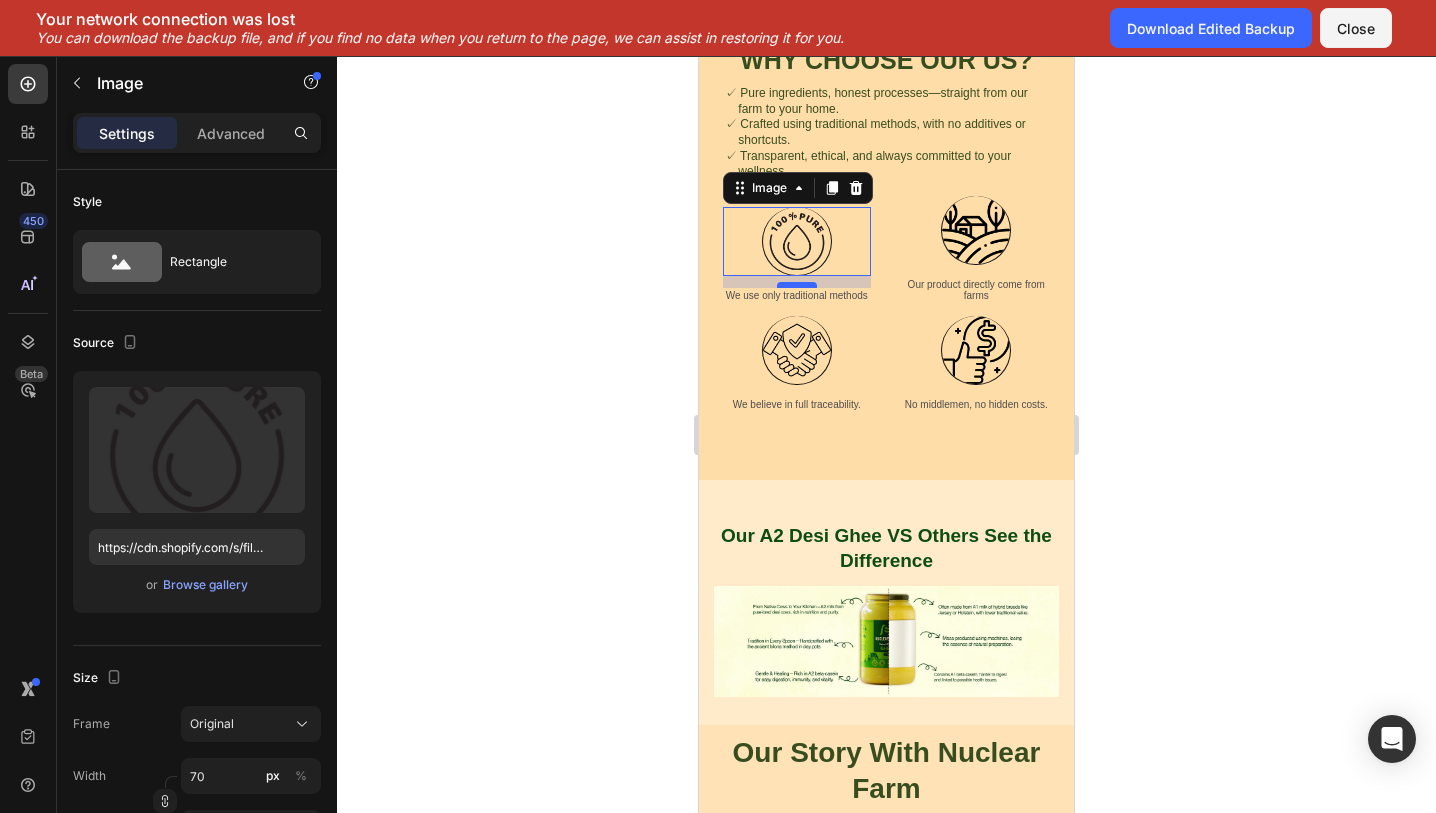 click at bounding box center [797, 285] 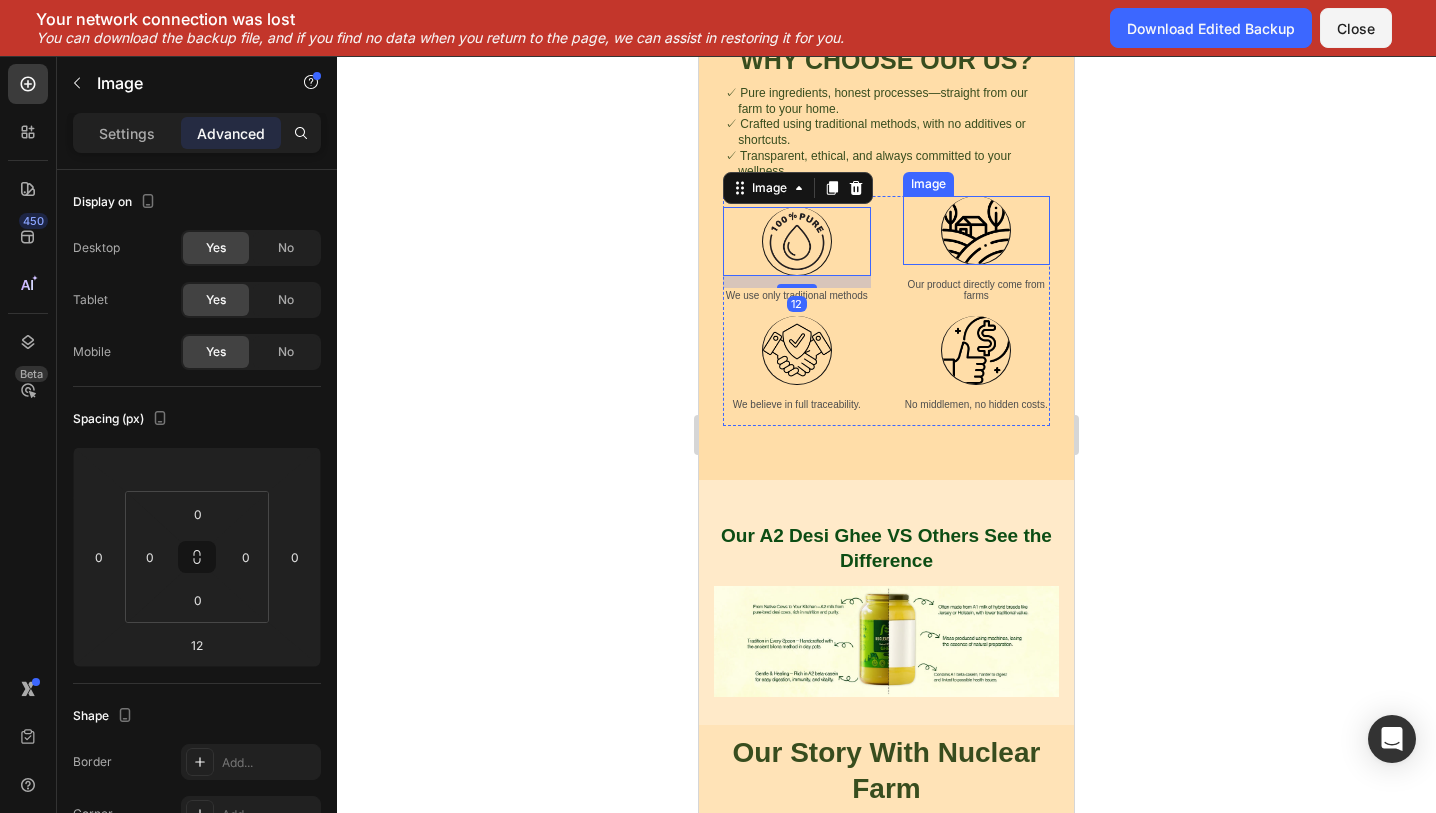click at bounding box center [976, 230] 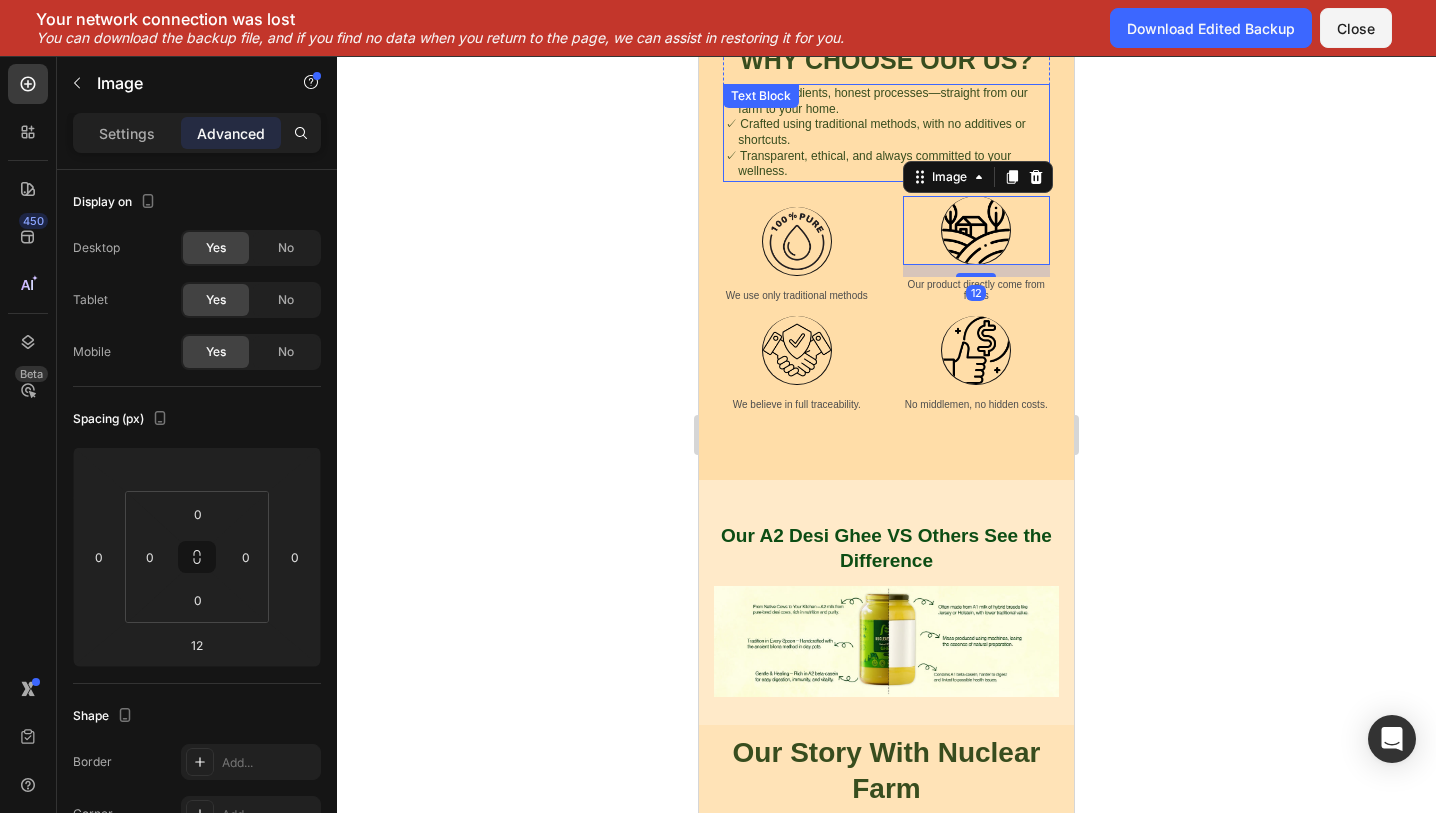 click on "✓ Transparent, ethical, and always committed to your               wellness." at bounding box center [886, 164] 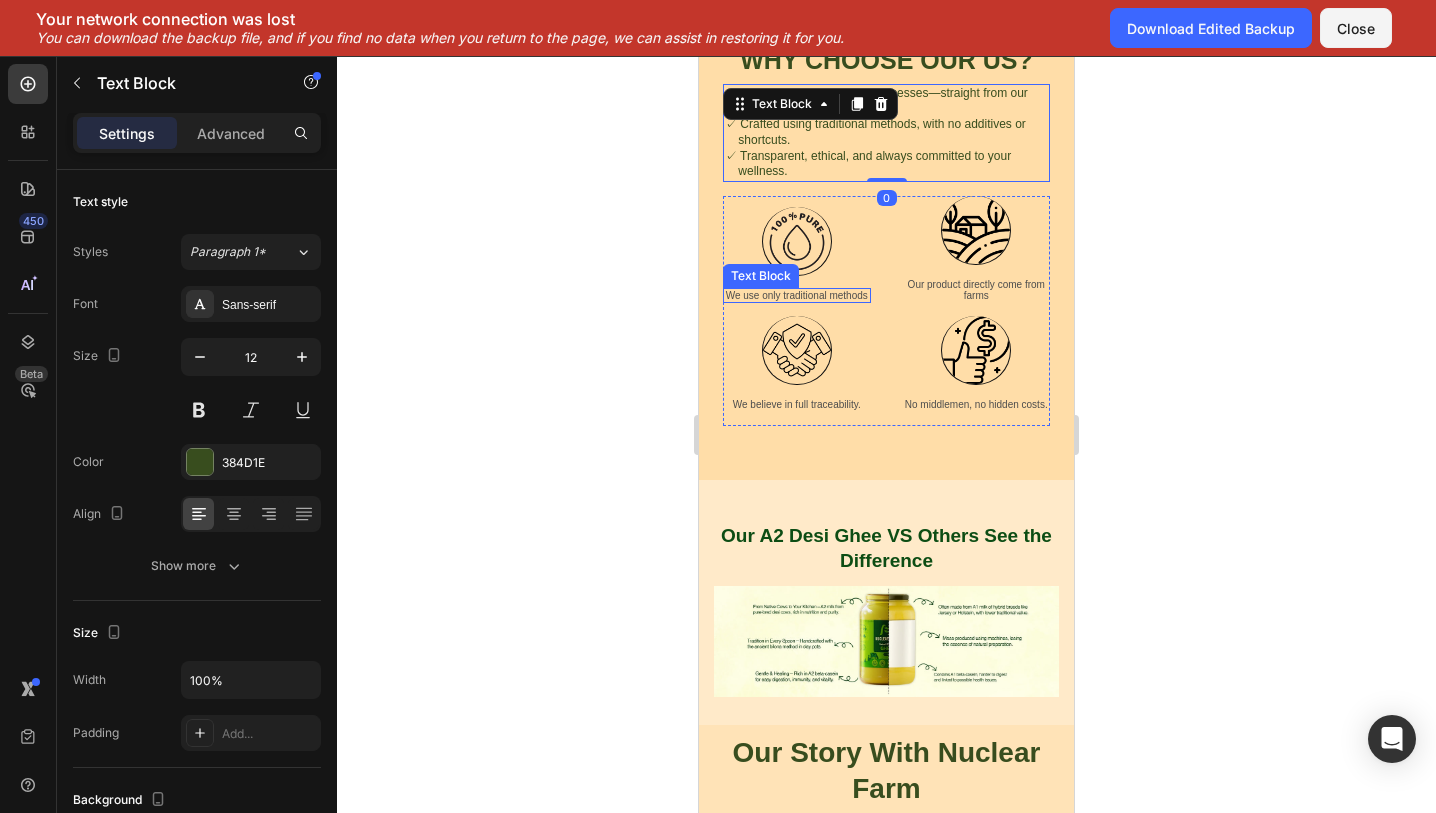 click on "We use only traditional methods" at bounding box center (797, 295) 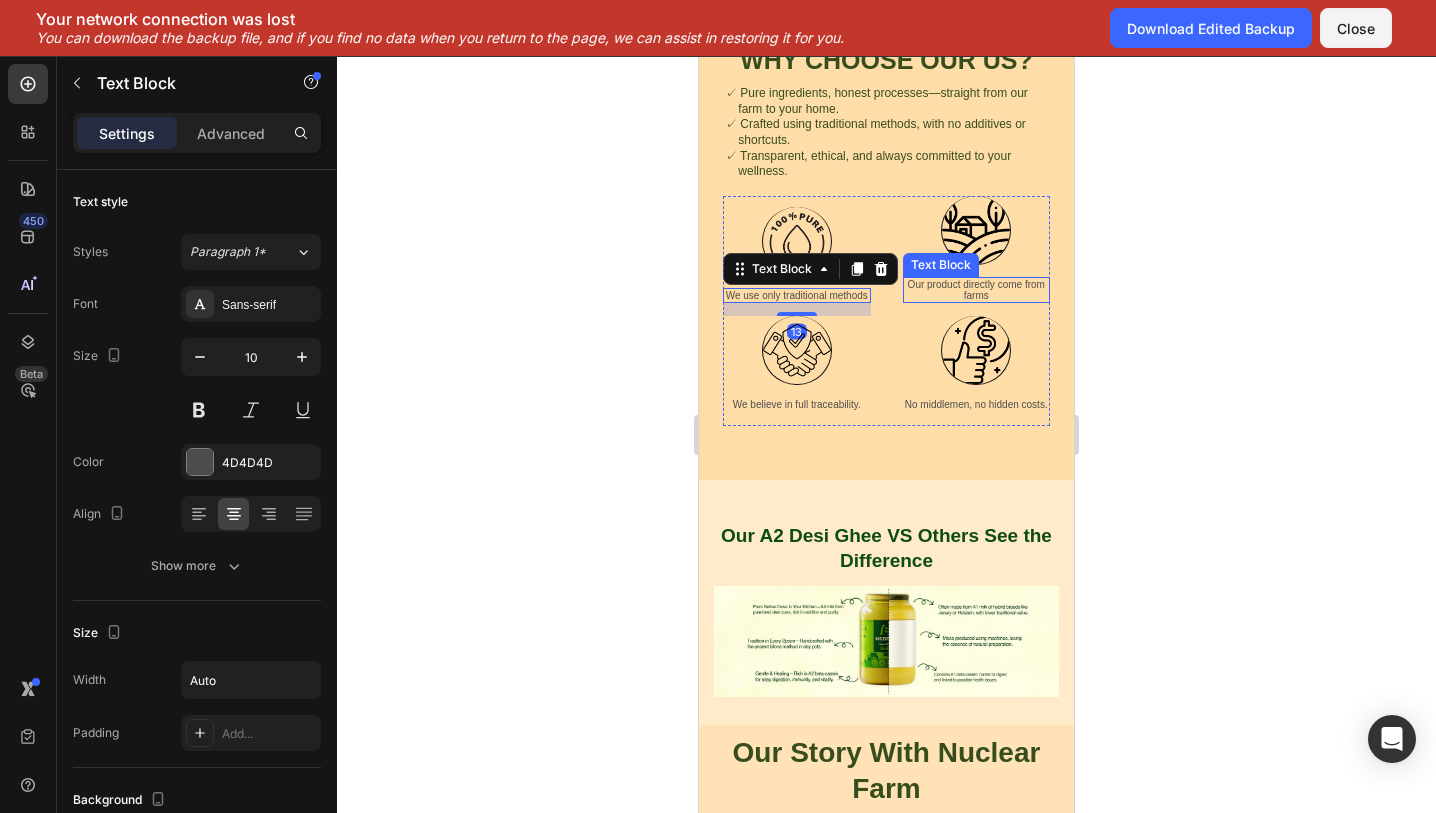 click on "Our product directly come from farms" at bounding box center [977, 290] 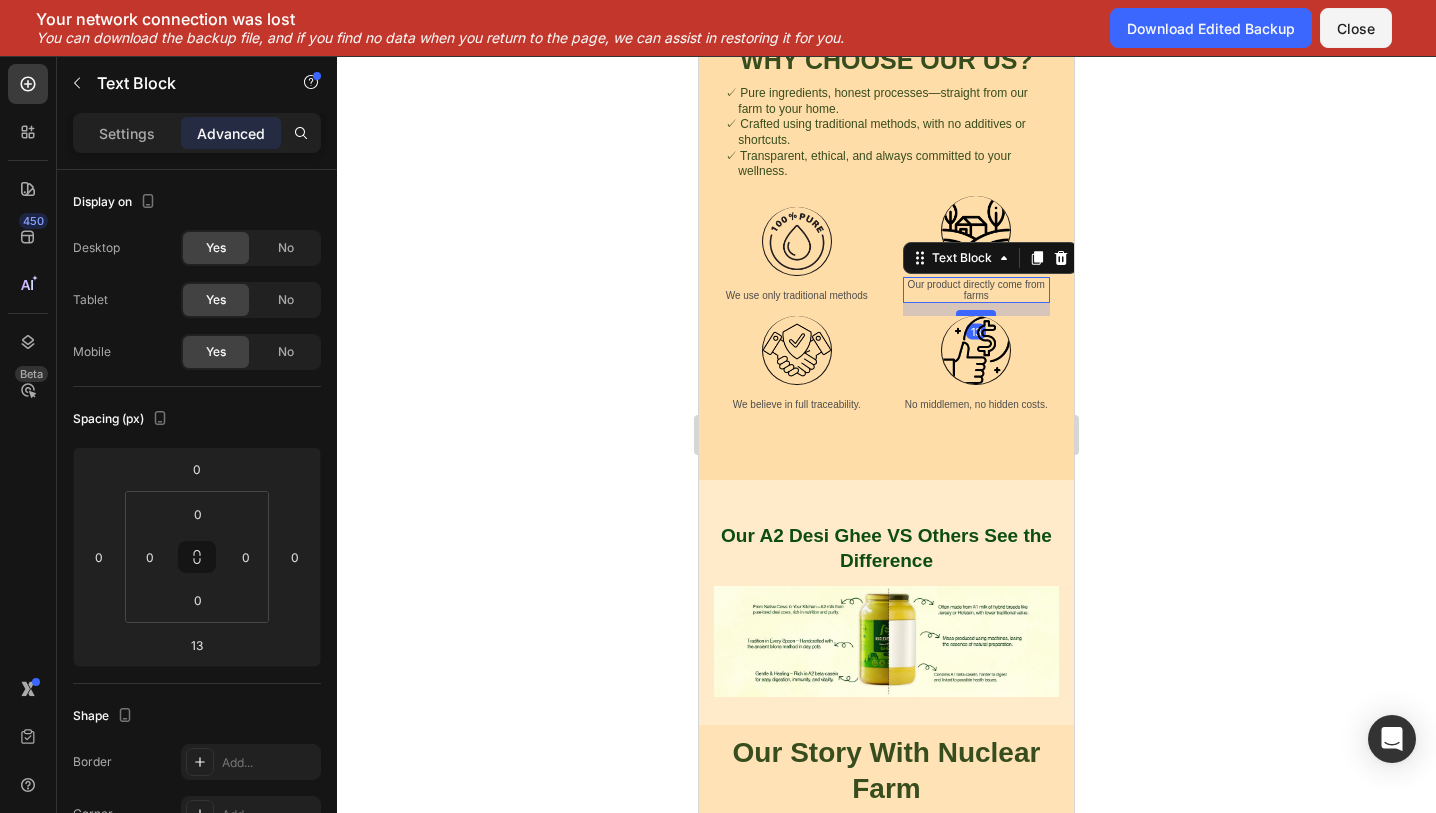 click at bounding box center [976, 313] 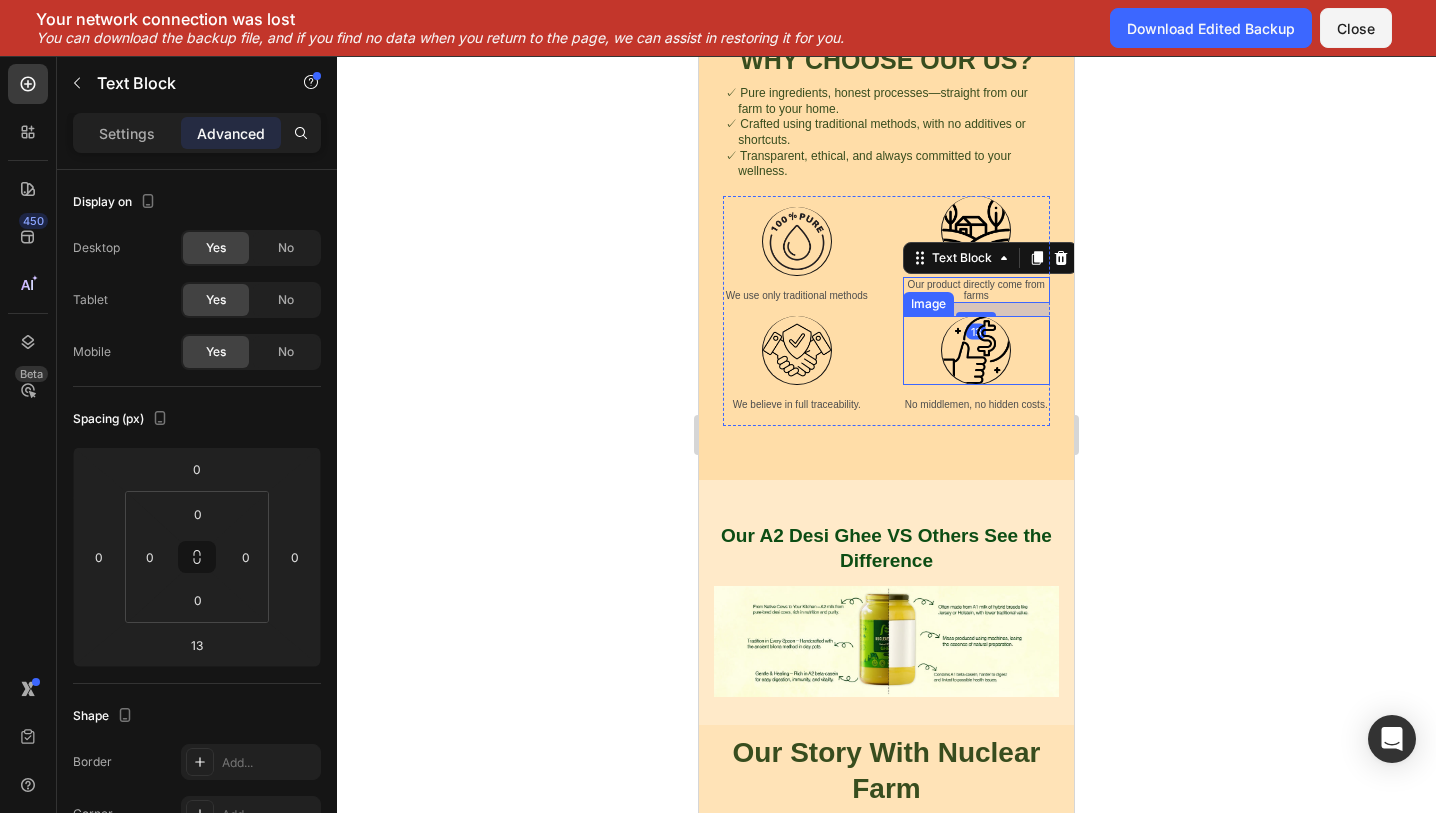 click at bounding box center [976, 350] 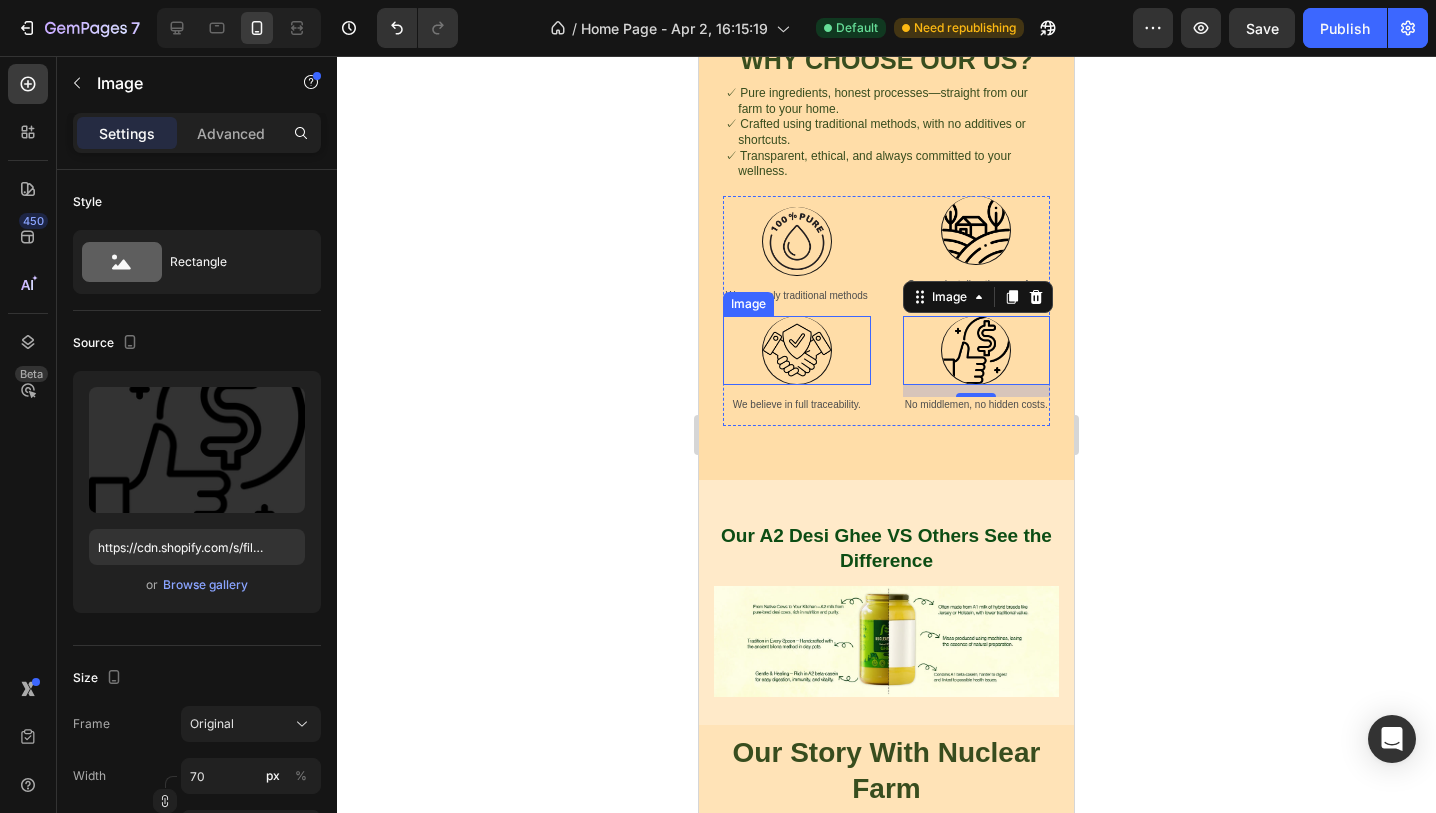 click at bounding box center (797, 350) 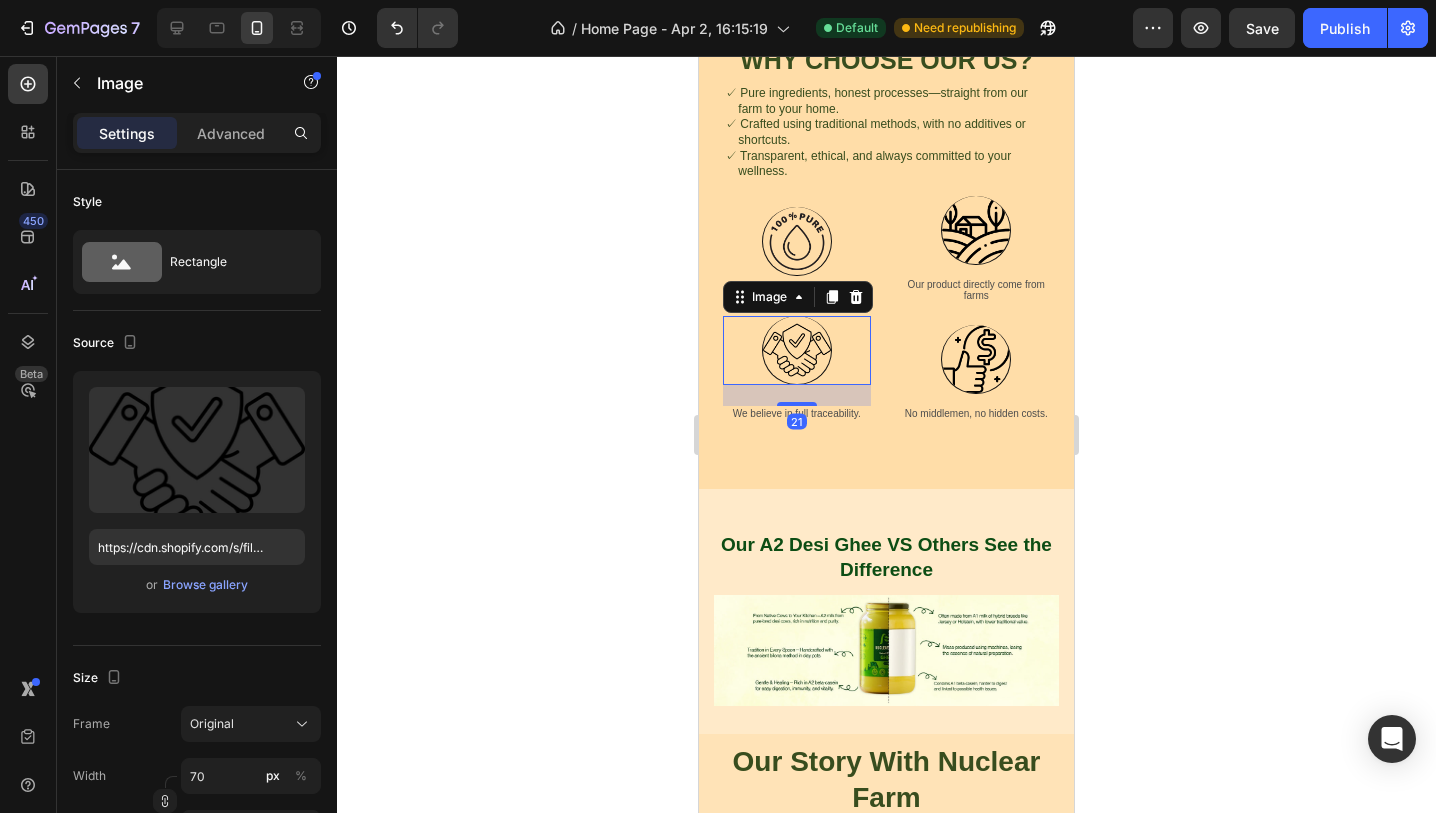 click on "21" at bounding box center [797, 385] 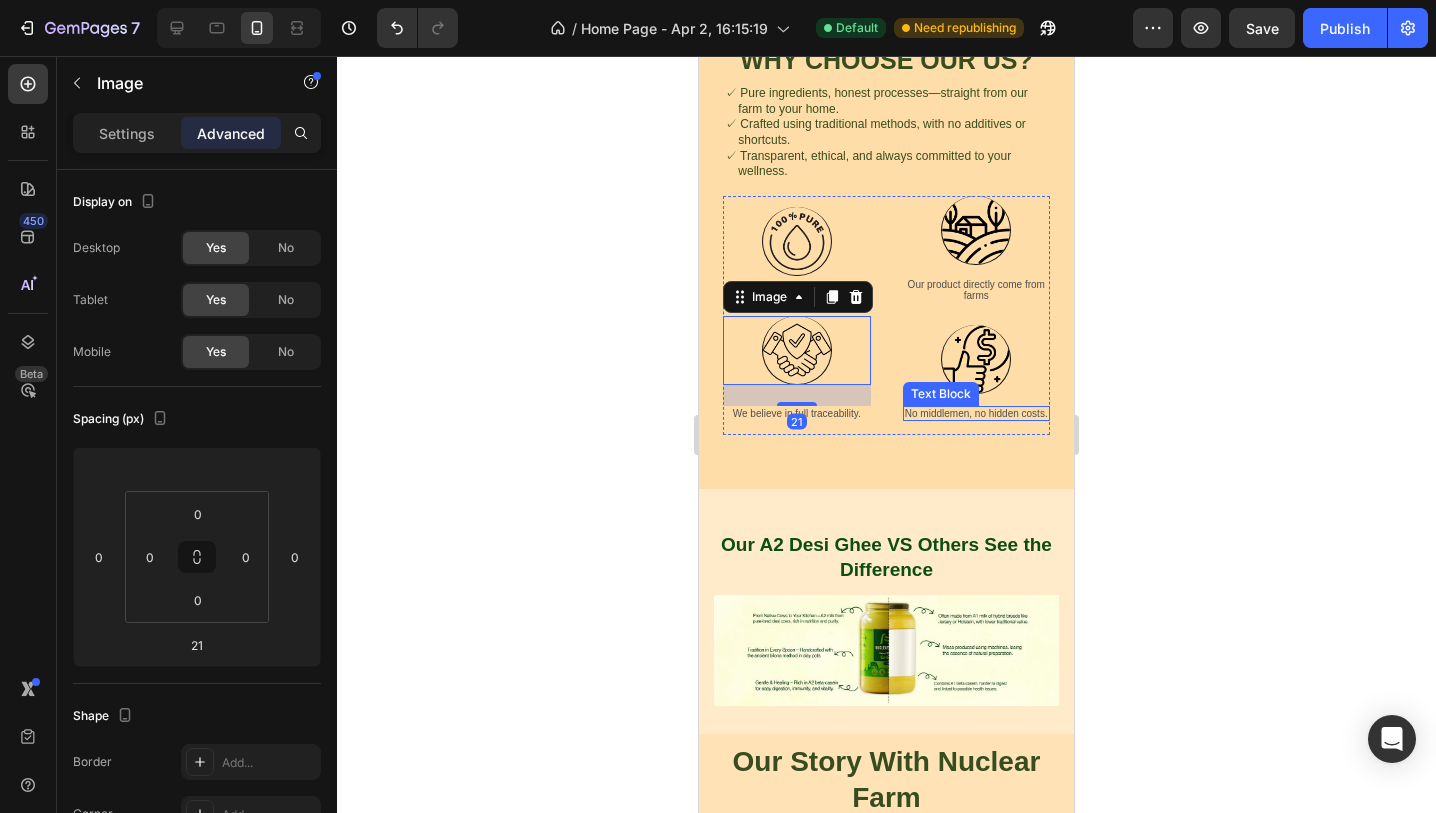 click on "No middlemen, no hidden costs." at bounding box center [976, 413] 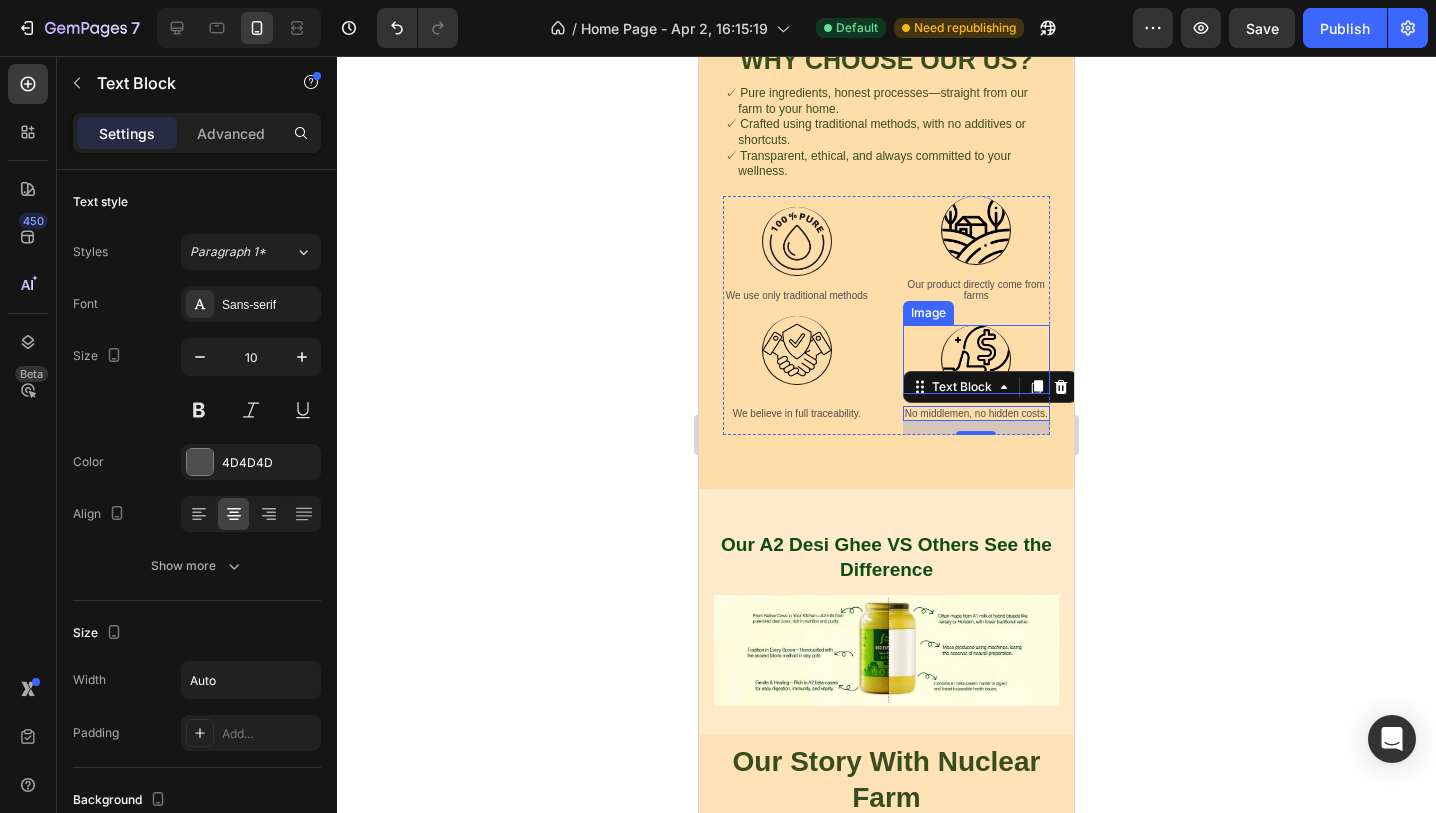 click at bounding box center [977, 359] 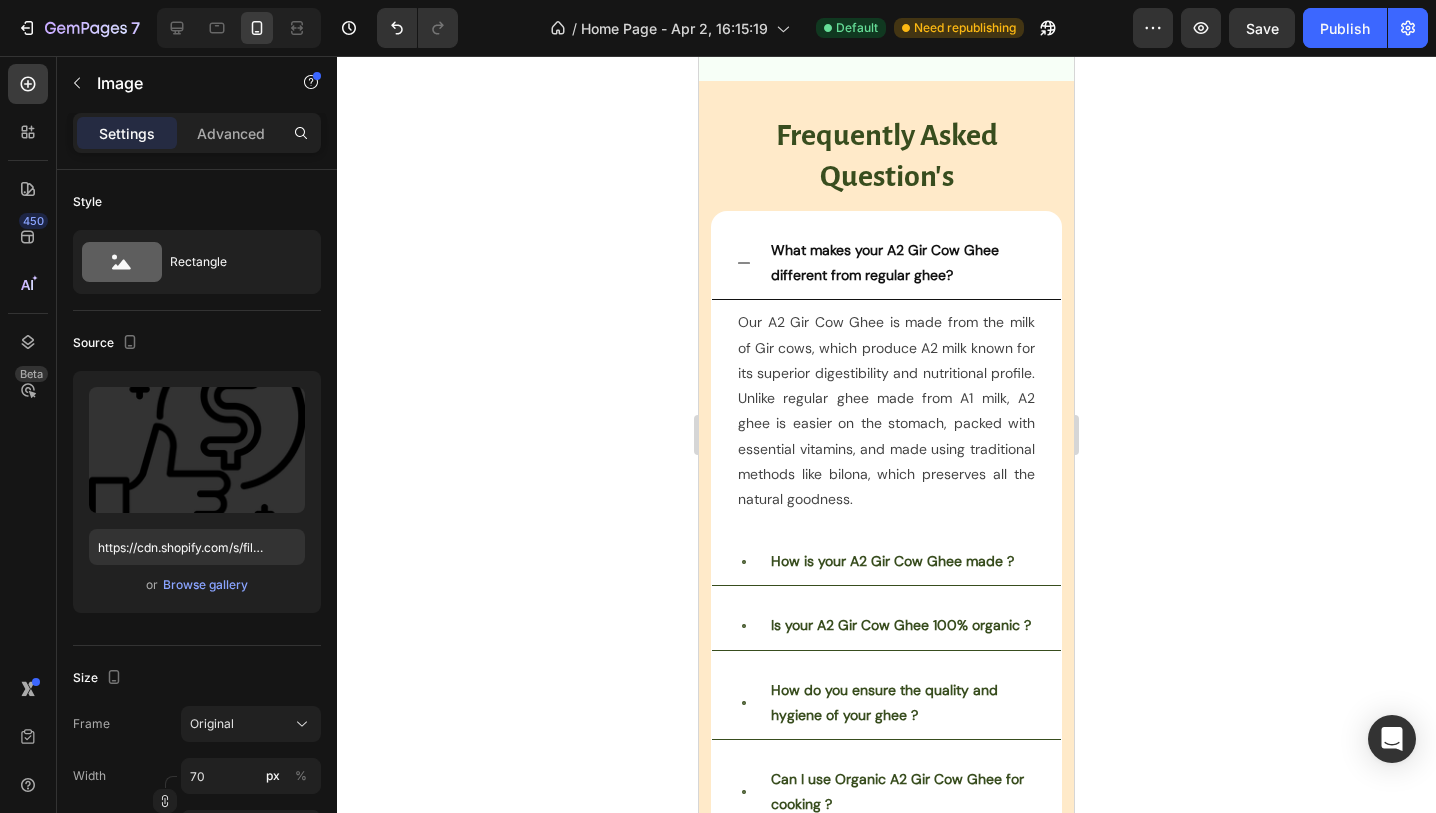 scroll, scrollTop: 3387, scrollLeft: 0, axis: vertical 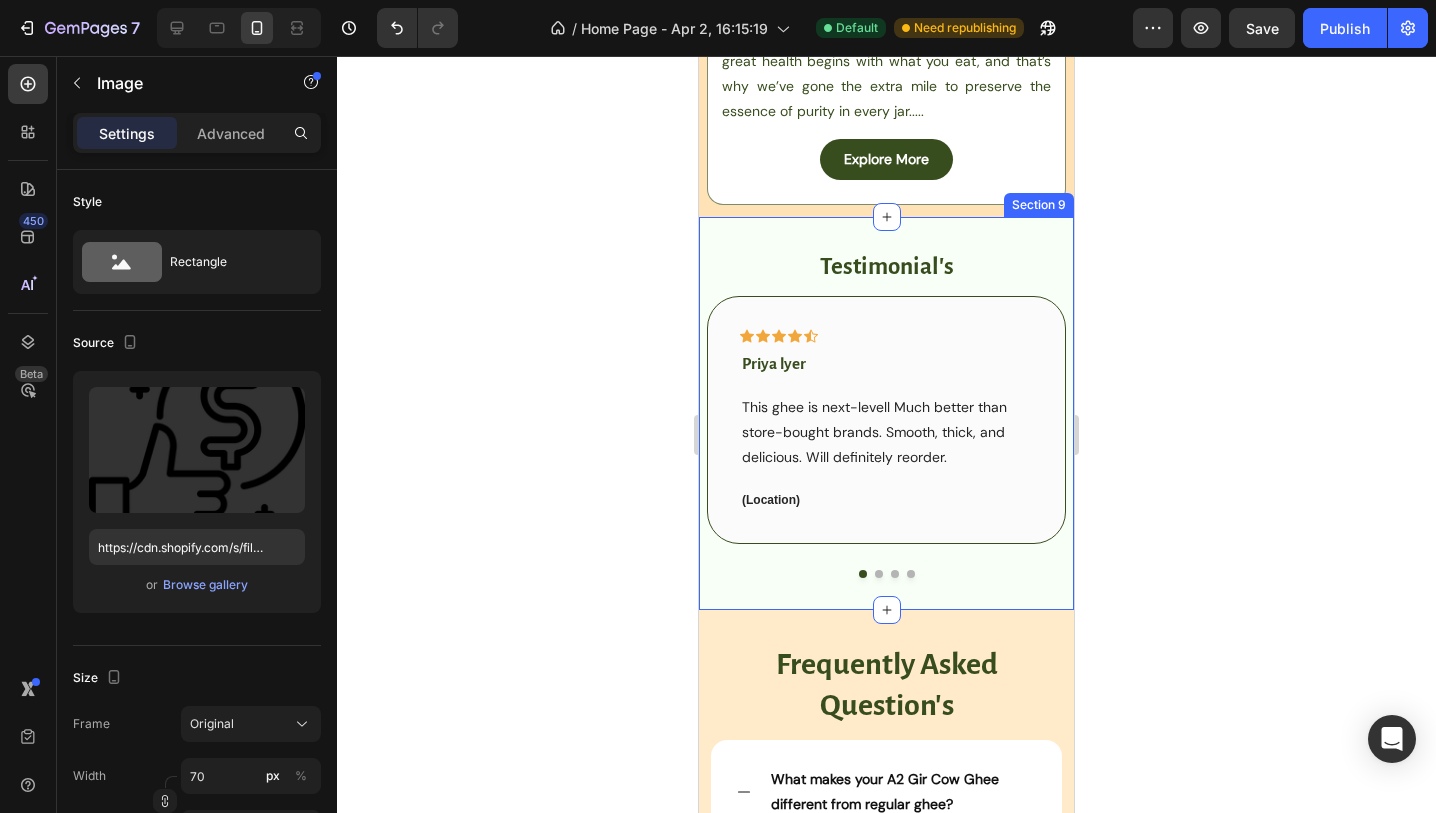 click on "testimonial's Heading
Icon
Icon
Icon
Icon
Icon Row Priya lyer Text block This ghee is next-levell Much better than store-bought brands. Smooth, thick, and delicious. Will definitely reorder. Text block ([CITY]) Text block Row
Icon
Icon
Icon
Icon
Icon Row Amit Verma Text block The quality of this A2 Gir Cow Ghee is outstanding. Thick, aromatic, and pure! It reminds me of the homemade ghee my grandmother used to make. Text block ([CITY]) Text block Row
Icon
Icon
Icon
Icon
Icon Row Neha Sharma Text block The richness and texture of this ghee are far superior to what I have tried before. A bit expensive, but totally worth it for the purity and health benefits. Text block ([CITY]) Text block Row
Icon
Icon
Icon" at bounding box center [886, 413] 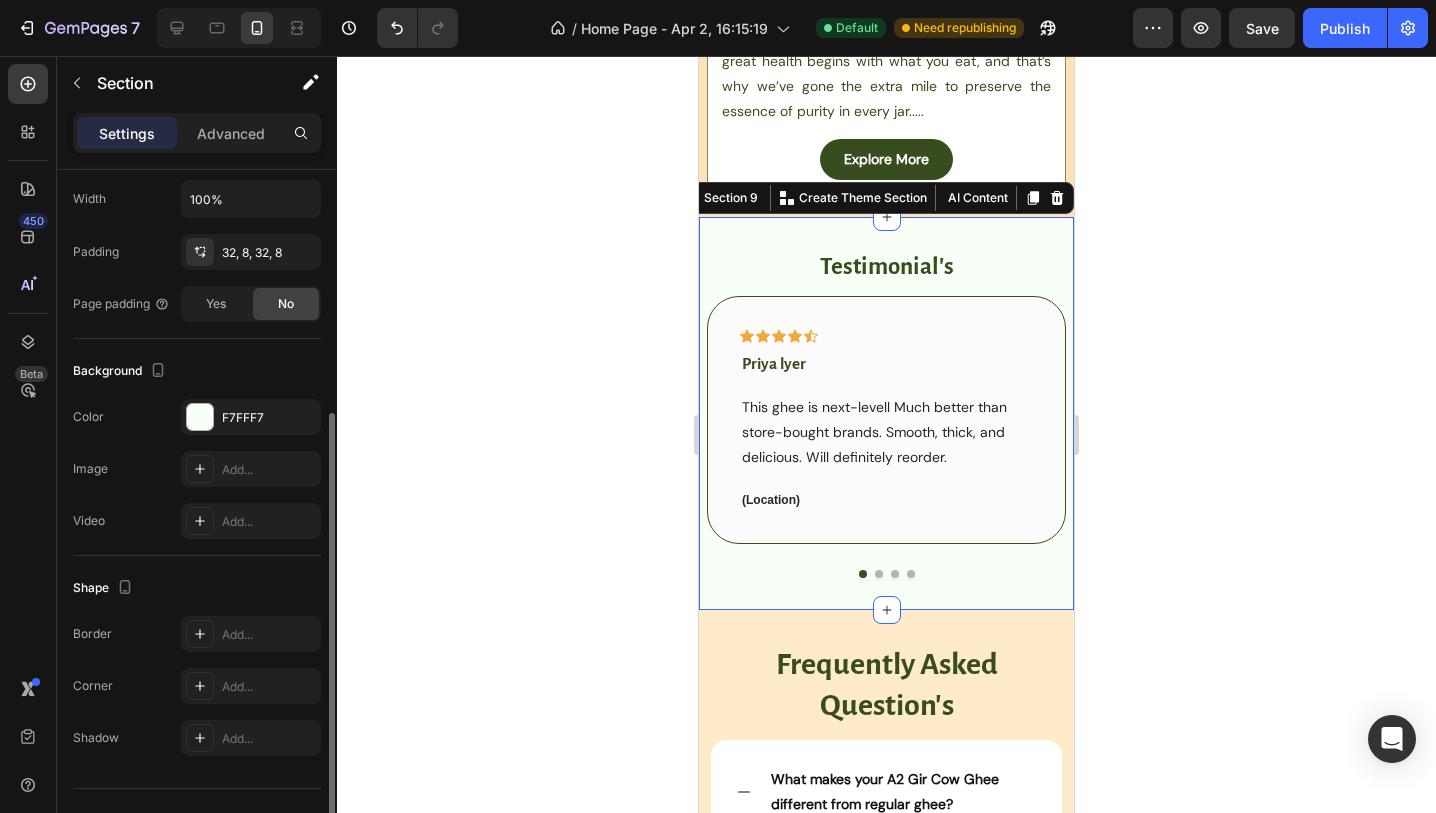 scroll, scrollTop: 419, scrollLeft: 0, axis: vertical 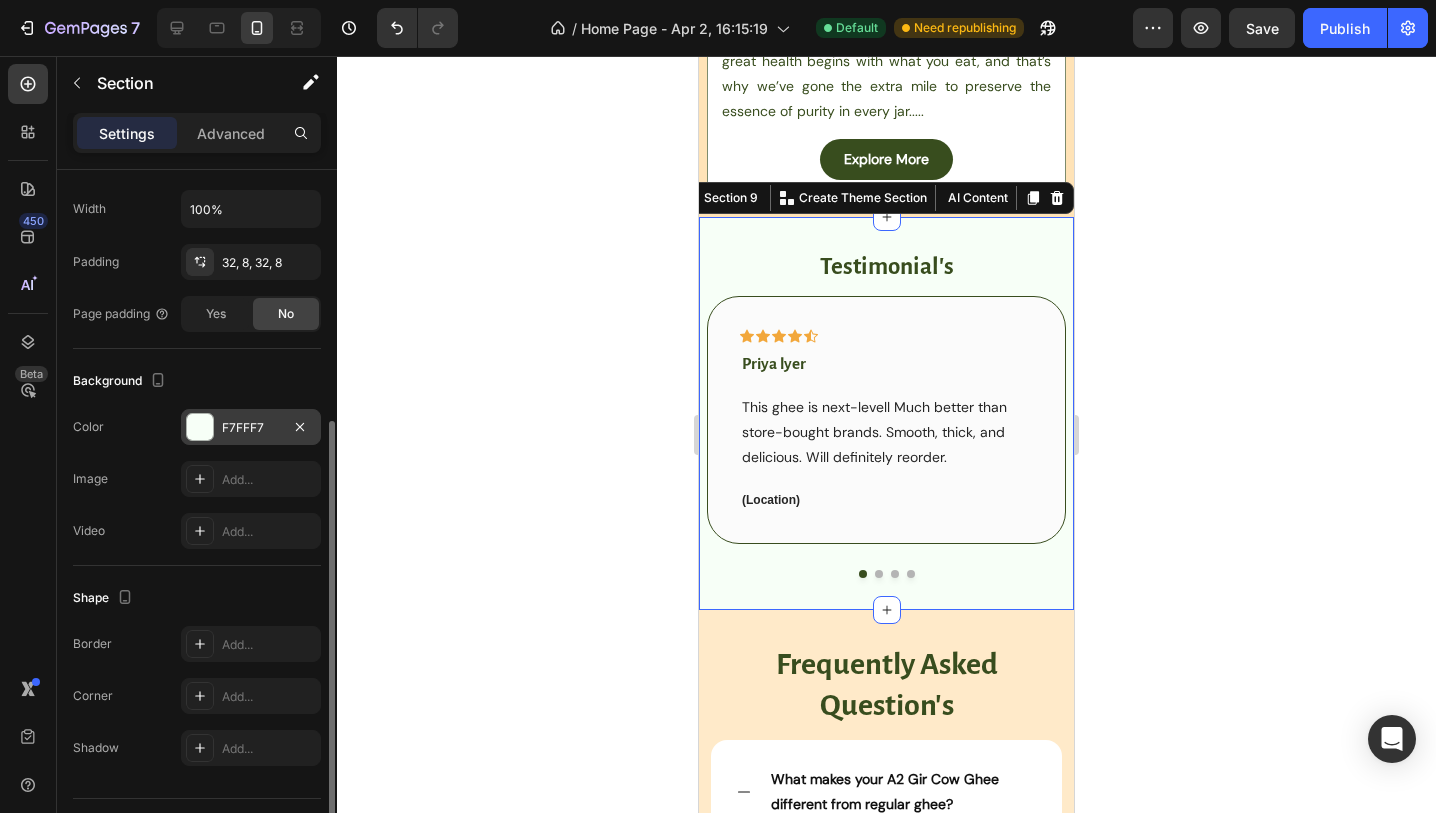 click at bounding box center [200, 427] 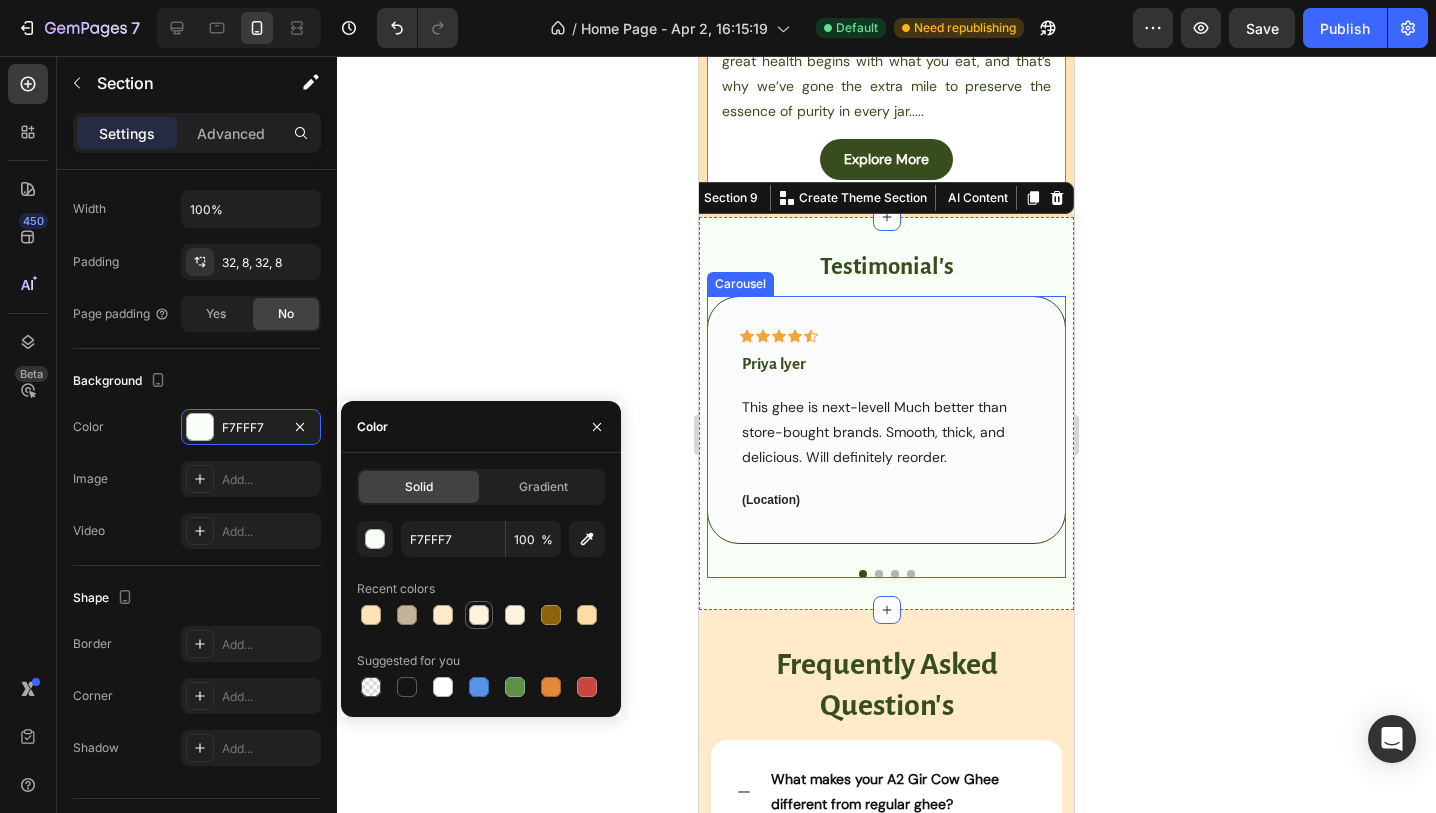 click at bounding box center [479, 615] 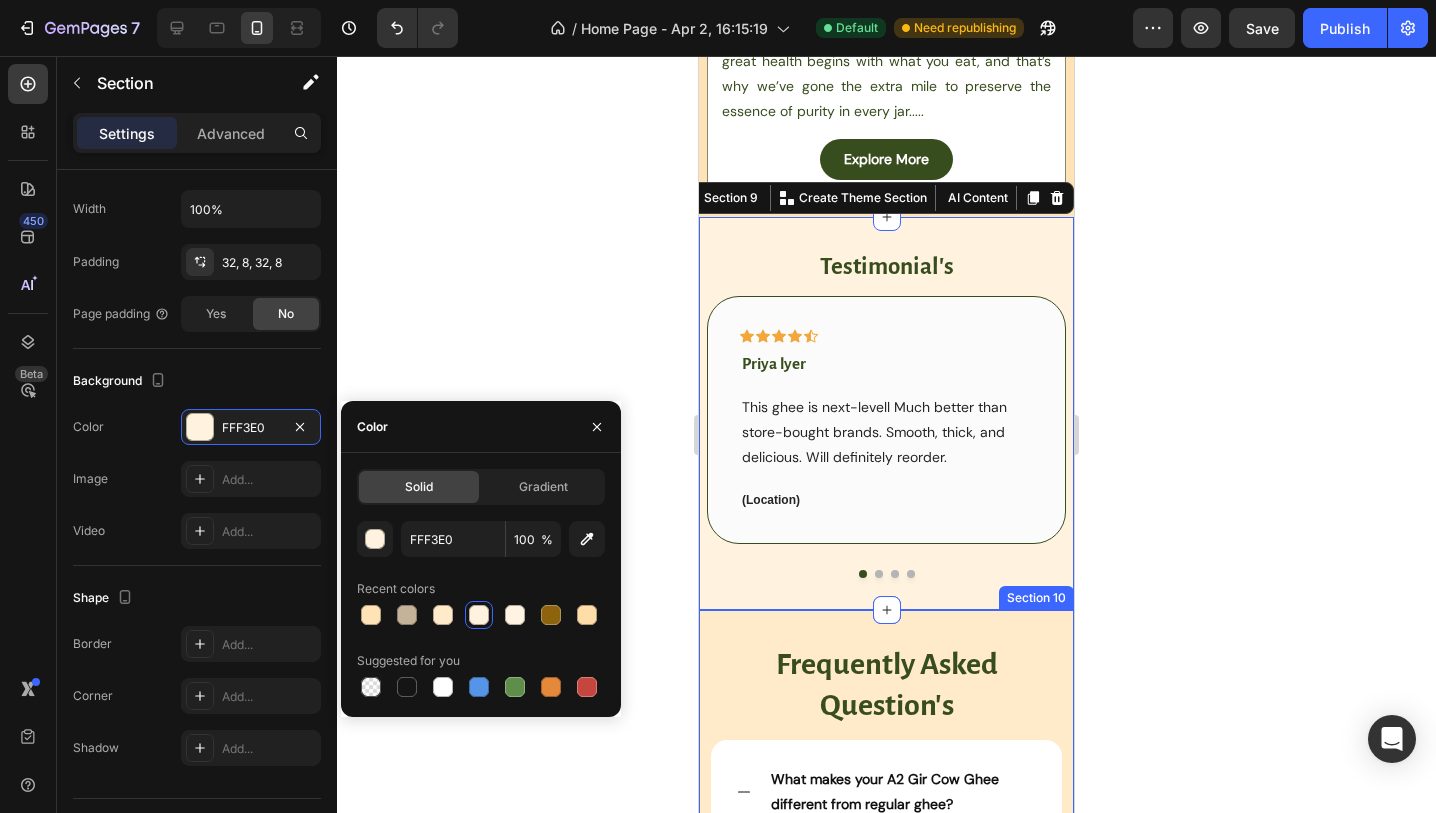 click on "frequently asked question's Heading
What makes your A2 Gir Cow Ghee different from regular ghee? Our A2 Gir Cow Ghee is made from the milk of Gir cows, which produce A2 milk known for its superior digestibility and nutritional profile. Unlike regular ghee made from A1 milk, A2 ghee is easier on the stomach, packed with essential vitamins, and made using traditional methods like bilona, which preserves all the natural goodness. Text Block
How is your A2 Gir Cow Ghee made ?
Is your A2 Gir Cow Ghee 100% organic ?
How do you ensure the quality and hygiene of your ghee ?
Can I use Organic A2 Gir Cow Ghee for cooking ?
How do I store A2 Gir Cow Ghee ?
Is your A2 Gir Cow Ghee suitable for lactose intolerant individuals ? Accordion Row Section 10" at bounding box center [886, 1087] 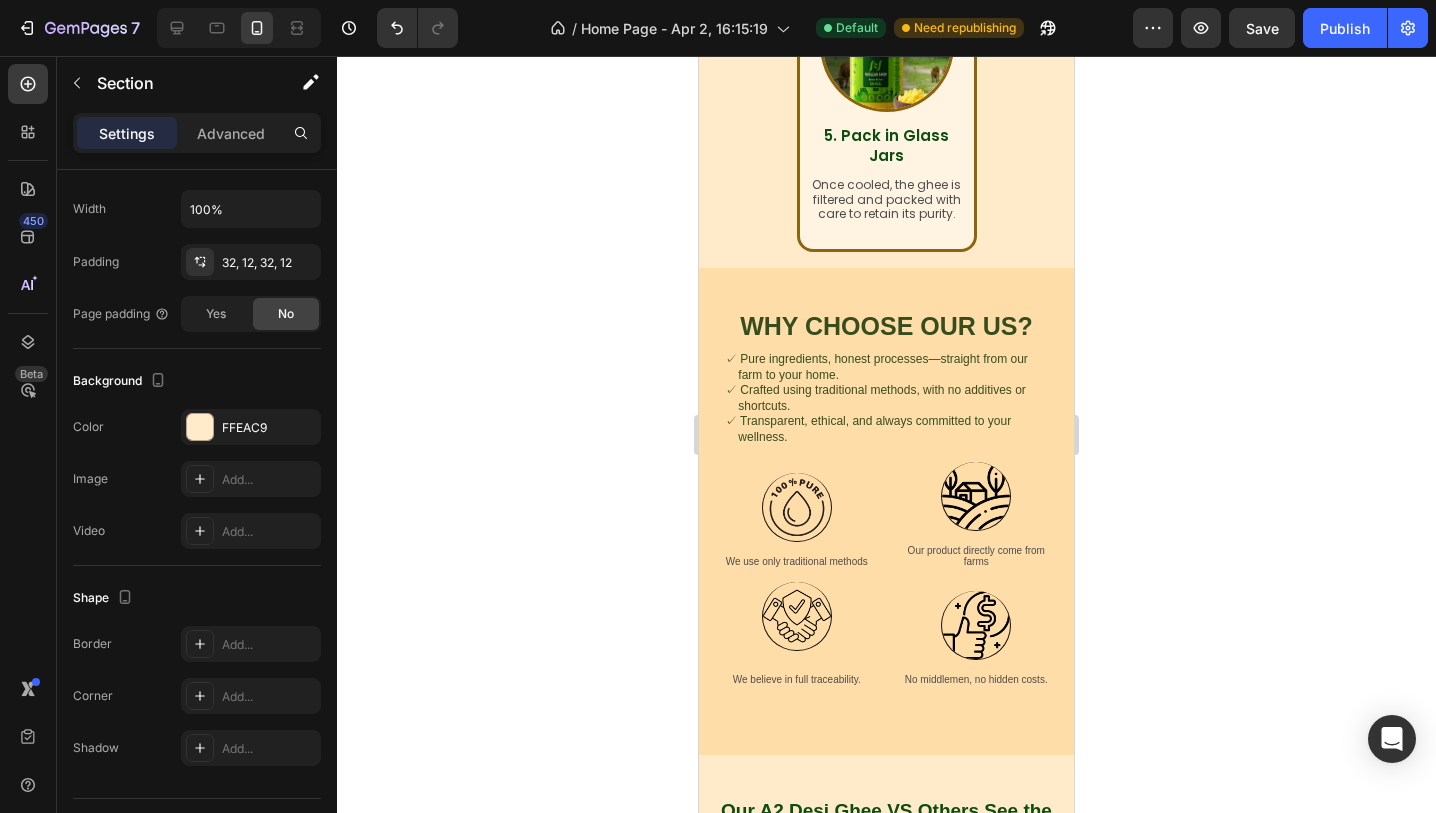scroll, scrollTop: 1631, scrollLeft: 0, axis: vertical 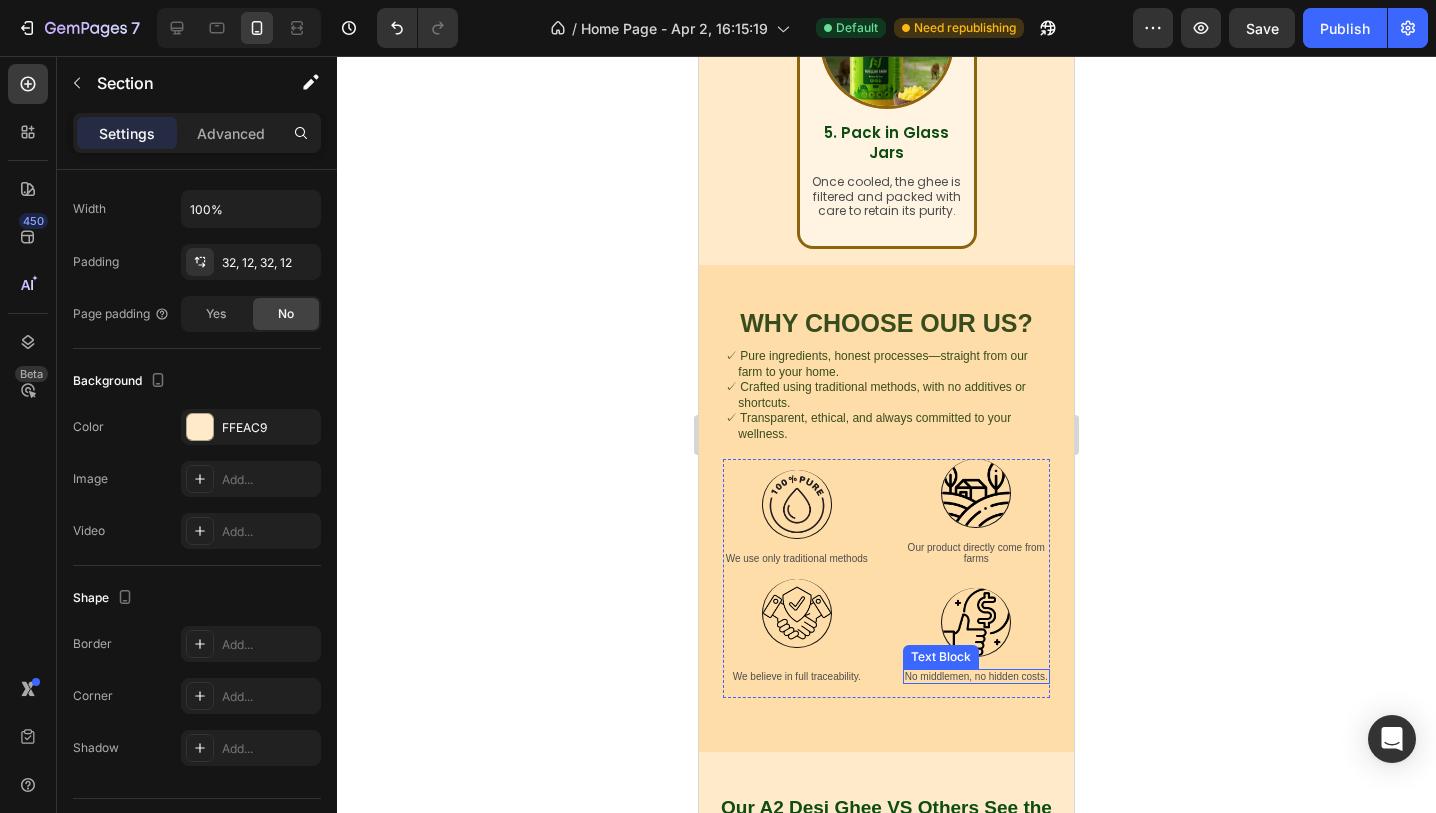 click on "No middlemen, no hidden costs." at bounding box center [976, 676] 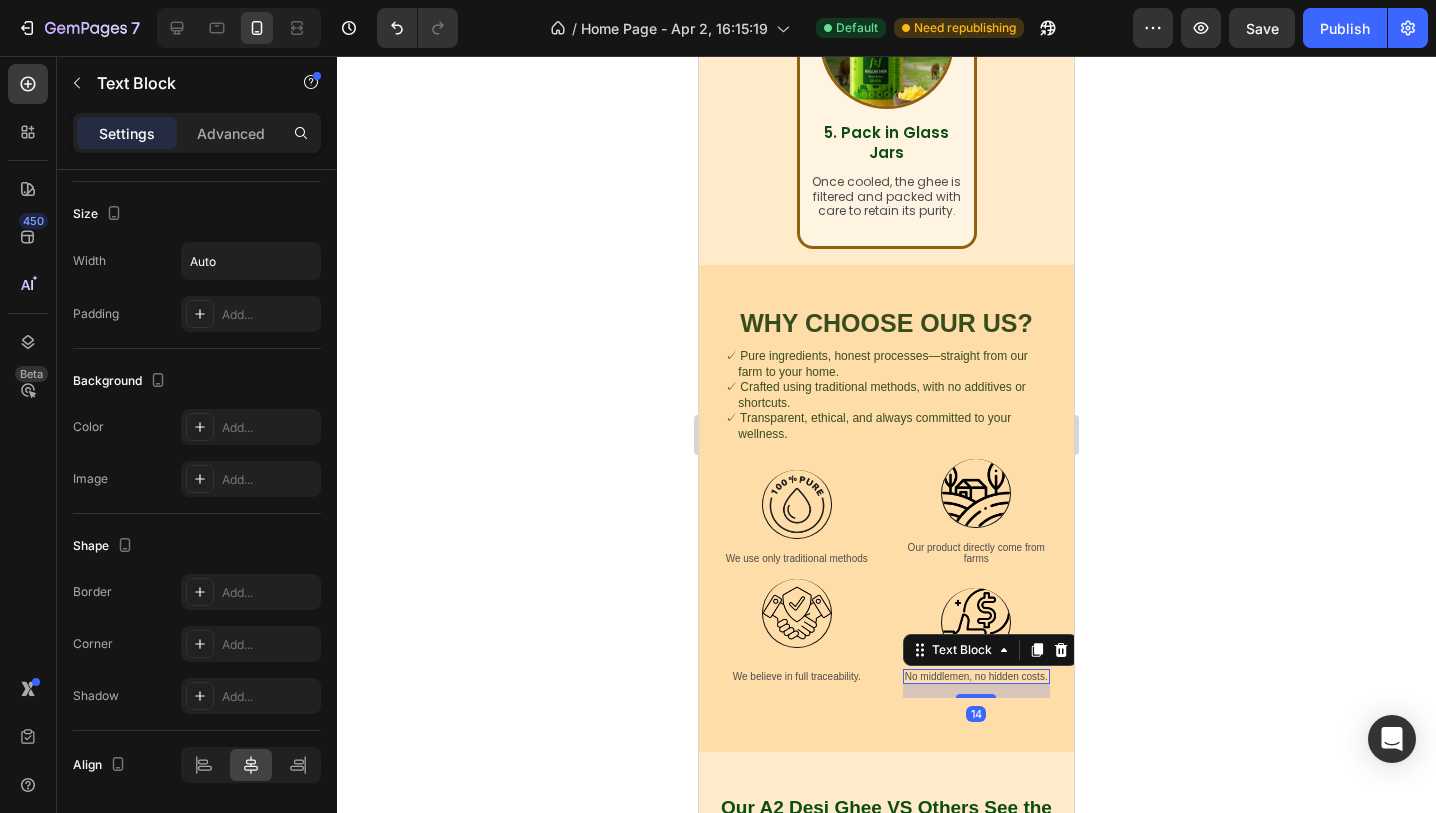 scroll, scrollTop: 0, scrollLeft: 0, axis: both 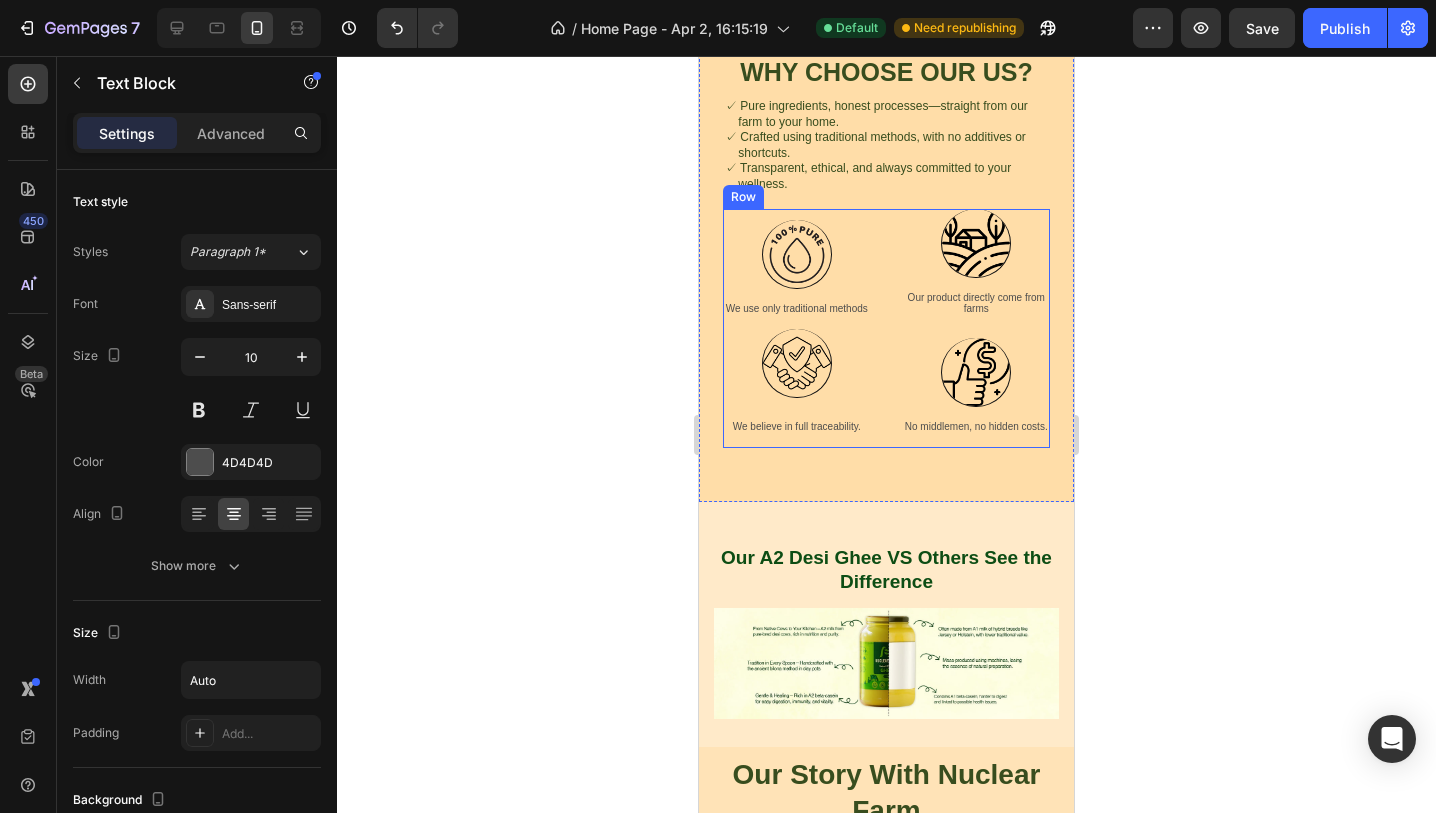click on "Image We use only traditional methods  Text Block Image Our product directly come from farms Text Block Image We believe in full traceability.  Text Block Image No middlemen, no hidden costs.  Text Block Row" at bounding box center [886, 328] 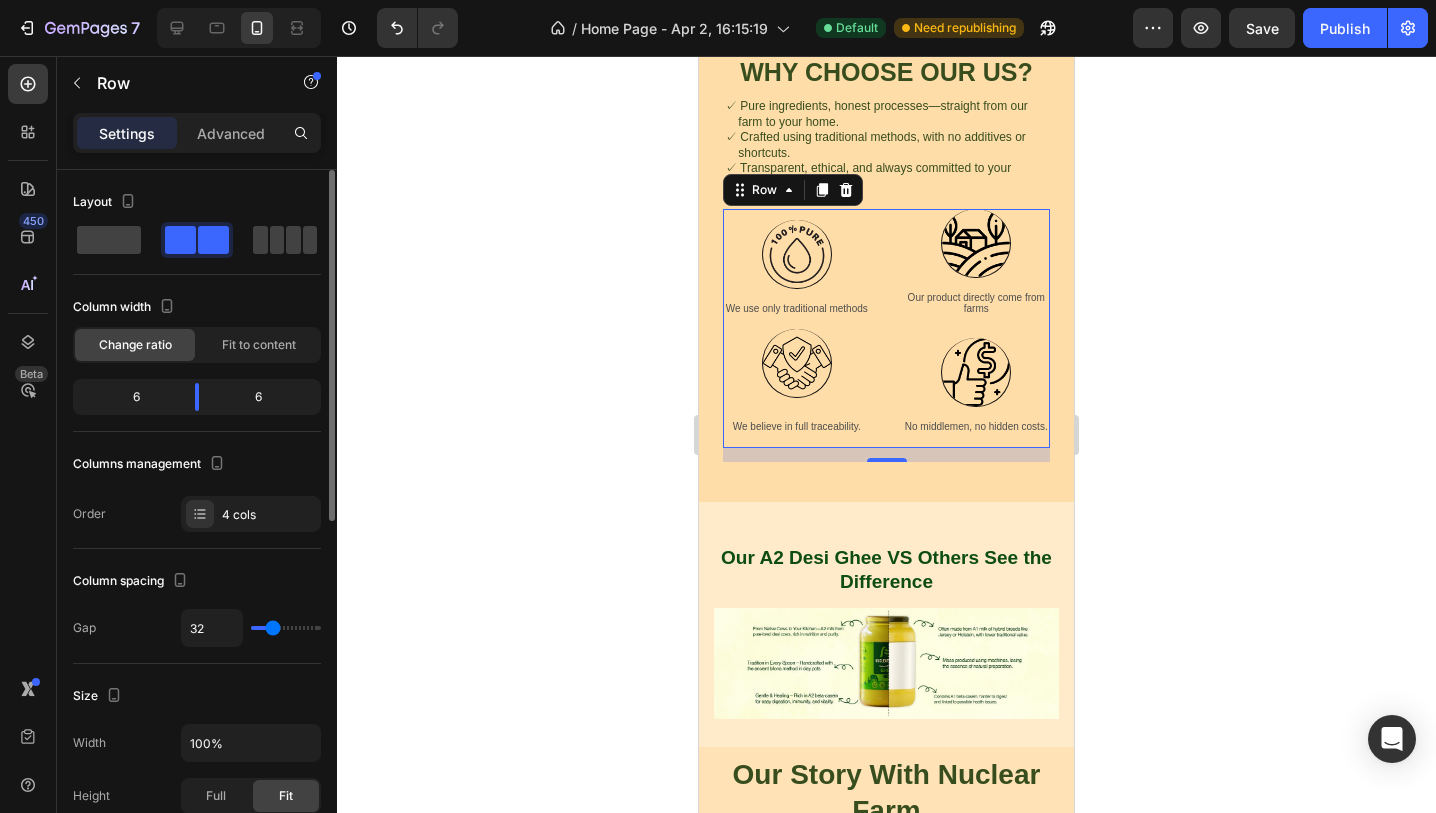 type on "15" 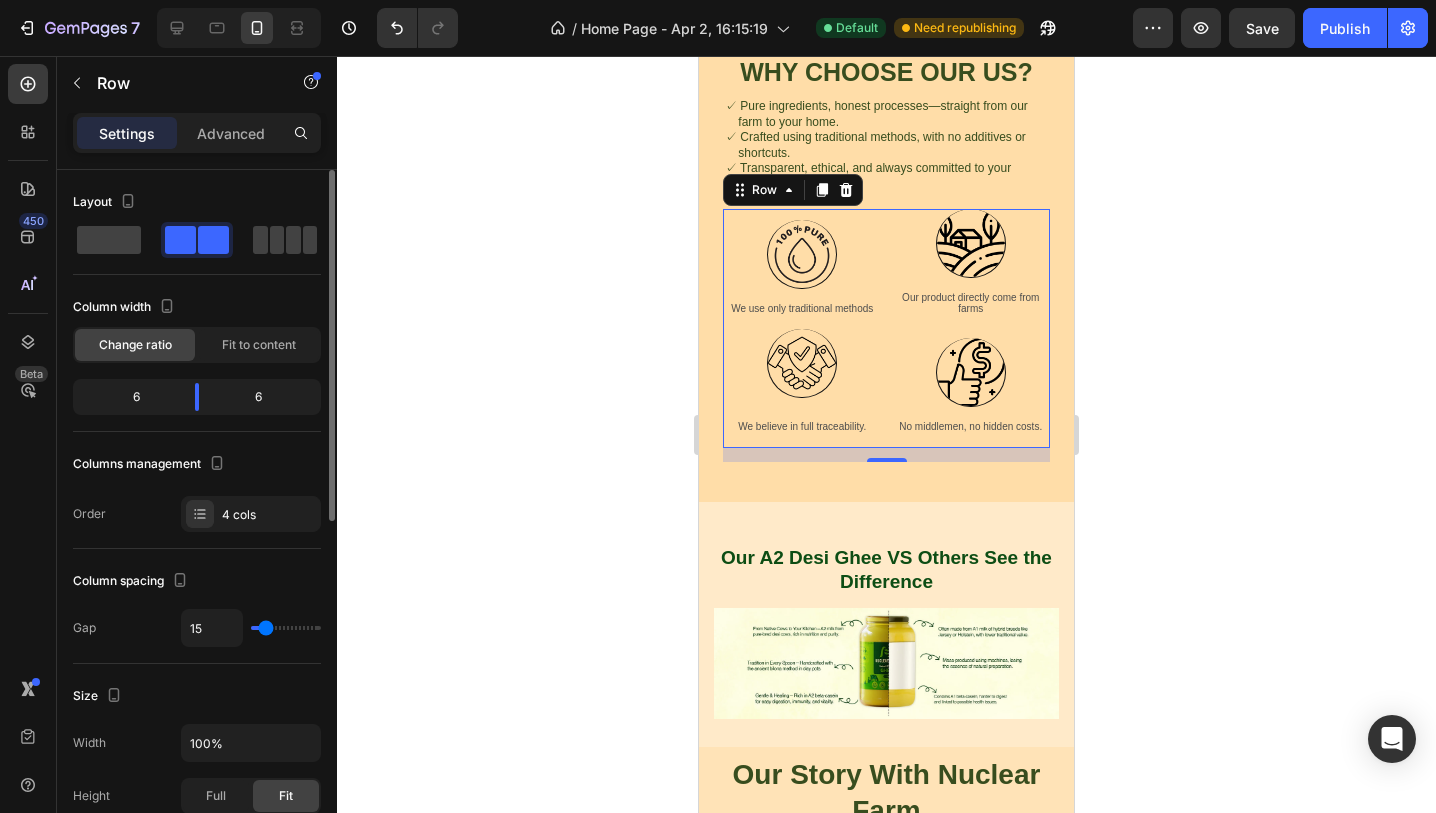 type on "10" 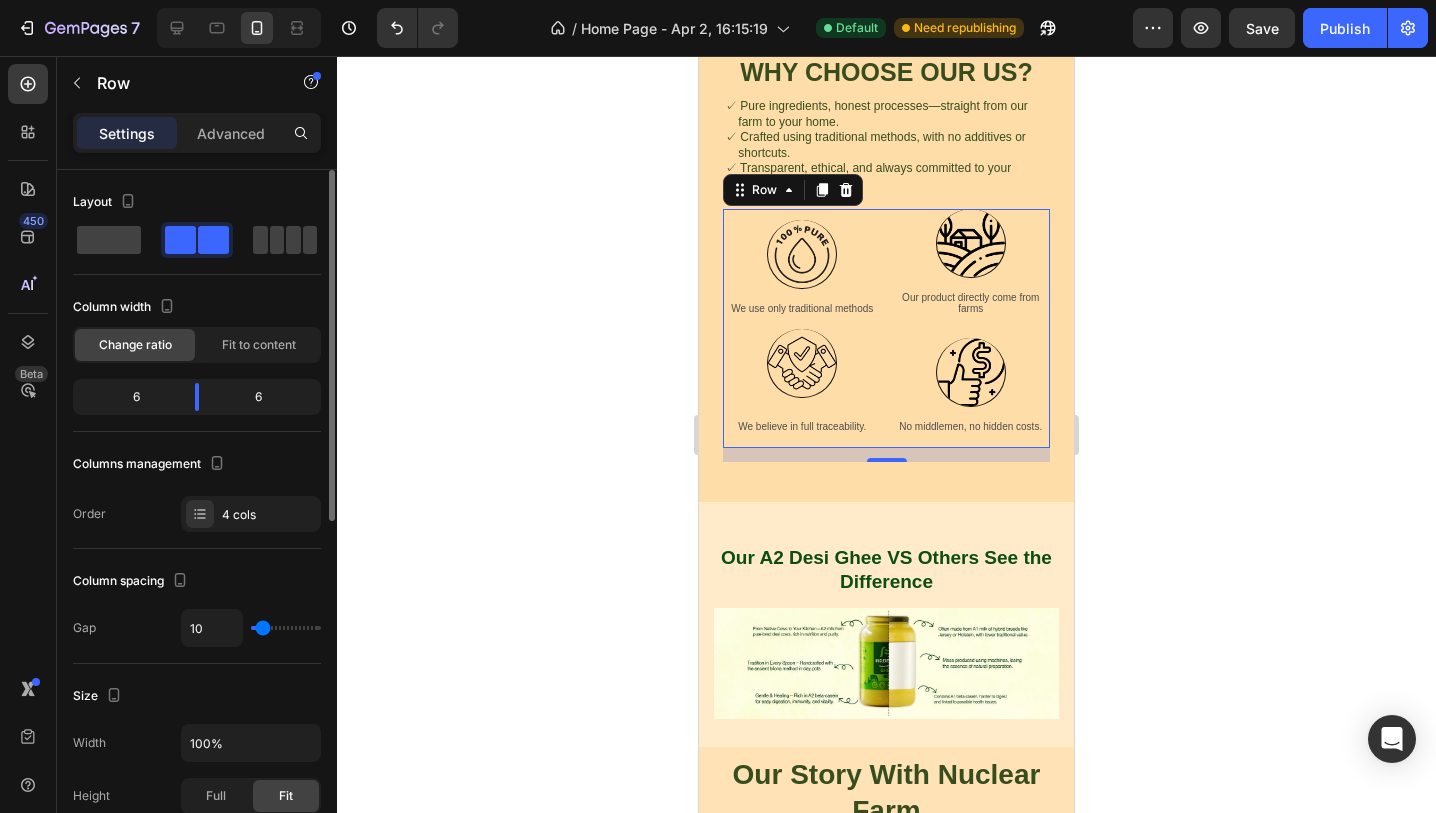 type on "7" 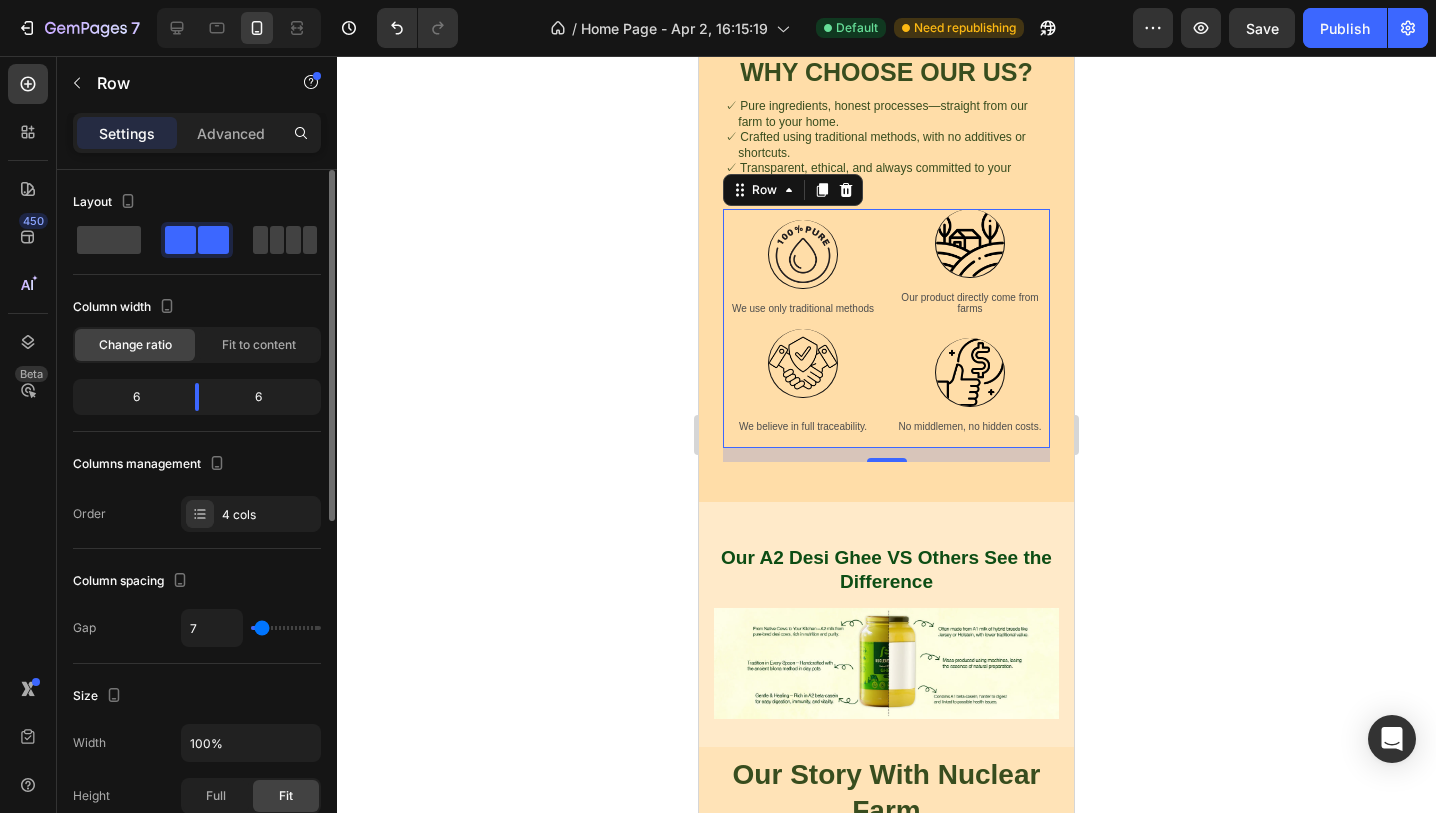 type on "0" 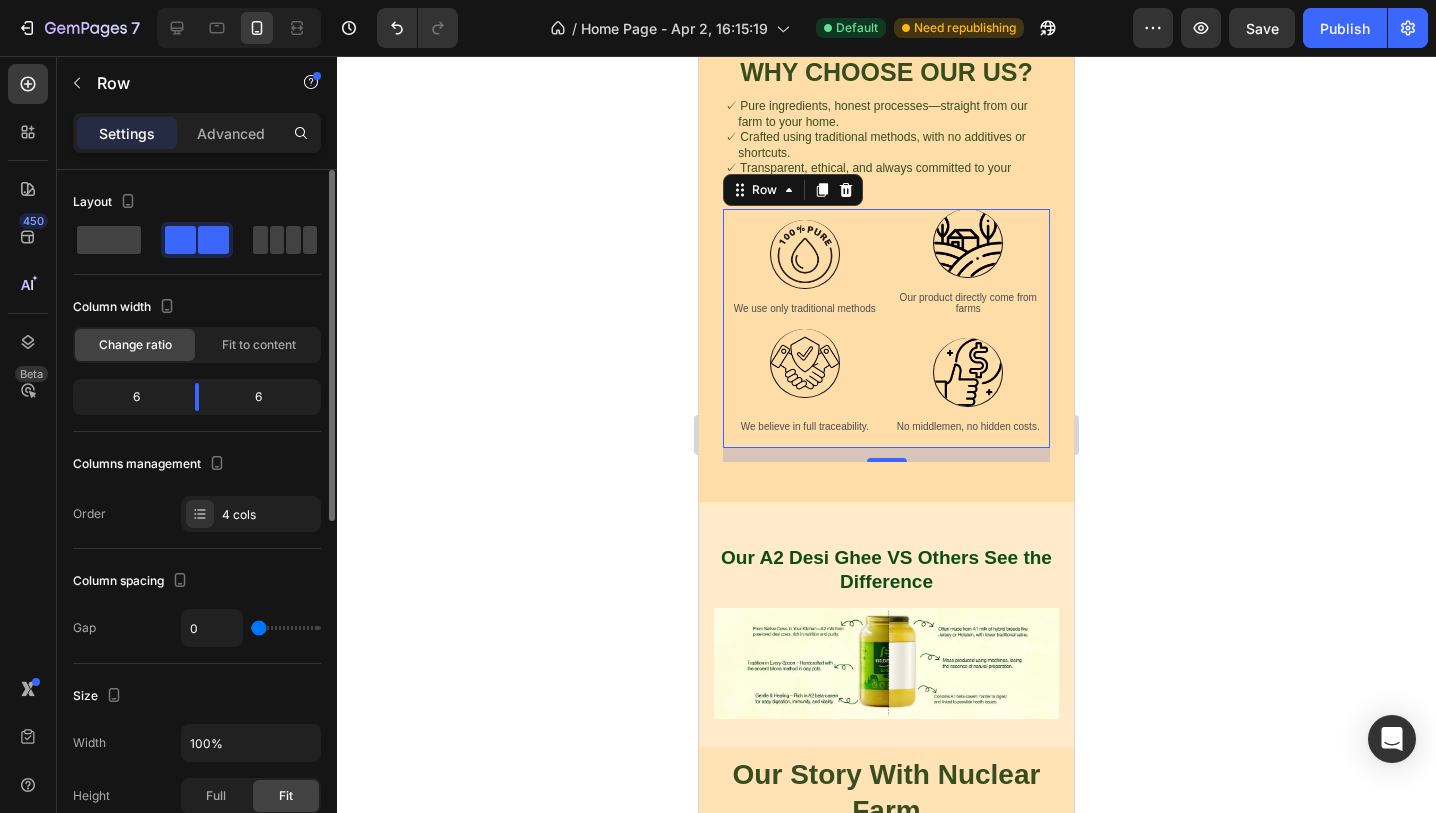 type on "5" 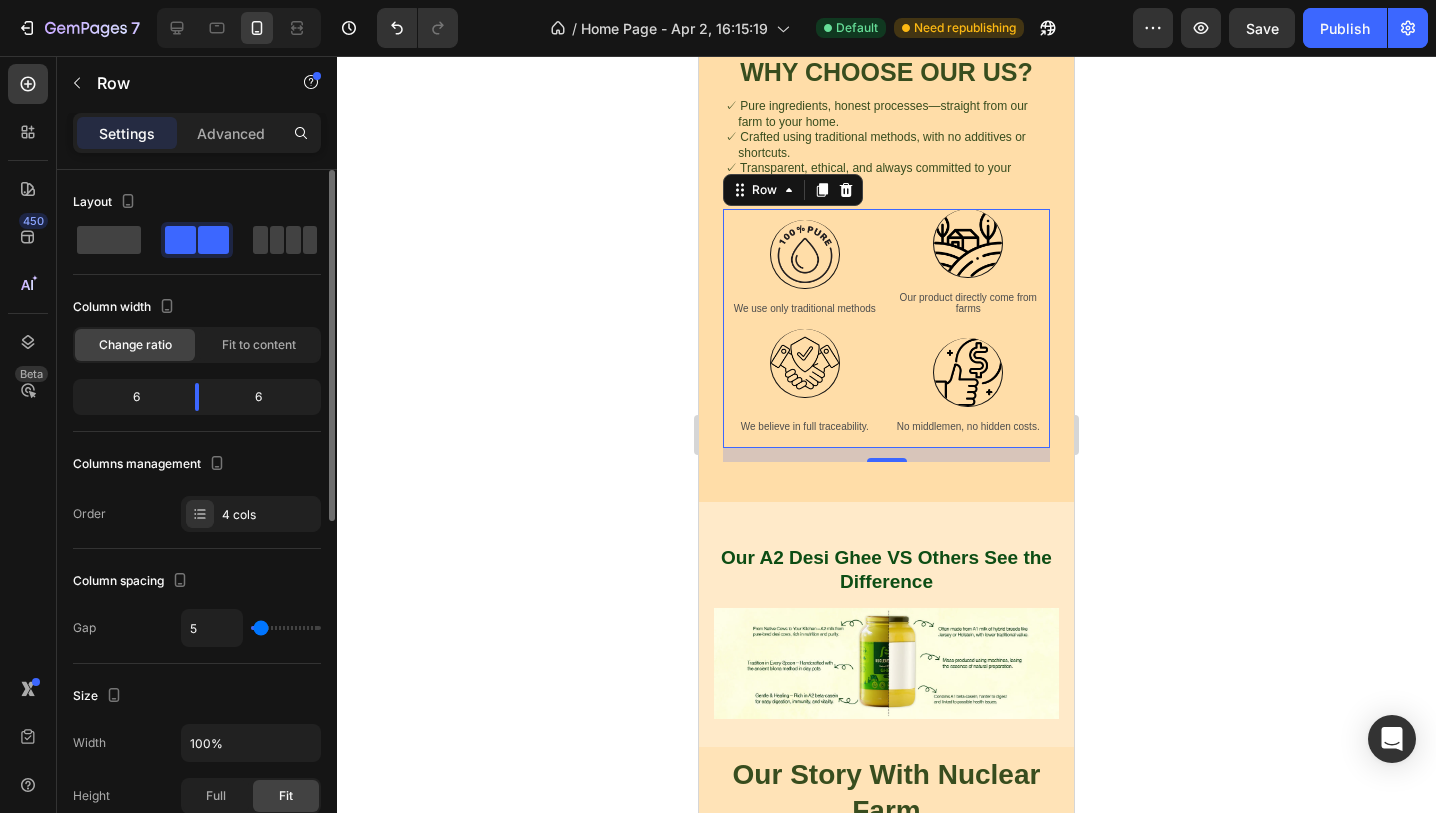 type on "13" 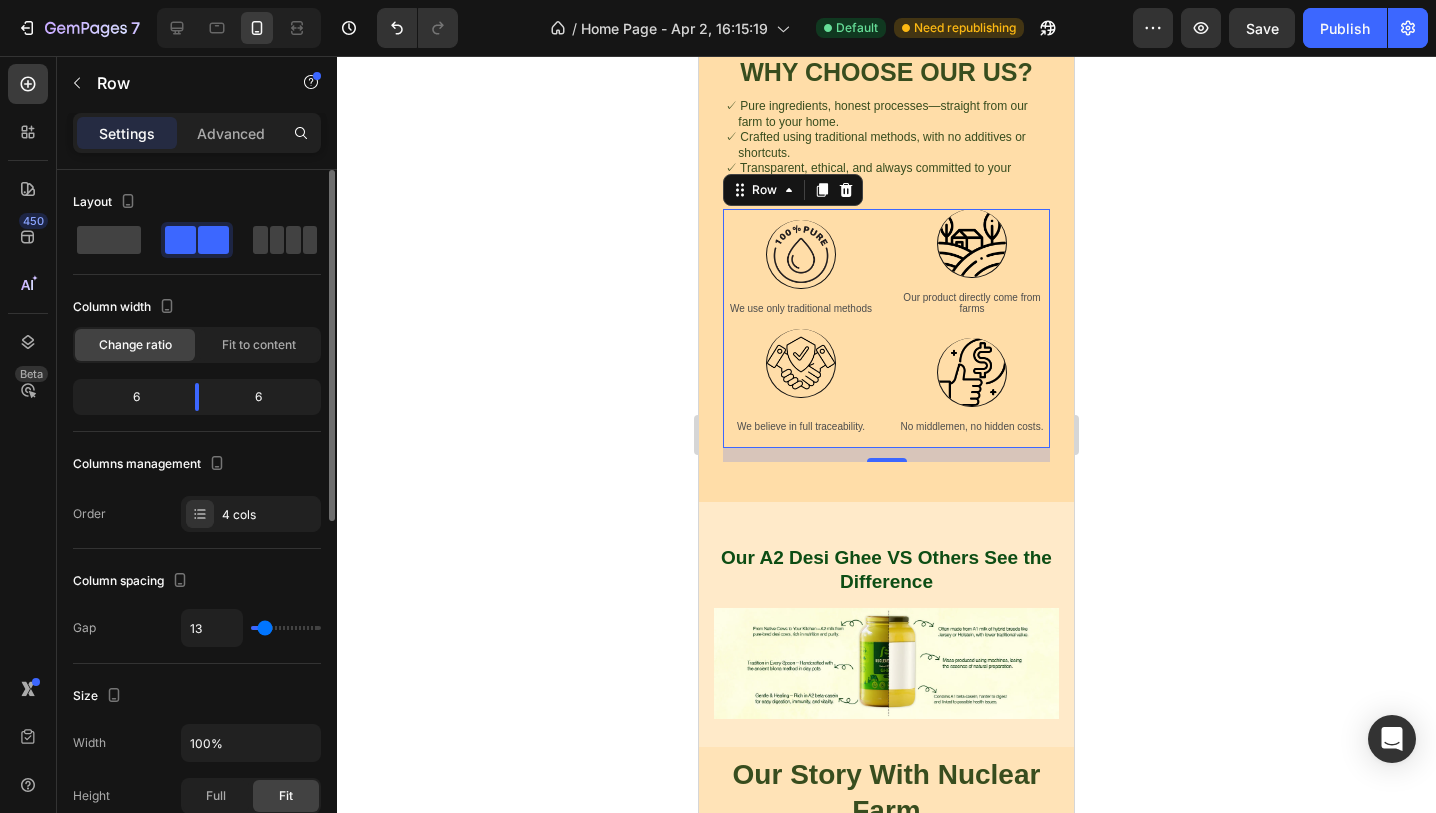 type on "15" 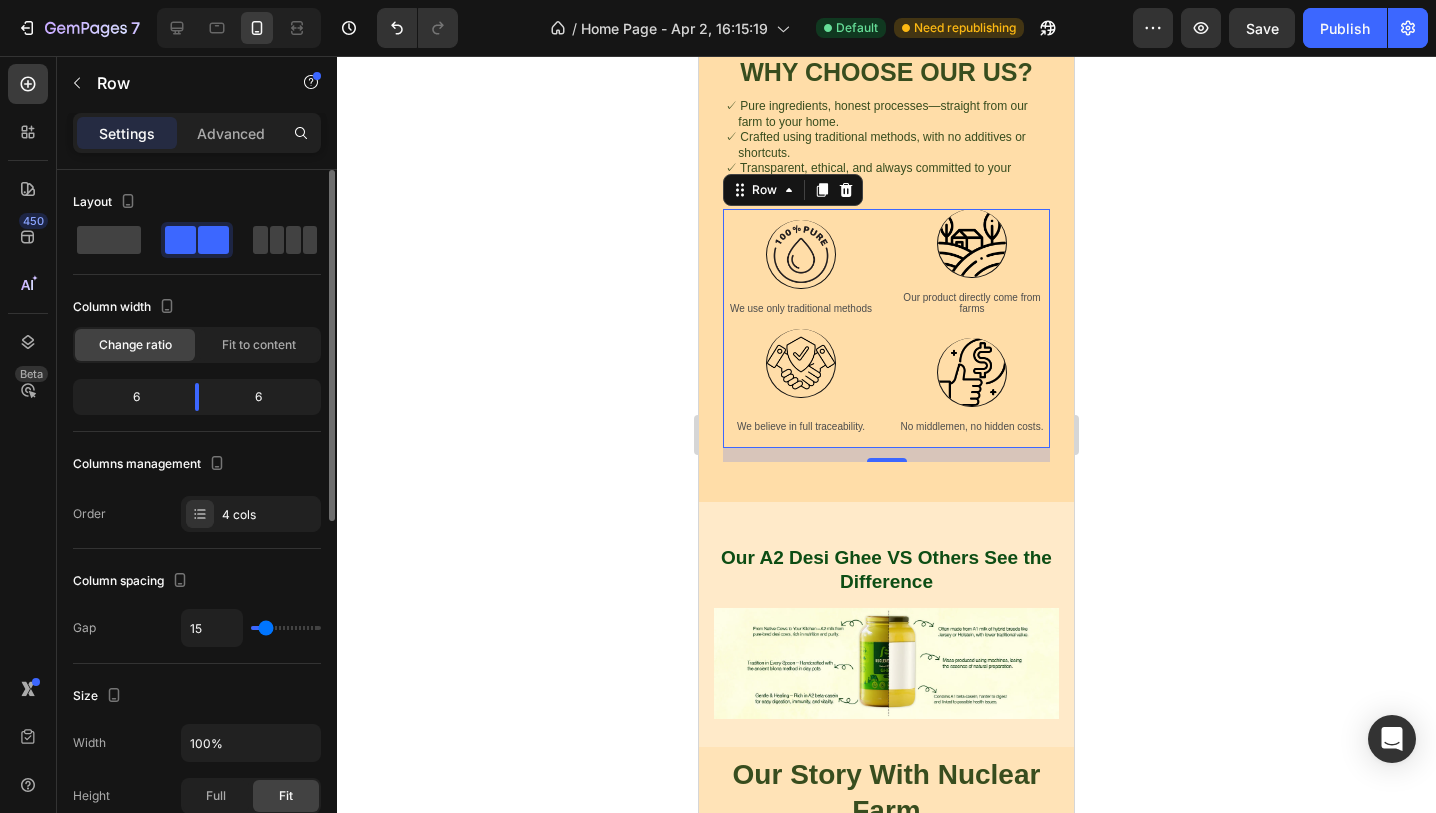 type on "15" 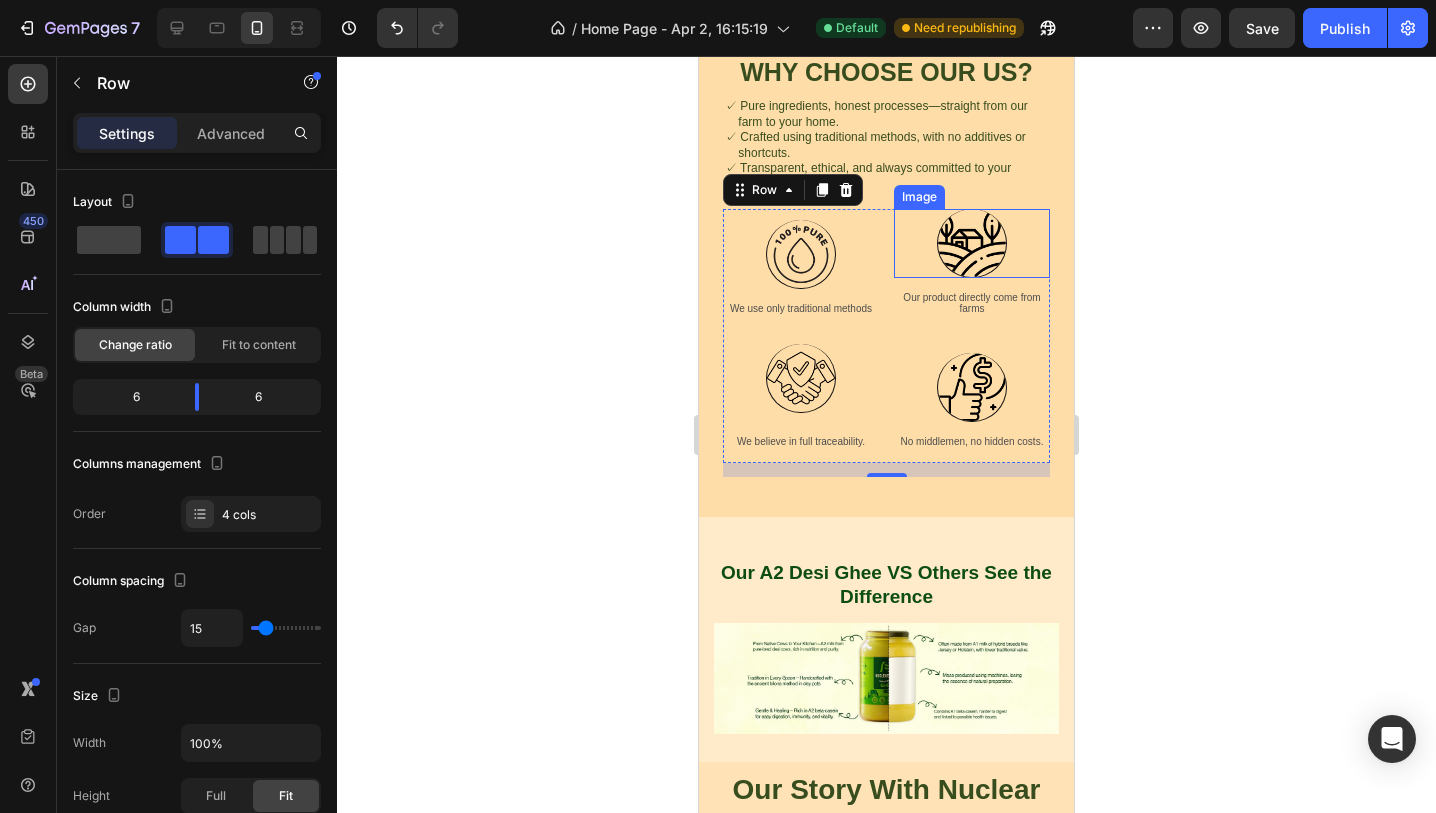 click at bounding box center (972, 243) 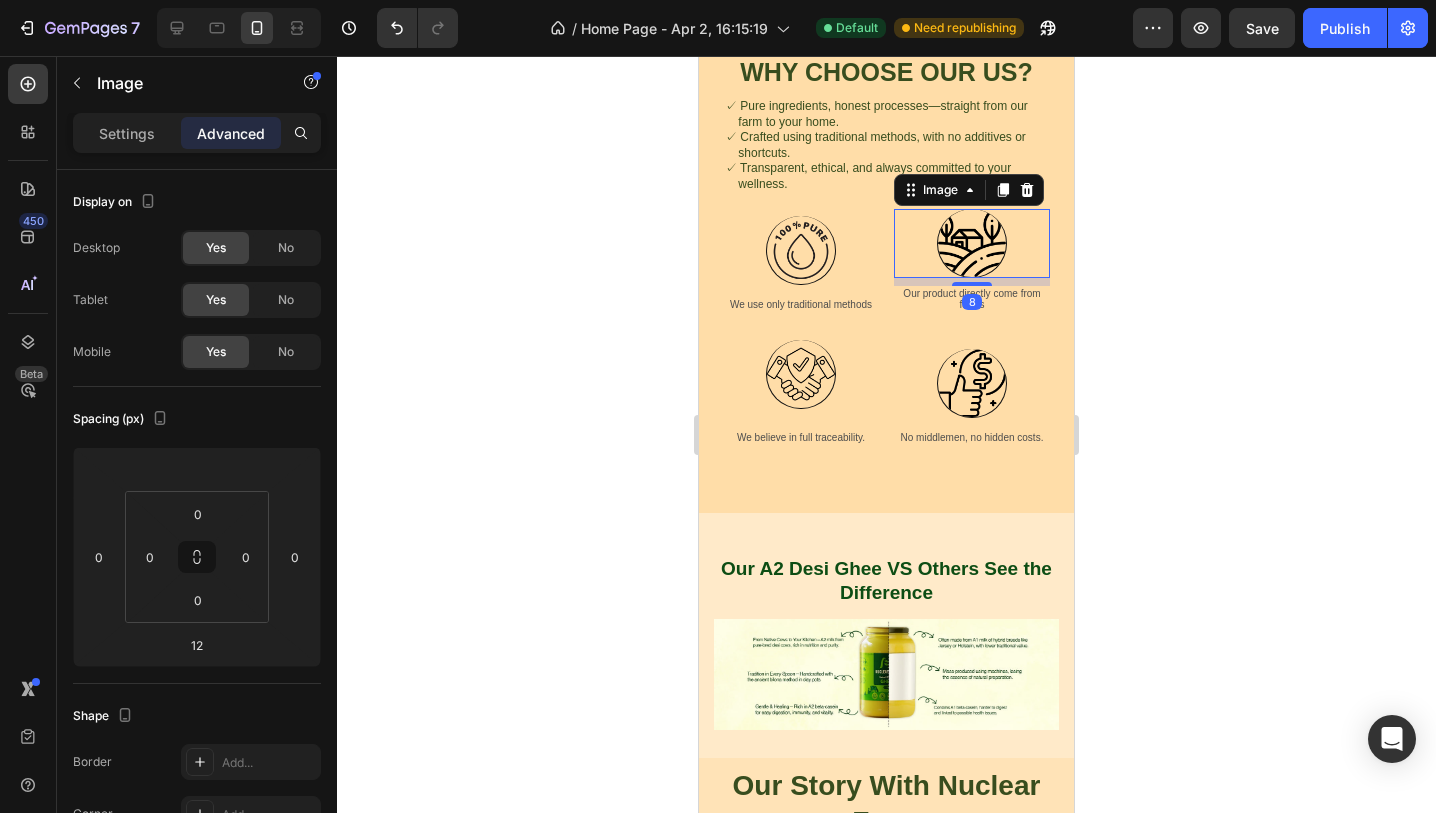 click at bounding box center (972, 284) 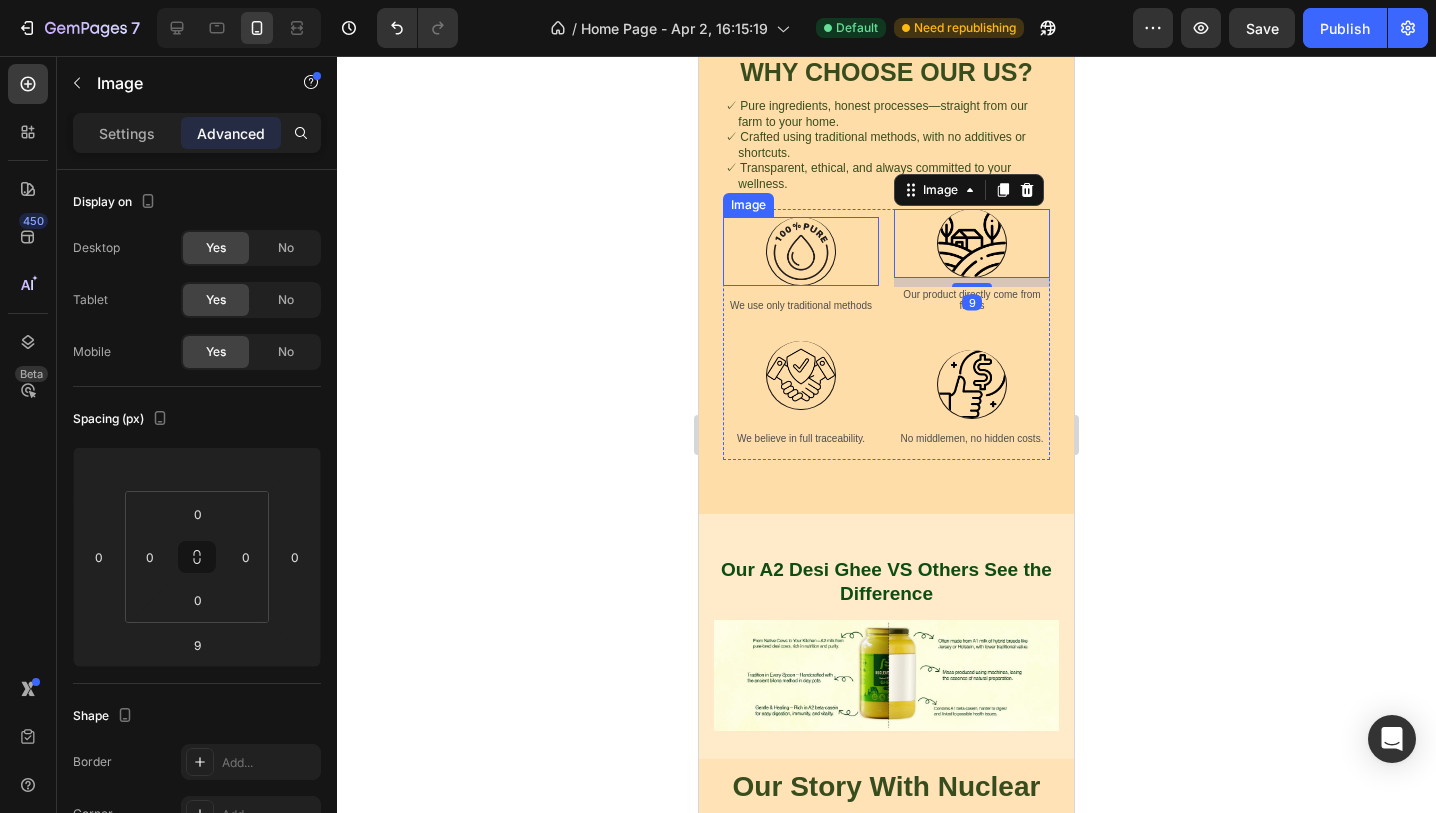 click at bounding box center (801, 251) 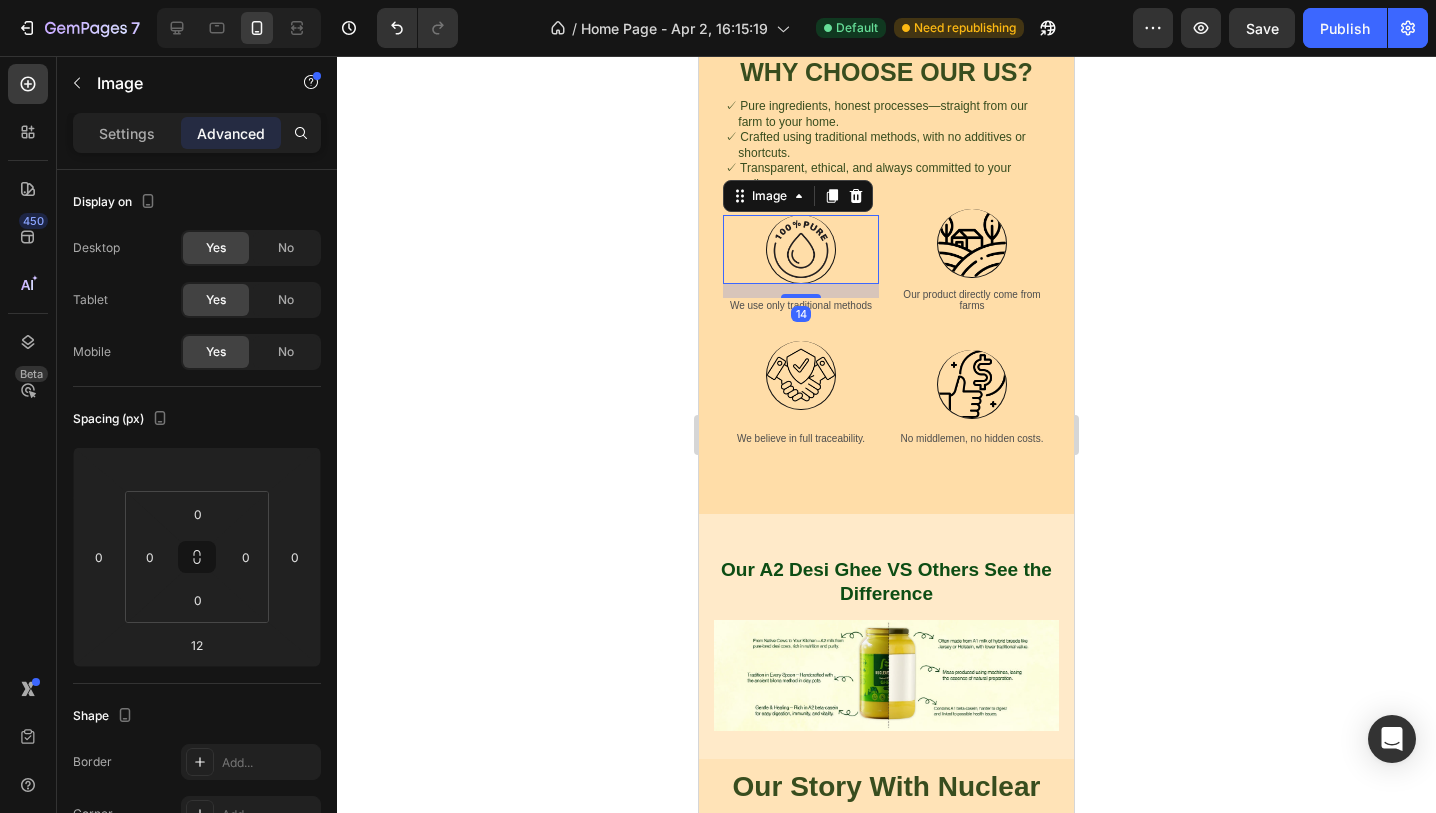 click on "Image   14 We use only traditional methods  Text Block" at bounding box center [801, 267] 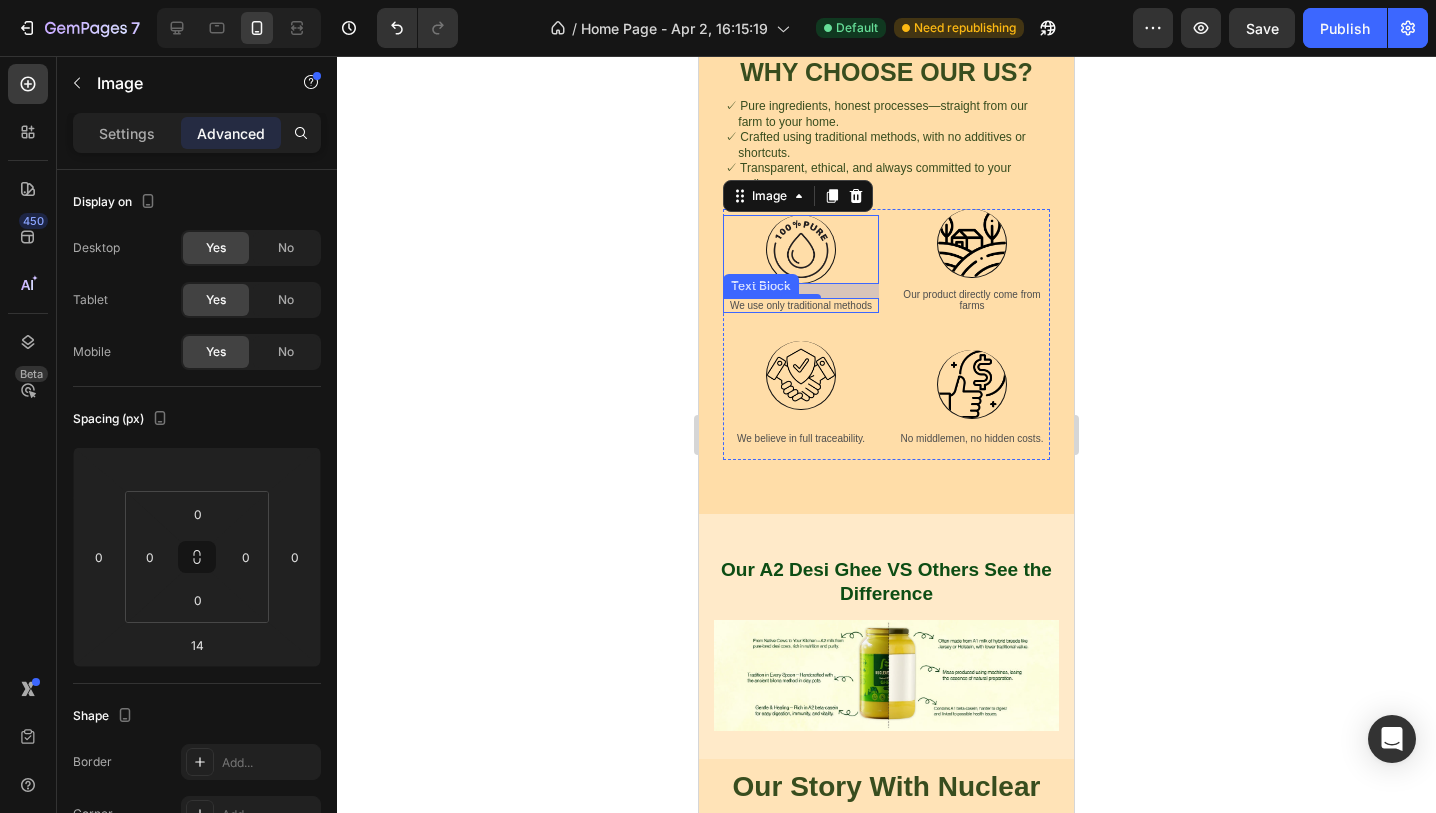 click on "We use only traditional methods" at bounding box center (801, 305) 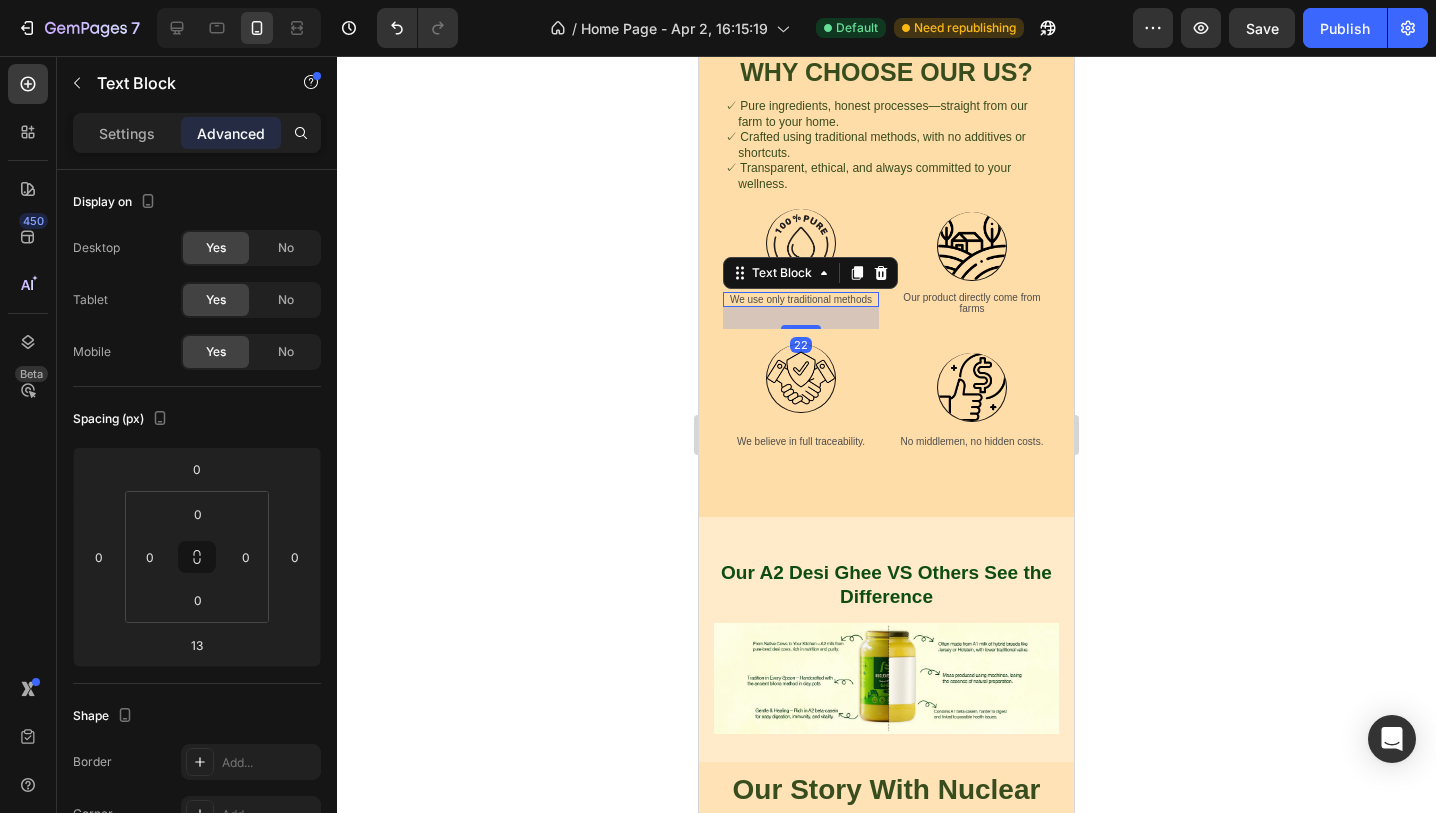 click on "Image We use only traditional methods  Text Block   22 Image Our product directly come from farms Text Block Image We believe in full traceability.  Text Block Image No middlemen, no hidden costs.  Text Block Row" at bounding box center (886, 336) 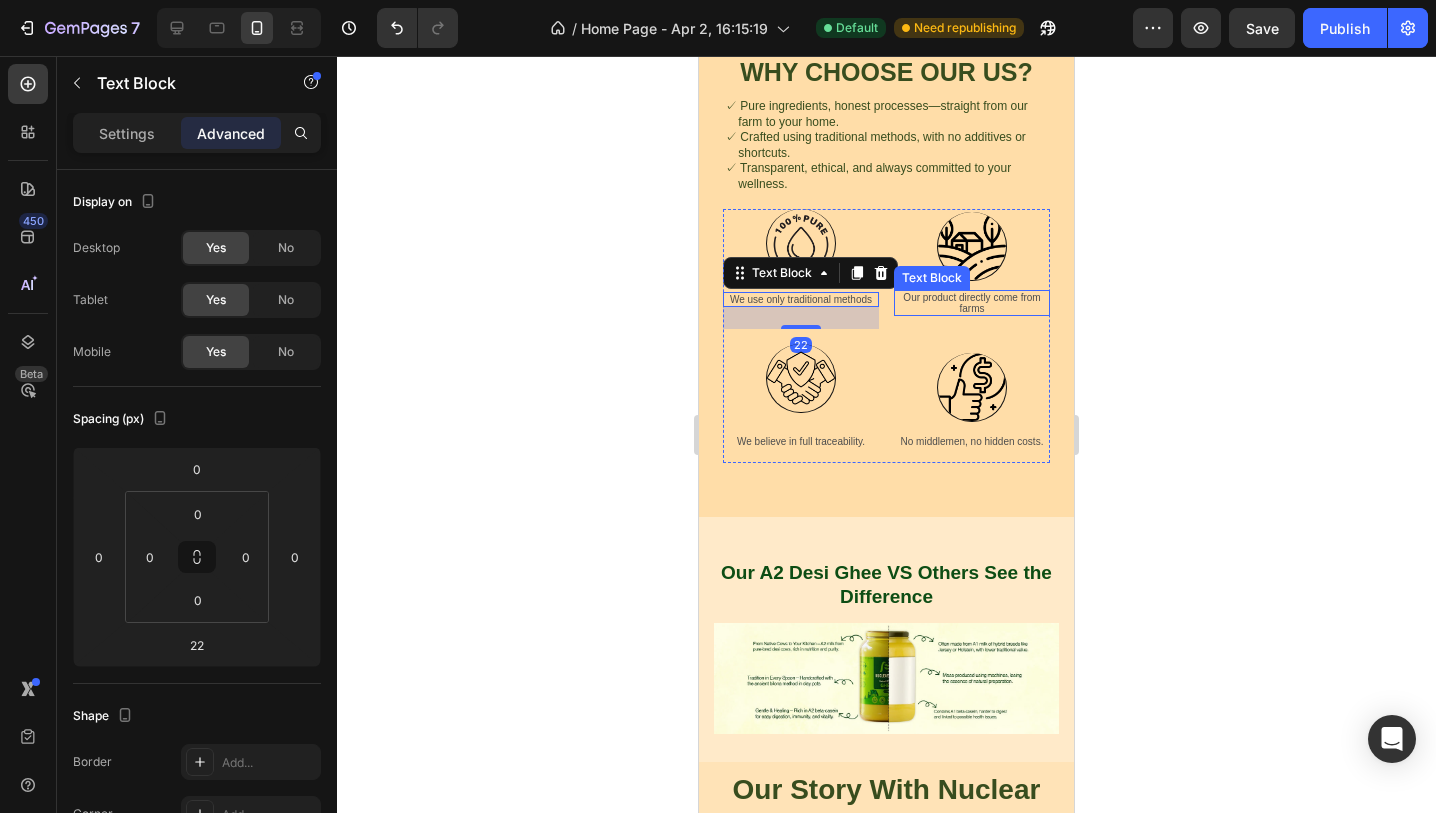 click on "Our product directly come from farms" at bounding box center [972, 303] 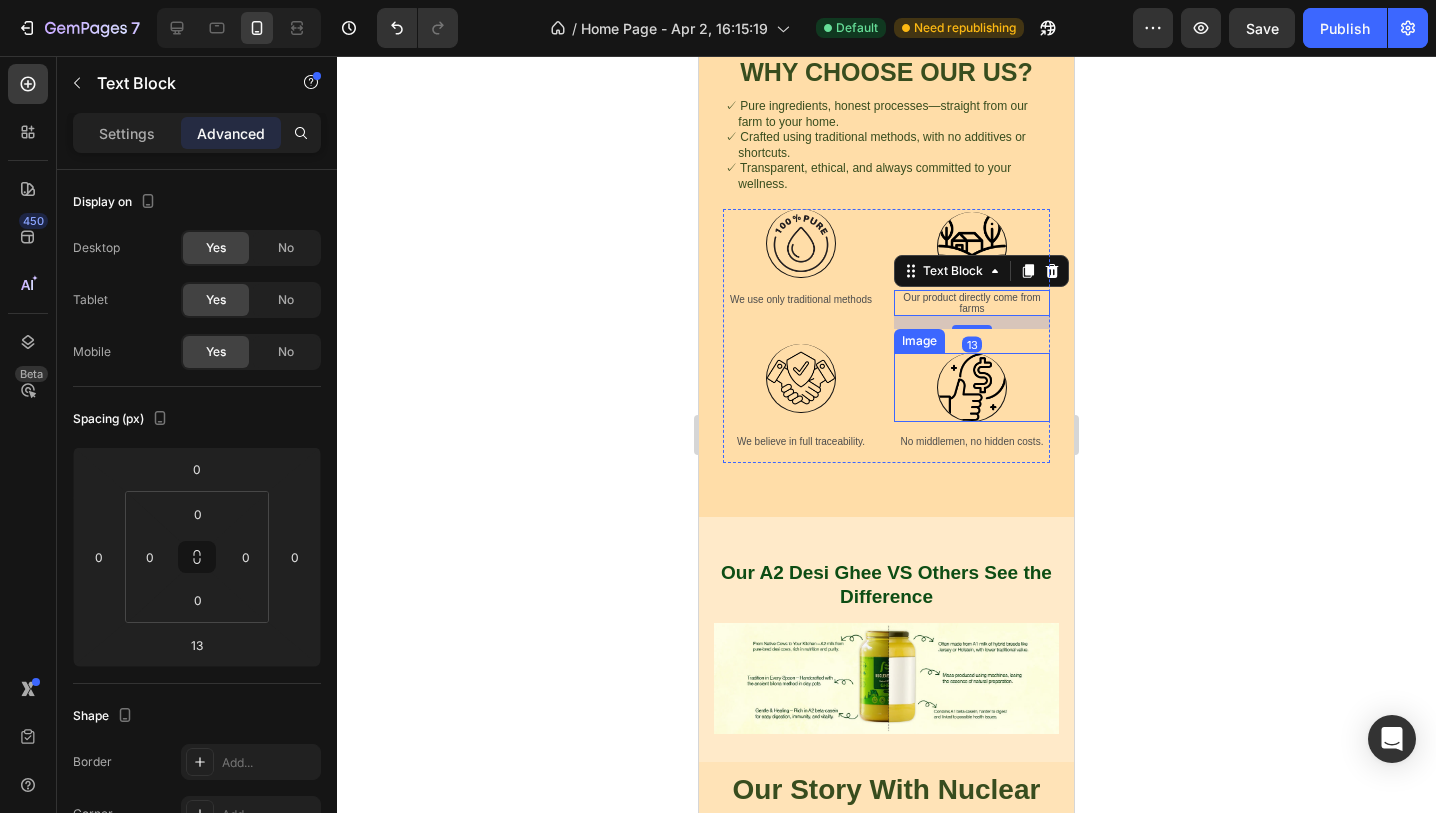 click at bounding box center [972, 387] 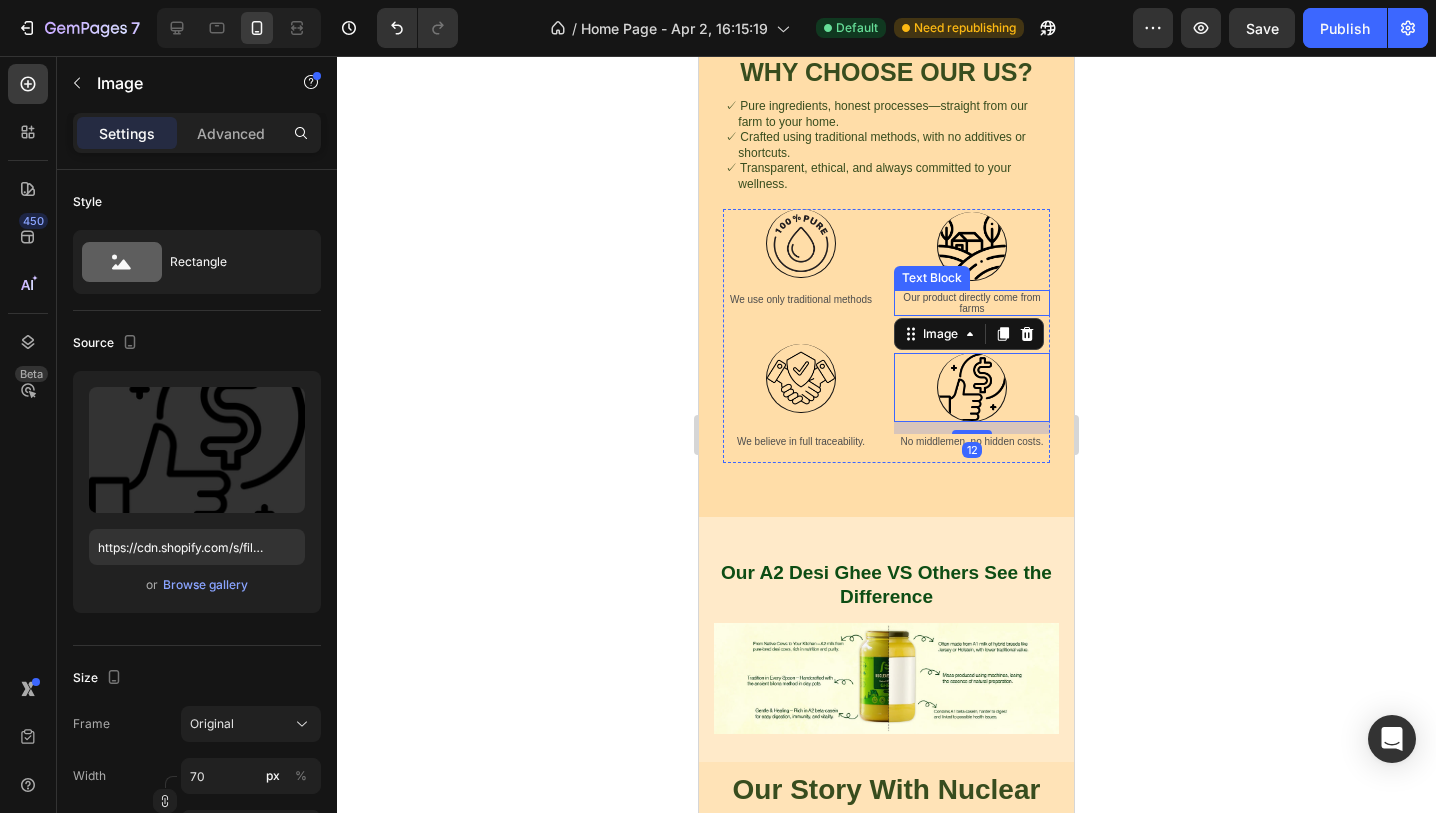 click on "Our product directly come from farms" at bounding box center (972, 303) 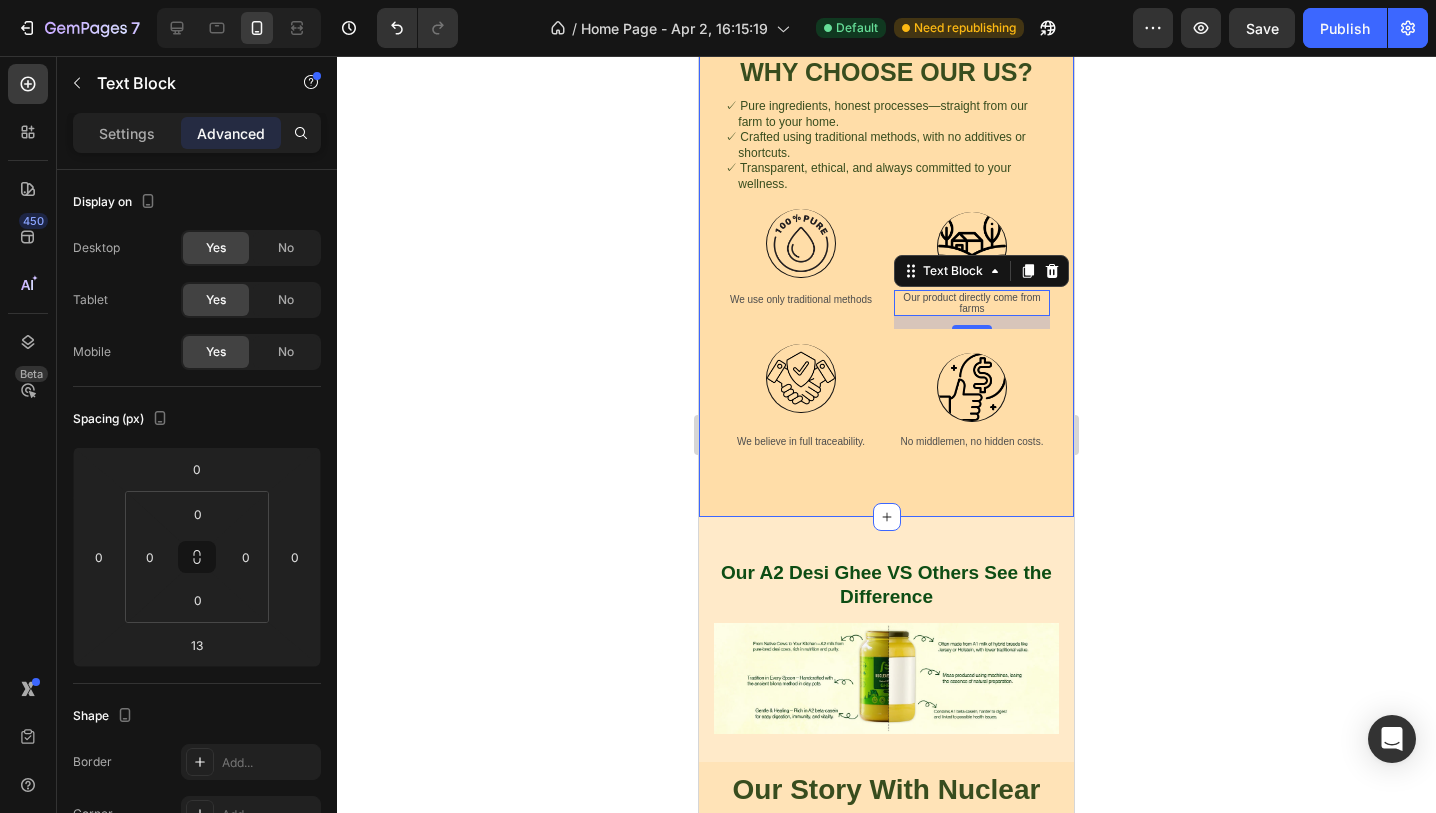 click on "Why Choose Our US? Heading ✓ Pure ingredients, honest processes—straight from our           farm to your home. ✓ Crafted using traditional methods, with no additives or           shortcuts. ✓ Transparent, ethical, and always committed to your               wellness. Text Block Row Row Image We use only traditional methods  Text Block Image Our product directly come from farms Text Block   13 Image We believe in full traceability.  Text Block Image No middlemen, no hidden costs.  Text Block Row Section 6" at bounding box center [886, 265] 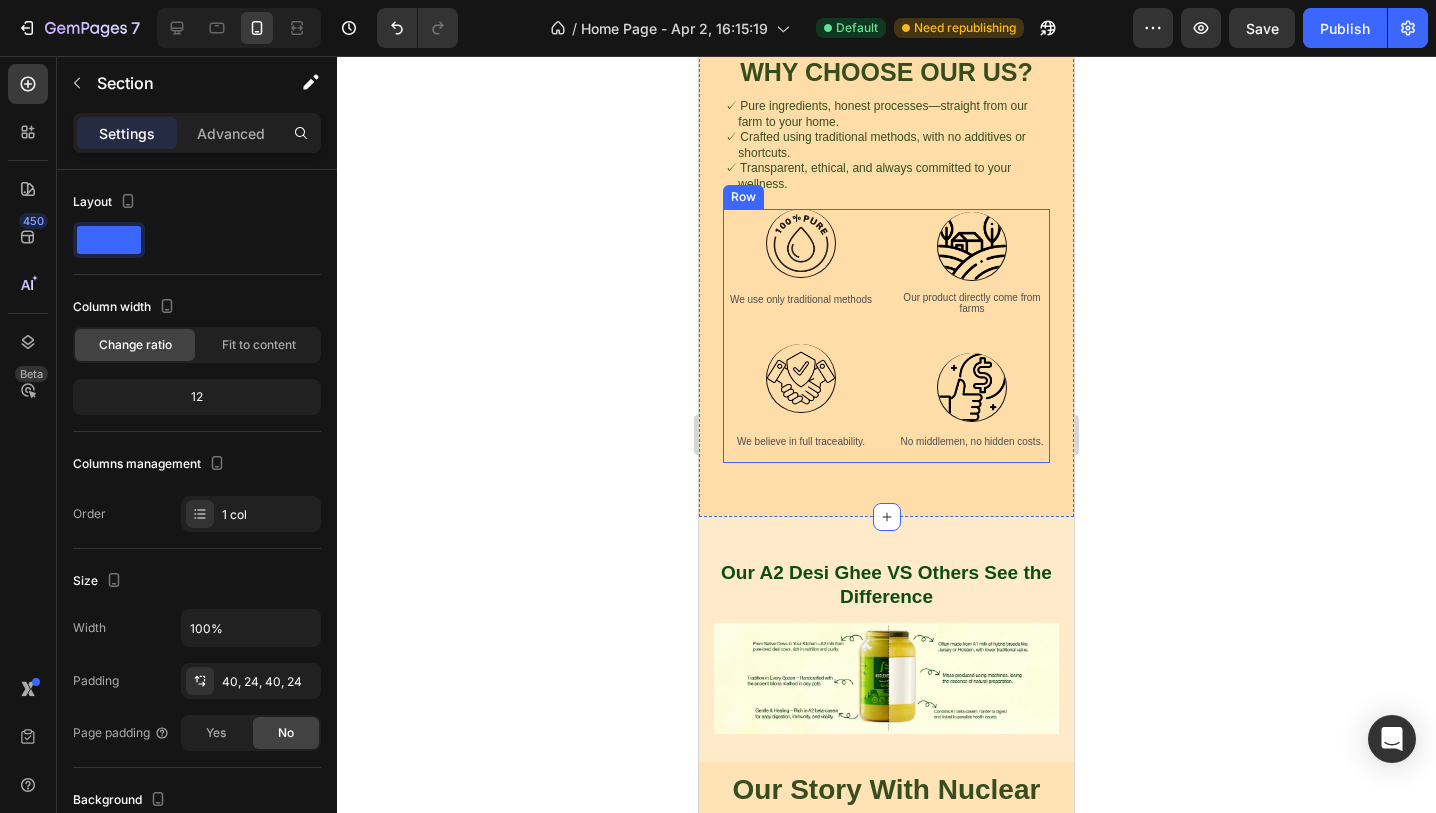 click on "Image Our product directly come from farms Text Block" at bounding box center [972, 269] 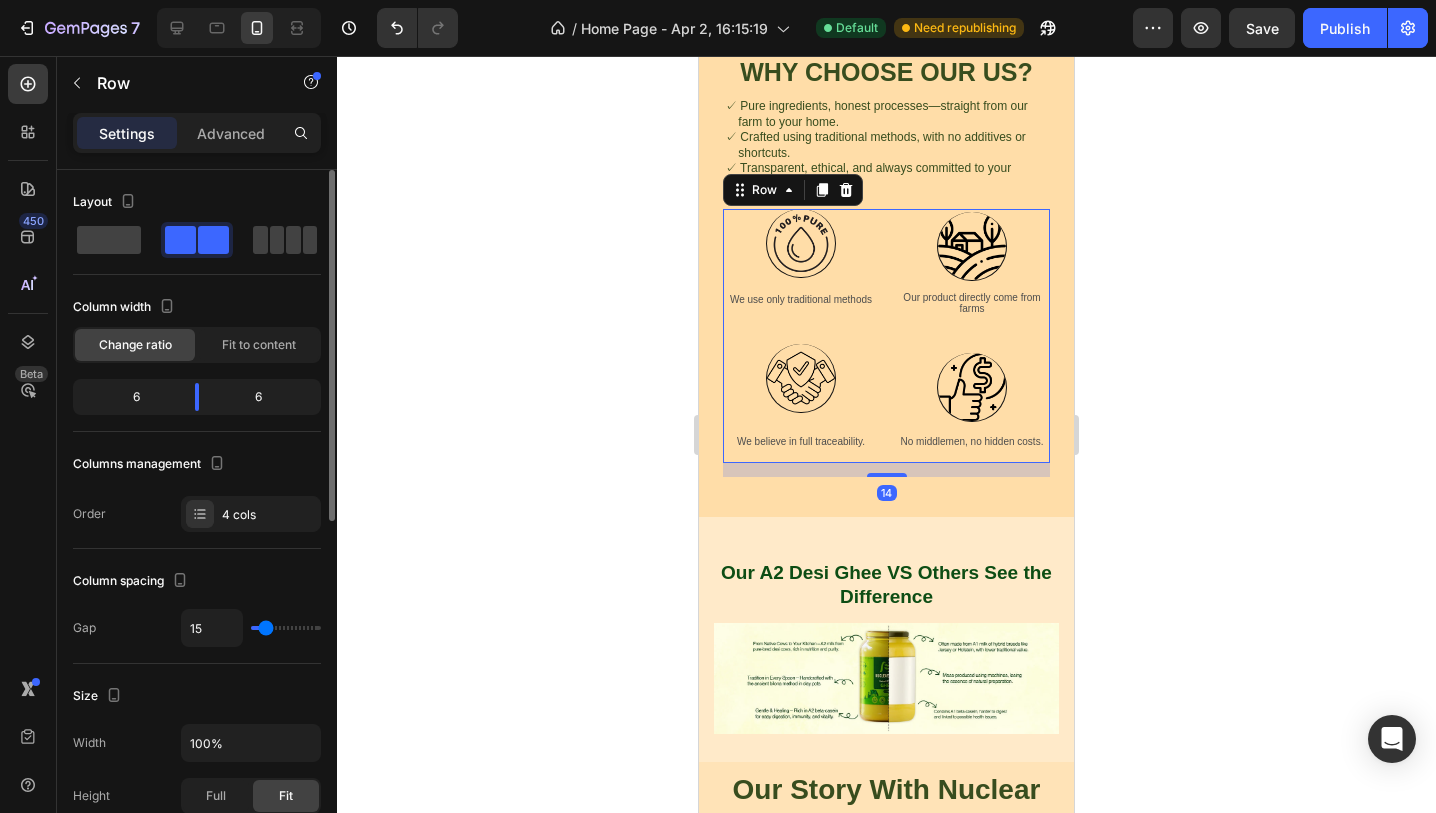 type on "17" 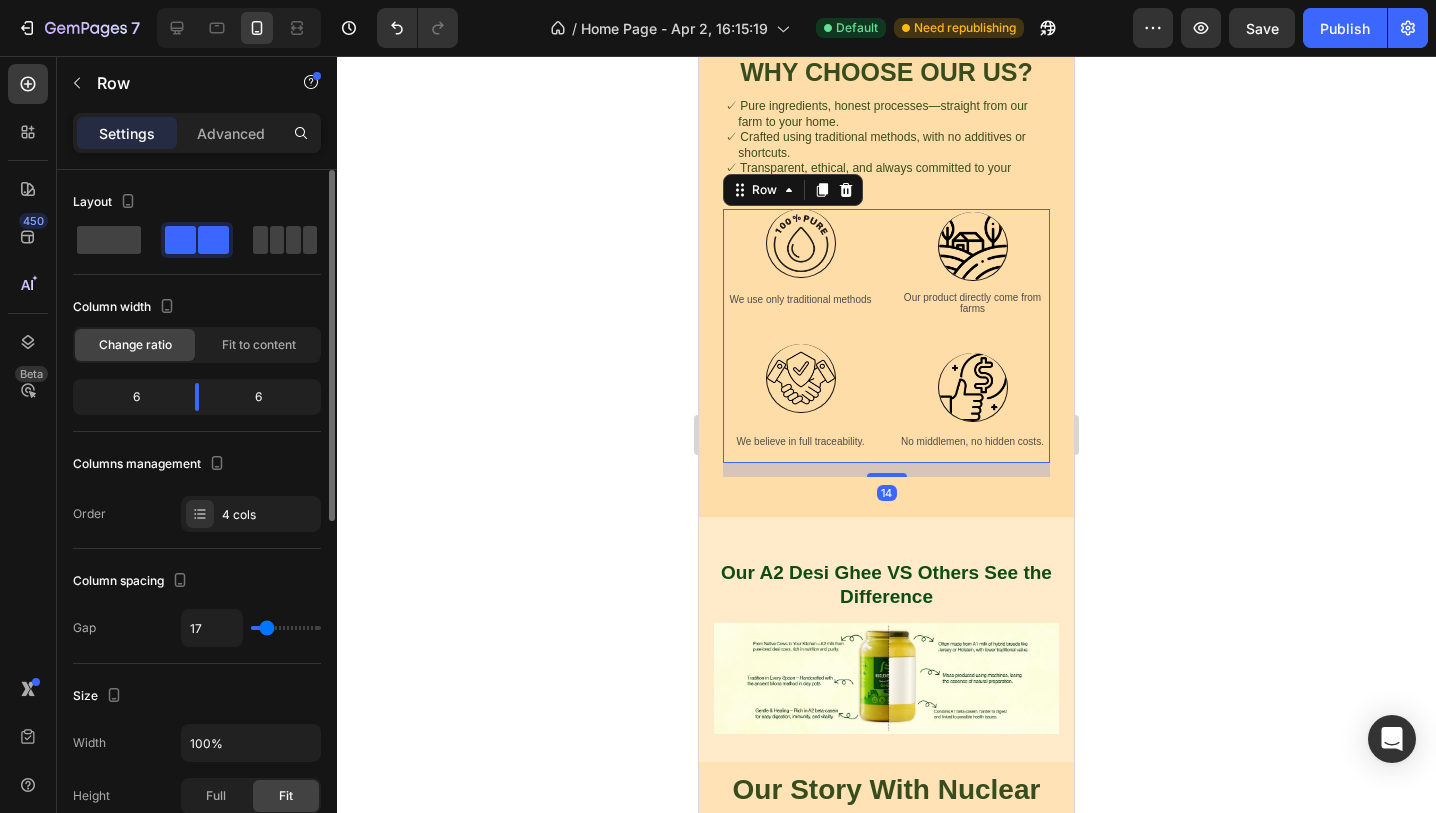 type on "16" 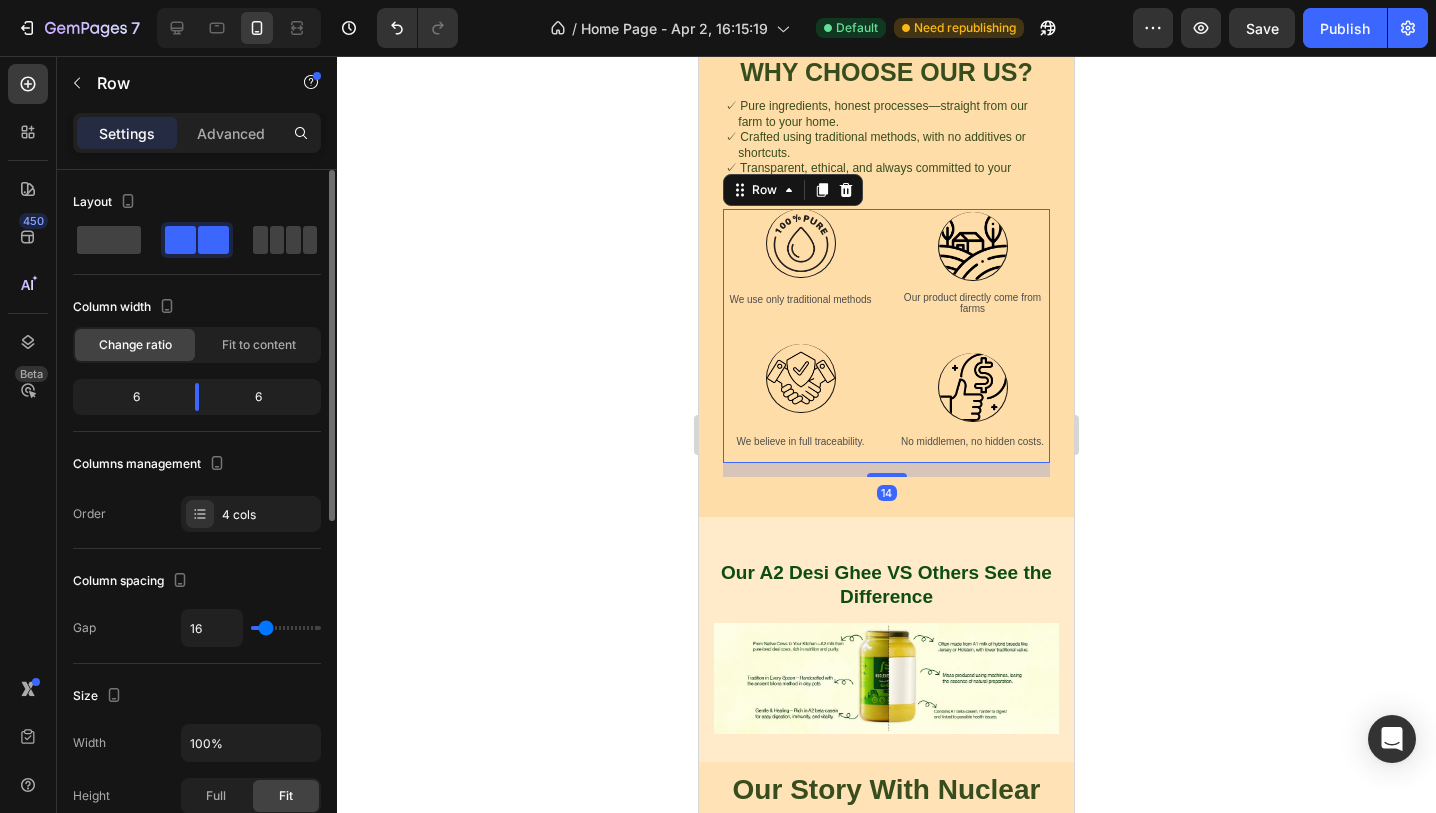 type on "0" 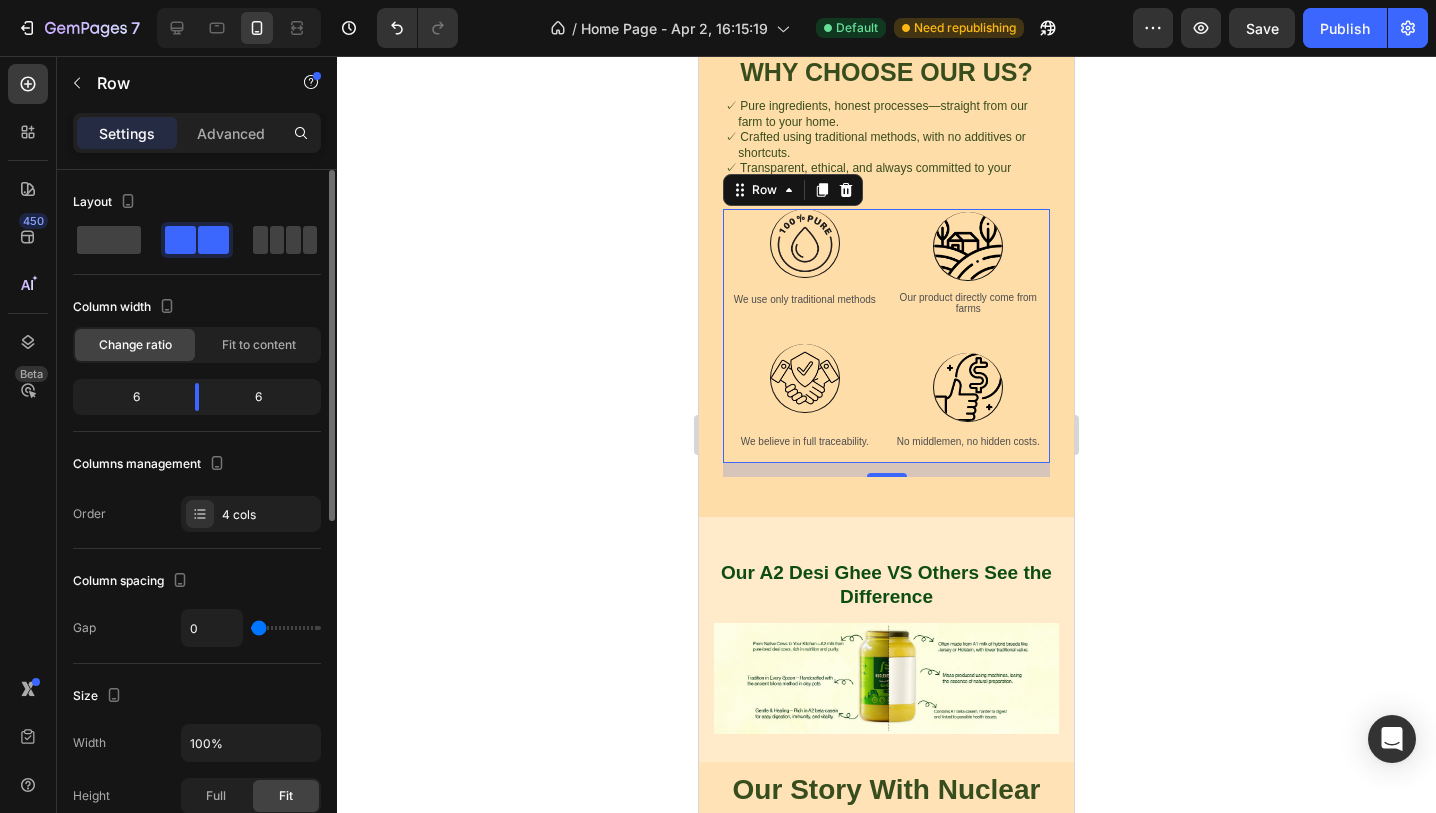 type on "1" 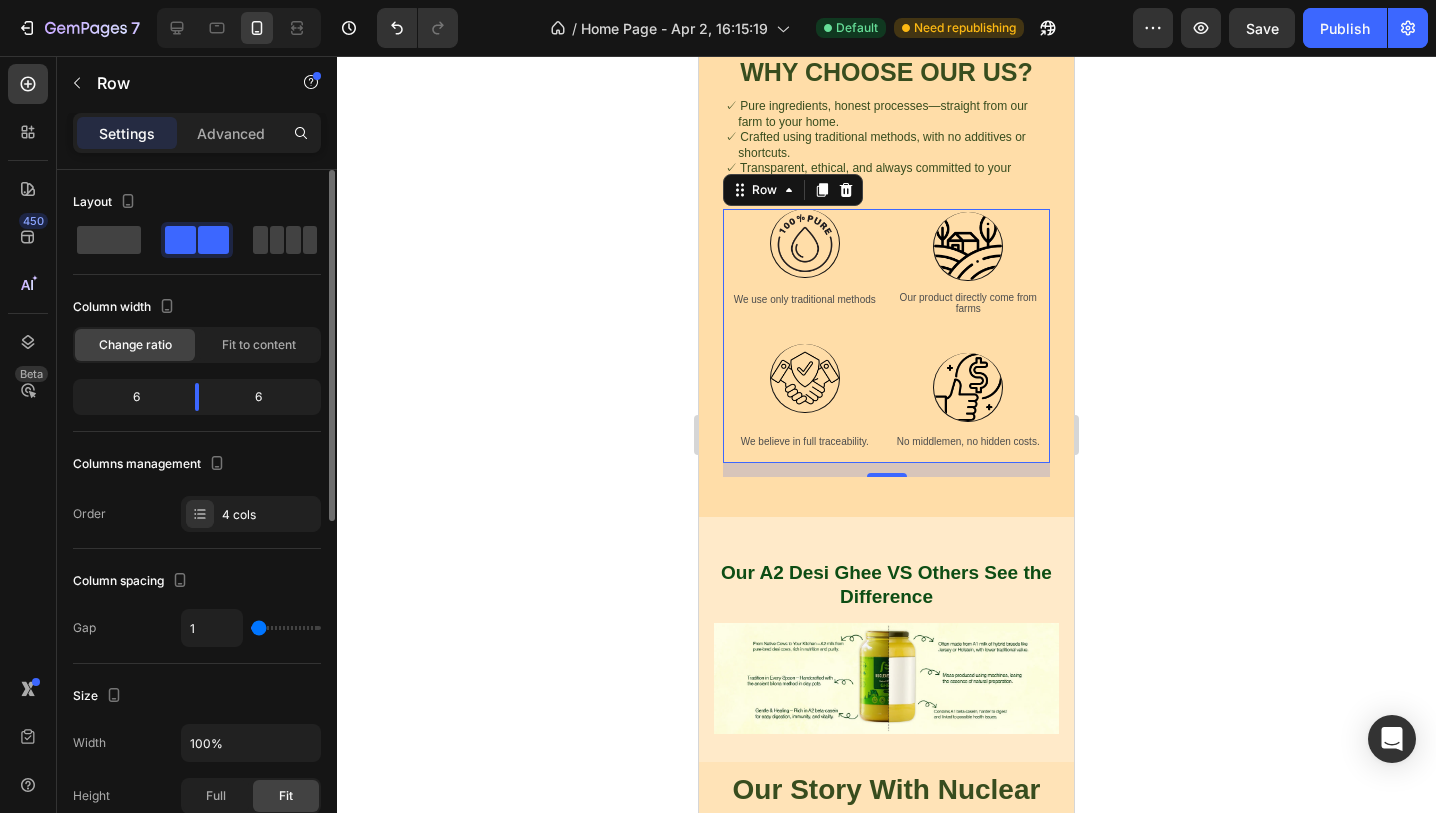 type on "17" 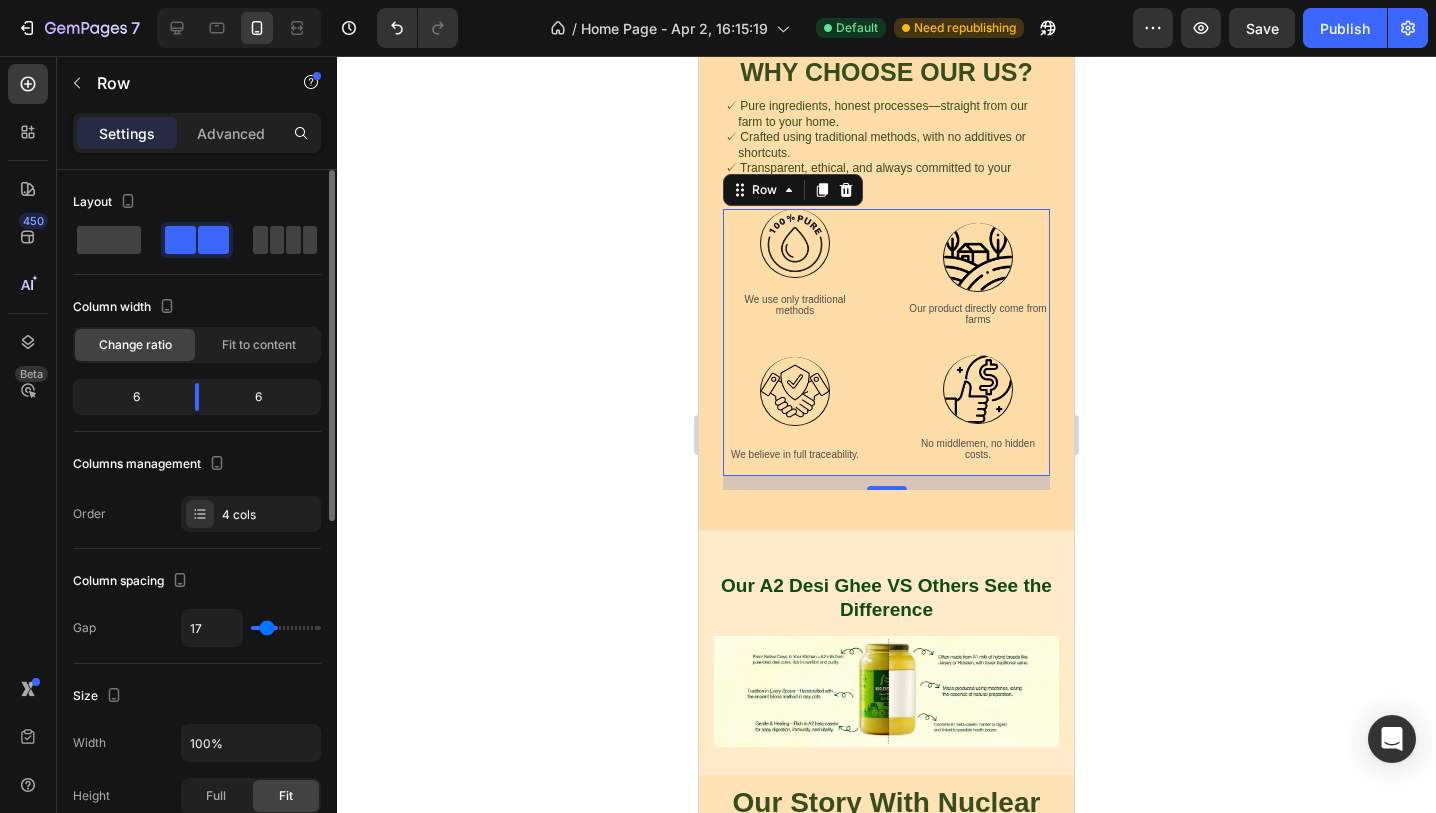 type on "39" 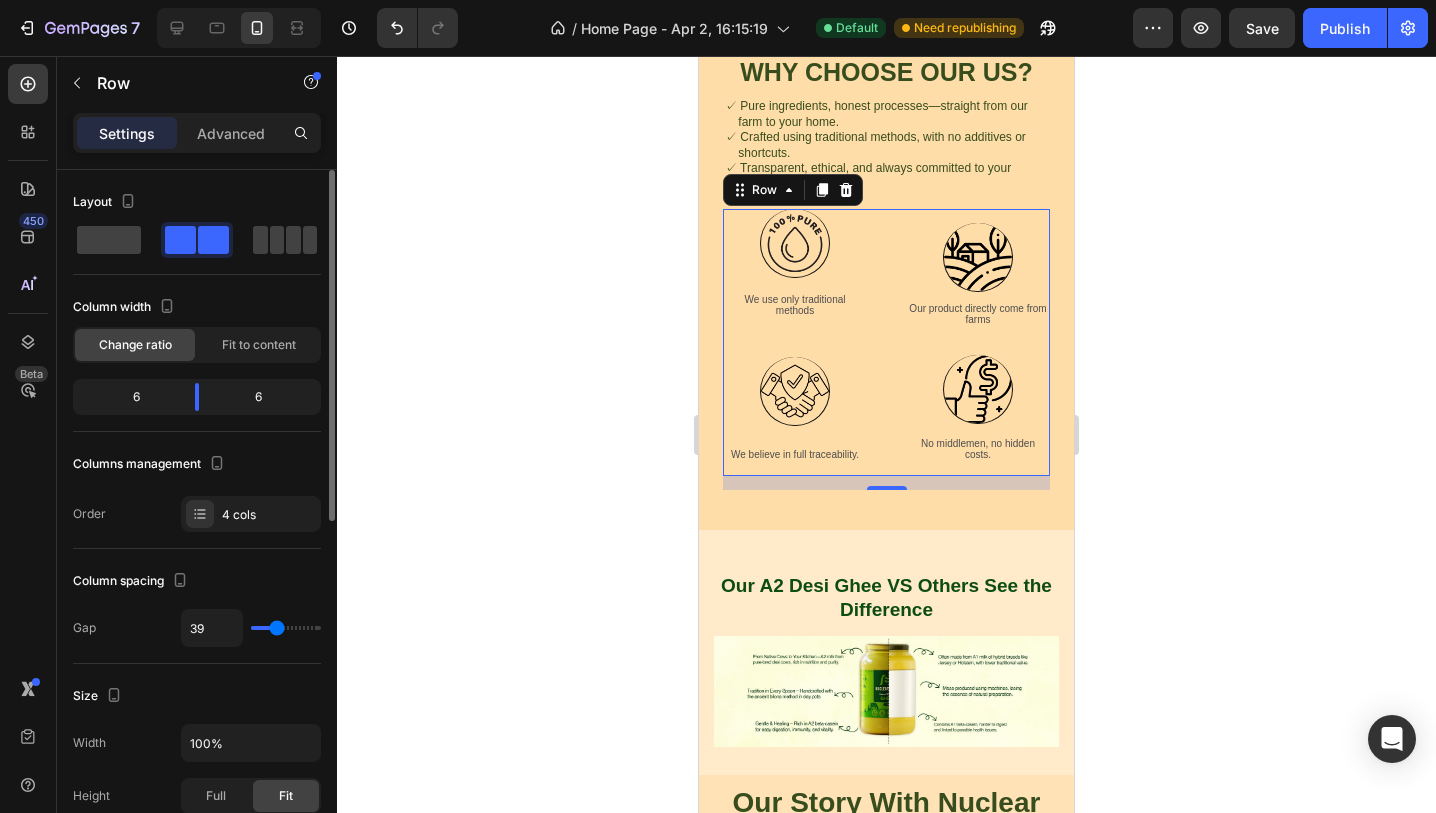 type on "42" 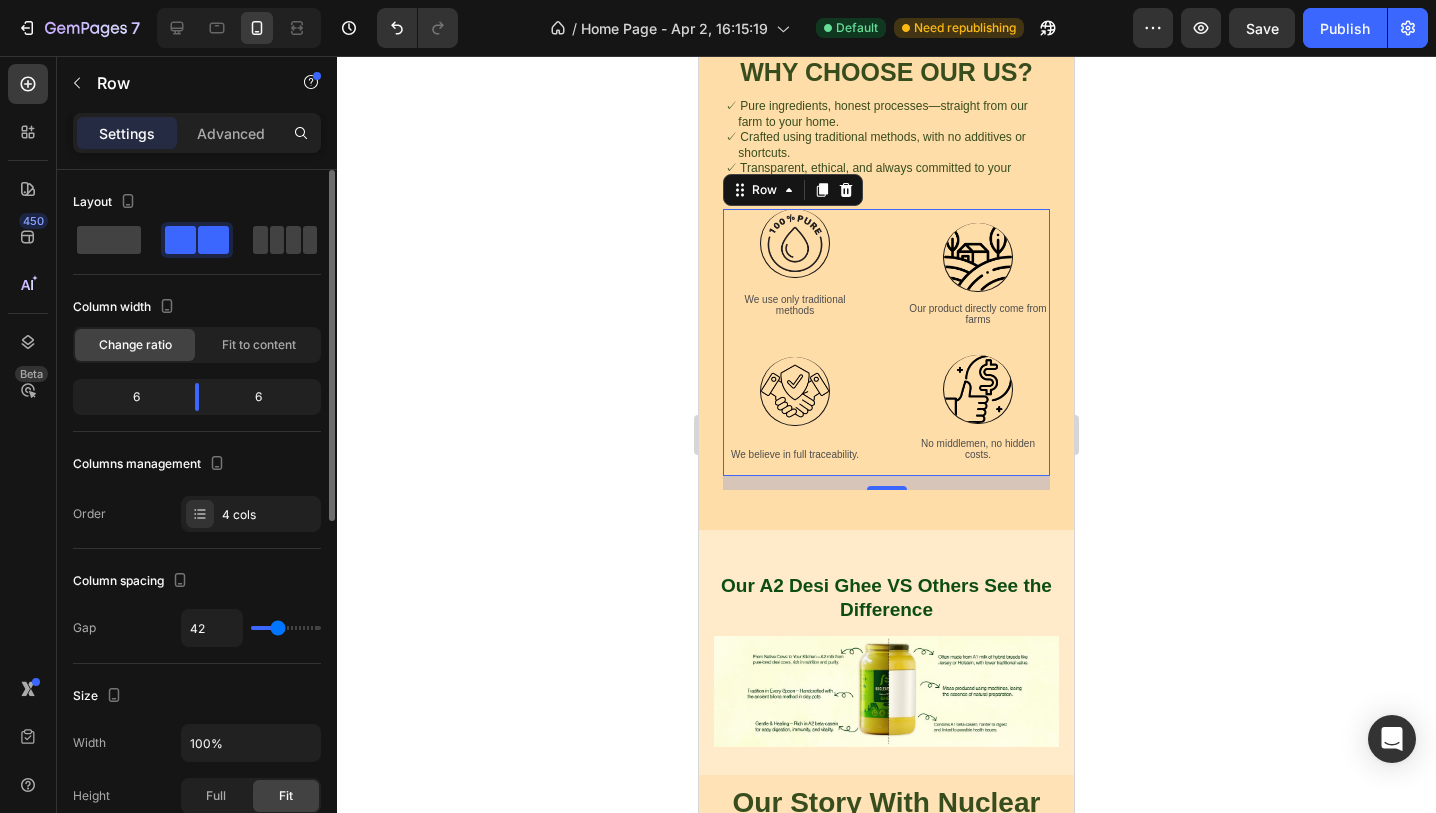 type on "43" 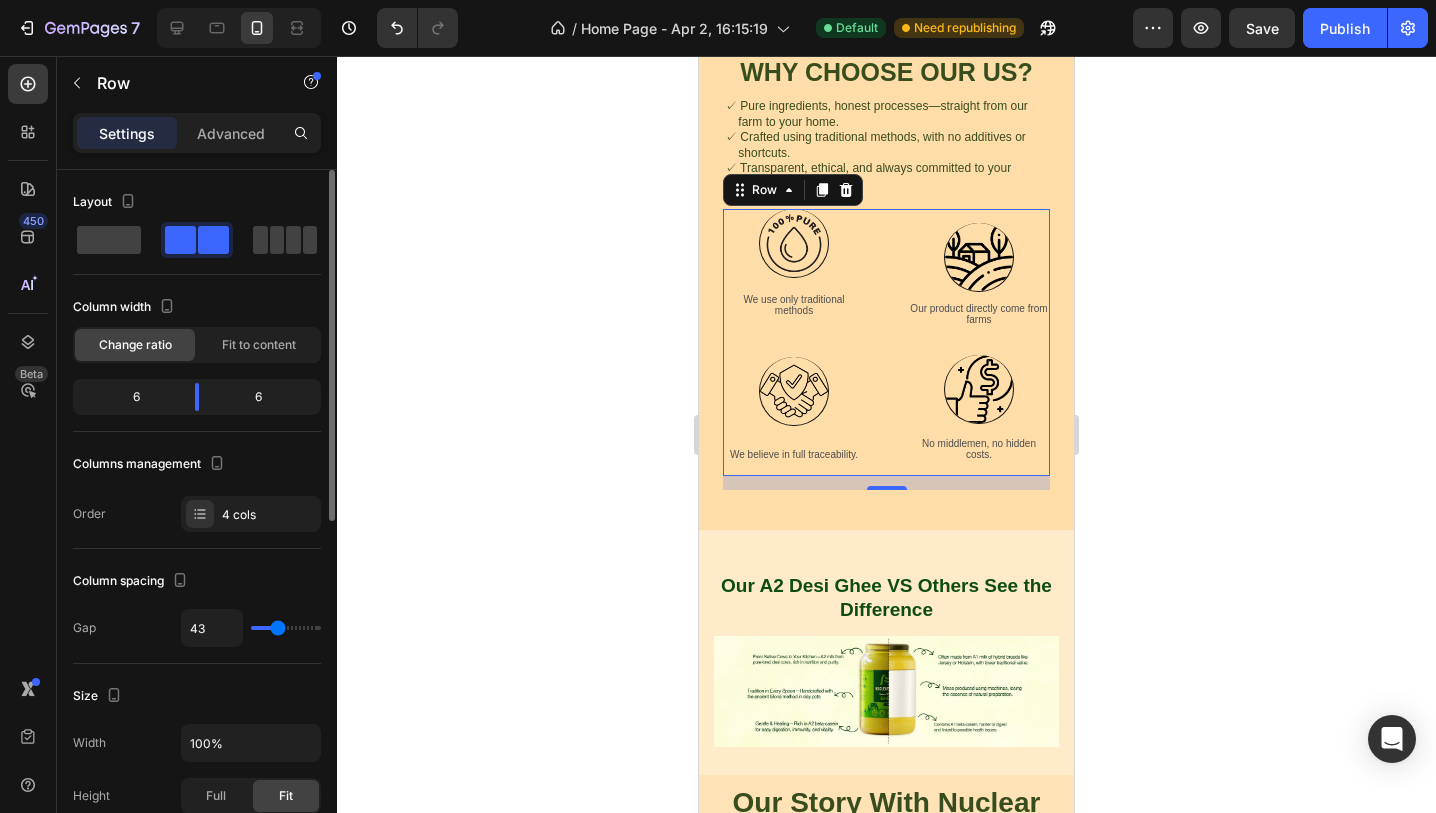 type on "50" 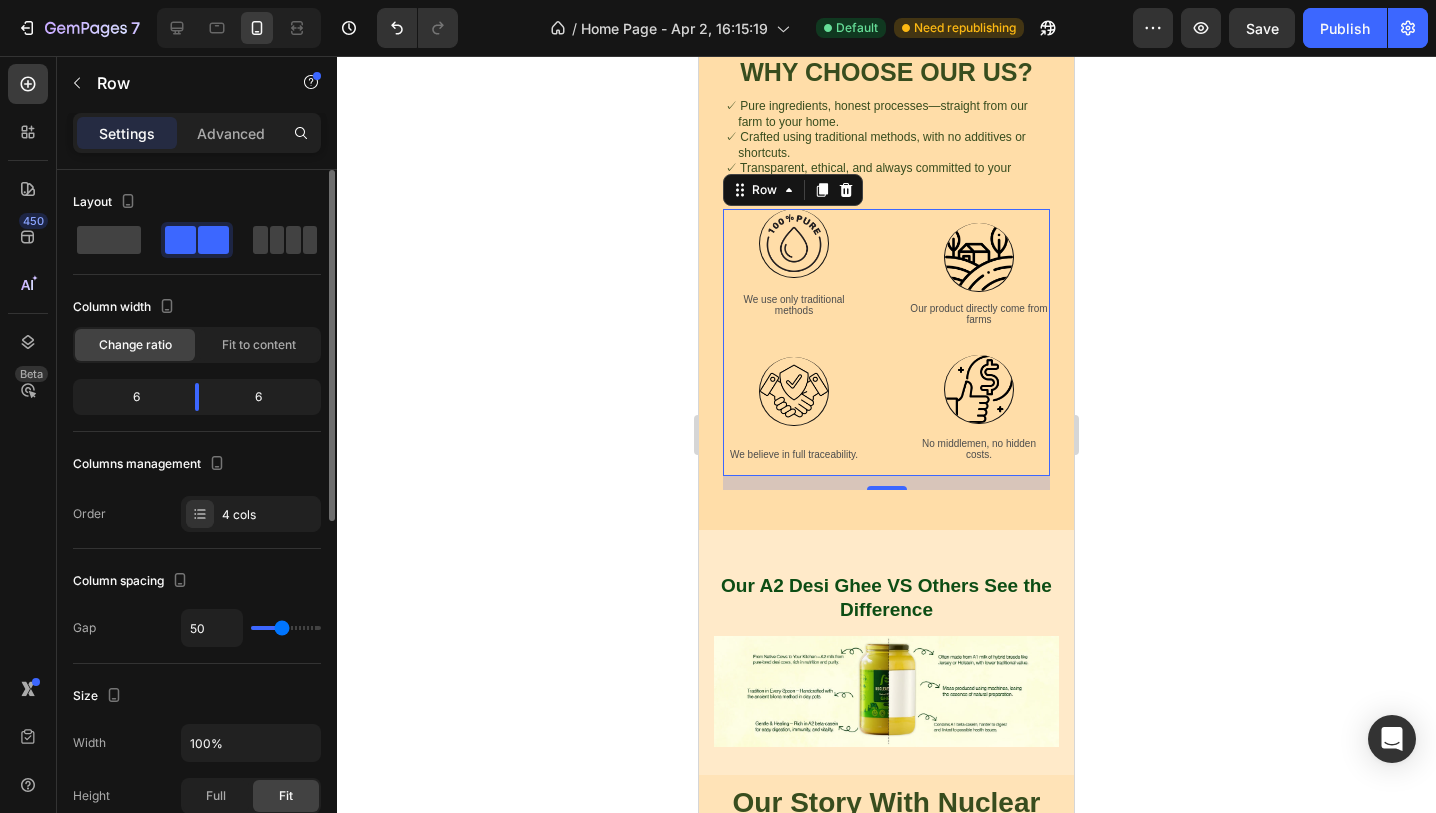 type on "55" 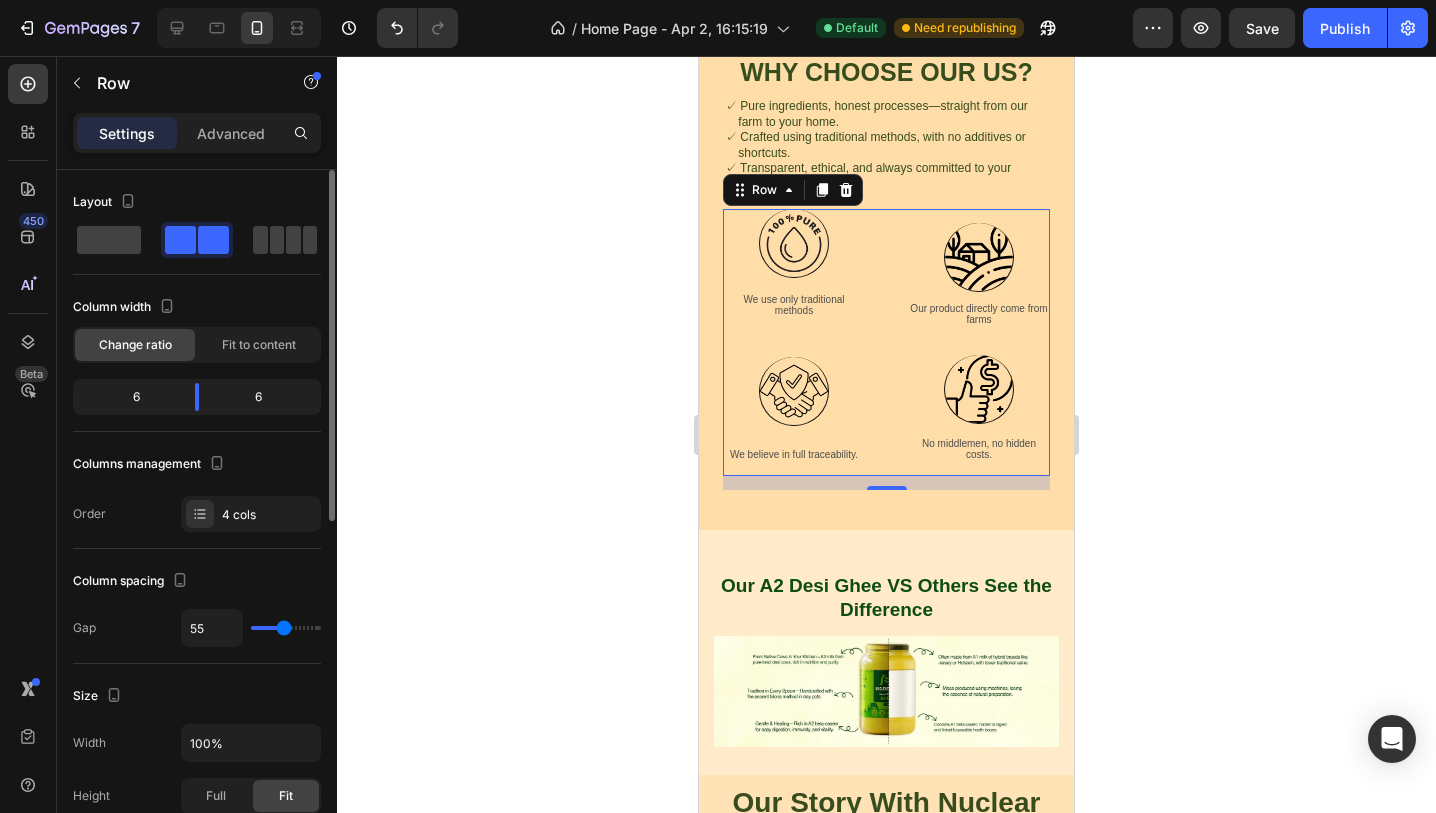 type on "57" 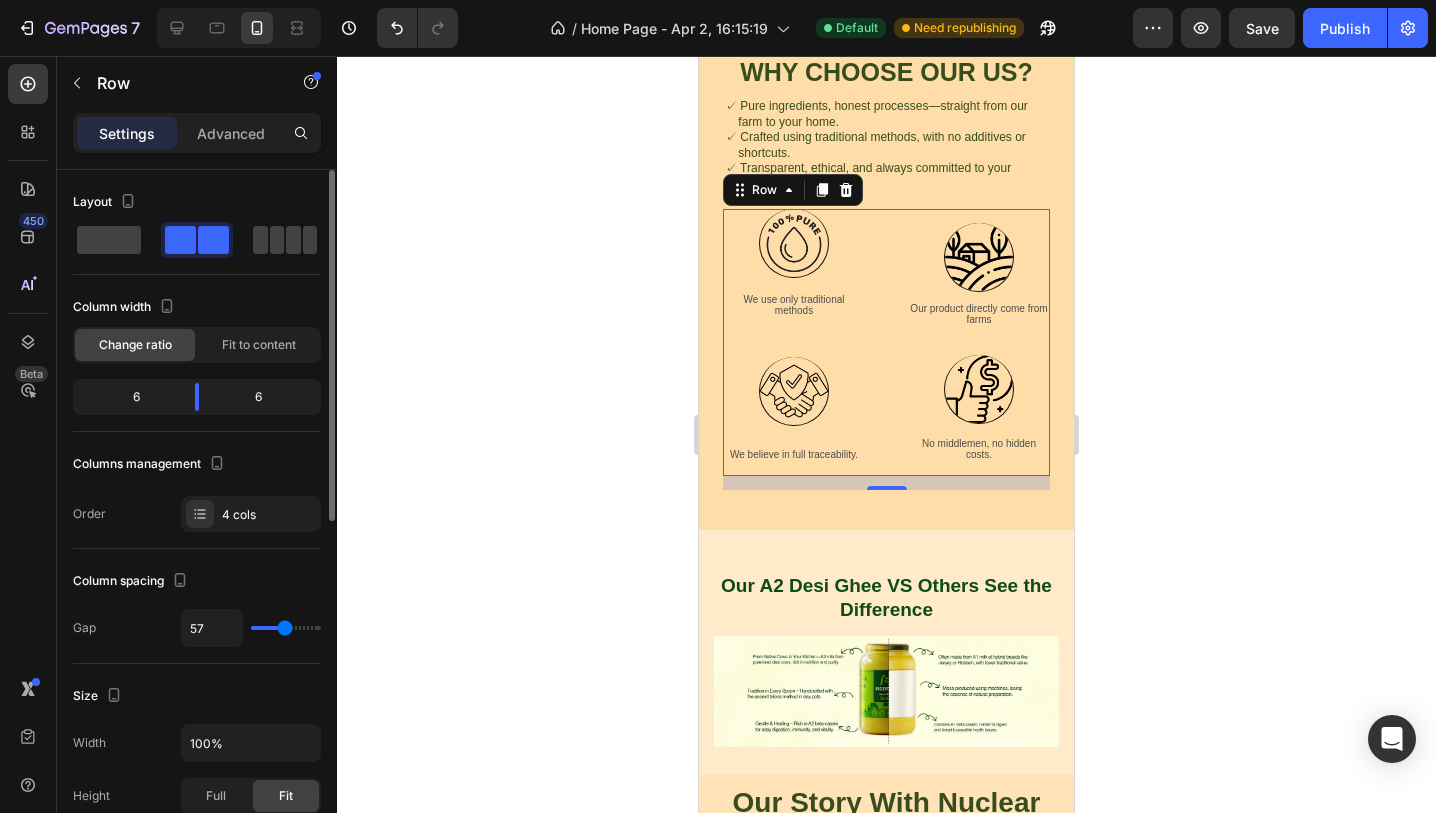 type on "63" 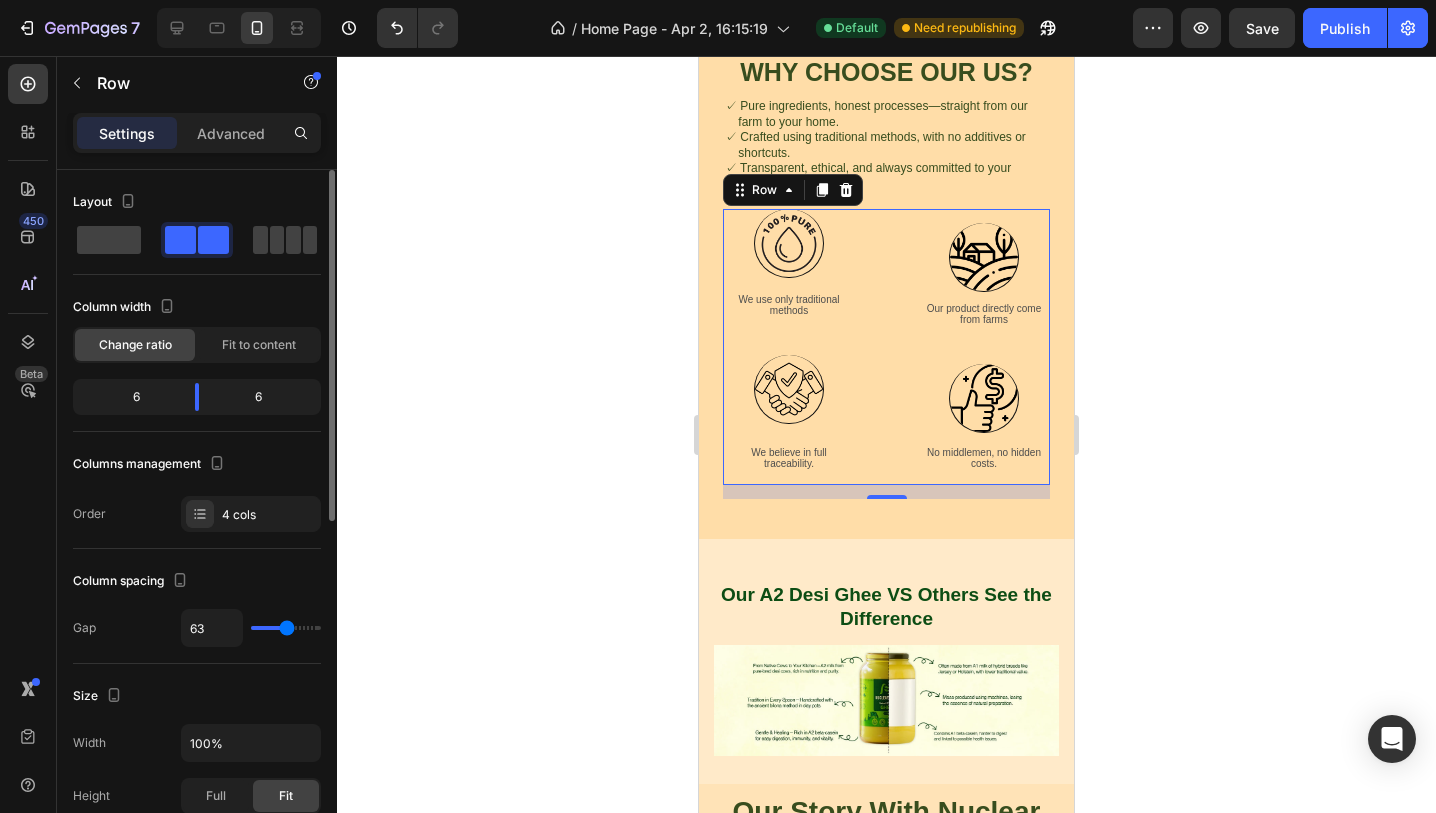 type on "78" 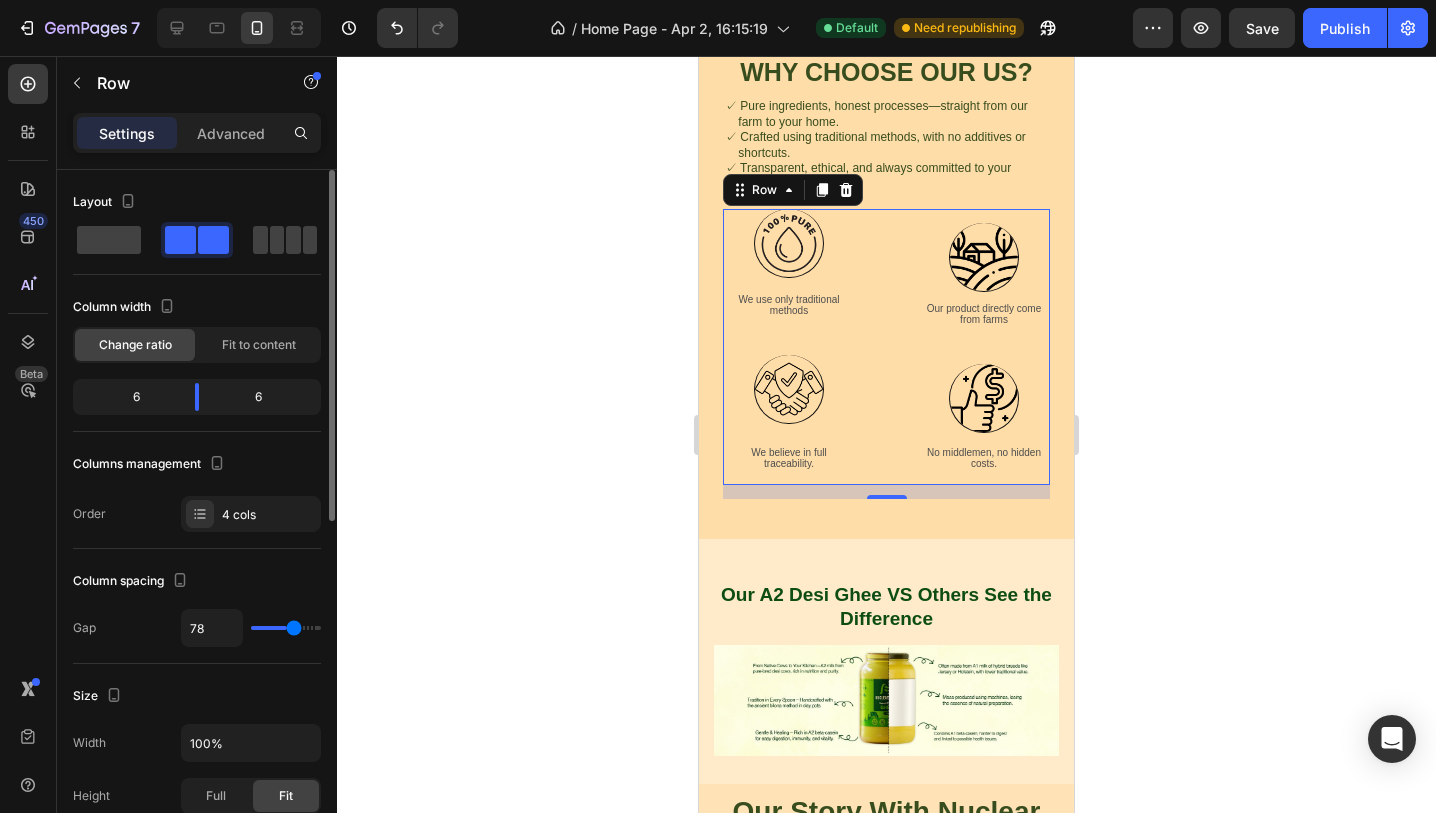 type on "81" 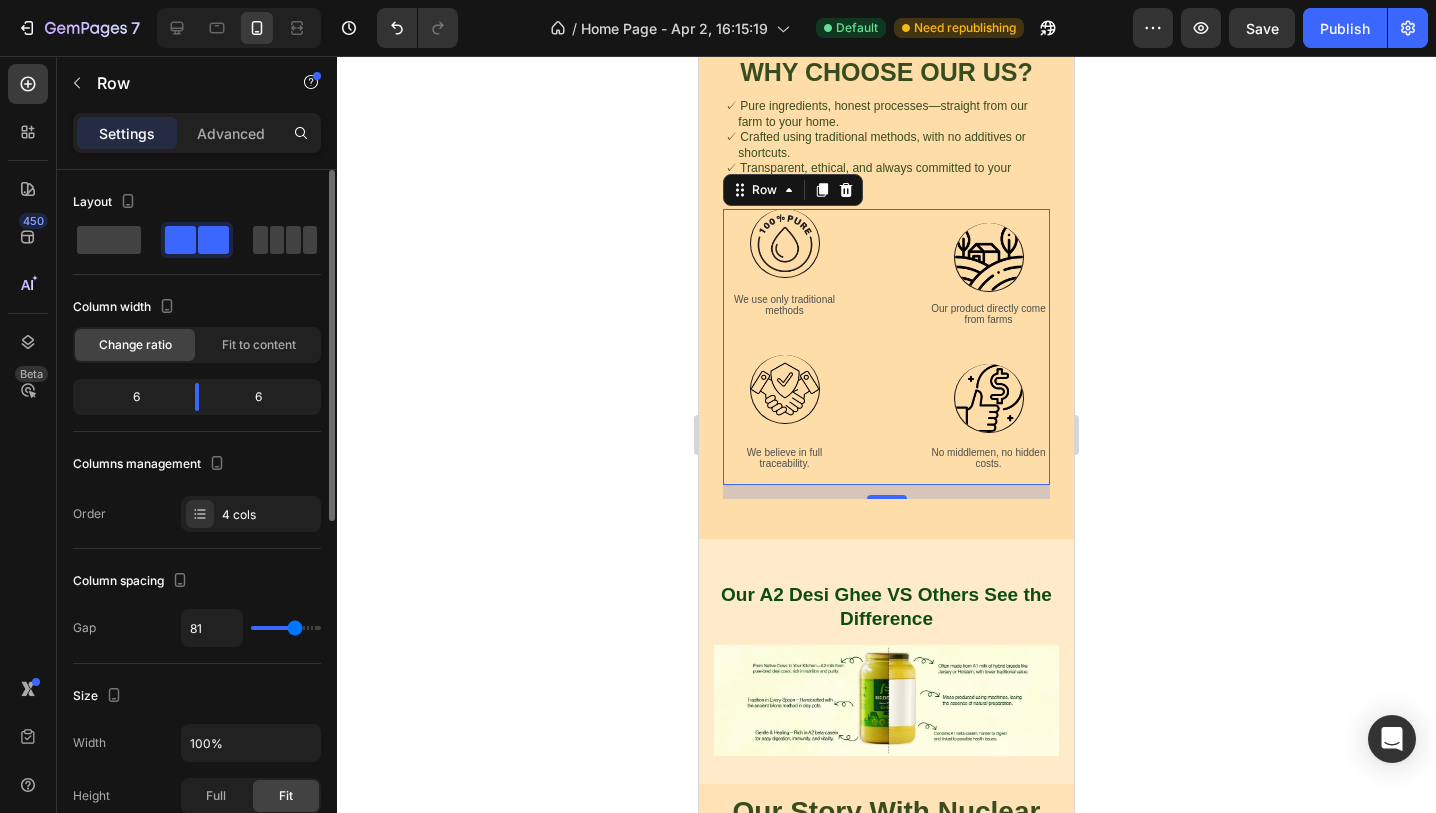 type on "82" 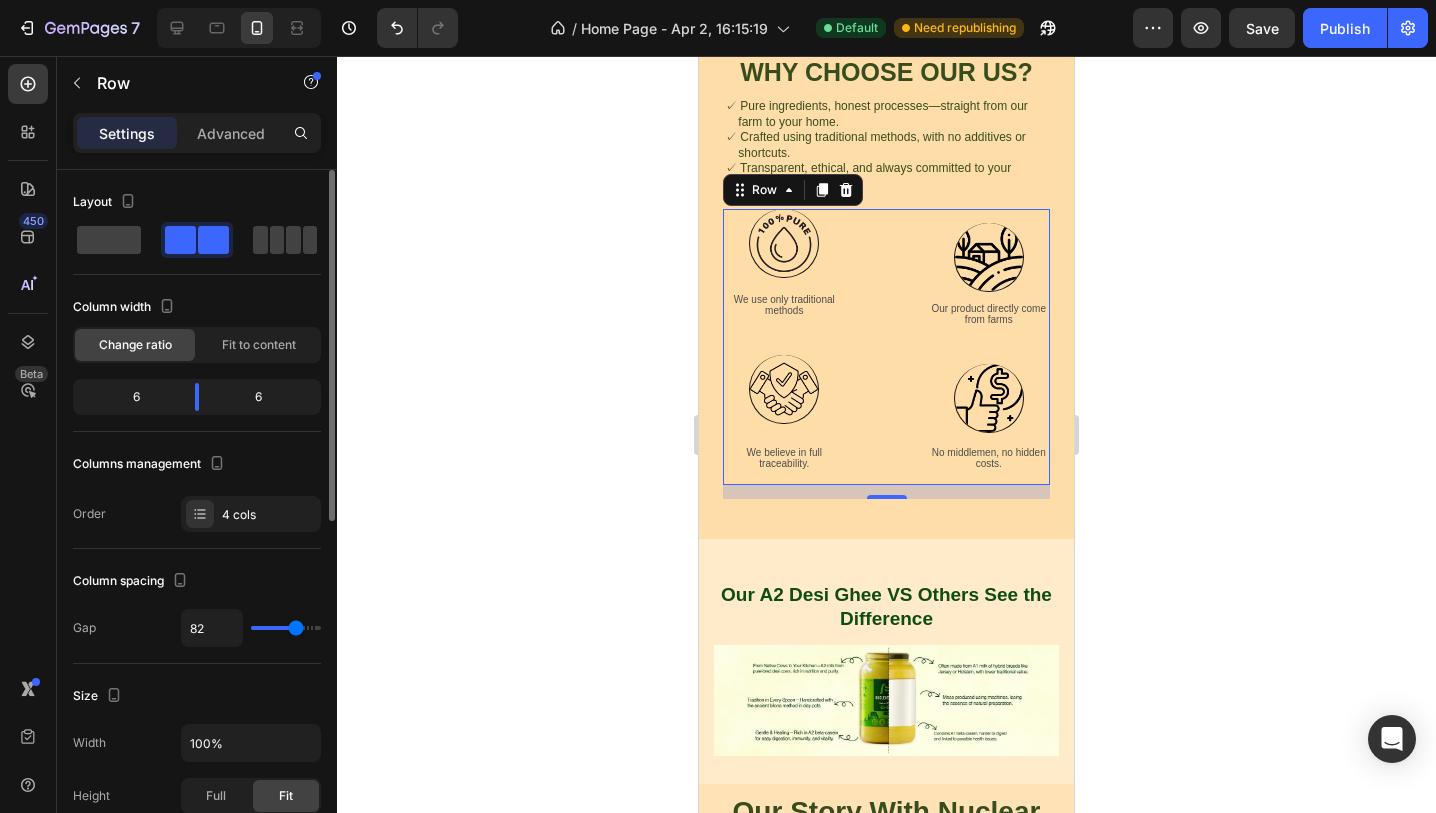 type on "81" 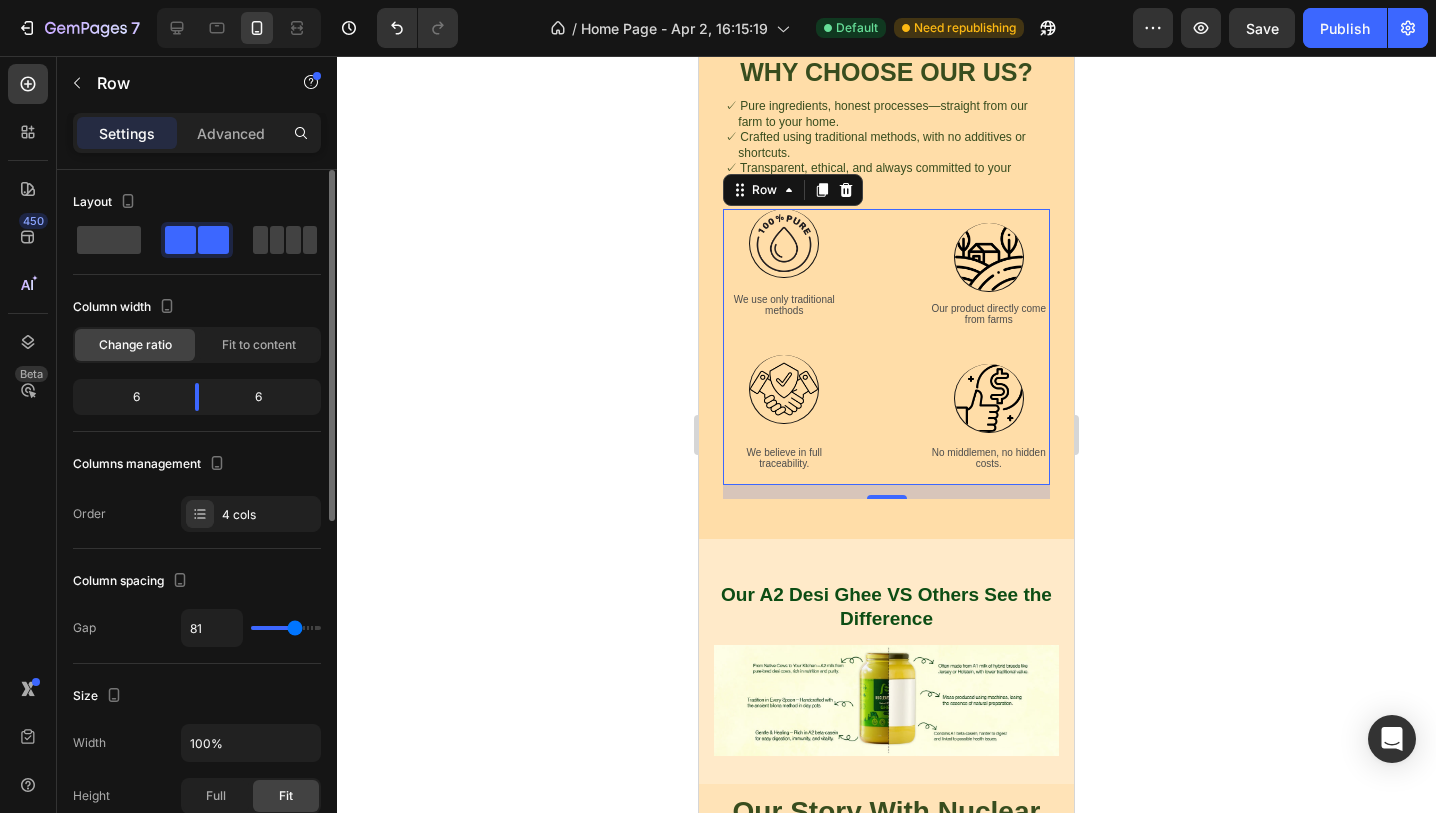 type on "76" 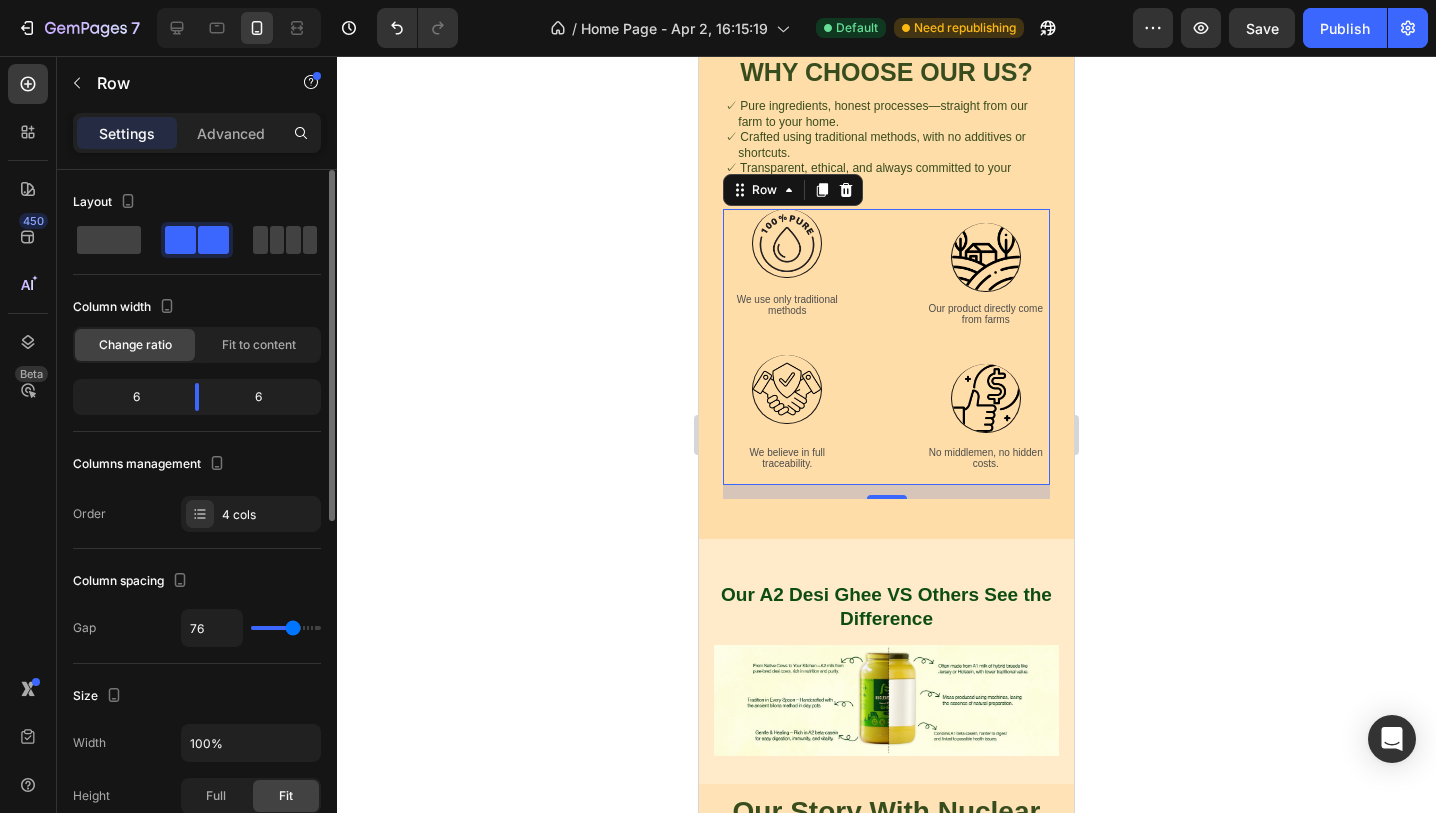 type on "70" 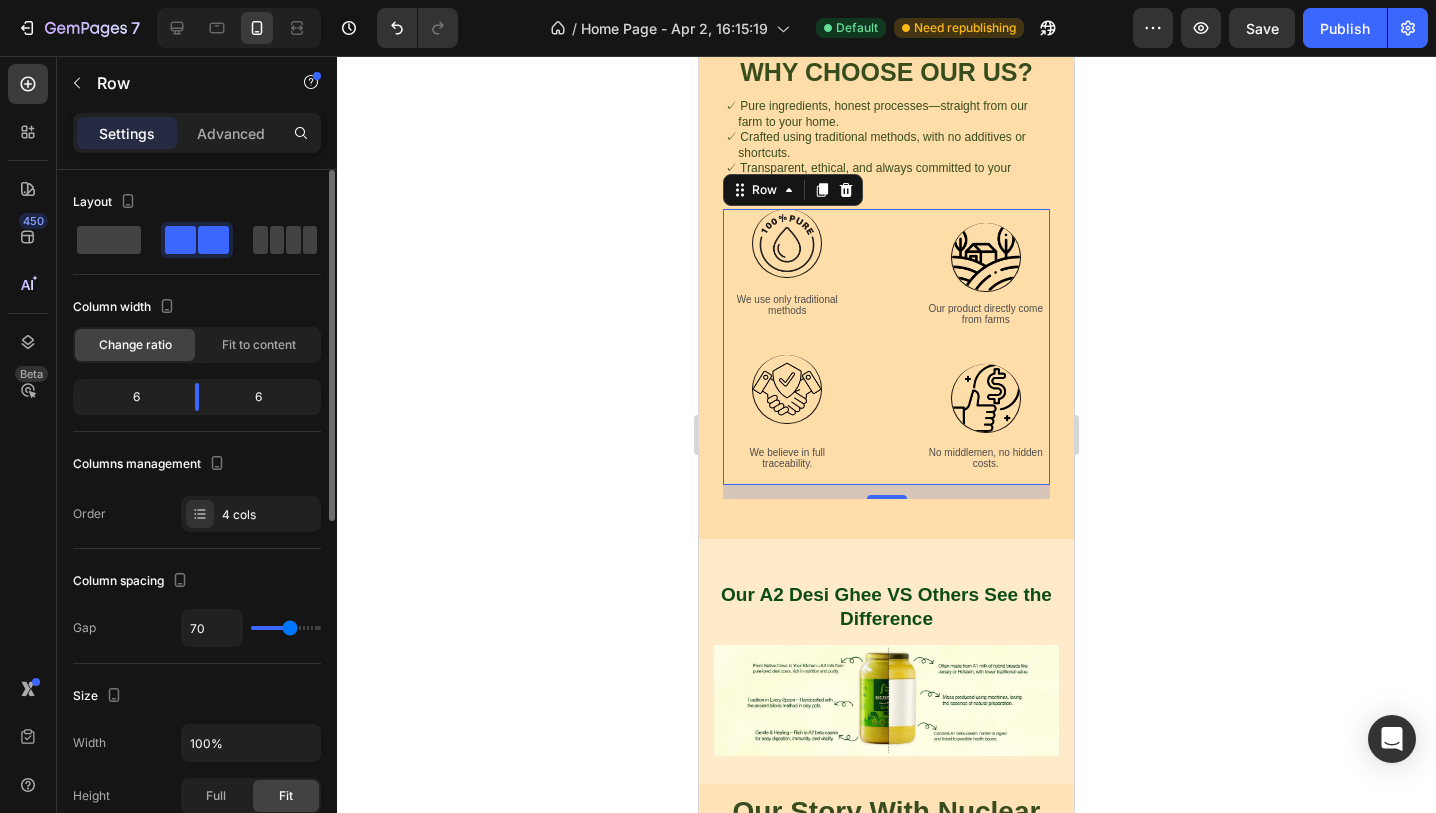 type on "68" 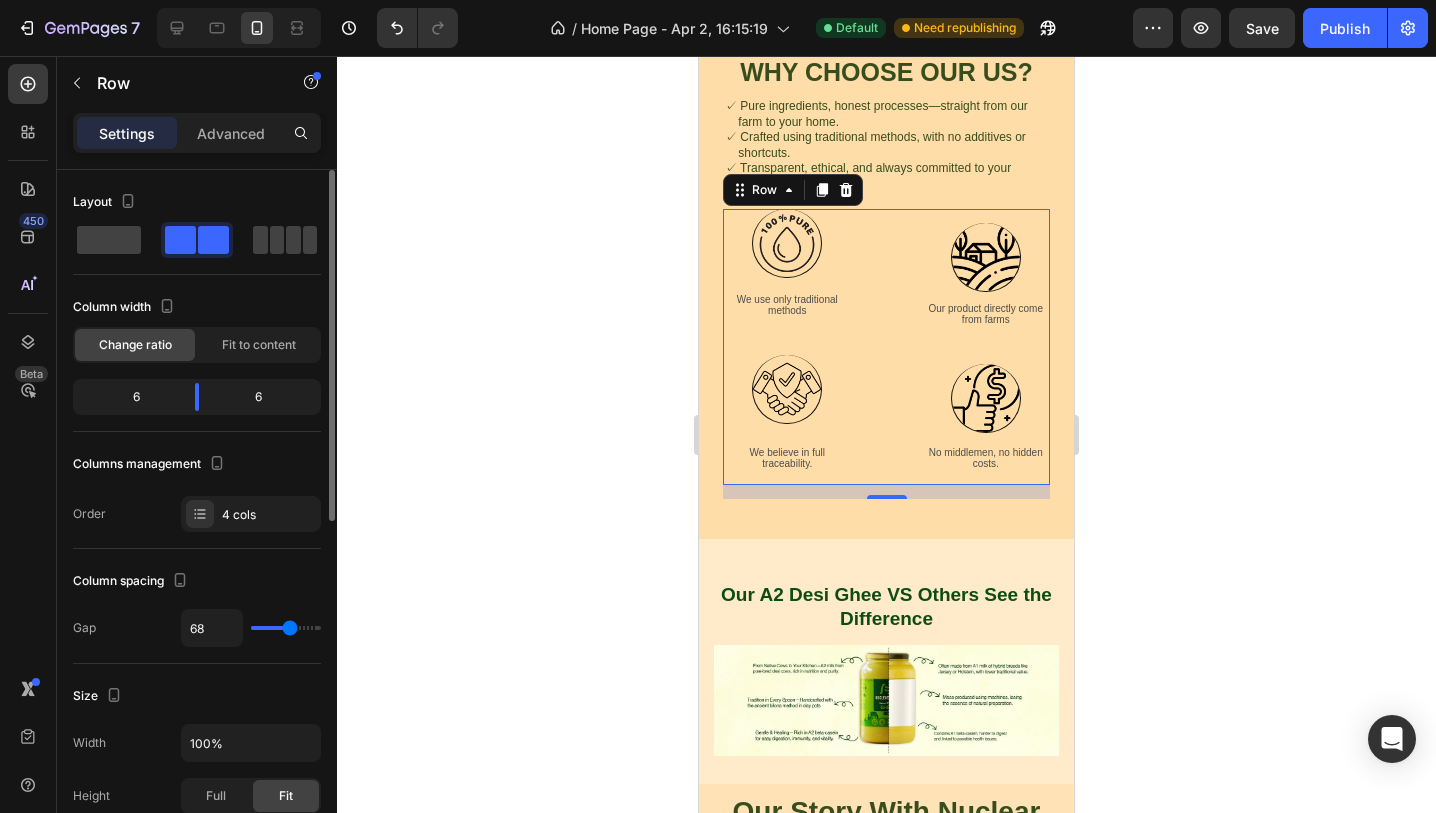type on "67" 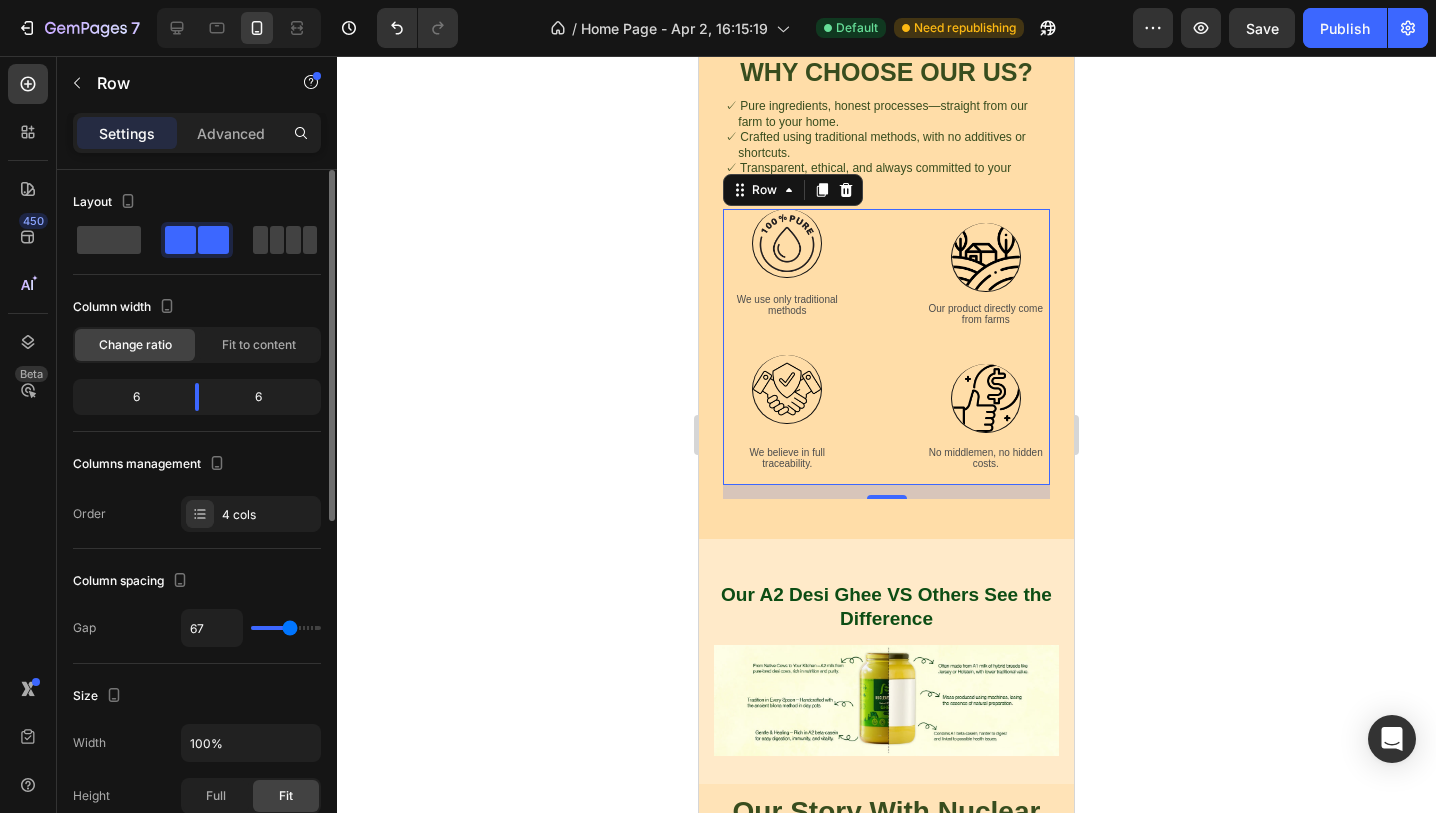 type on "67" 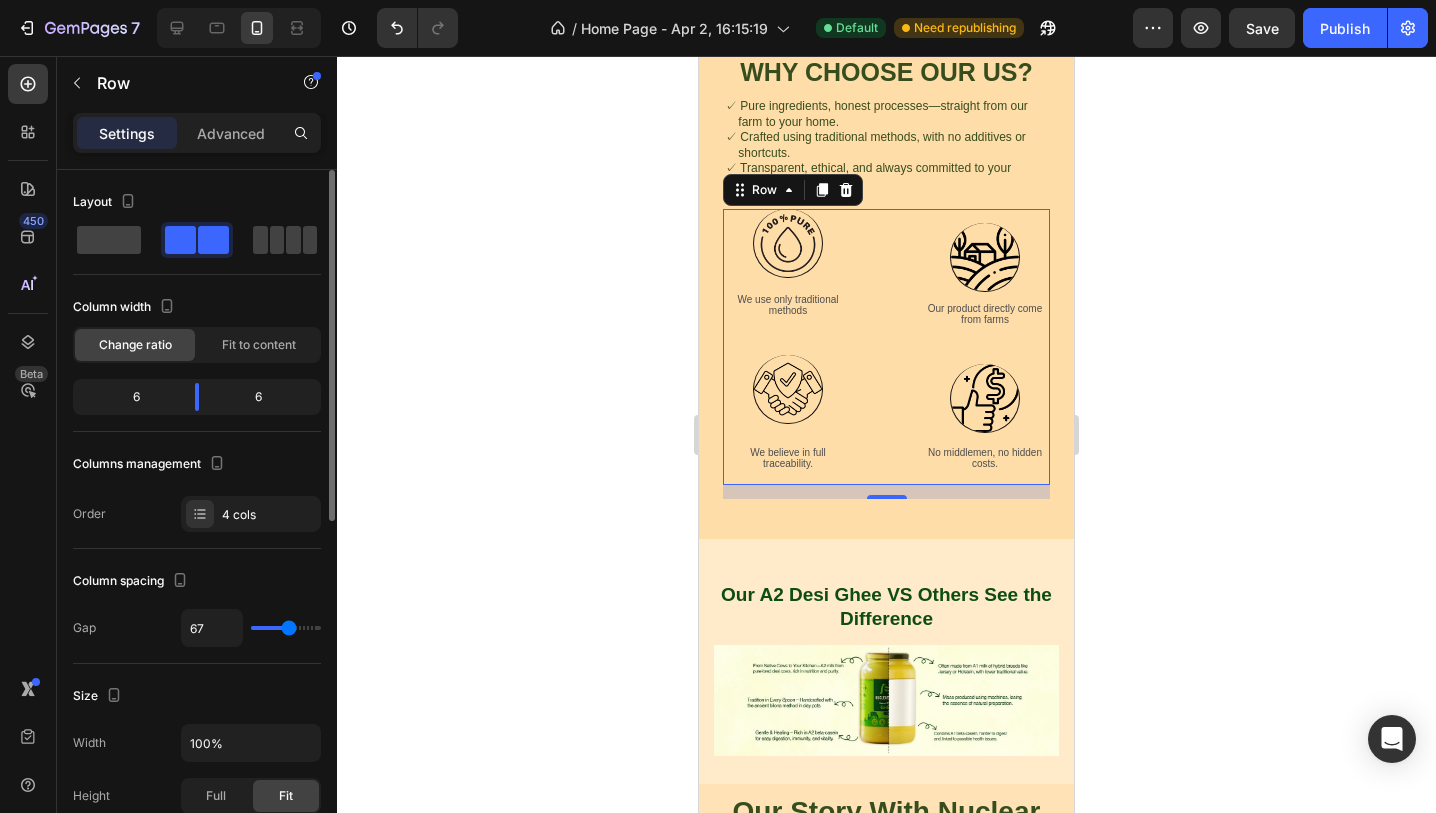 type on "66" 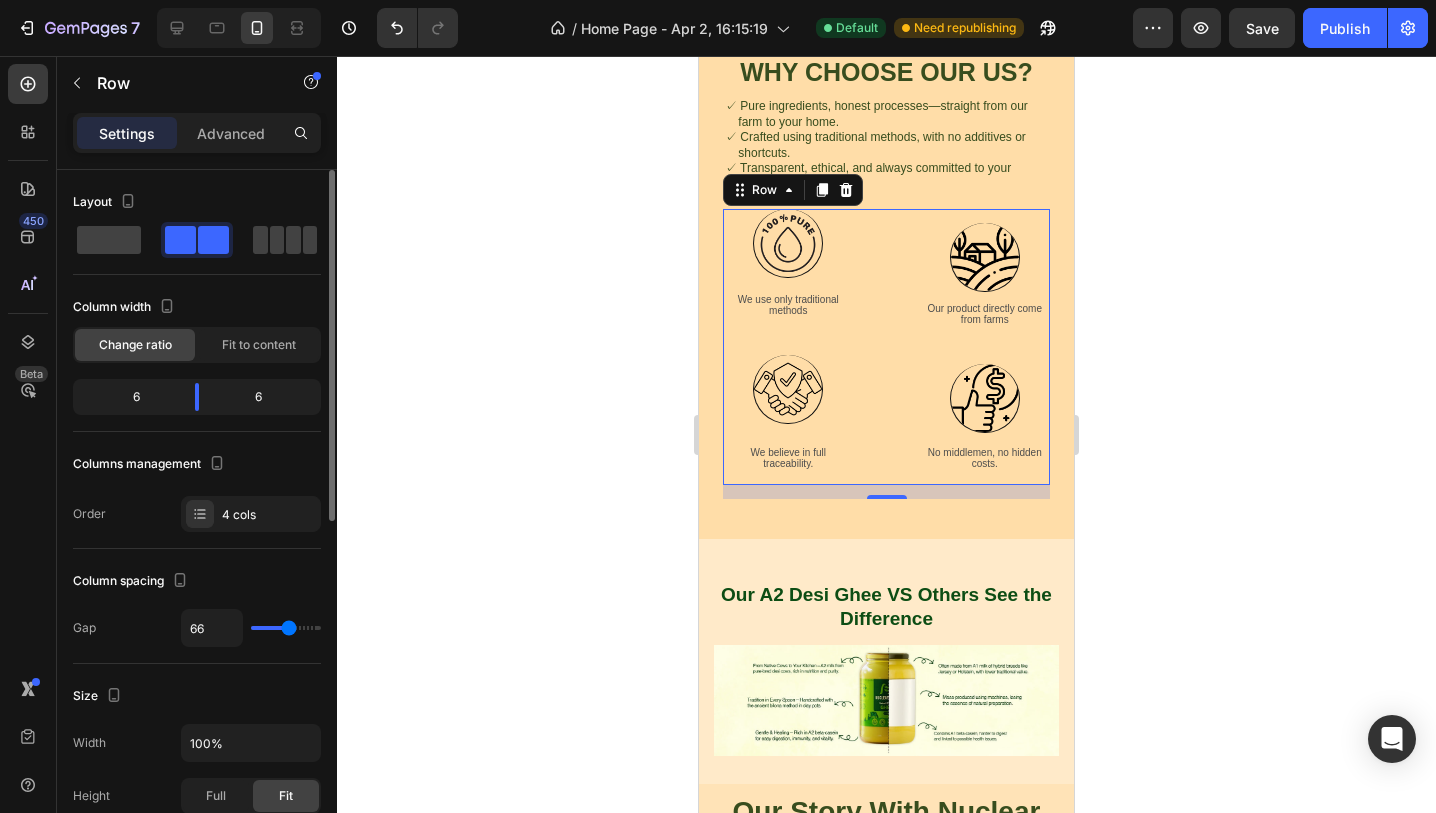 type on "65" 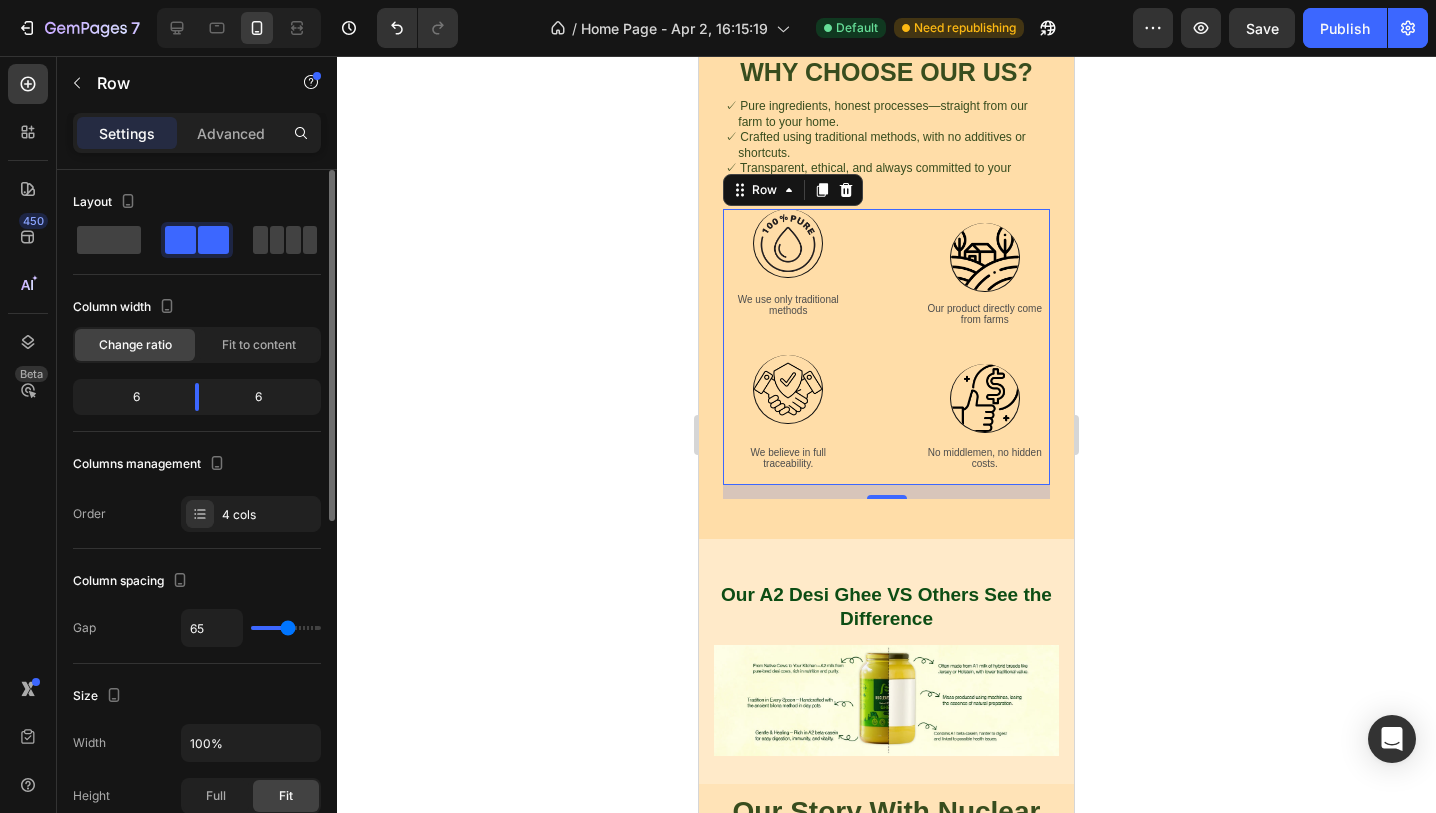 type on "63" 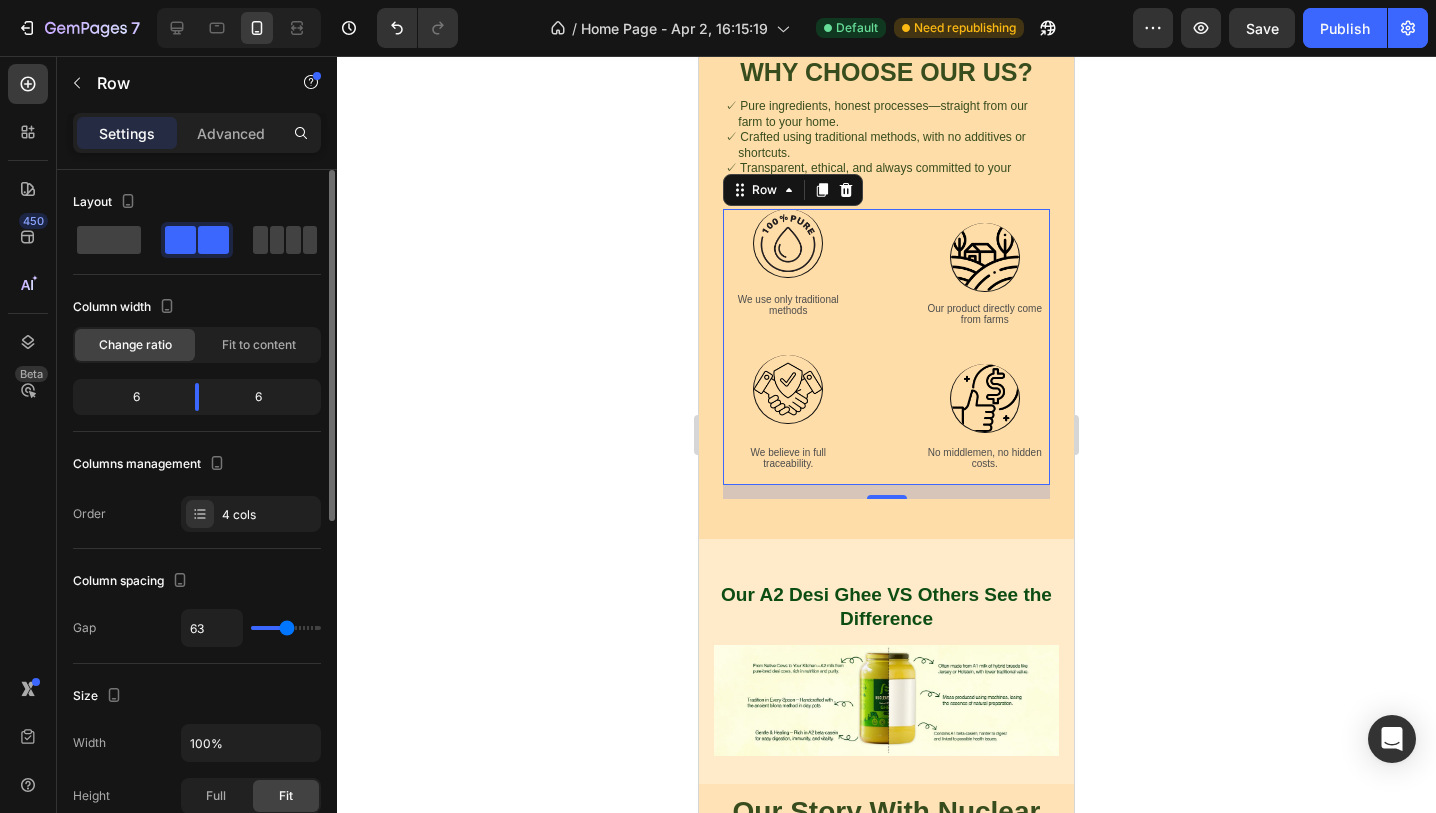 type on "61" 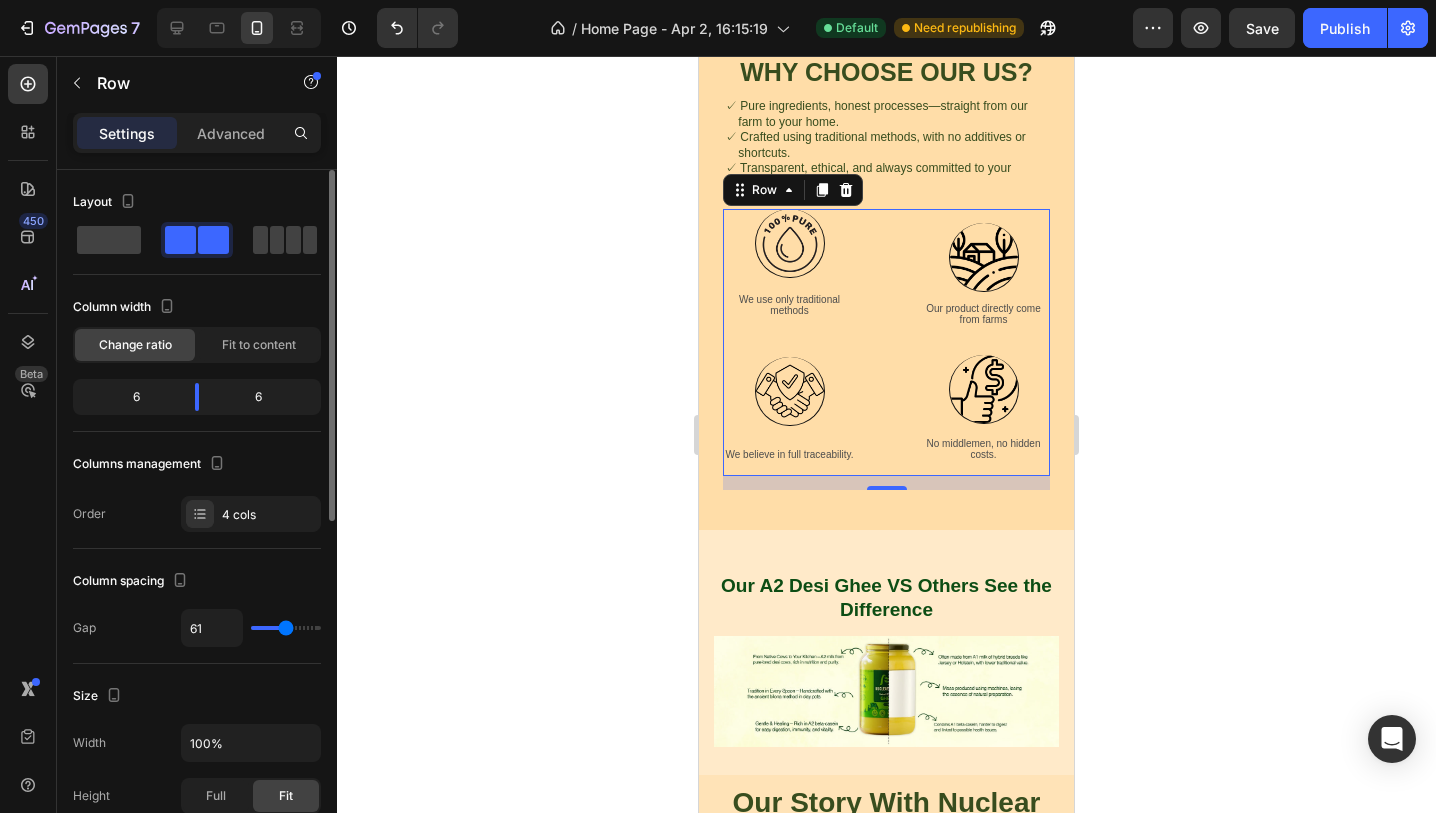 drag, startPoint x: 266, startPoint y: 626, endPoint x: 286, endPoint y: 628, distance: 20.09975 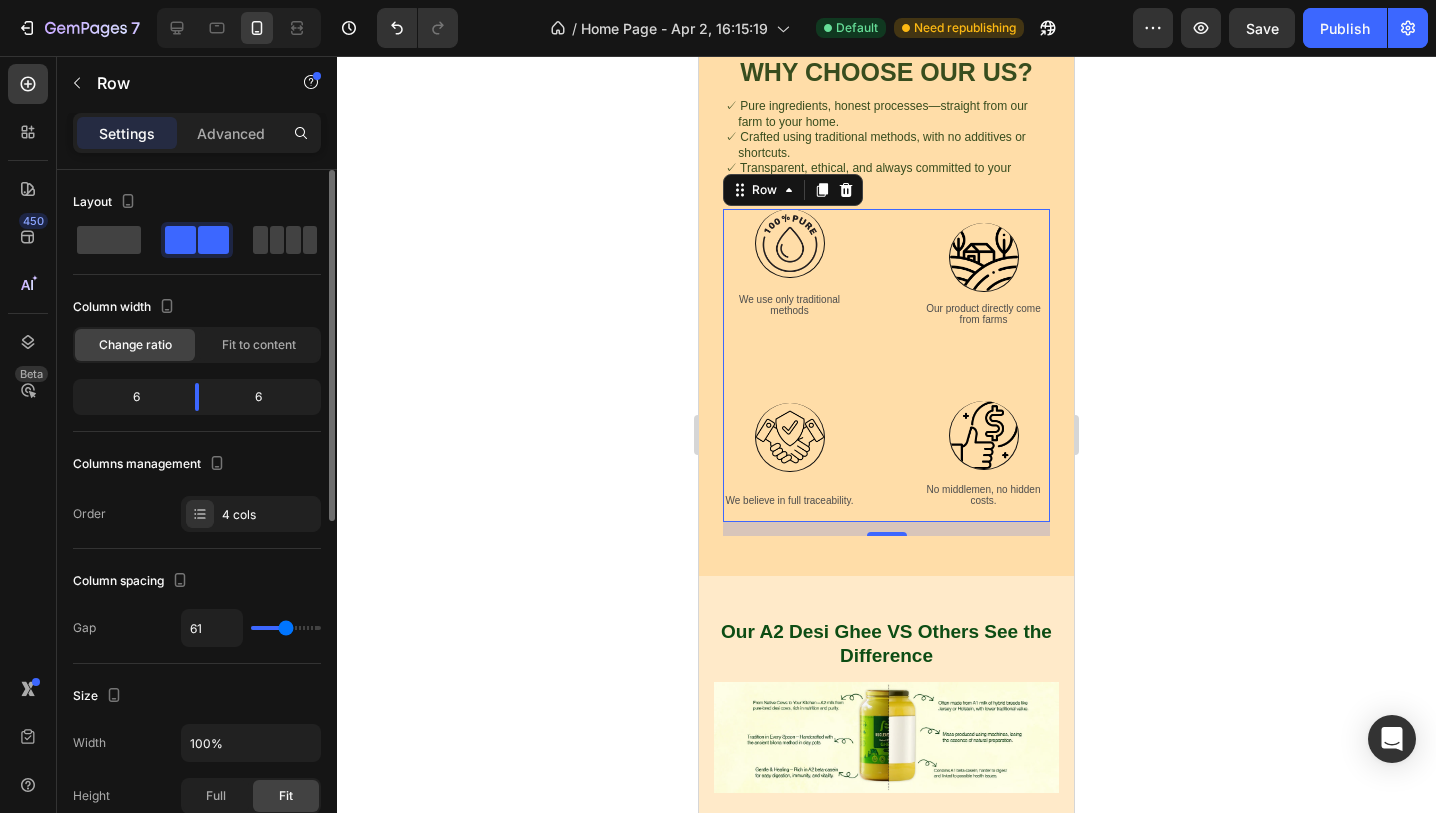 type on "57" 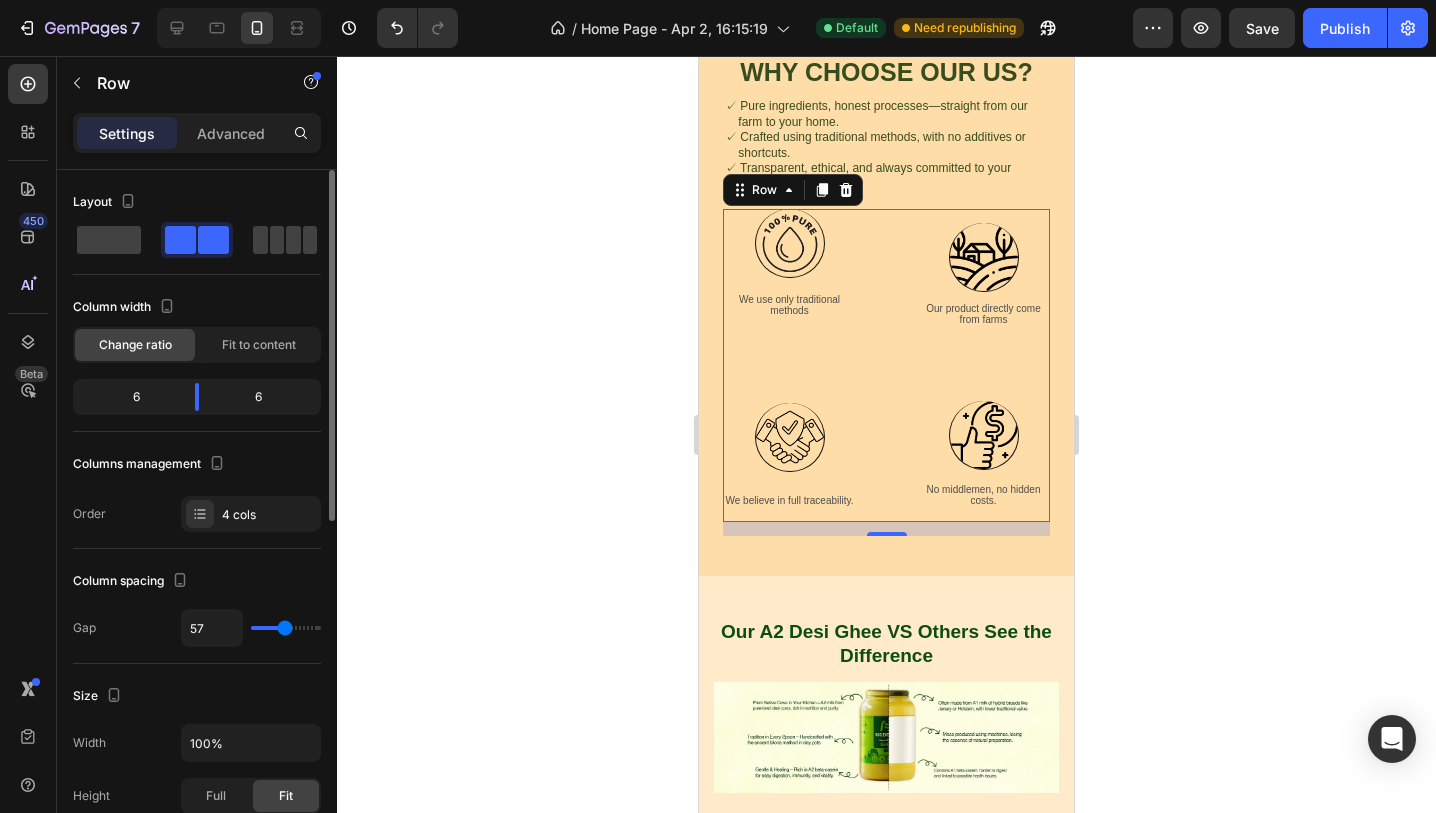 type on "20" 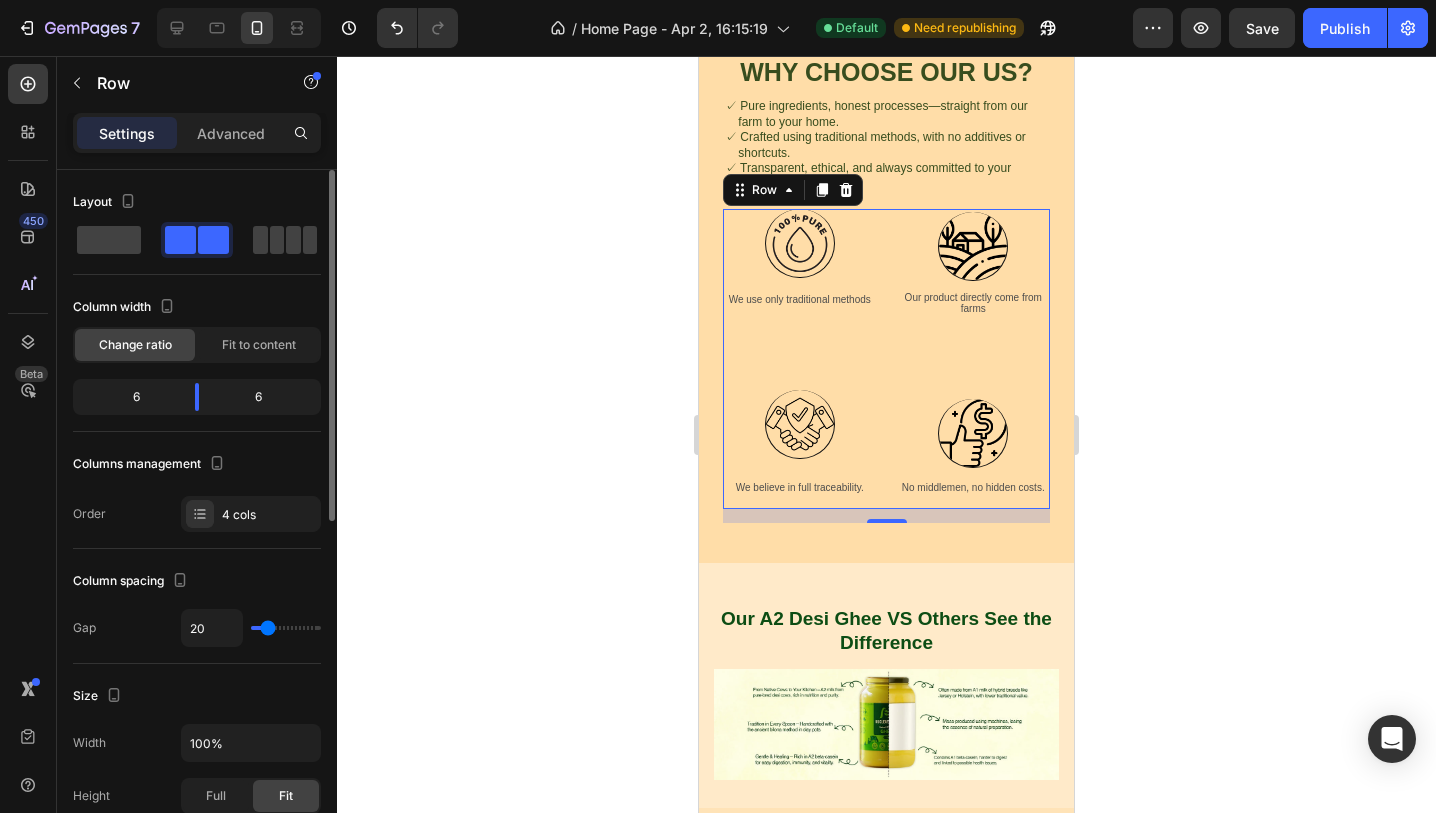 type on "19" 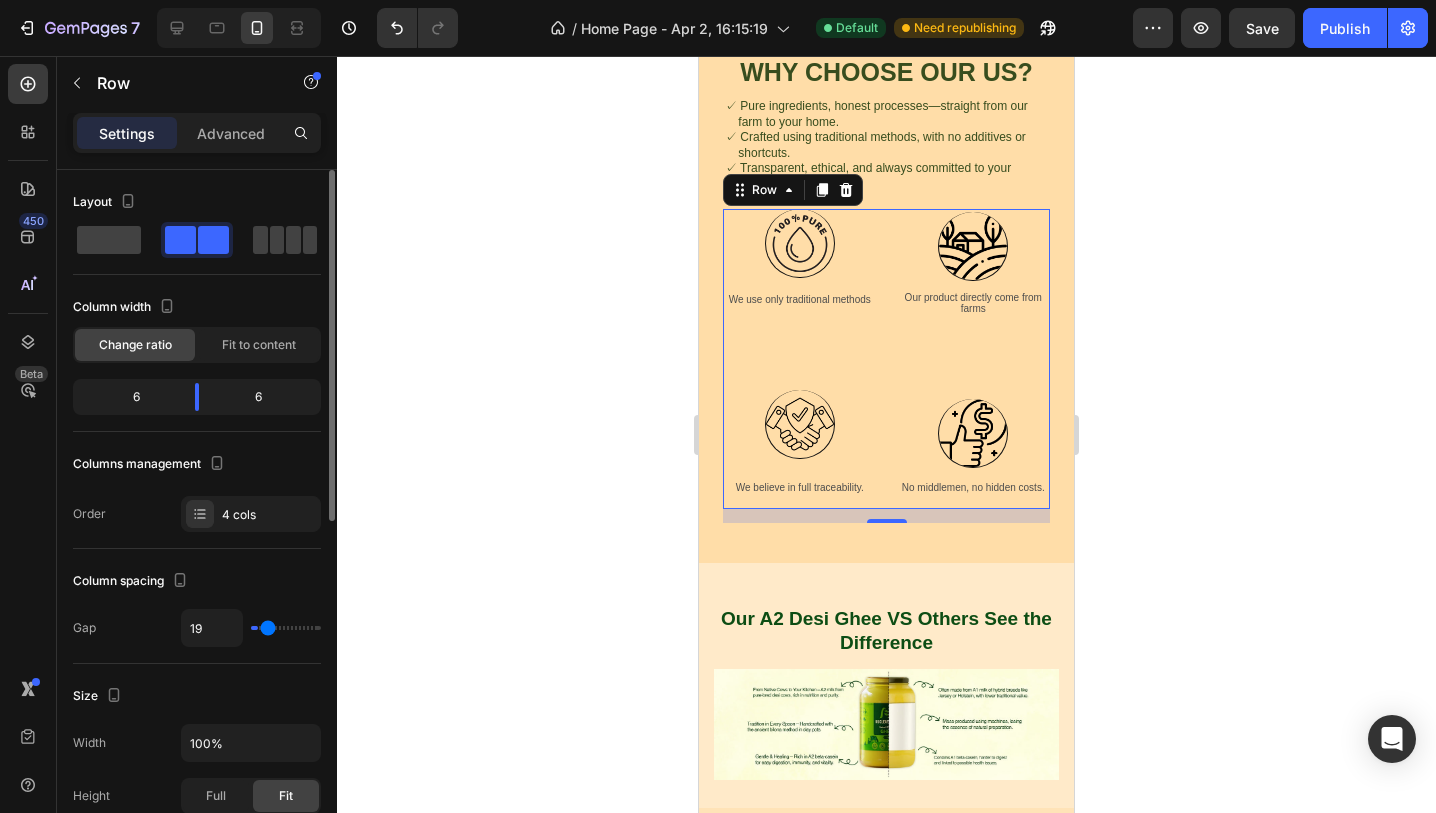 type on "0" 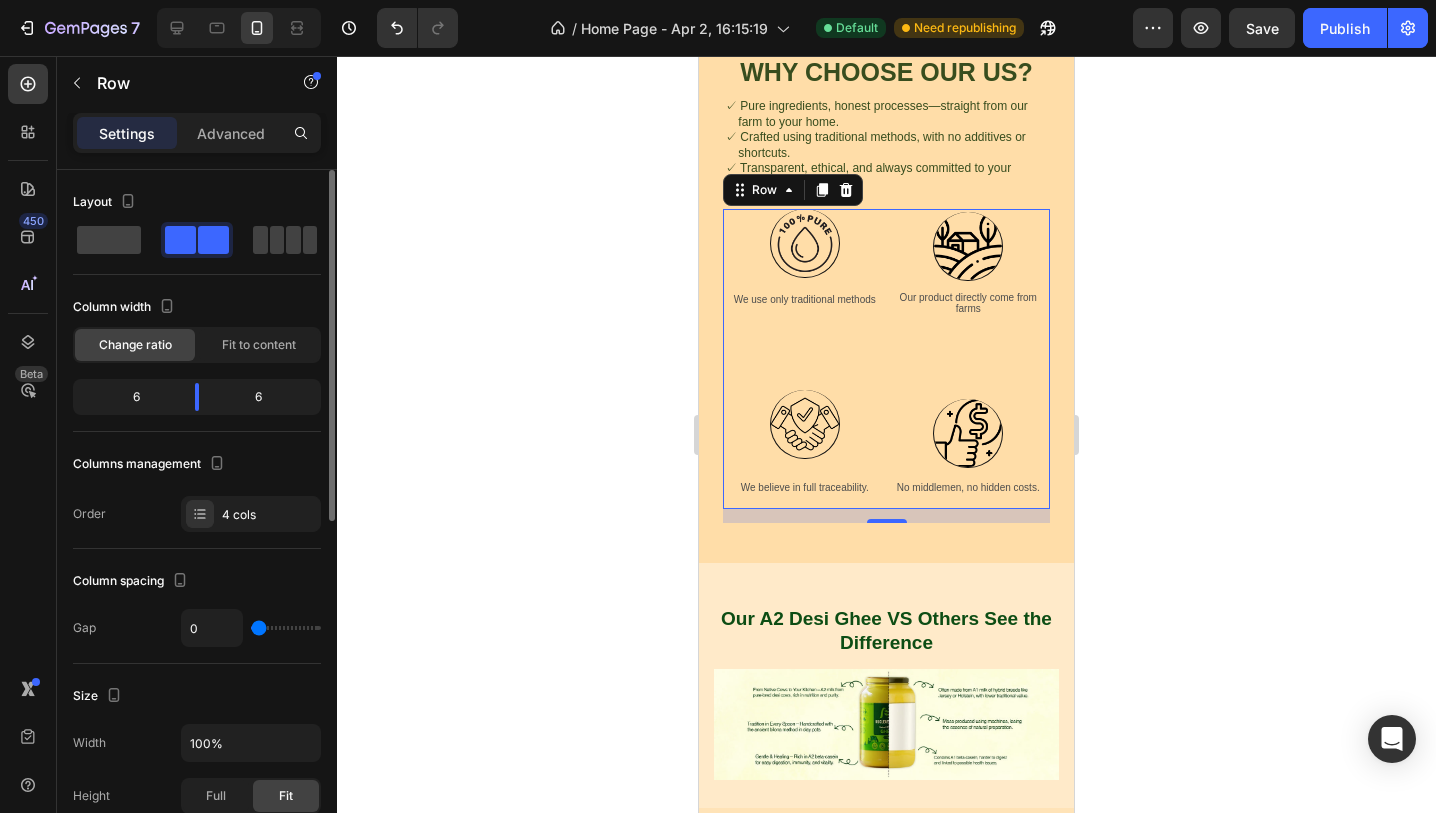 drag, startPoint x: 286, startPoint y: 628, endPoint x: 224, endPoint y: 631, distance: 62.072536 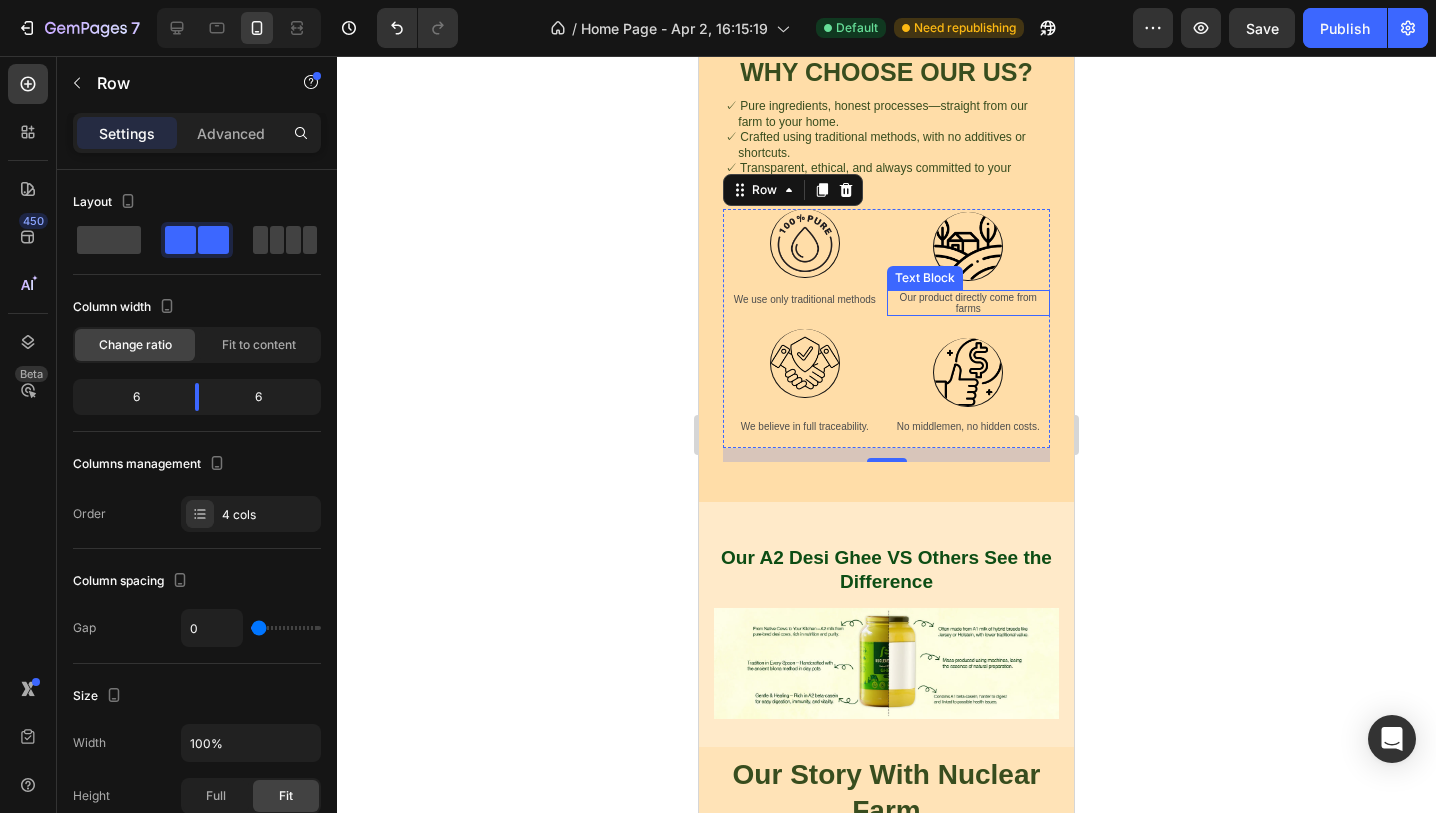 click on "Our product directly come from farms" at bounding box center [969, 303] 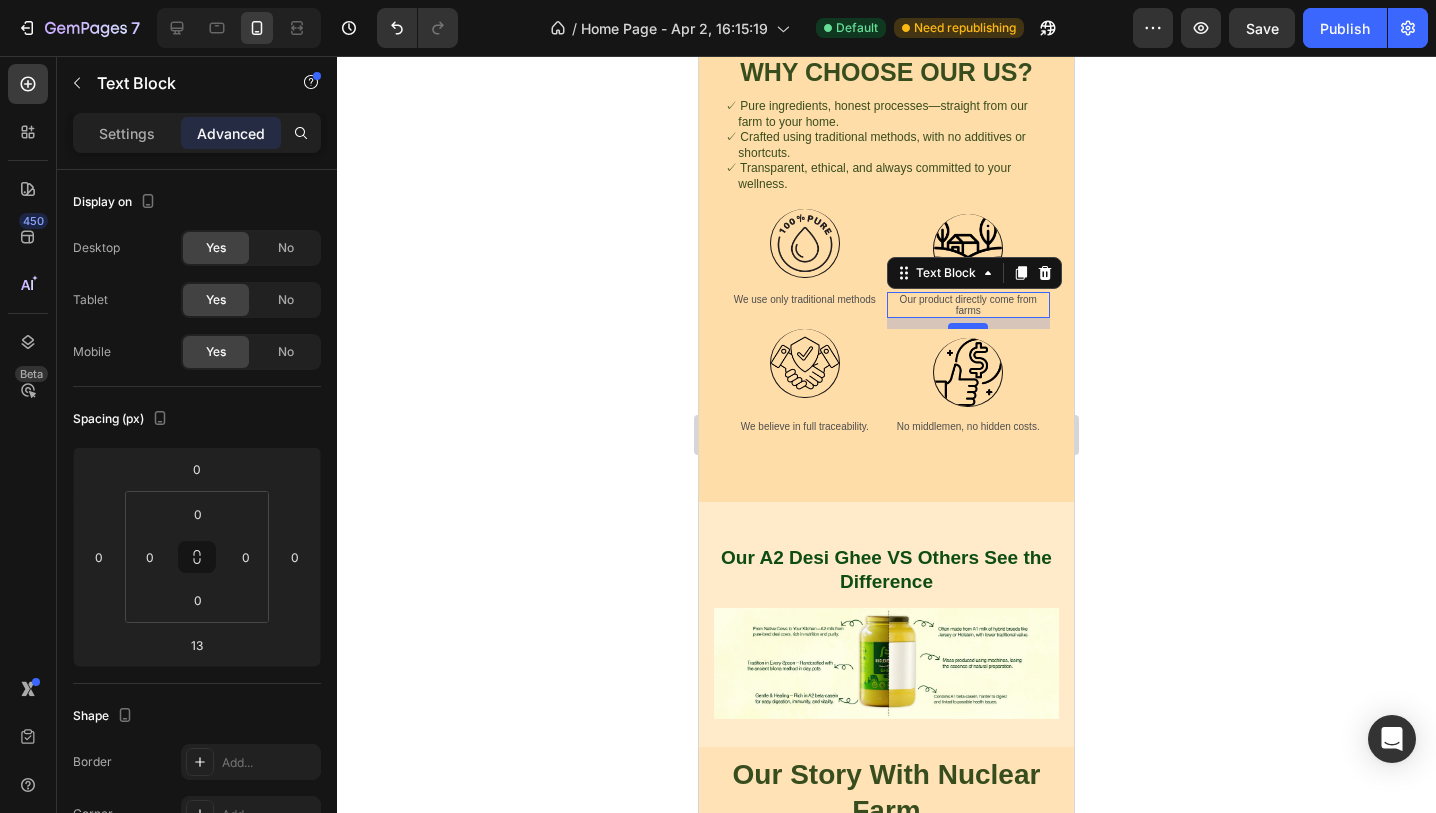 click at bounding box center [968, 326] 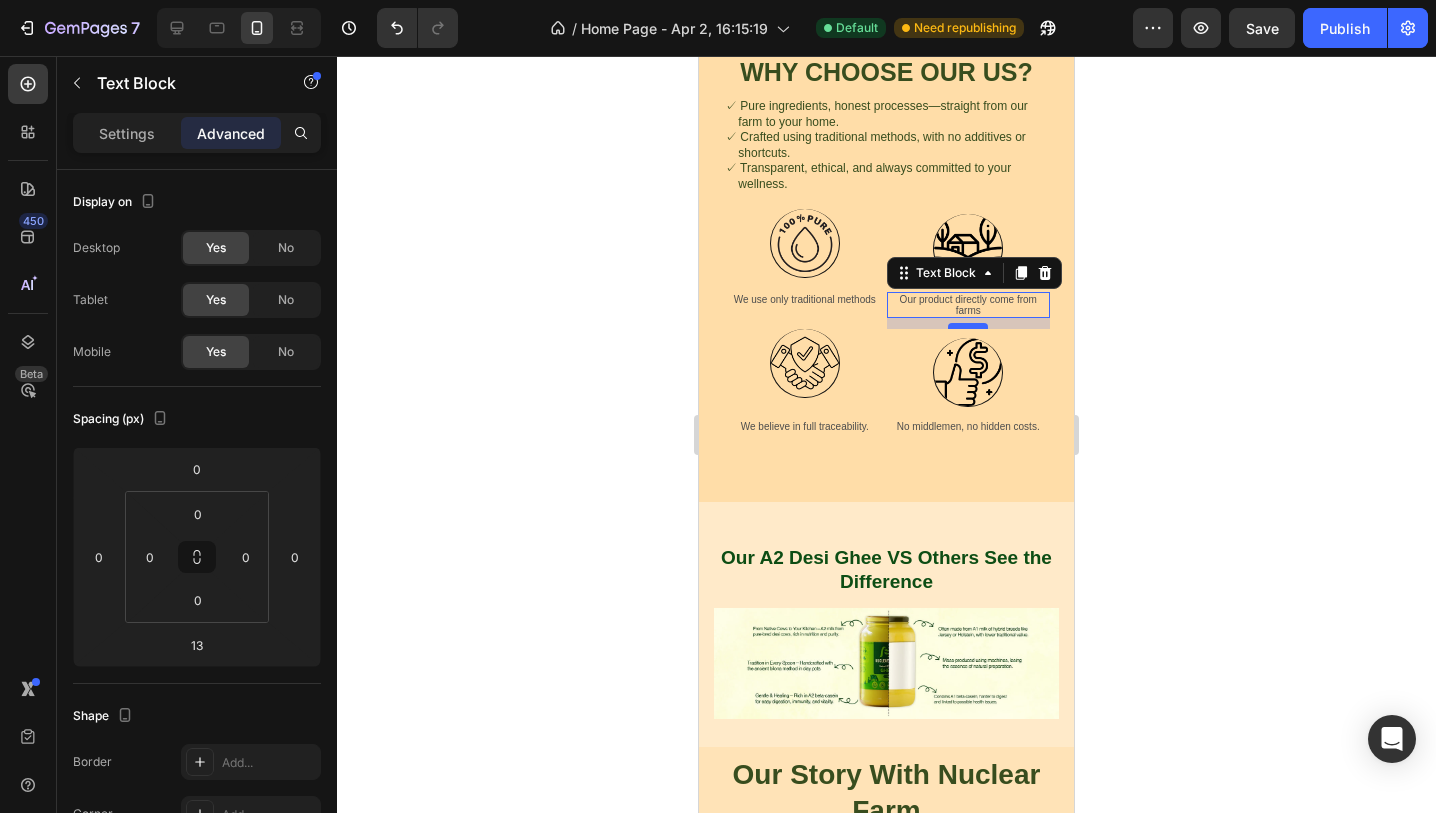 type on "11" 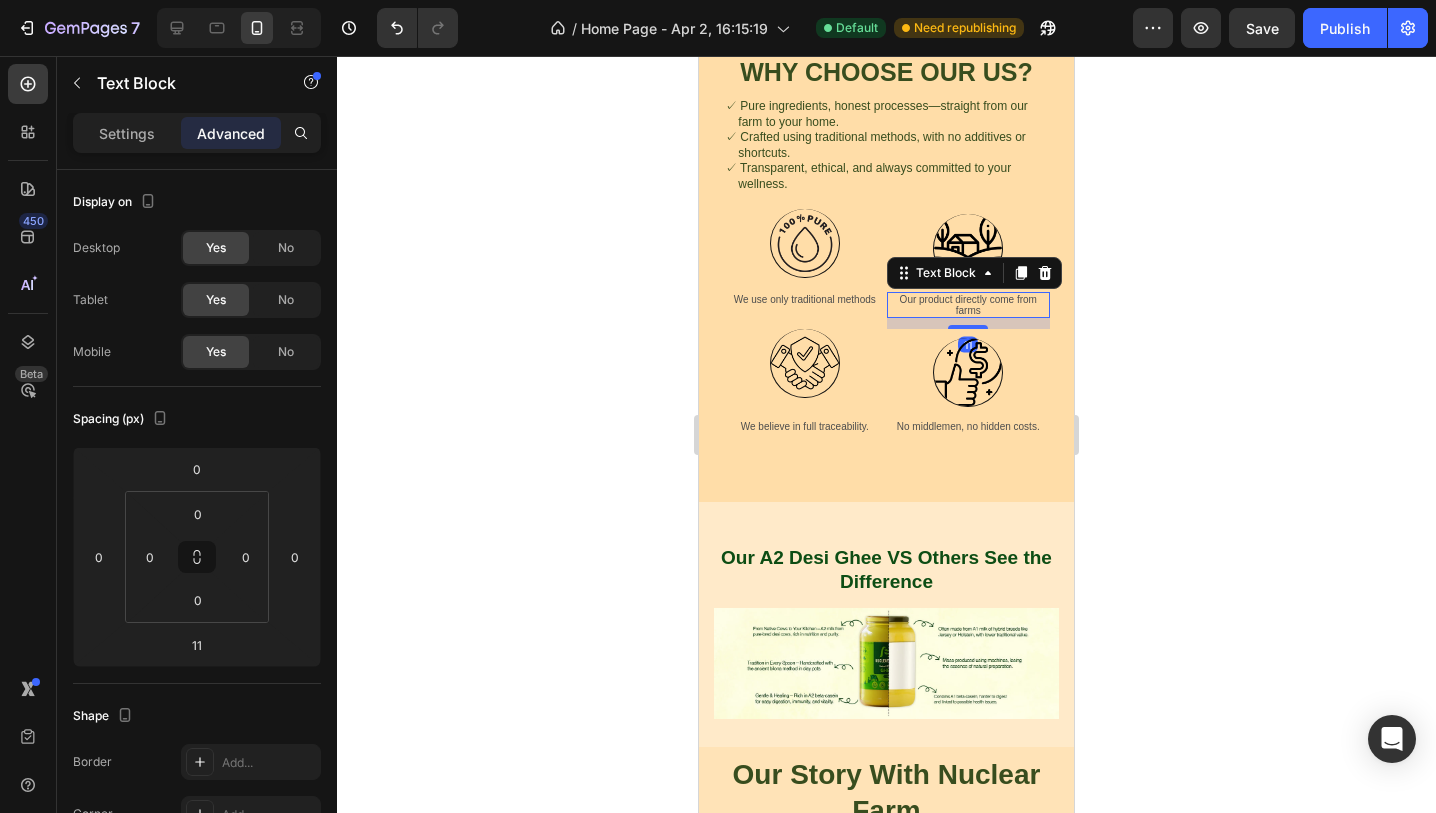 click 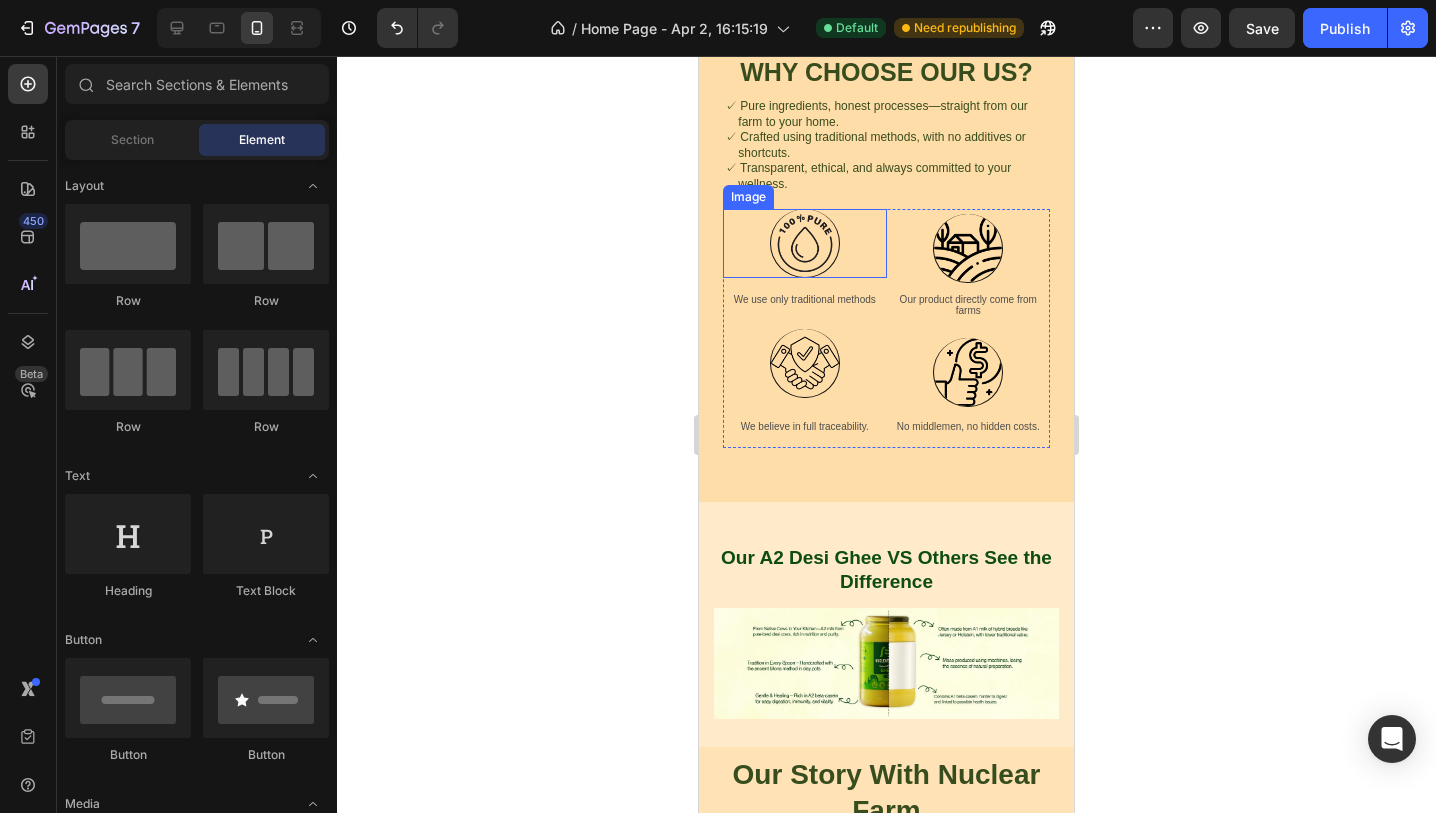click at bounding box center [805, 243] 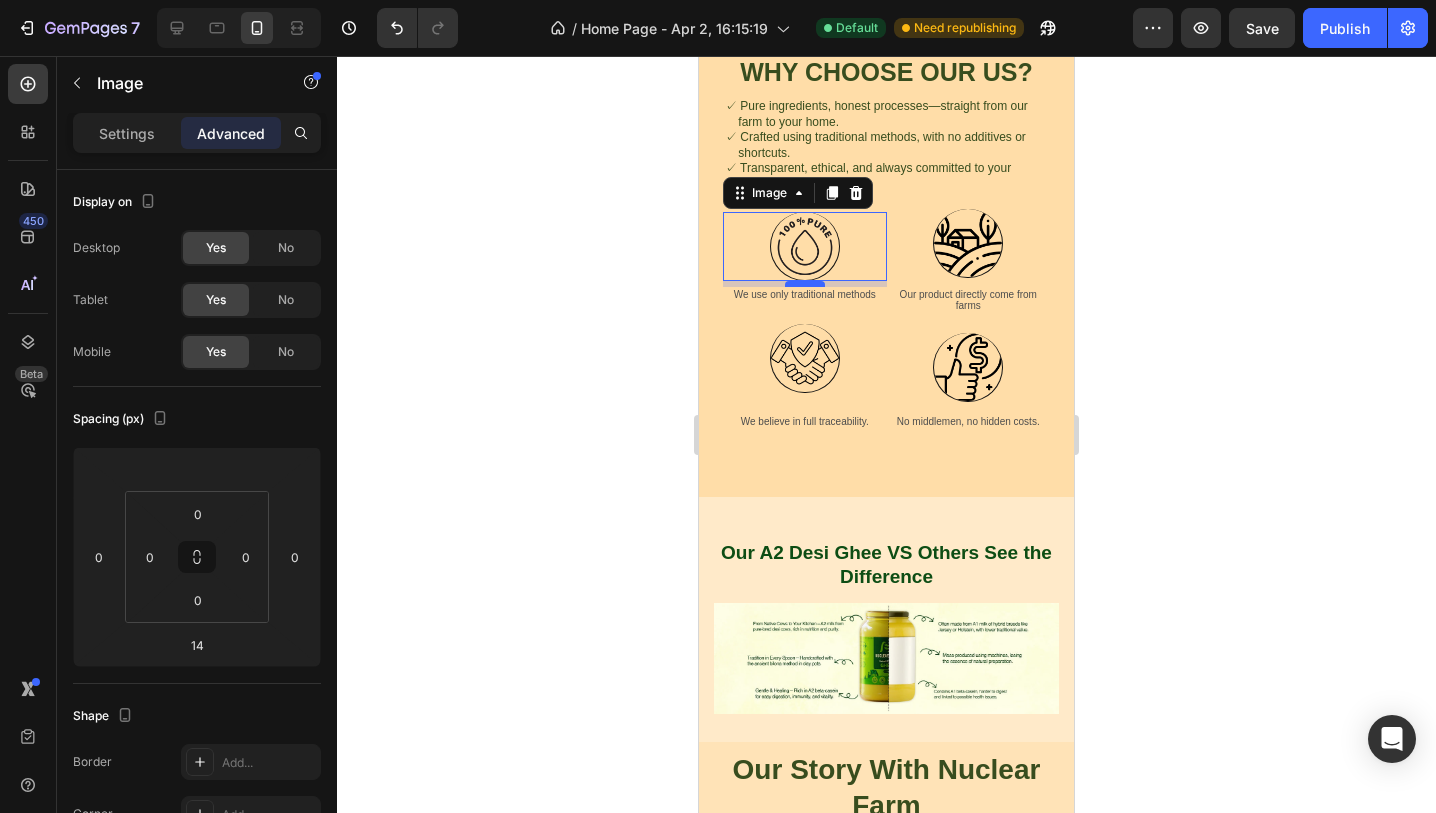 click at bounding box center [805, 284] 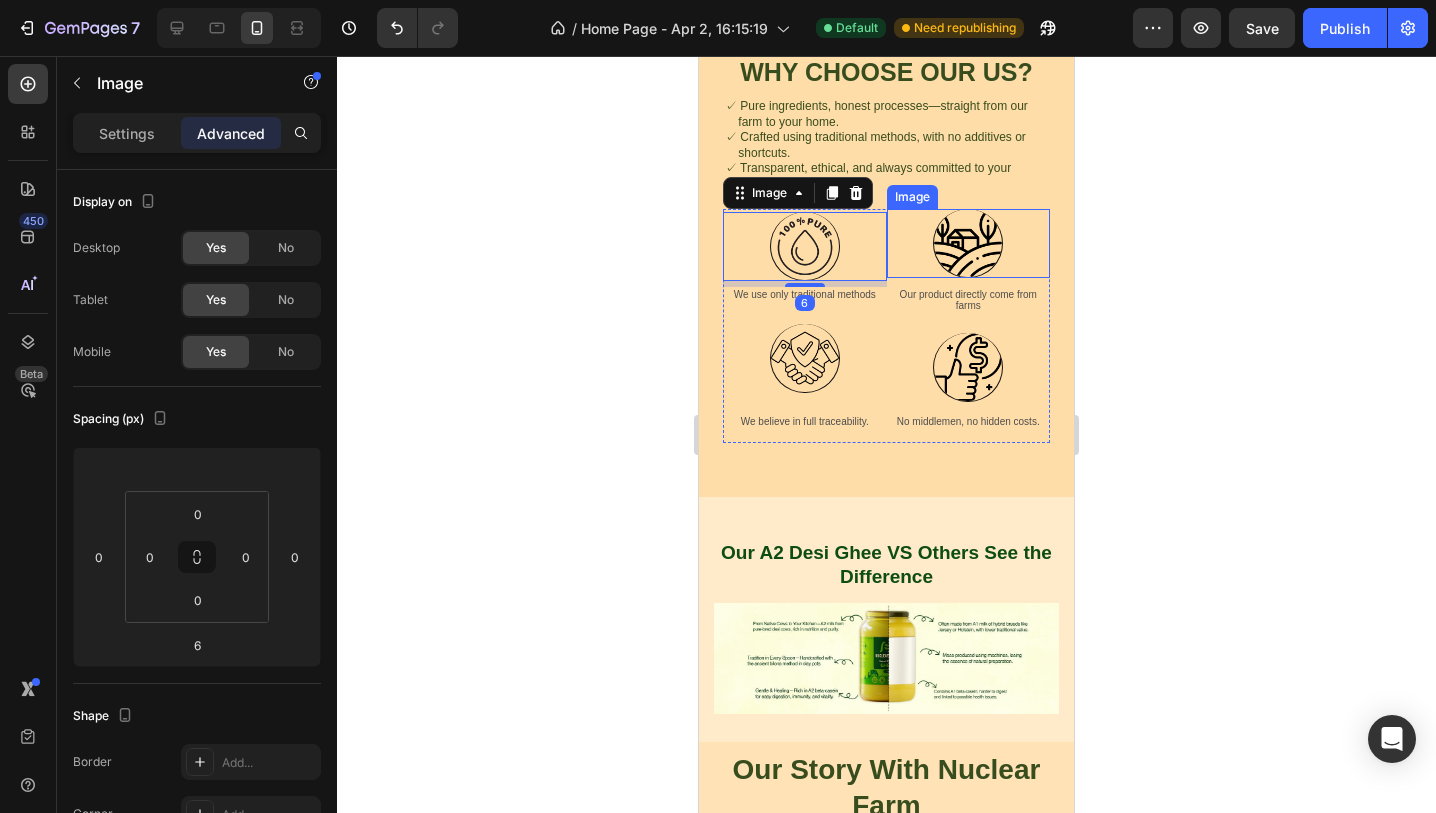 click 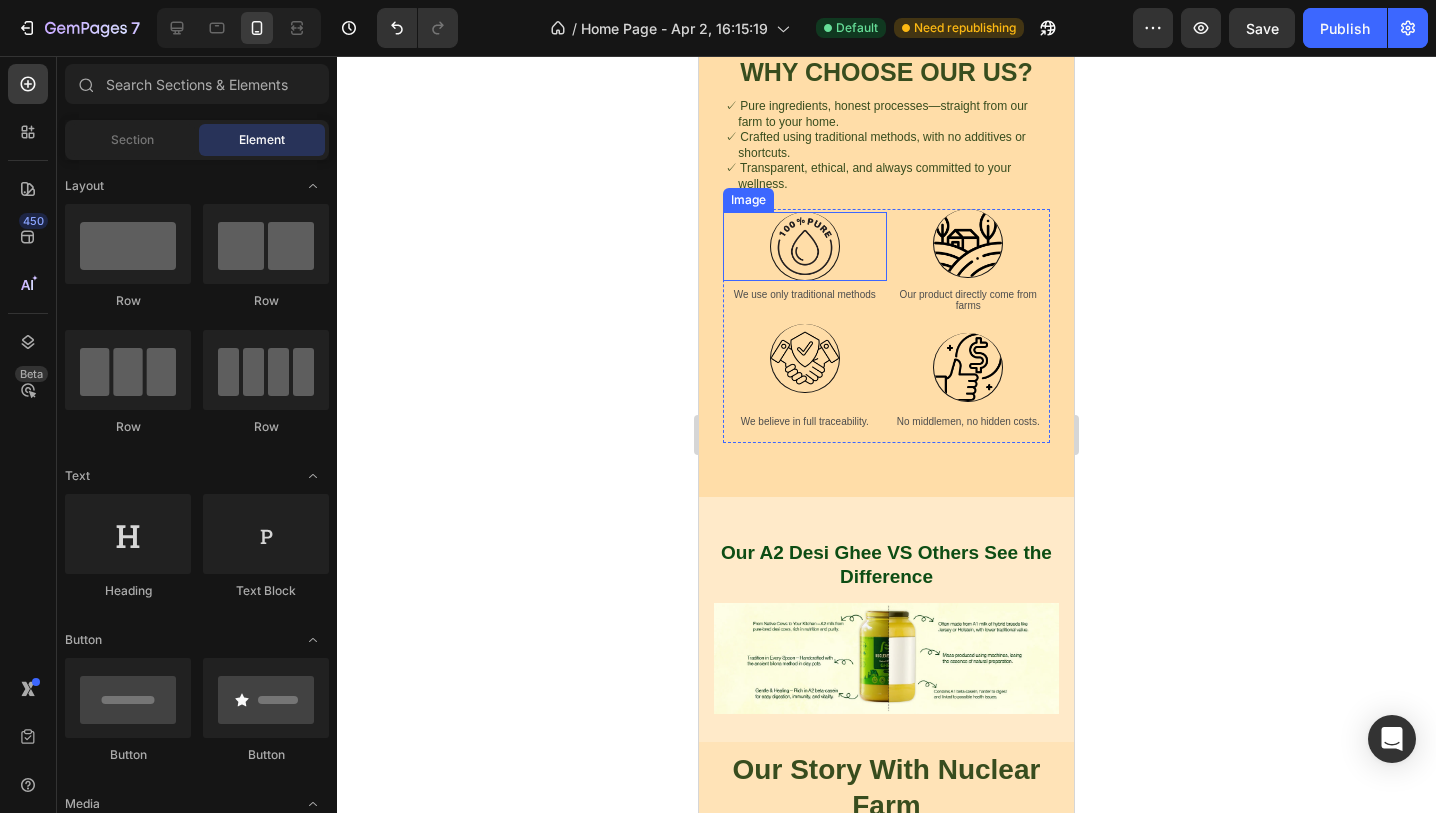 click at bounding box center [805, 246] 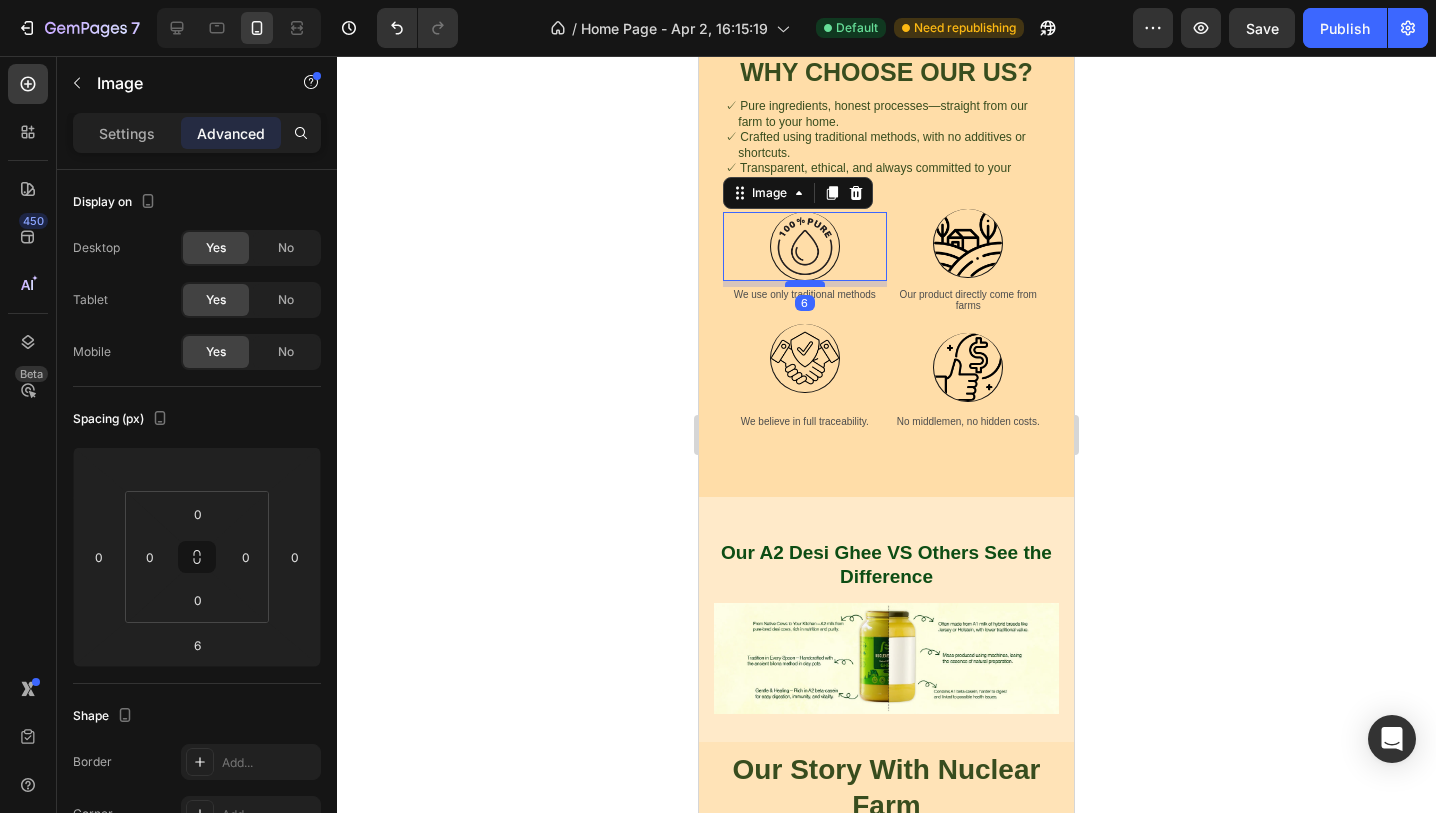 click at bounding box center (805, 284) 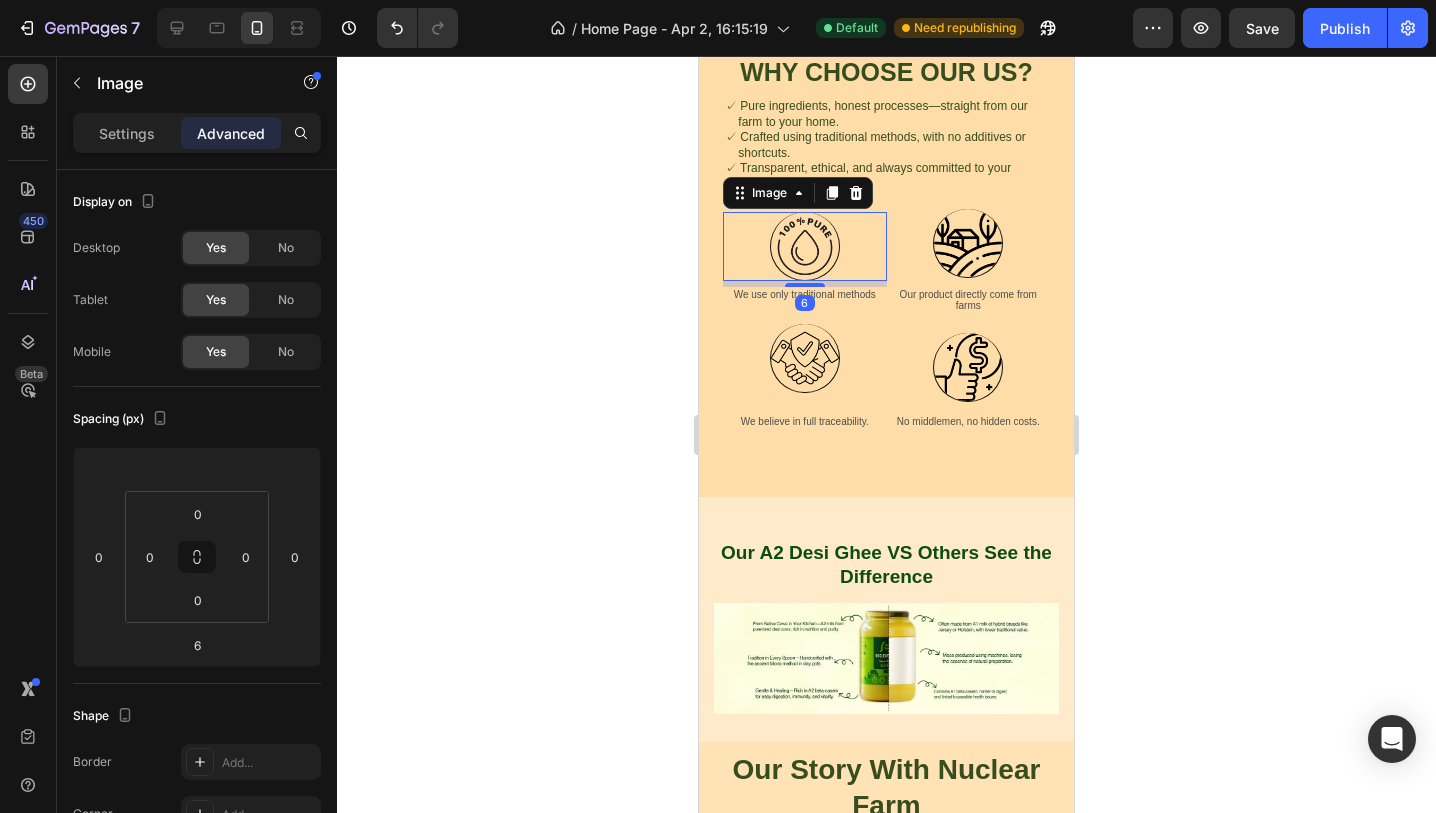 click 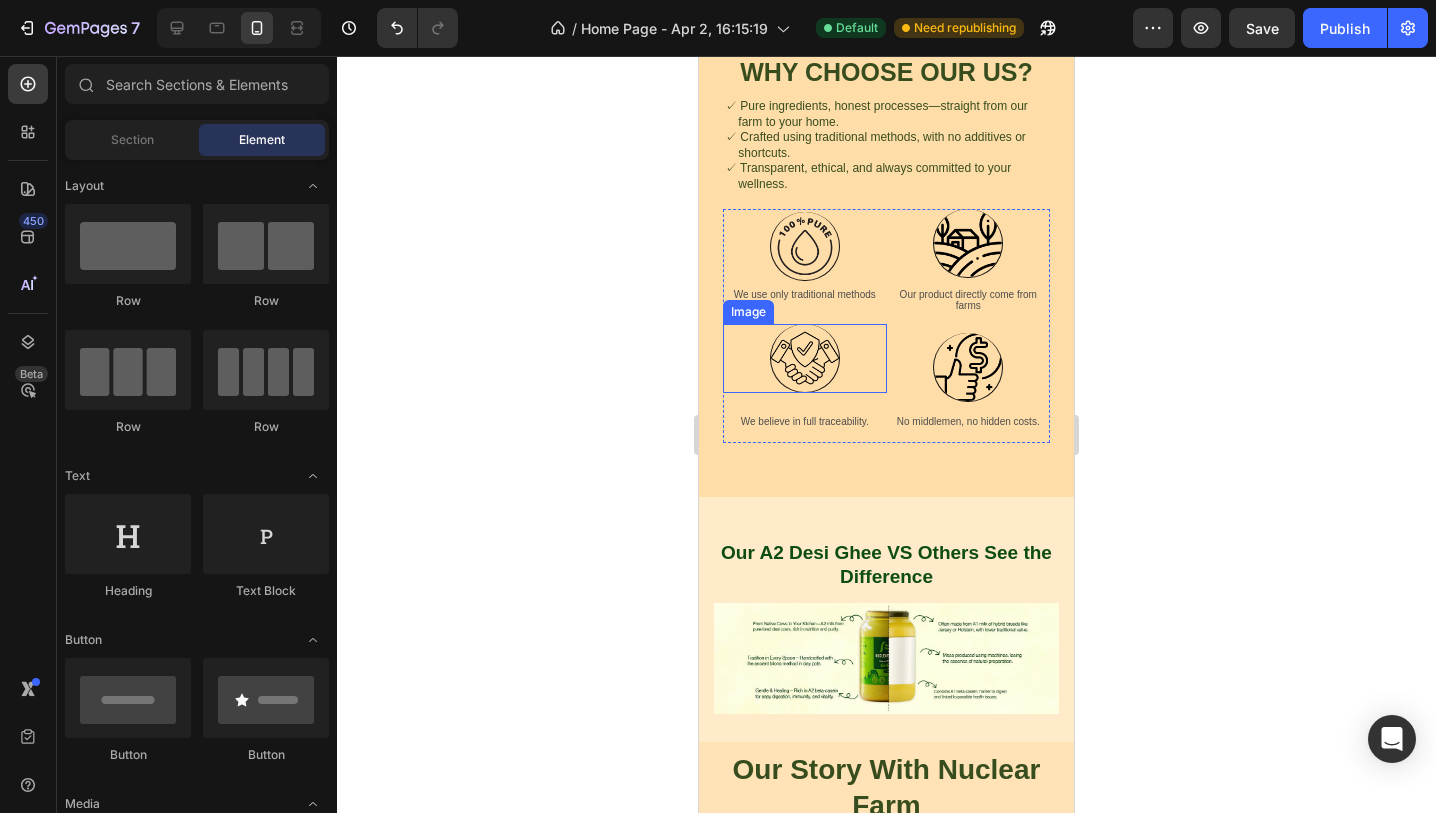 click at bounding box center (805, 358) 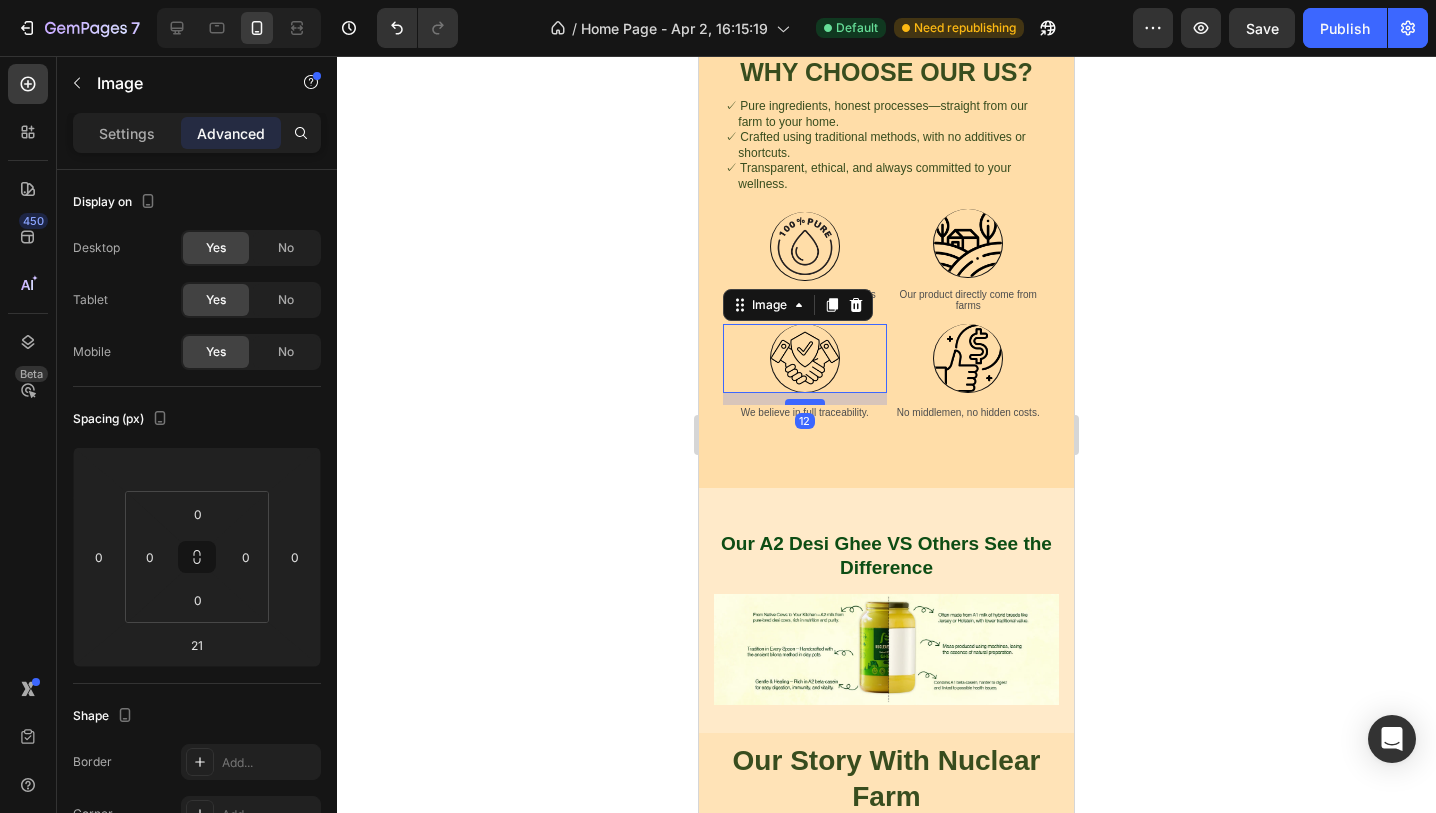 click at bounding box center [805, 402] 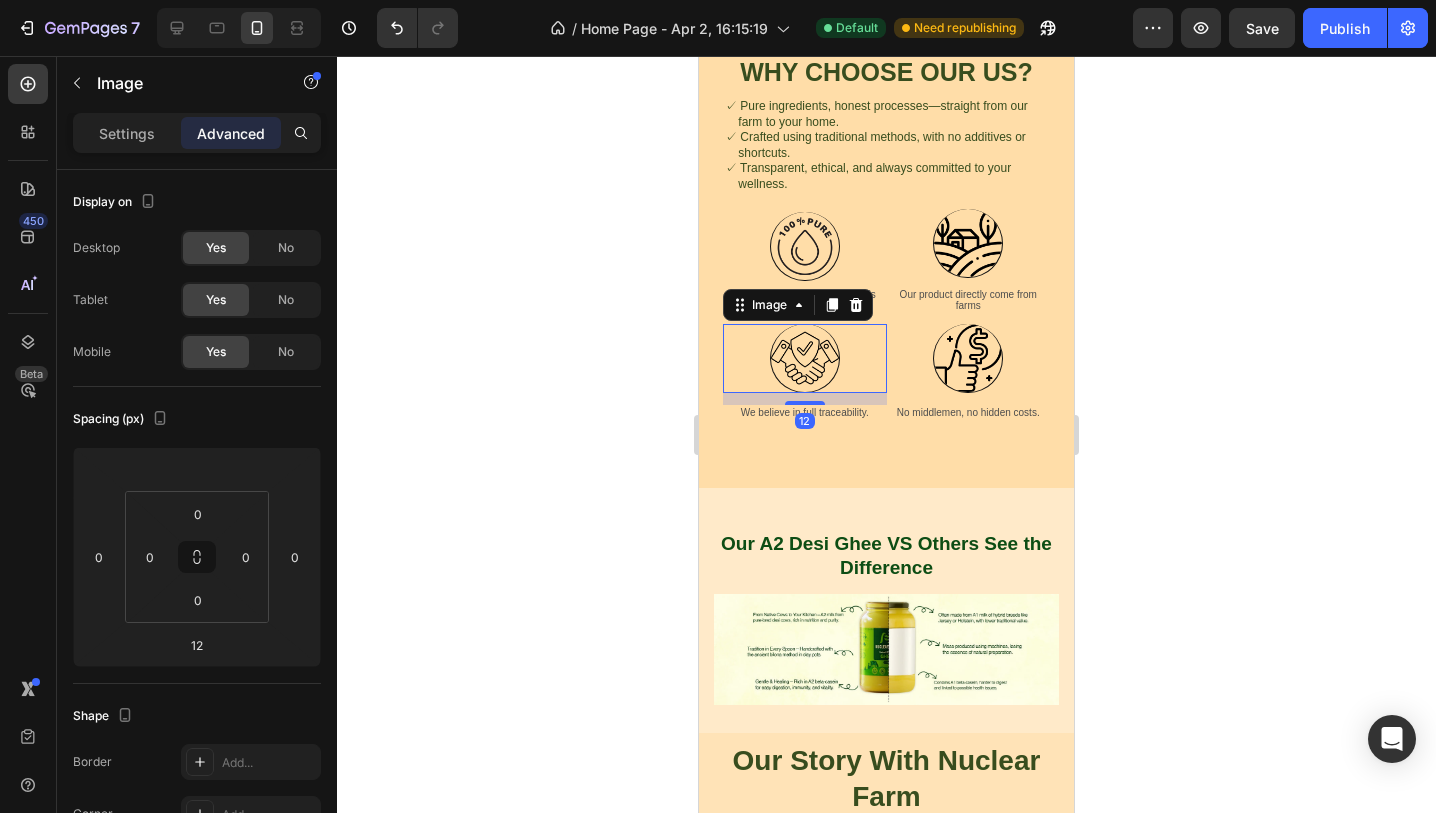 click 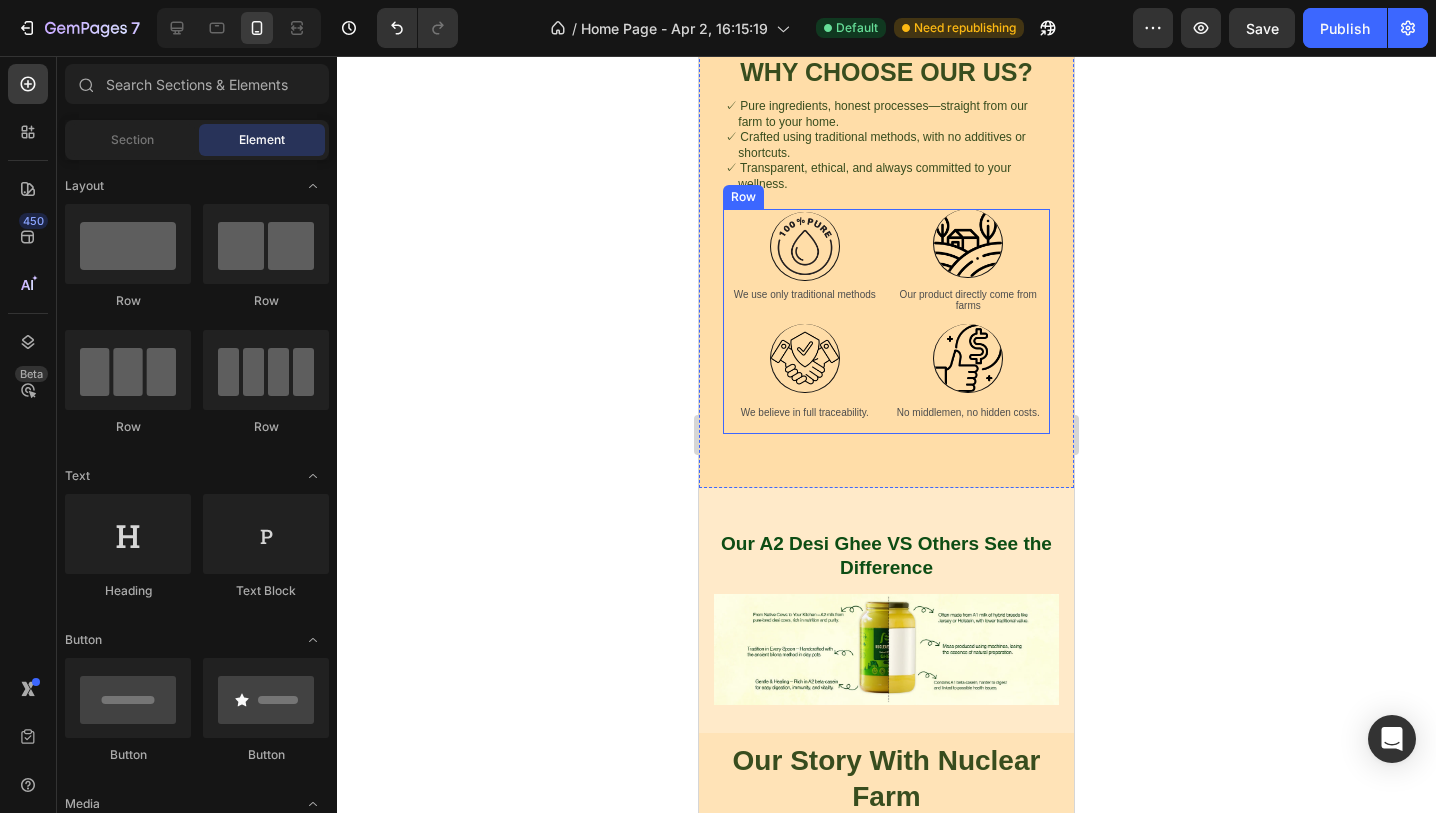 click at bounding box center [968, 358] 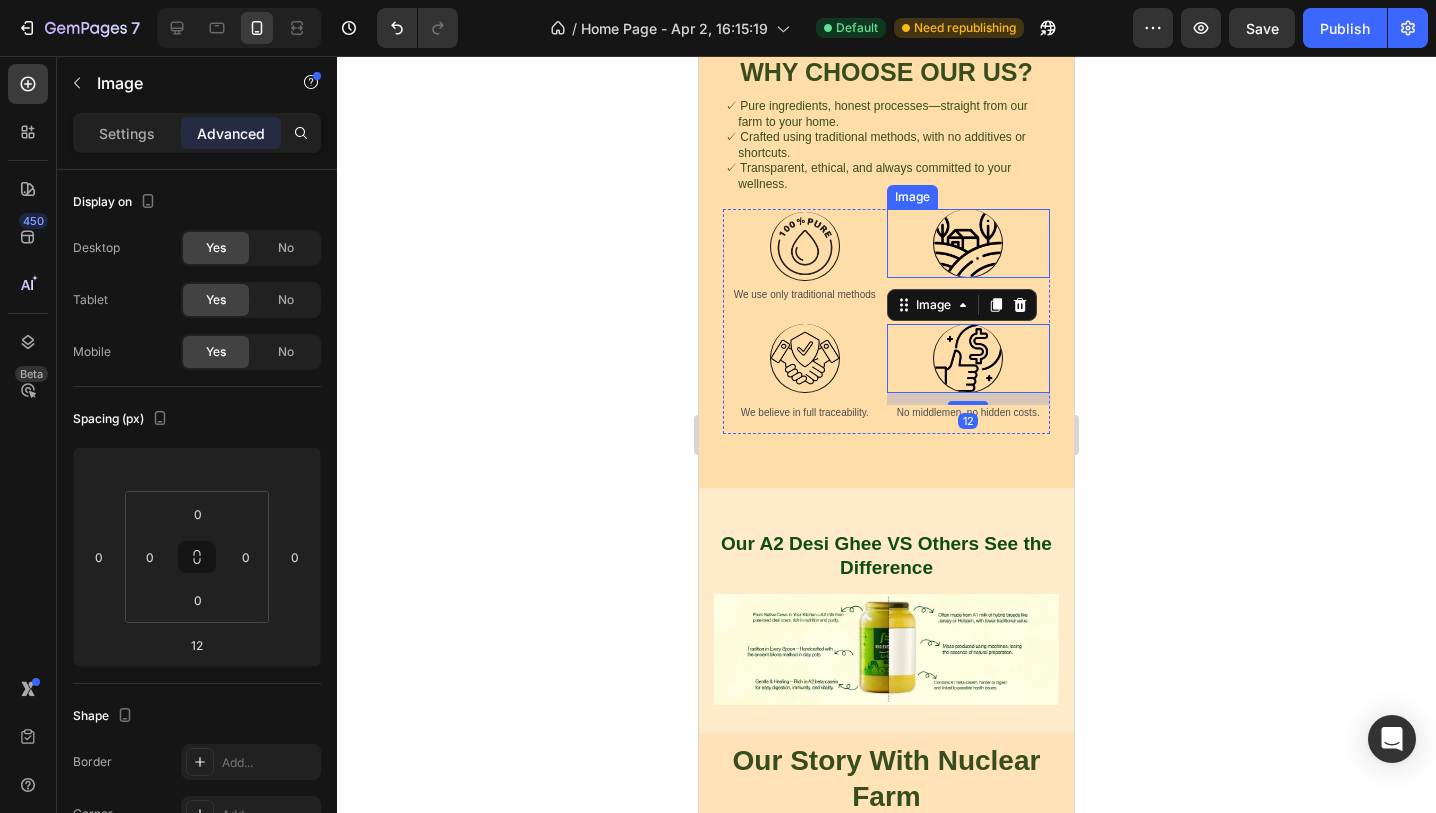 click at bounding box center (968, 243) 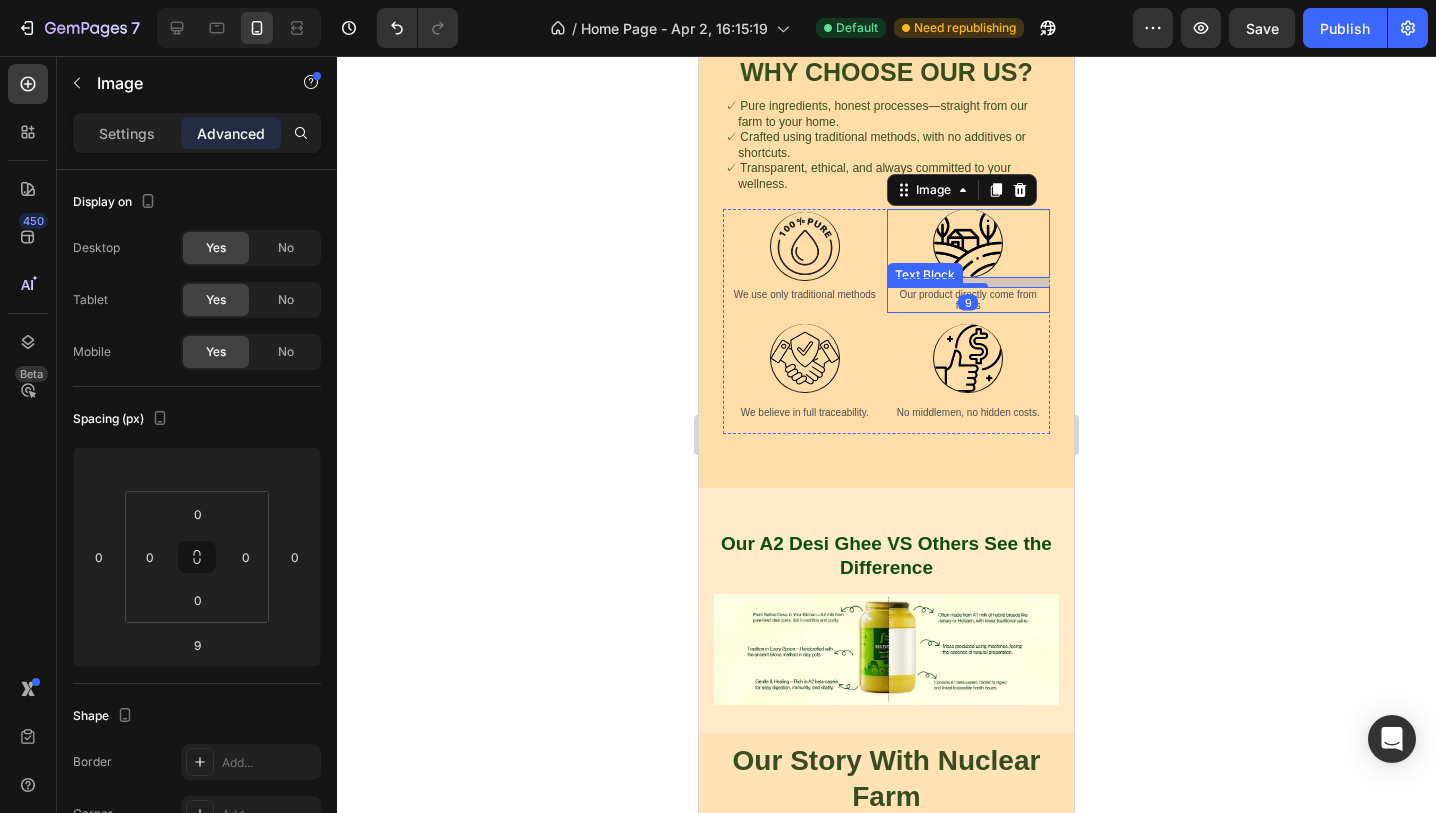 click on "Our product directly come from farms" at bounding box center (969, 300) 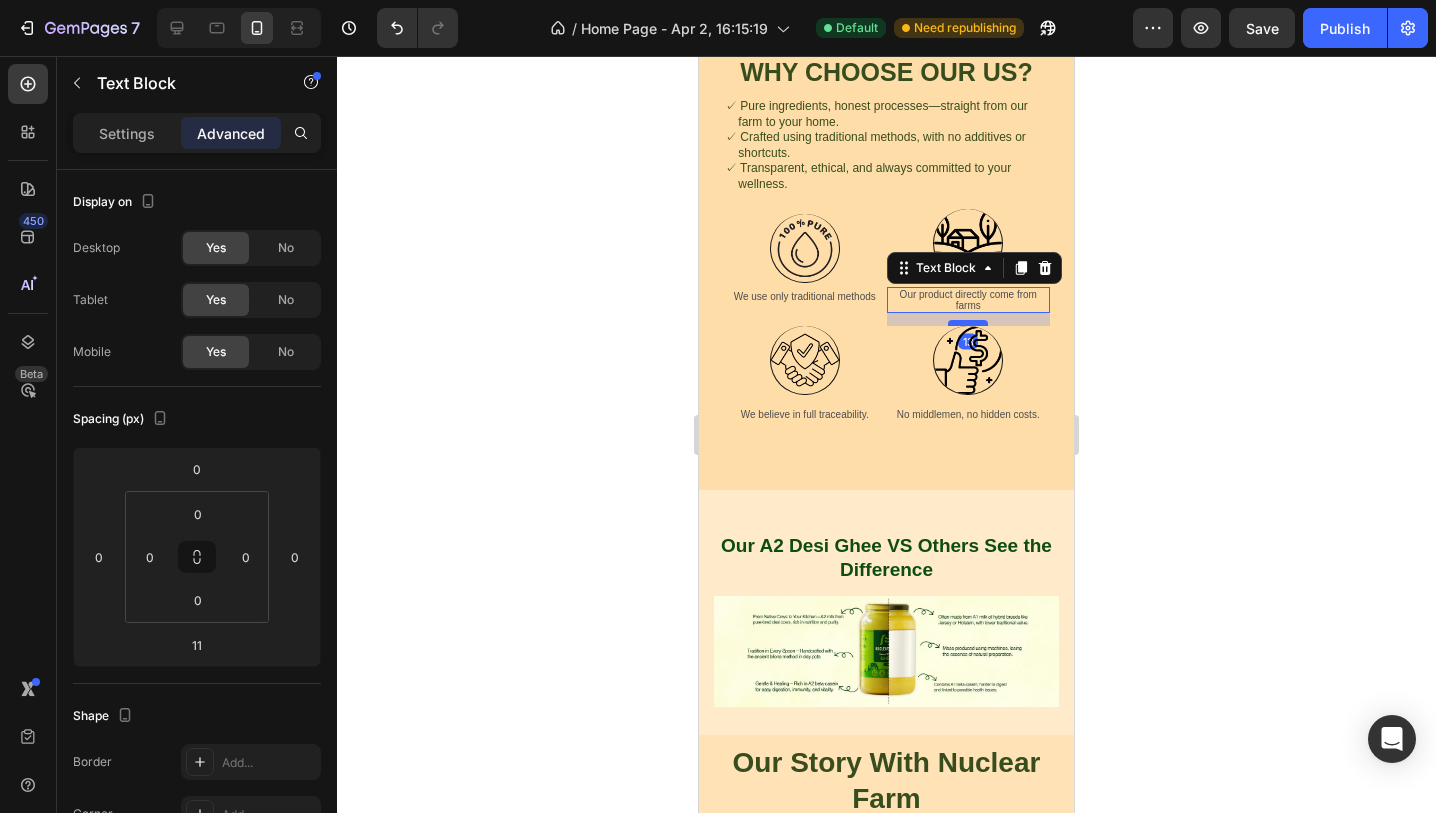 click at bounding box center (968, 323) 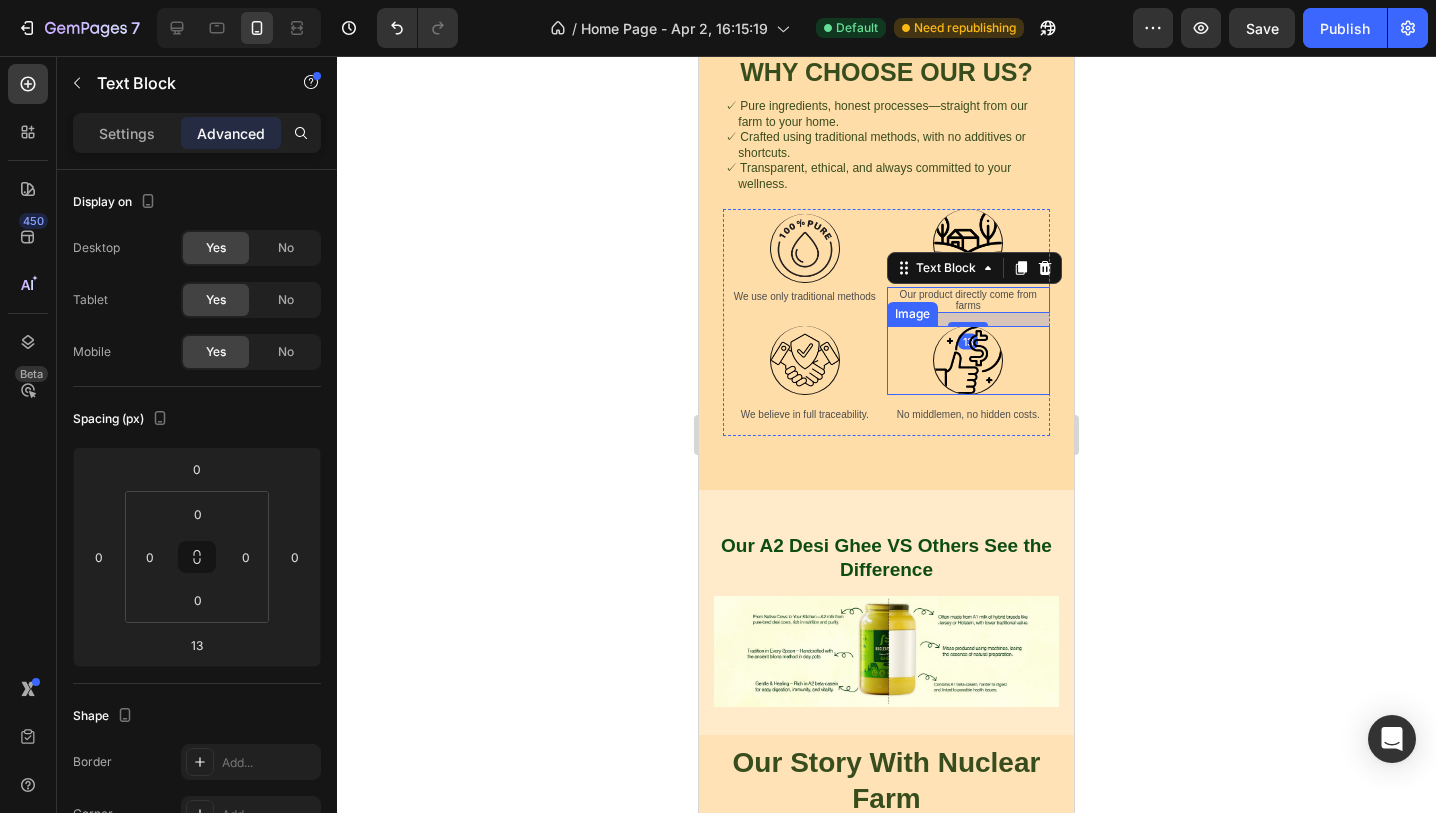 click at bounding box center [968, 360] 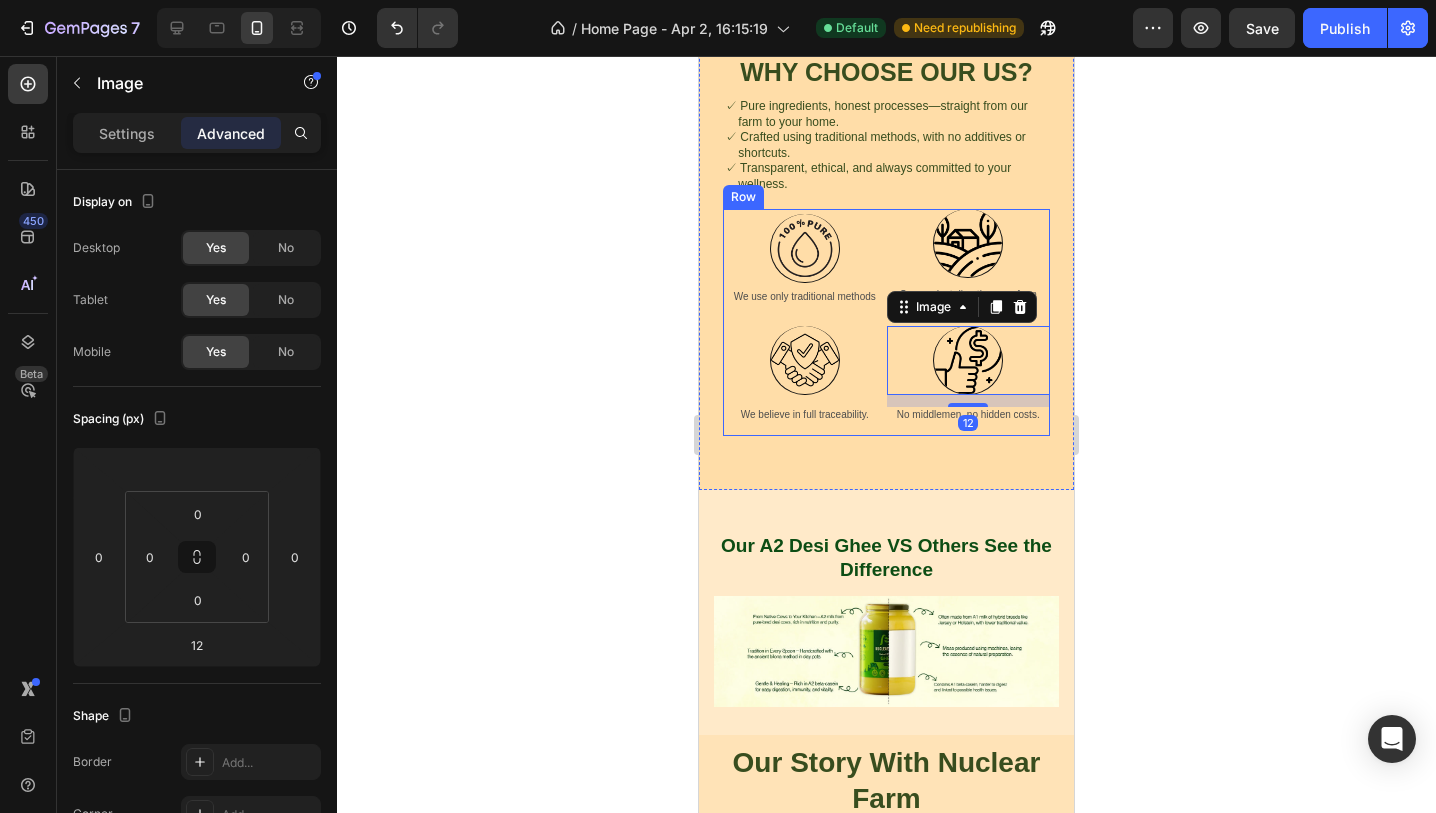 click on "We use only traditional methods" at bounding box center (805, 296) 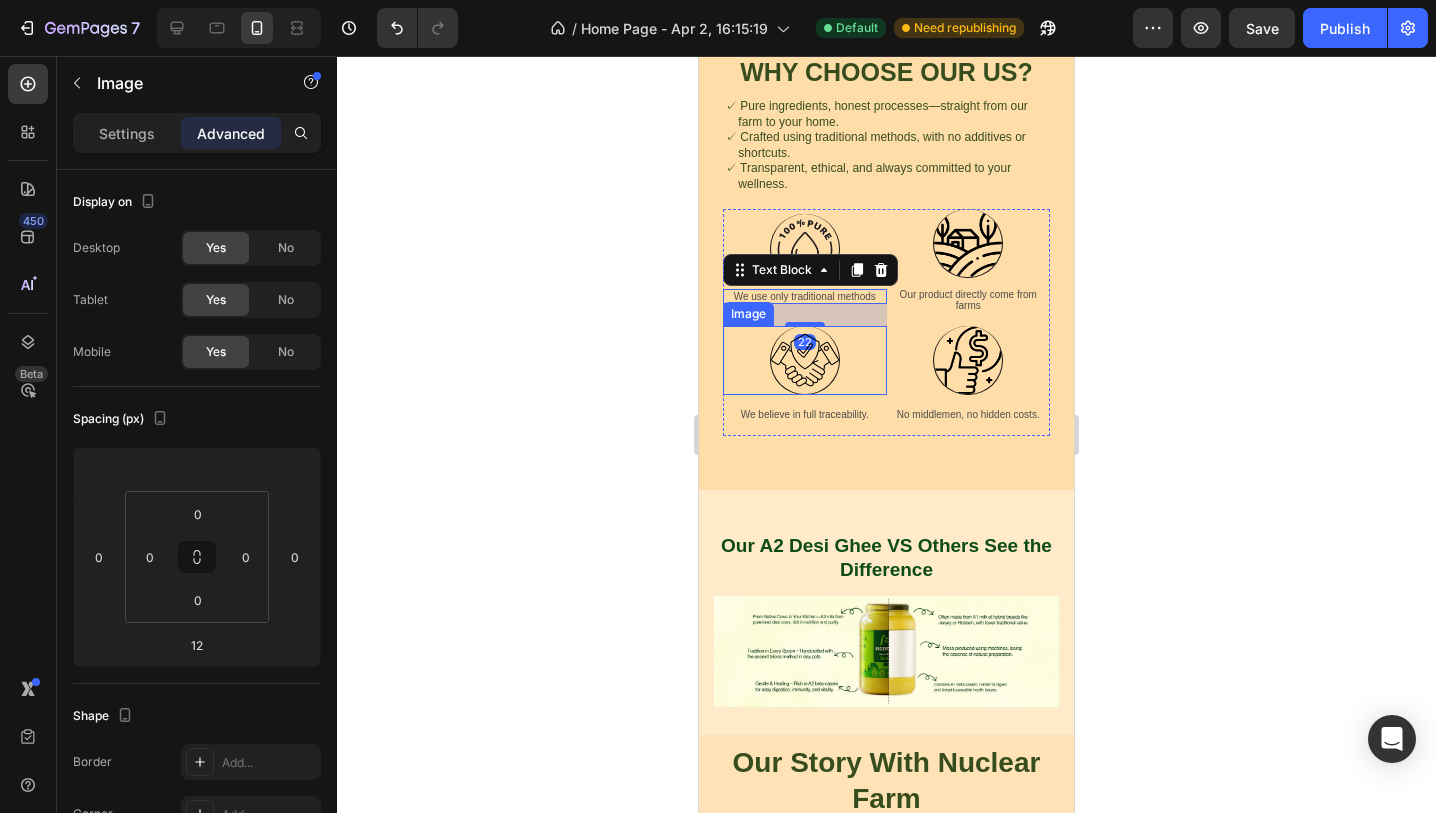 click on "Image We use only traditional methods  Text Block   22 Image Our product directly come from farms Text Block Image We believe in full traceability.  Text Block Image No middlemen, no hidden costs.  Text Block Row" at bounding box center (886, 322) 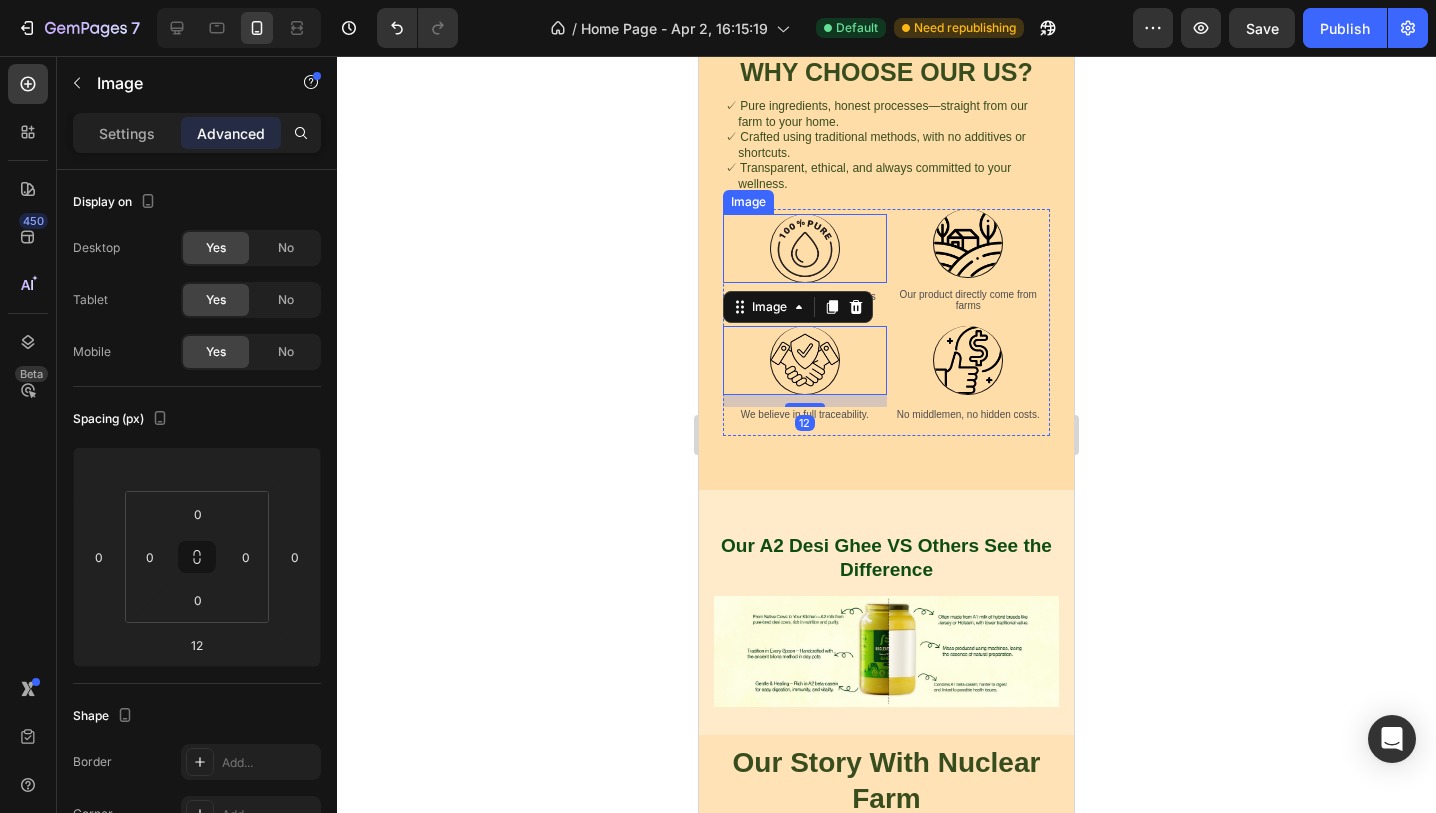 click at bounding box center [805, 248] 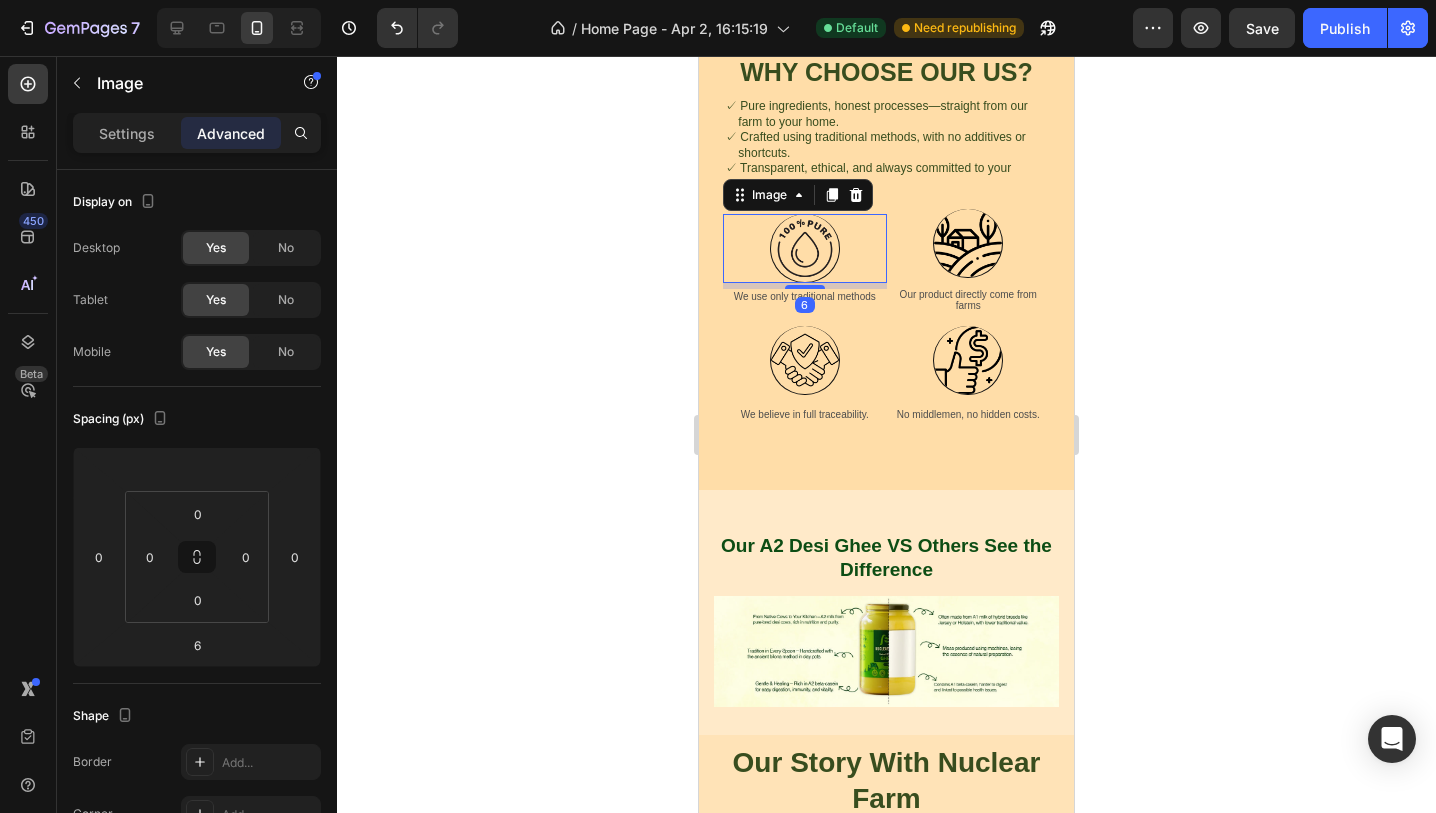 click on "6" at bounding box center [805, 305] 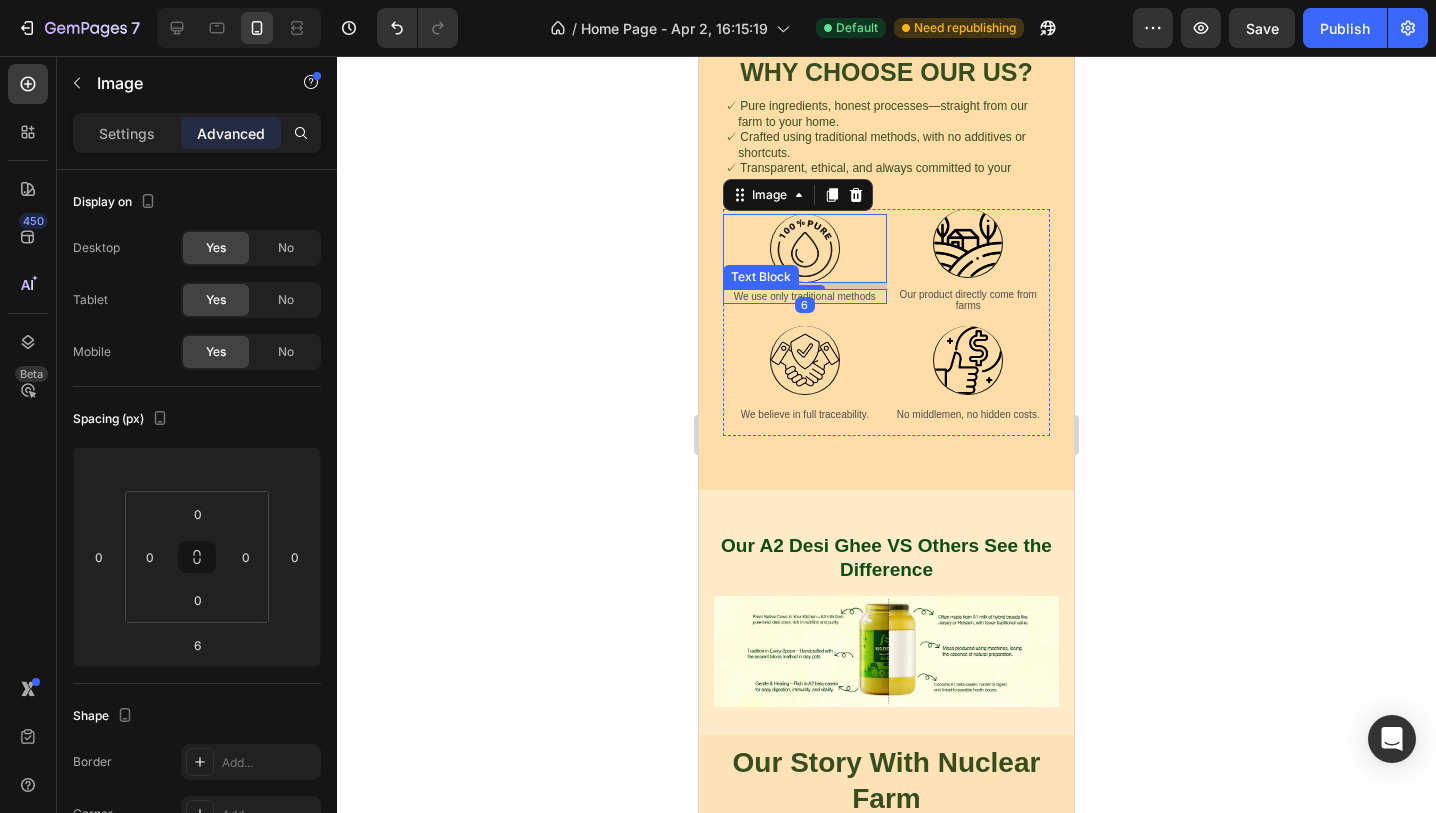 click on "We use only traditional methods" at bounding box center [805, 296] 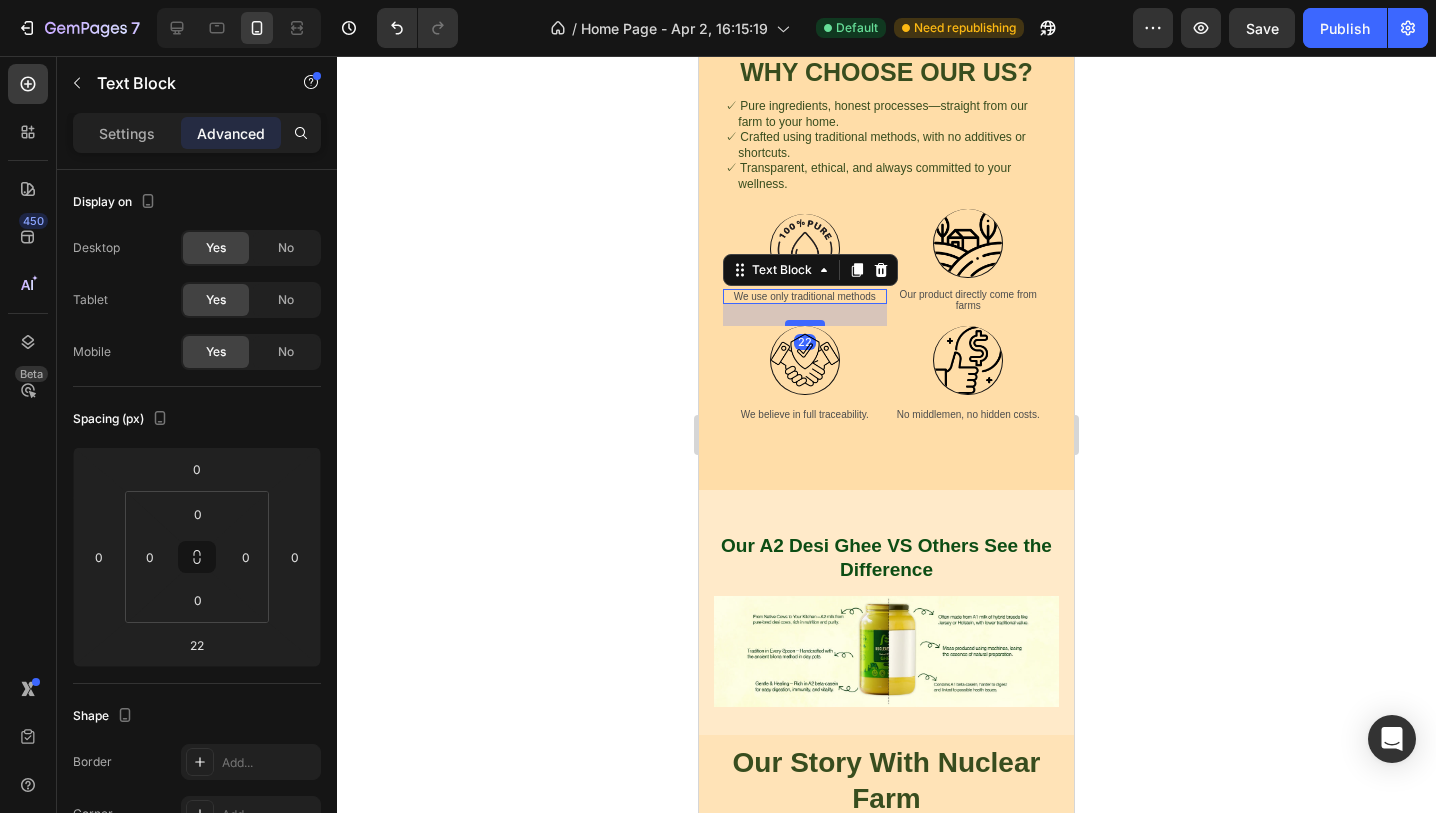 click at bounding box center (805, 323) 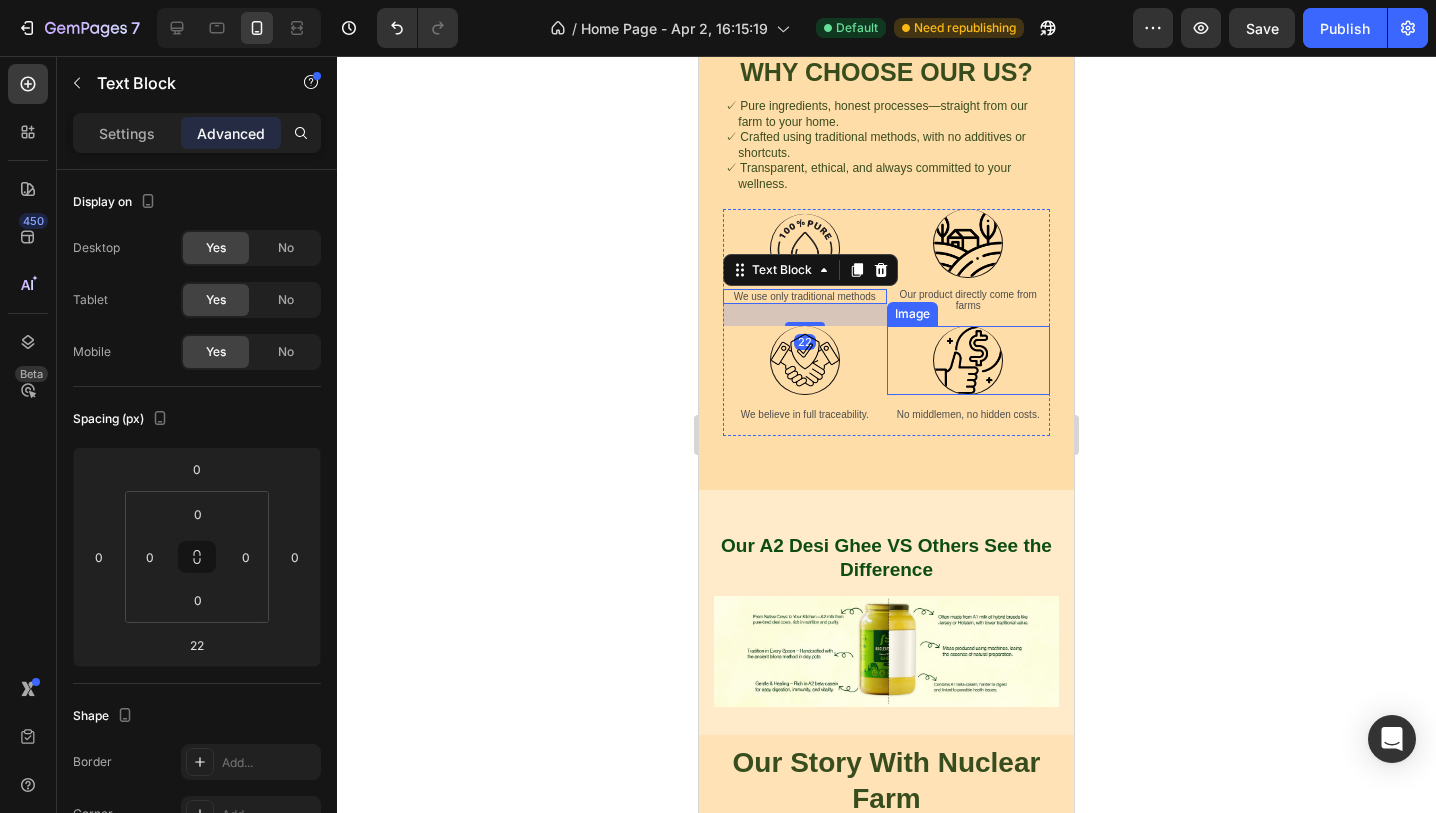 click at bounding box center [968, 360] 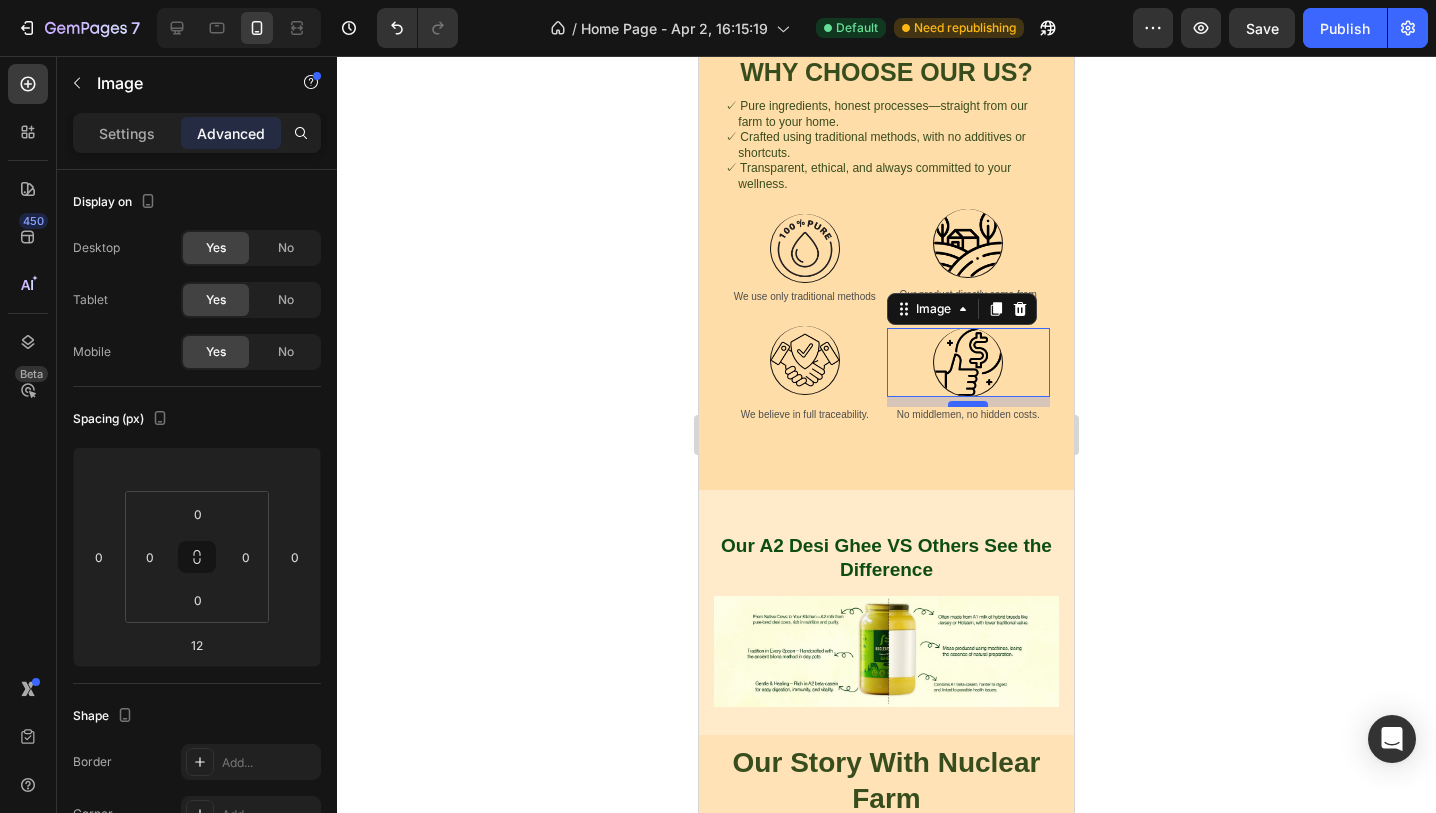 click at bounding box center (968, 404) 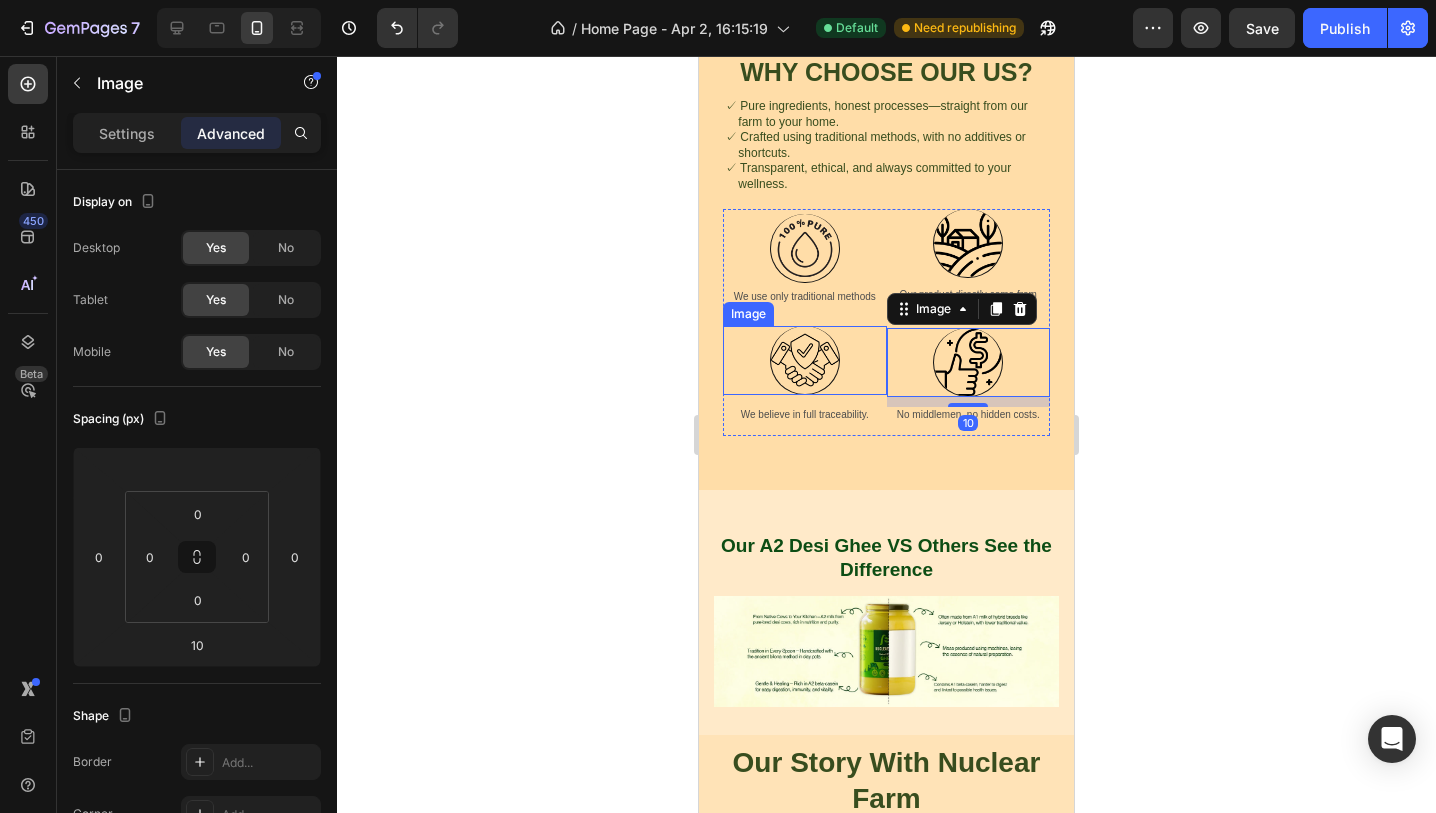click at bounding box center (805, 360) 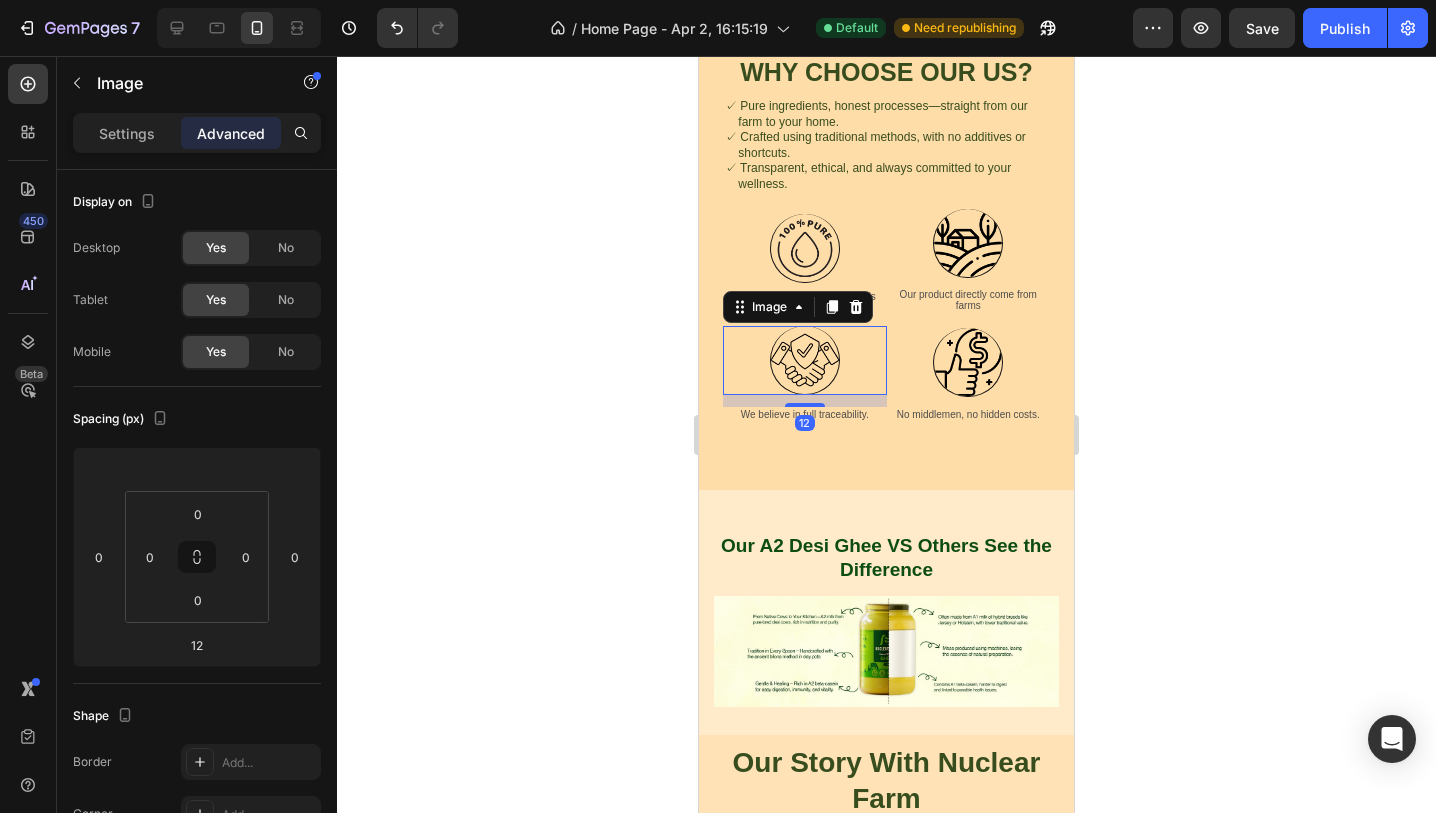 click on "12" at bounding box center [805, 401] 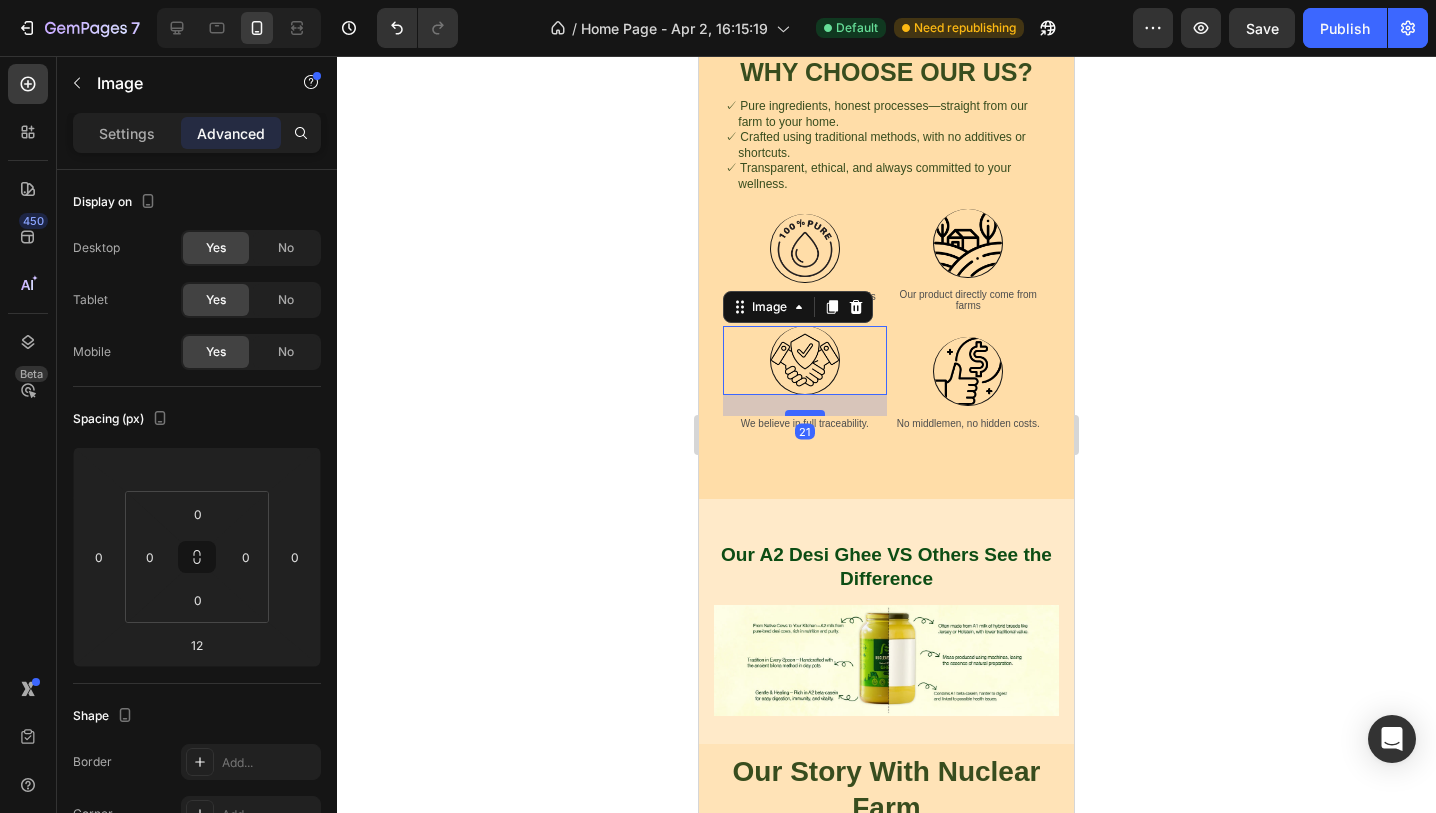 click at bounding box center [805, 413] 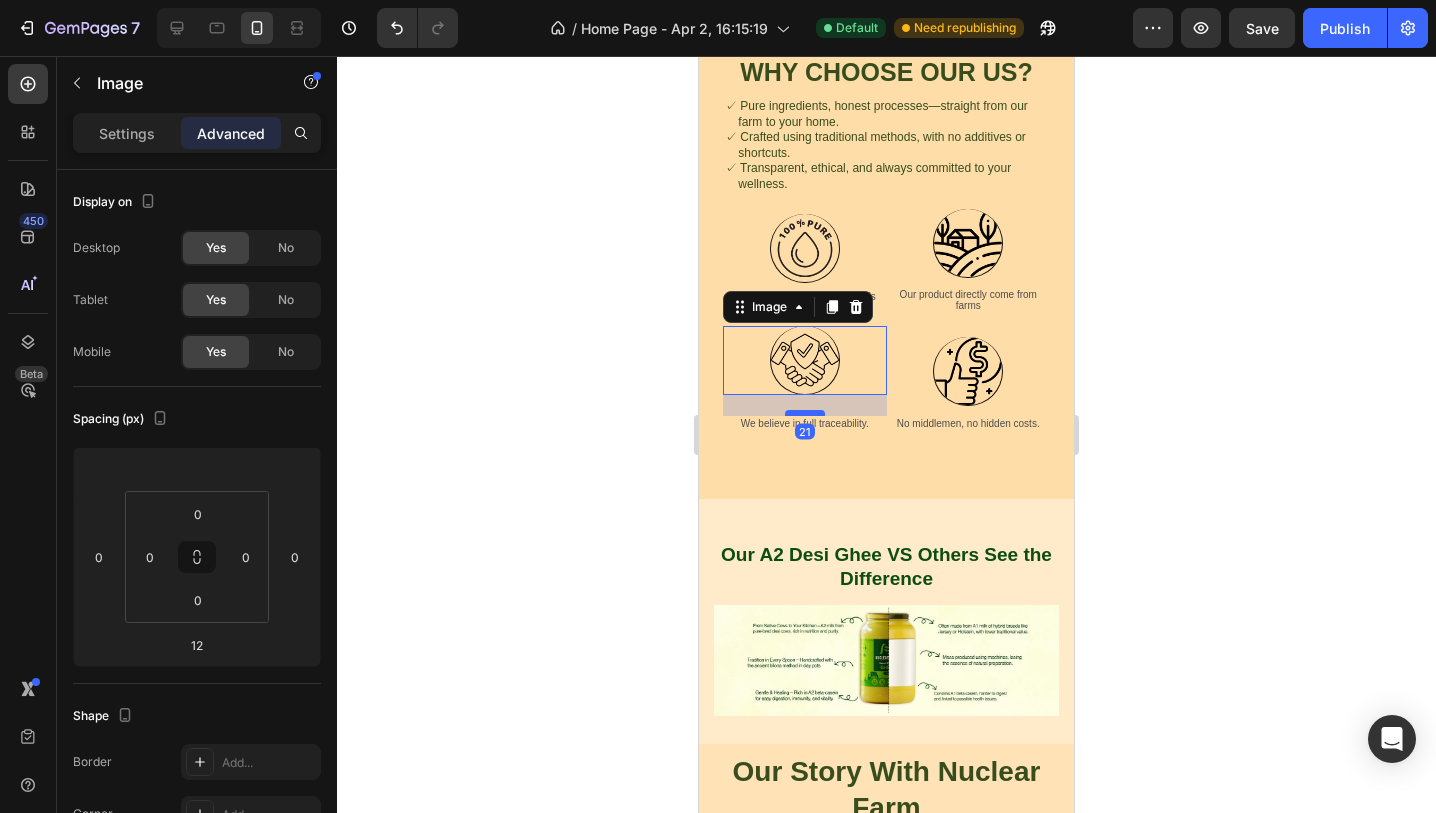 type on "21" 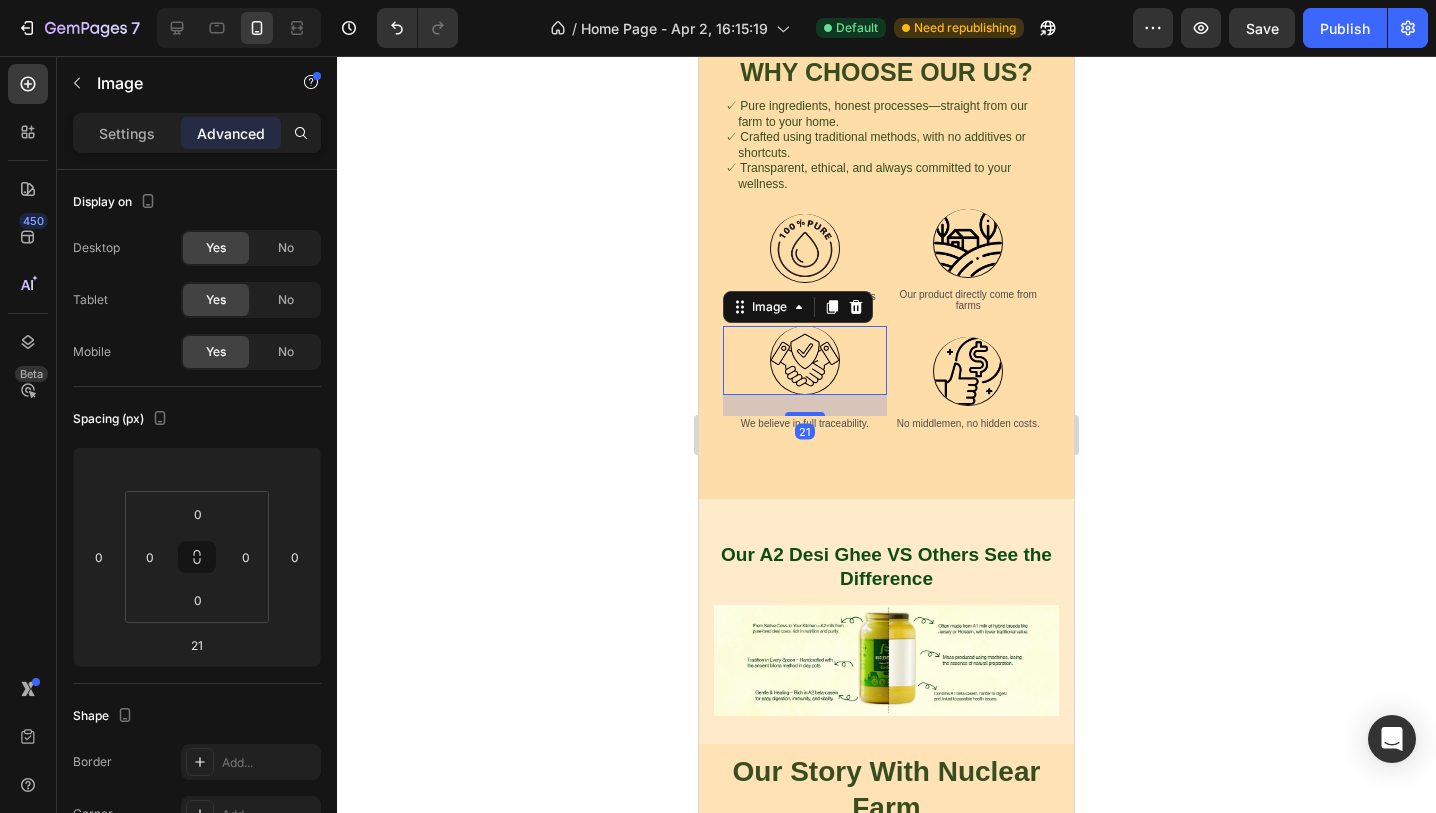 click at bounding box center [805, 360] 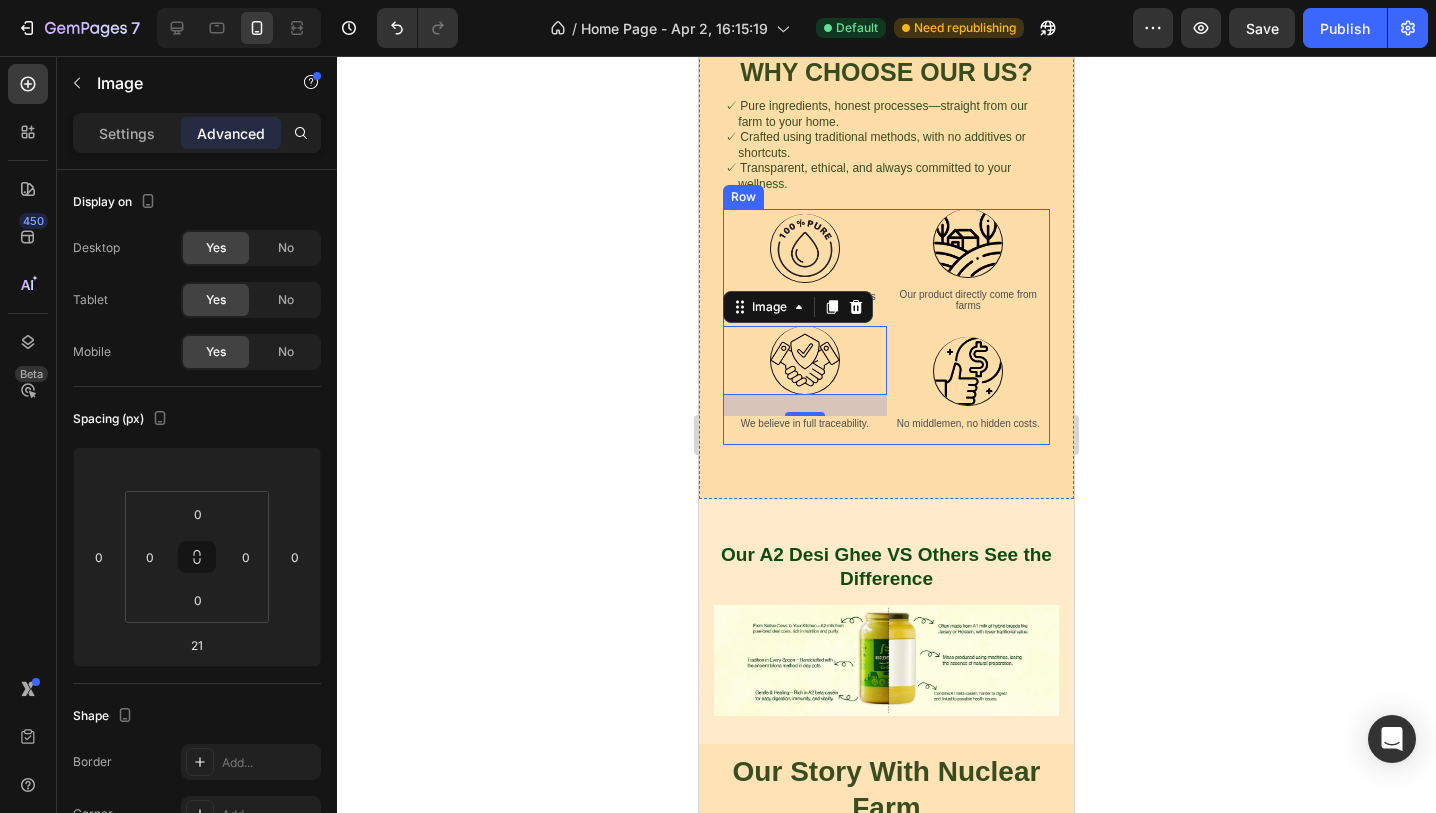 click on "Image Our product directly come from farms Text Block" at bounding box center (969, 267) 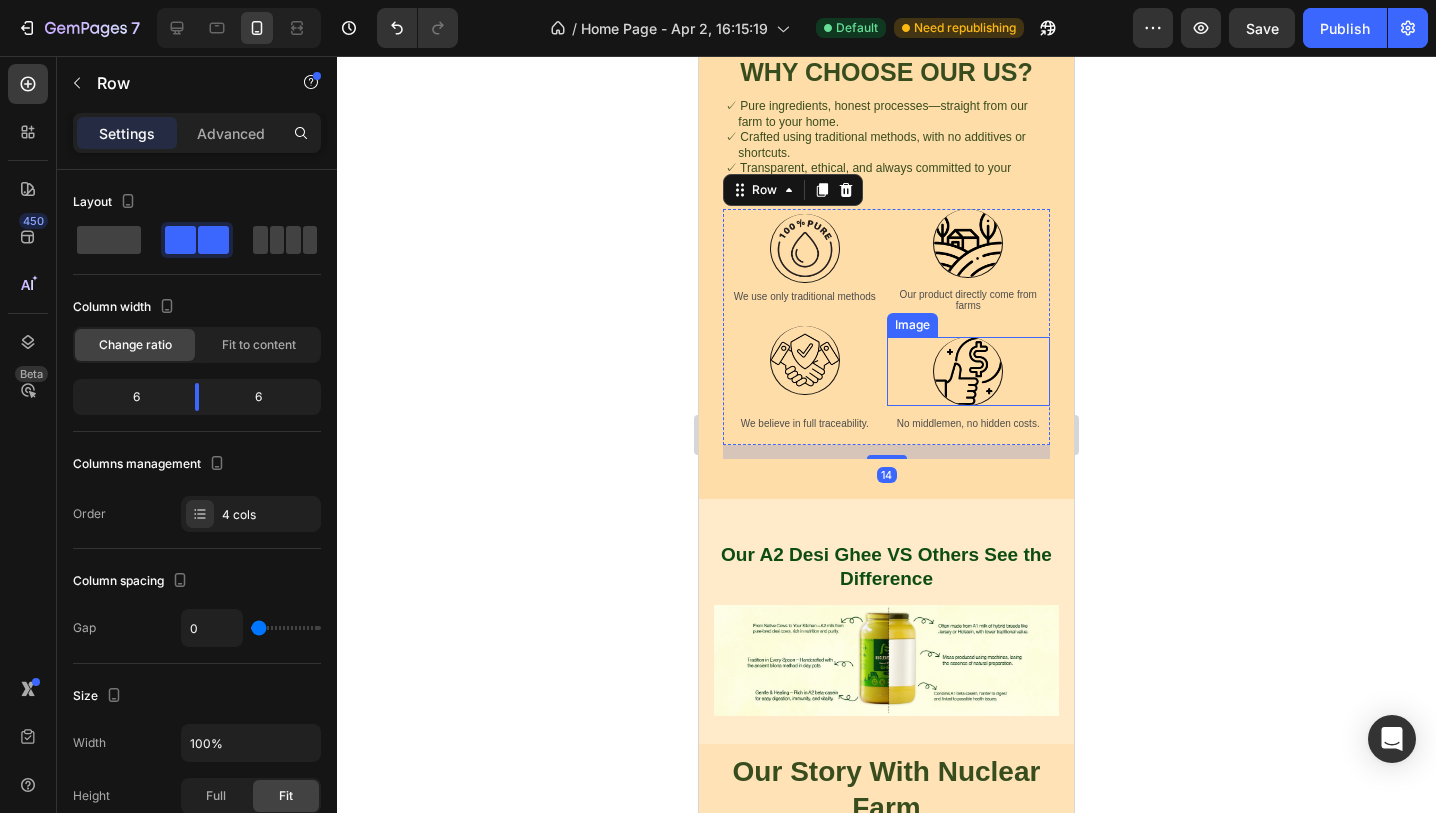 click at bounding box center (968, 371) 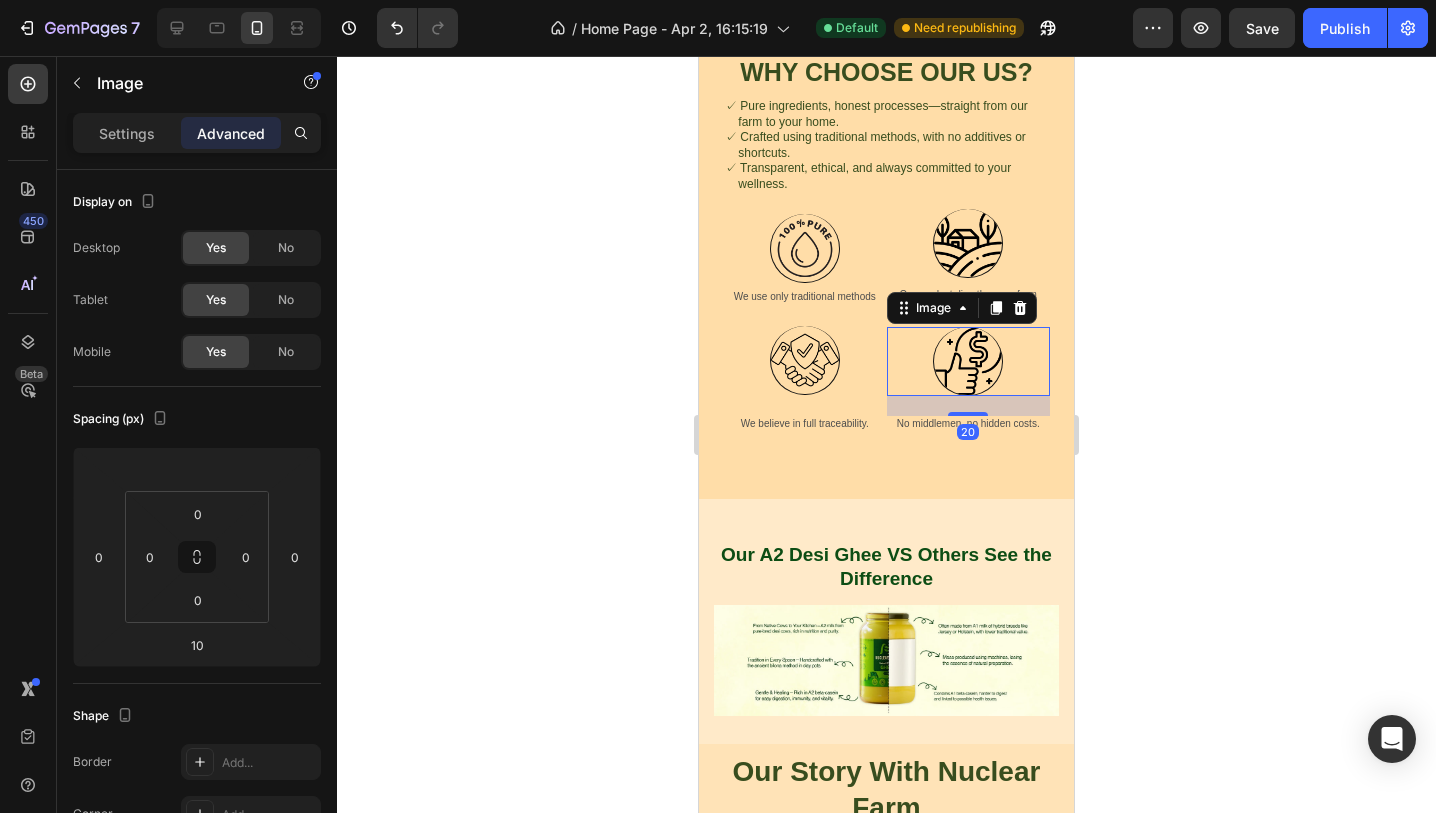 click on "Image   20 No middlemen, no hidden costs.  Text Block" at bounding box center (969, 385) 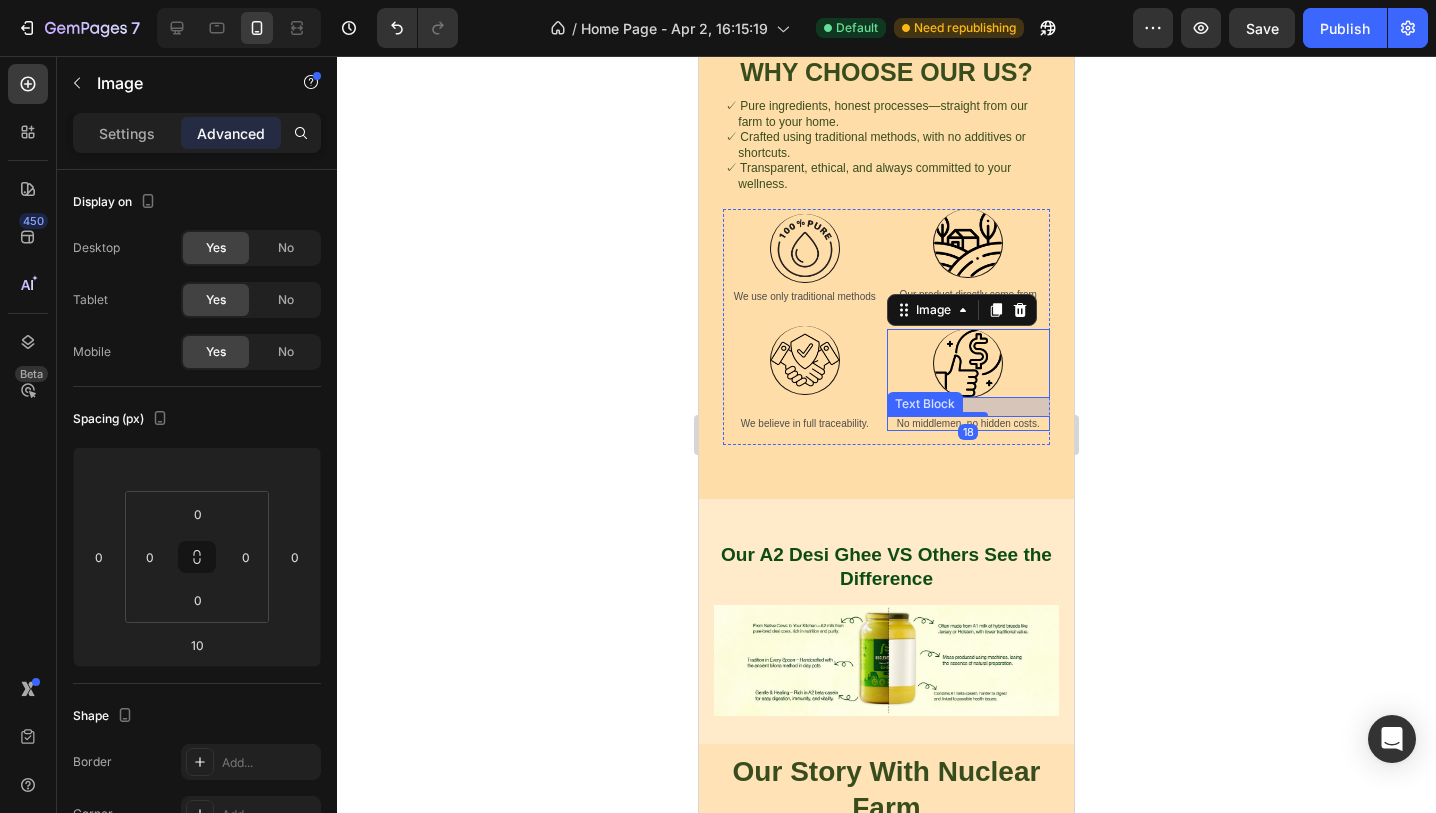type on "18" 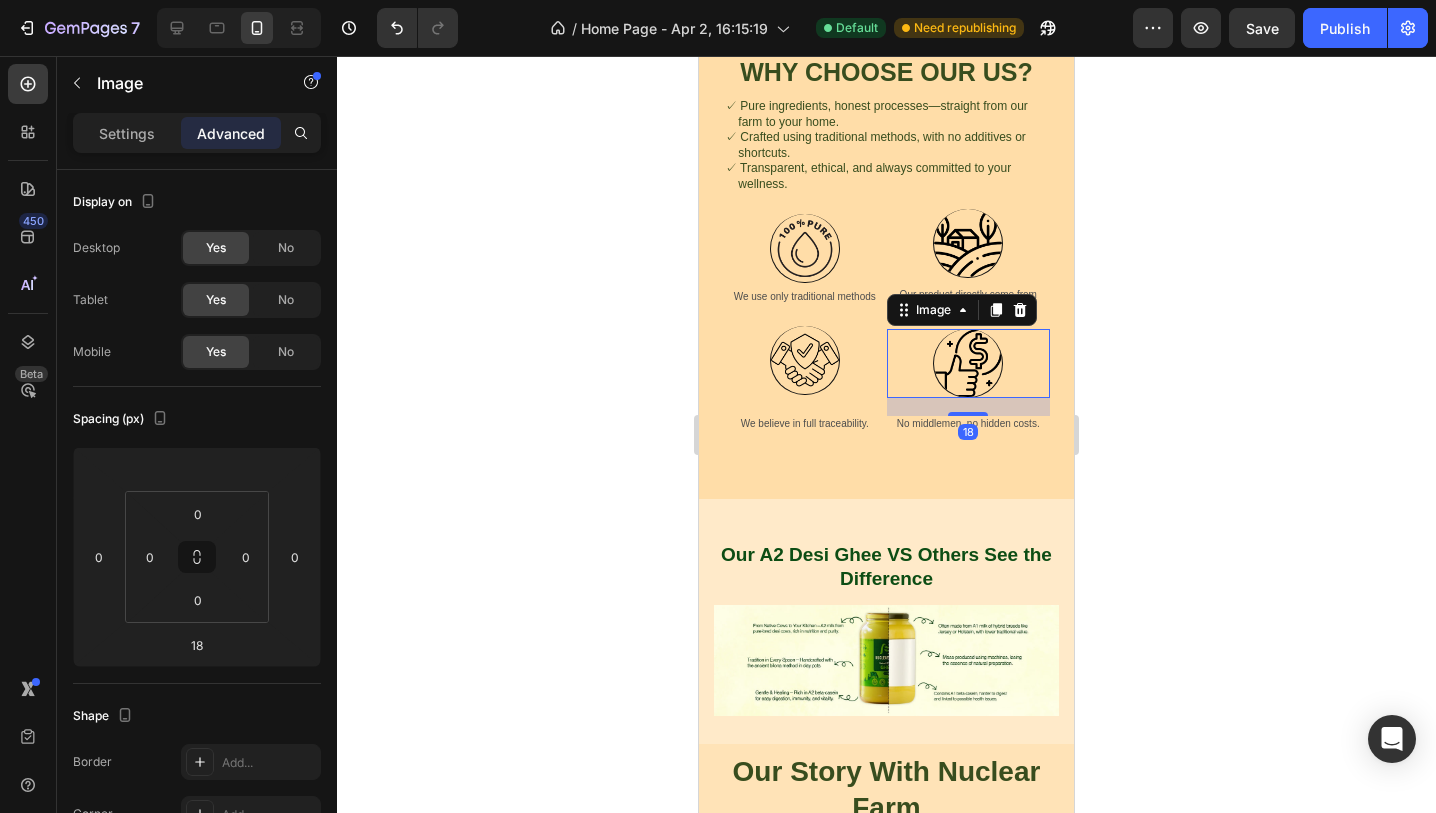 click 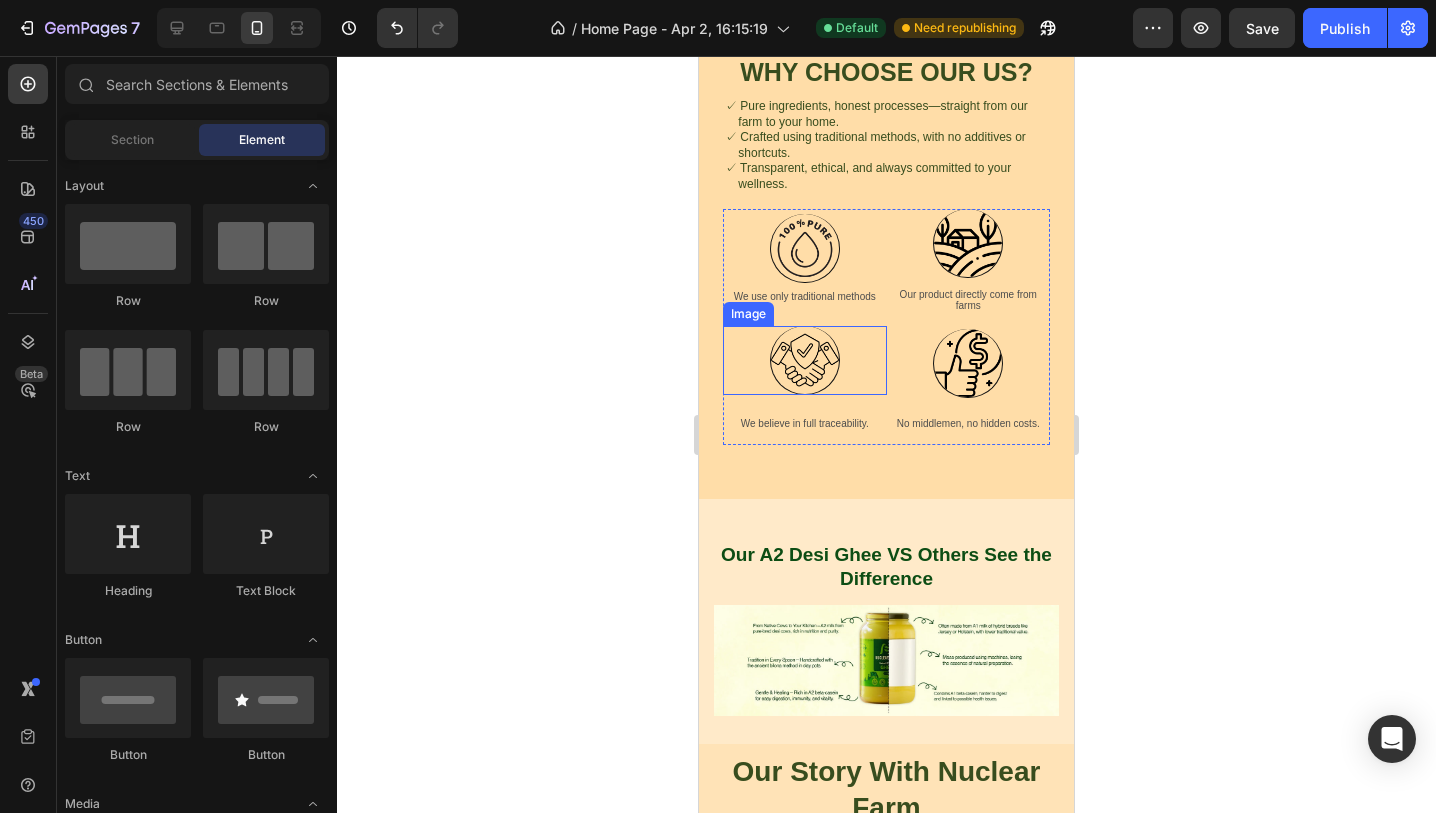 click at bounding box center (805, 360) 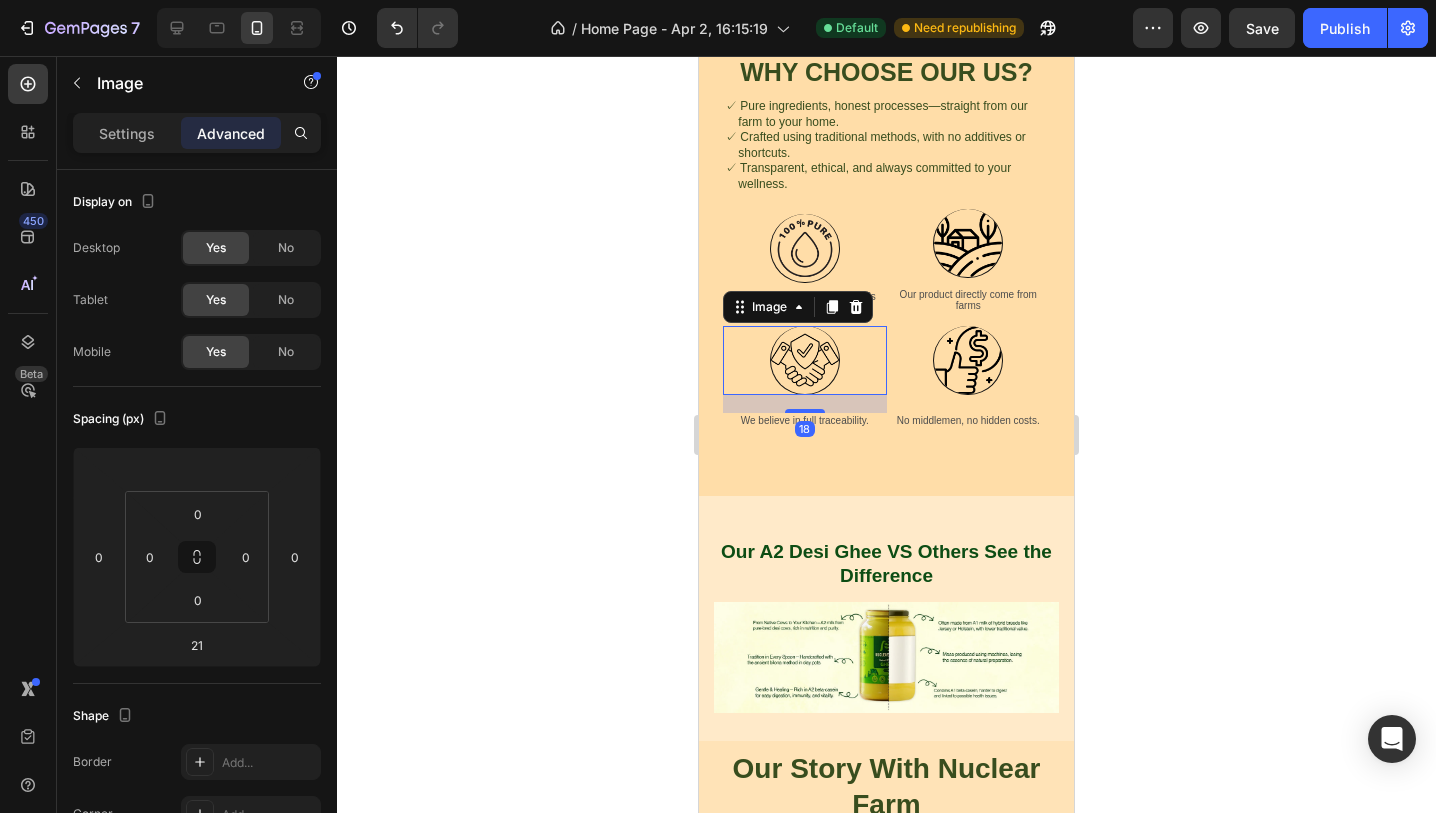 click on "18" at bounding box center (805, 395) 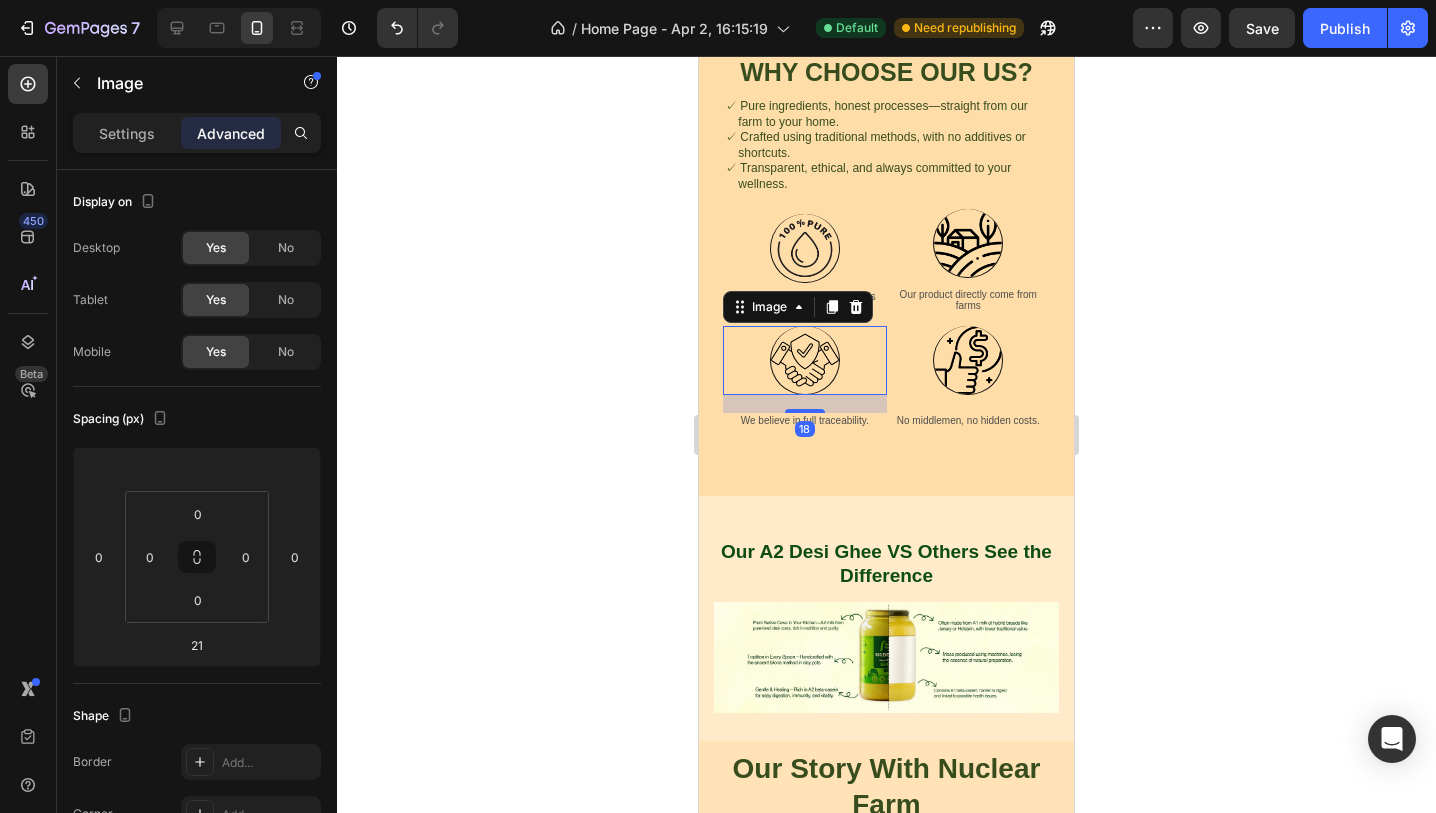 type on "18" 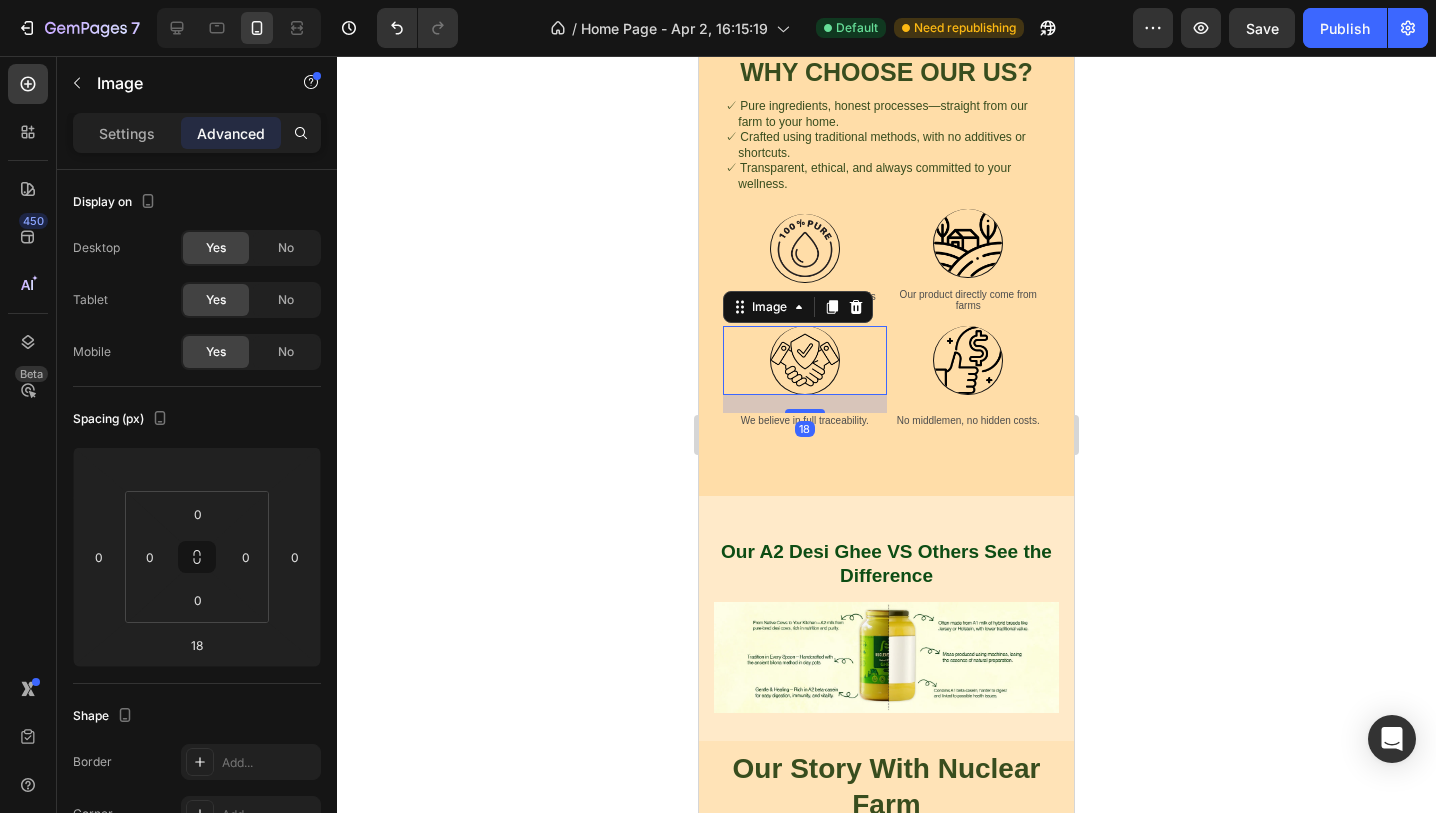 click 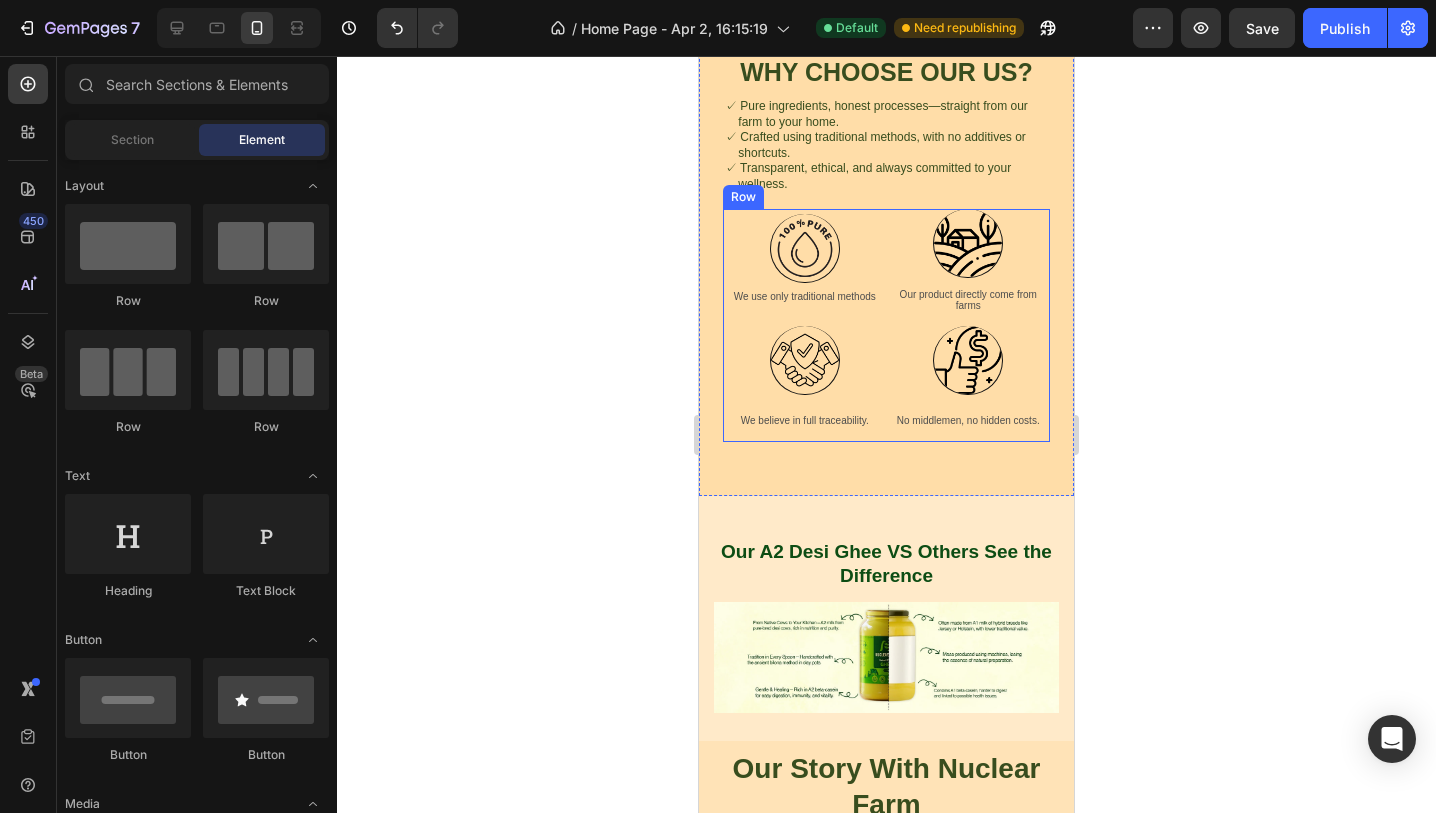 click on "Image No middlemen, no hidden costs.  Text Block" at bounding box center (969, 384) 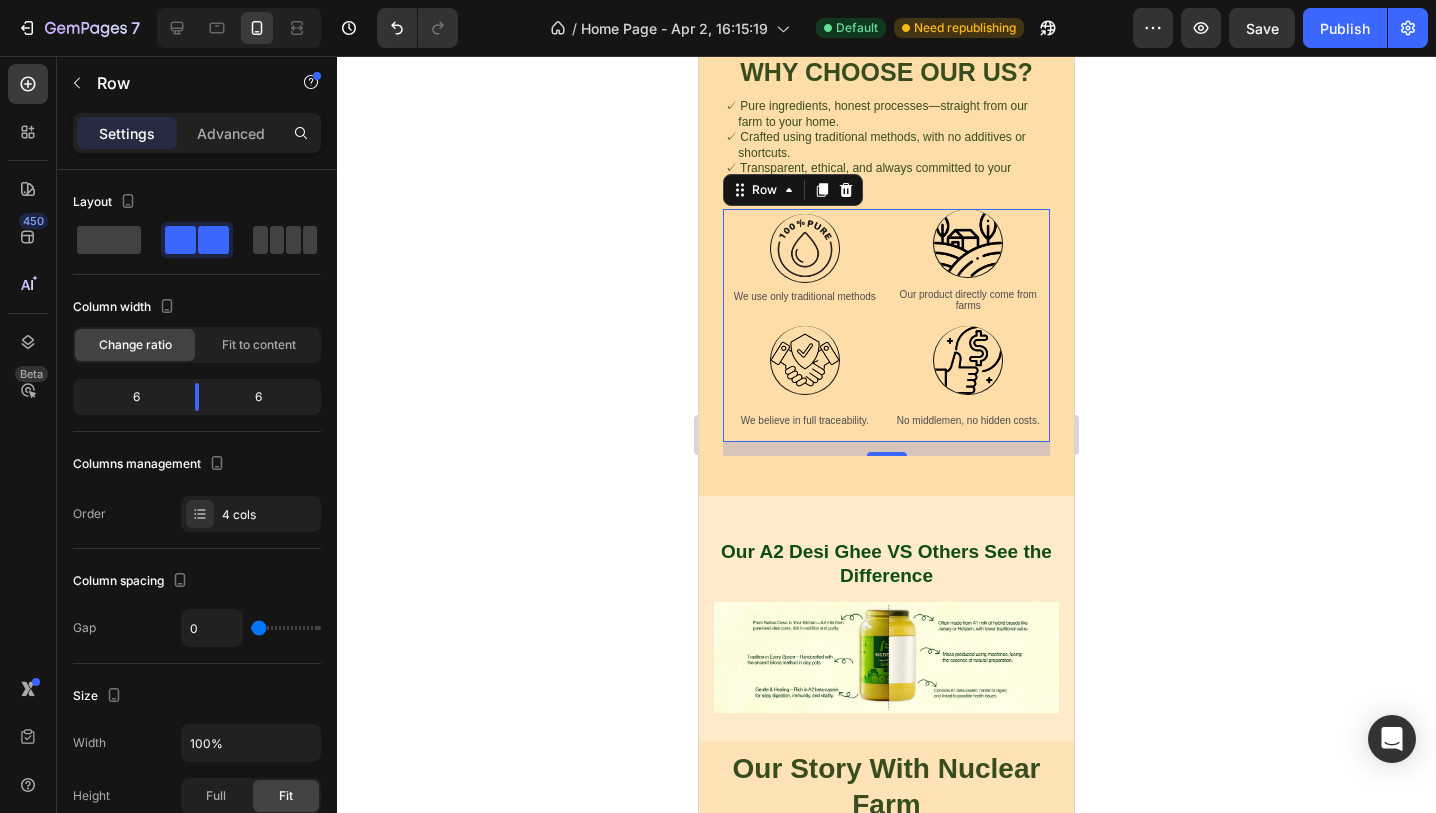 click 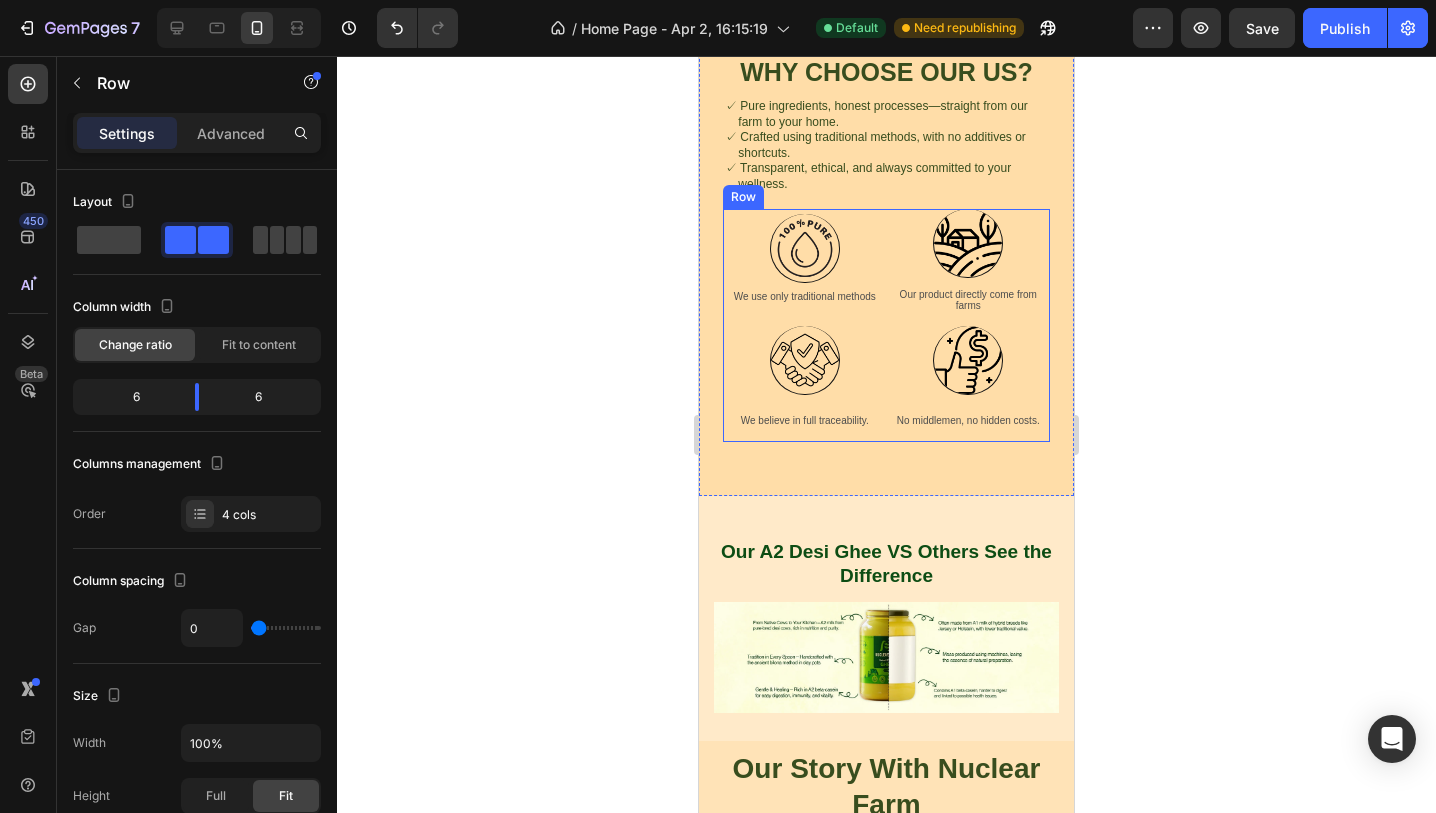 click on "Image We believe in full traceability.  Text Block" at bounding box center (805, 384) 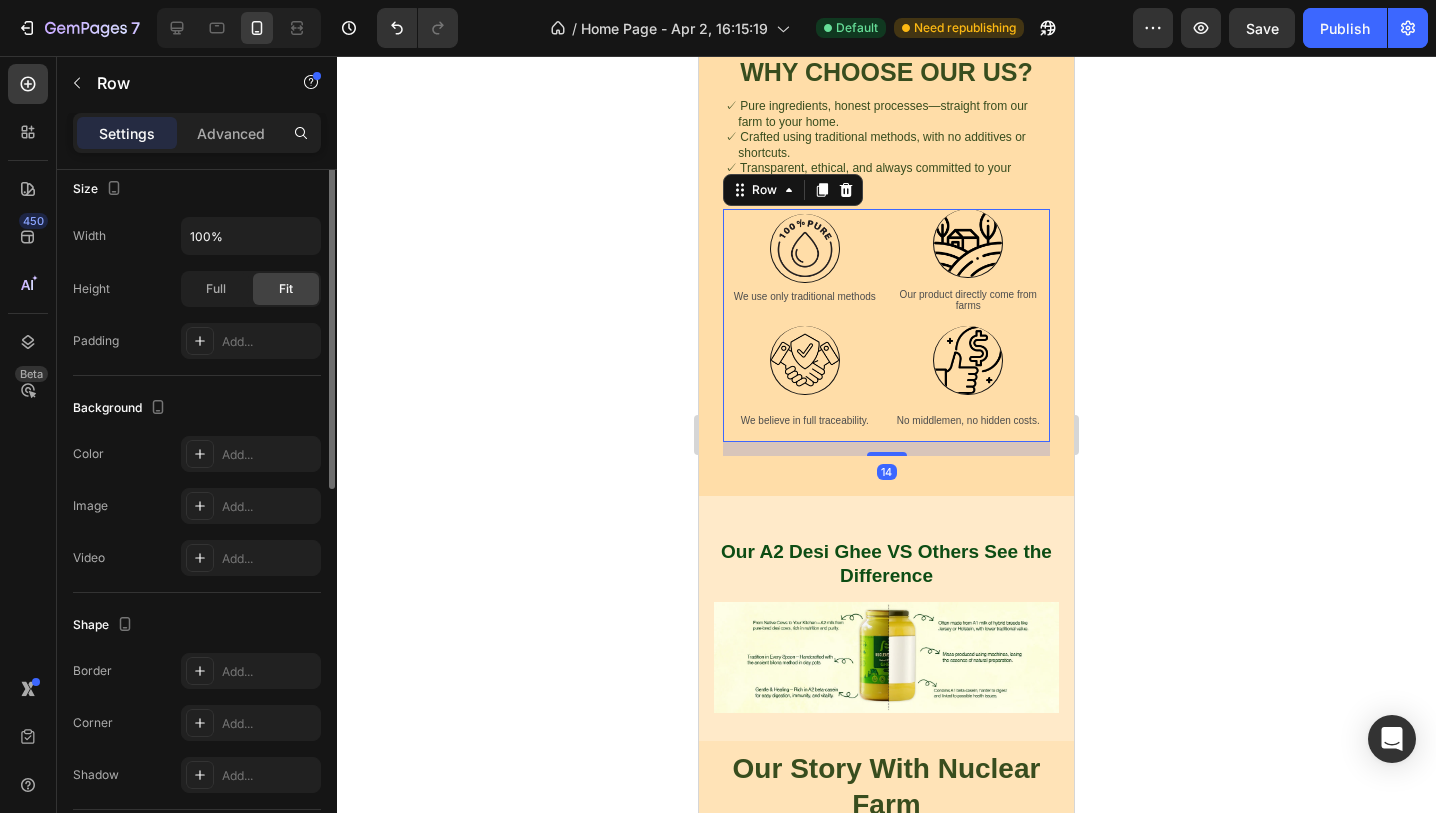scroll, scrollTop: 696, scrollLeft: 0, axis: vertical 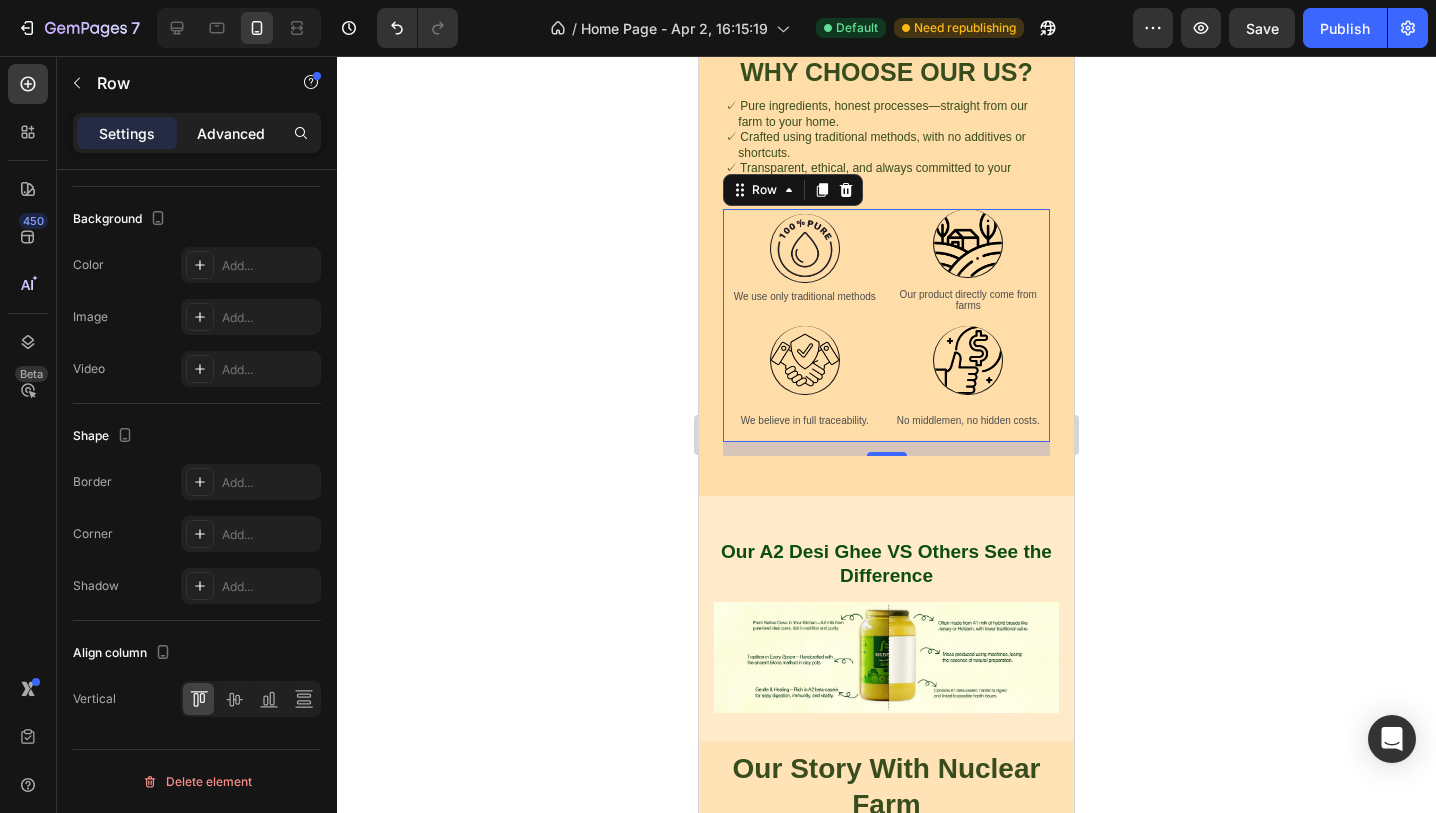 click on "Advanced" 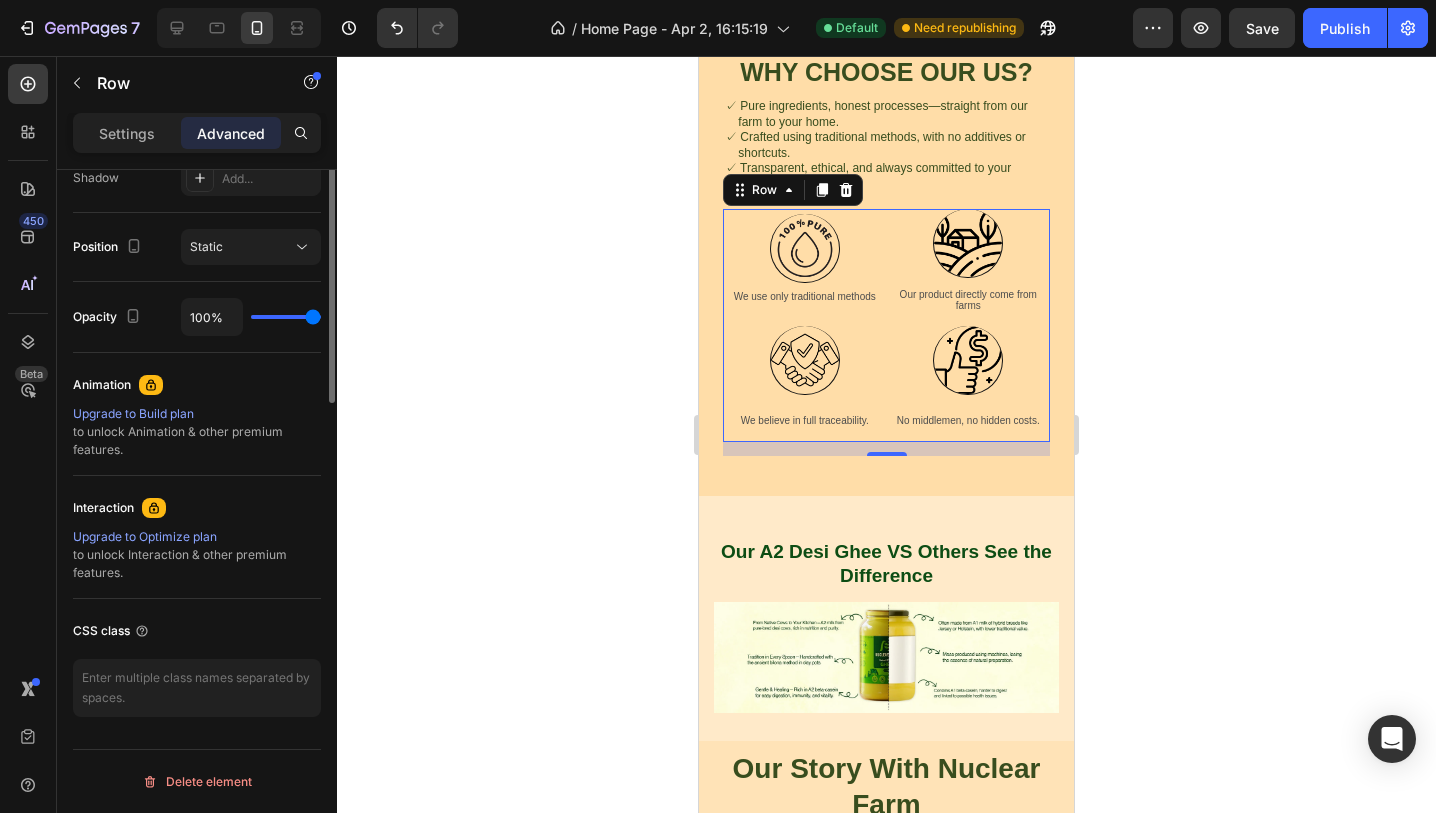 scroll, scrollTop: 0, scrollLeft: 0, axis: both 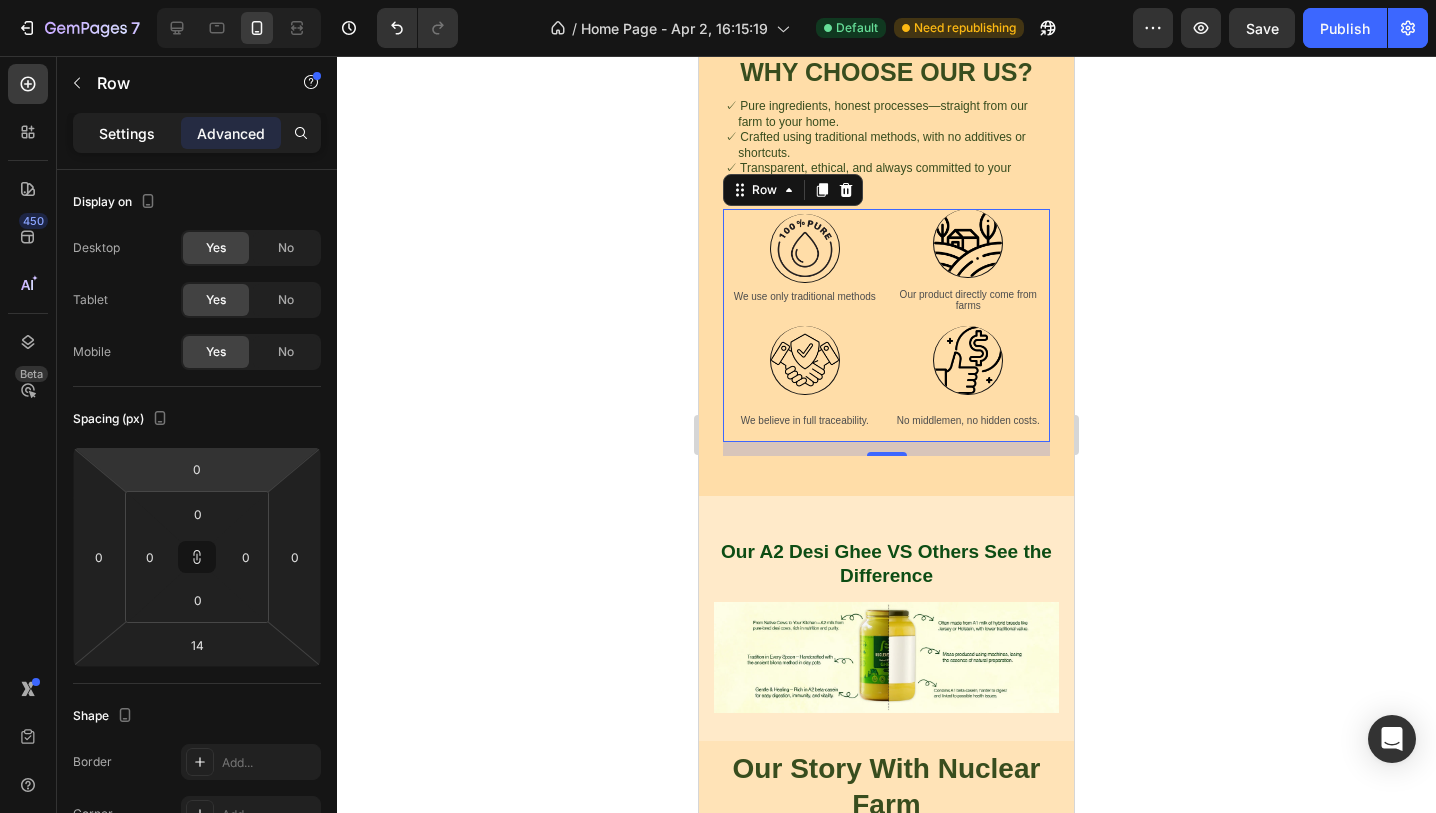 click on "Settings" at bounding box center [127, 133] 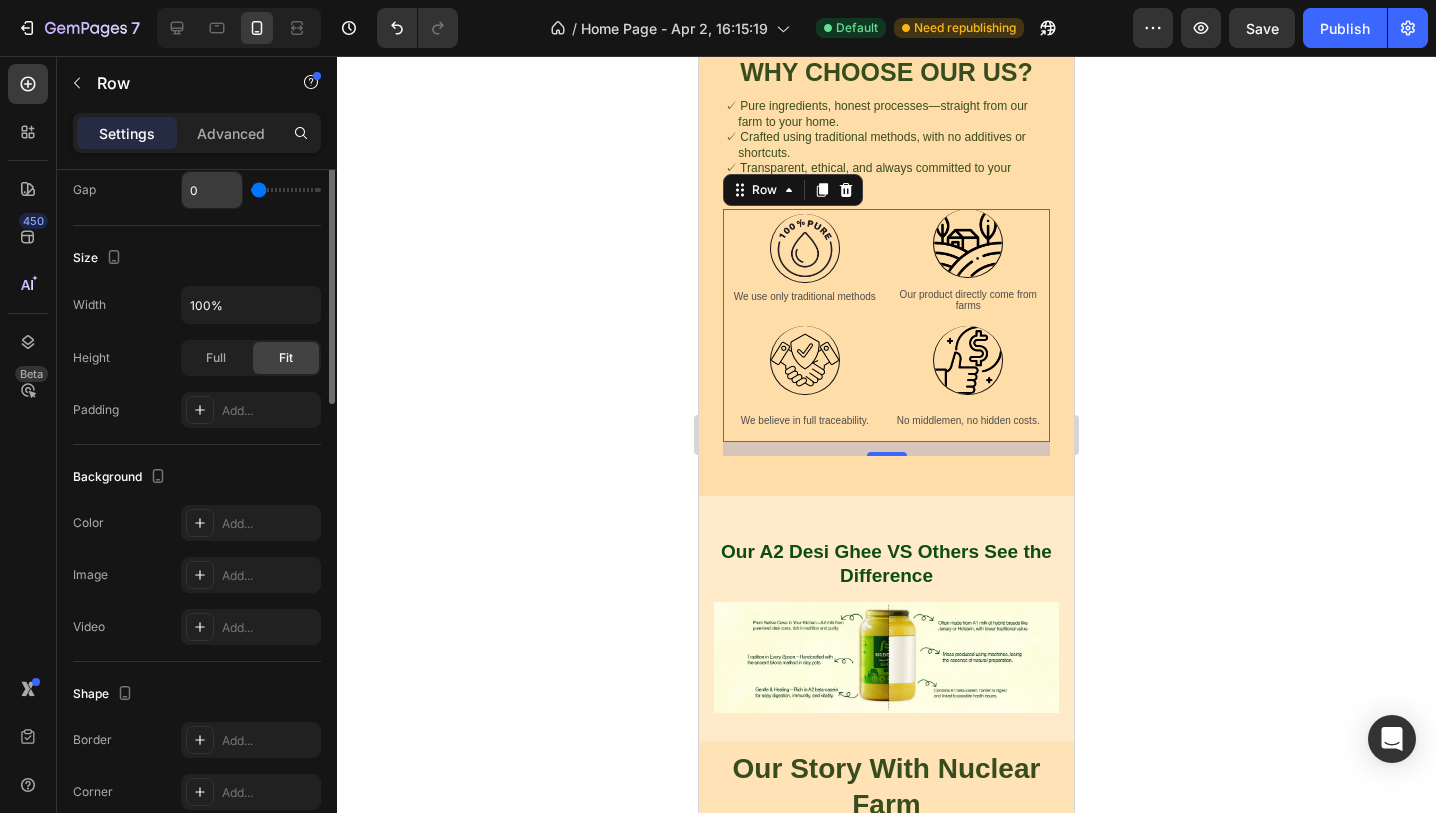 scroll, scrollTop: 696, scrollLeft: 0, axis: vertical 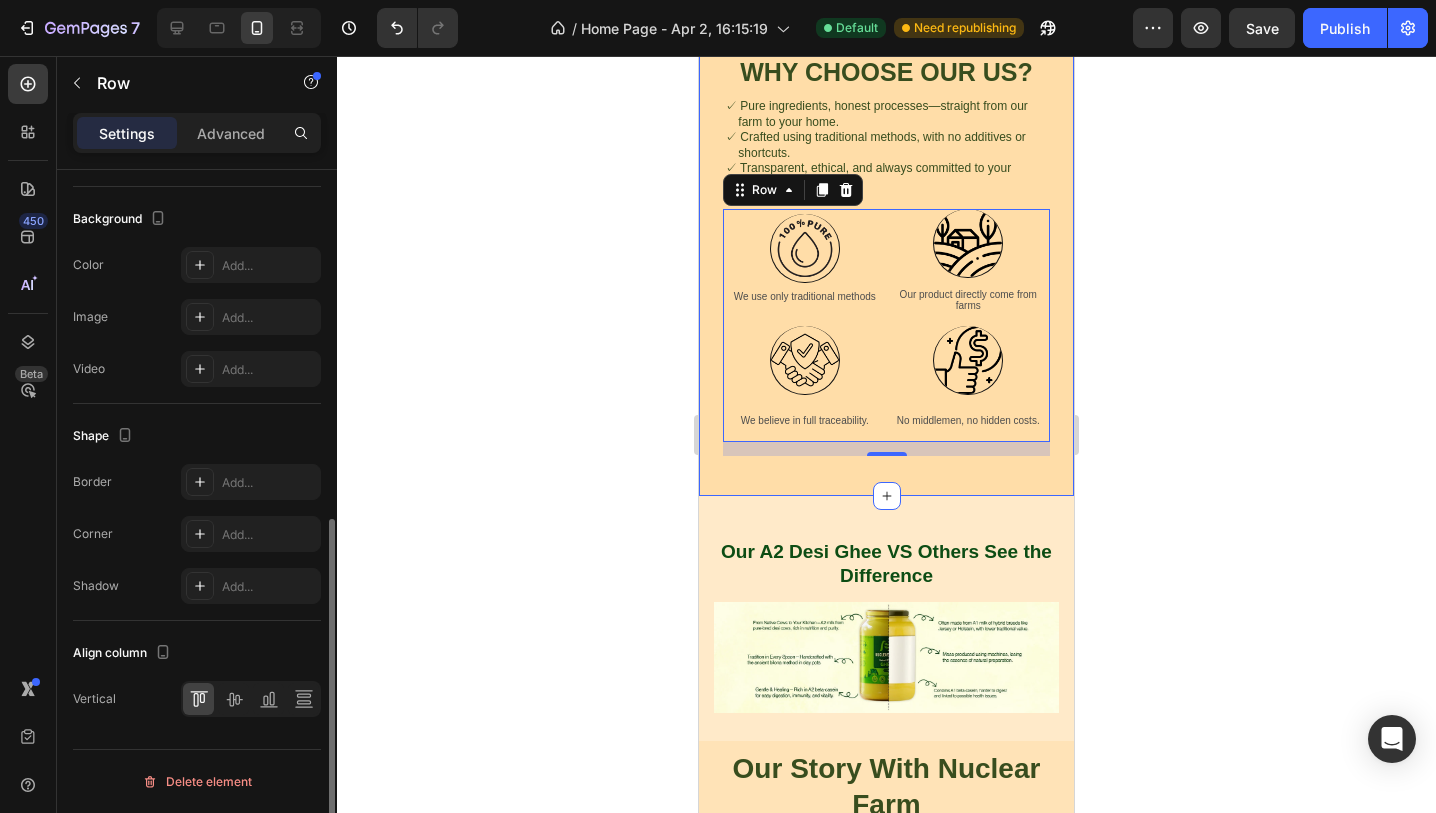 click on "Why Choose Our US? Heading ✓ Pure ingredients, honest processes—straight from our           farm to your home. ✓ Crafted using traditional methods, with no additives or           shortcuts. ✓ Transparent, ethical, and always committed to your               wellness. Text Block Row Row Image We use only traditional methods  Text Block Image Our product directly come from farms Text Block Image We believe in full traceability.  Text Block Image No middlemen, no hidden costs.  Text Block Row   14 Section 6" at bounding box center (886, 254) 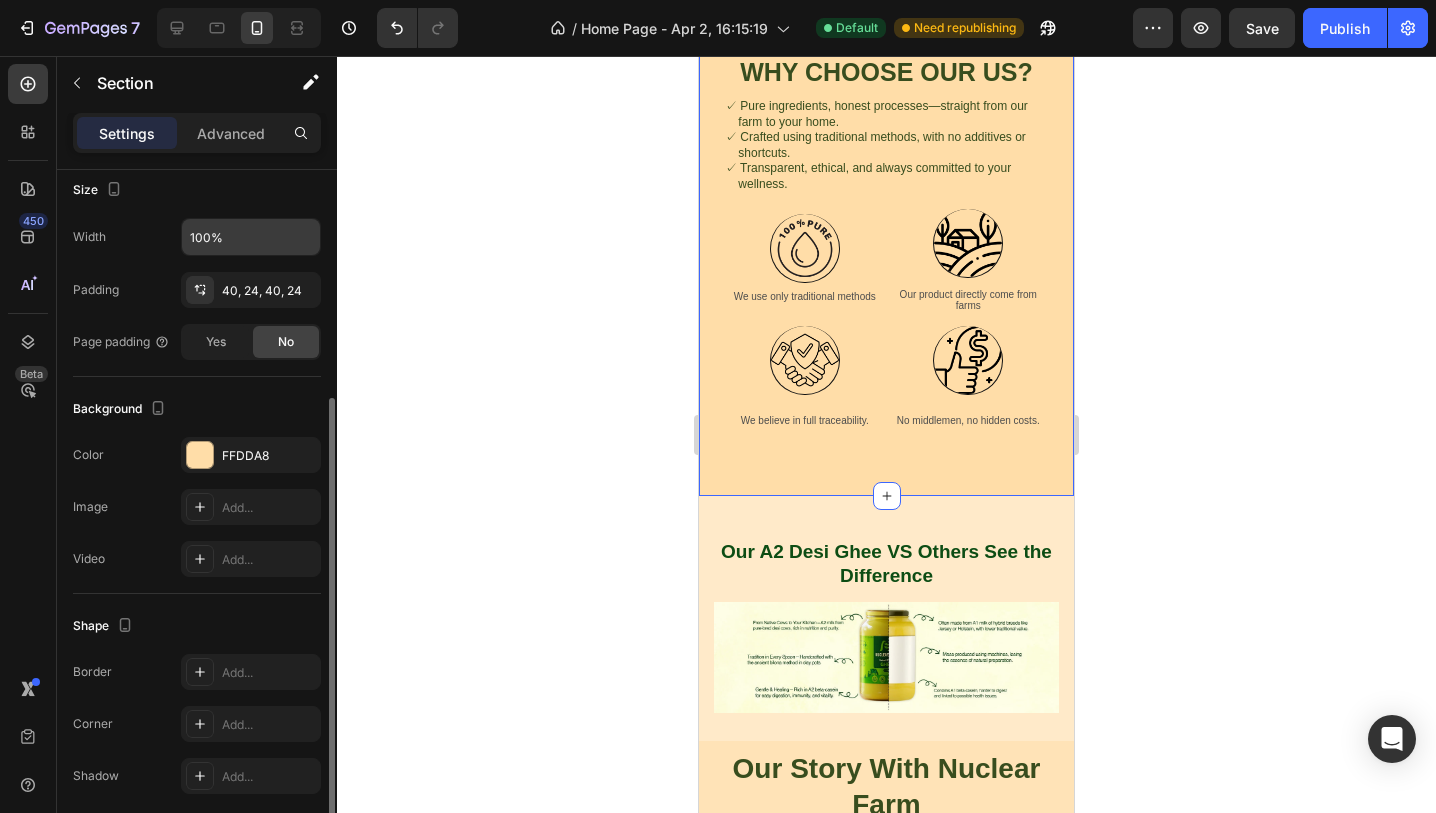 scroll, scrollTop: 468, scrollLeft: 0, axis: vertical 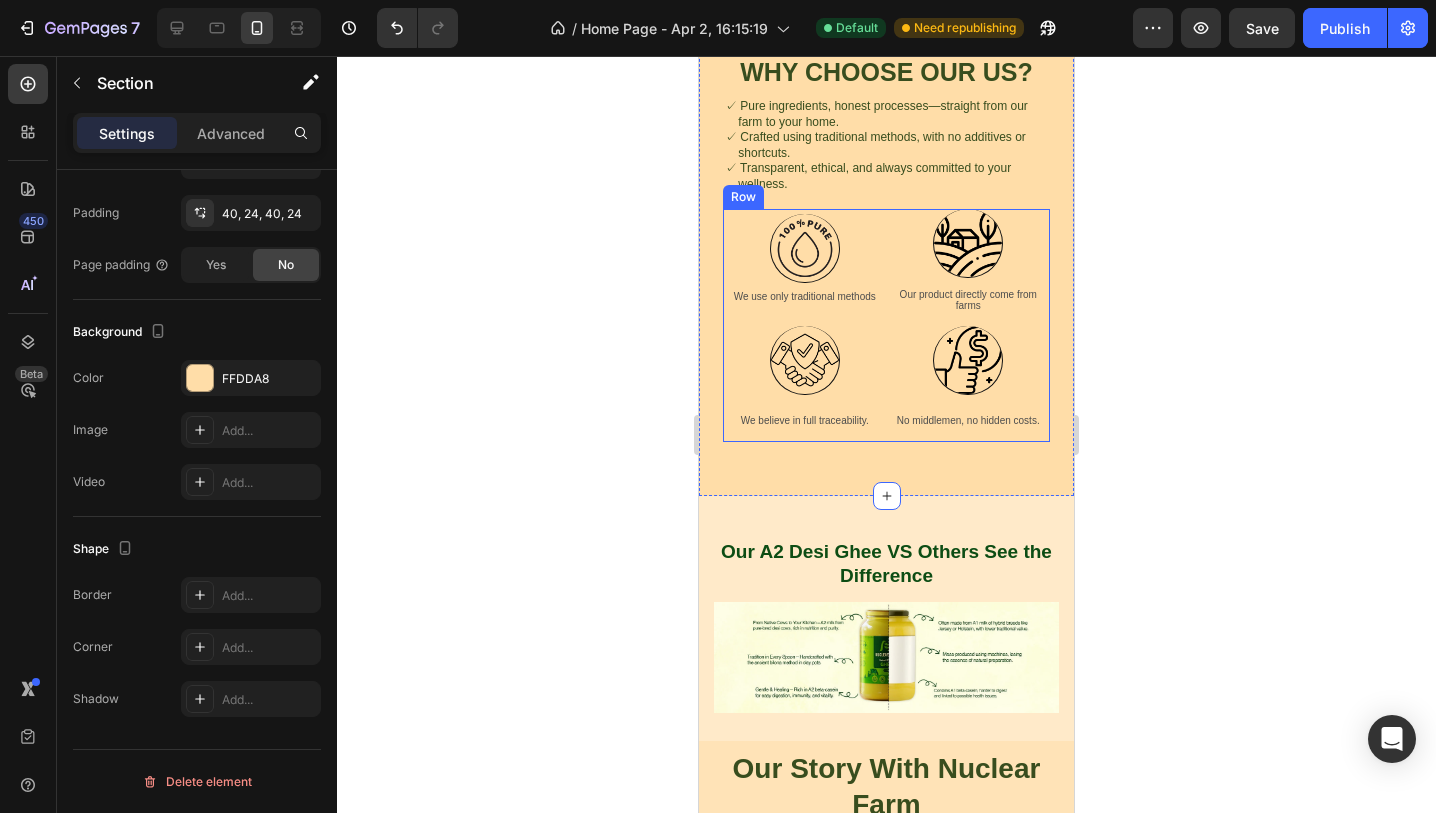 click on "Image We believe in full traceability.  Text Block" at bounding box center [805, 384] 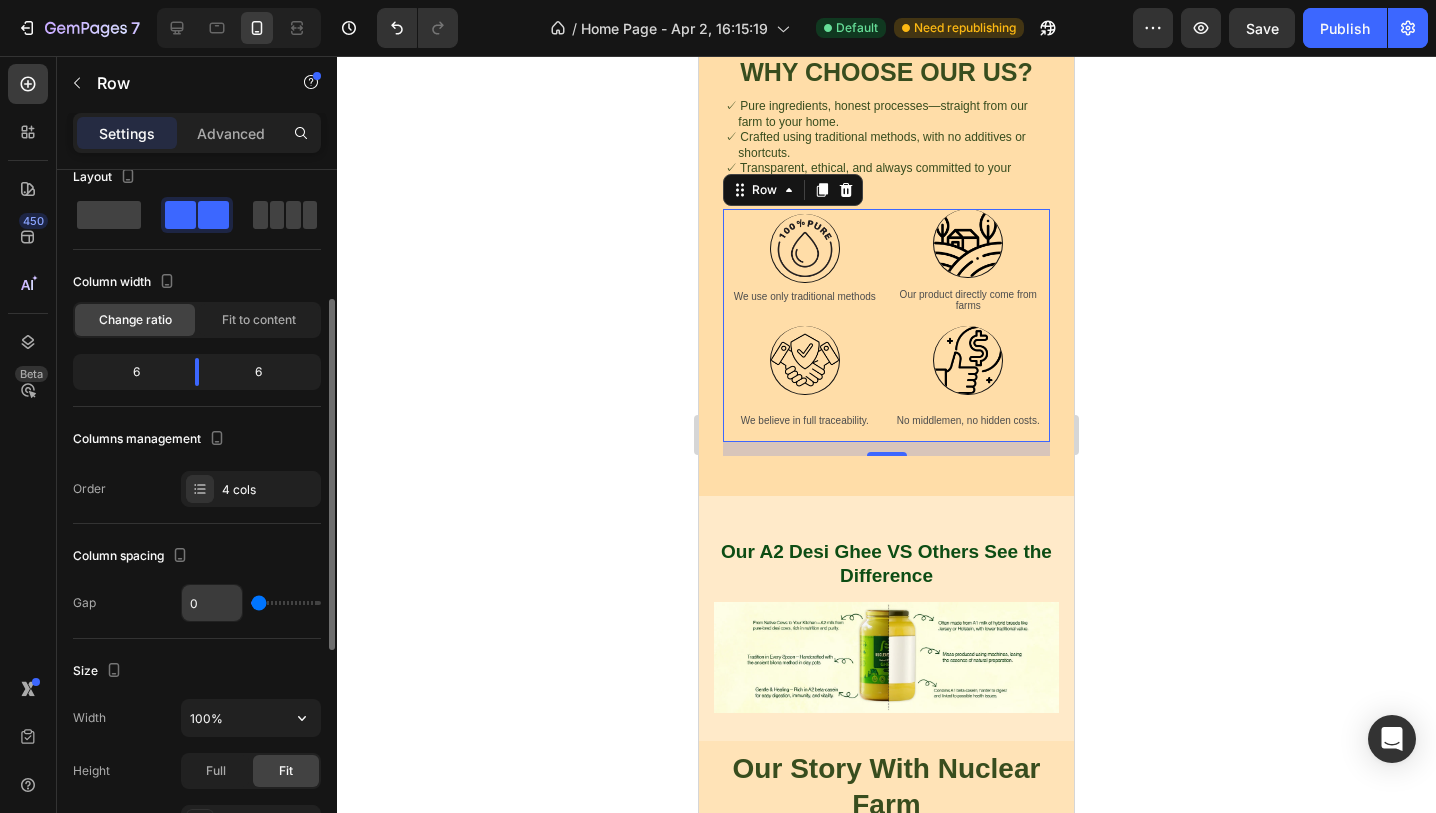 scroll, scrollTop: 0, scrollLeft: 0, axis: both 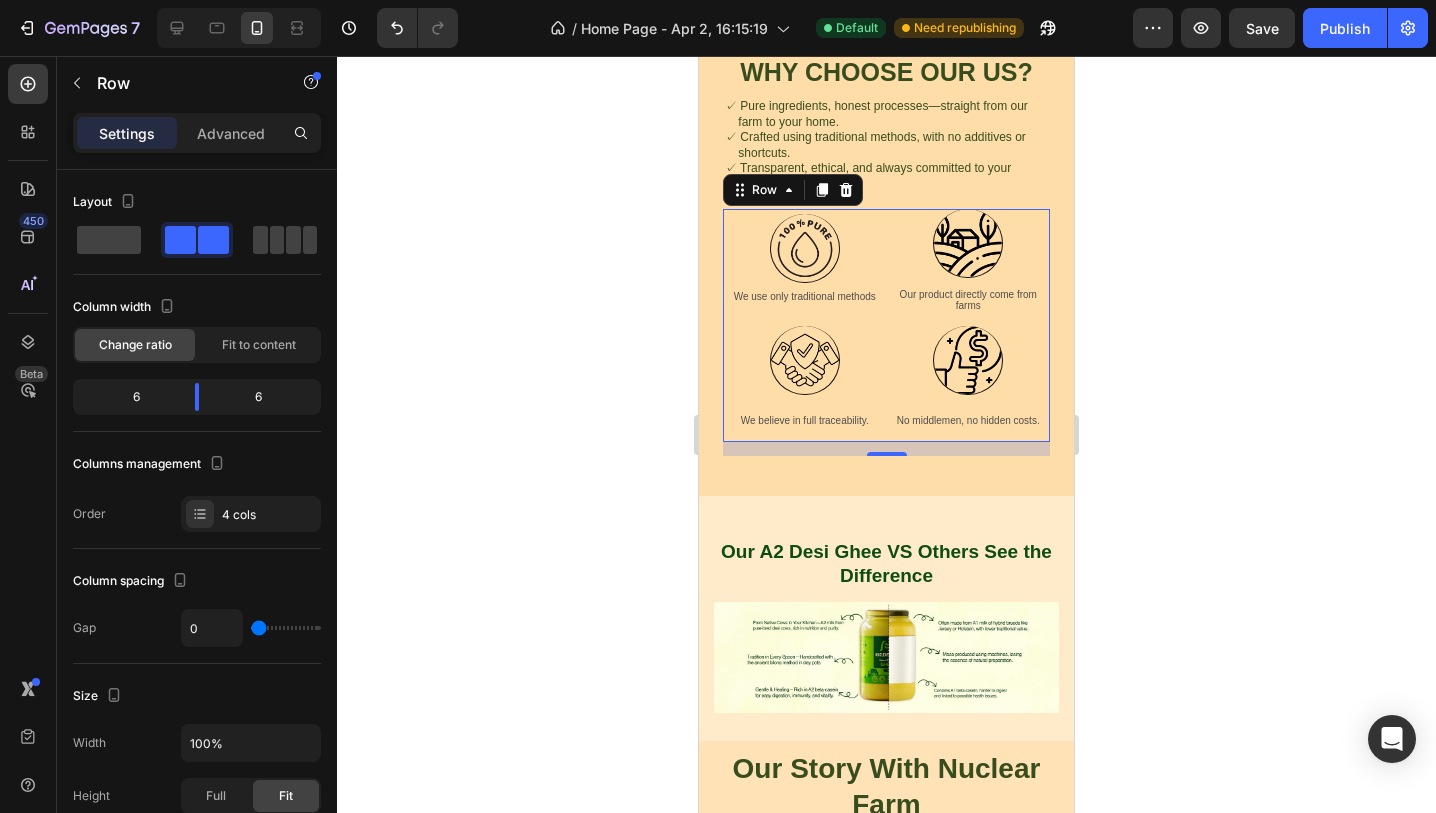 click on "Image We use only traditional methods  Text Block" at bounding box center (805, 267) 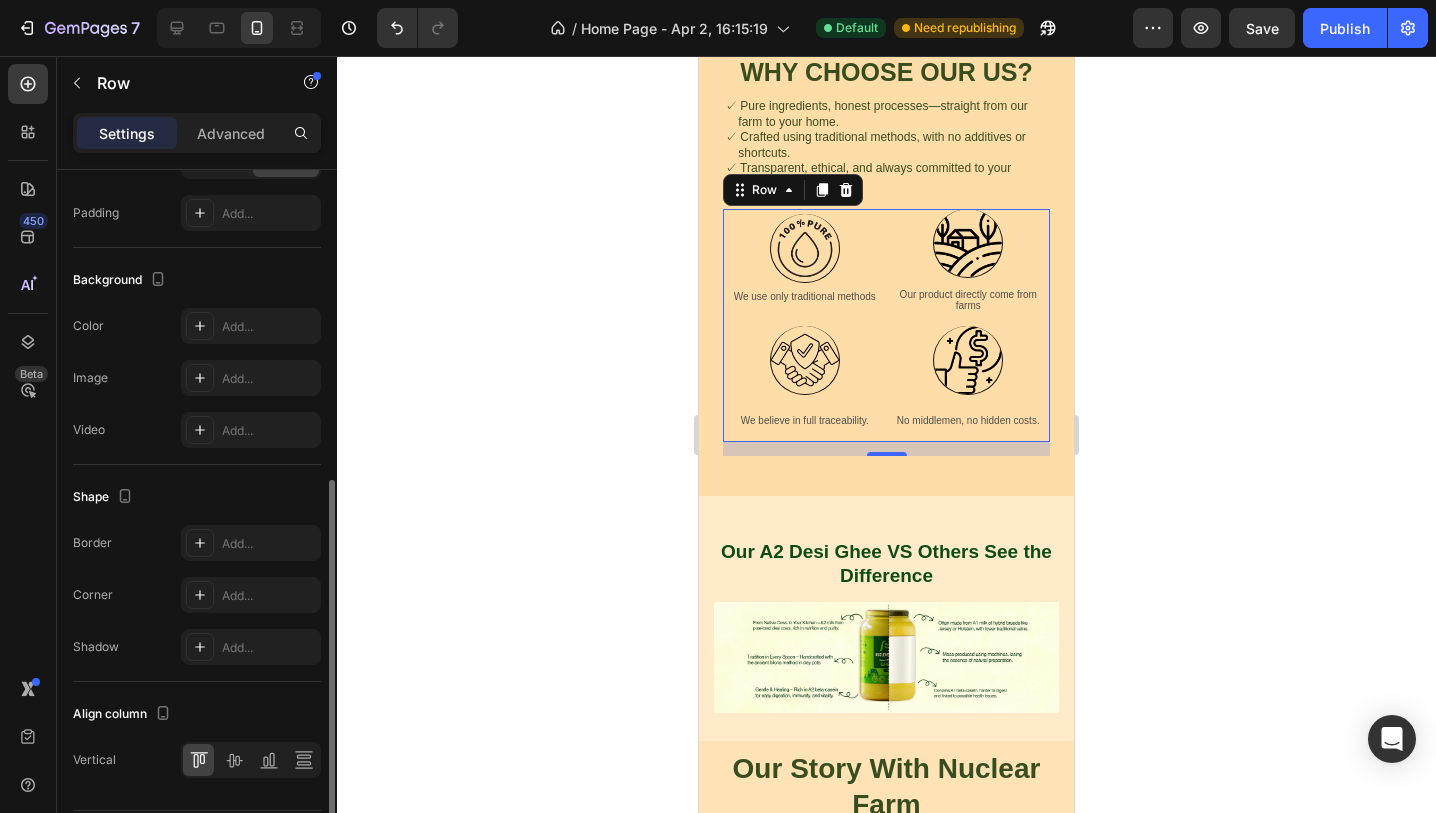 scroll, scrollTop: 629, scrollLeft: 0, axis: vertical 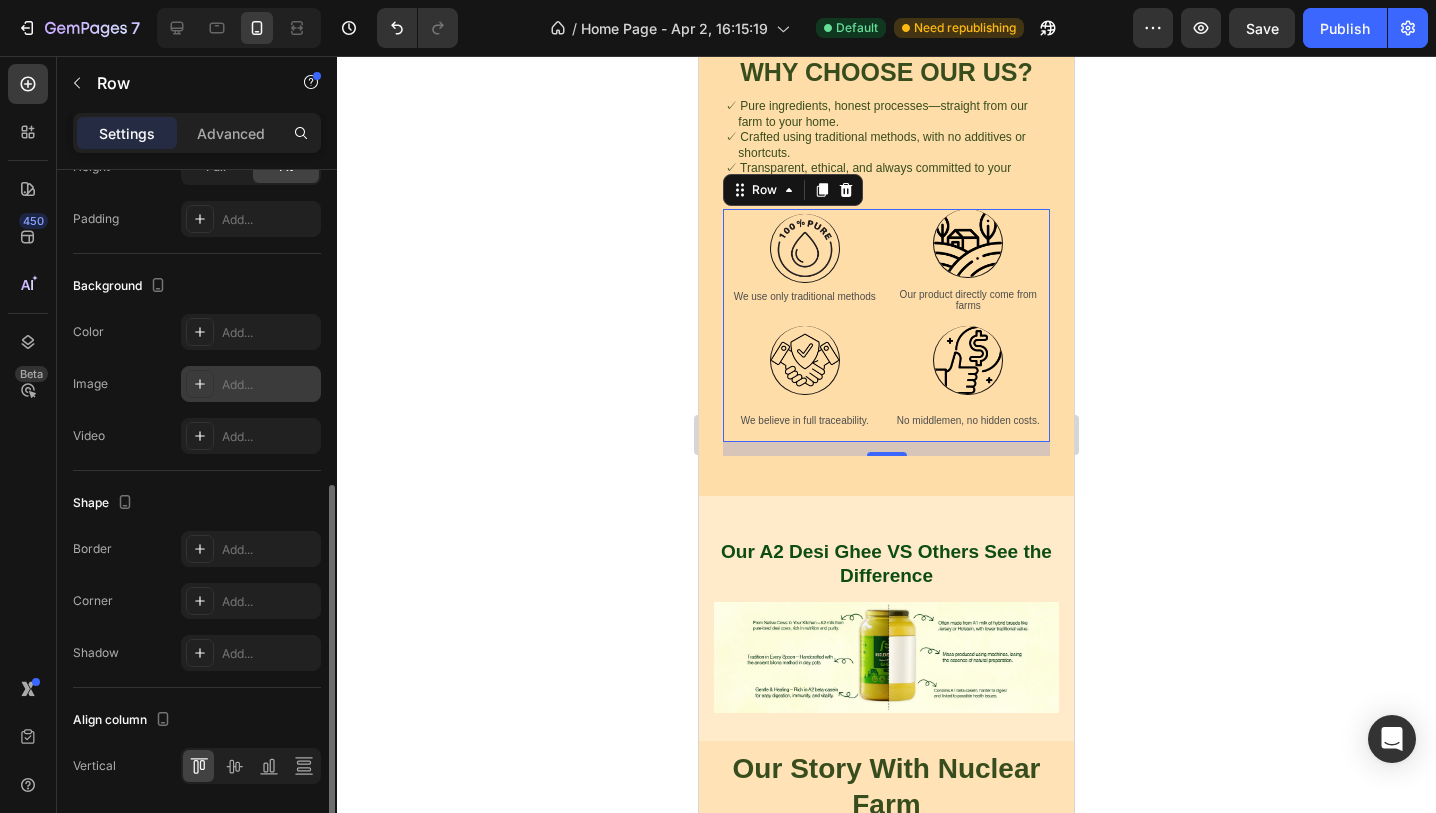 click on "Add..." at bounding box center (251, 384) 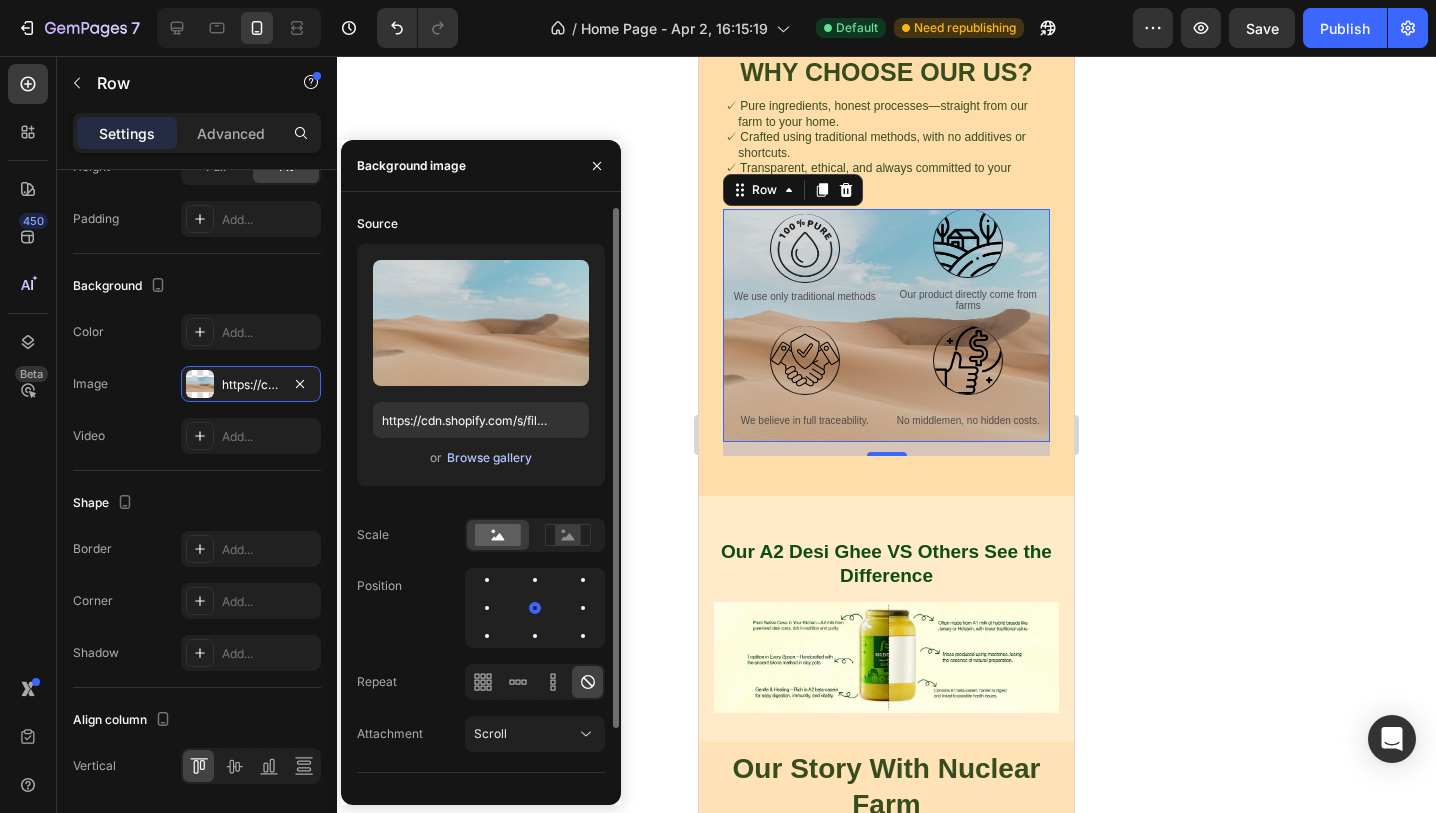click on "Browse gallery" at bounding box center [489, 458] 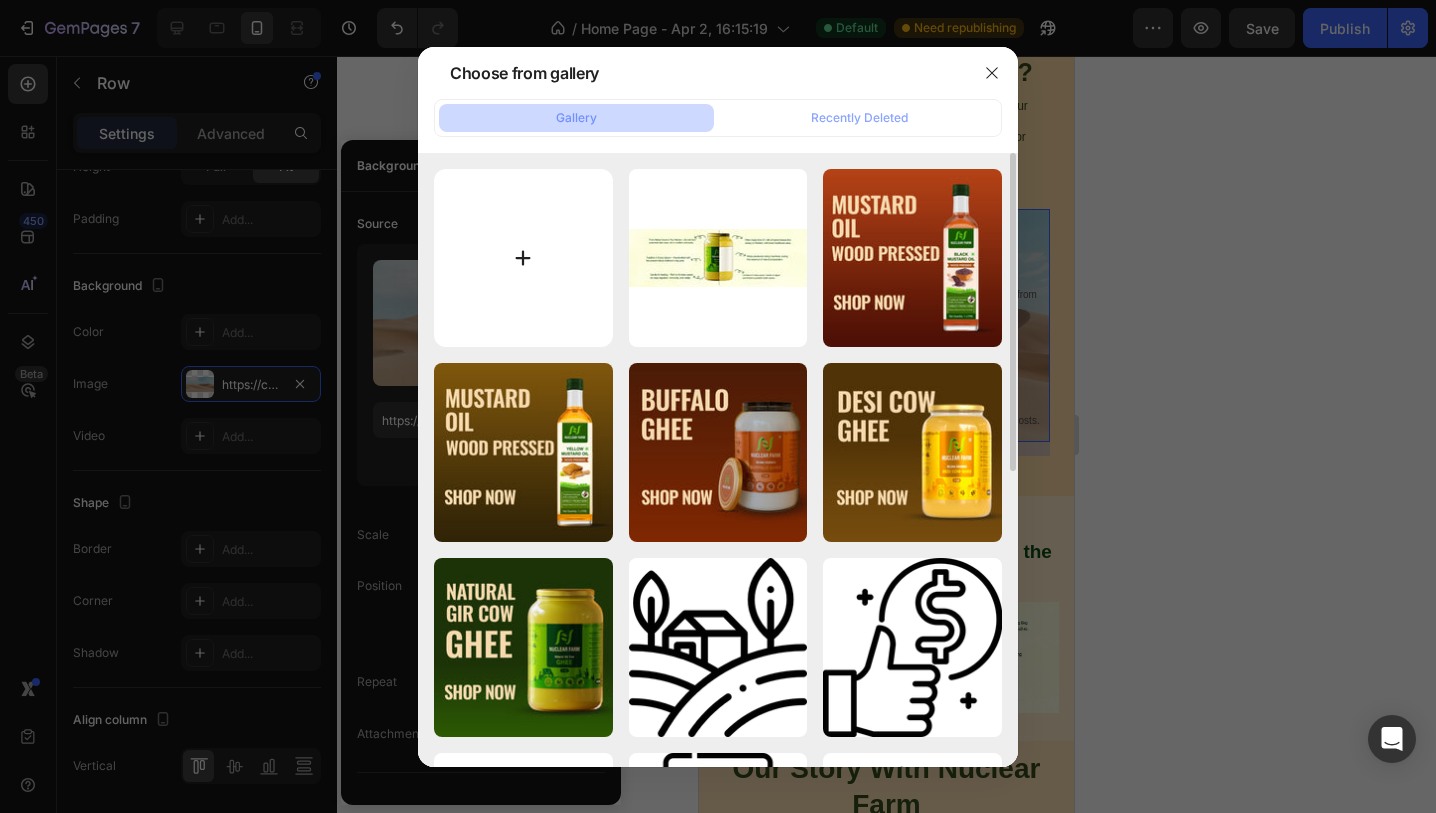 click at bounding box center [523, 258] 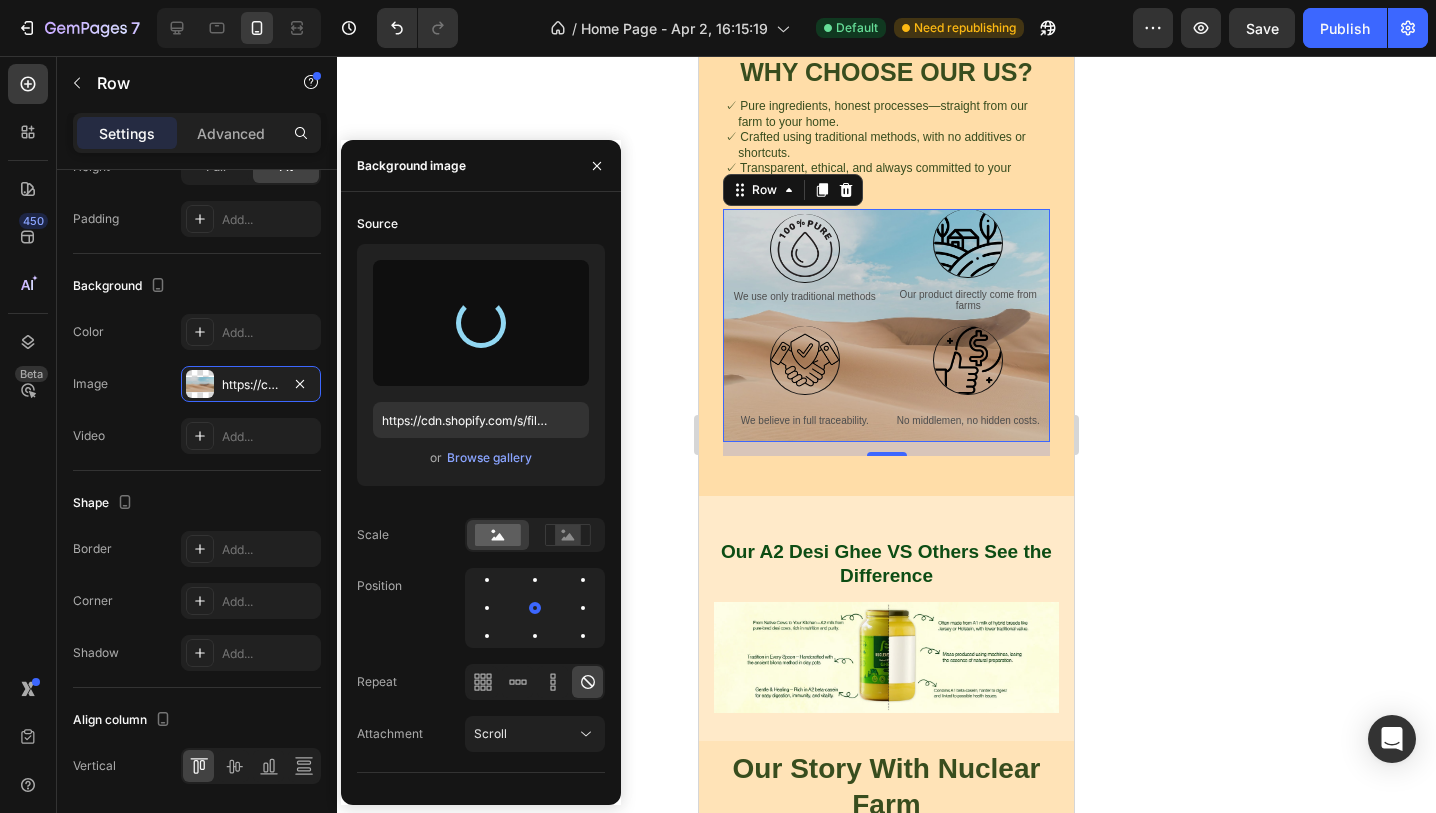 type on "https://cdn.shopify.com/s/files/1/0716/4130/1250/files/gempages_560460804789371760-e6d90316-55a7-4d4e-a426-1d0d0fb84575.jpg" 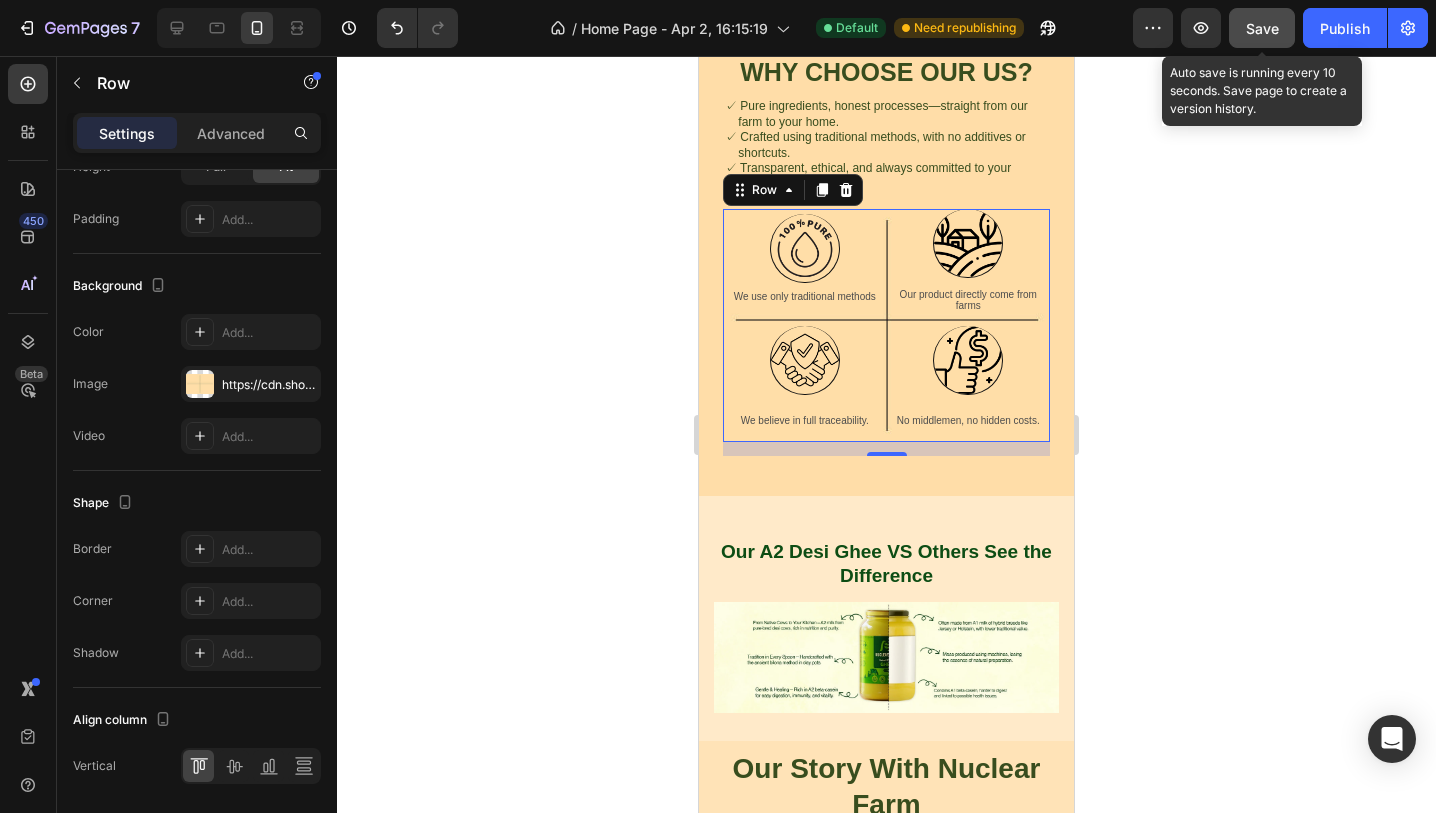 click on "Save" at bounding box center (1262, 28) 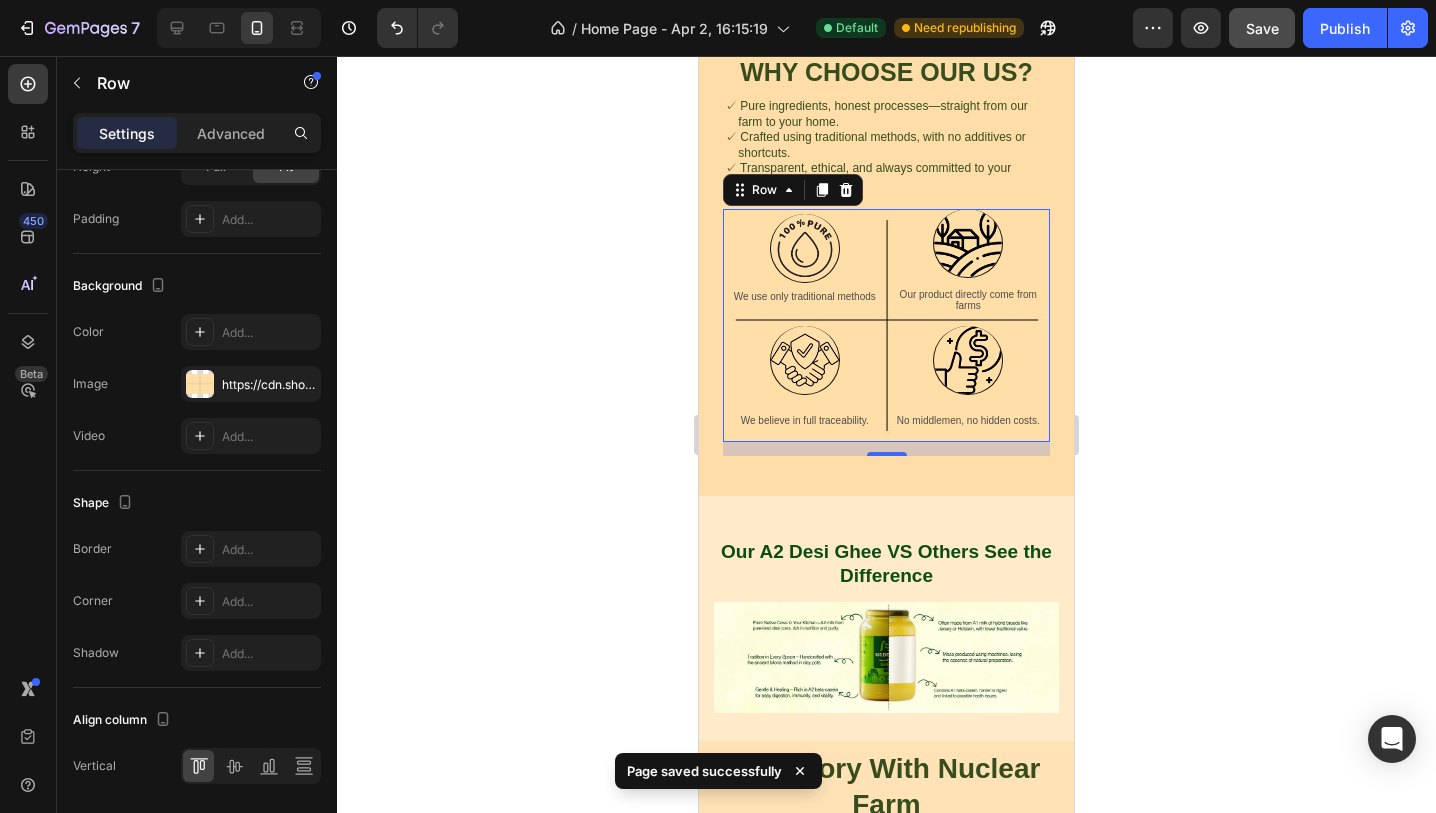 click 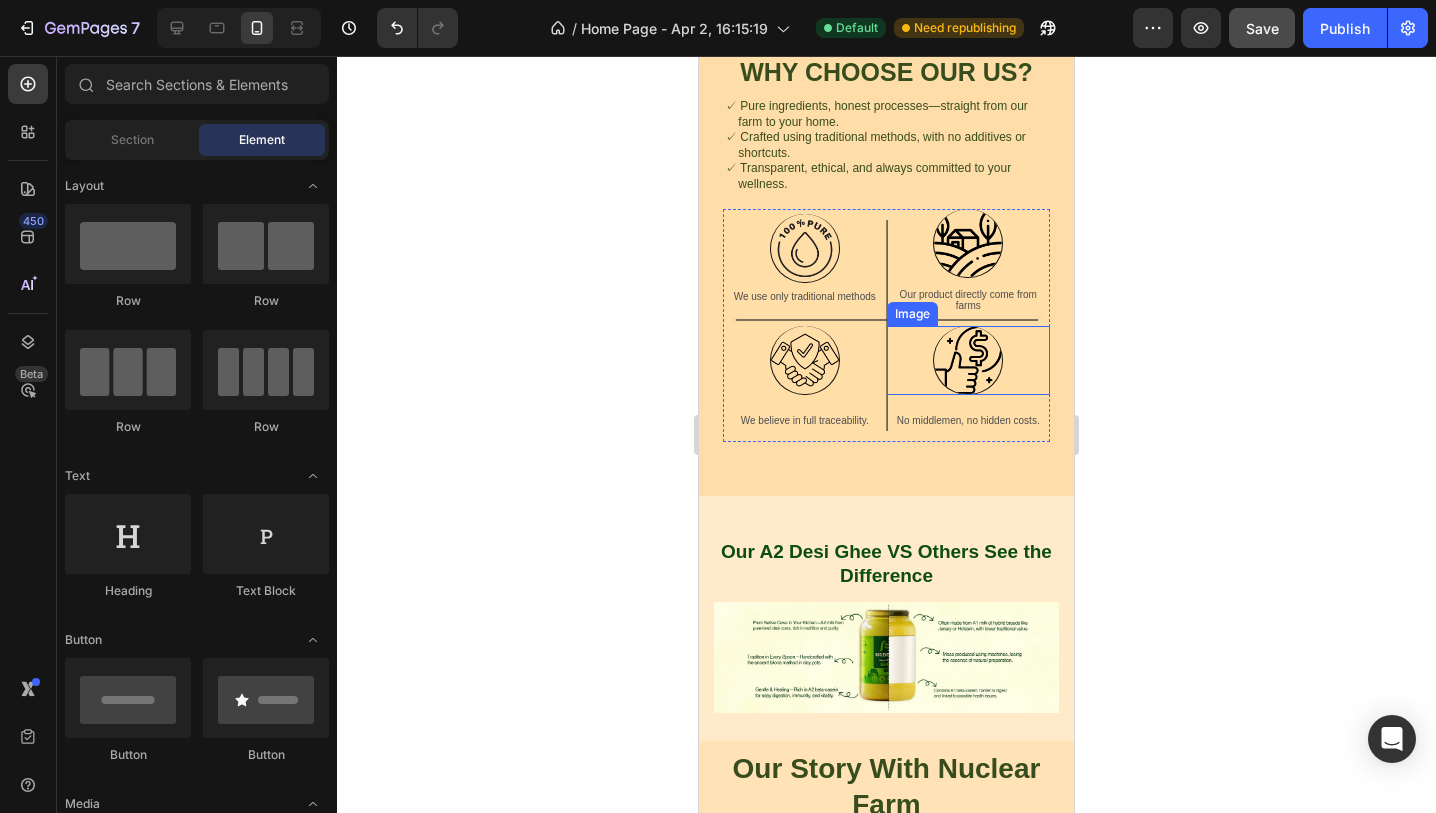click at bounding box center (968, 360) 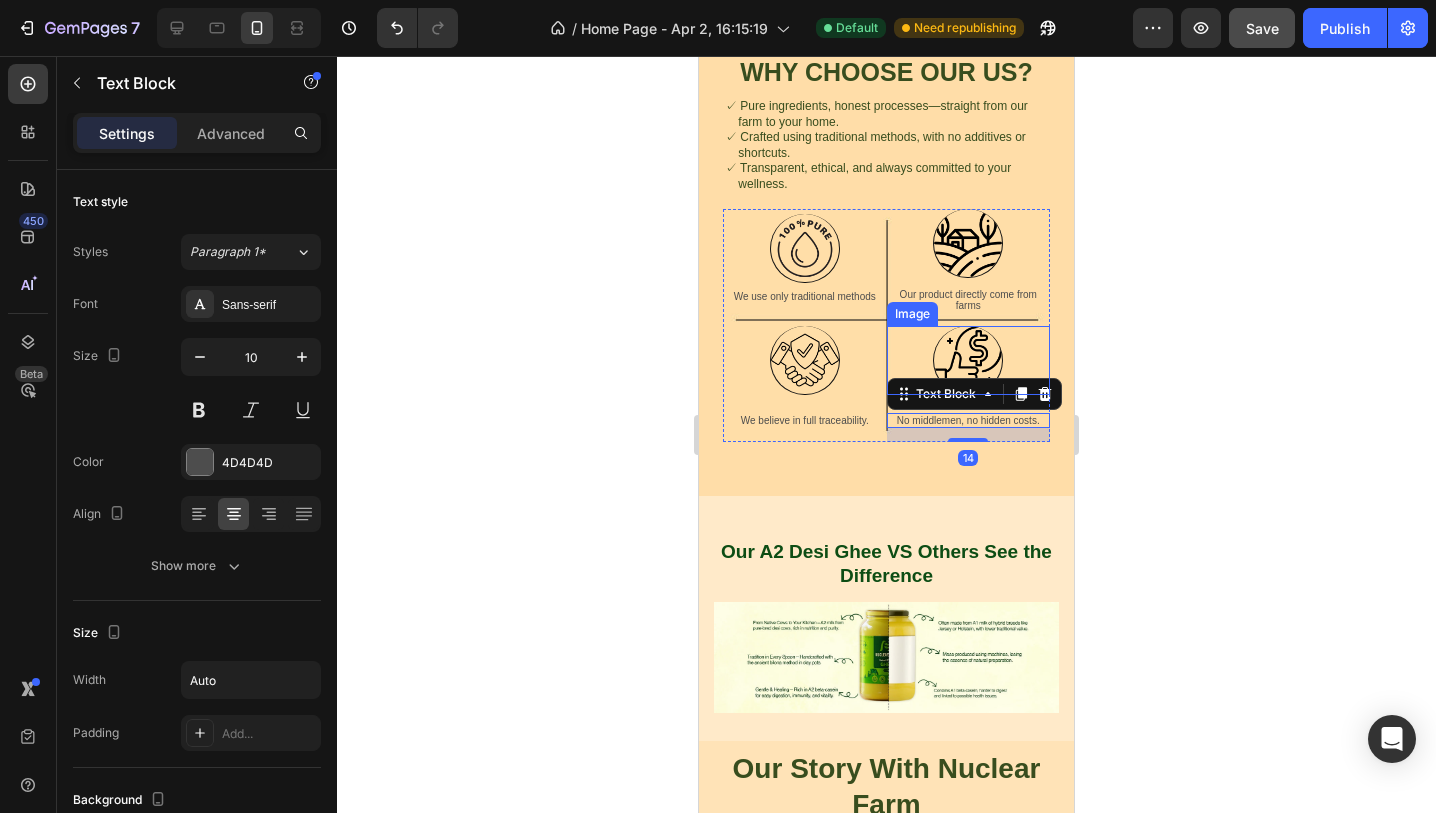 click at bounding box center (968, 360) 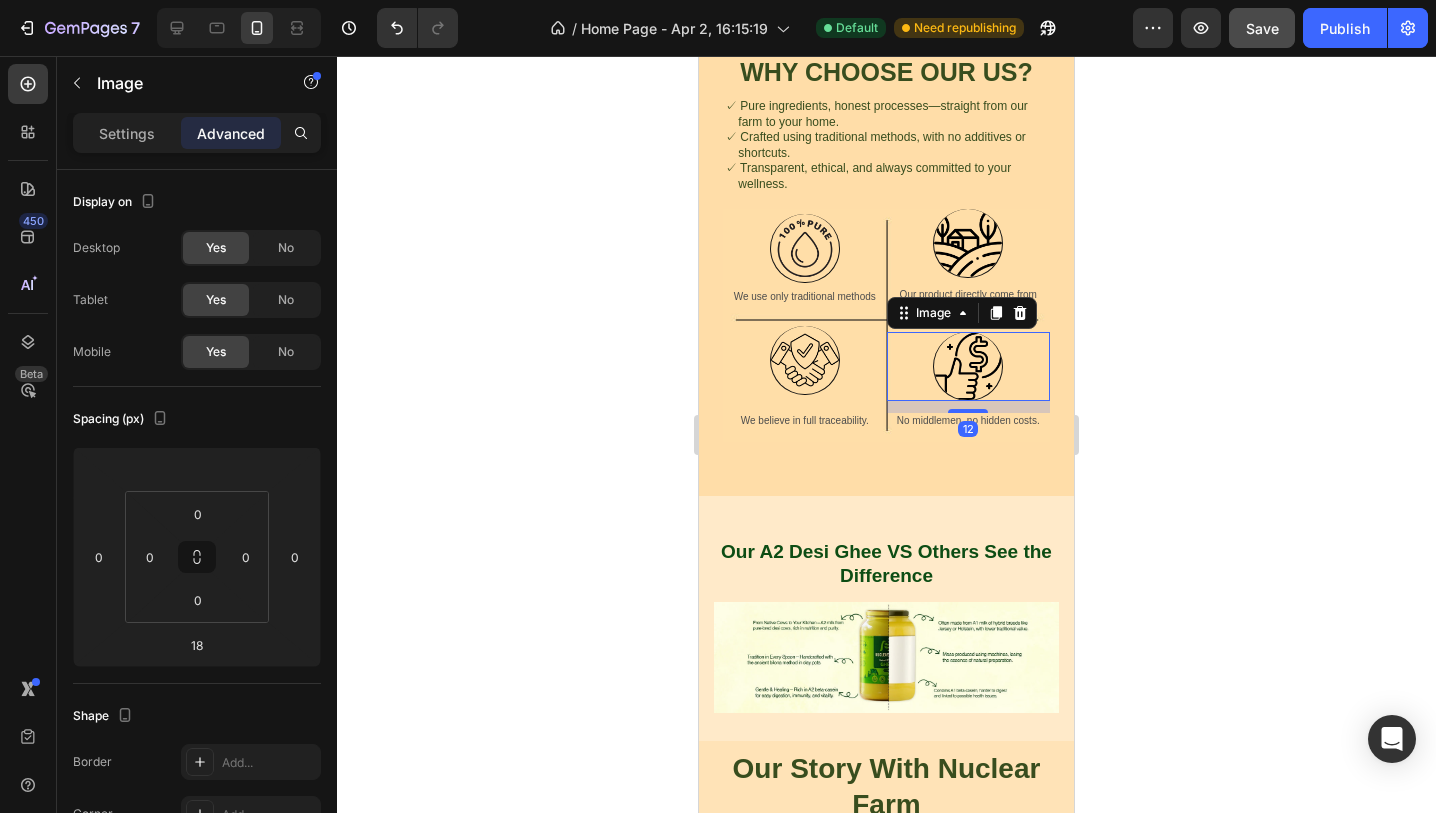 click on "12" at bounding box center [969, 401] 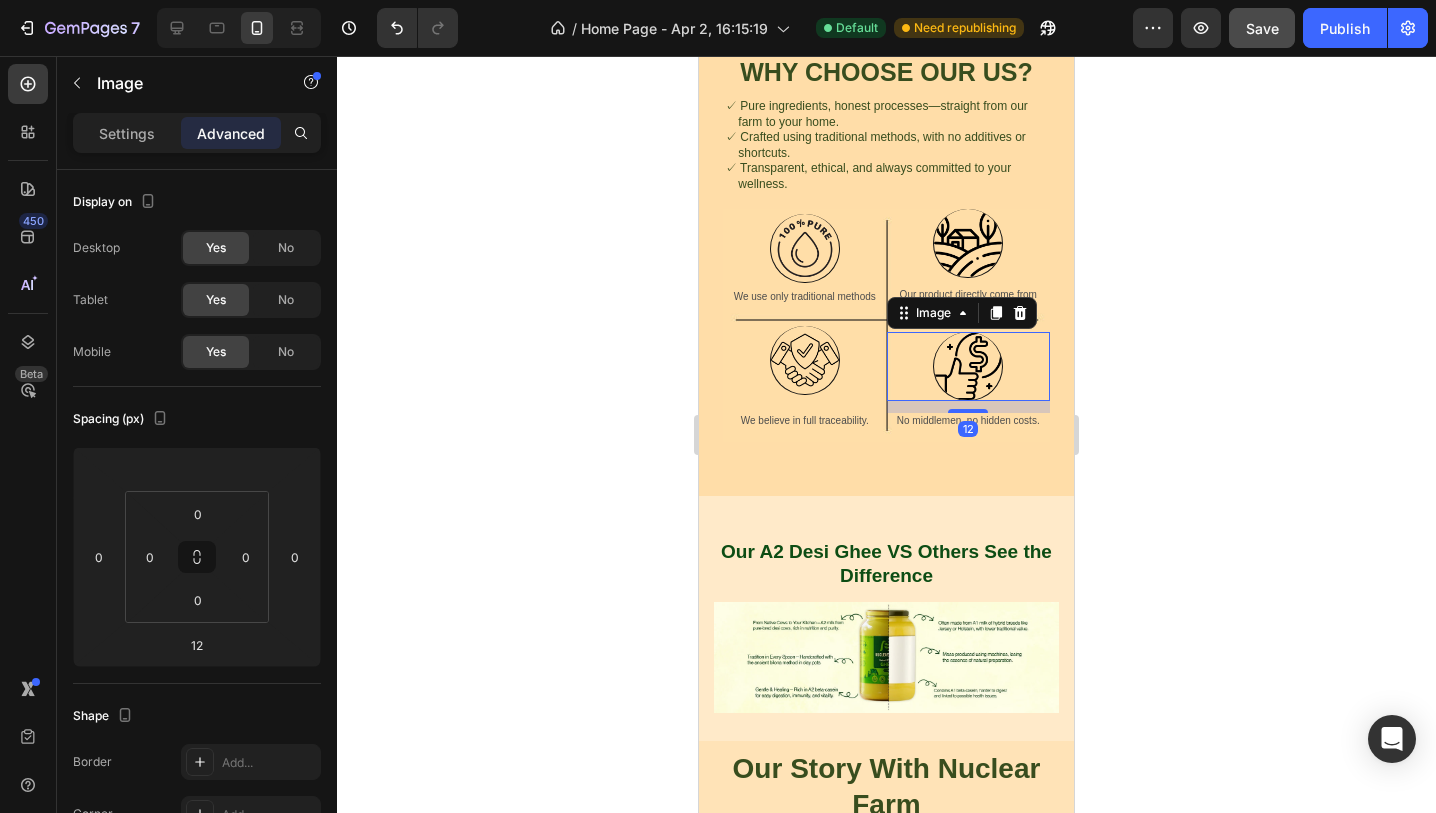 click 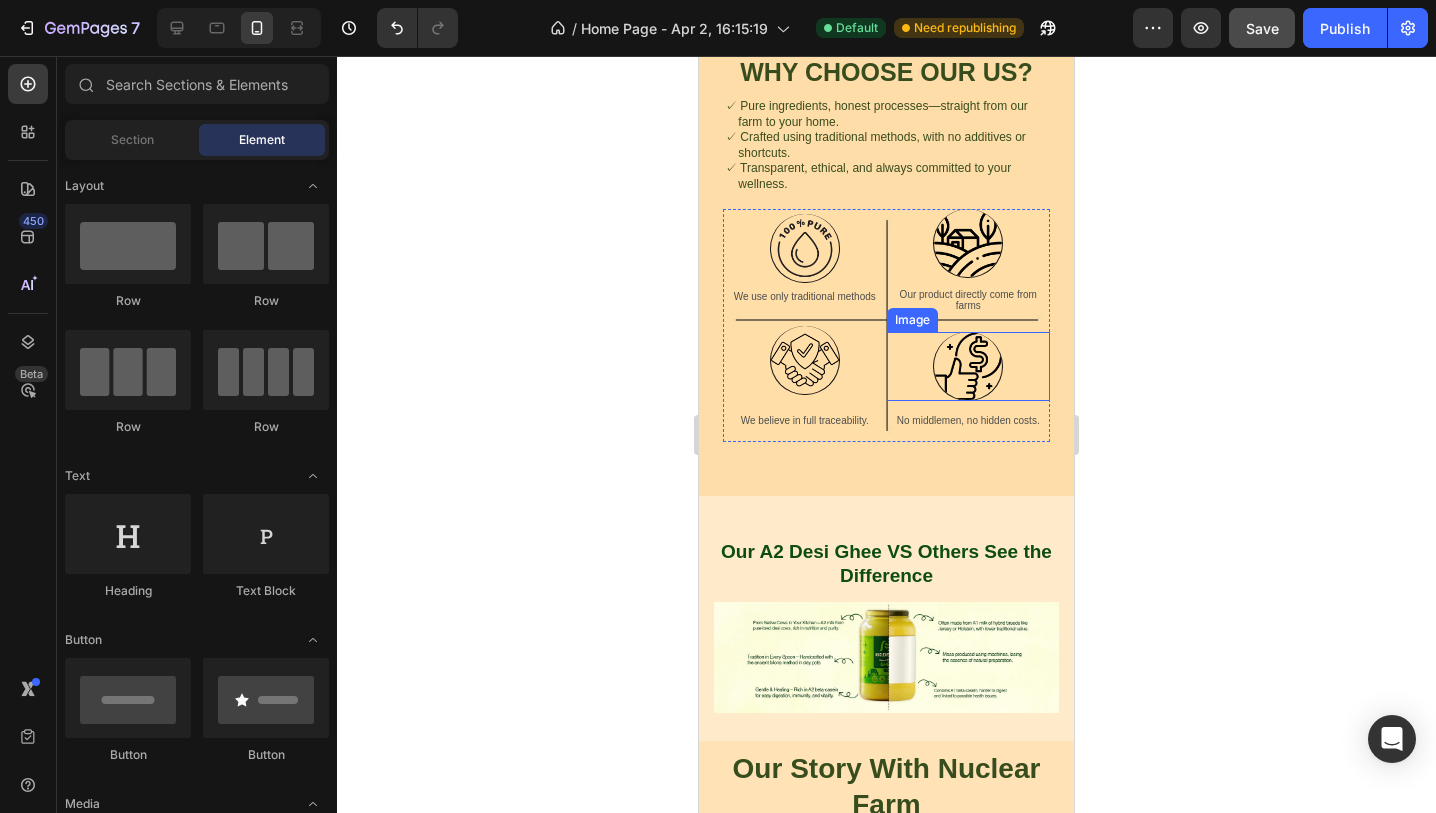 click at bounding box center (968, 366) 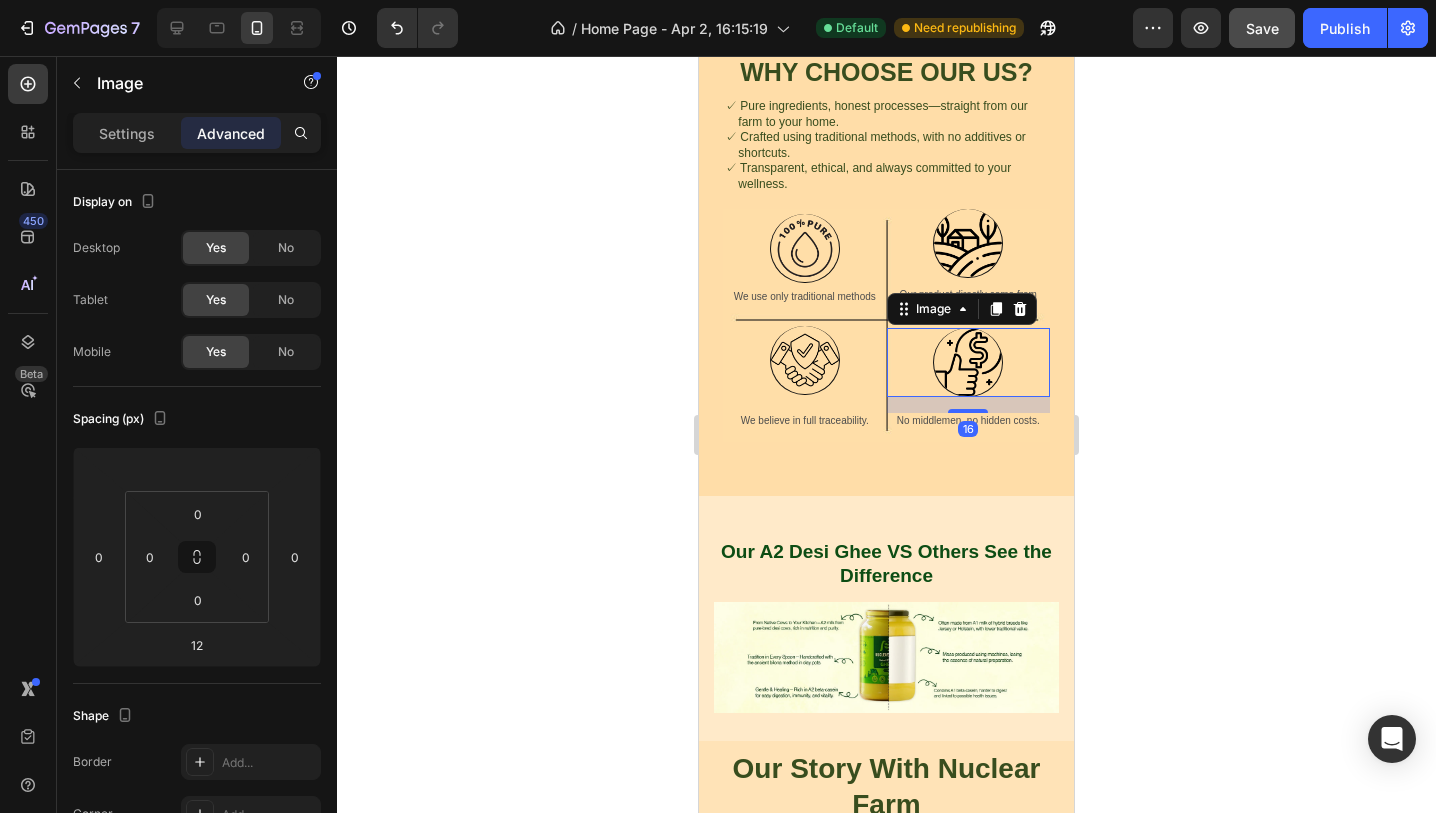 click on "Image   16 No middlemen, no hidden costs.  Text Block" at bounding box center [969, 384] 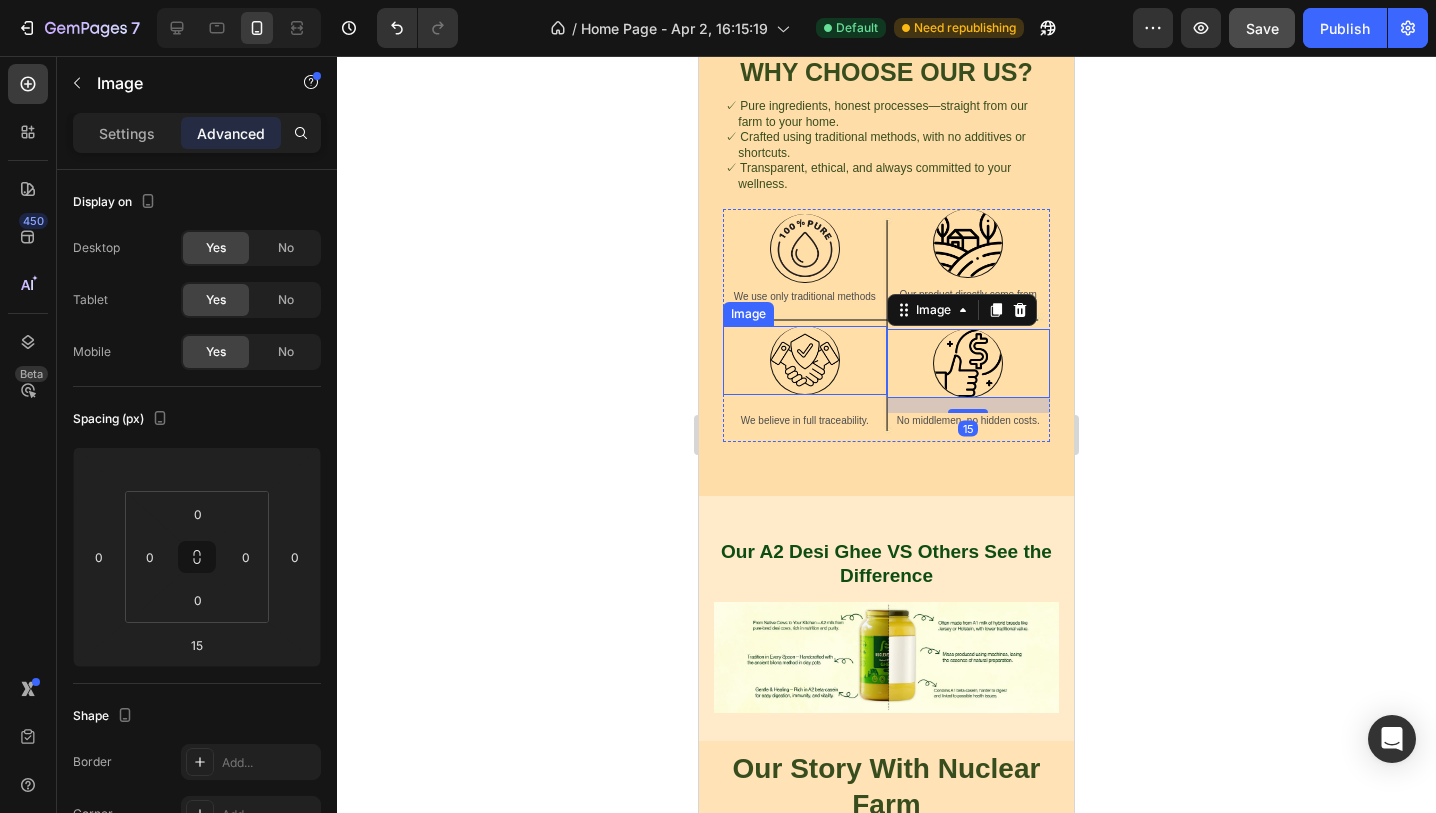 click at bounding box center (805, 360) 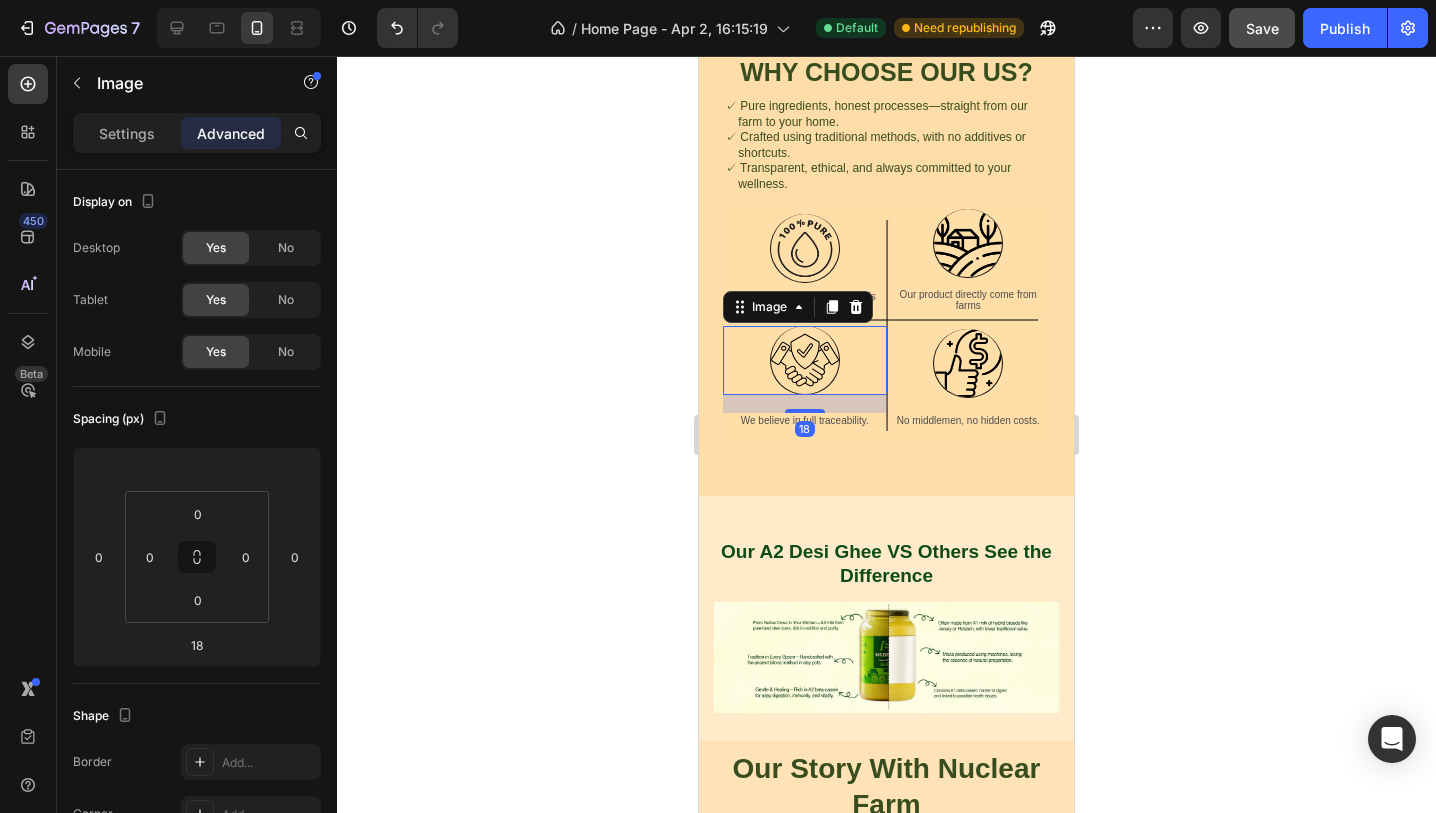 scroll, scrollTop: 629, scrollLeft: 0, axis: vertical 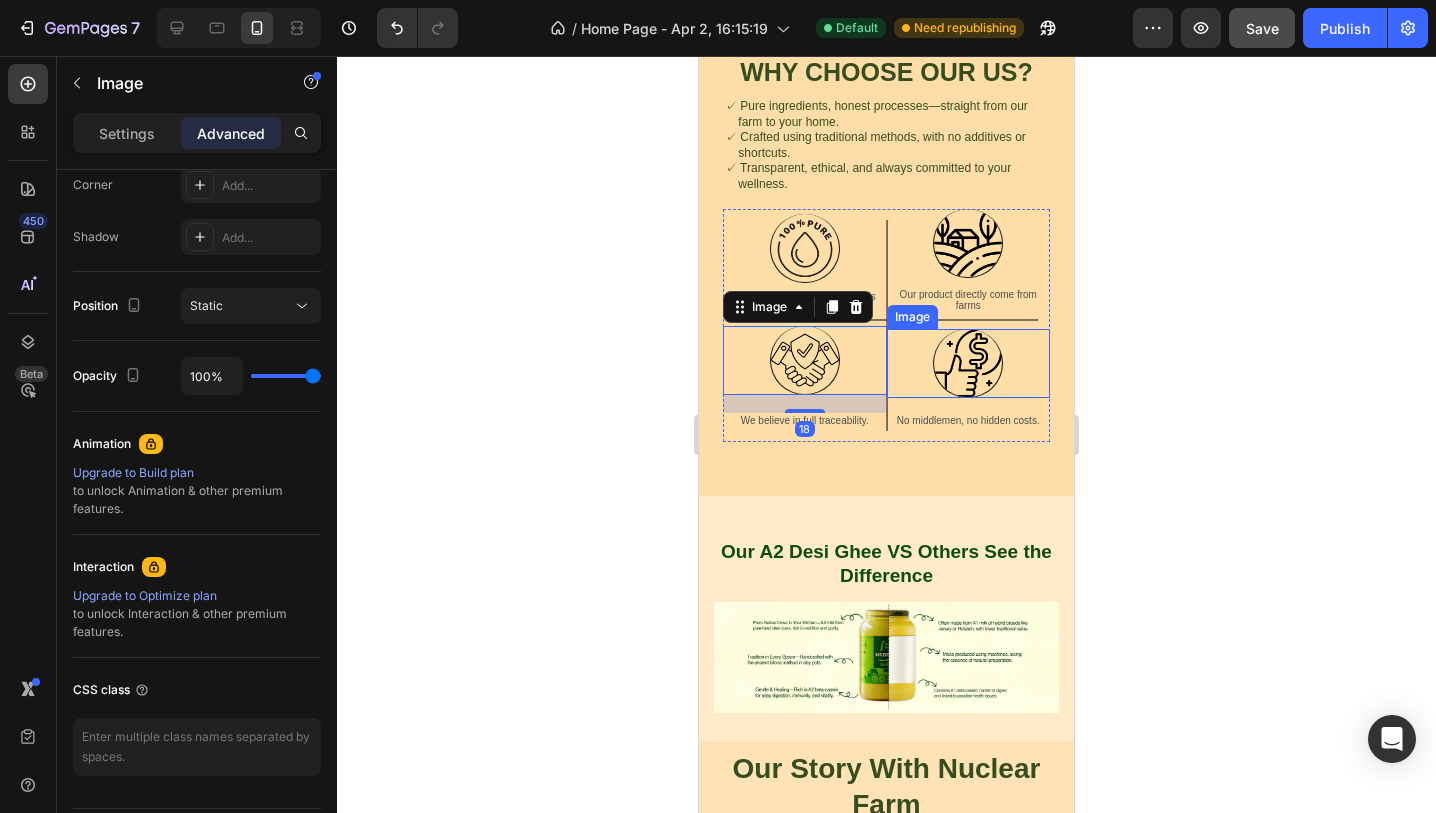 click at bounding box center (968, 363) 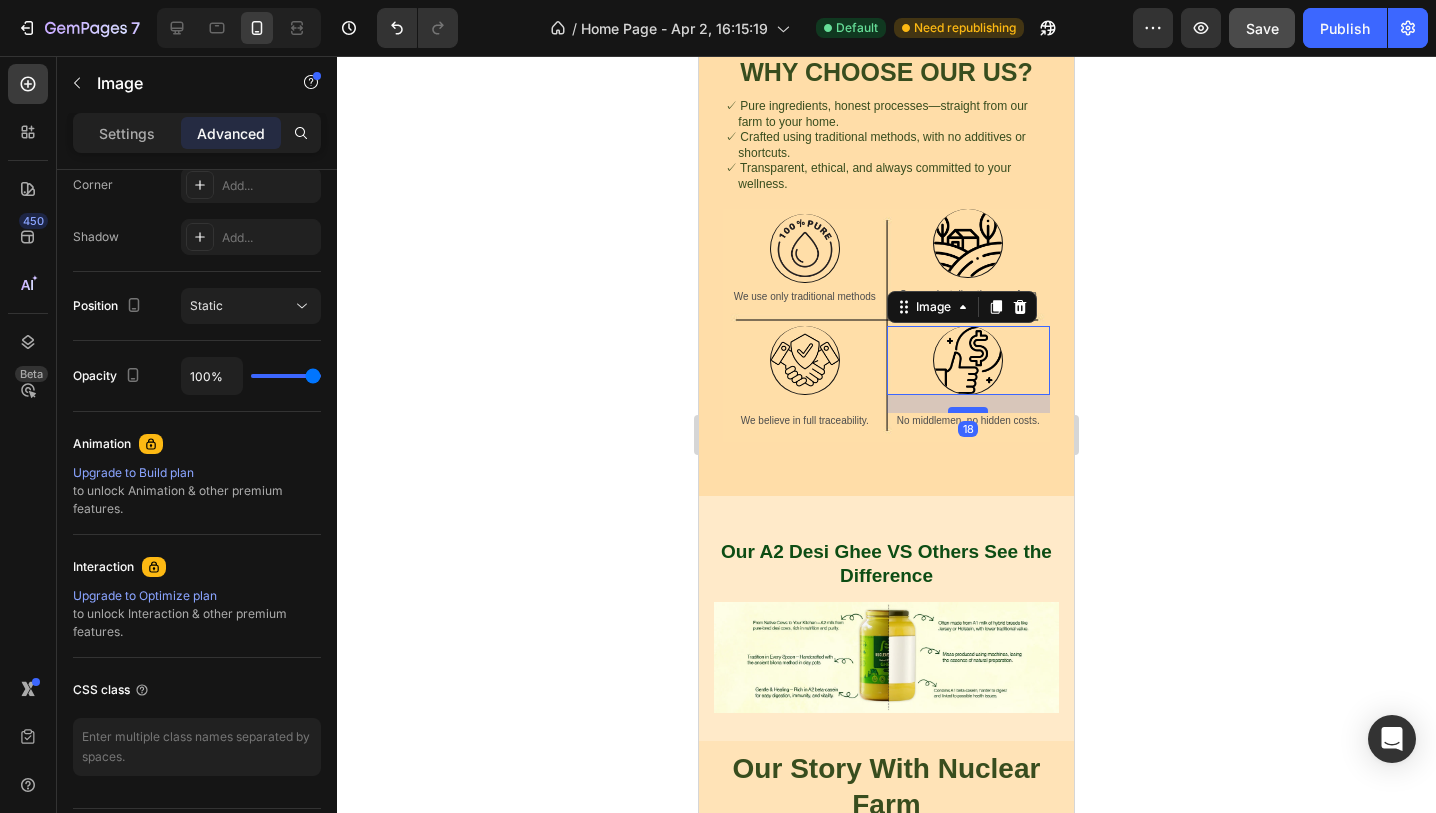 click at bounding box center [968, 410] 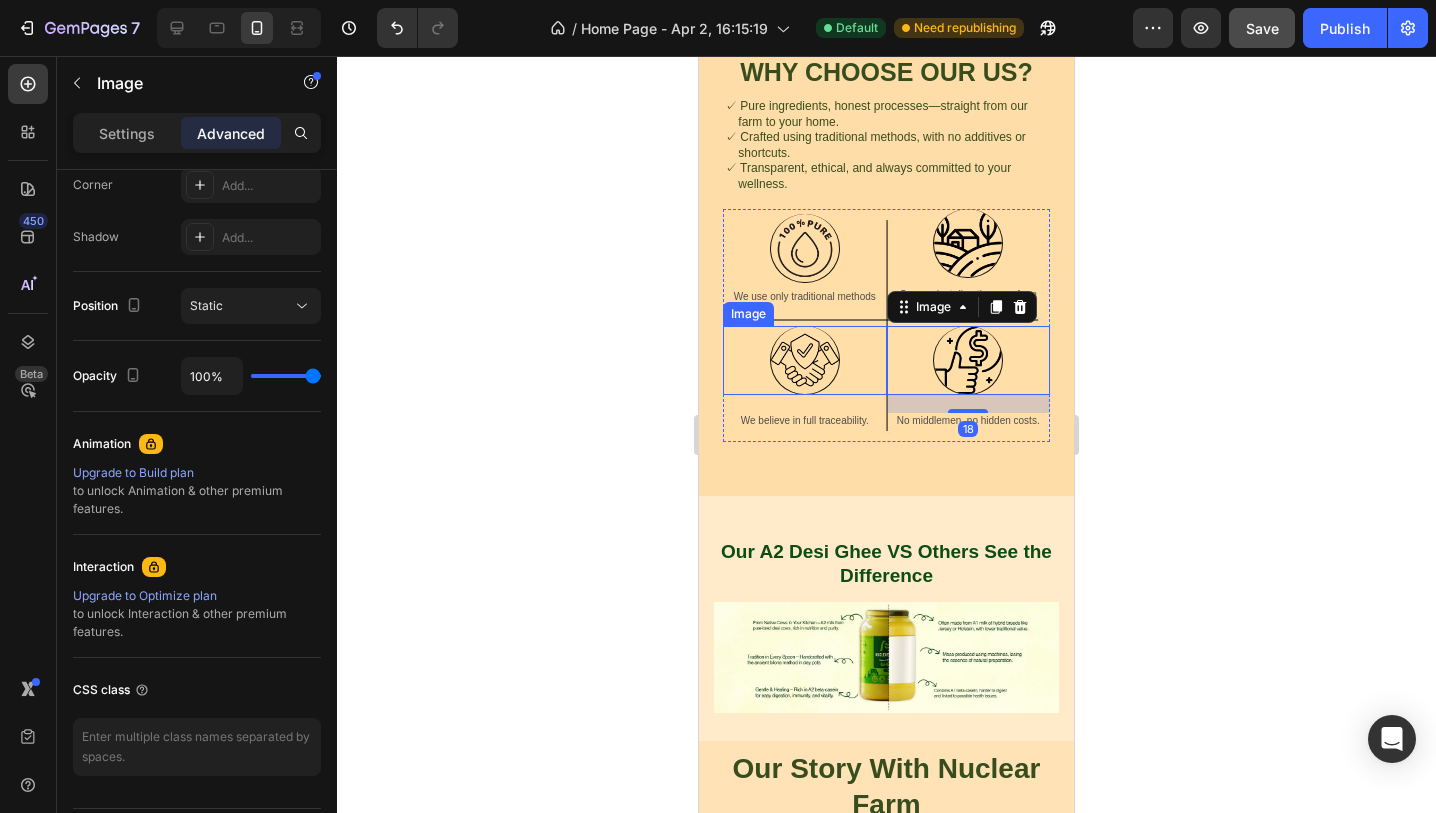 click at bounding box center (805, 360) 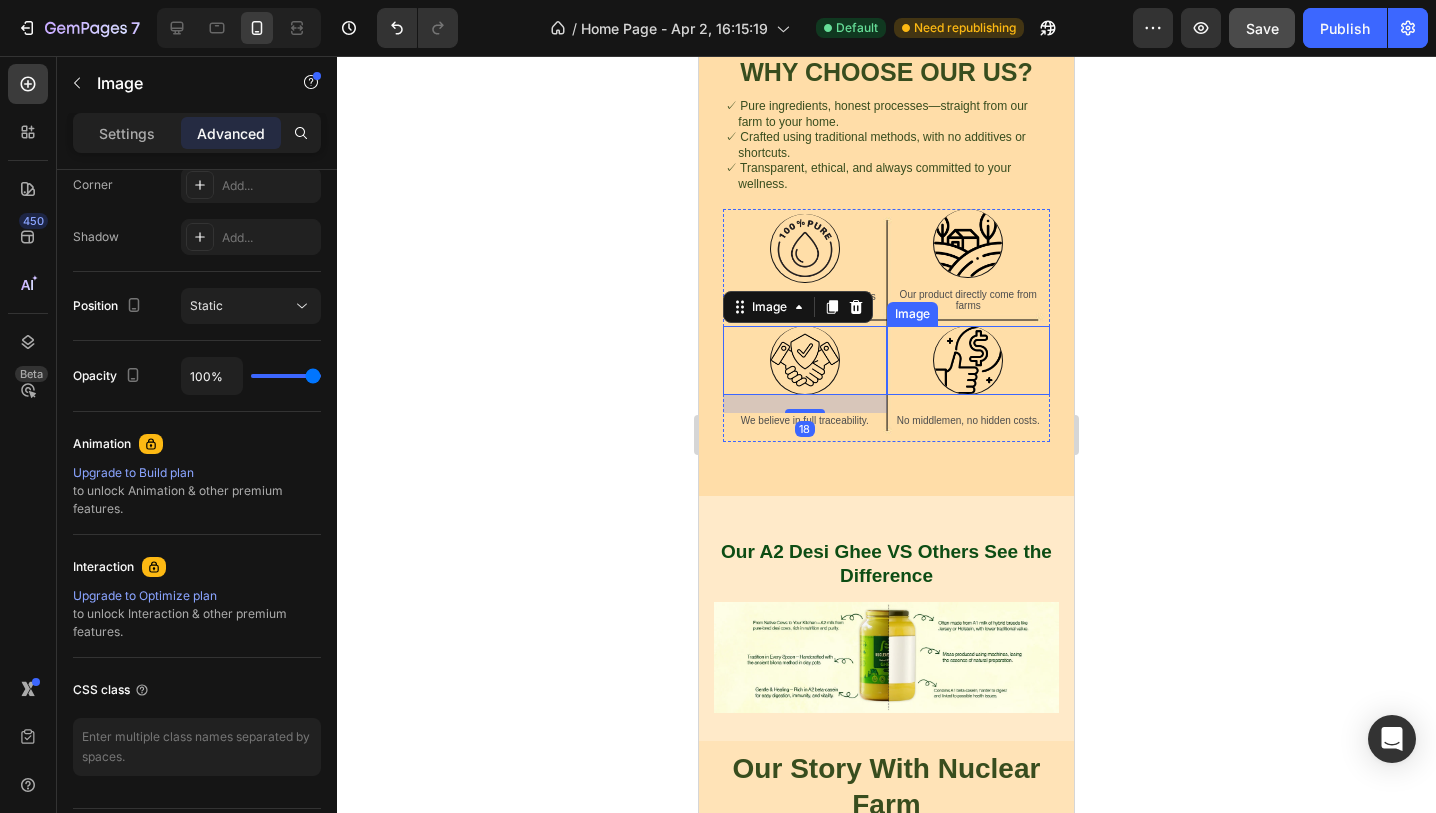 click at bounding box center (968, 360) 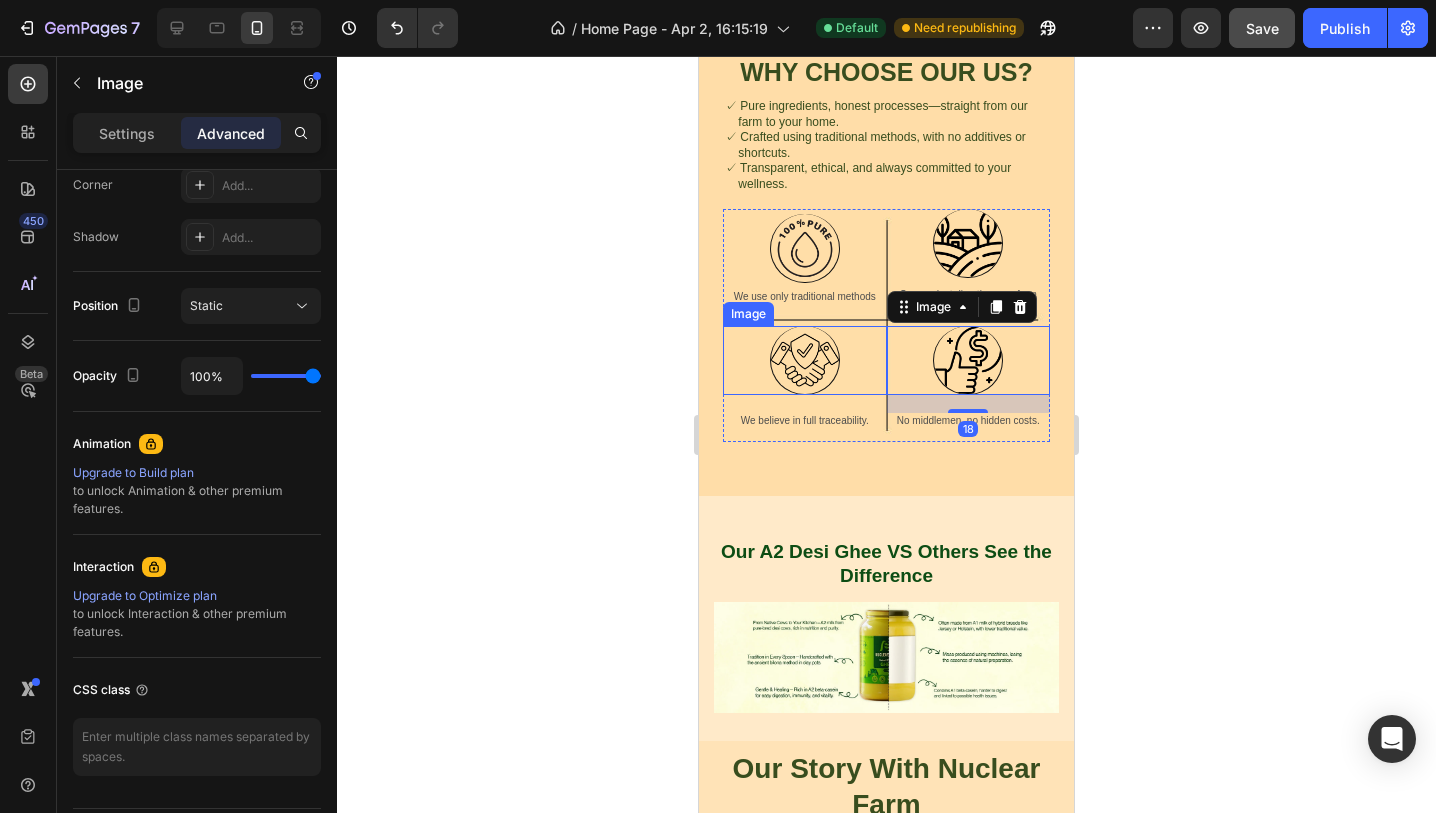 click at bounding box center (805, 360) 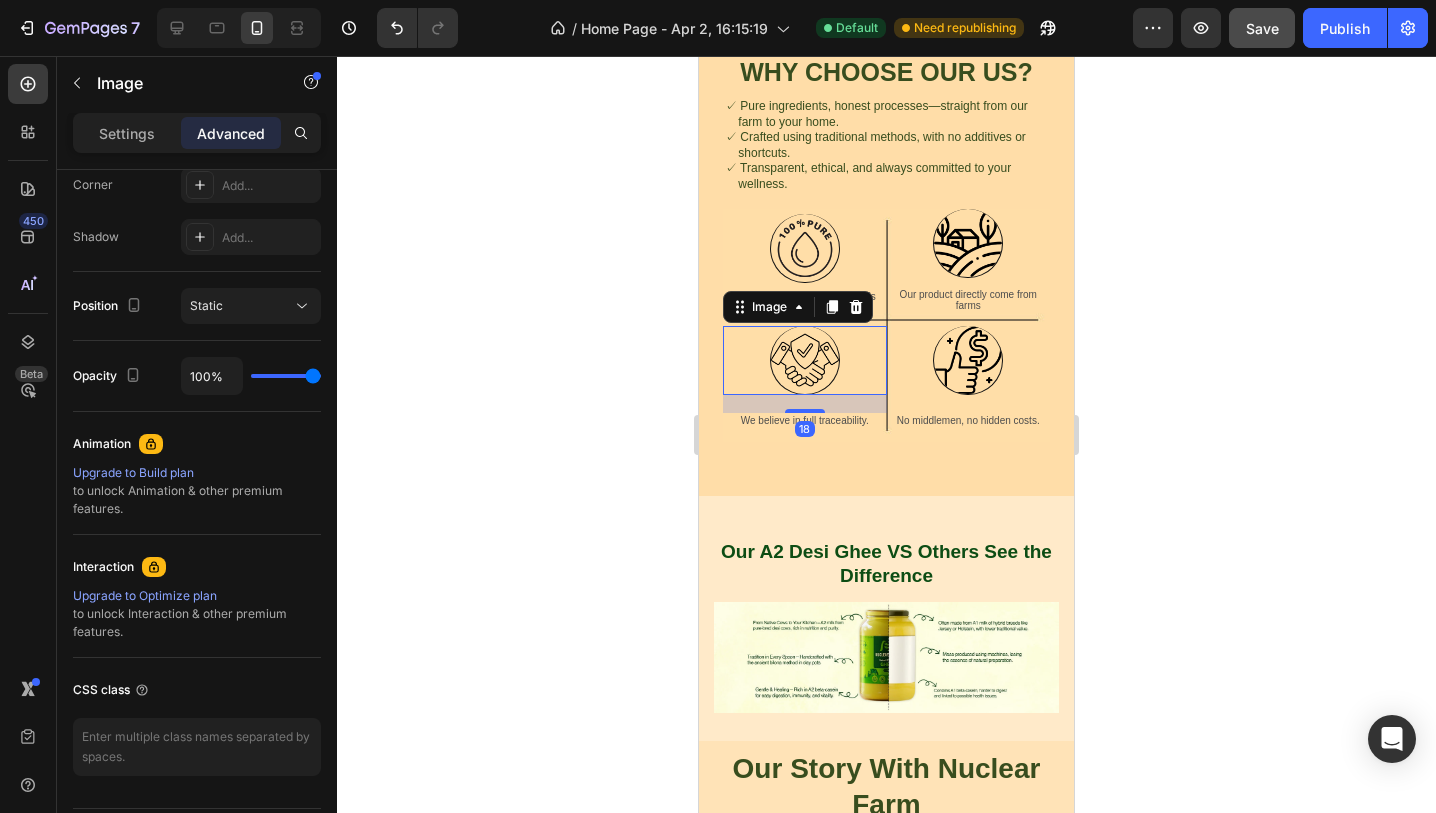 click 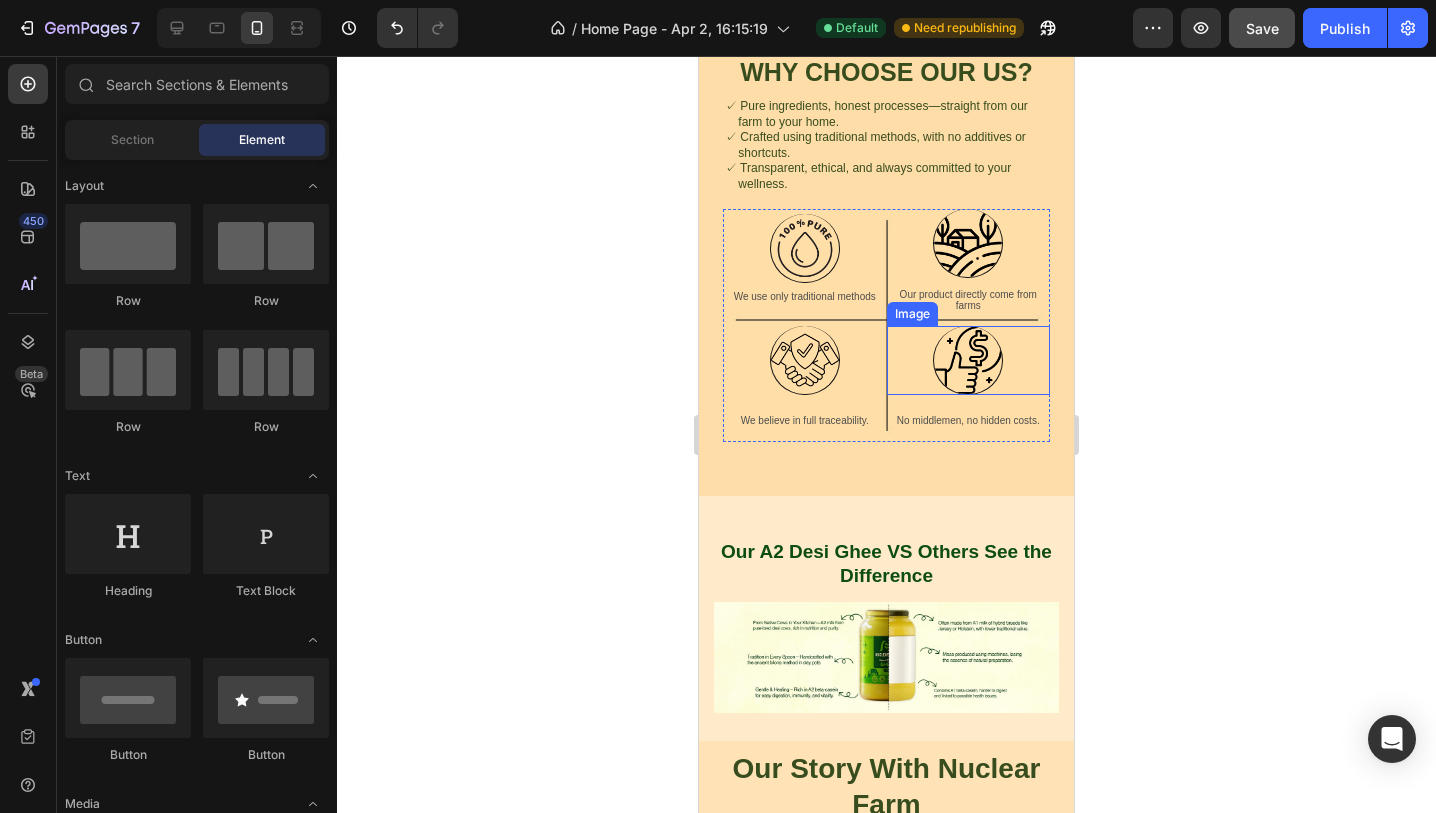 click at bounding box center (968, 360) 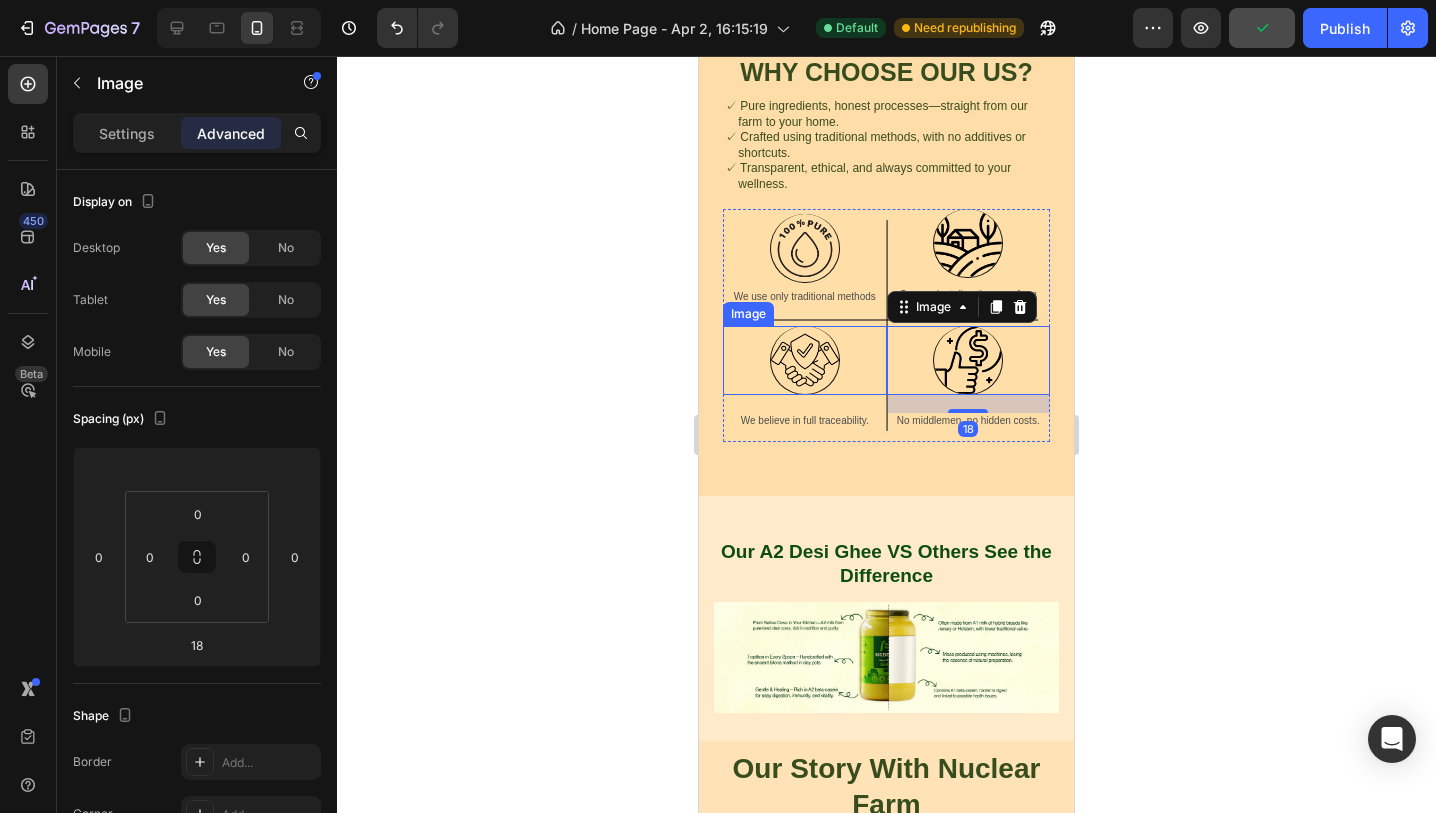 click at bounding box center [805, 360] 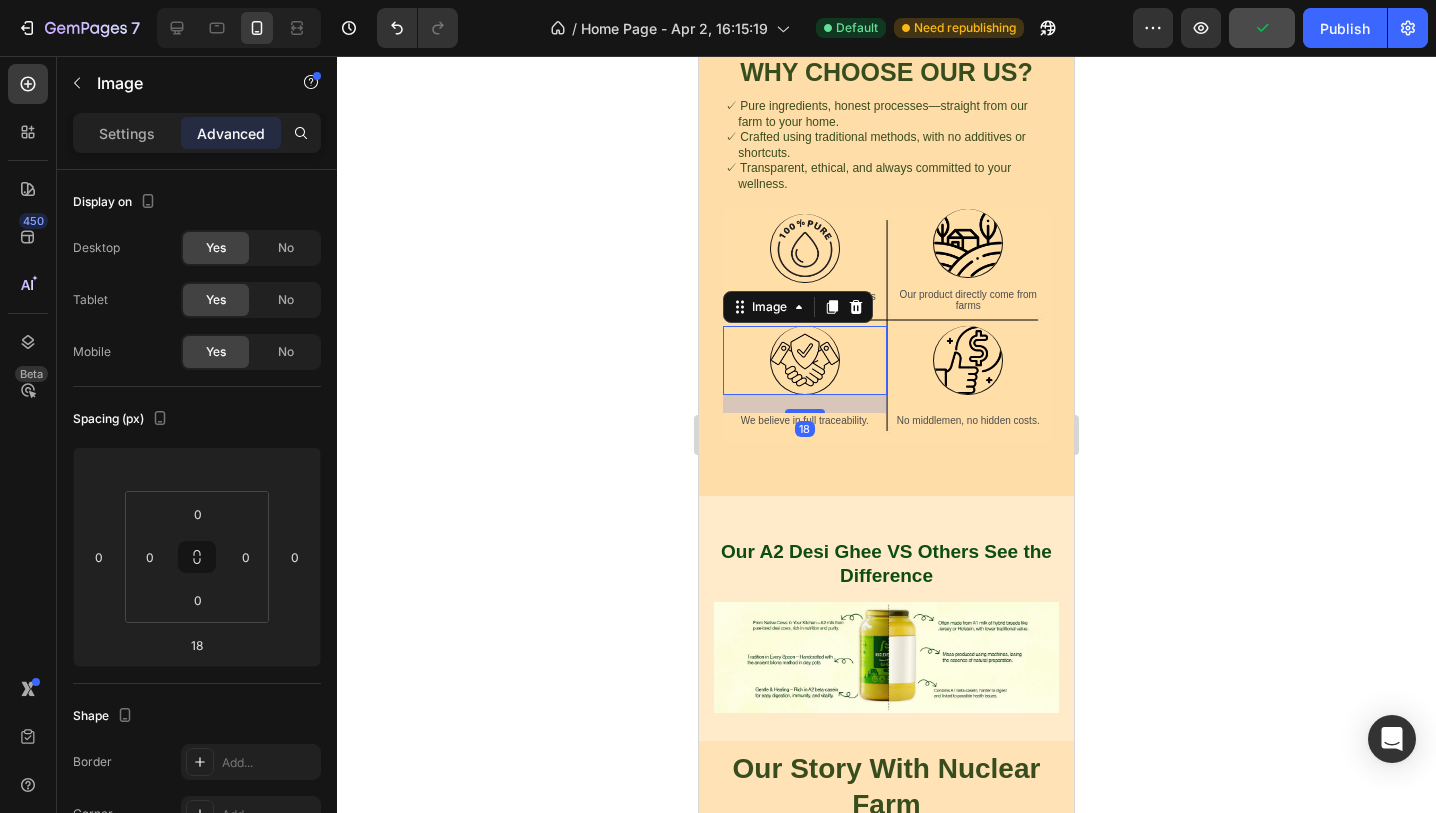 scroll, scrollTop: 629, scrollLeft: 0, axis: vertical 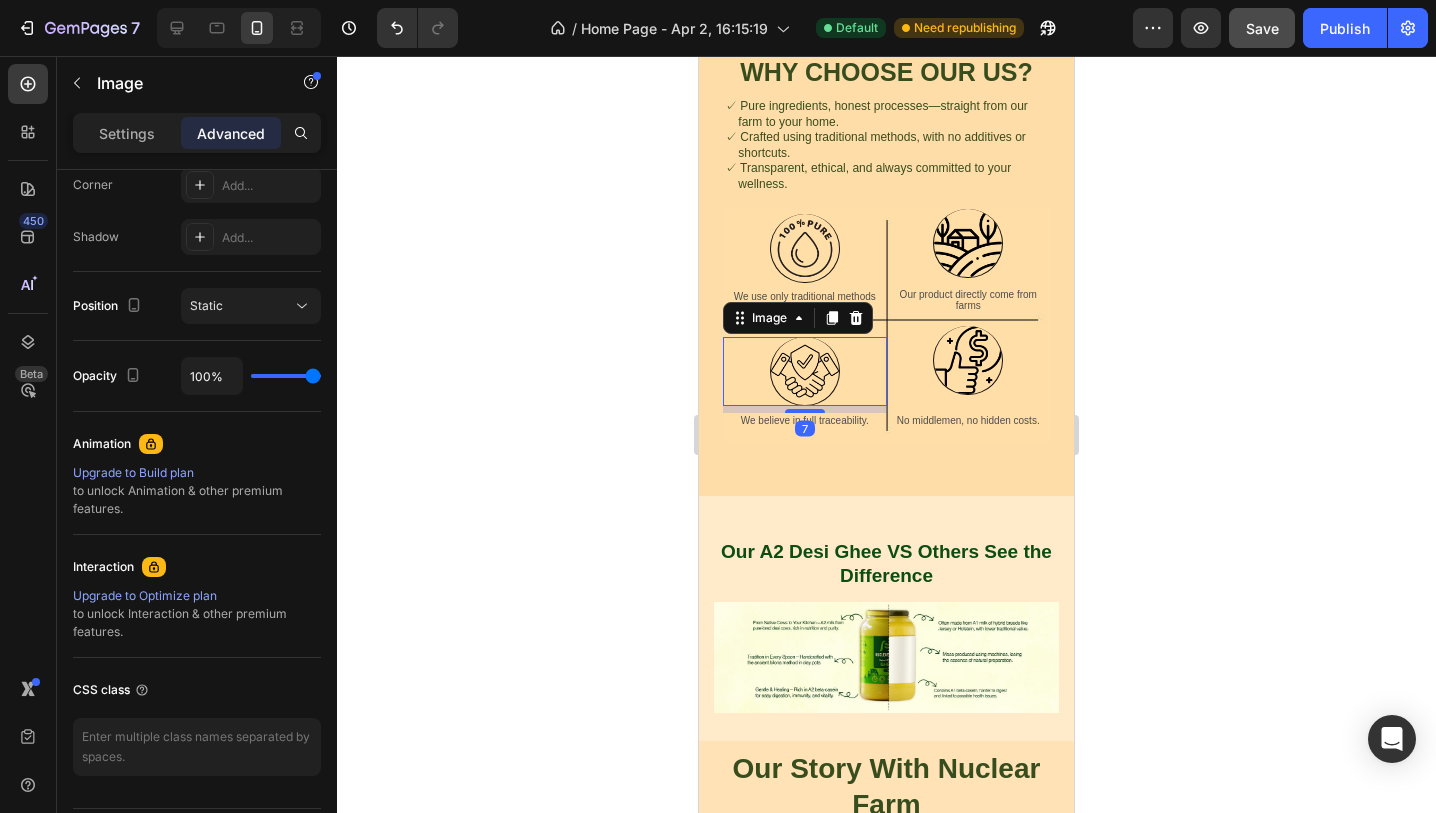 drag, startPoint x: 805, startPoint y: 408, endPoint x: 805, endPoint y: 397, distance: 11 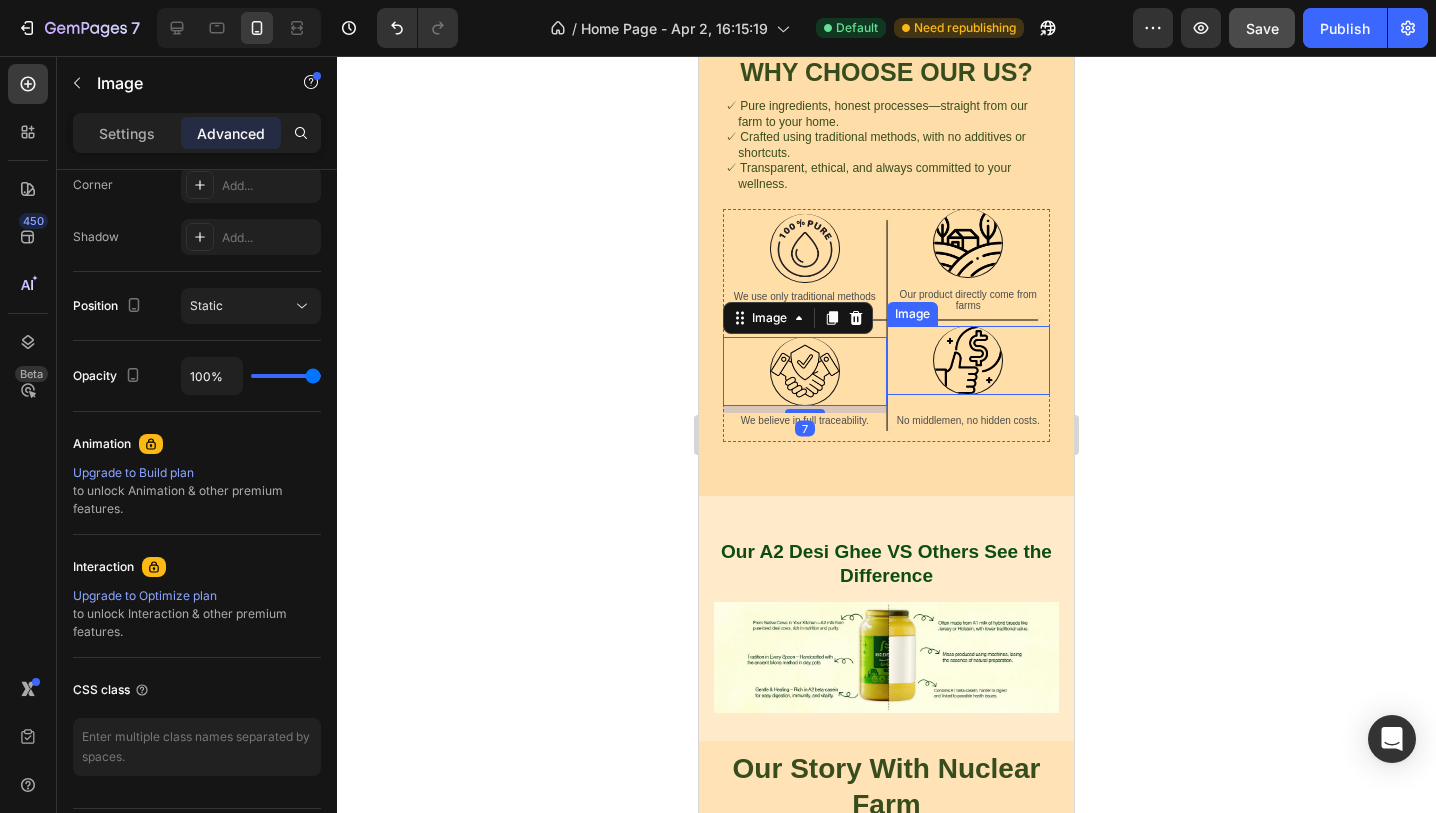 click at bounding box center (968, 360) 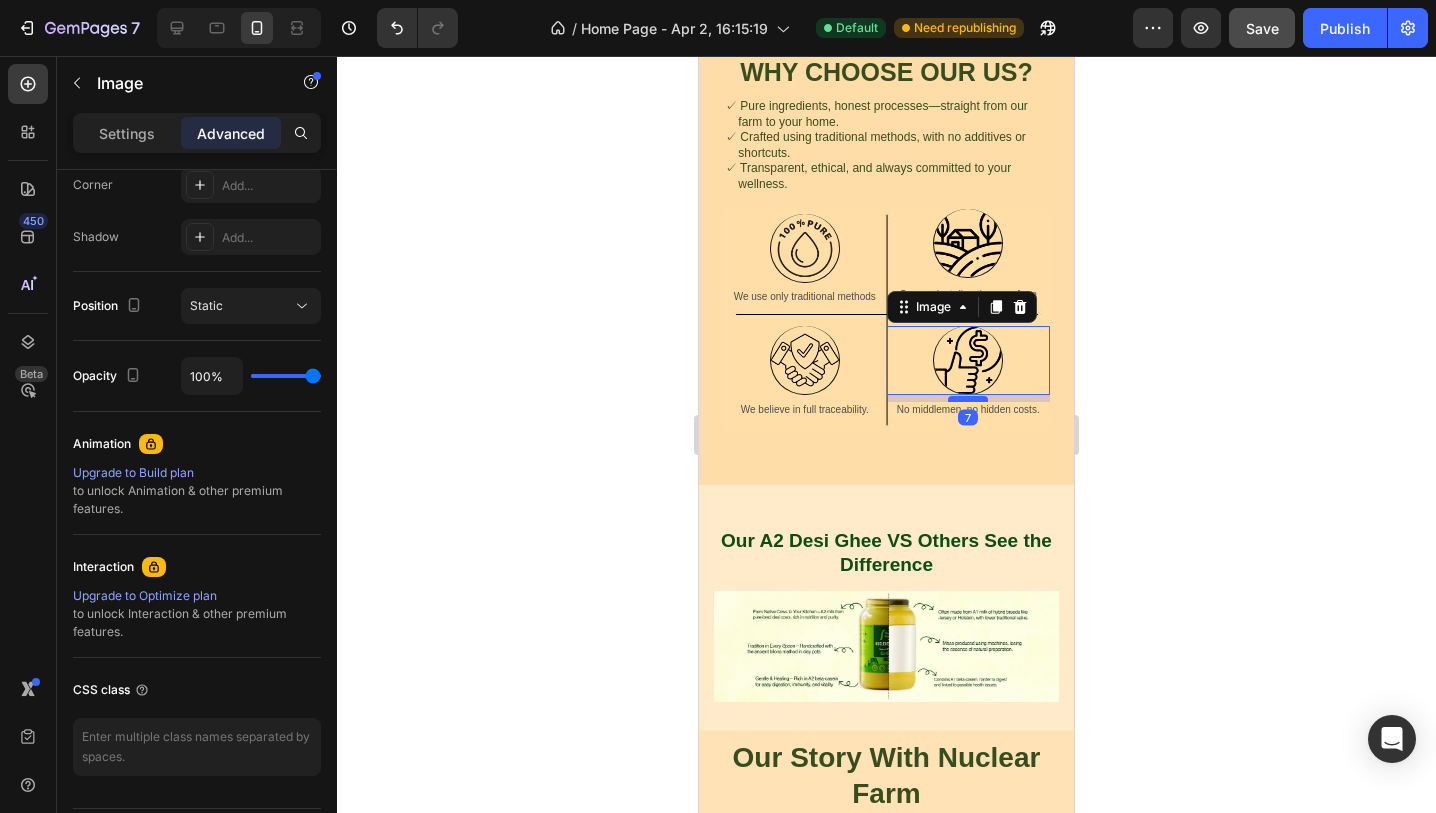 drag, startPoint x: 979, startPoint y: 410, endPoint x: 979, endPoint y: 399, distance: 11 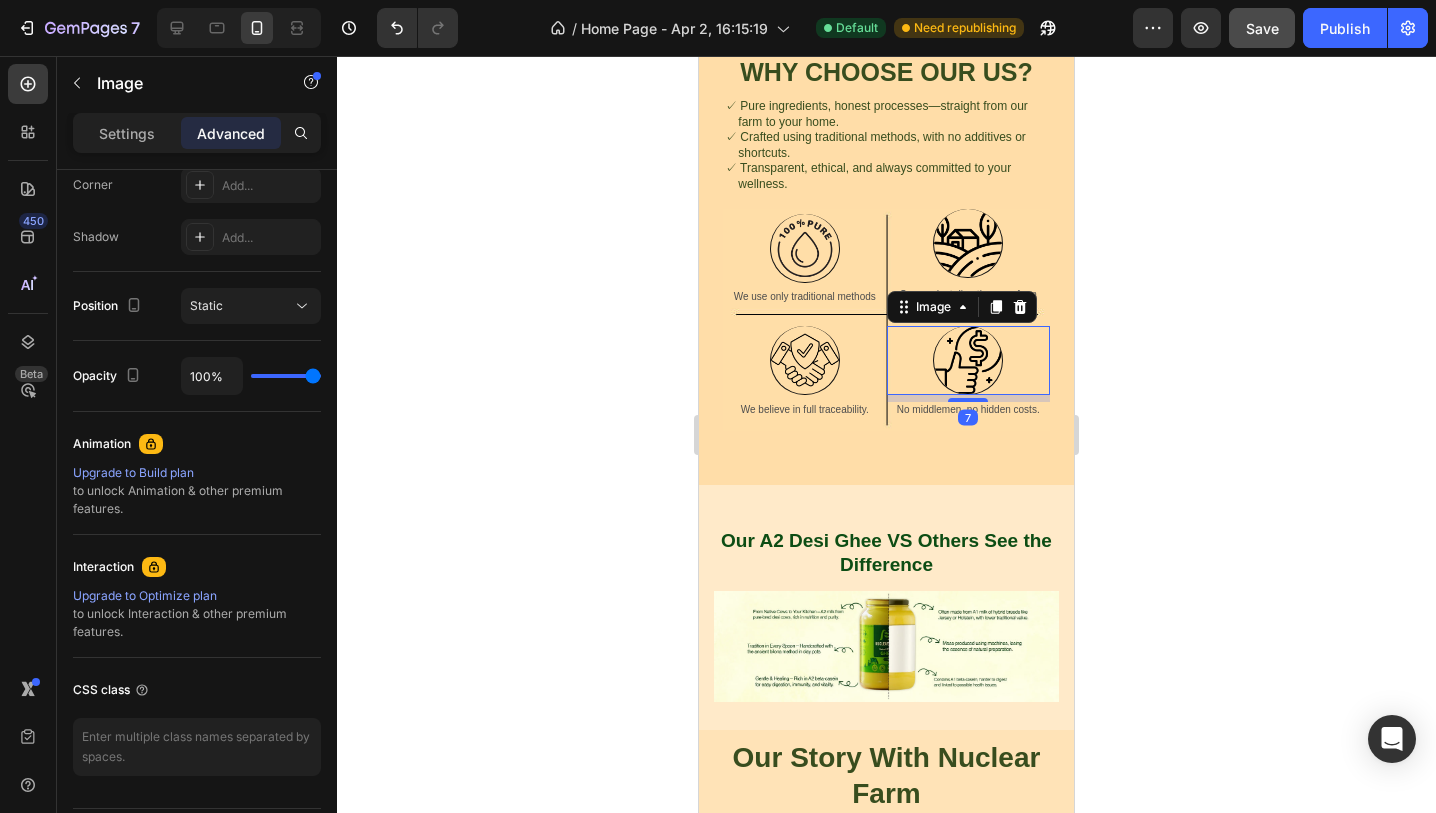 click 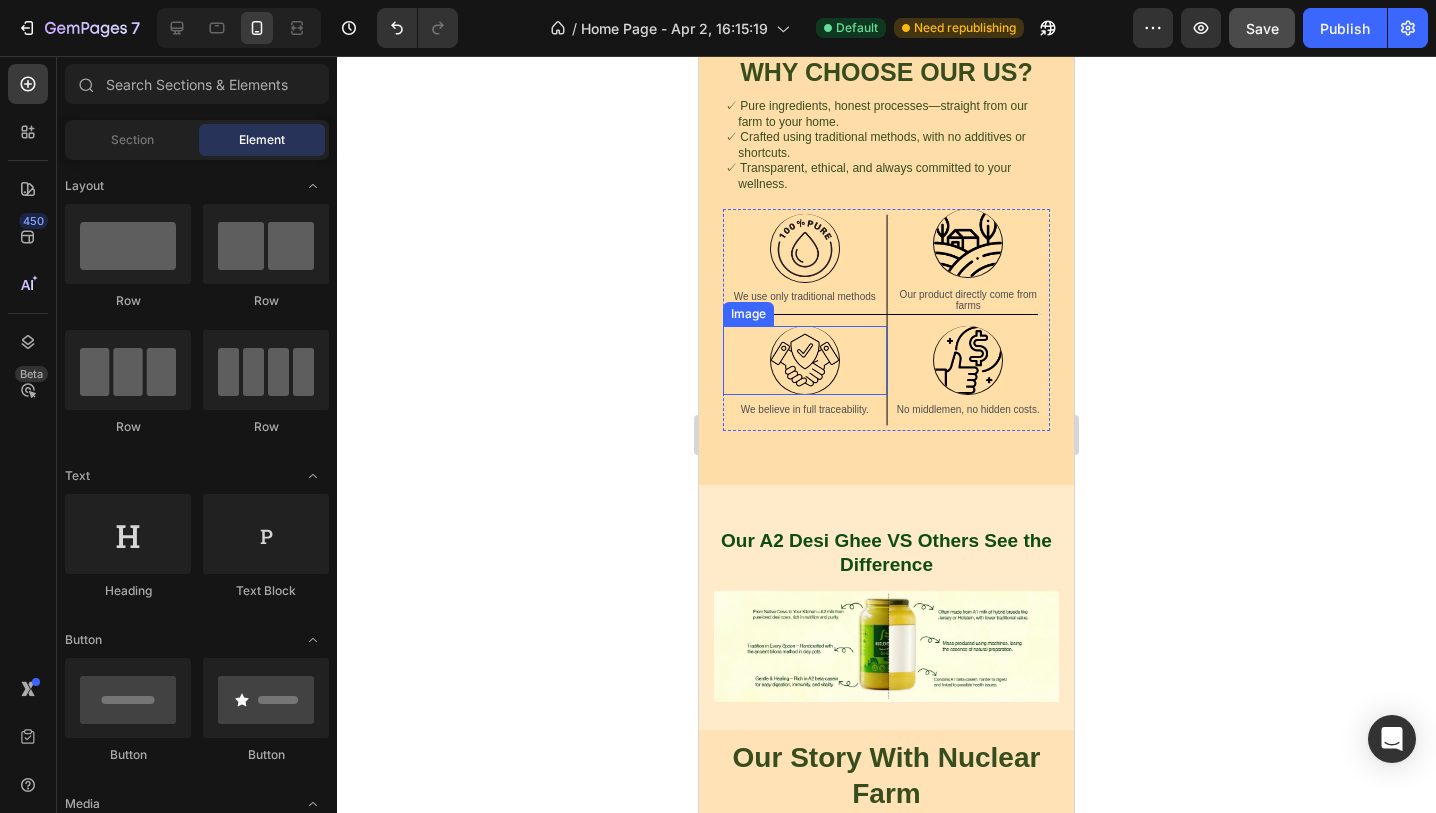 click at bounding box center (805, 360) 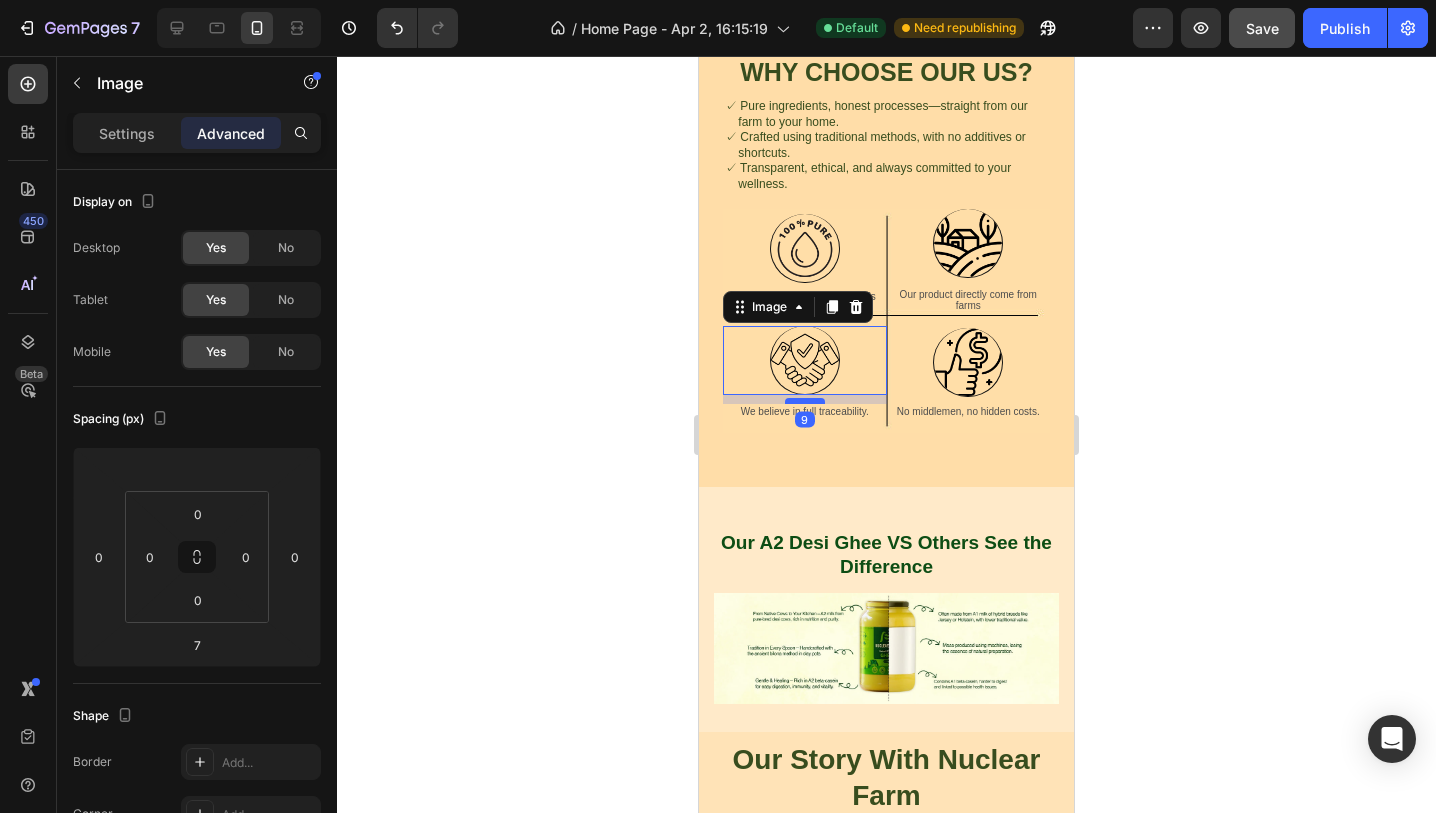 click at bounding box center (805, 401) 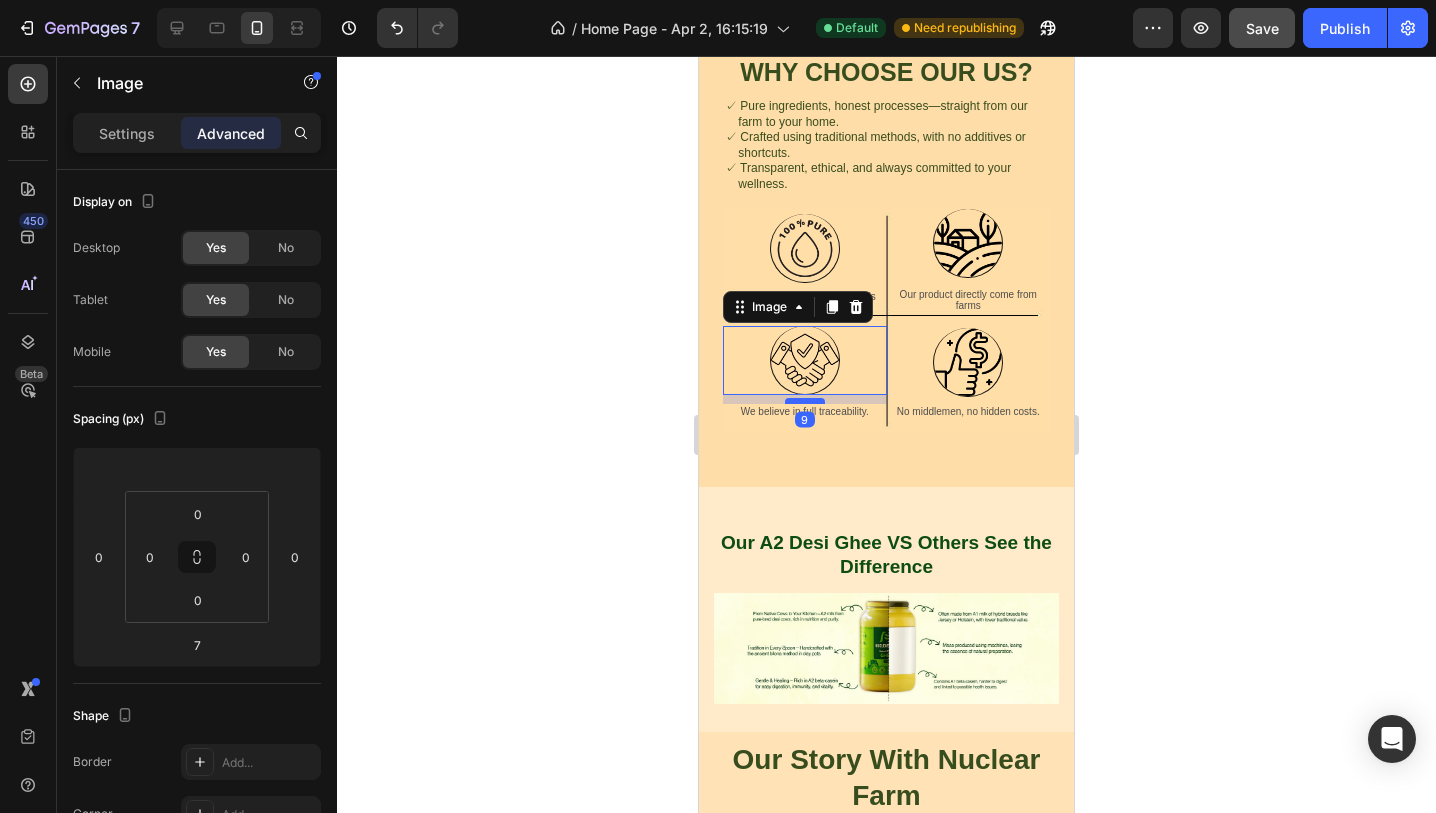 type on "9" 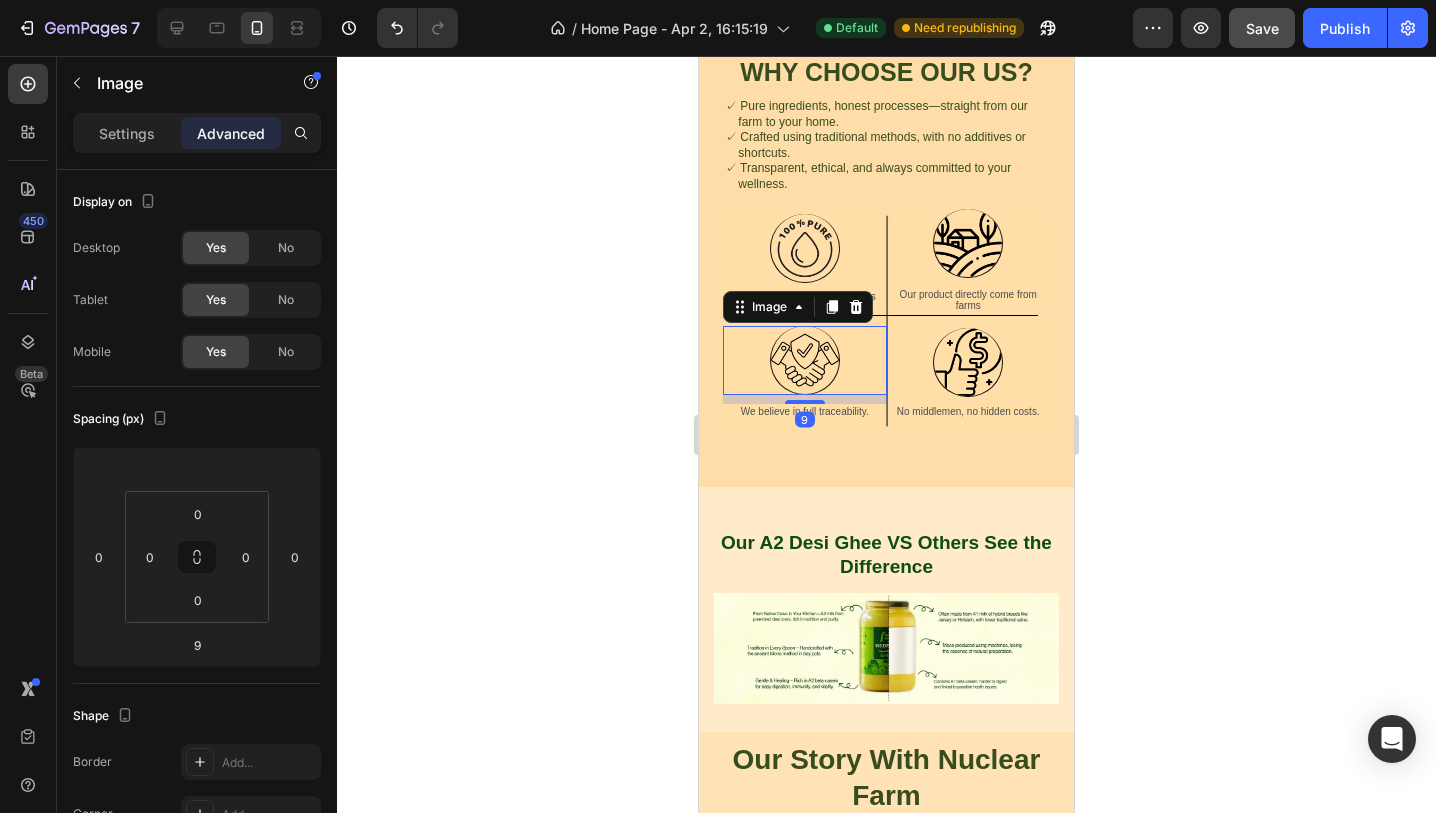 click 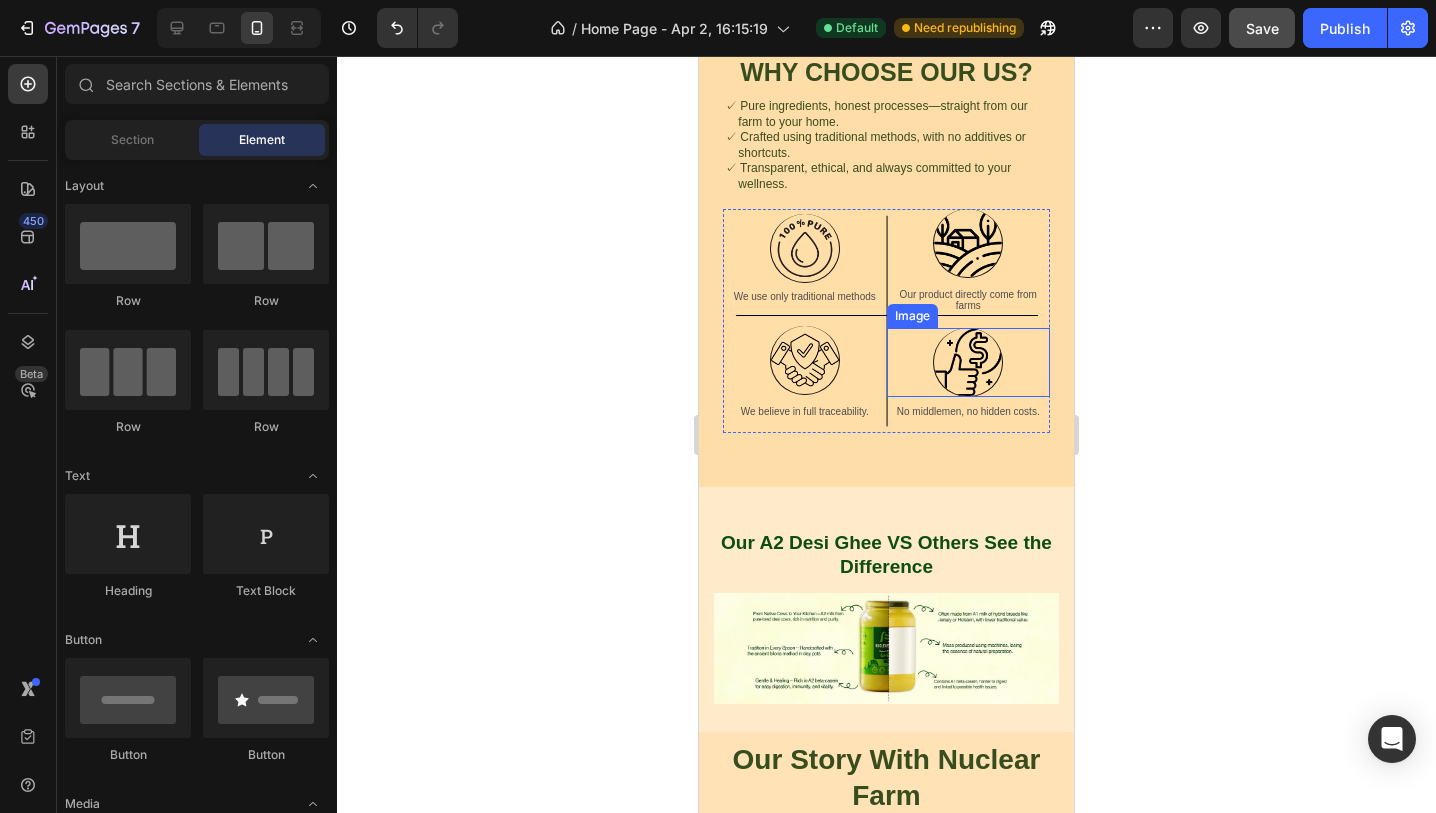 click at bounding box center [968, 362] 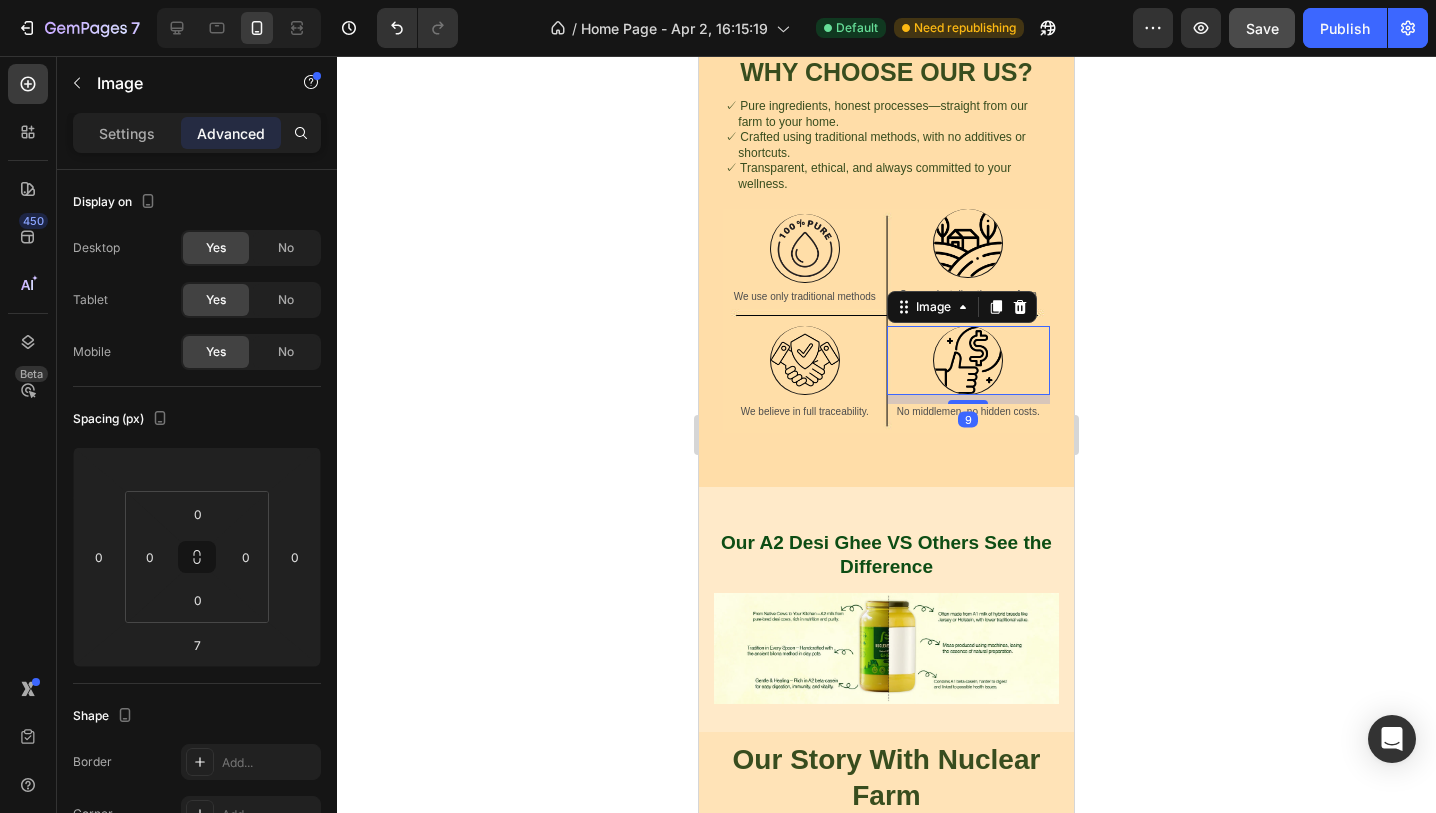 click on "Image   9 No middlemen, no hidden costs.  Text Block" at bounding box center [969, 379] 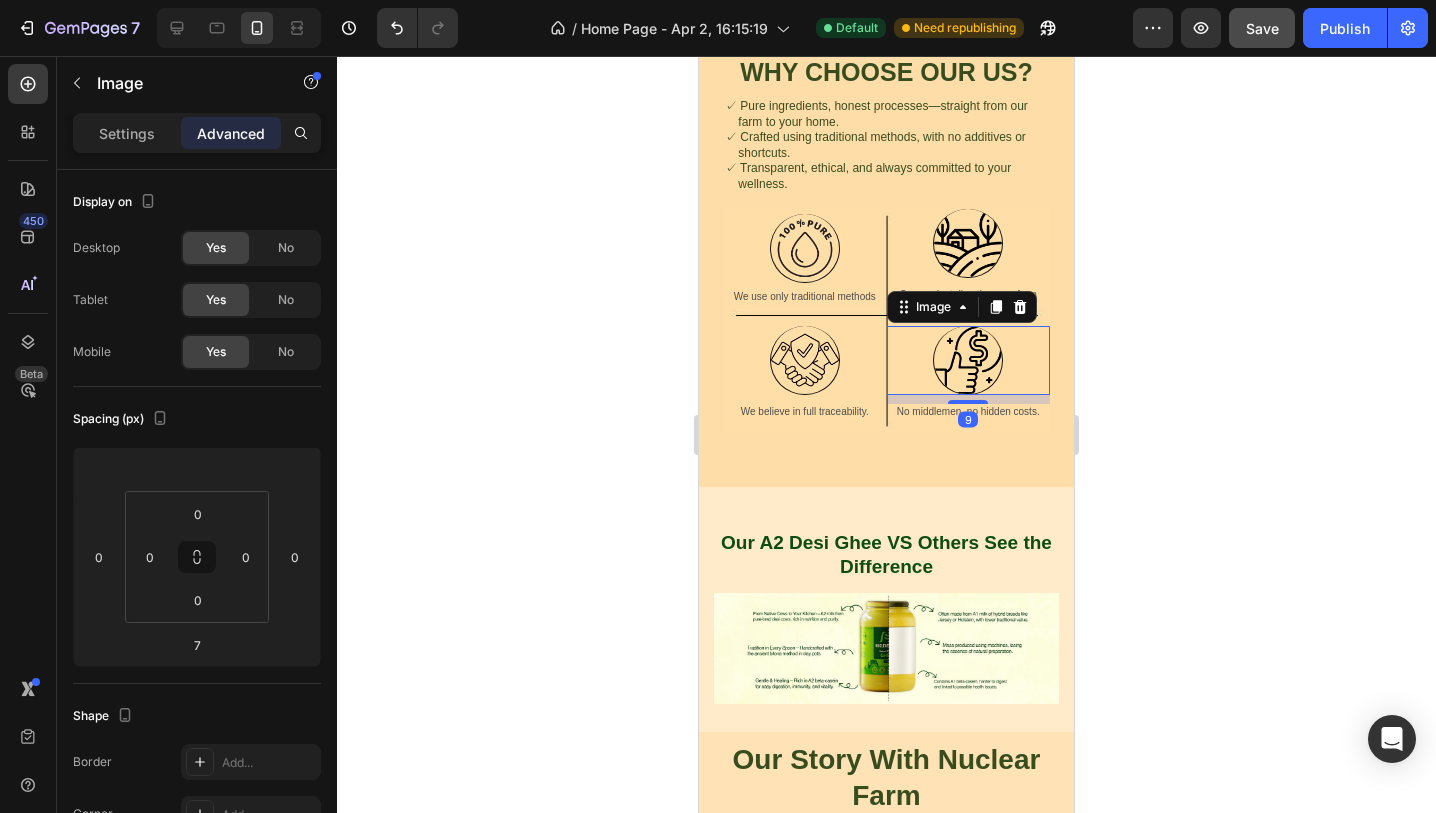 type on "9" 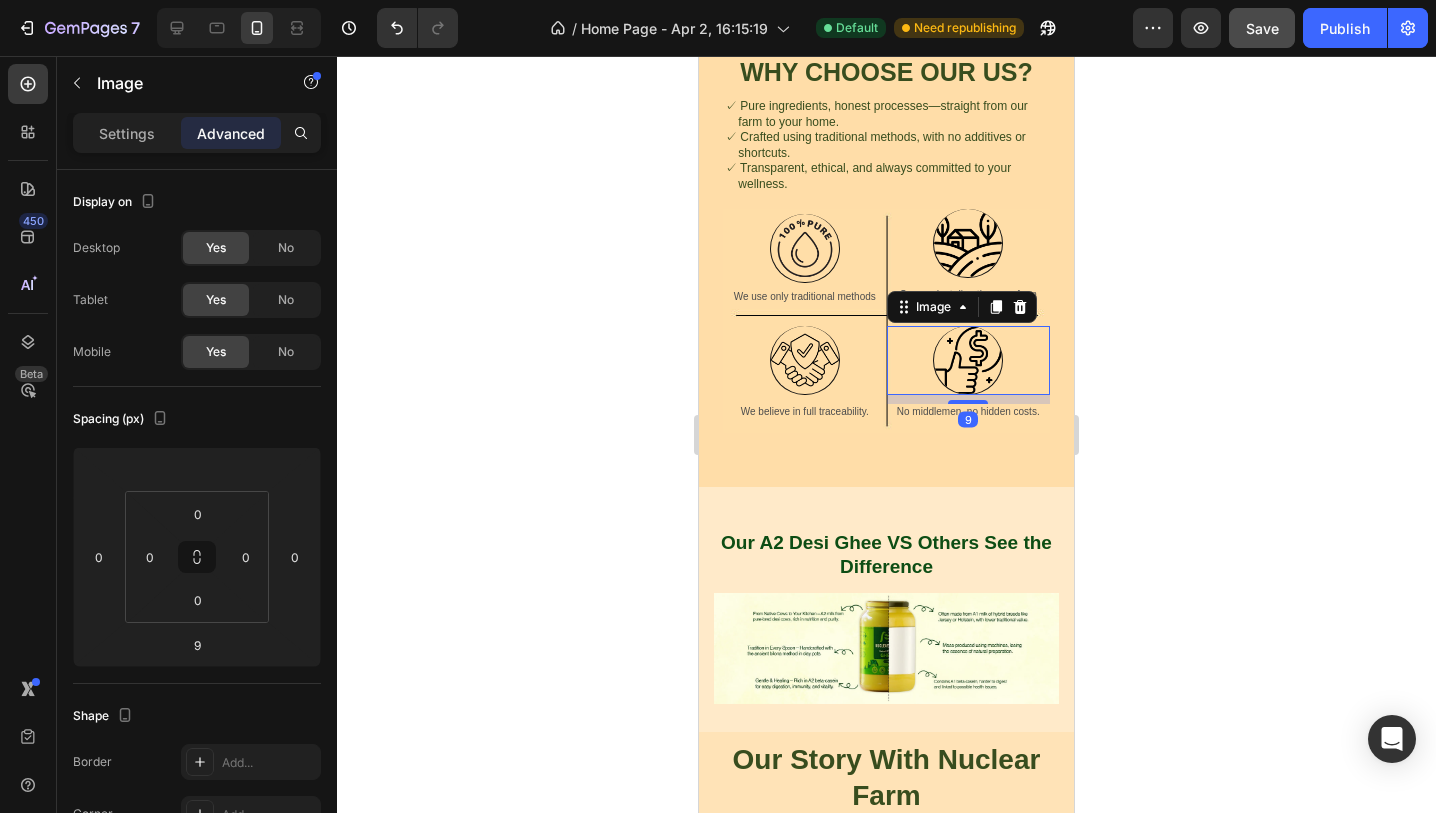 click 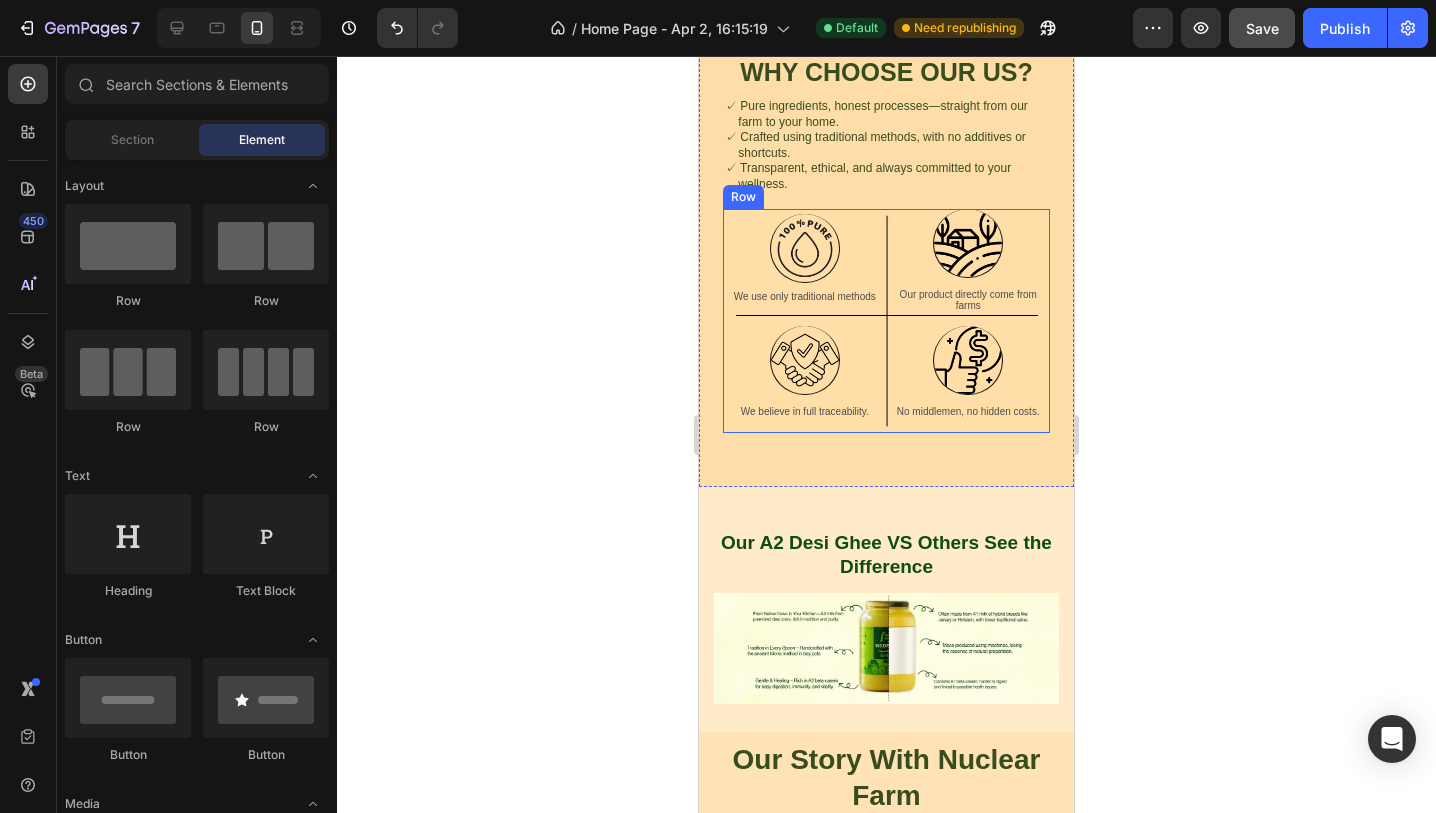 click on "Image Our product directly come from farms Text Block" at bounding box center (969, 267) 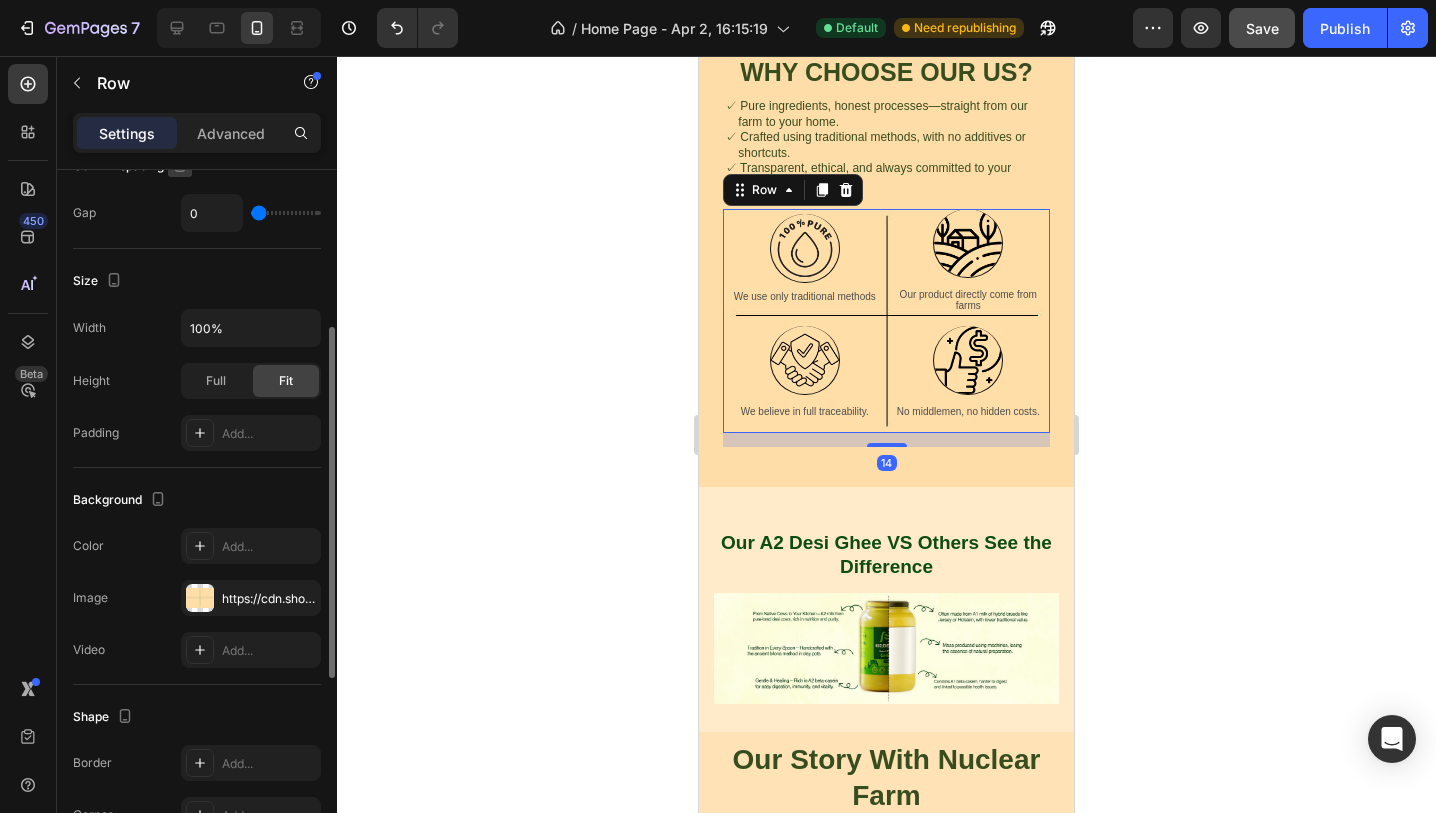 scroll, scrollTop: 416, scrollLeft: 0, axis: vertical 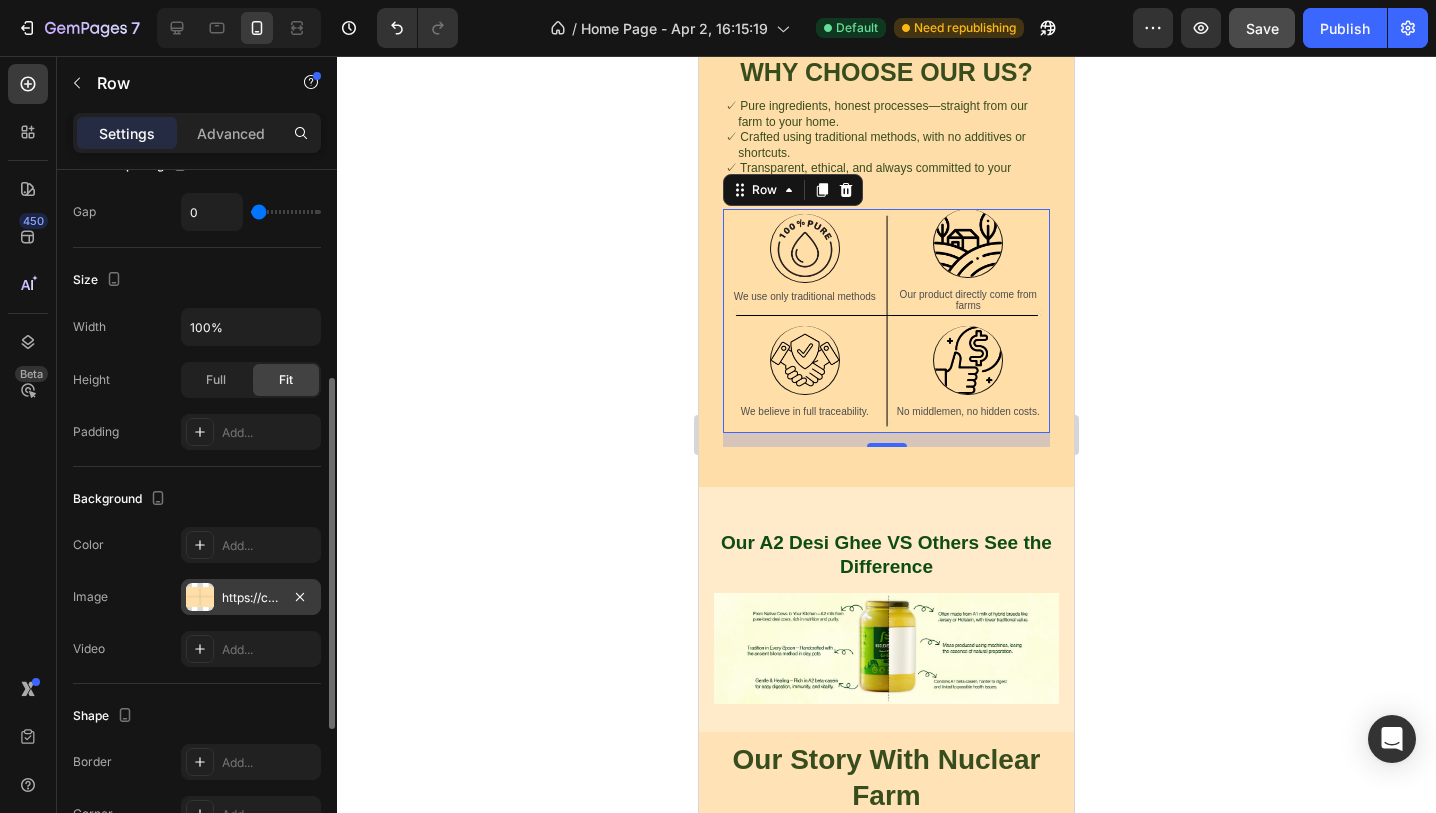 click on "https://cdn.shopify.com/s/files/1/0716/4130/1250/files/gempages_560460804789371760-e6d90316-55a7-4d4e-a426-1d0d0fb84575.jpg" at bounding box center (251, 598) 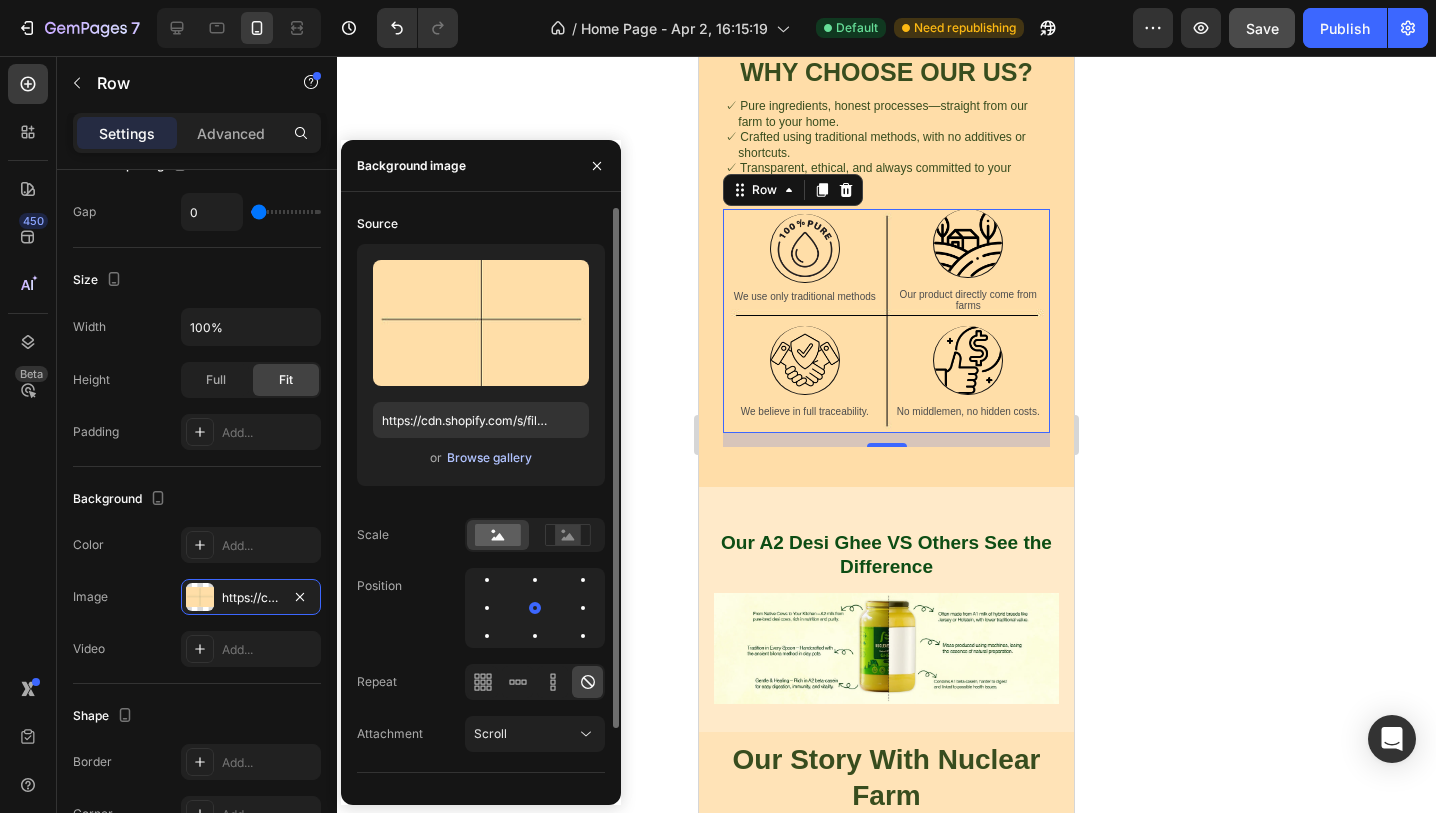 click on "Browse gallery" at bounding box center [489, 458] 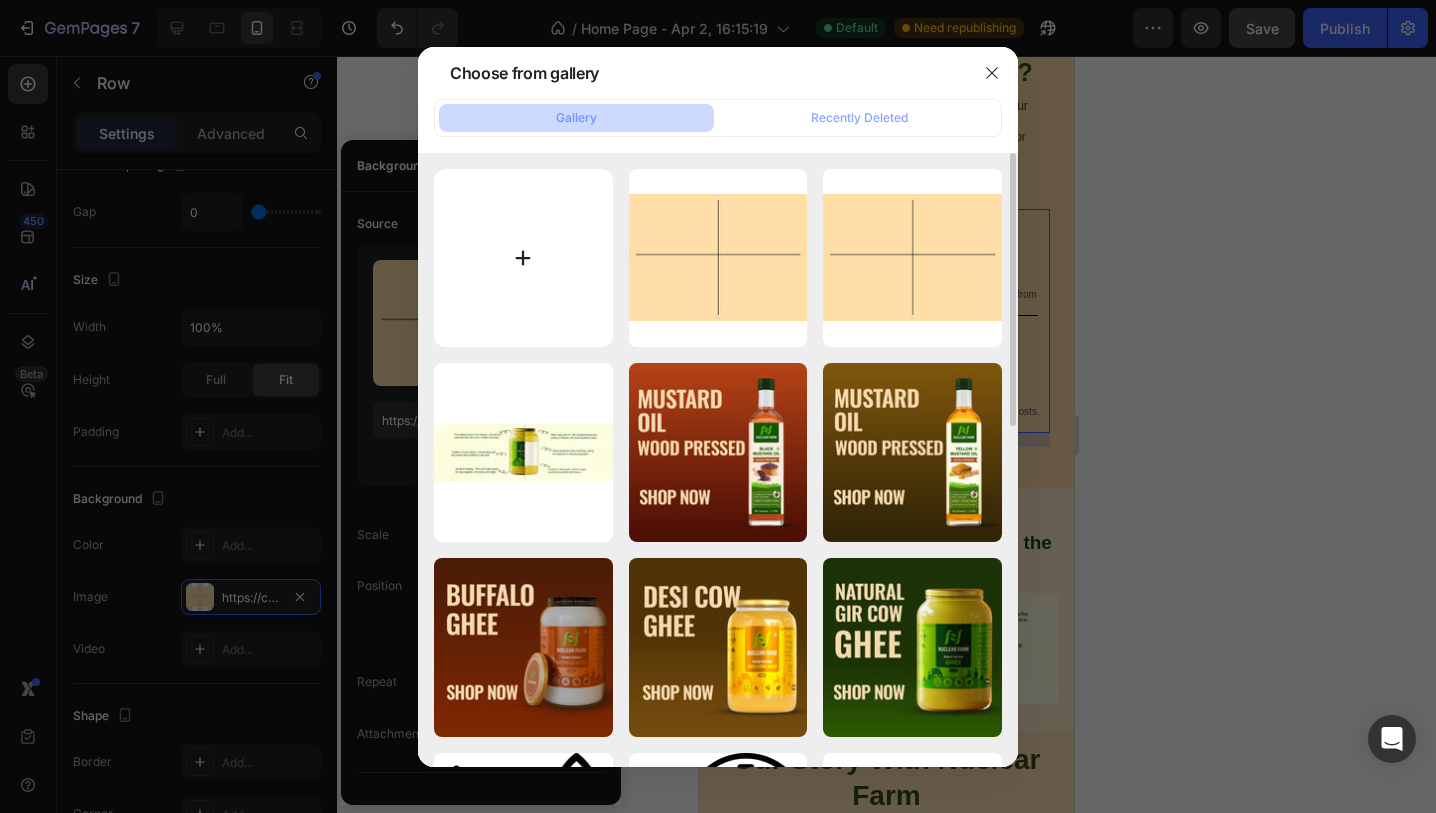click at bounding box center [523, 258] 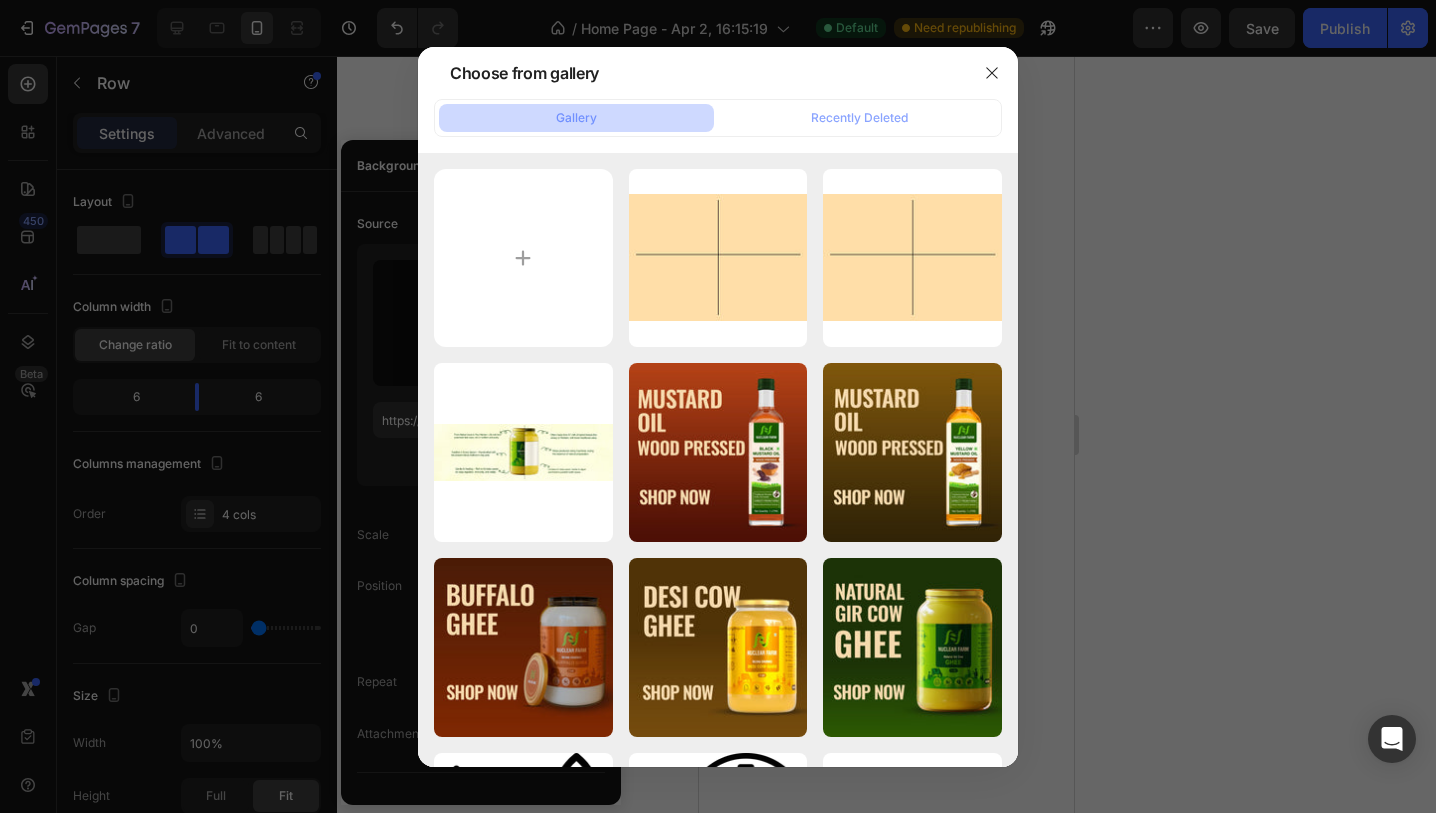 scroll, scrollTop: 0, scrollLeft: 0, axis: both 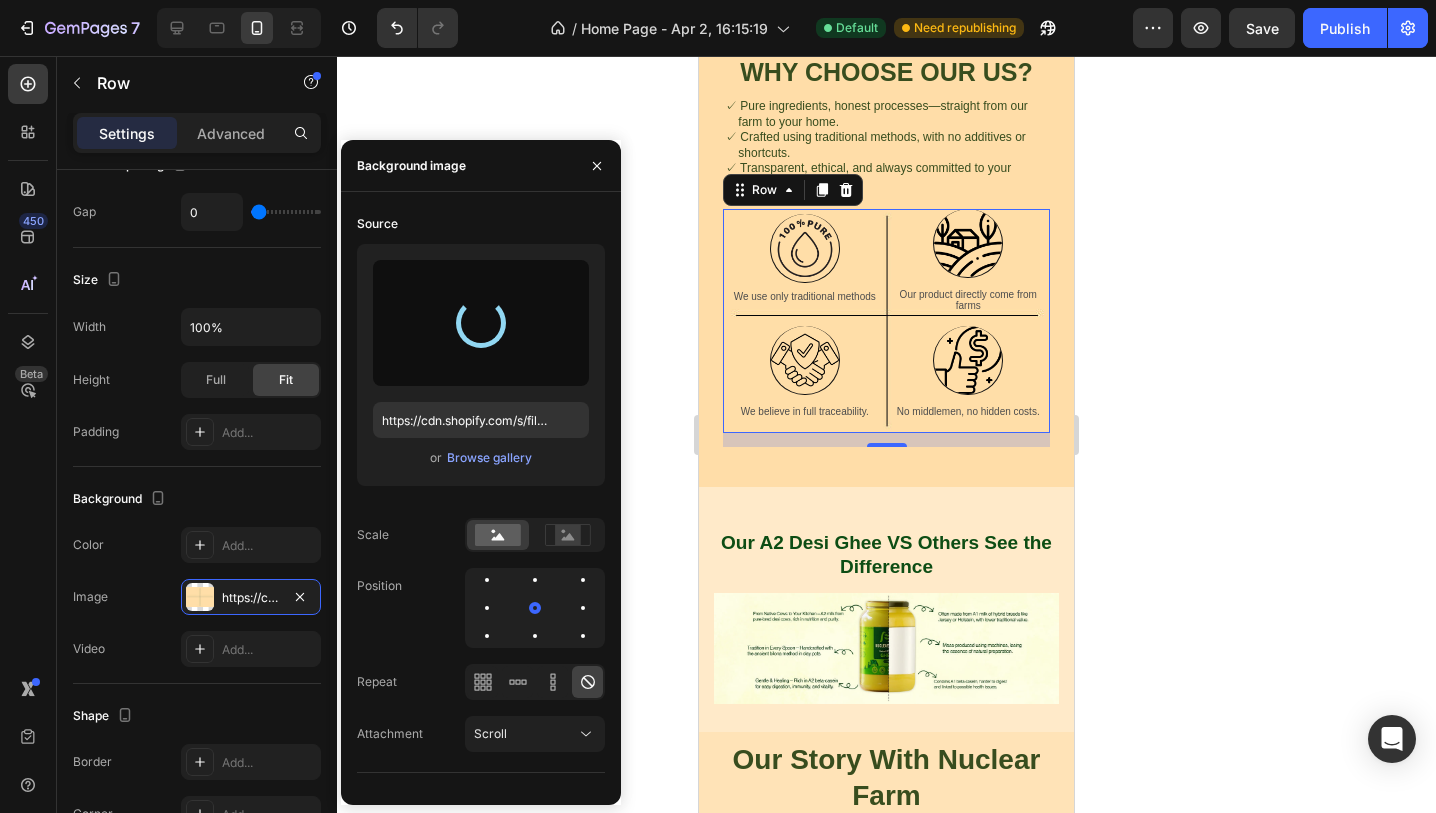 type on "https://cdn.shopify.com/s/files/1/0716/4130/1250/files/gempages_560460804789371760-cb6ee998-b091-4efb-b823-9a8766e5e4b0.jpg" 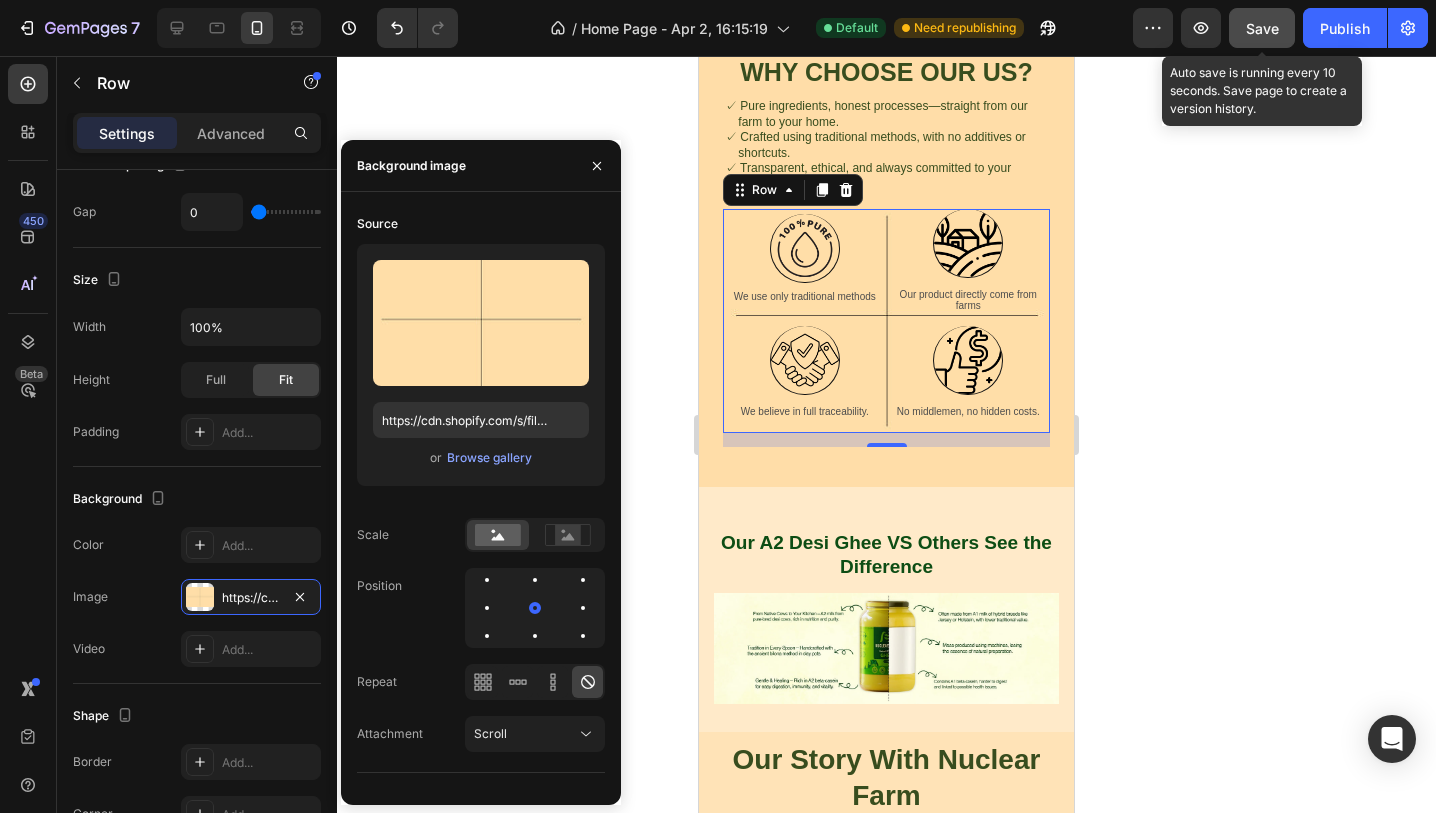 click on "Save" at bounding box center [1262, 28] 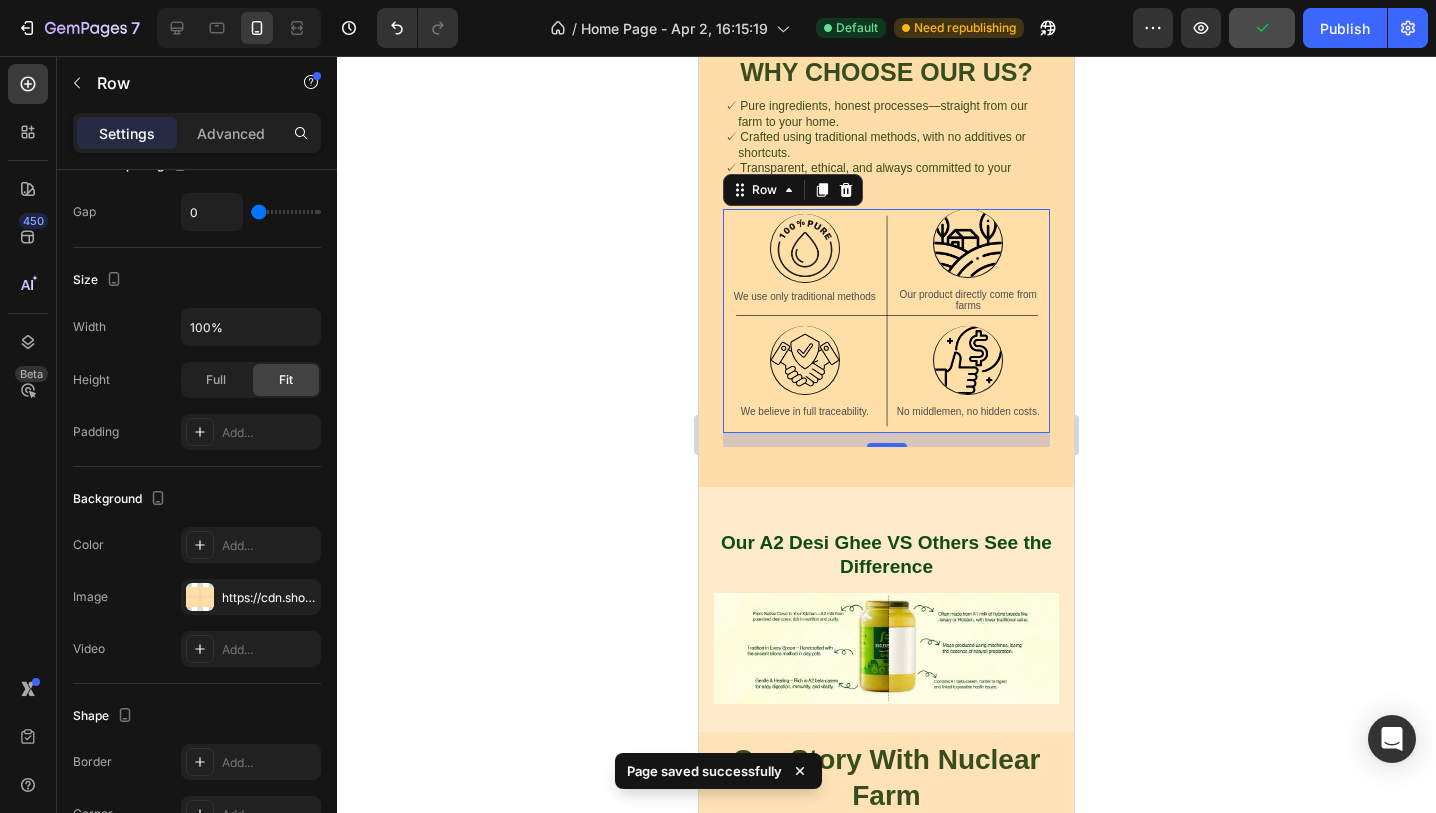 click 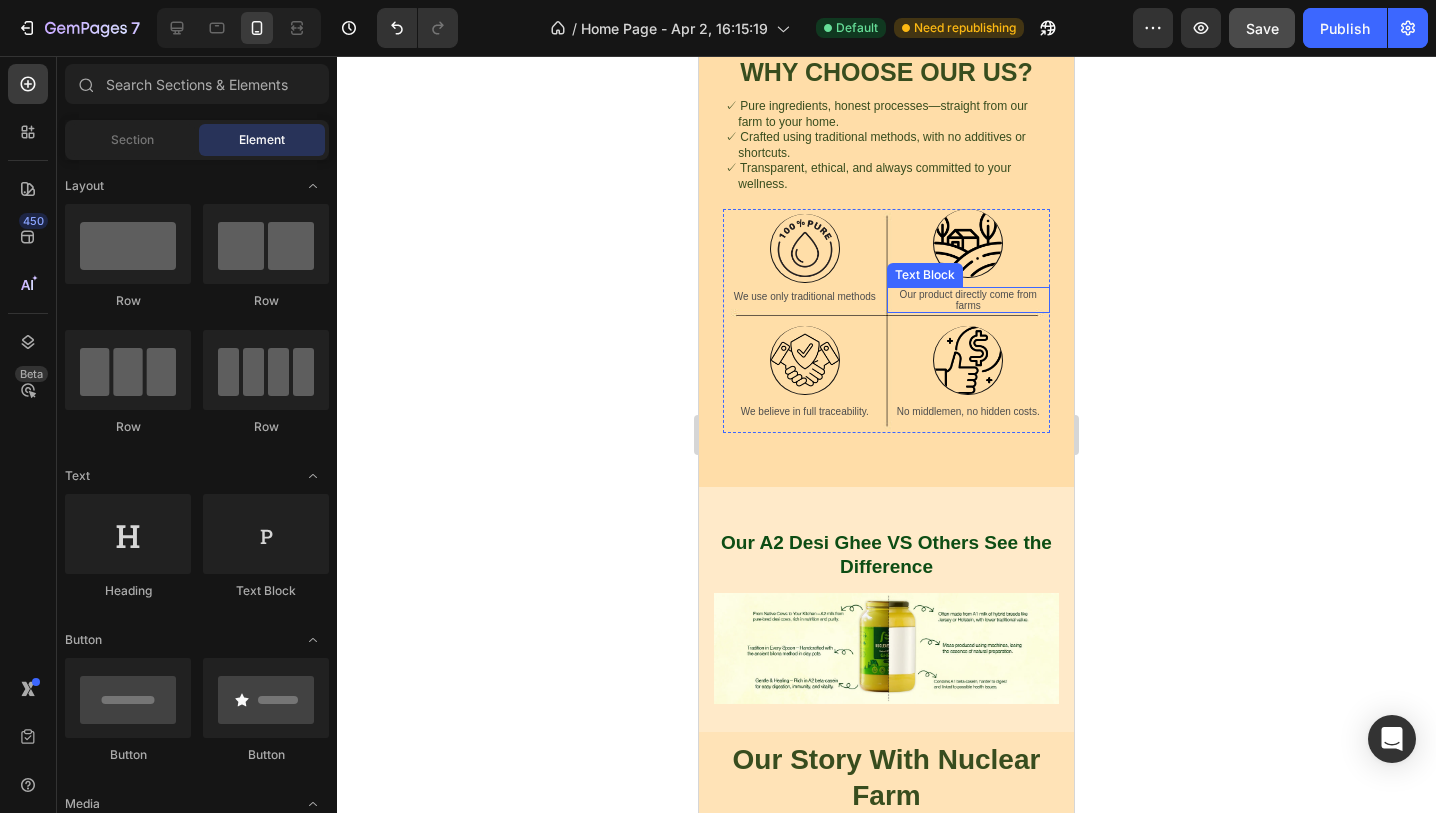 click on "Our product directly come from farms" at bounding box center (969, 300) 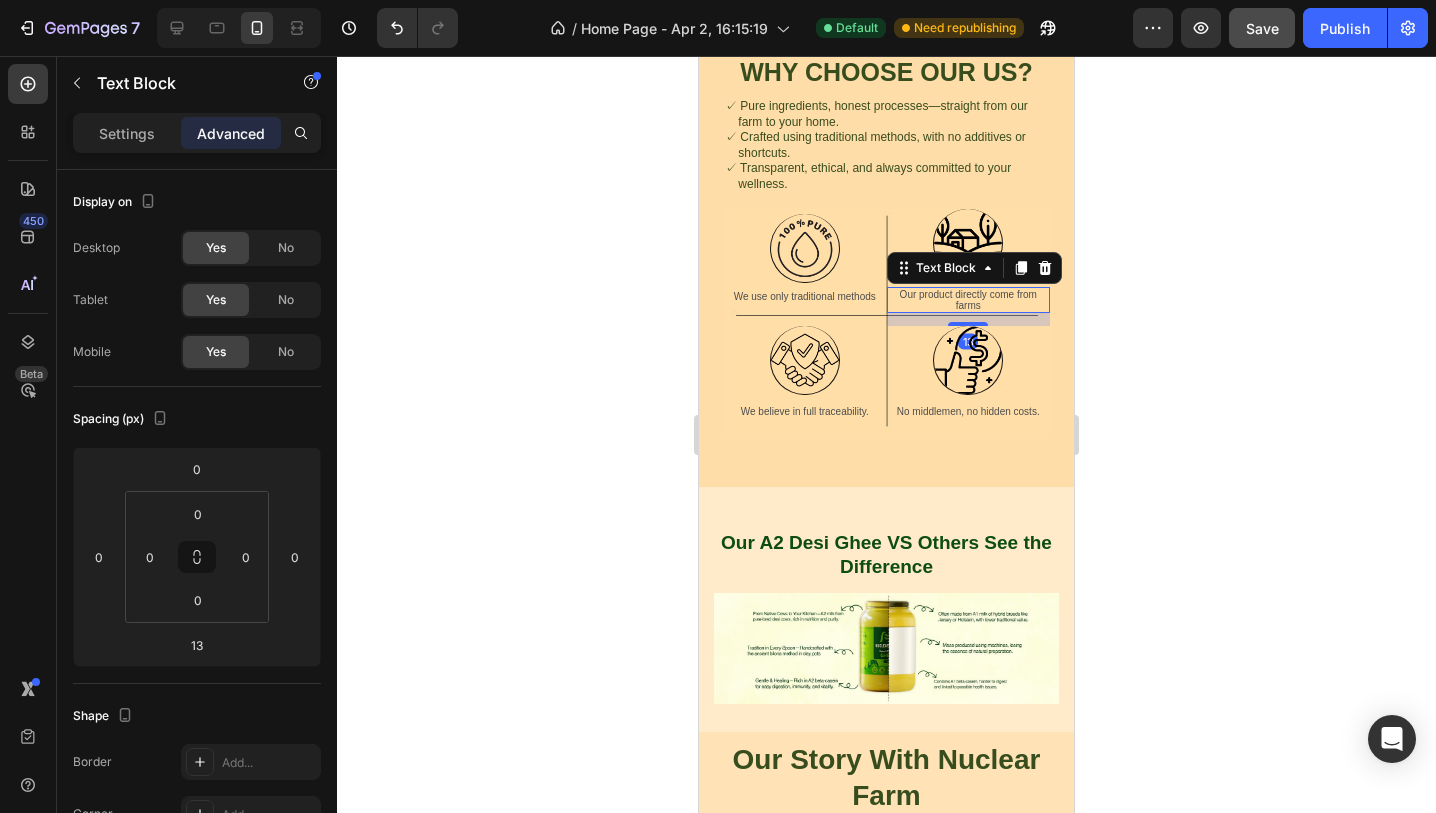 click on "Our product directly come from farms" at bounding box center (969, 300) 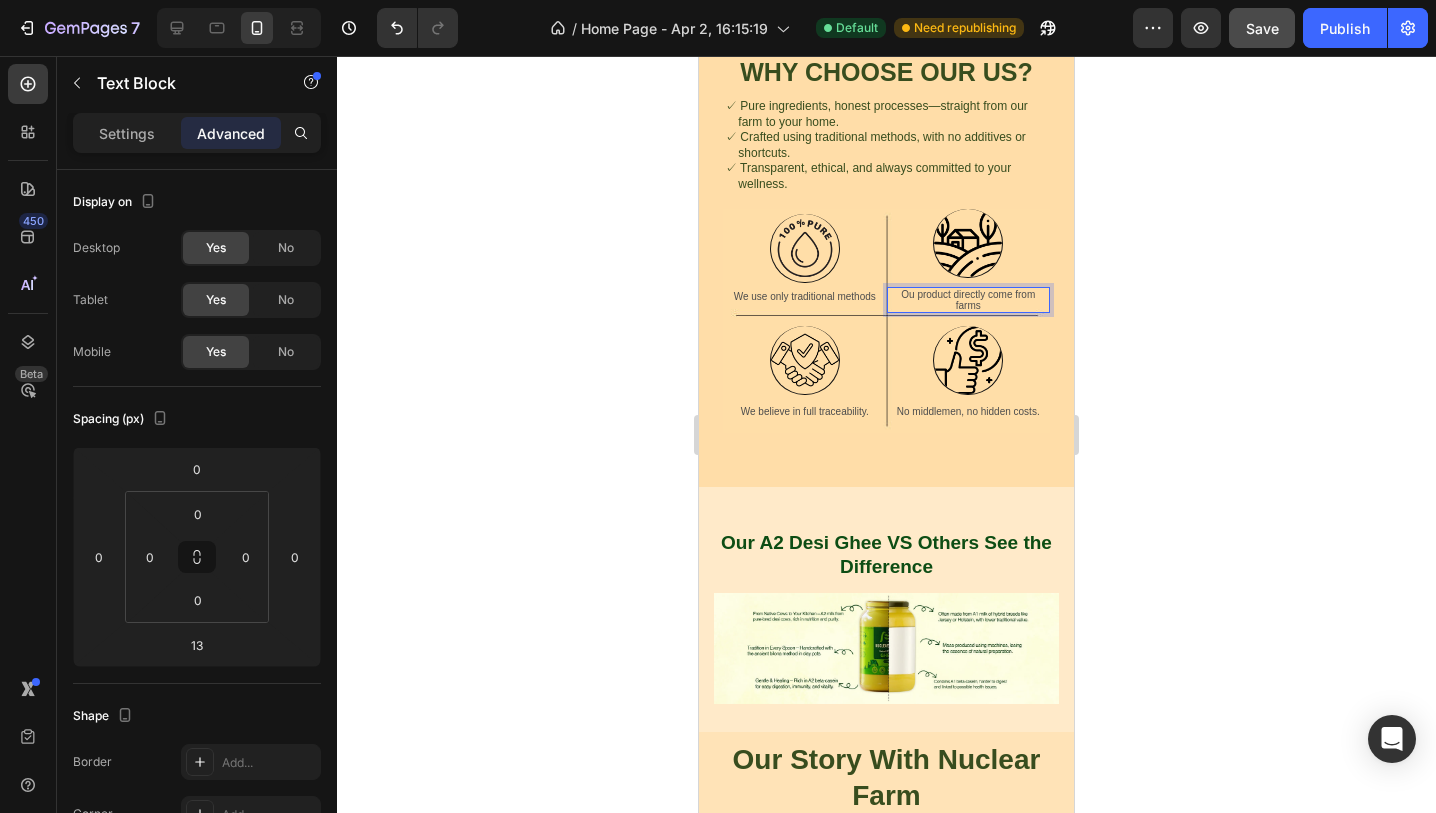 scroll, scrollTop: 1855, scrollLeft: 0, axis: vertical 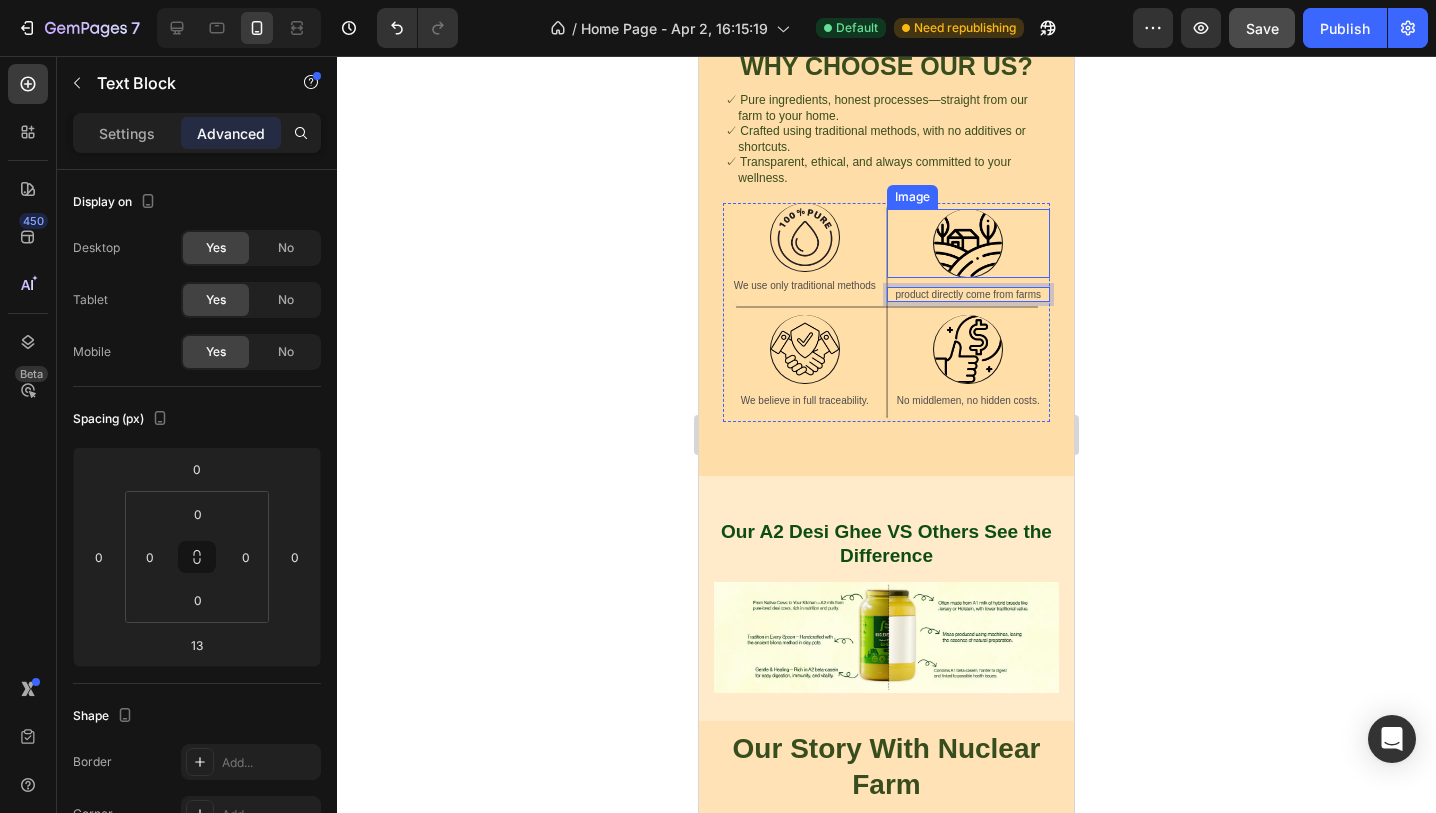 click at bounding box center [968, 243] 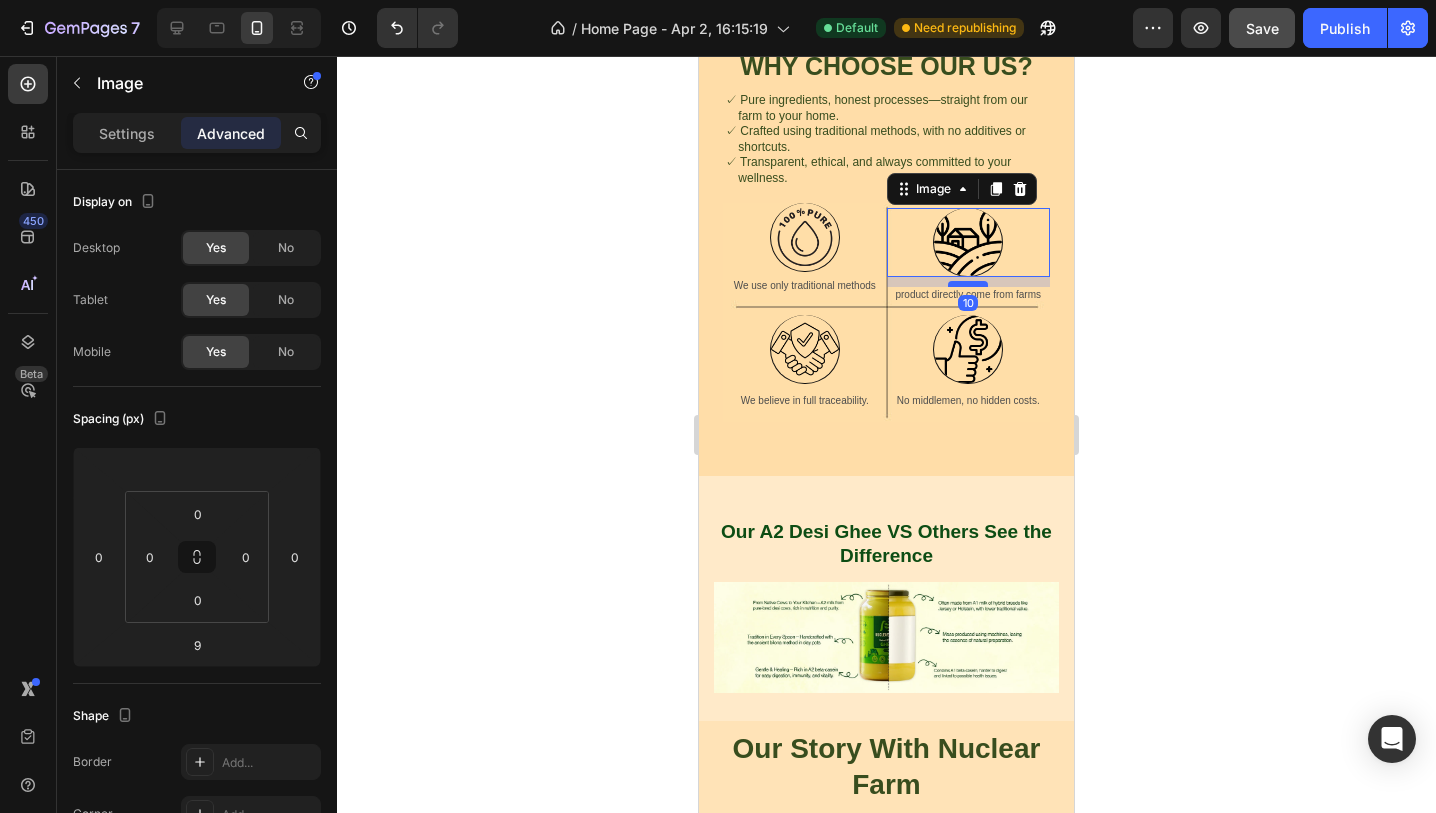 click at bounding box center (968, 284) 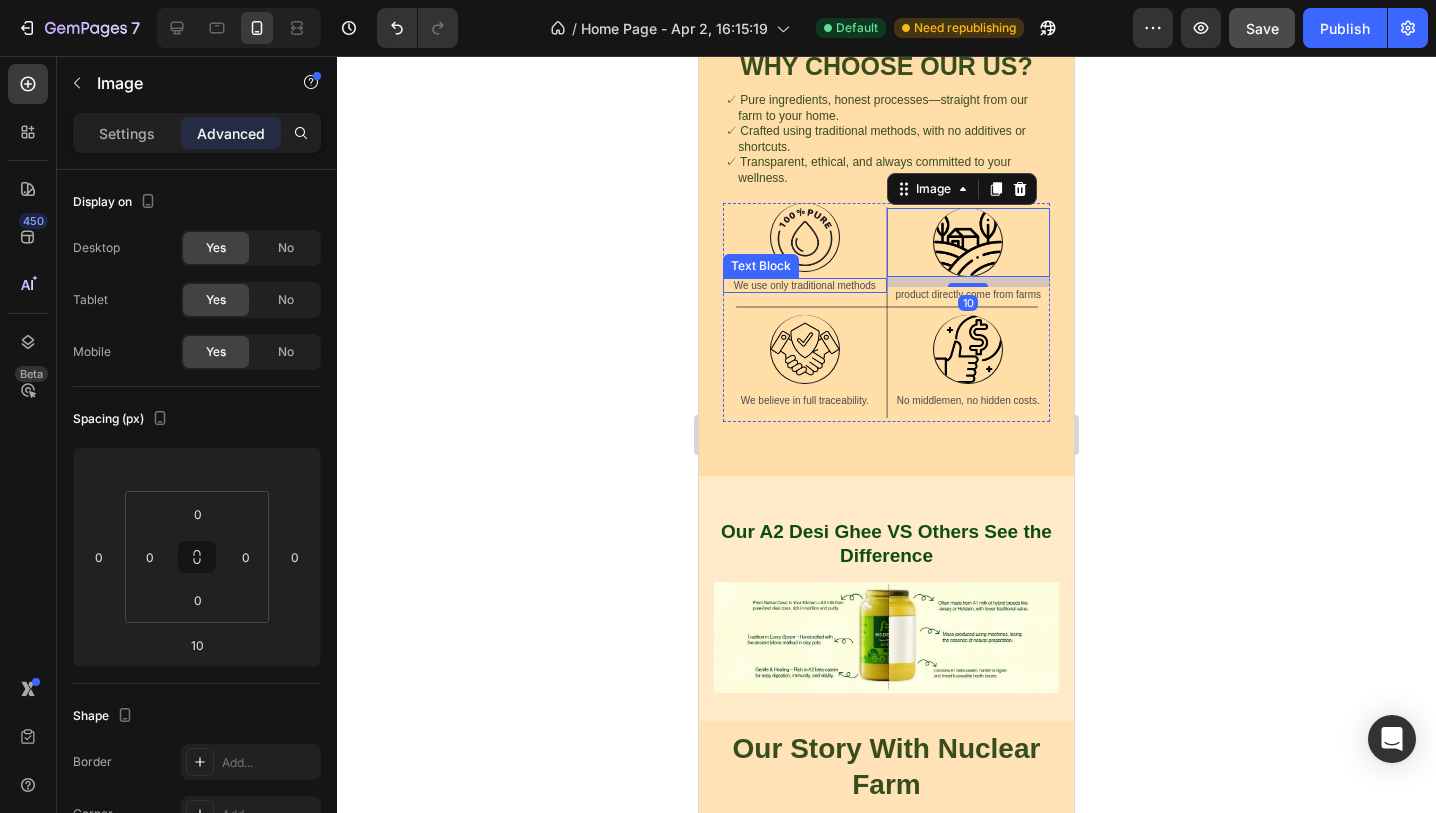 click on "We use only traditional methods" at bounding box center (805, 285) 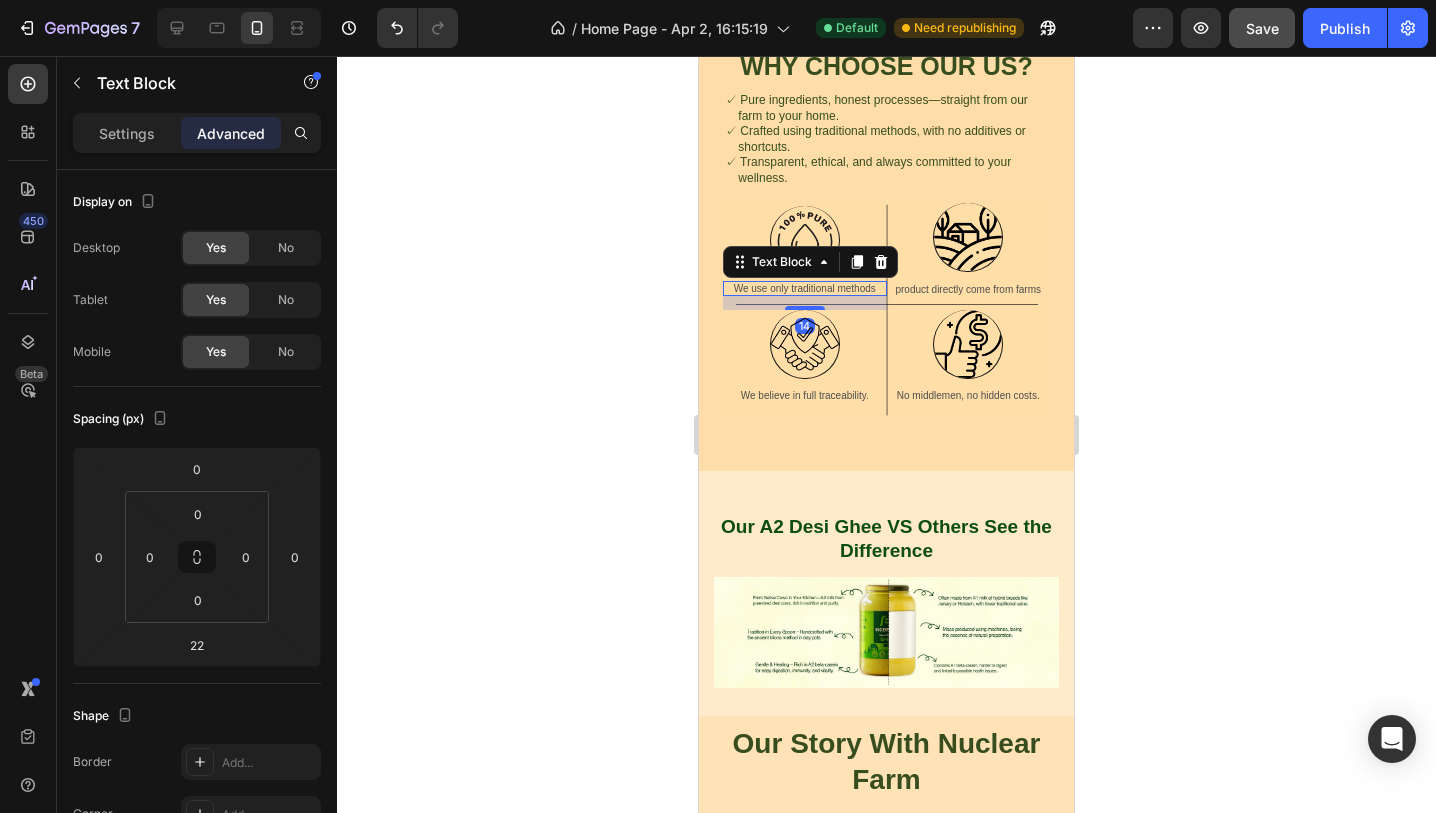 click on "14" at bounding box center (805, 296) 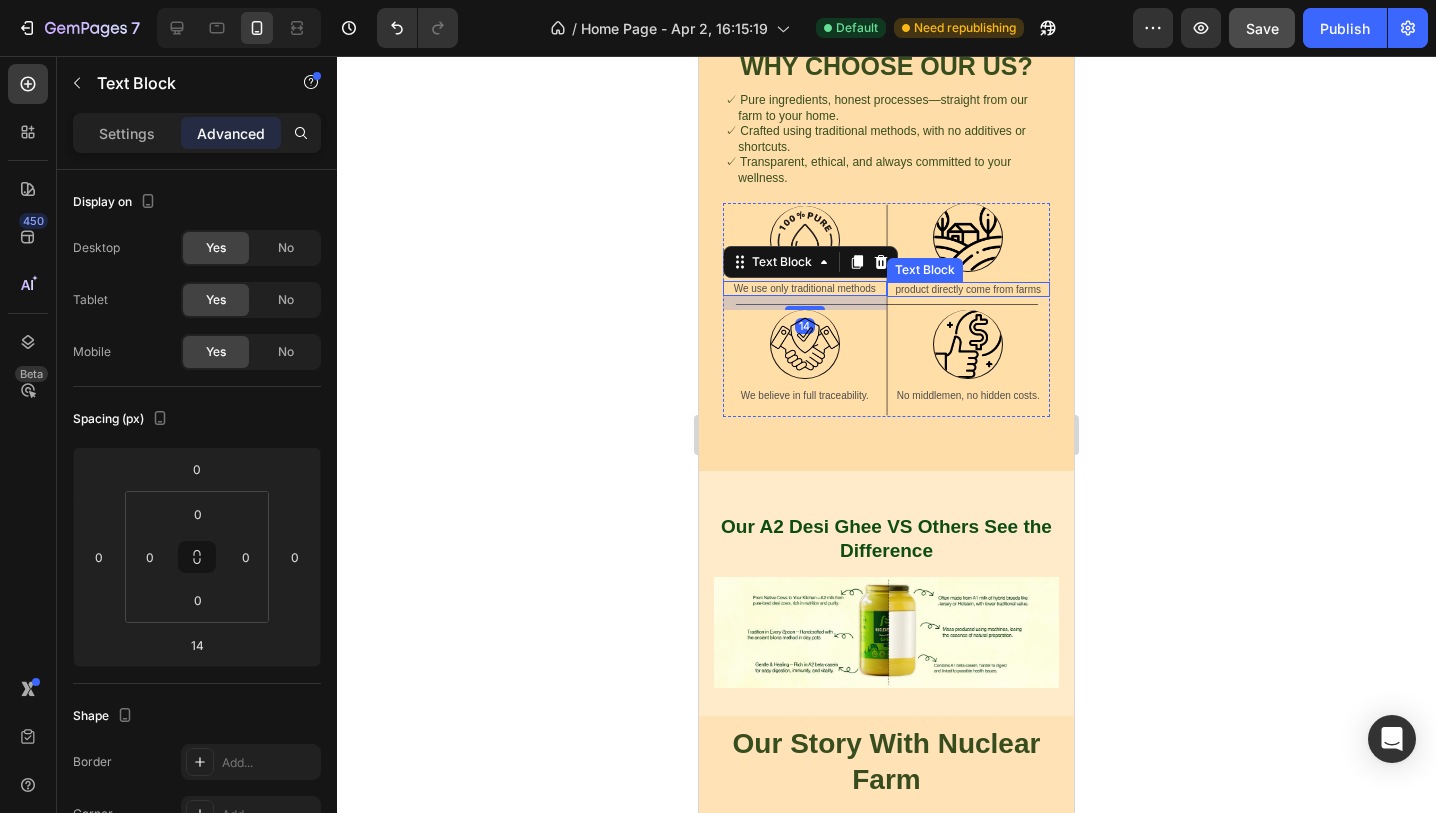 click on "product directly come from farms" at bounding box center (968, 289) 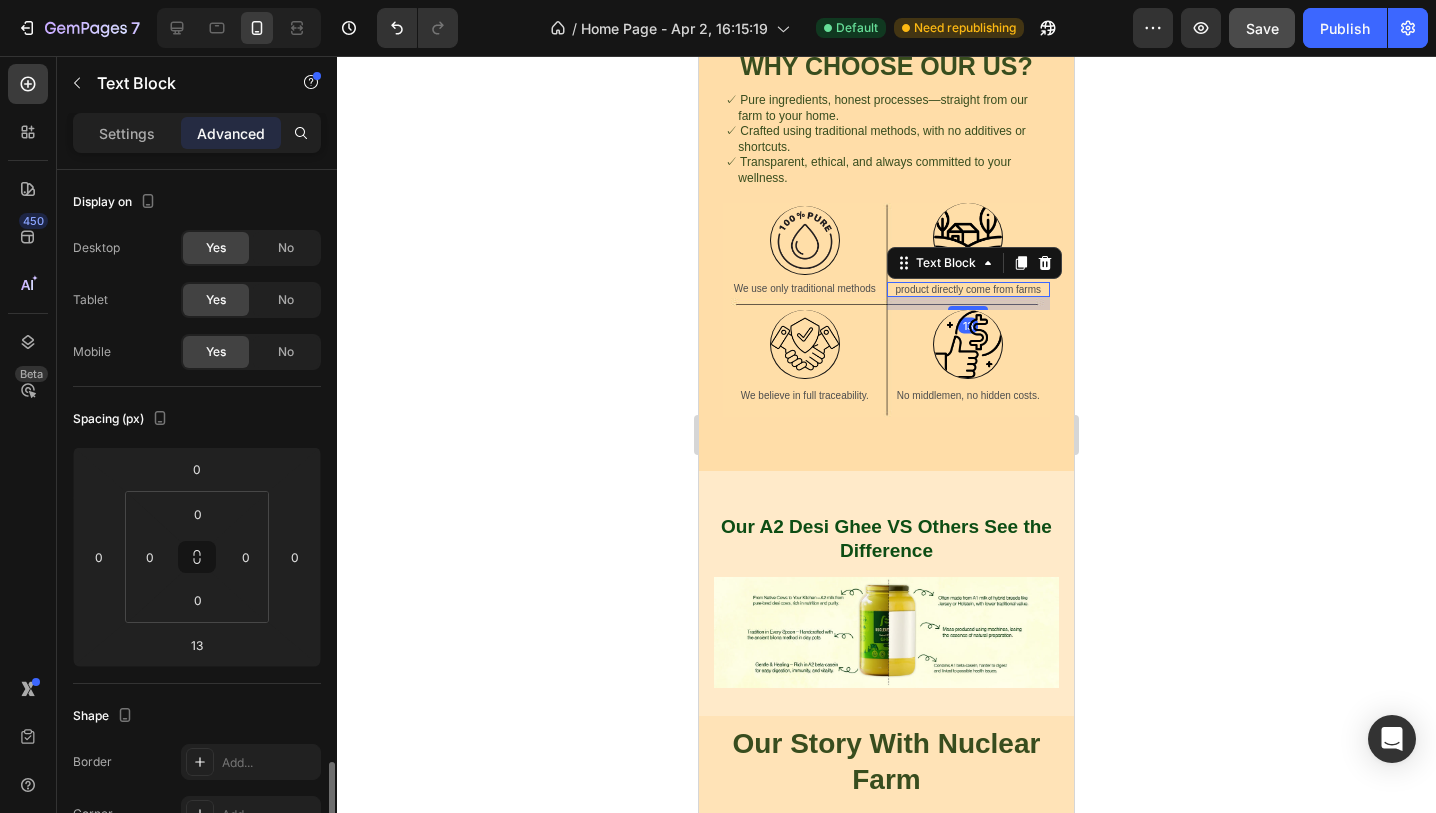 scroll, scrollTop: 416, scrollLeft: 0, axis: vertical 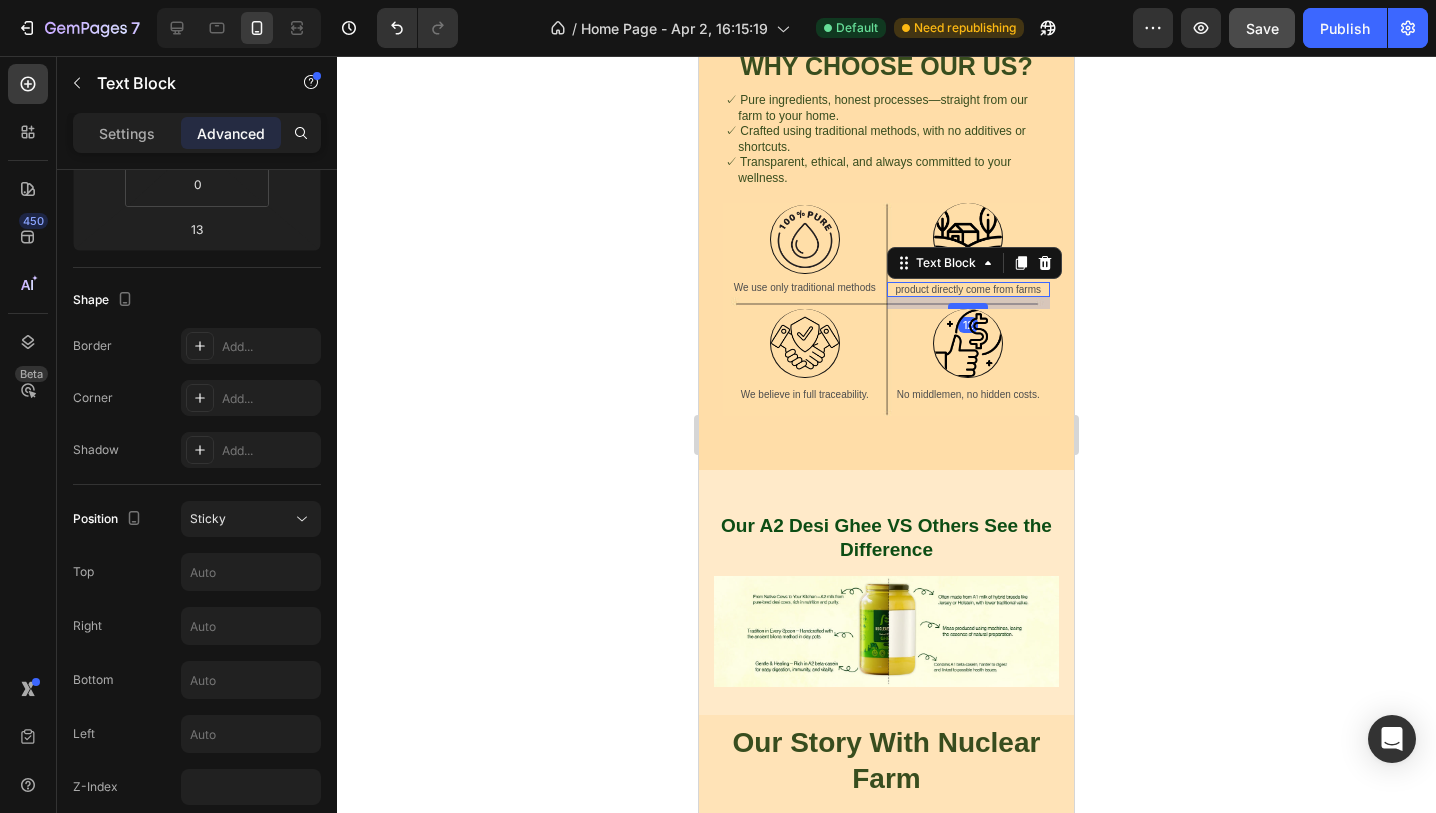click at bounding box center (968, 306) 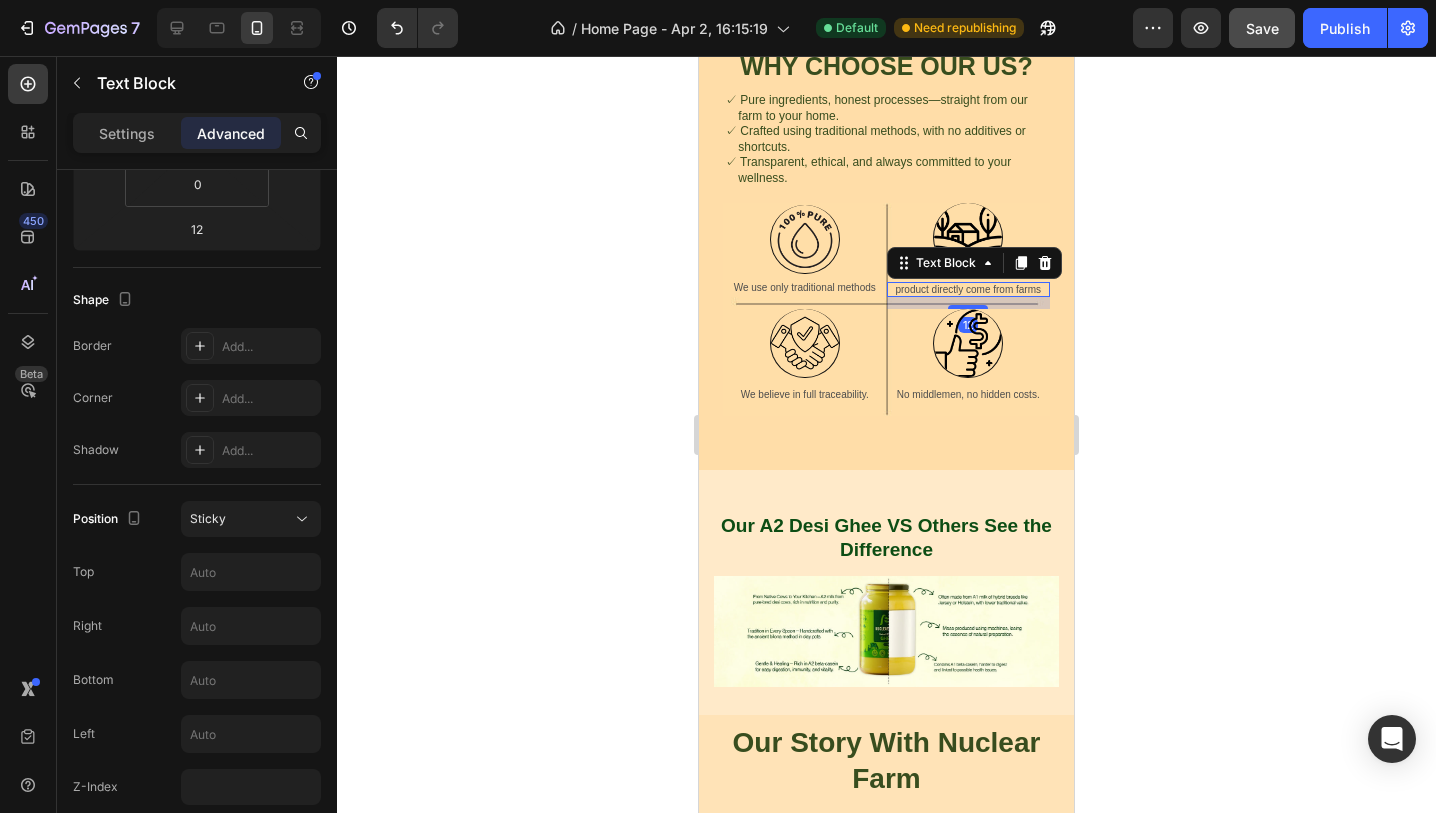 click 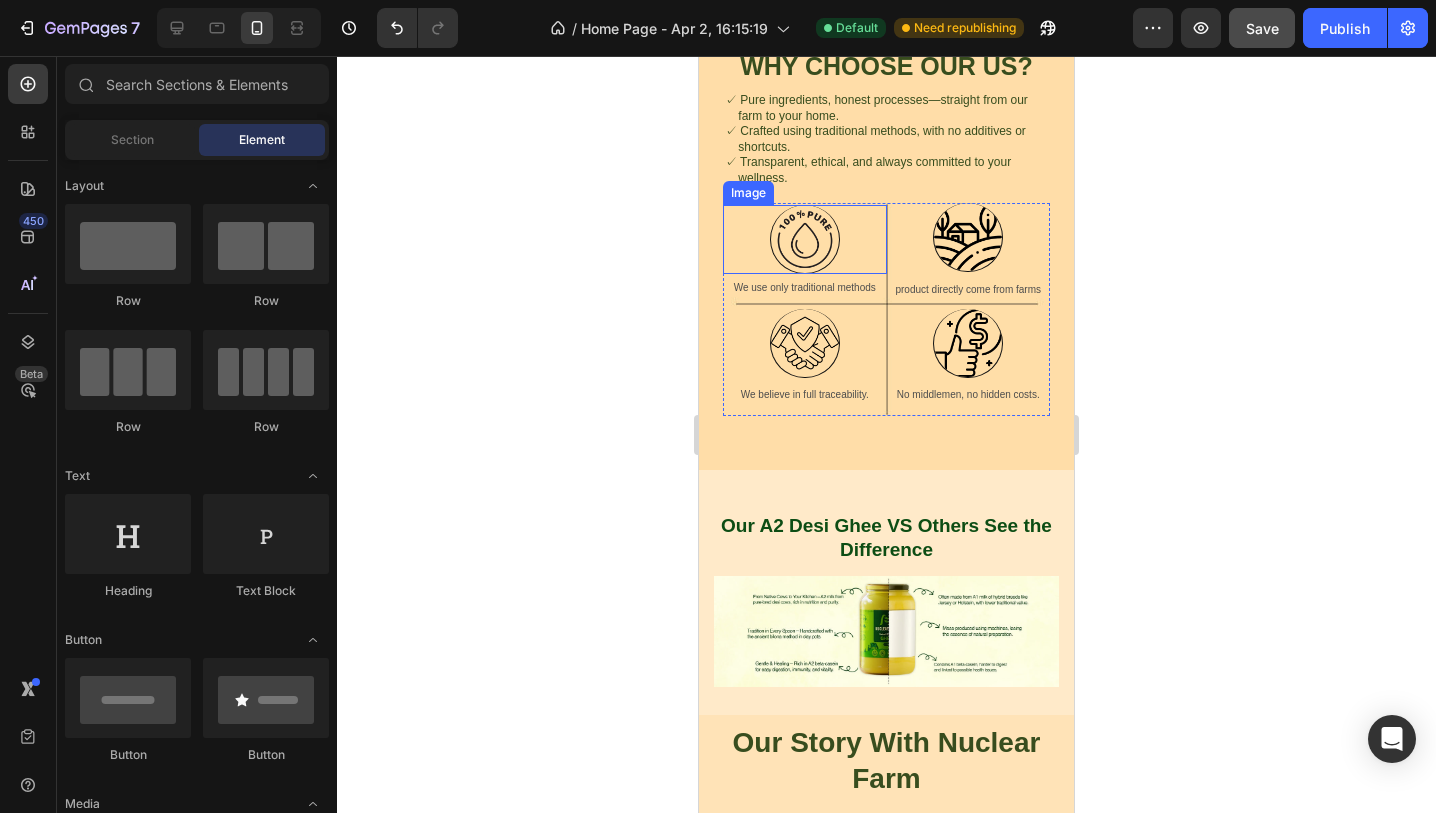 click at bounding box center (805, 239) 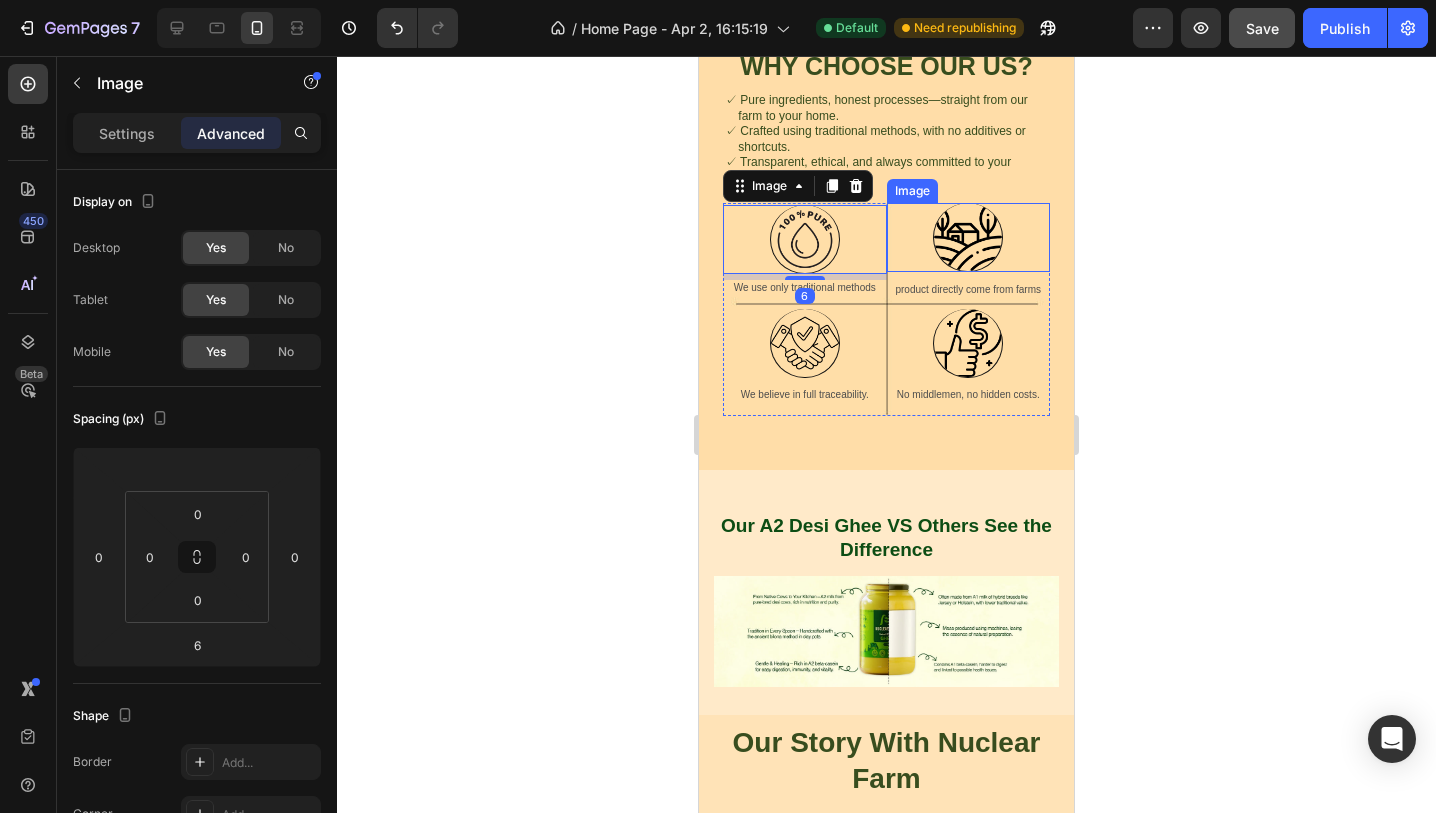 click at bounding box center (969, 237) 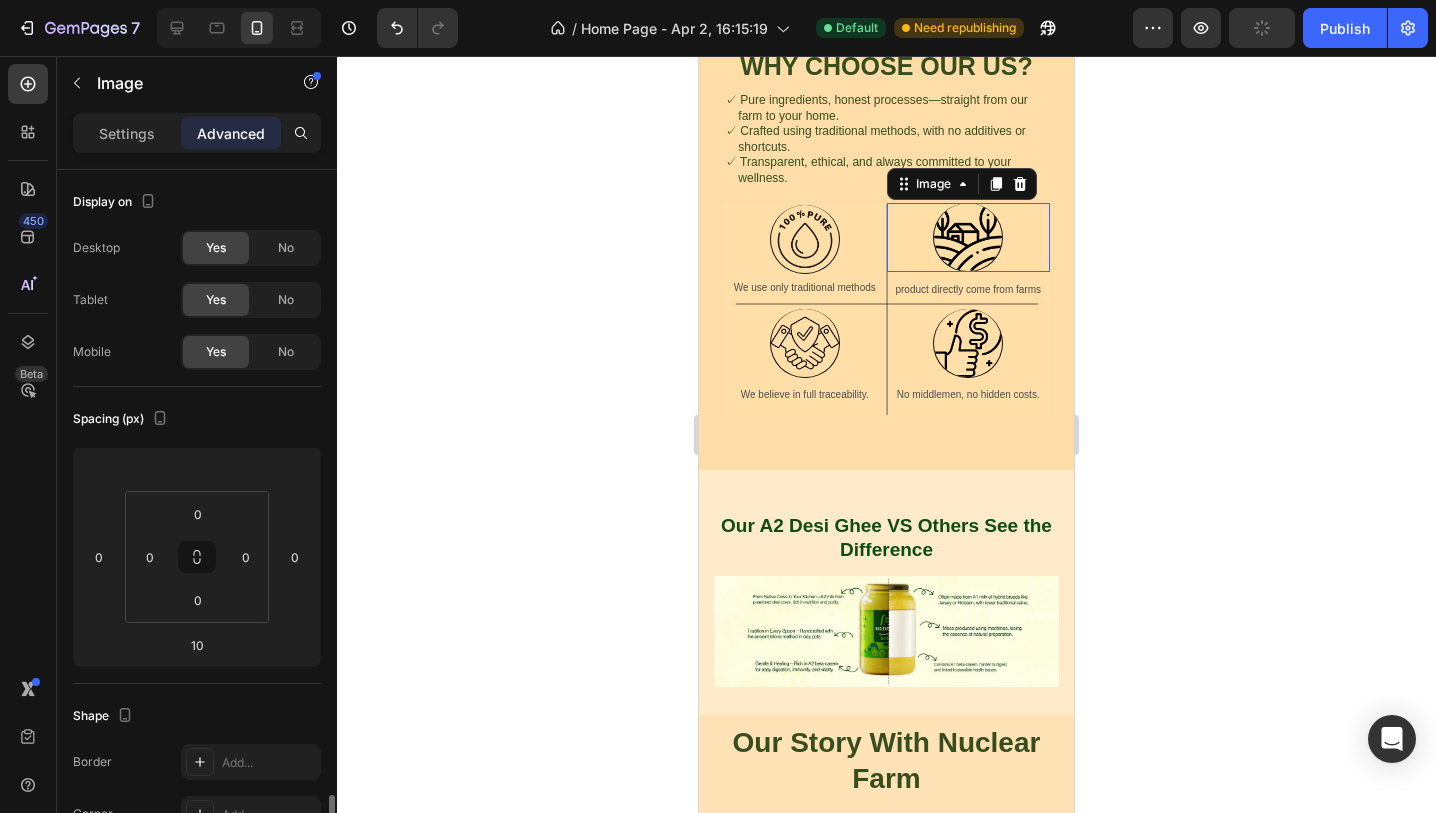 scroll, scrollTop: 416, scrollLeft: 0, axis: vertical 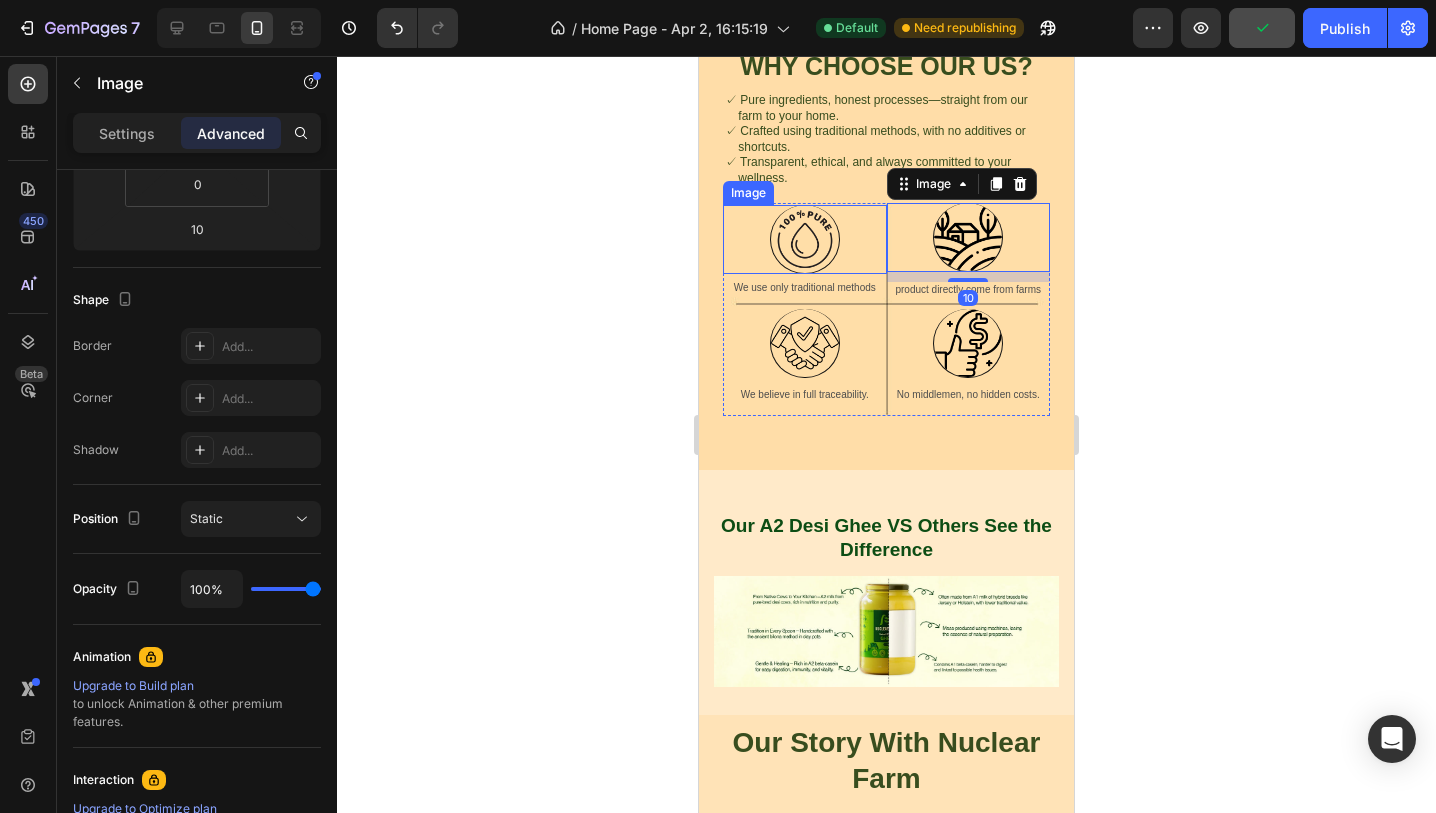 click at bounding box center (805, 239) 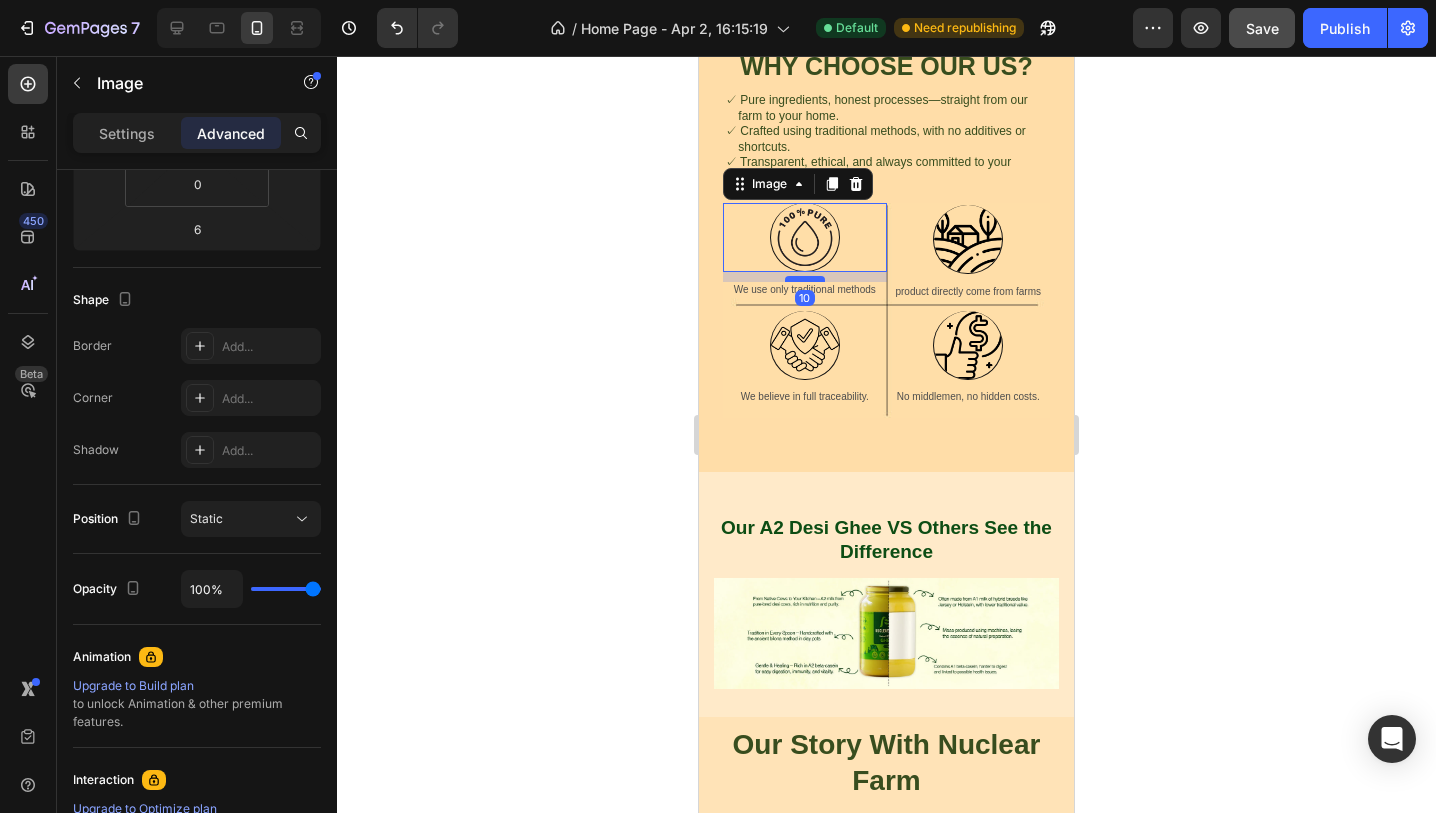 click at bounding box center (805, 279) 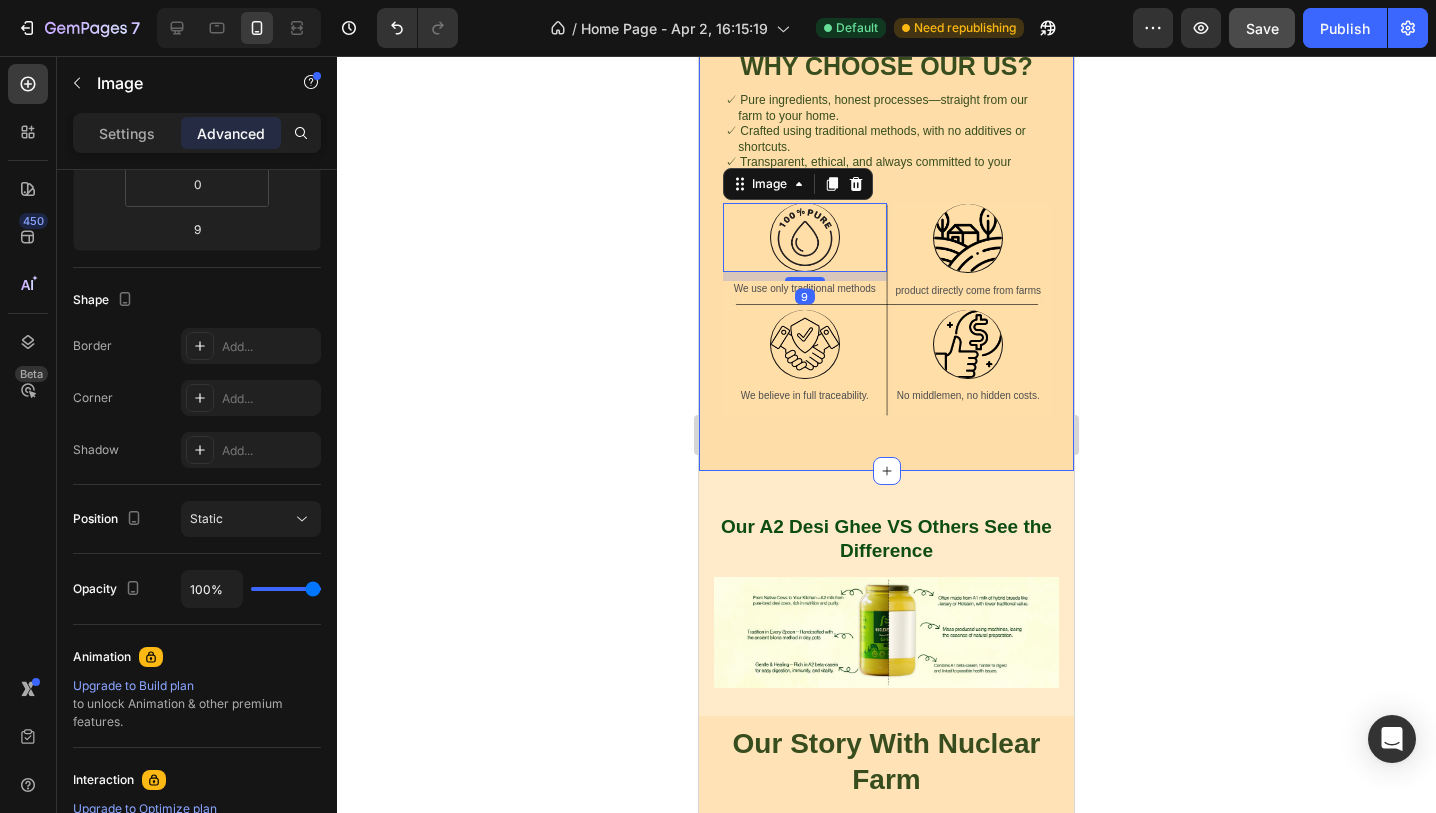 click 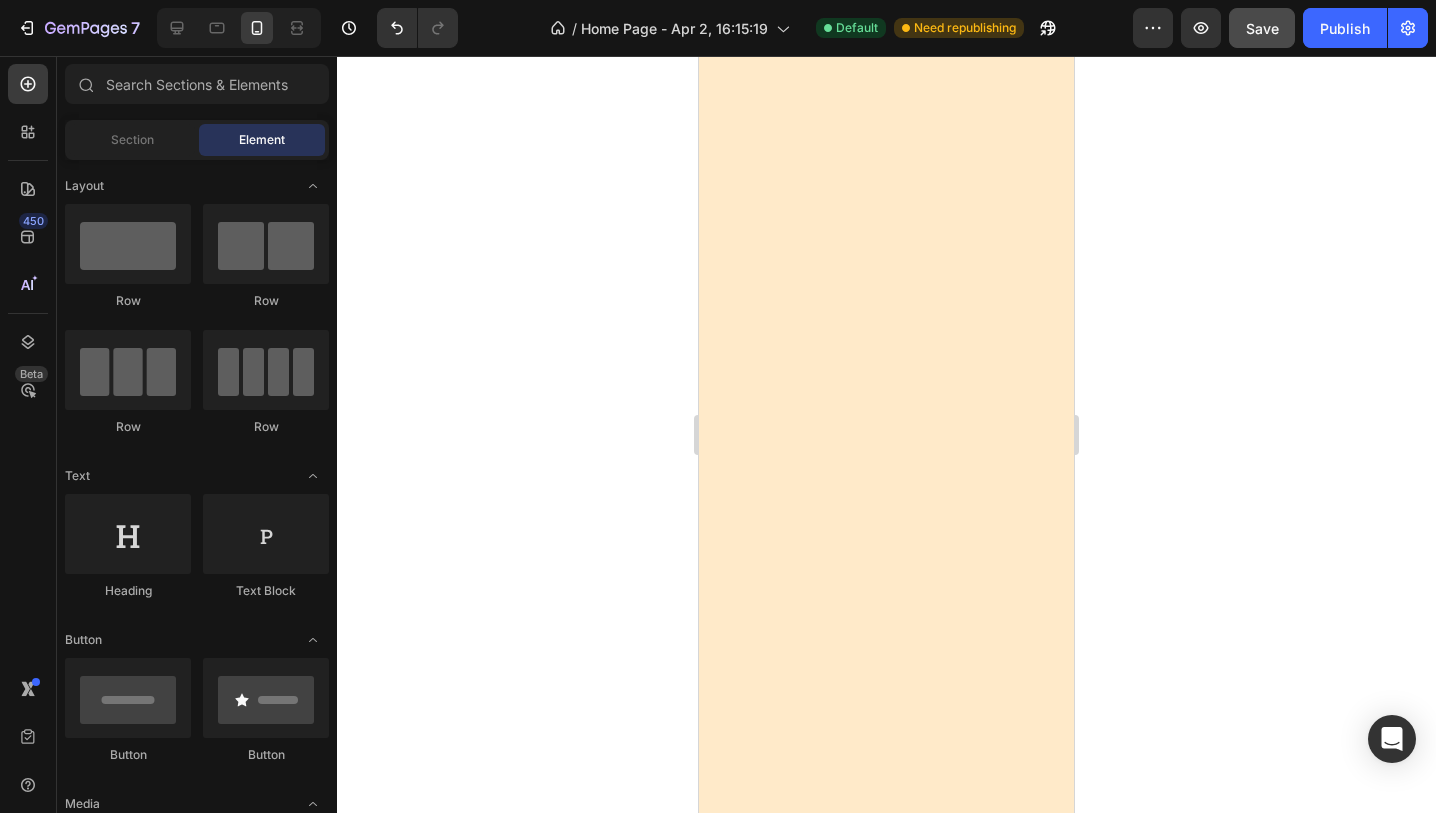 scroll, scrollTop: 0, scrollLeft: 0, axis: both 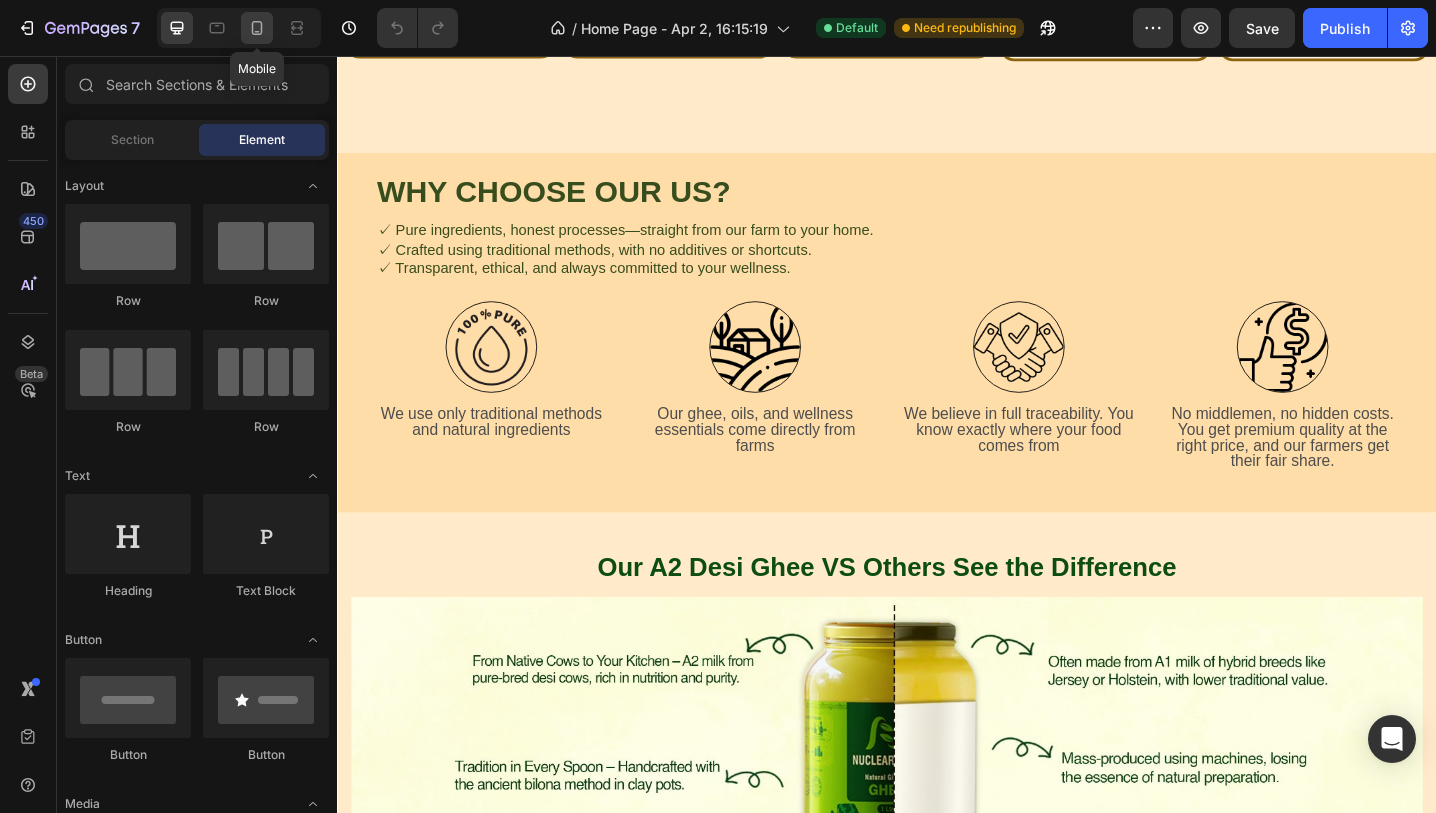 click 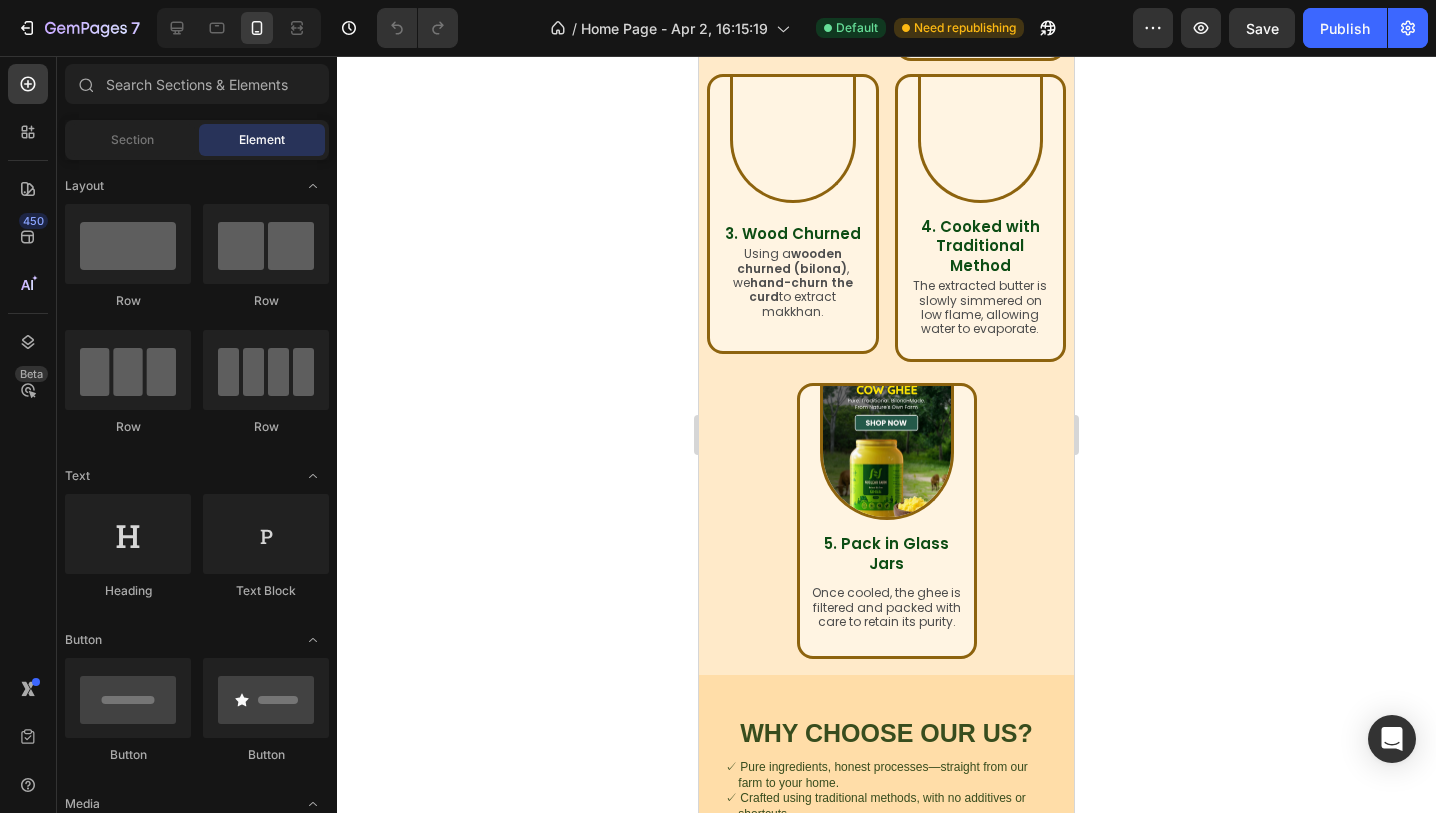 scroll, scrollTop: 1013, scrollLeft: 0, axis: vertical 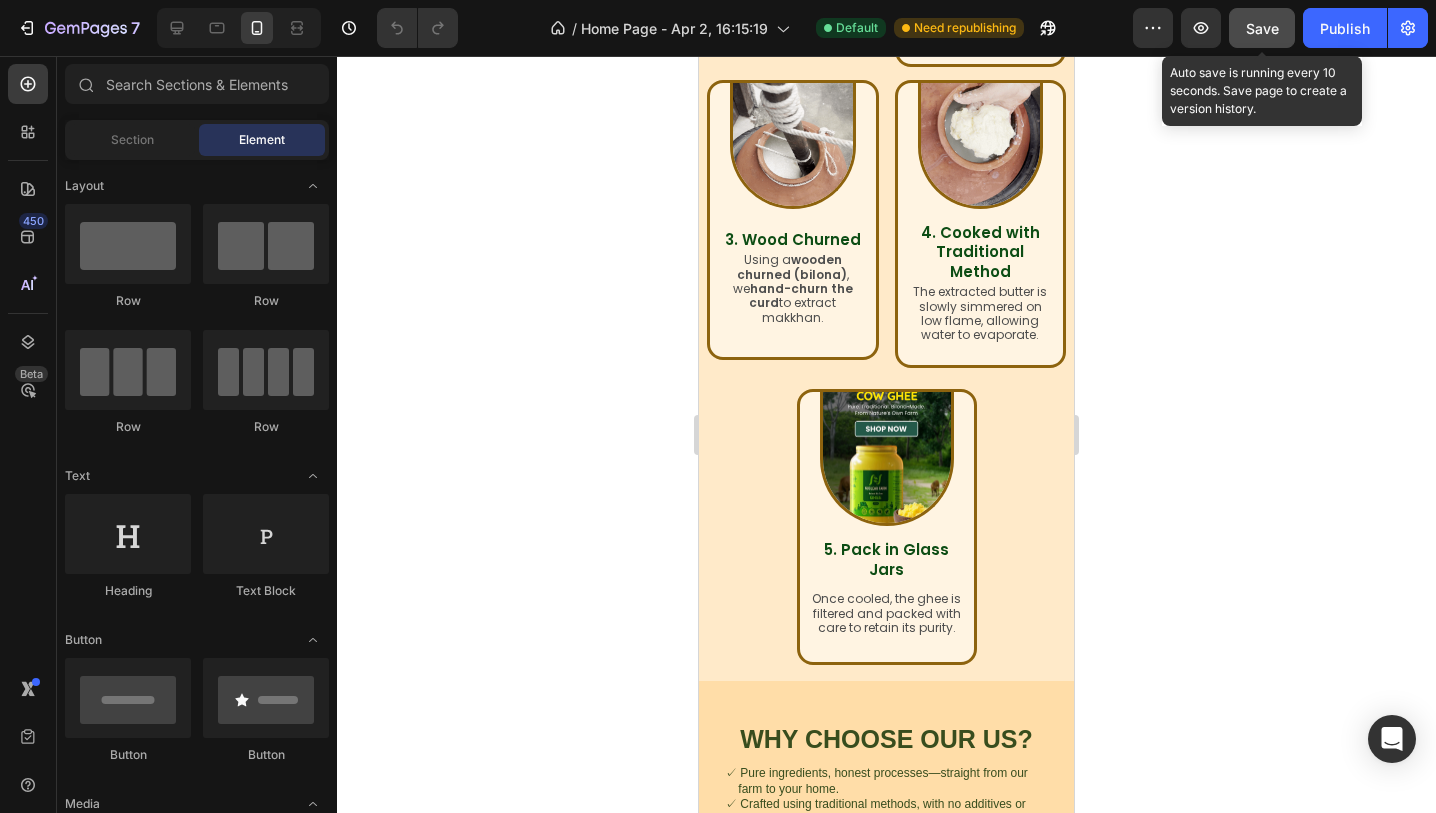 click on "Save" at bounding box center (1262, 28) 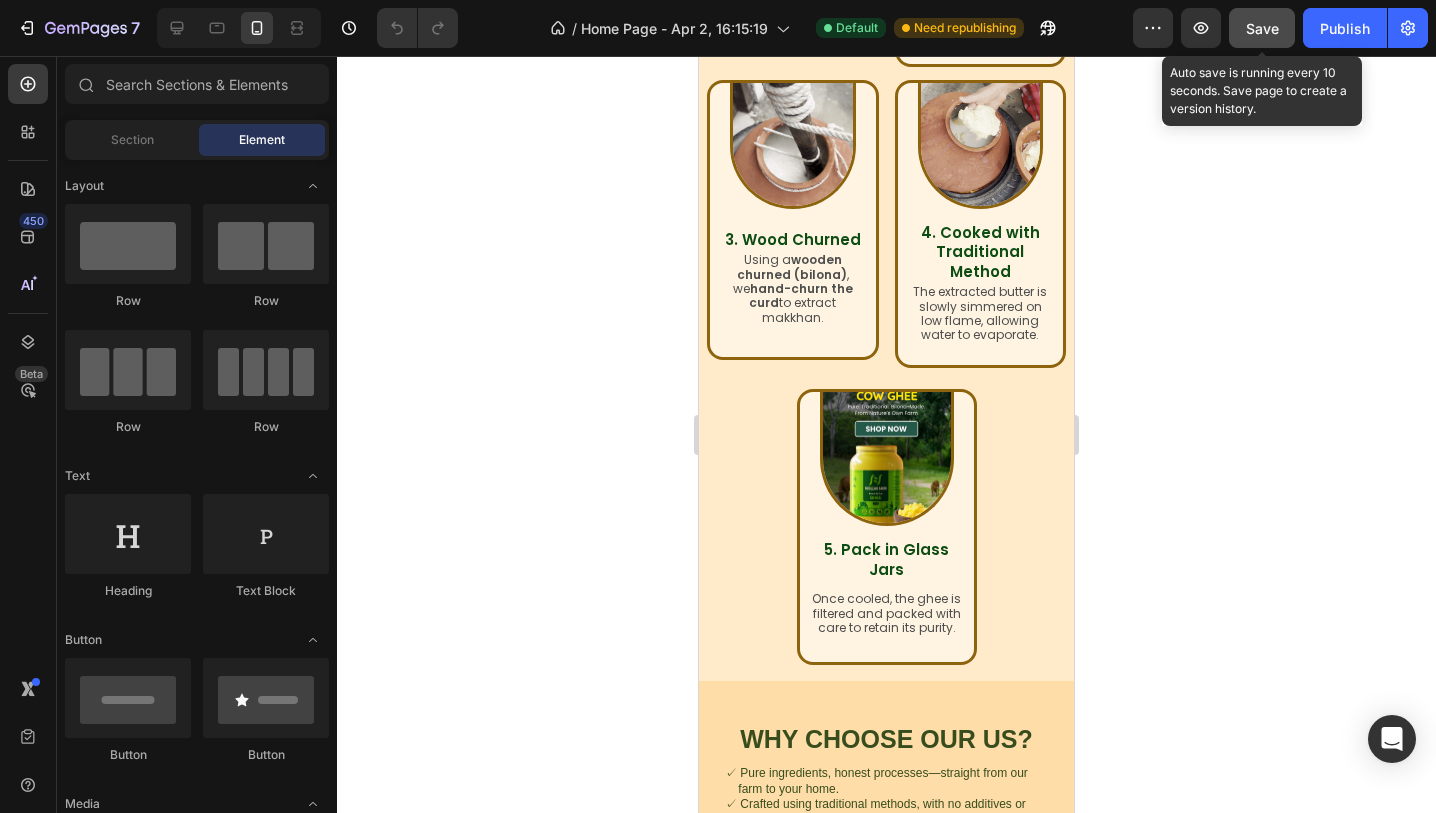 click on "Save" at bounding box center (1262, 28) 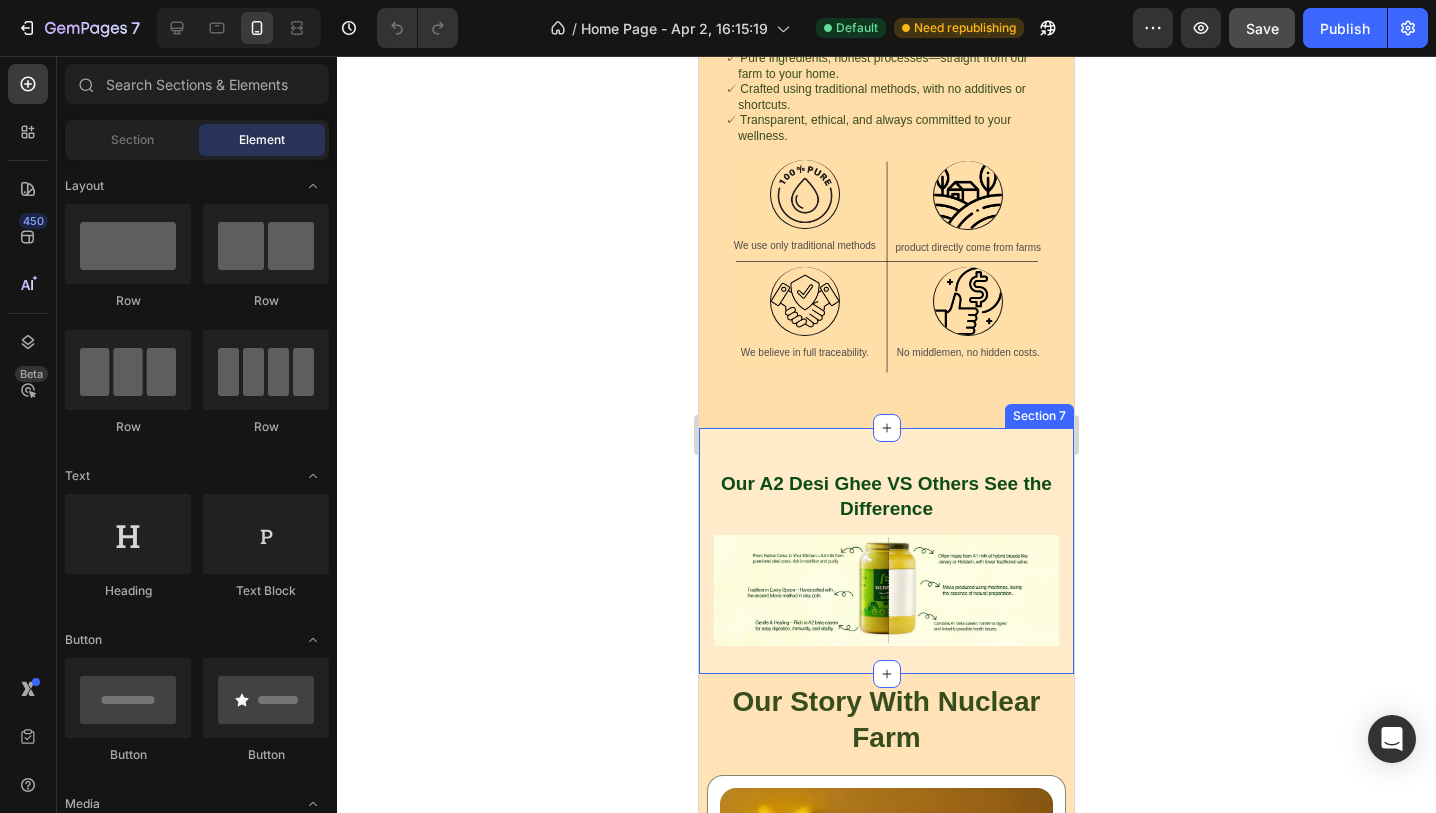 scroll, scrollTop: 1687, scrollLeft: 0, axis: vertical 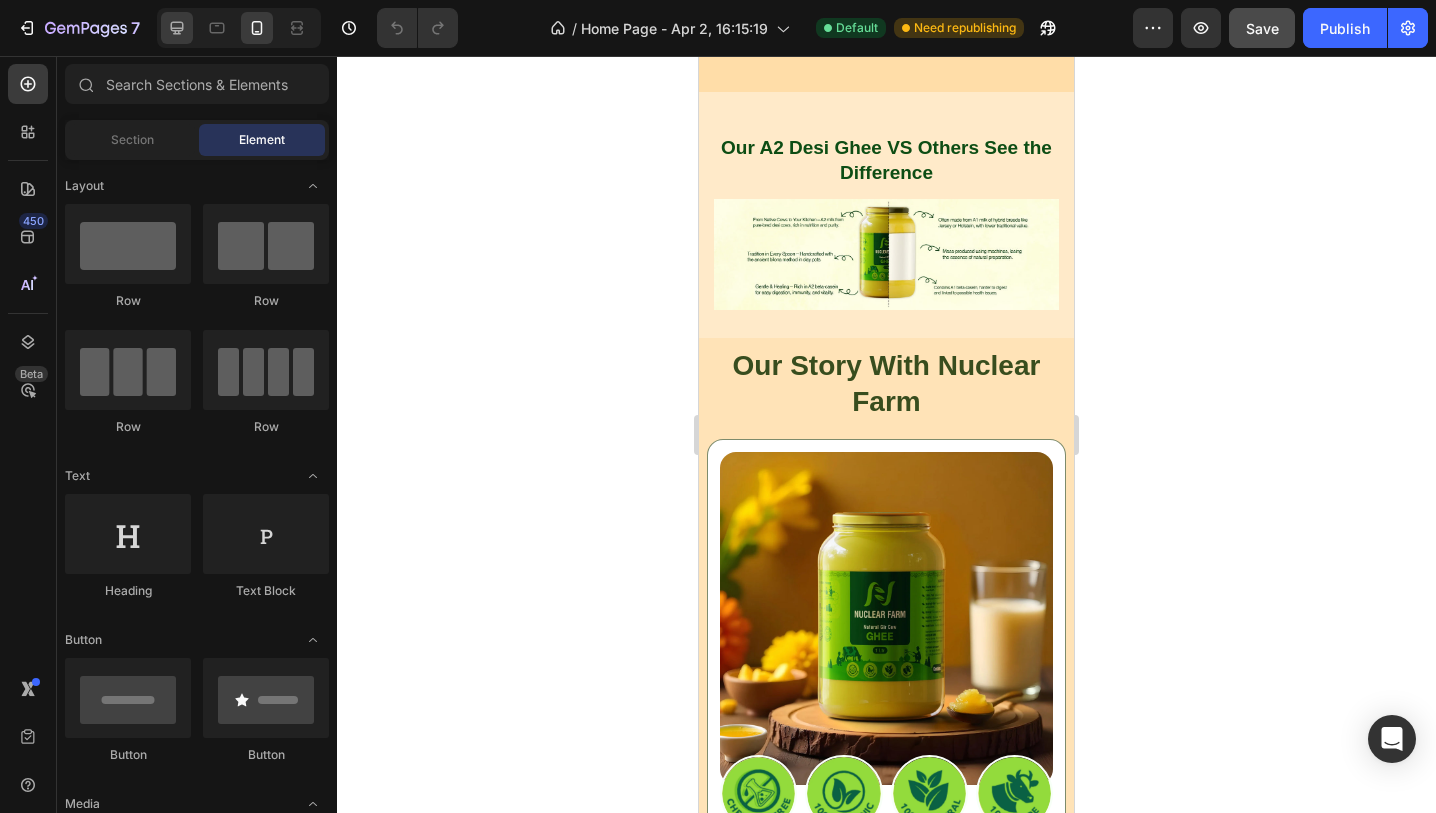 click 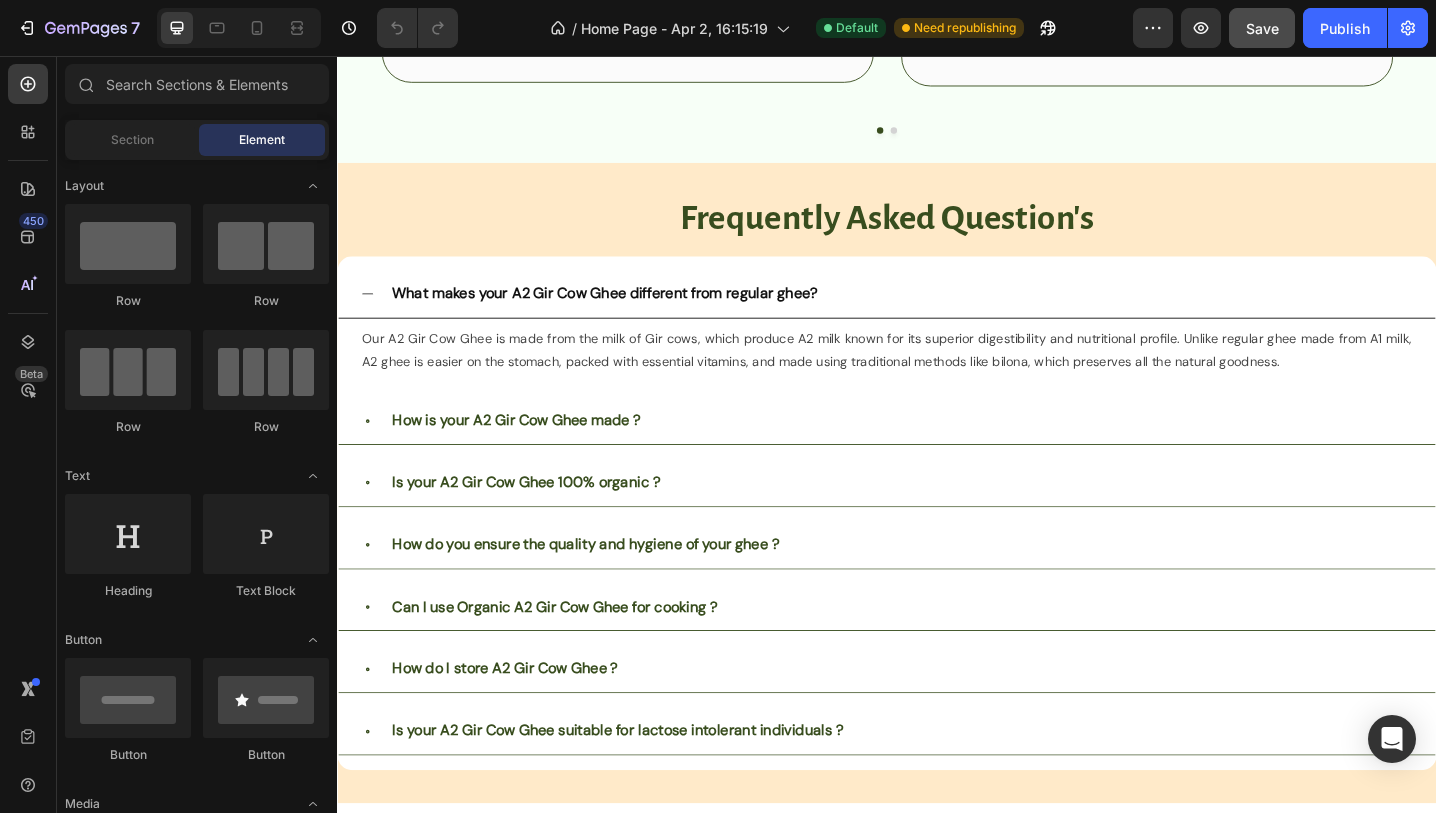 scroll, scrollTop: 3023, scrollLeft: 0, axis: vertical 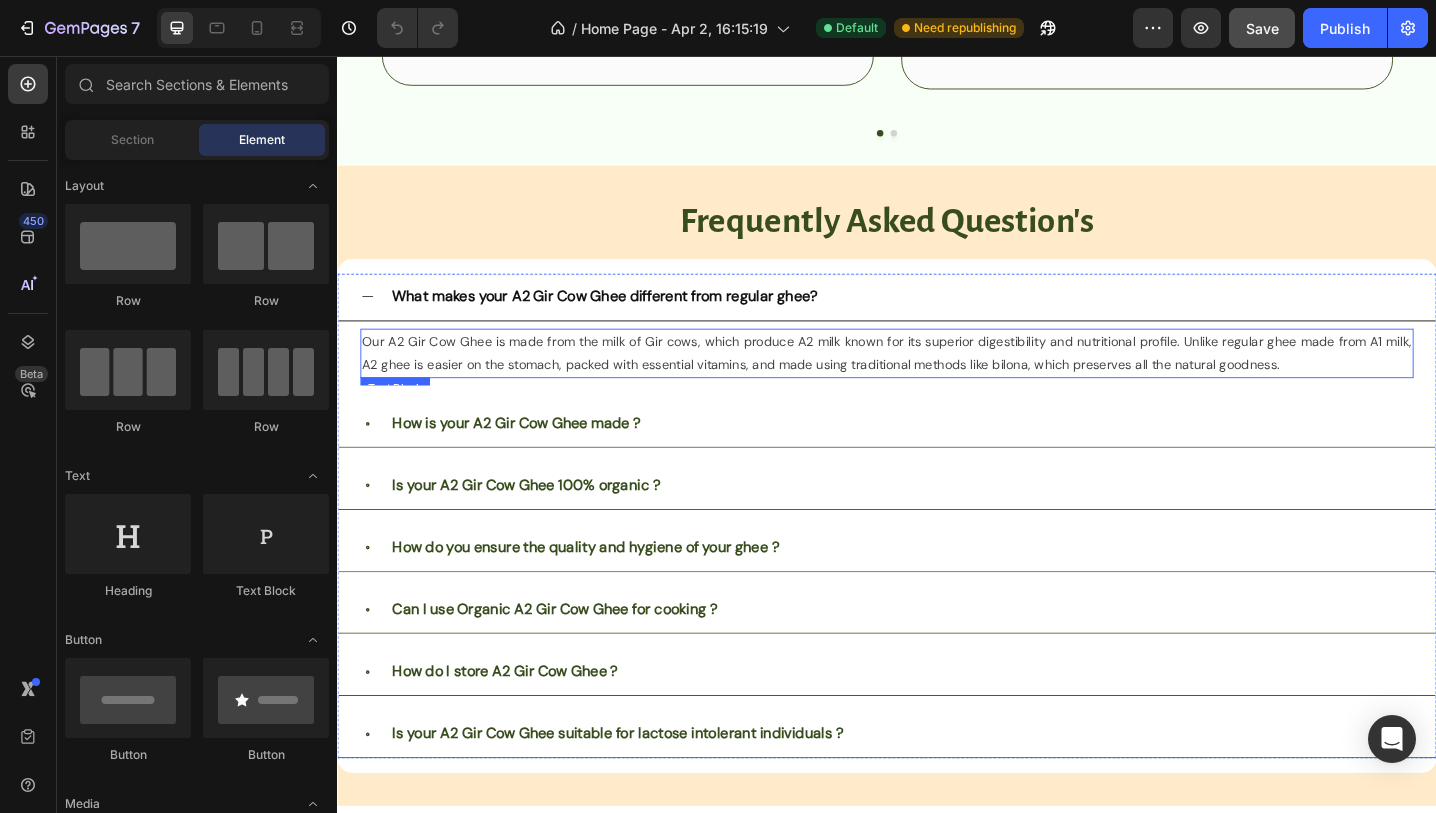 click on "Our A2 Gir Cow Ghee is made from the milk of Gir cows, which produce A2 milk known for its superior digestibility and nutritional profile. Unlike regular ghee made from A1 milk, A2 ghee is easier on the stomach, packed with essential vitamins, and made using traditional methods like bilona, which preserves all the natural goodness." at bounding box center [937, 380] 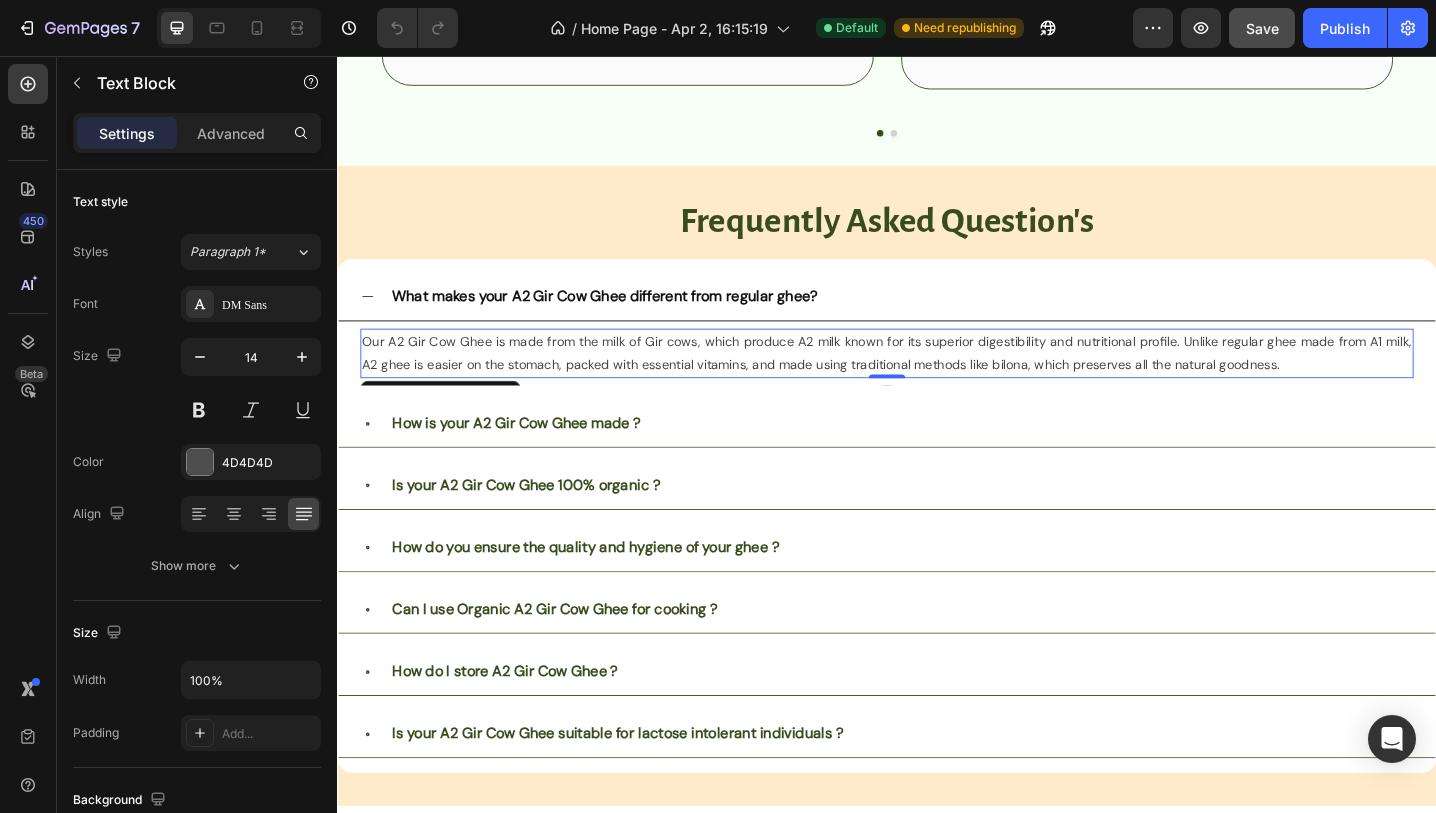 click on "Our A2 Gir Cow Ghee is made from the milk of Gir cows, which produce A2 milk known for its superior digestibility and nutritional profile. Unlike regular ghee made from A1 milk, A2 ghee is easier on the stomach, packed with essential vitamins, and made using traditional methods like bilona, which preserves all the natural goodness." at bounding box center (937, 380) 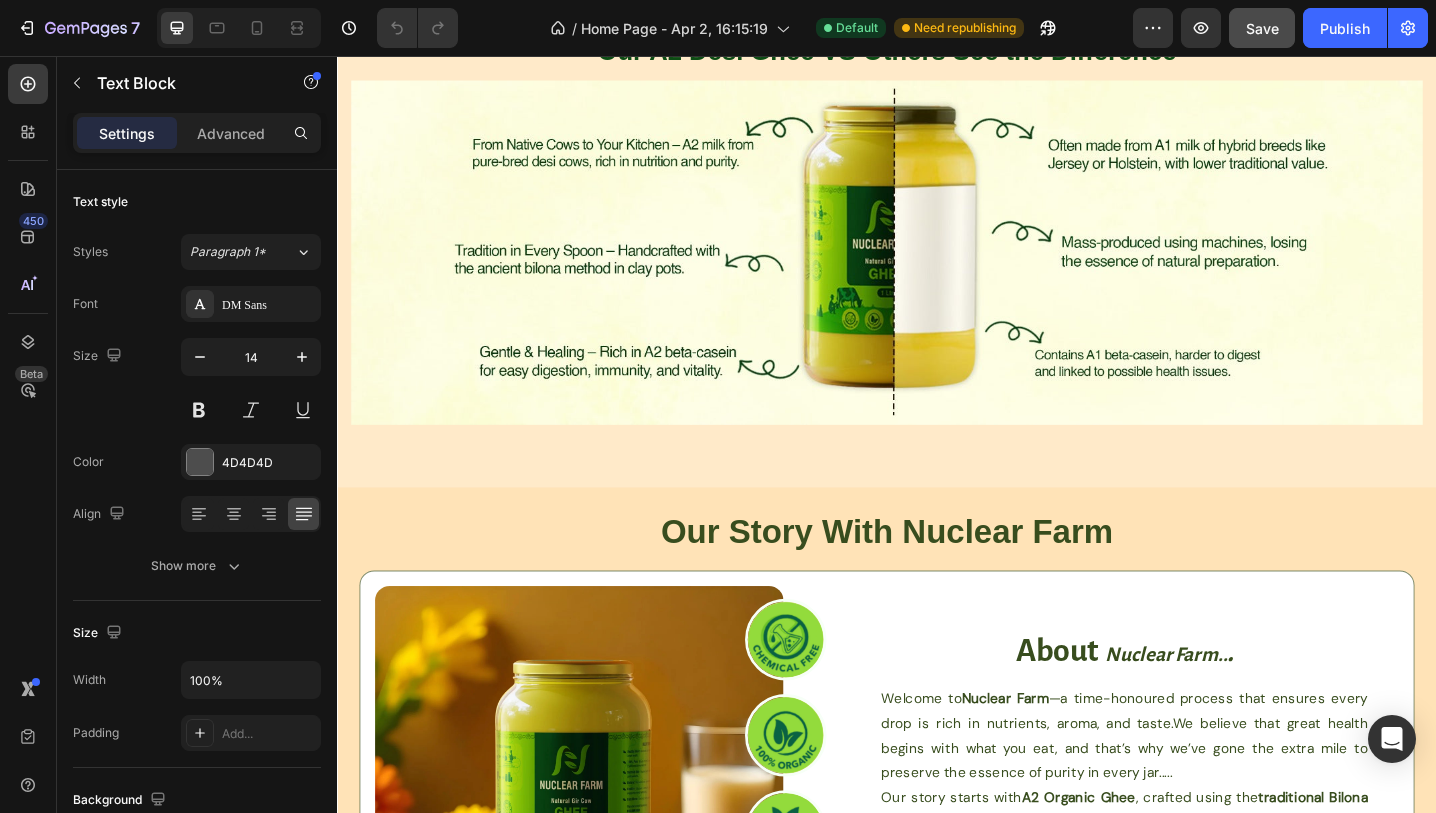 scroll, scrollTop: 1704, scrollLeft: 0, axis: vertical 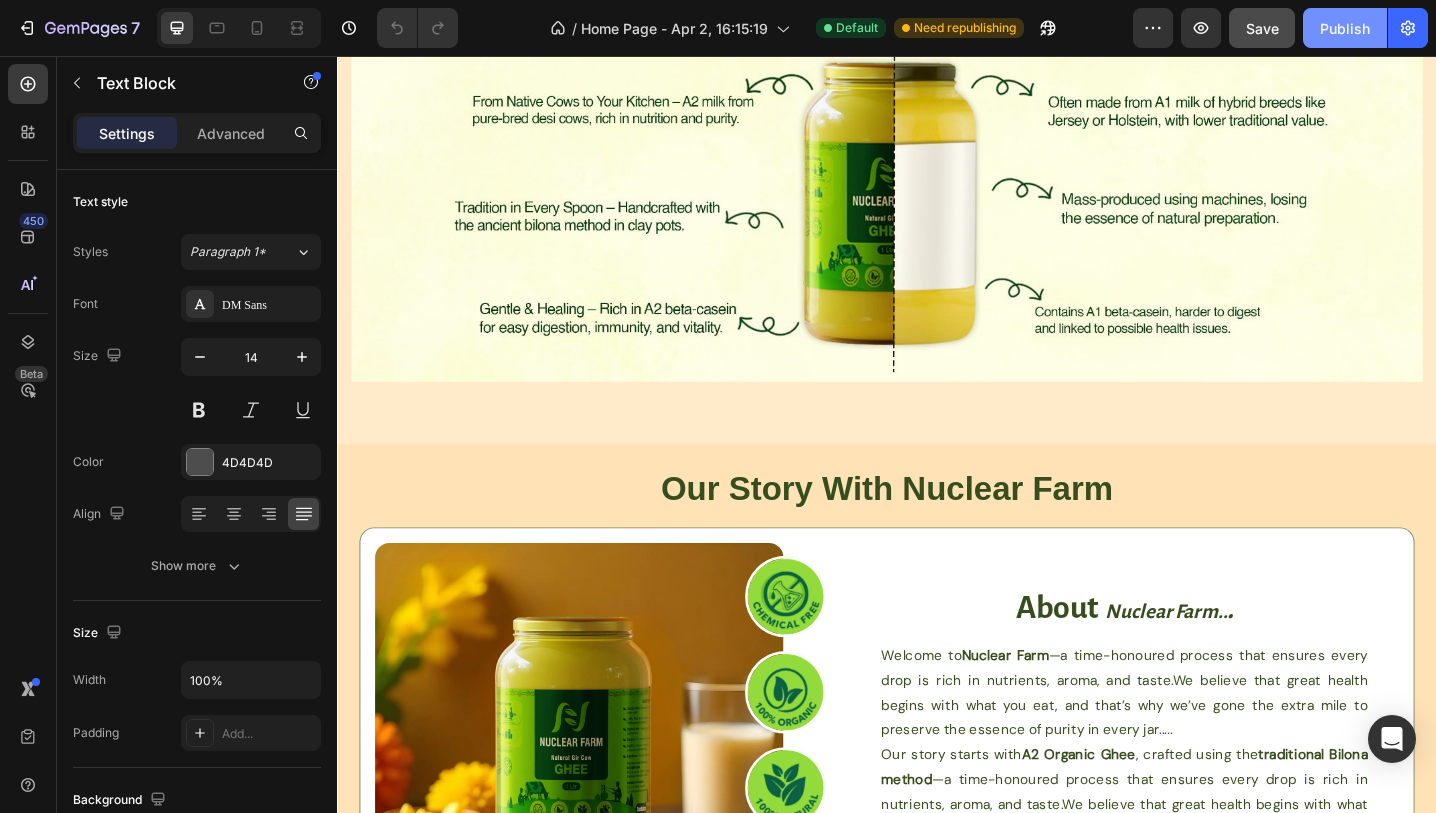 click on "Publish" 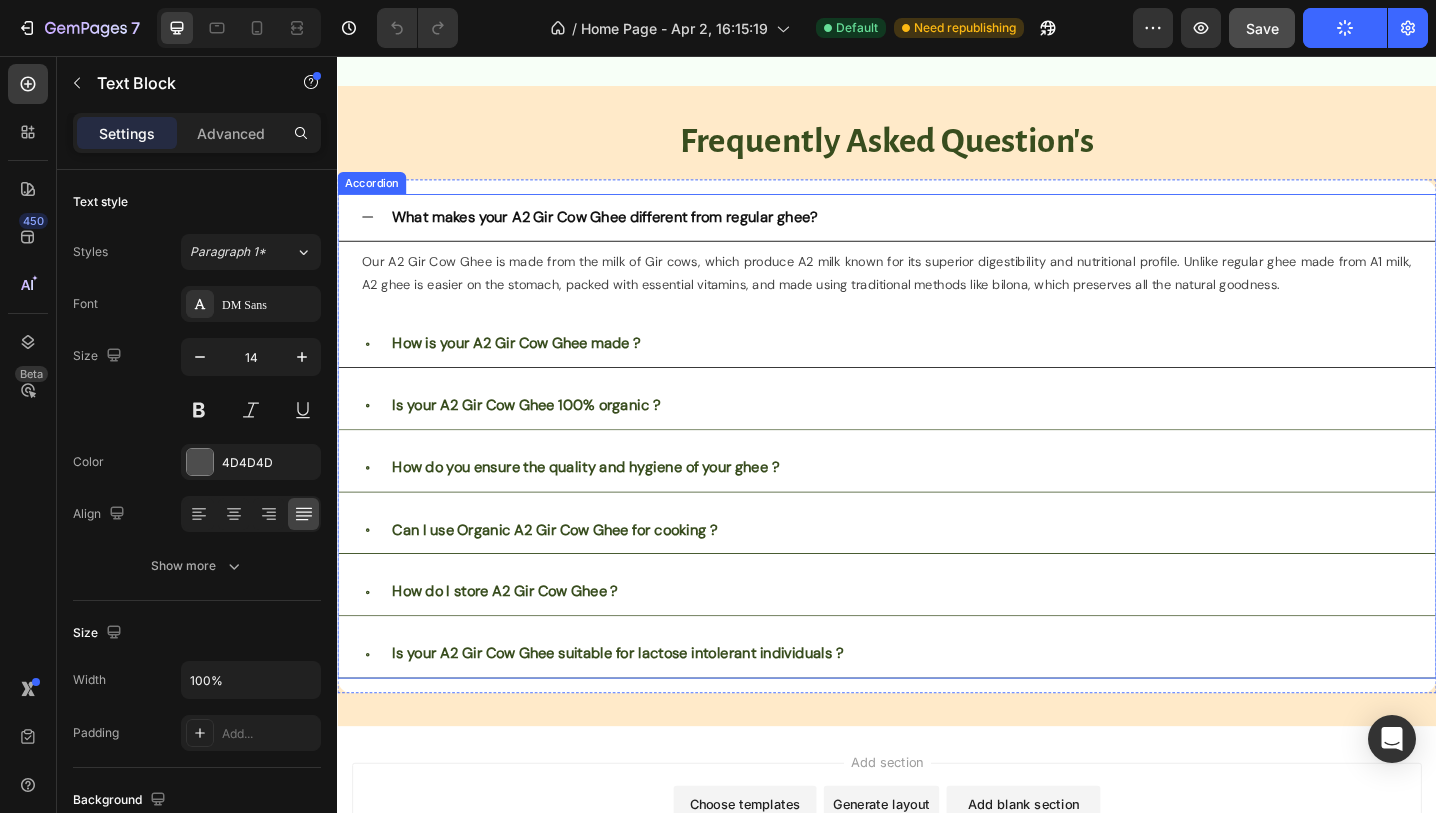 scroll, scrollTop: 3179, scrollLeft: 0, axis: vertical 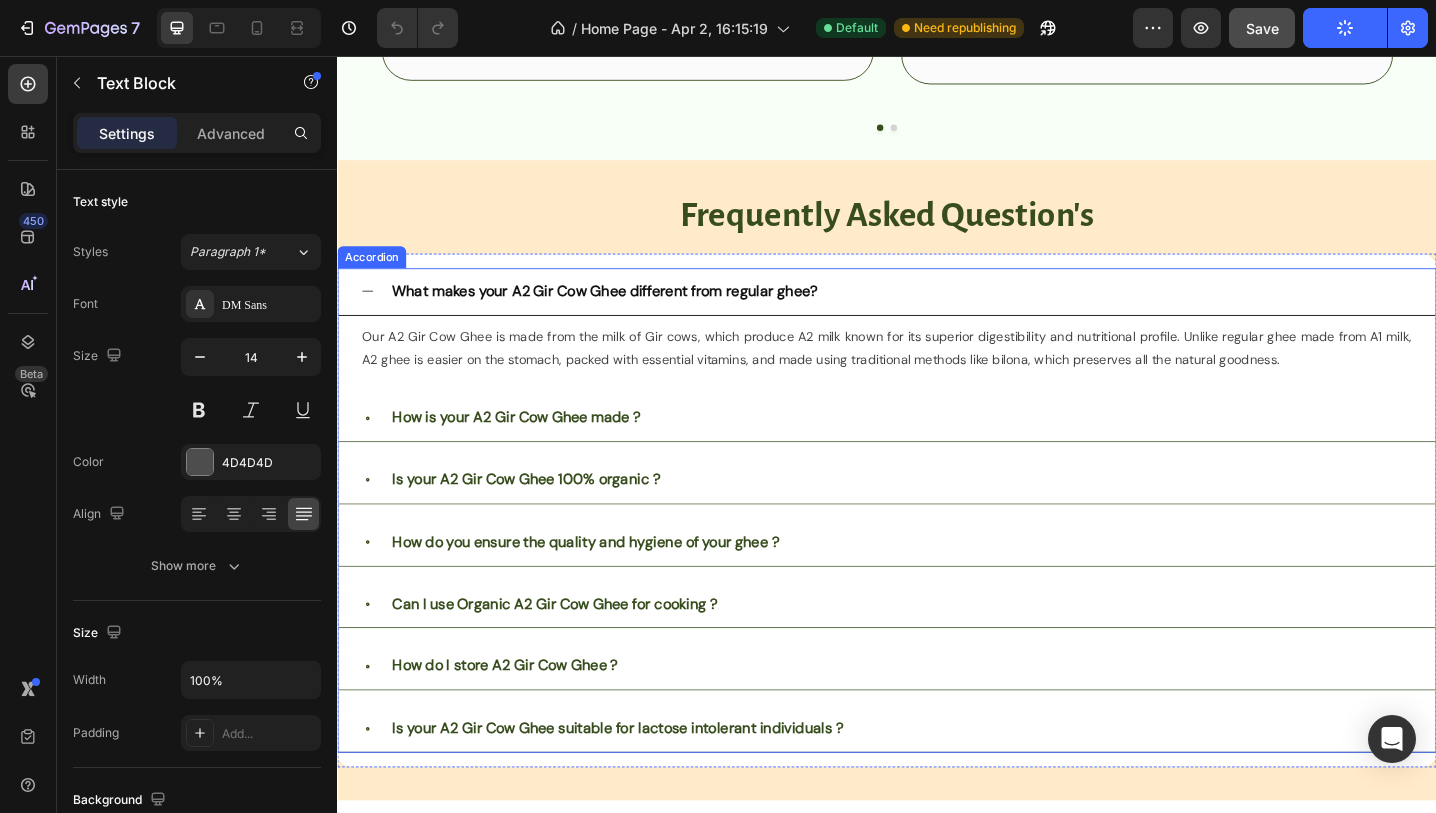 click 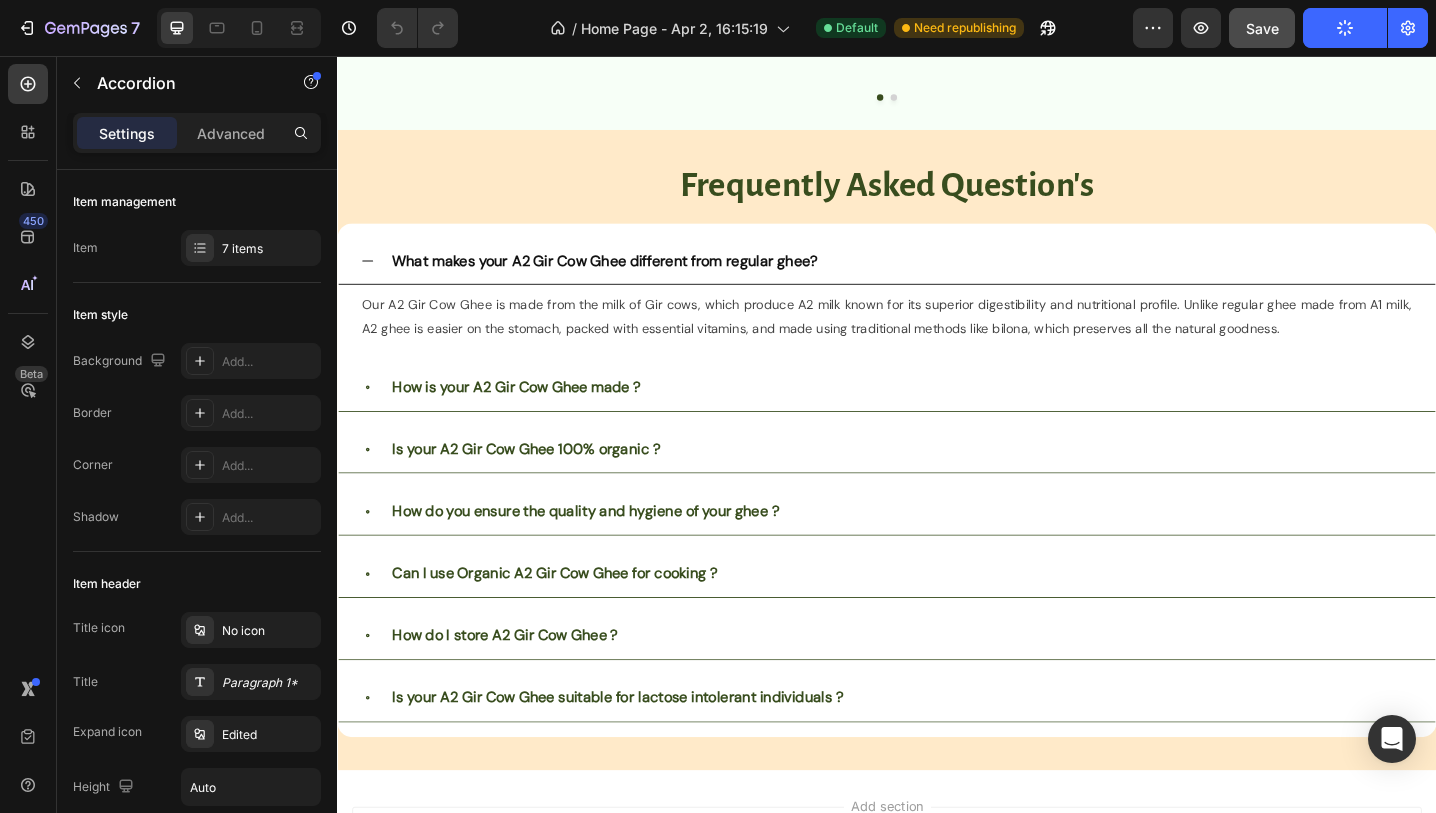 scroll, scrollTop: 3577, scrollLeft: 0, axis: vertical 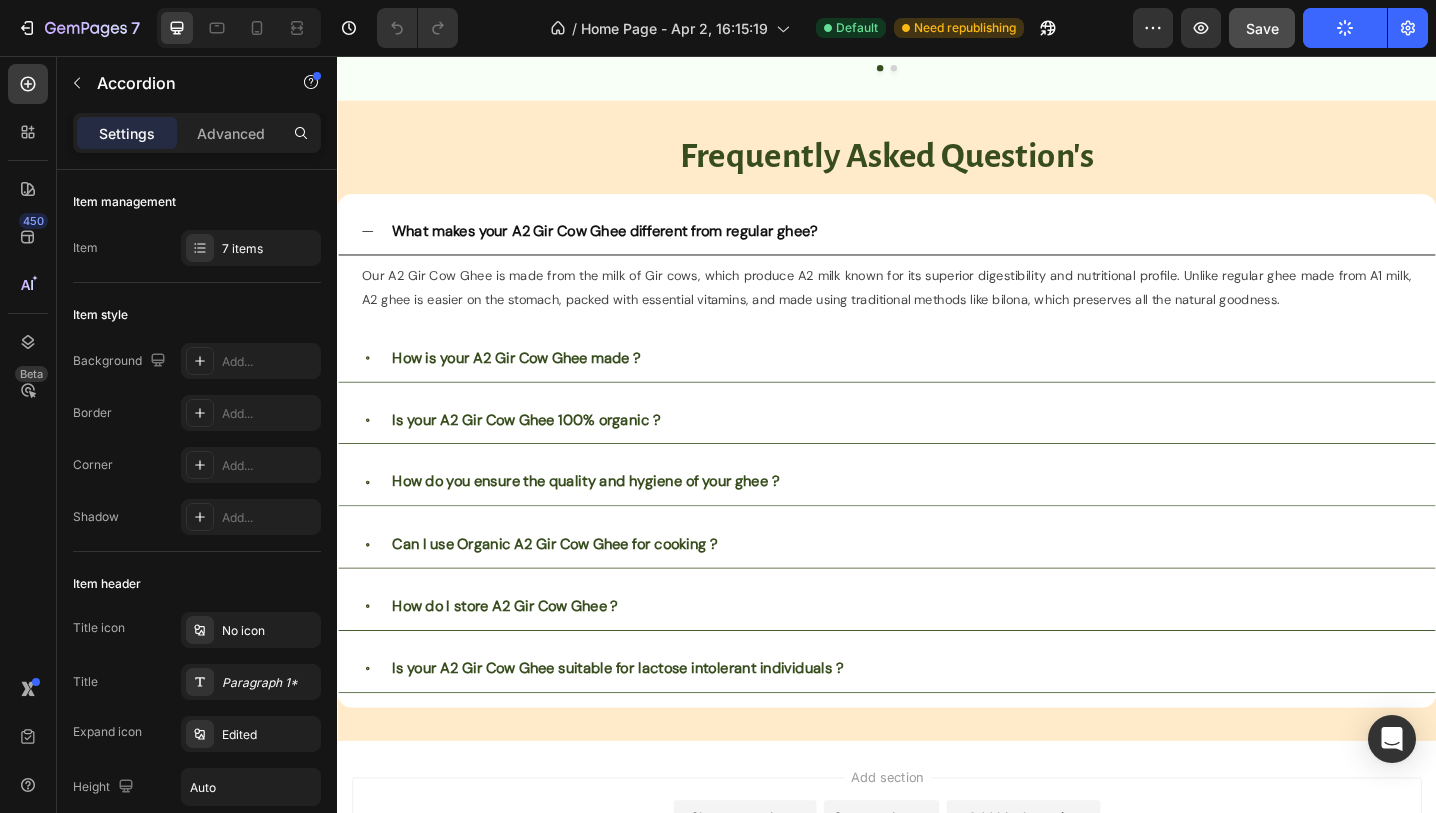 click 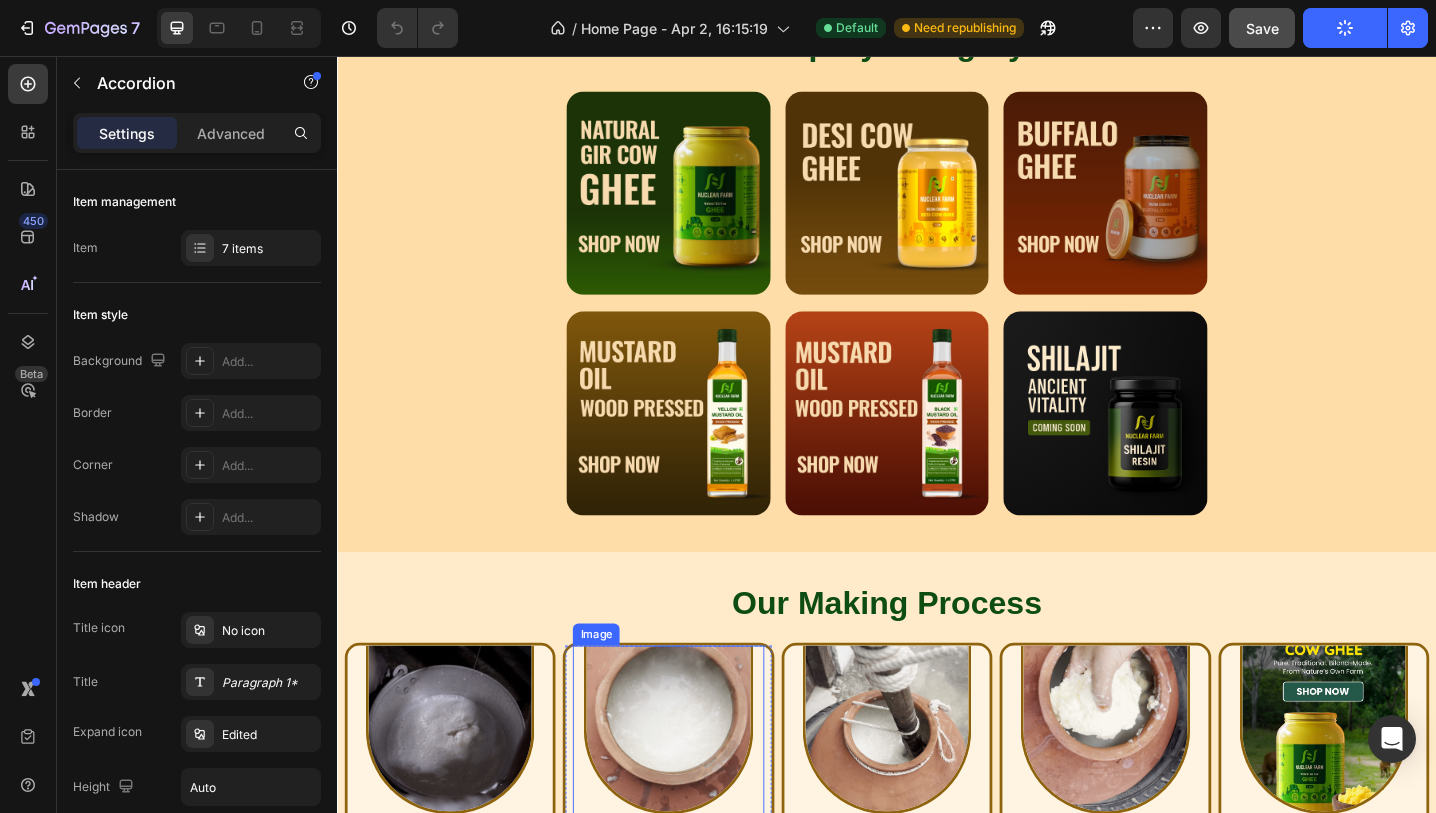 scroll, scrollTop: 577, scrollLeft: 0, axis: vertical 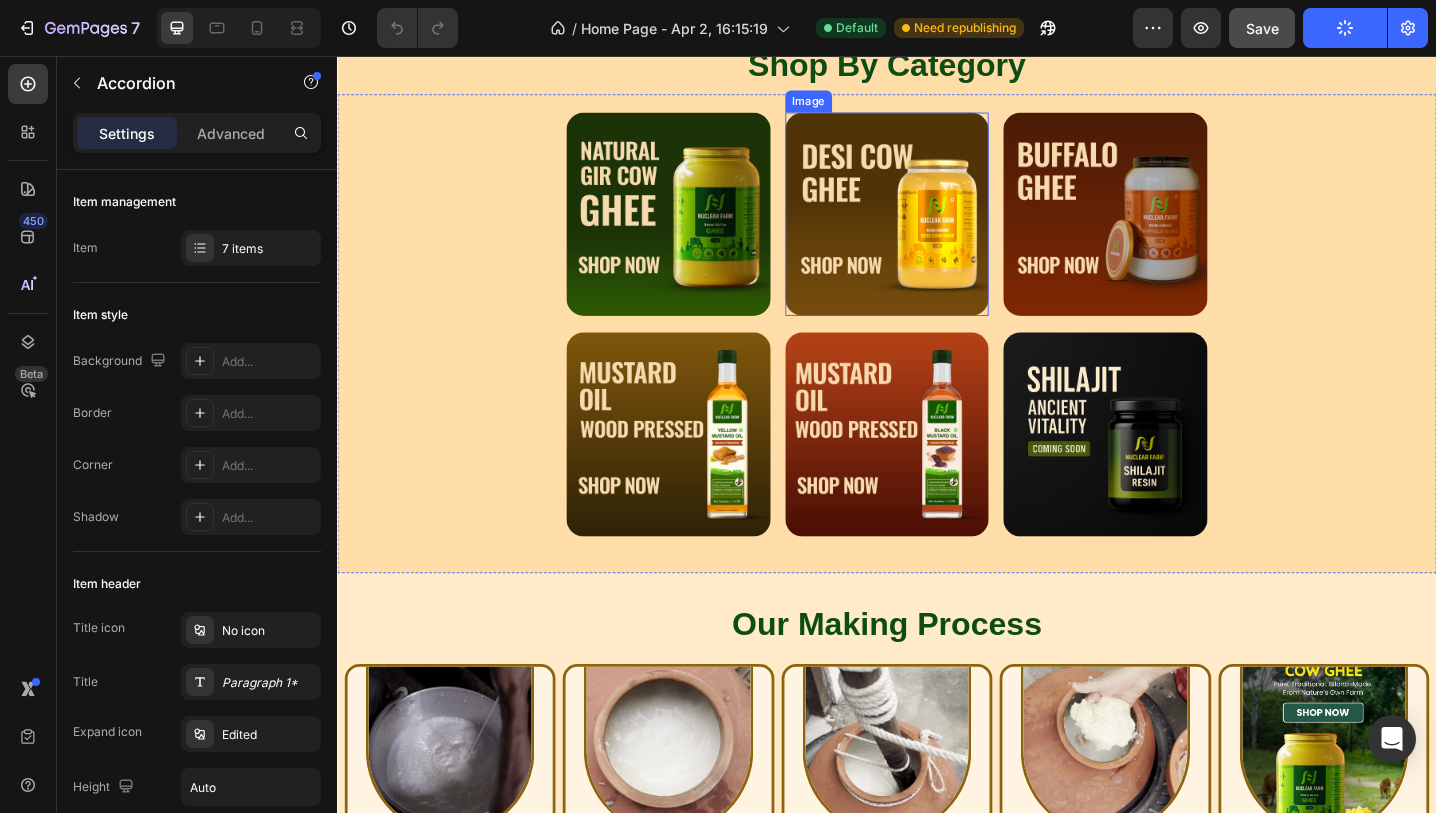 click at bounding box center [937, 229] 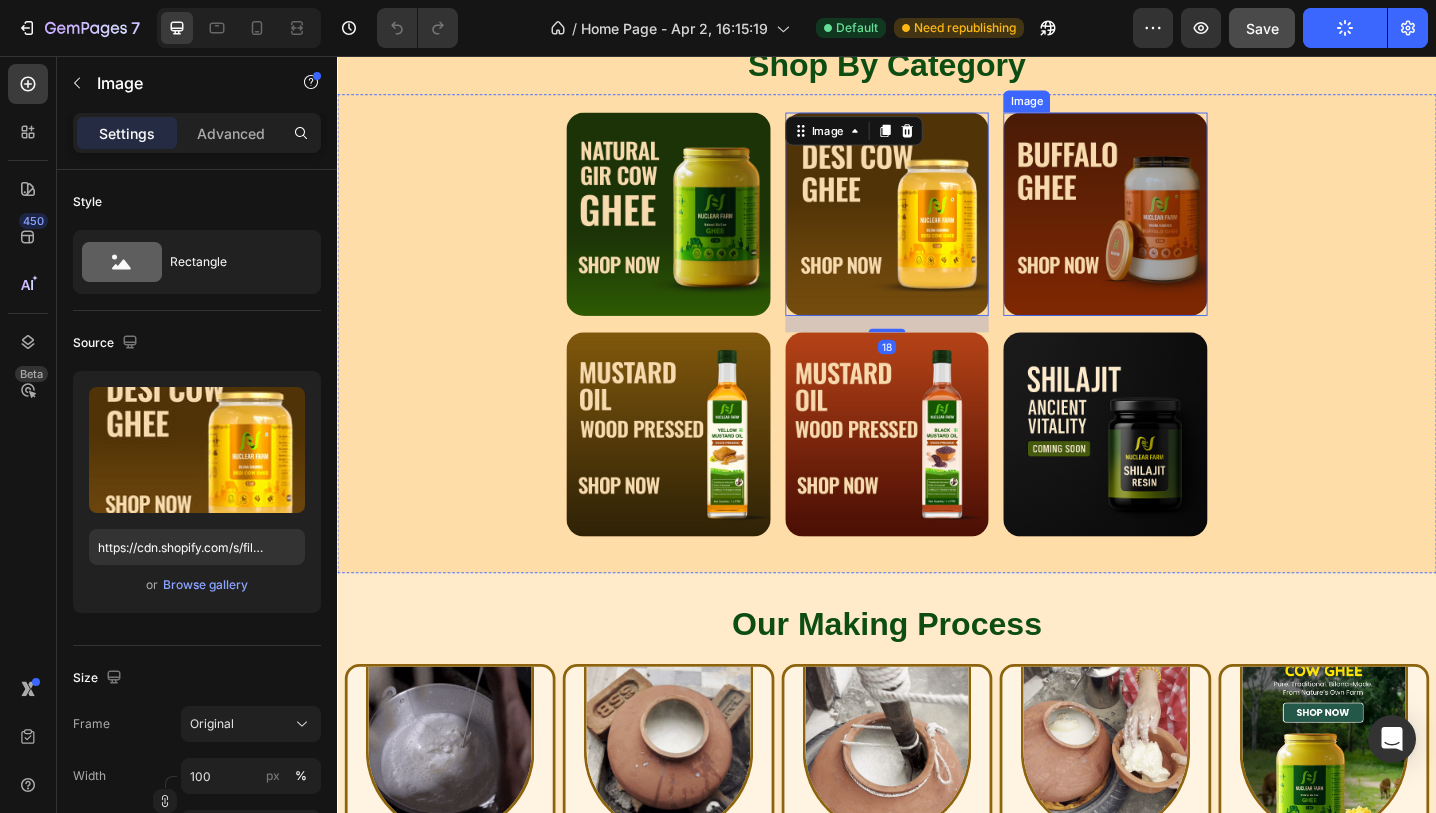 click at bounding box center (1175, 229) 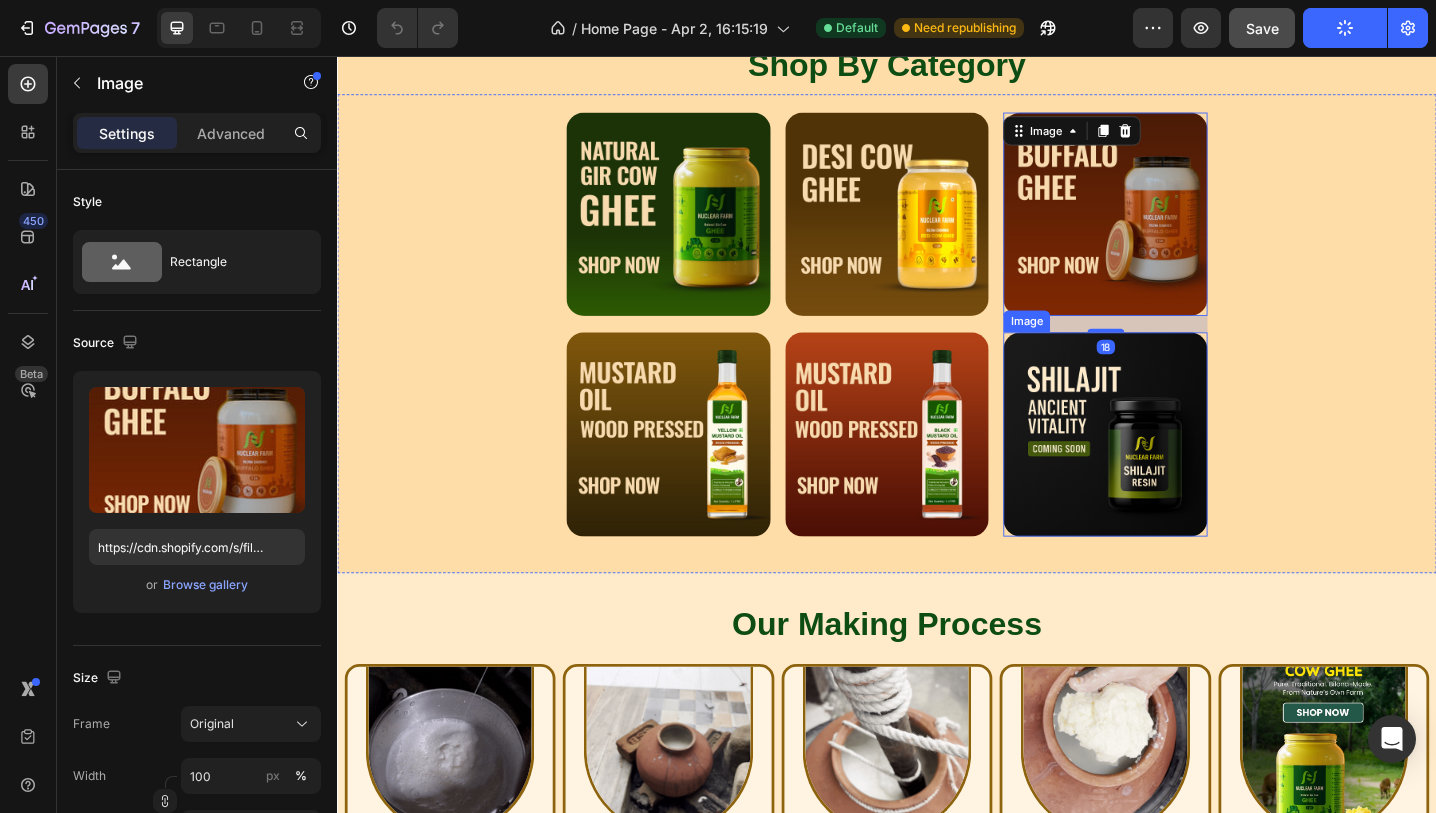 click at bounding box center (1175, 469) 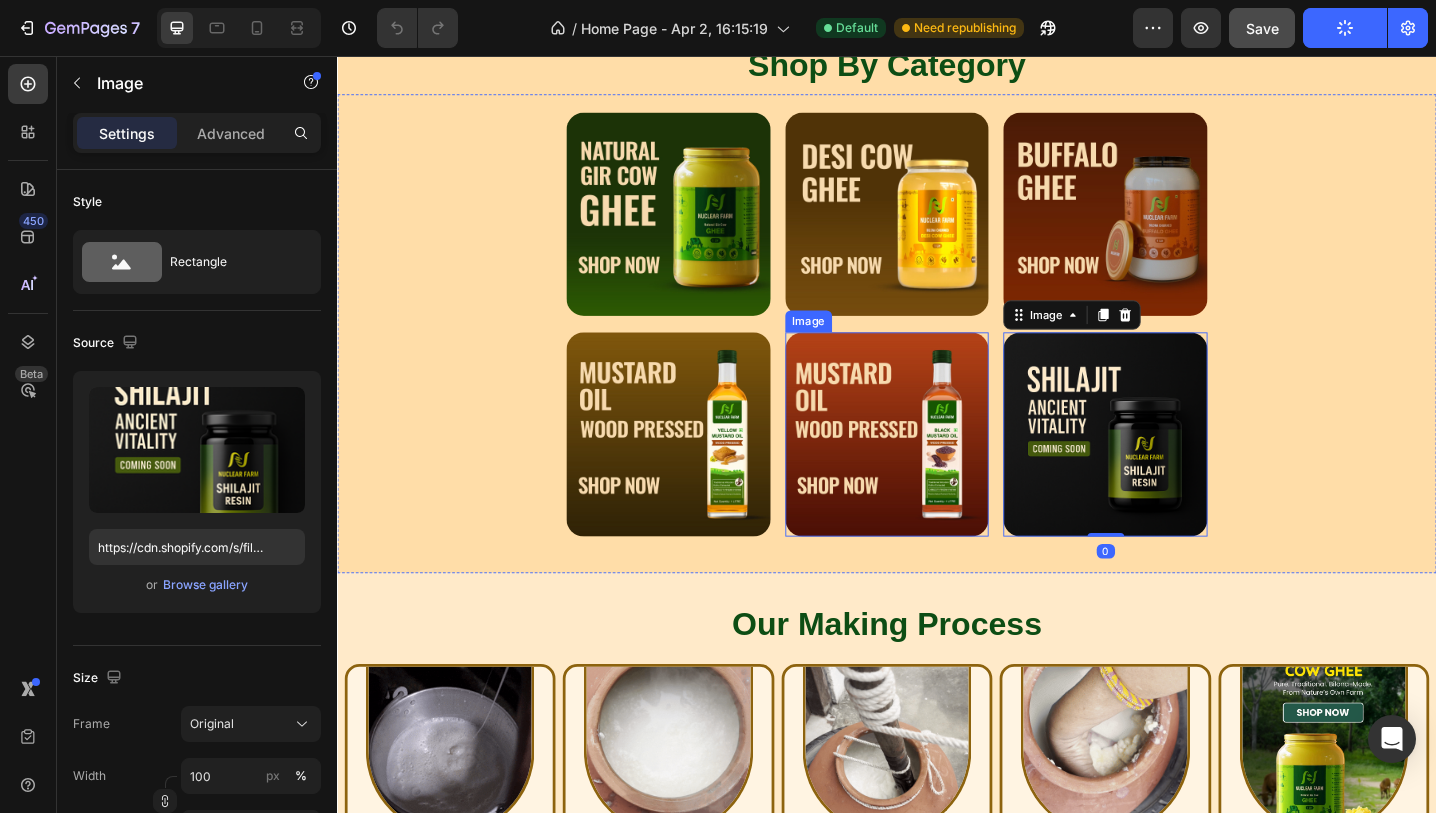 click at bounding box center [937, 469] 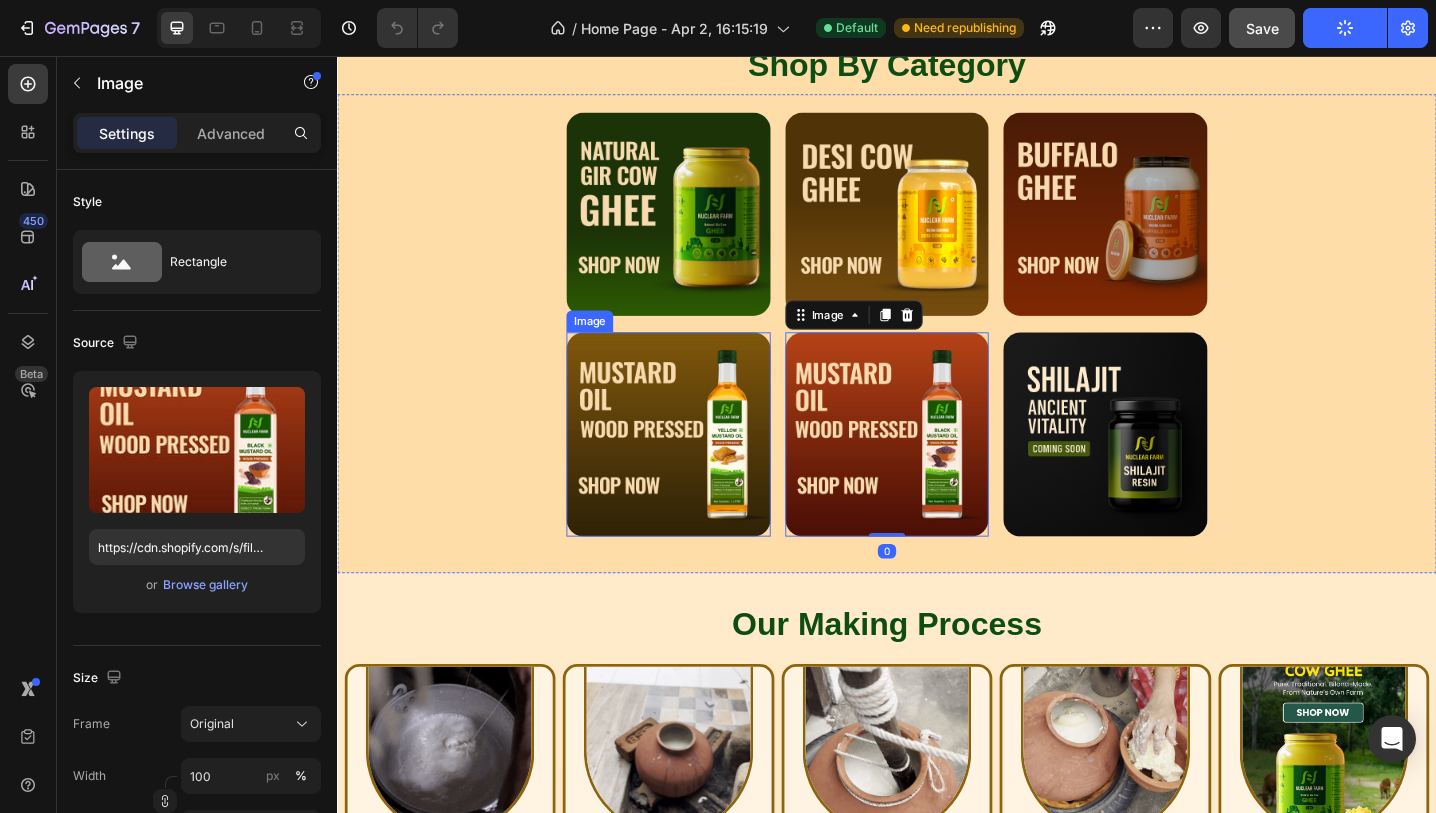 click at bounding box center (698, 469) 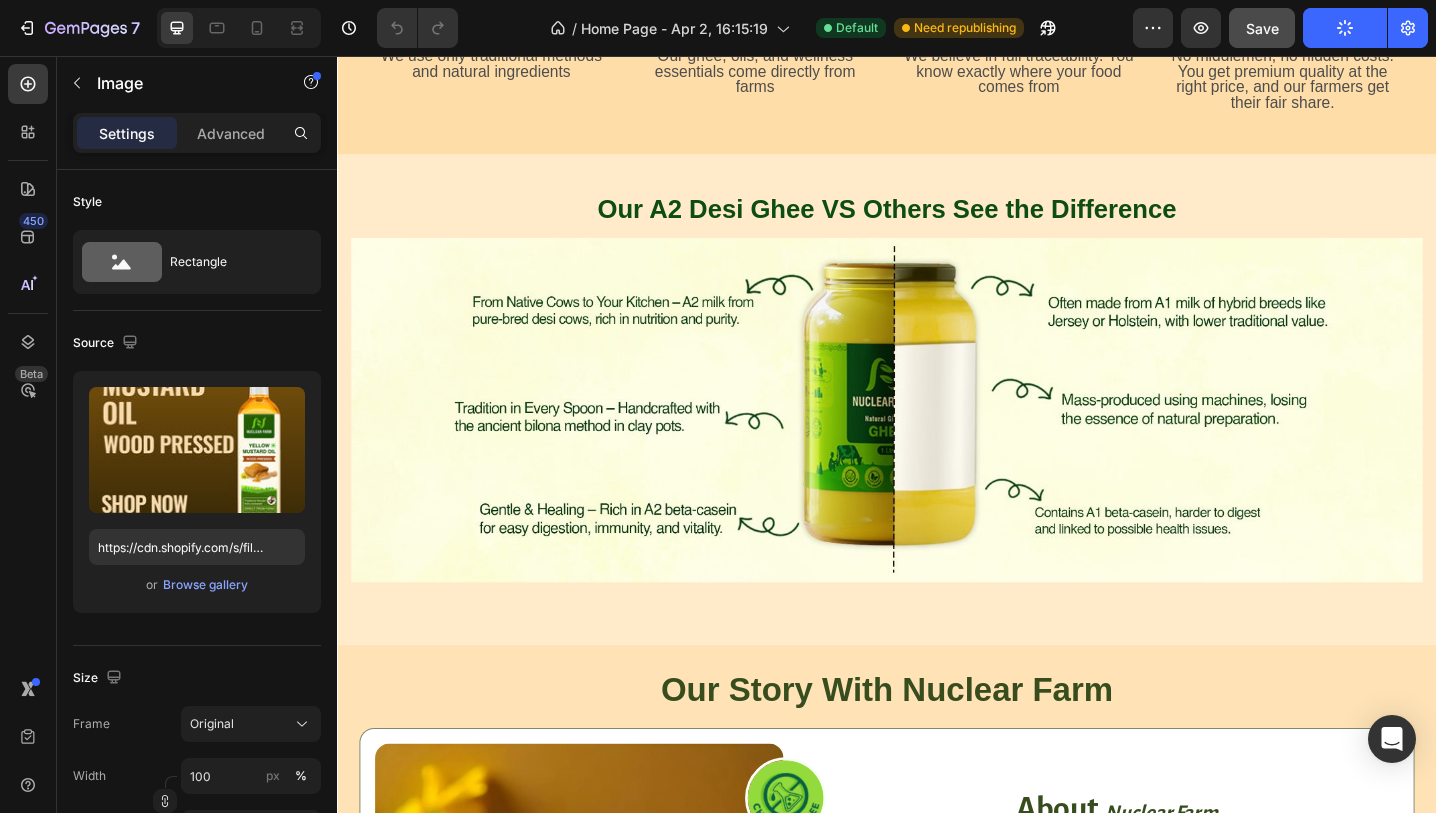scroll, scrollTop: 1961, scrollLeft: 0, axis: vertical 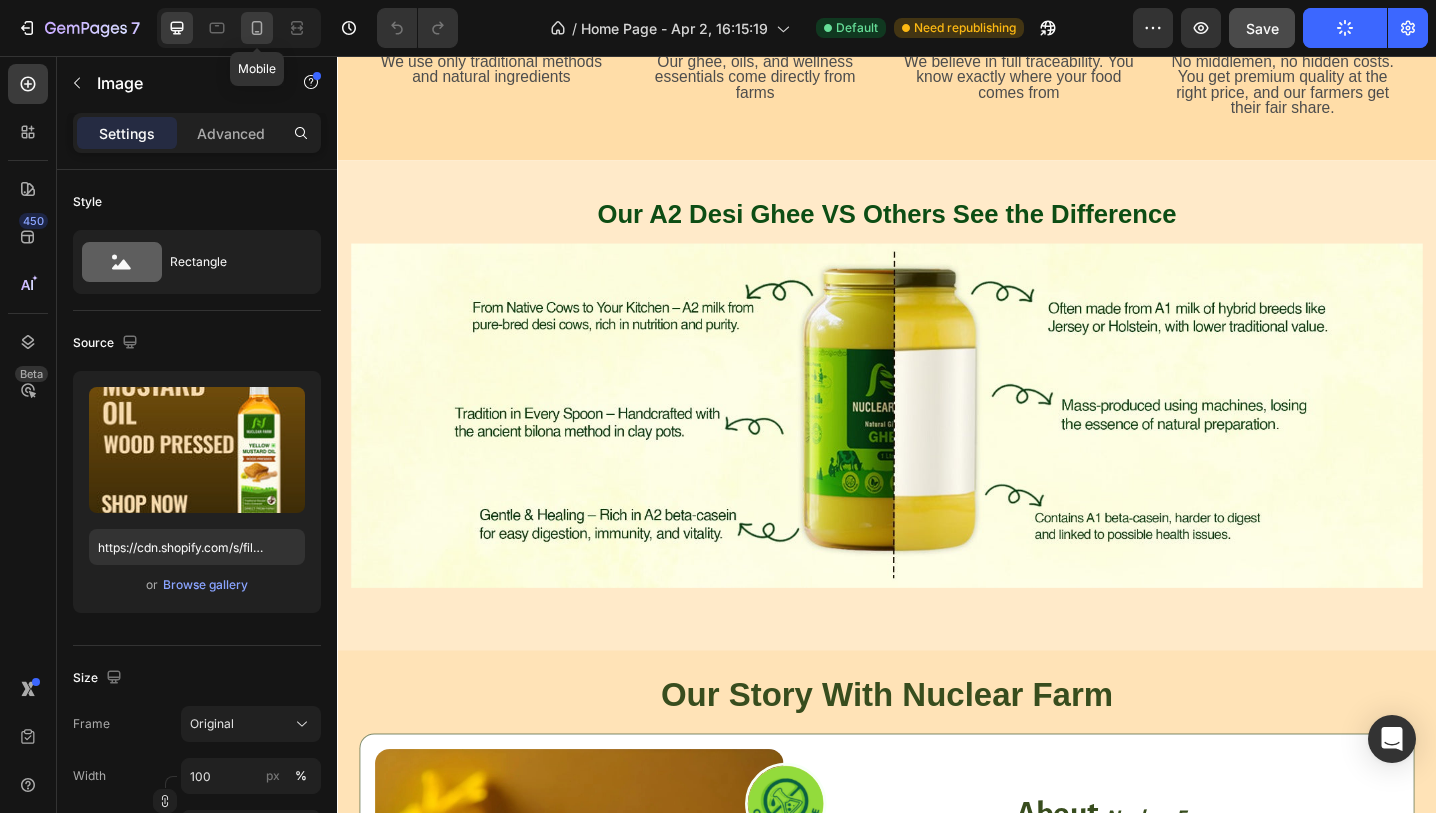 click 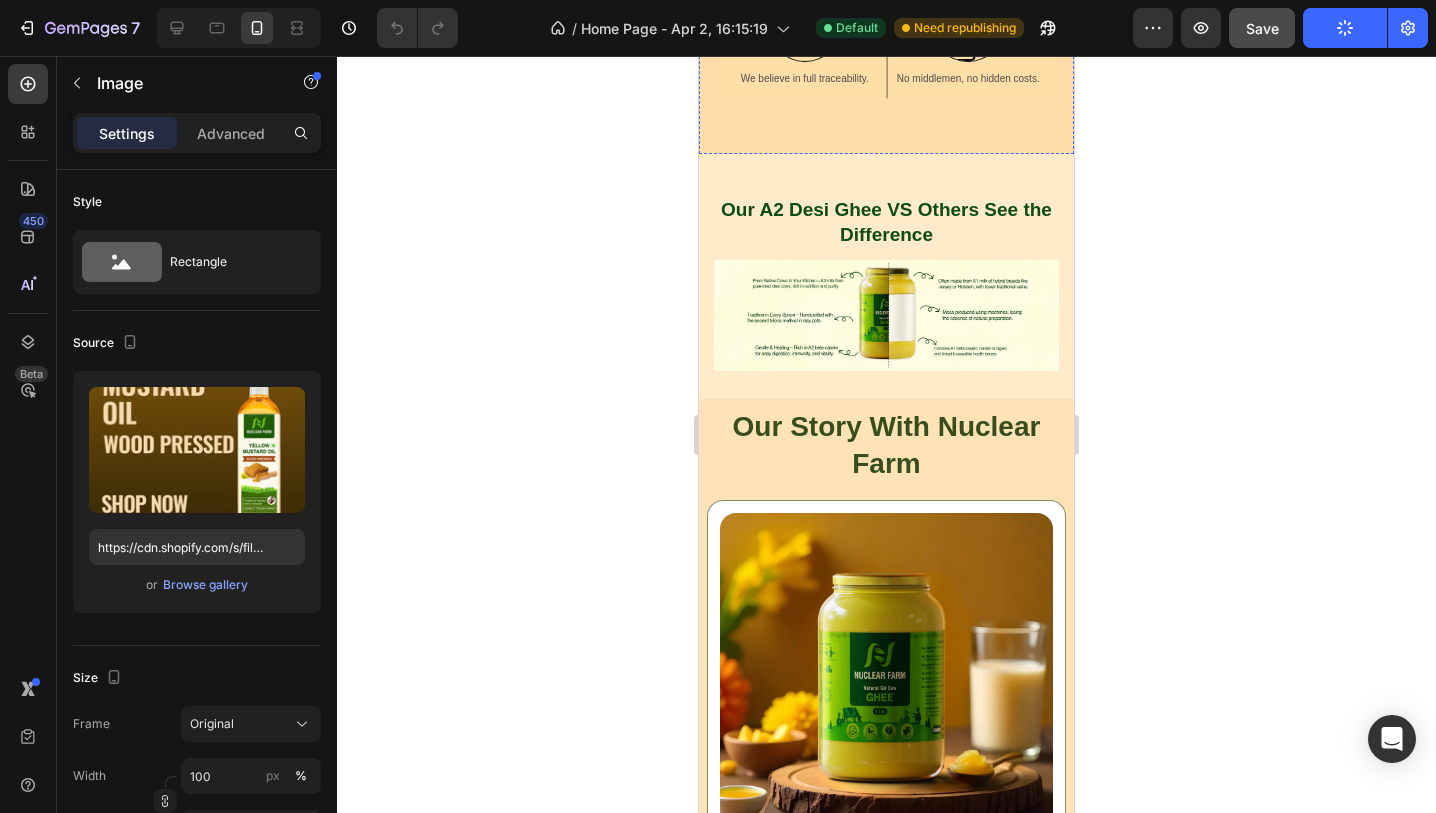 scroll, scrollTop: 2456, scrollLeft: 0, axis: vertical 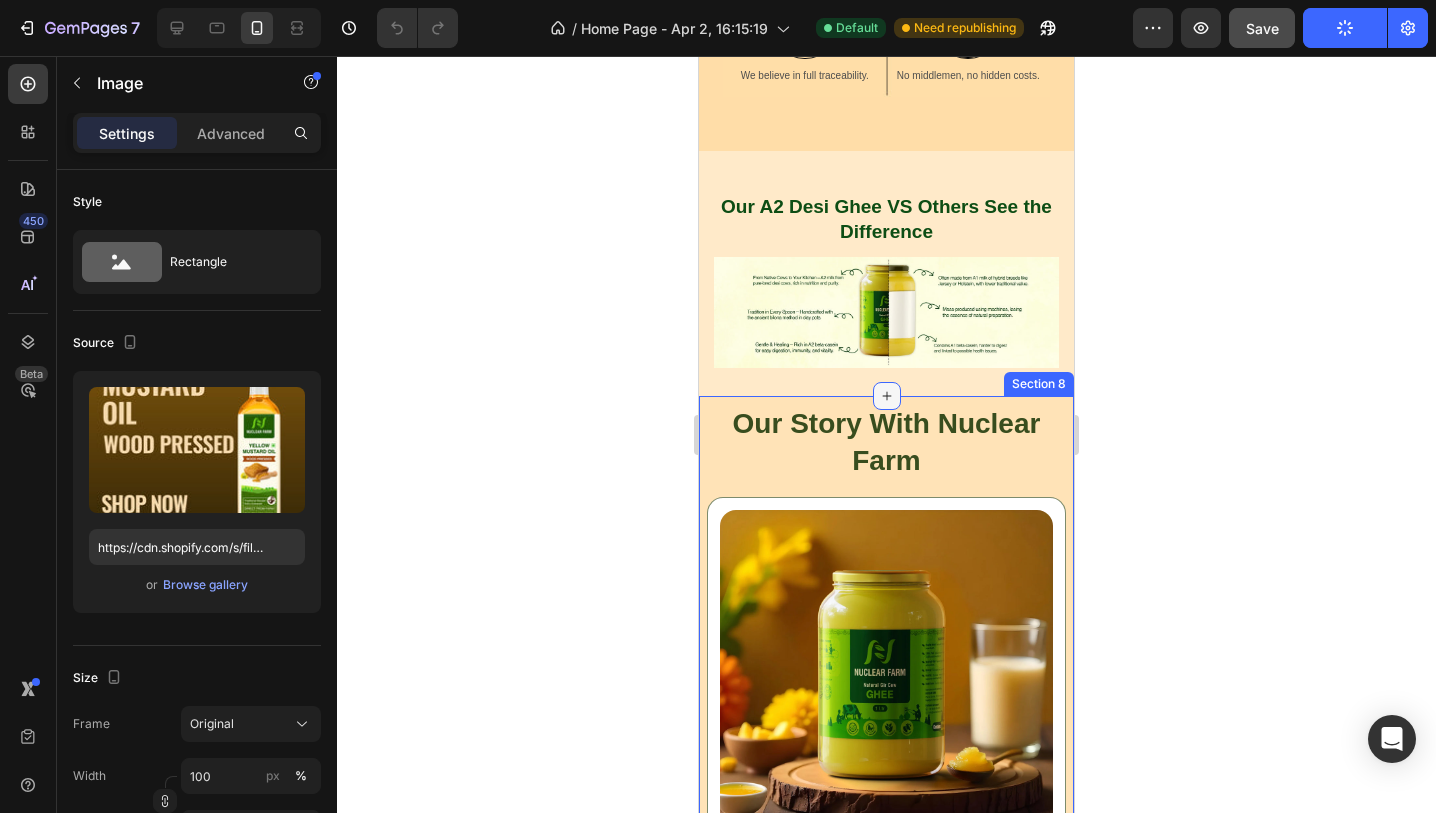 click at bounding box center (887, 396) 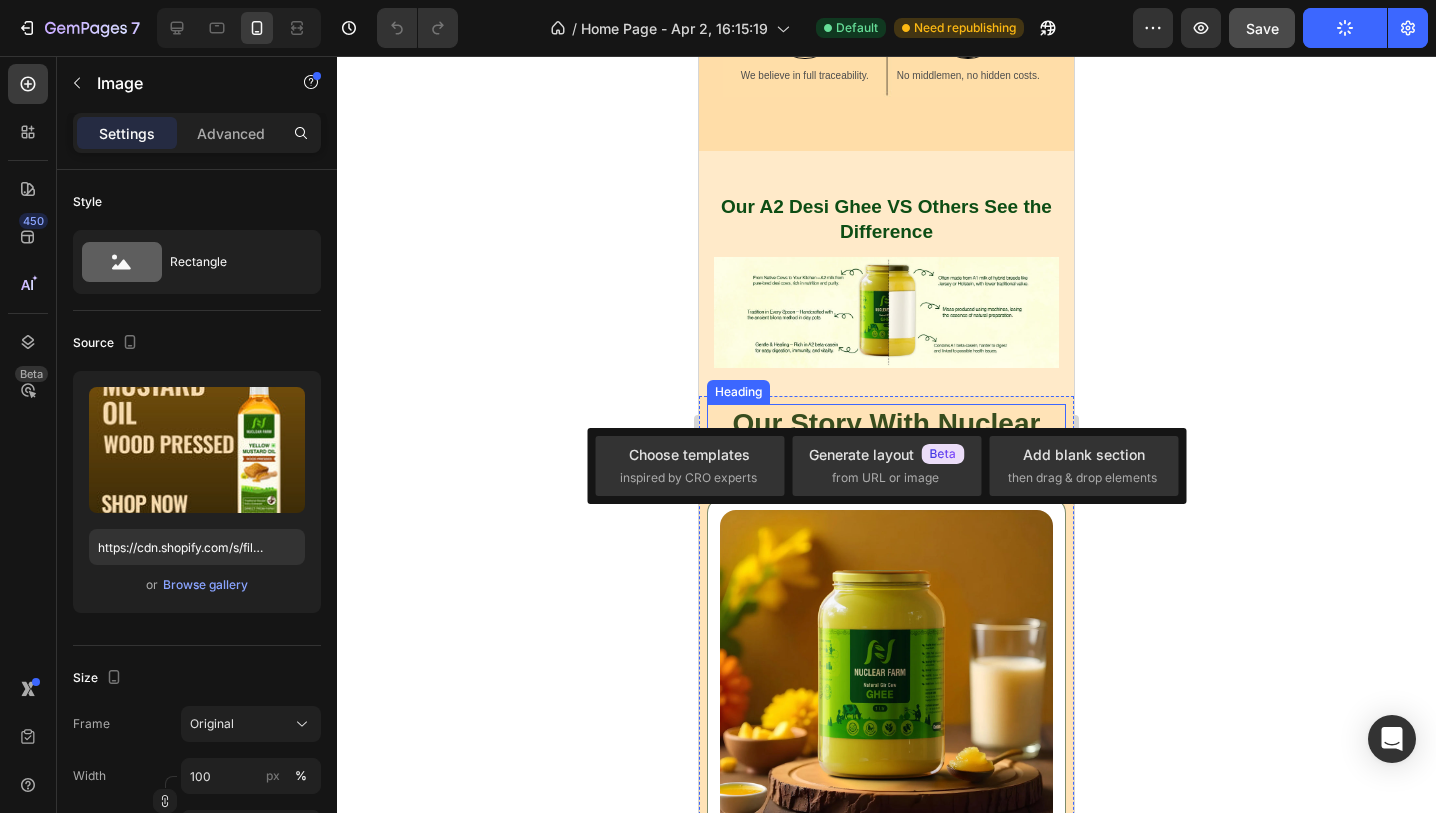 click on "Our Story With Nuclear Farm" at bounding box center [886, 442] 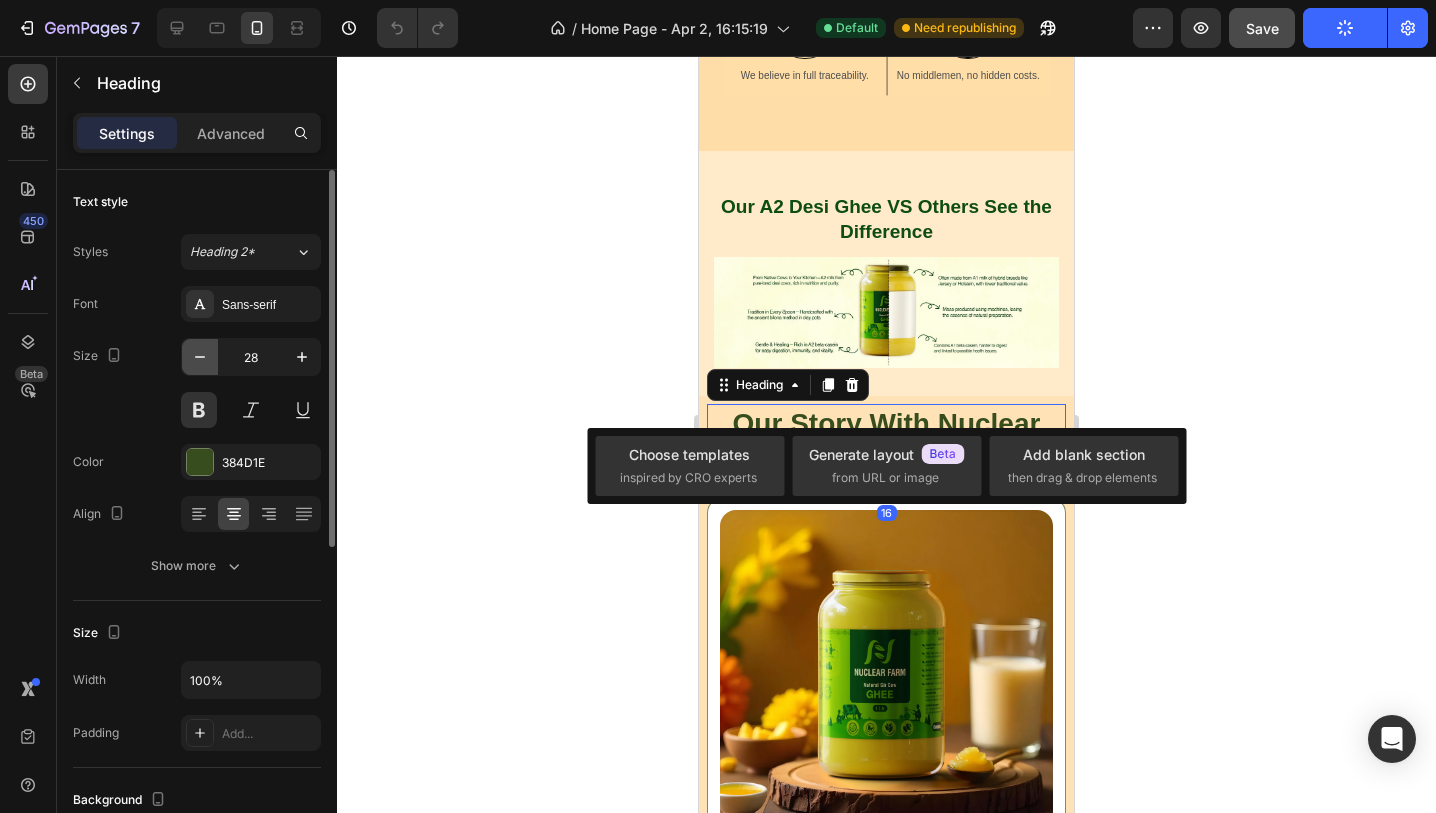 click 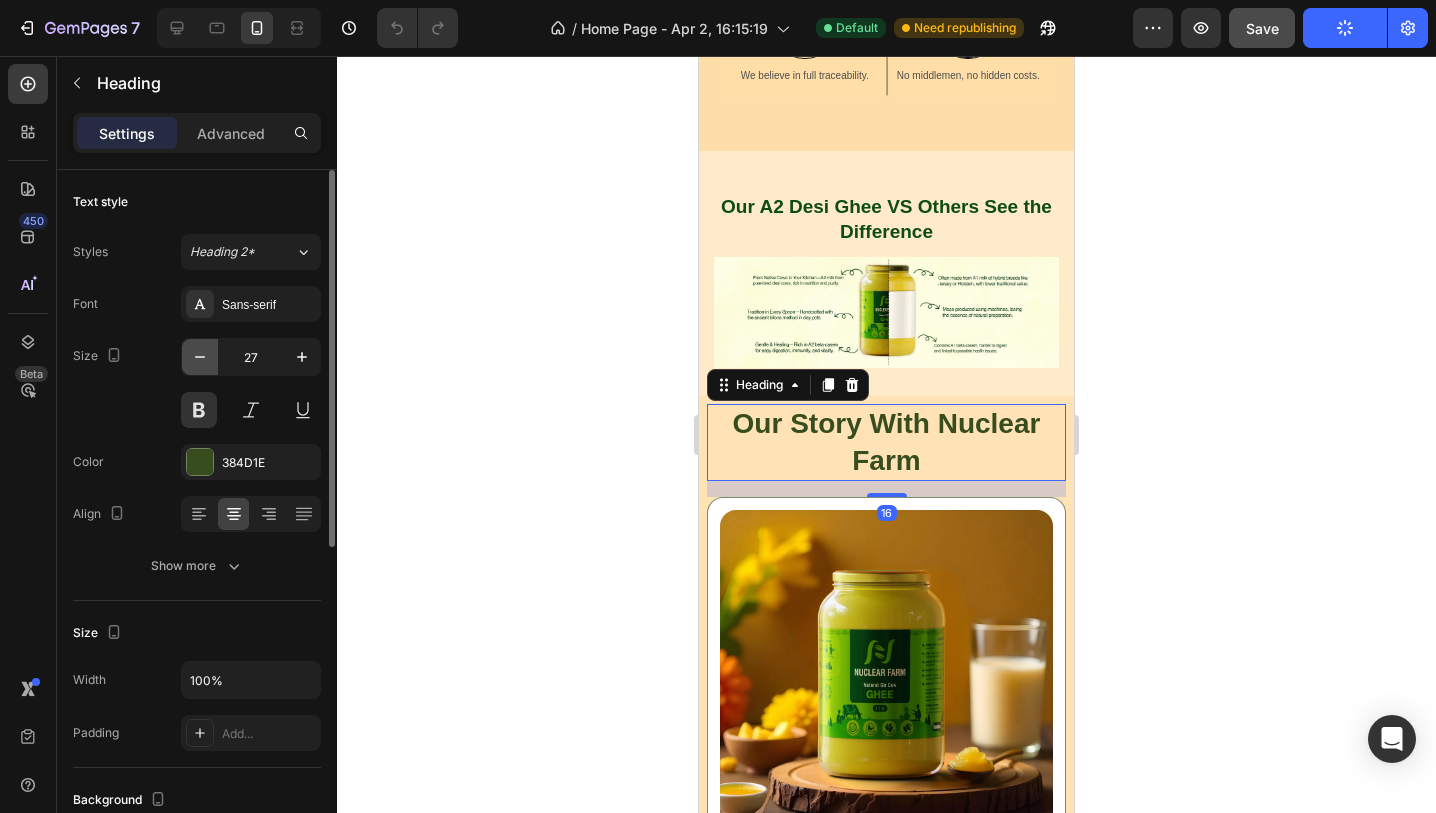 click 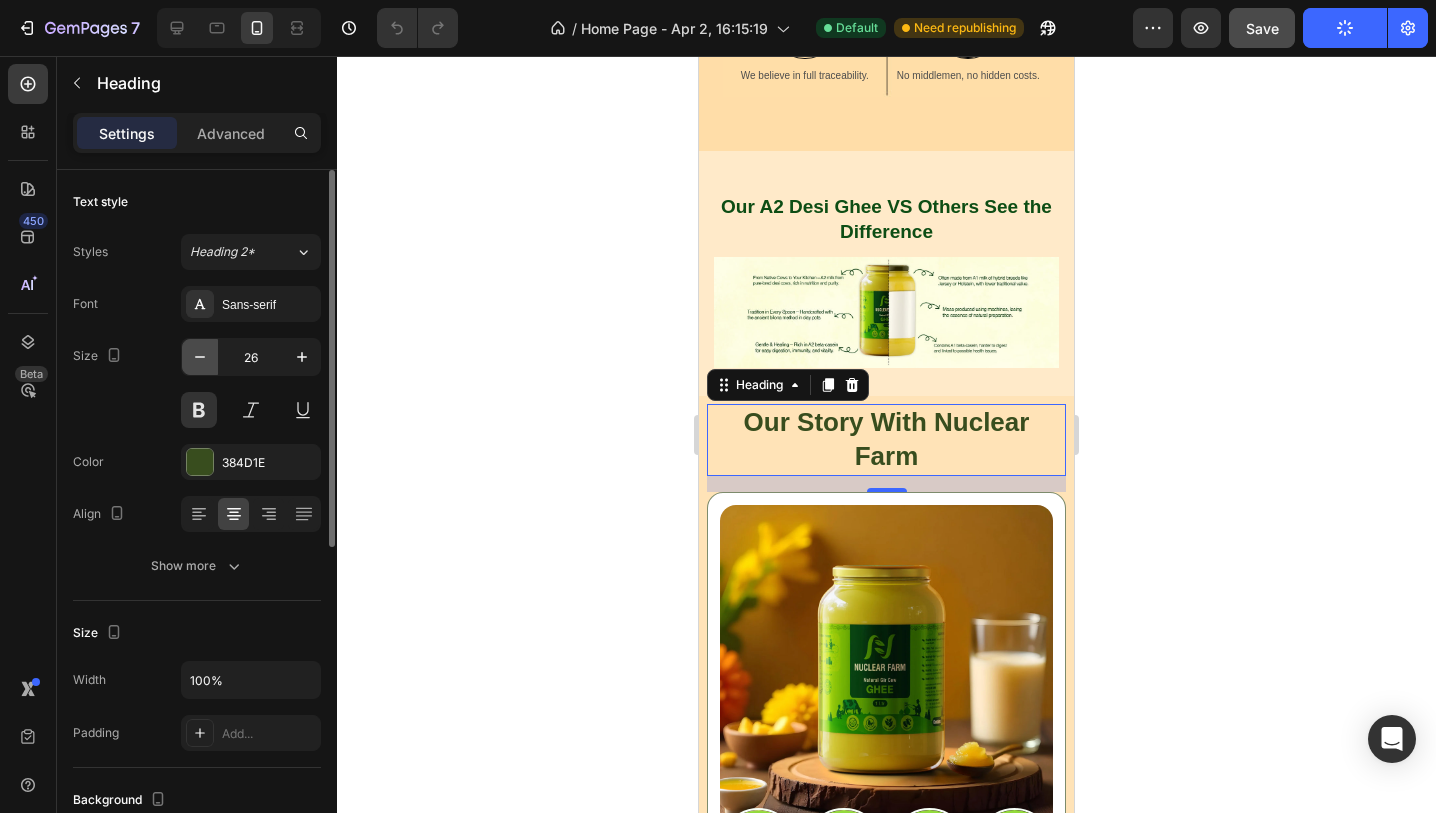 click 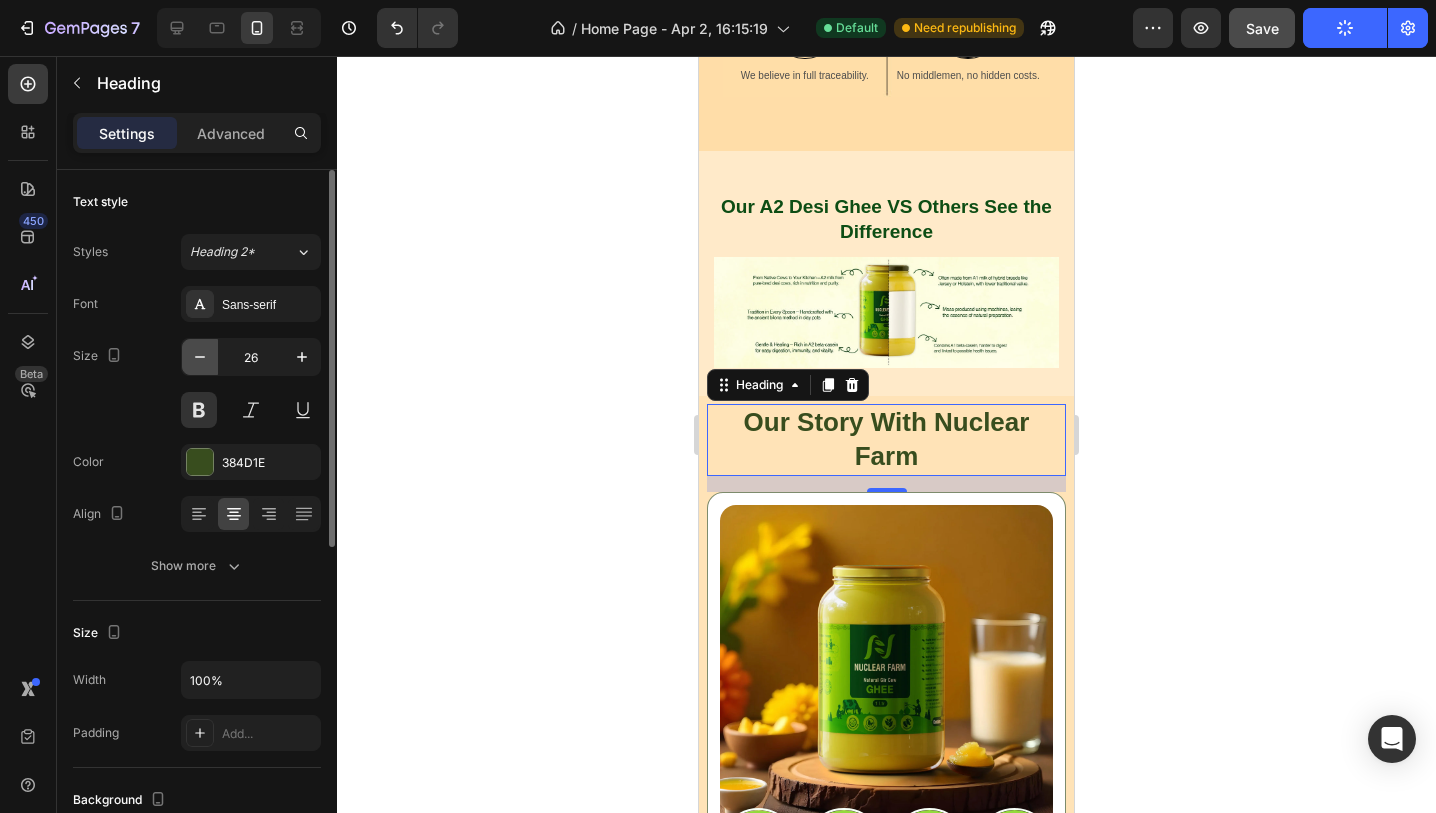 type on "25" 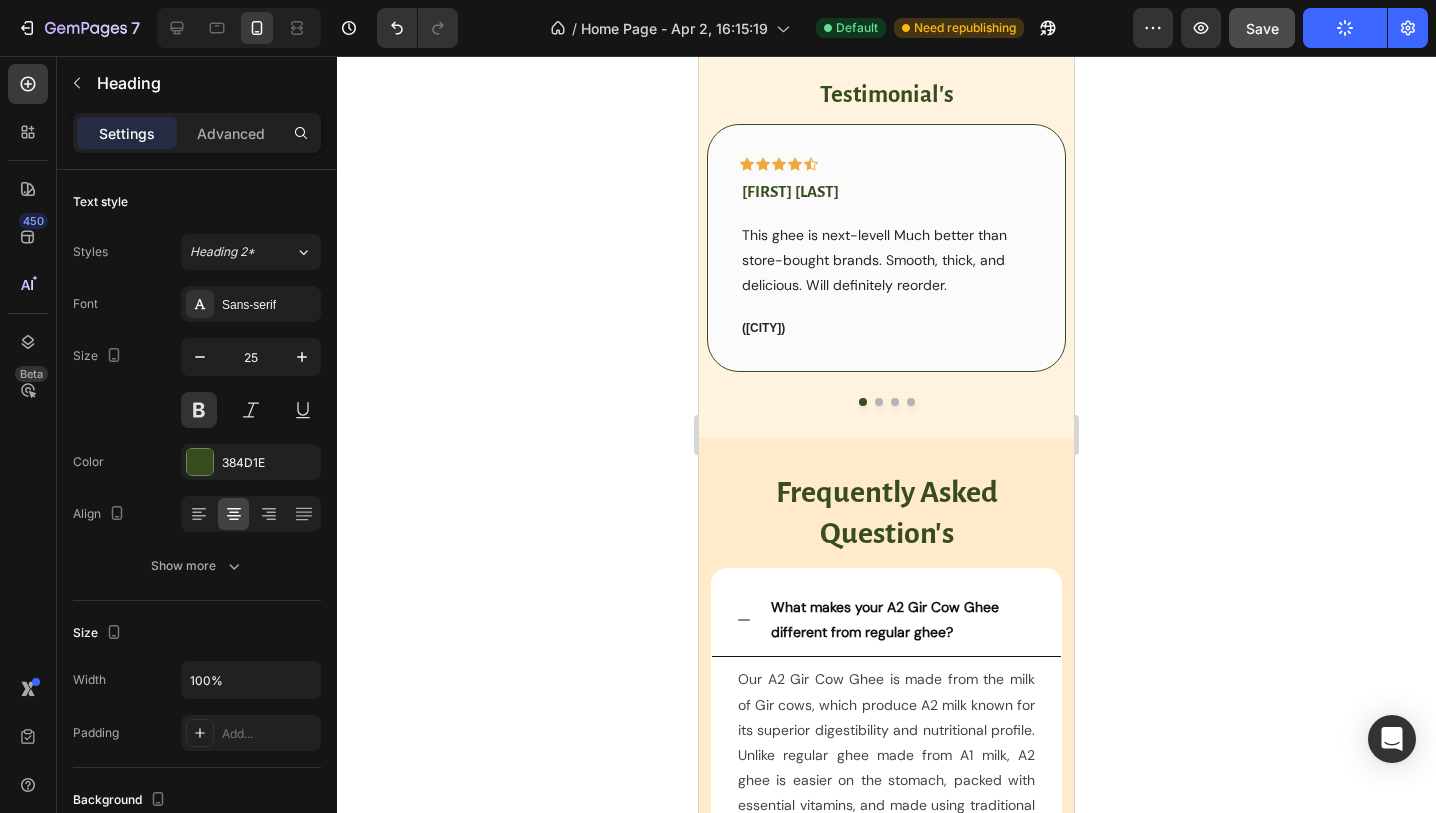 scroll, scrollTop: 3799, scrollLeft: 0, axis: vertical 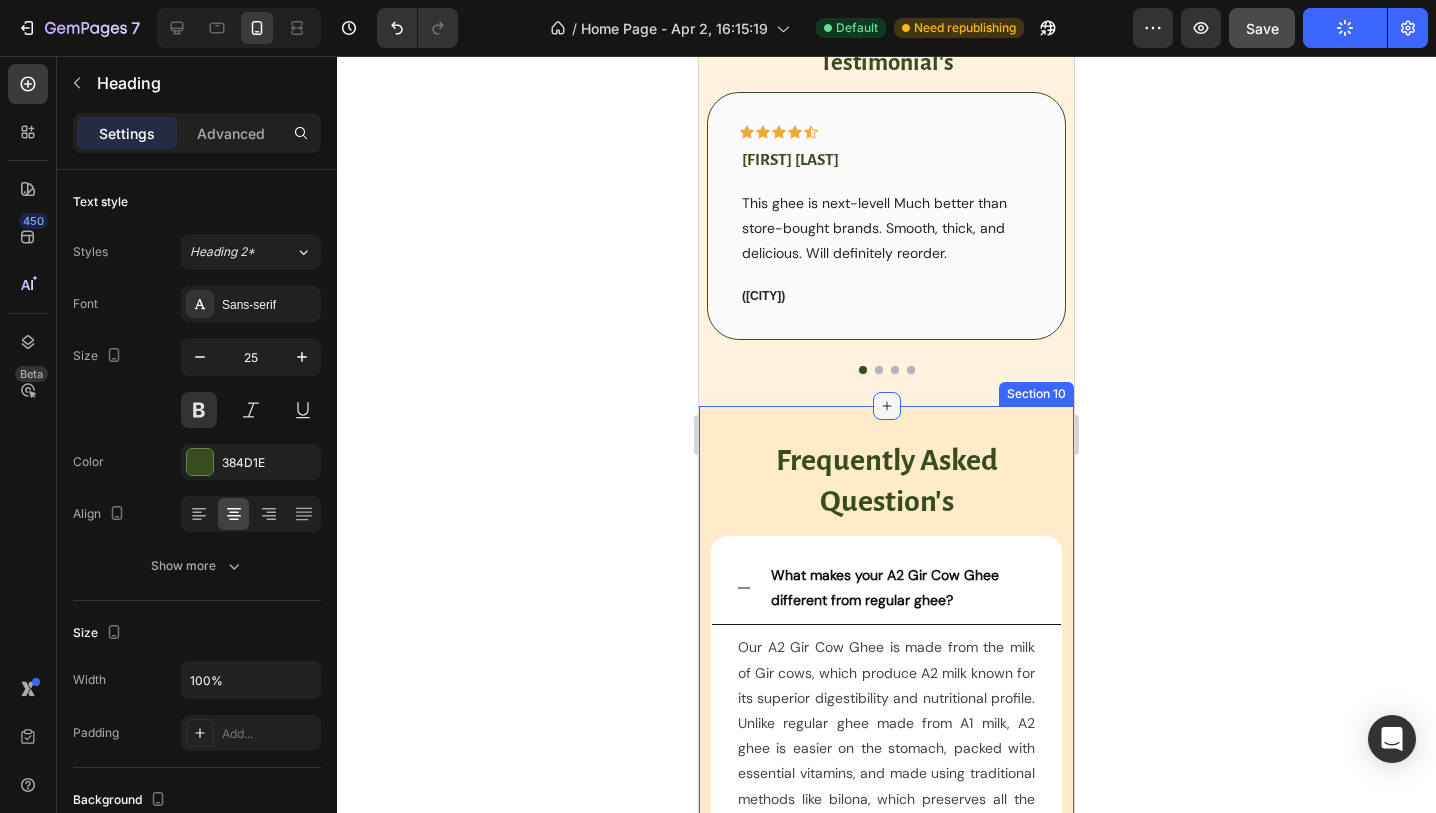click at bounding box center (887, 406) 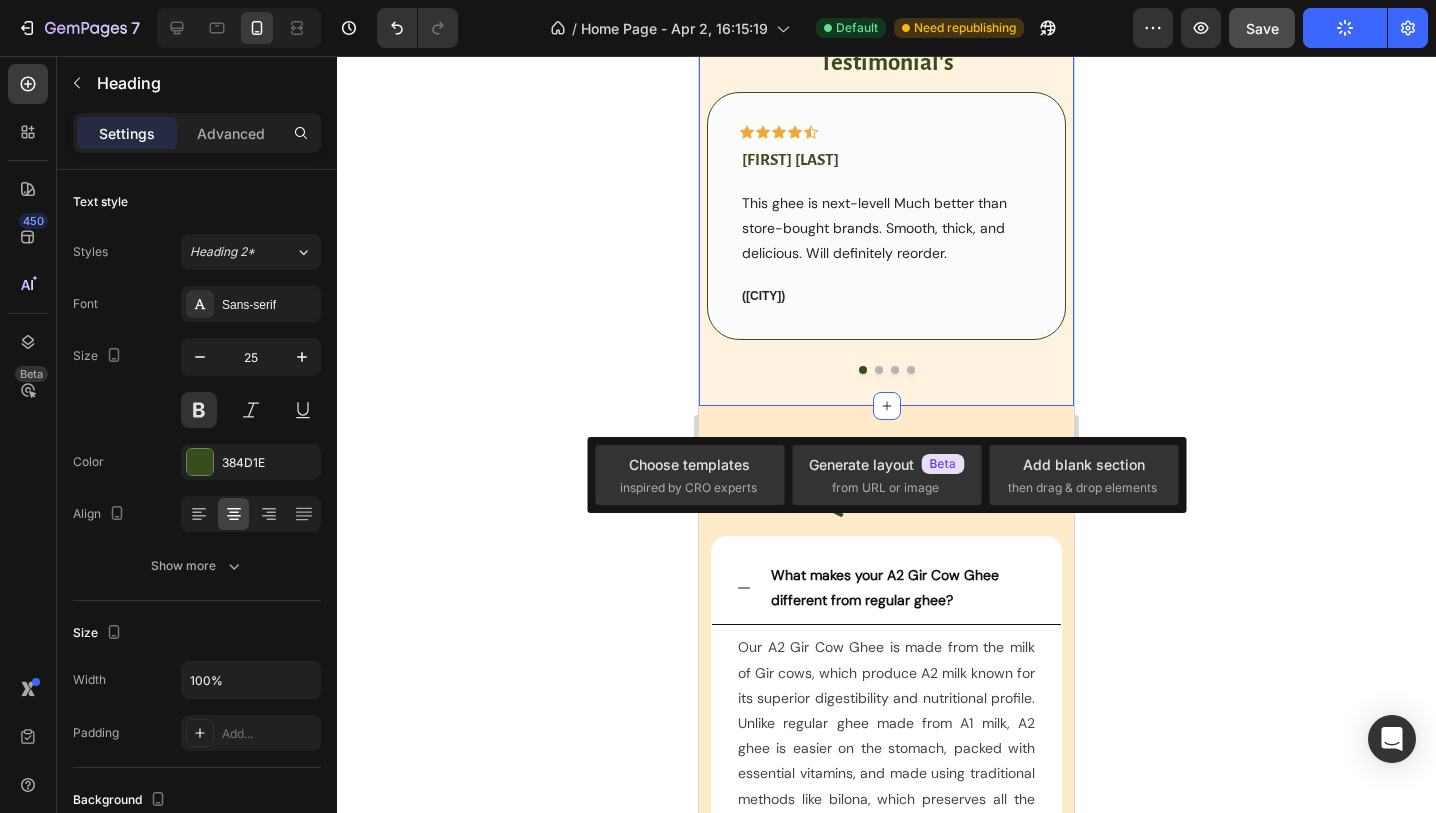 click on "testimonial's Heading
Icon
Icon
Icon
Icon
Icon Row Priya lyer Text block This ghee is next-levell Much better than store-bought brands. Smooth, thick, and delicious. Will definitely reorder. Text block ([CITY]) Text block Row
Icon
Icon
Icon
Icon
Icon Row Amit Verma Text block The quality of this A2 Gir Cow Ghee is outstanding. Thick, aromatic, and pure! It reminds me of the homemade ghee my grandmother used to make. Text block ([CITY]) Text block Row
Icon
Icon
Icon
Icon
Icon Row Neha Sharma Text block The richness and texture of this ghee are far superior to what I have tried before. A bit expensive, but totally worth it for the purity and health benefits. Text block ([CITY]) Text block Row
Icon
Icon
Icon" at bounding box center (886, 209) 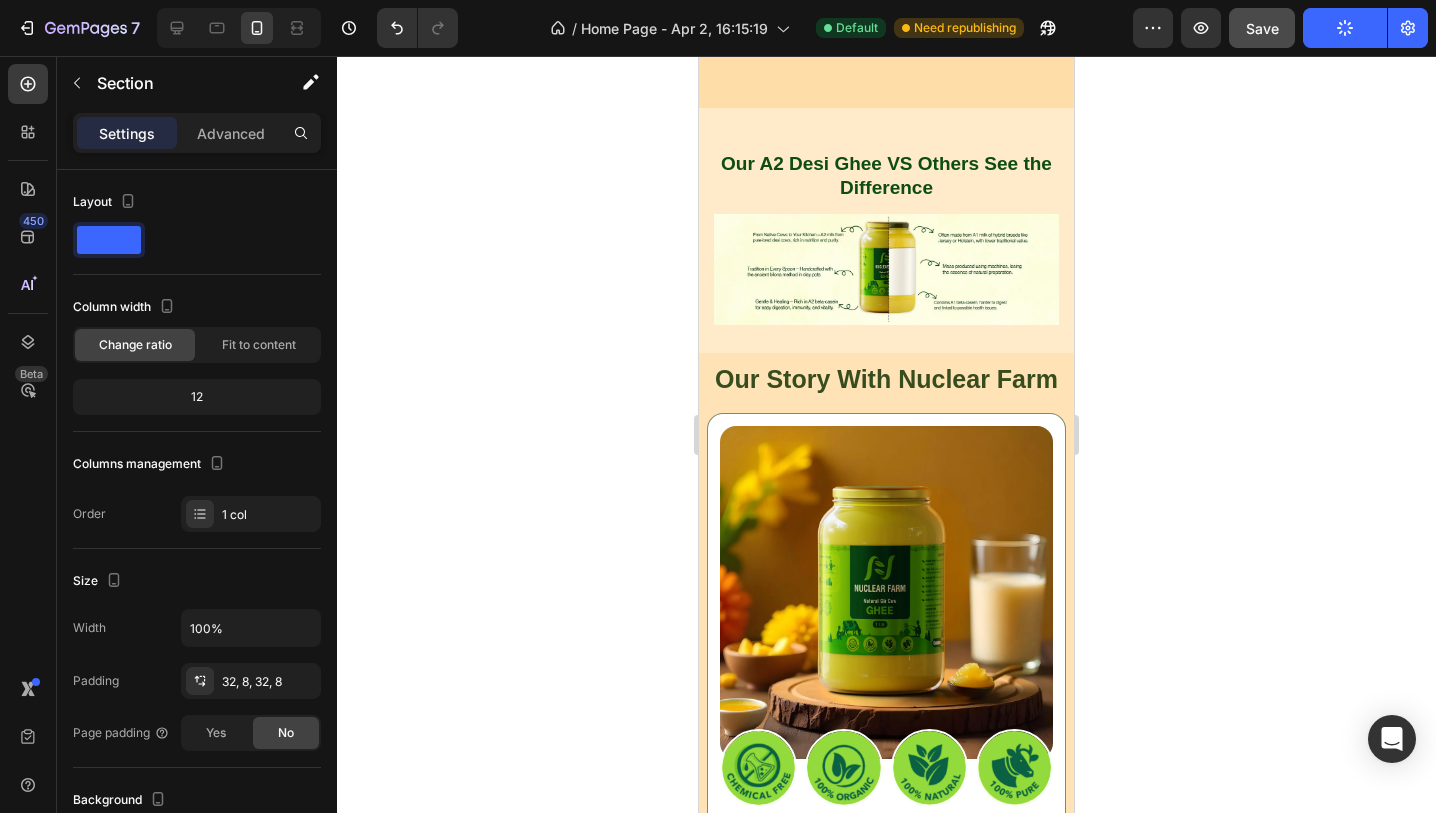 scroll, scrollTop: 2222, scrollLeft: 0, axis: vertical 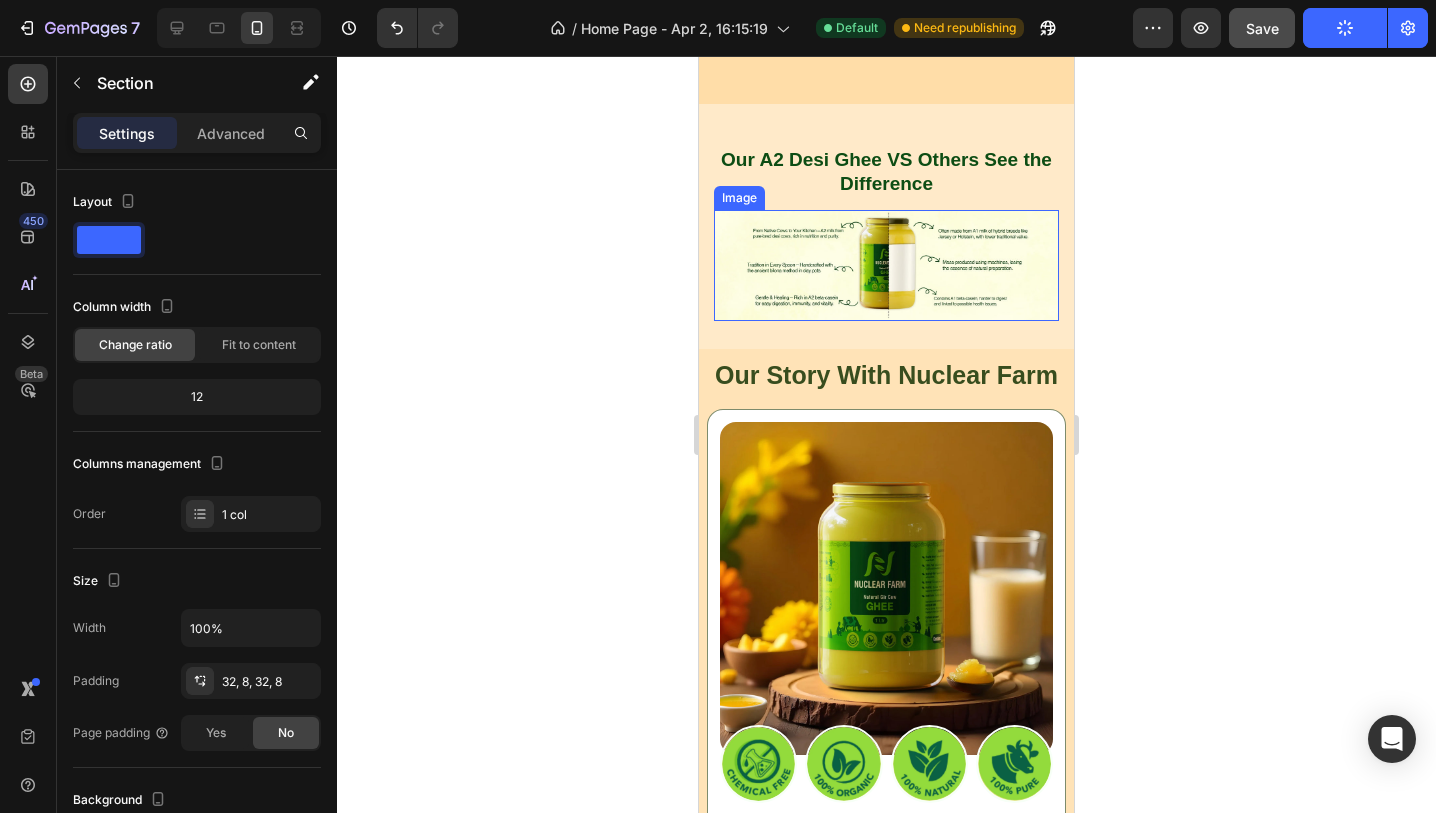 click at bounding box center [886, 265] 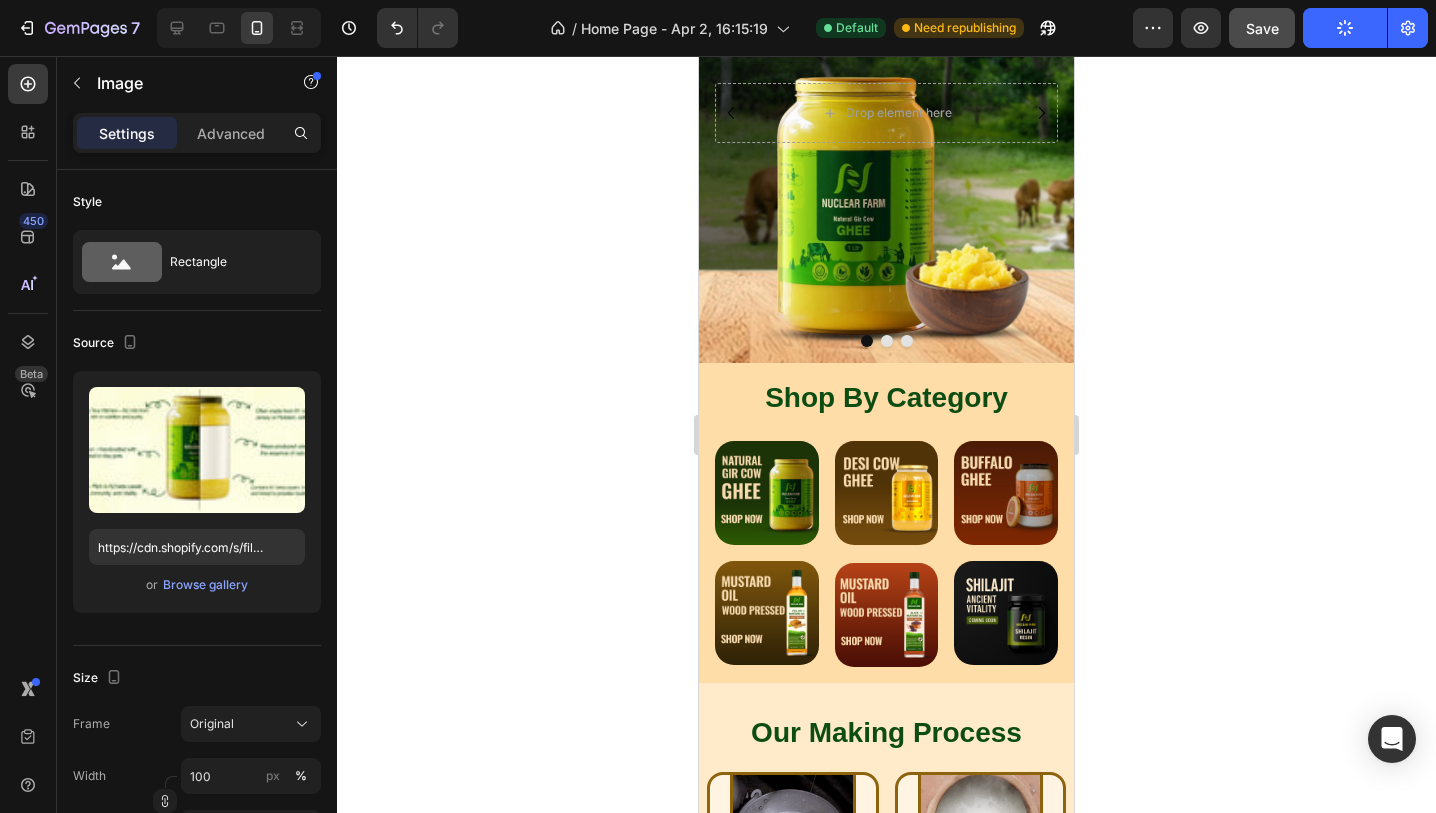 scroll, scrollTop: 195, scrollLeft: 0, axis: vertical 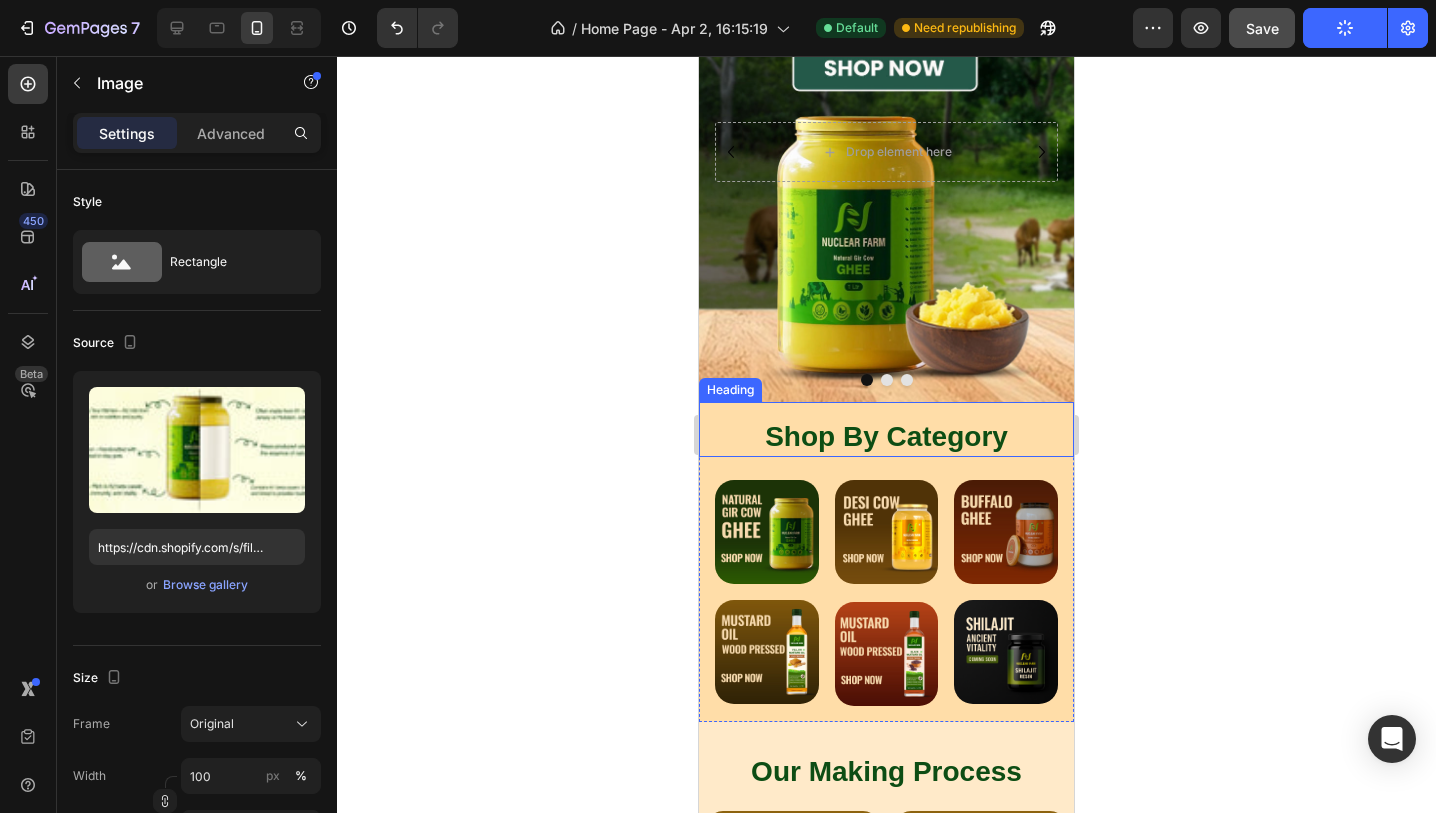 click on "Shop By Category" at bounding box center [886, 437] 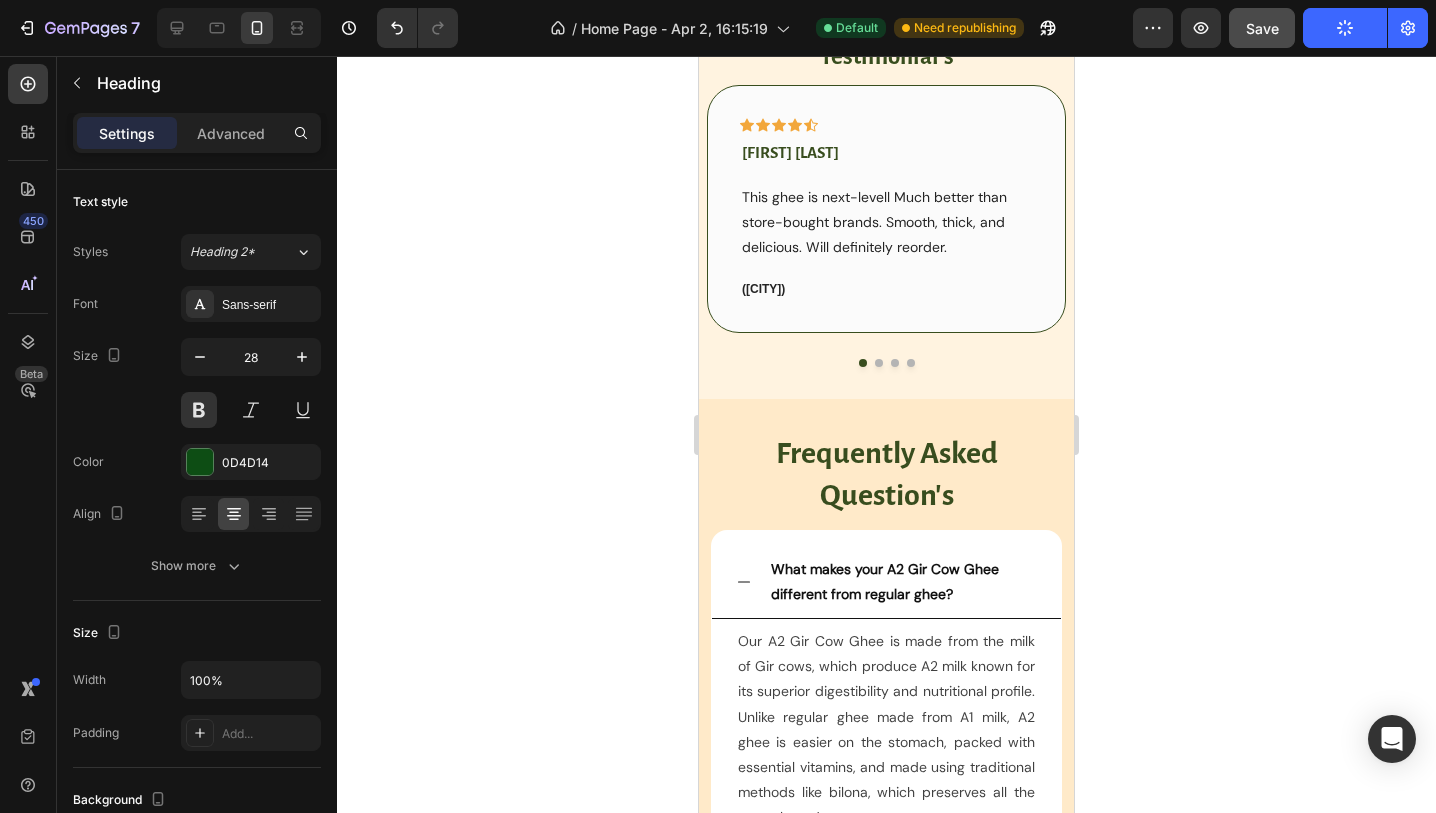 scroll, scrollTop: 3590, scrollLeft: 0, axis: vertical 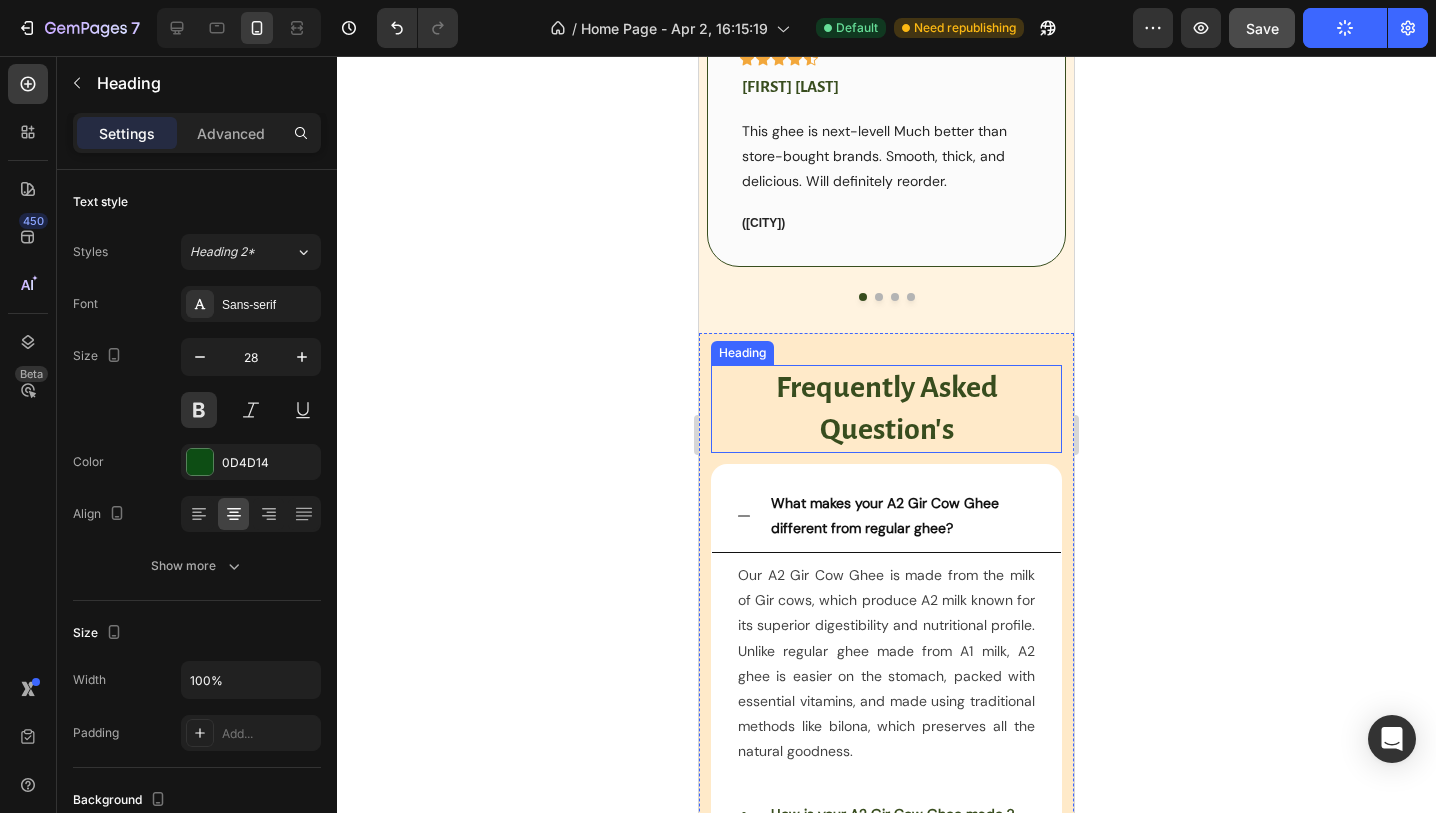 click on "frequently asked question's" at bounding box center [886, 408] 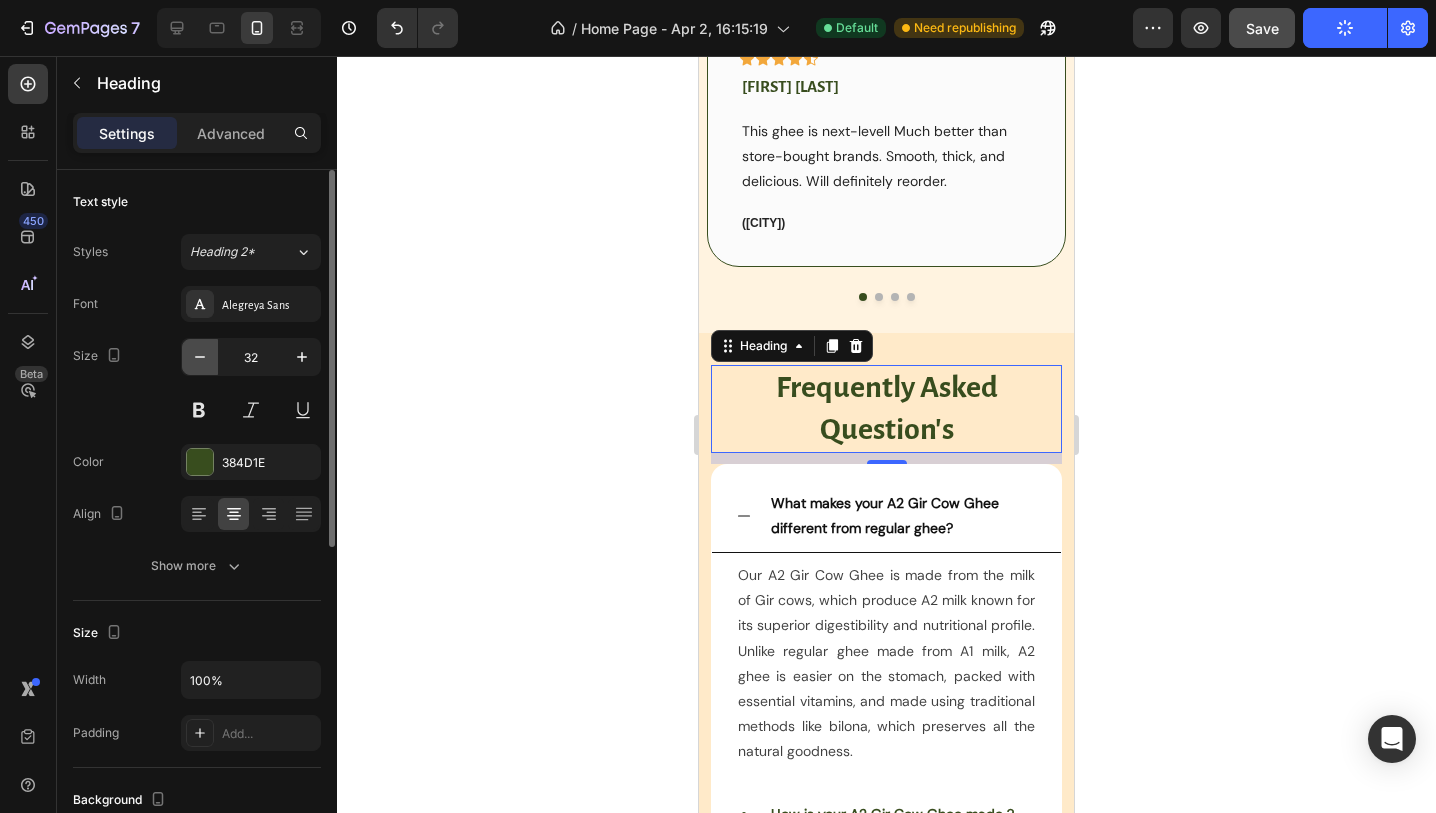 click 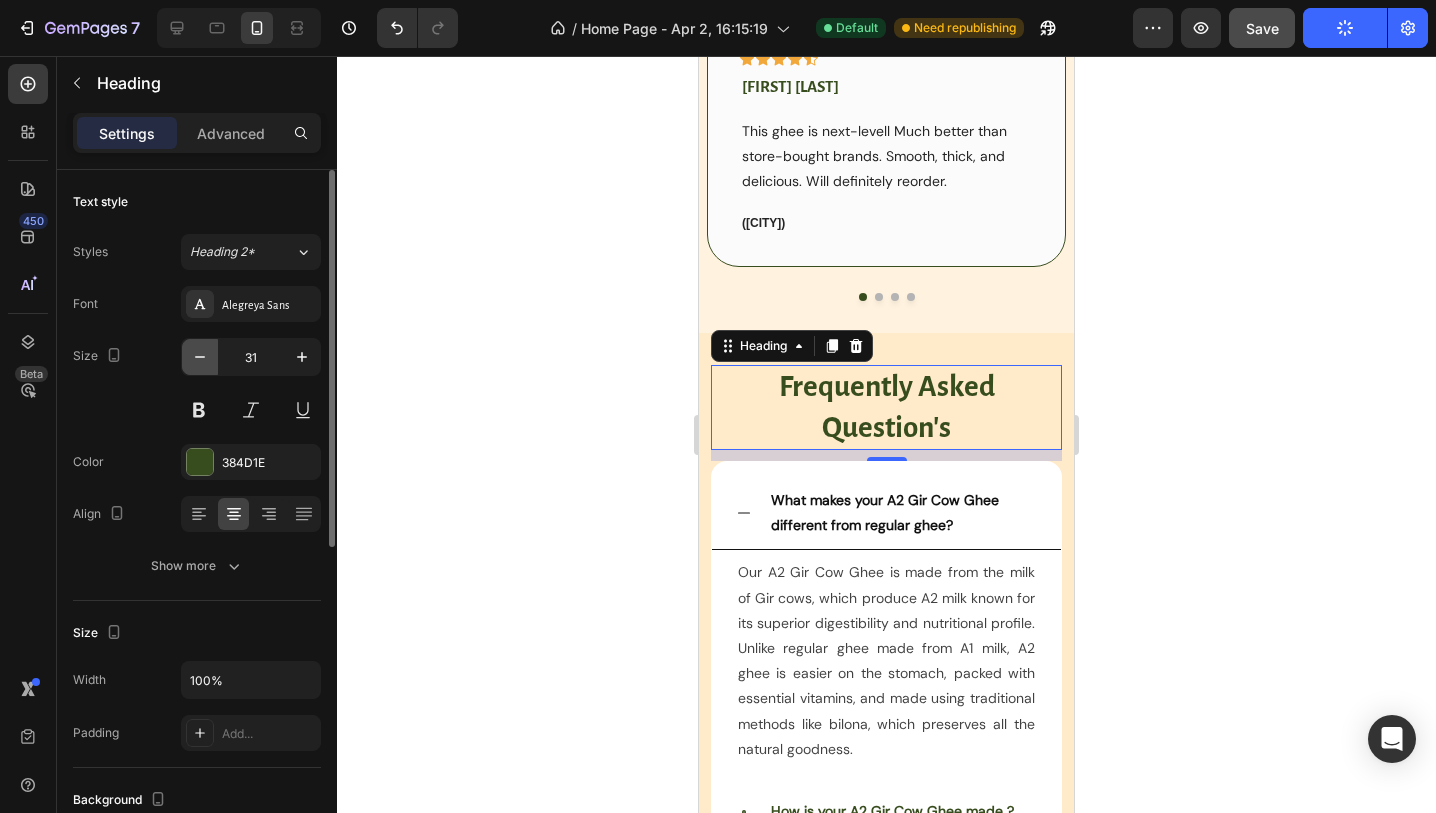 click 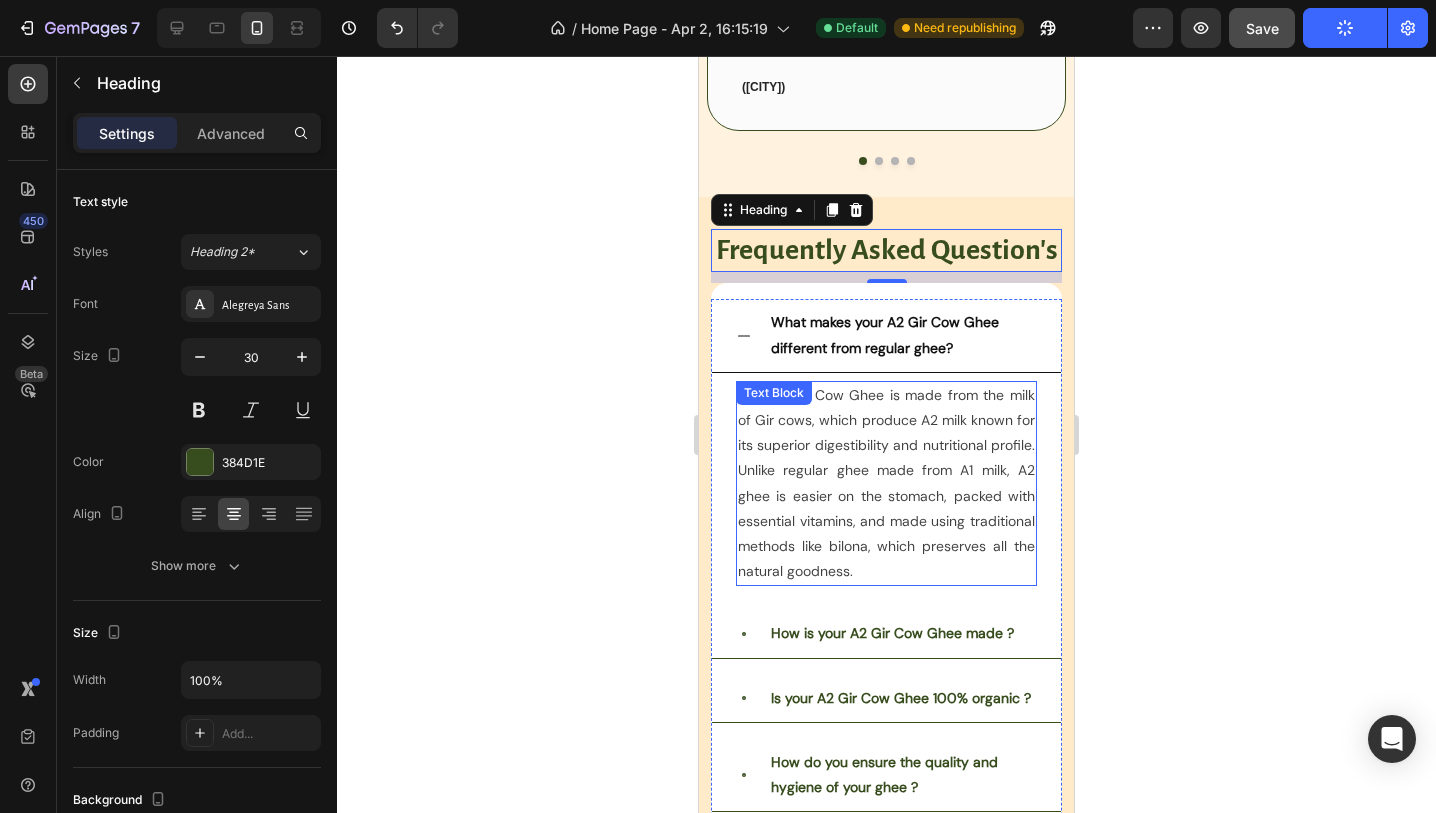 scroll, scrollTop: 3753, scrollLeft: 0, axis: vertical 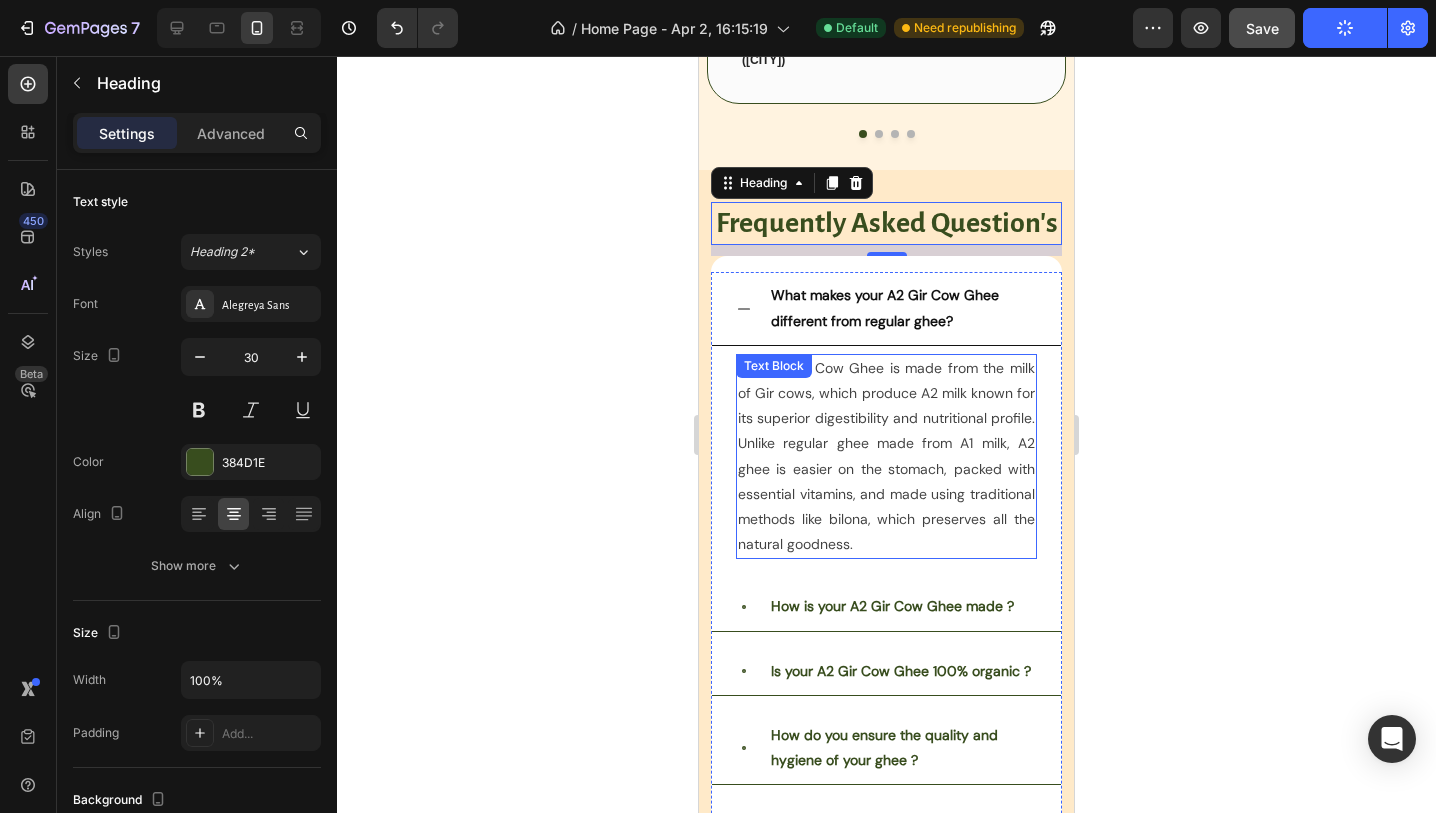 click on "Our A2 Gir Cow Ghee is made from the milk of Gir cows, which produce A2 milk known for its superior digestibility and nutritional profile. Unlike regular ghee made from A1 milk, A2 ghee is easier on the stomach, packed with essential vitamins, and made using traditional methods like bilona, which preserves all the natural goodness." at bounding box center [886, 457] 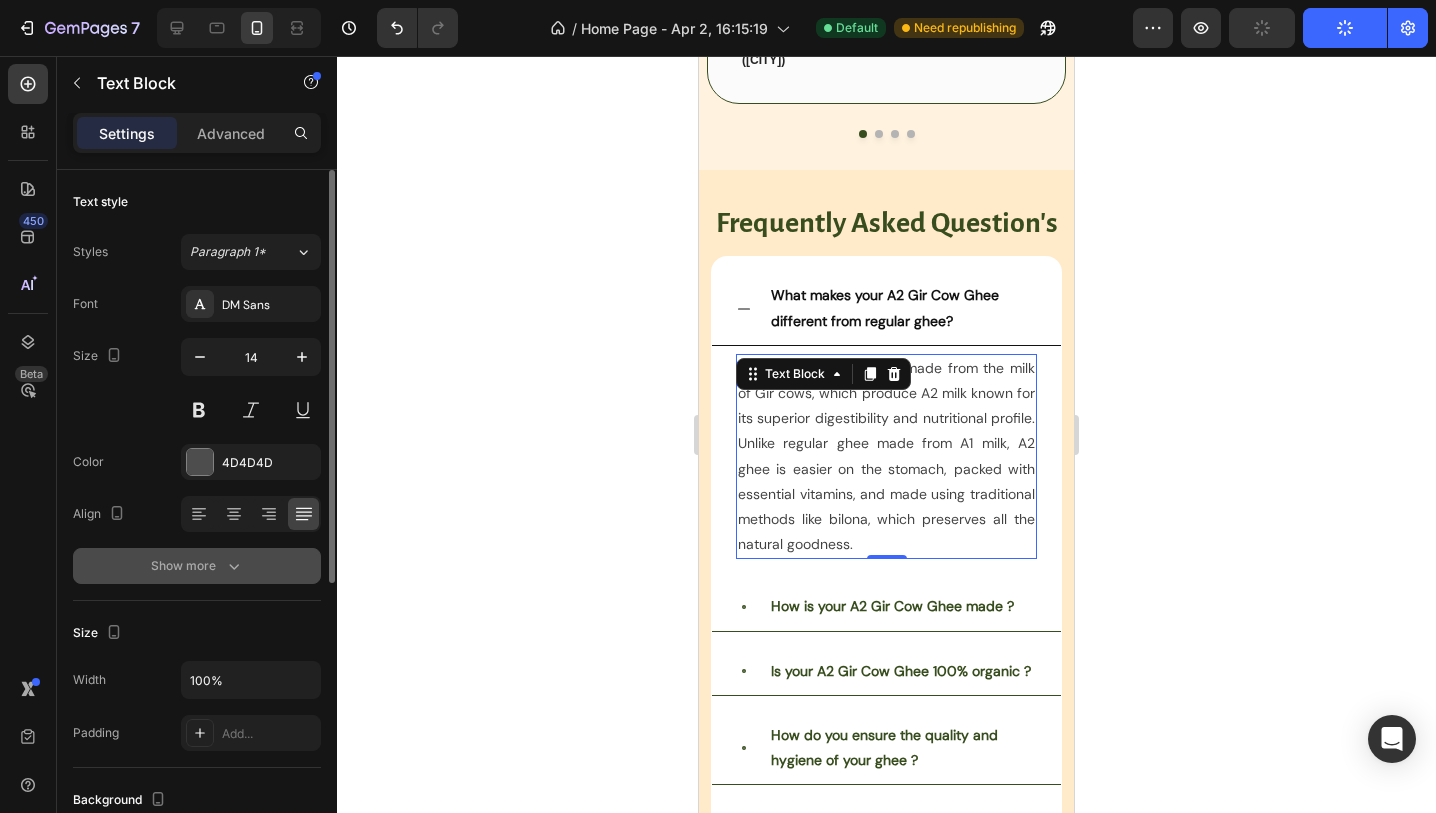 click 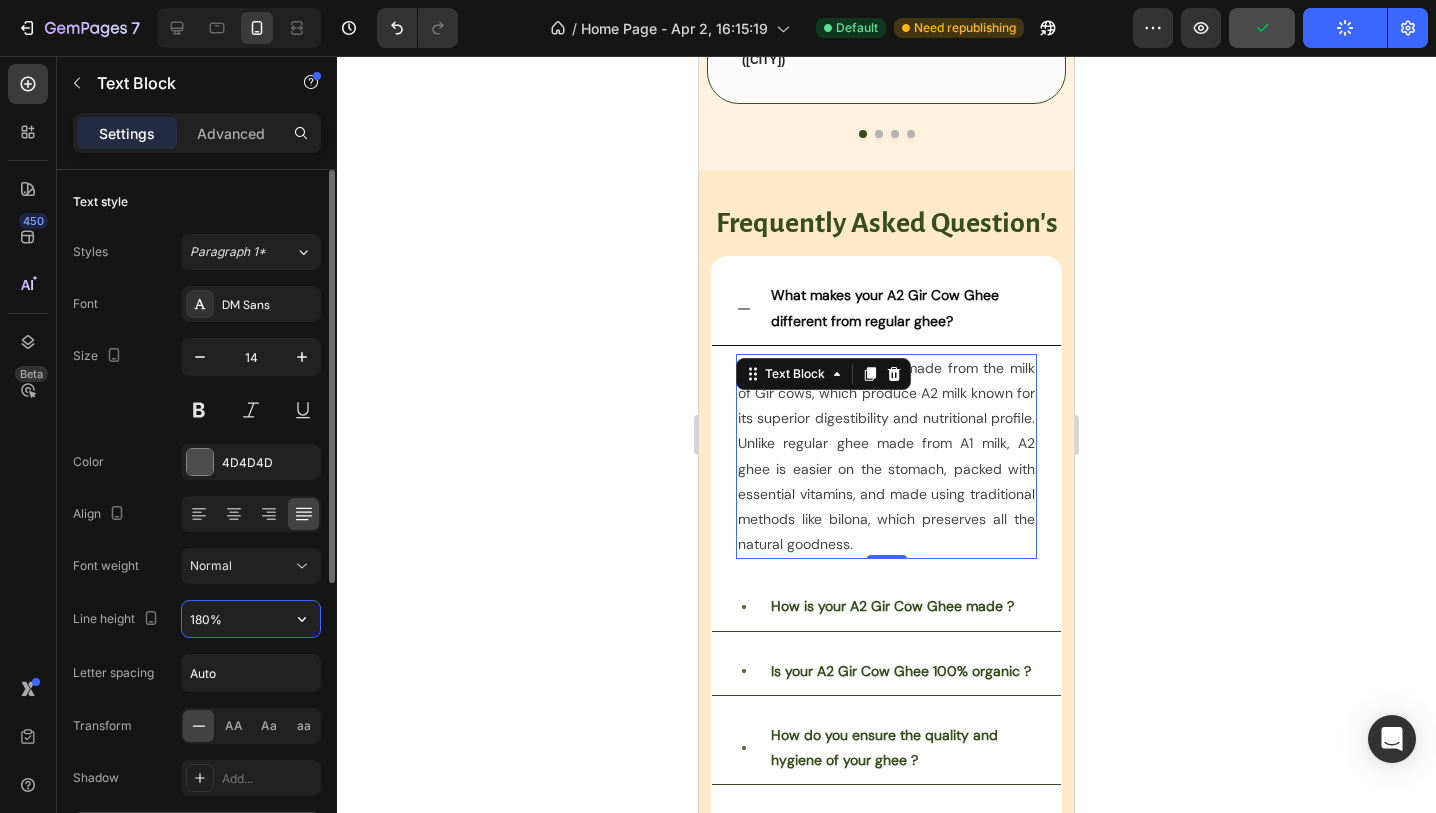 click on "180%" at bounding box center (251, 619) 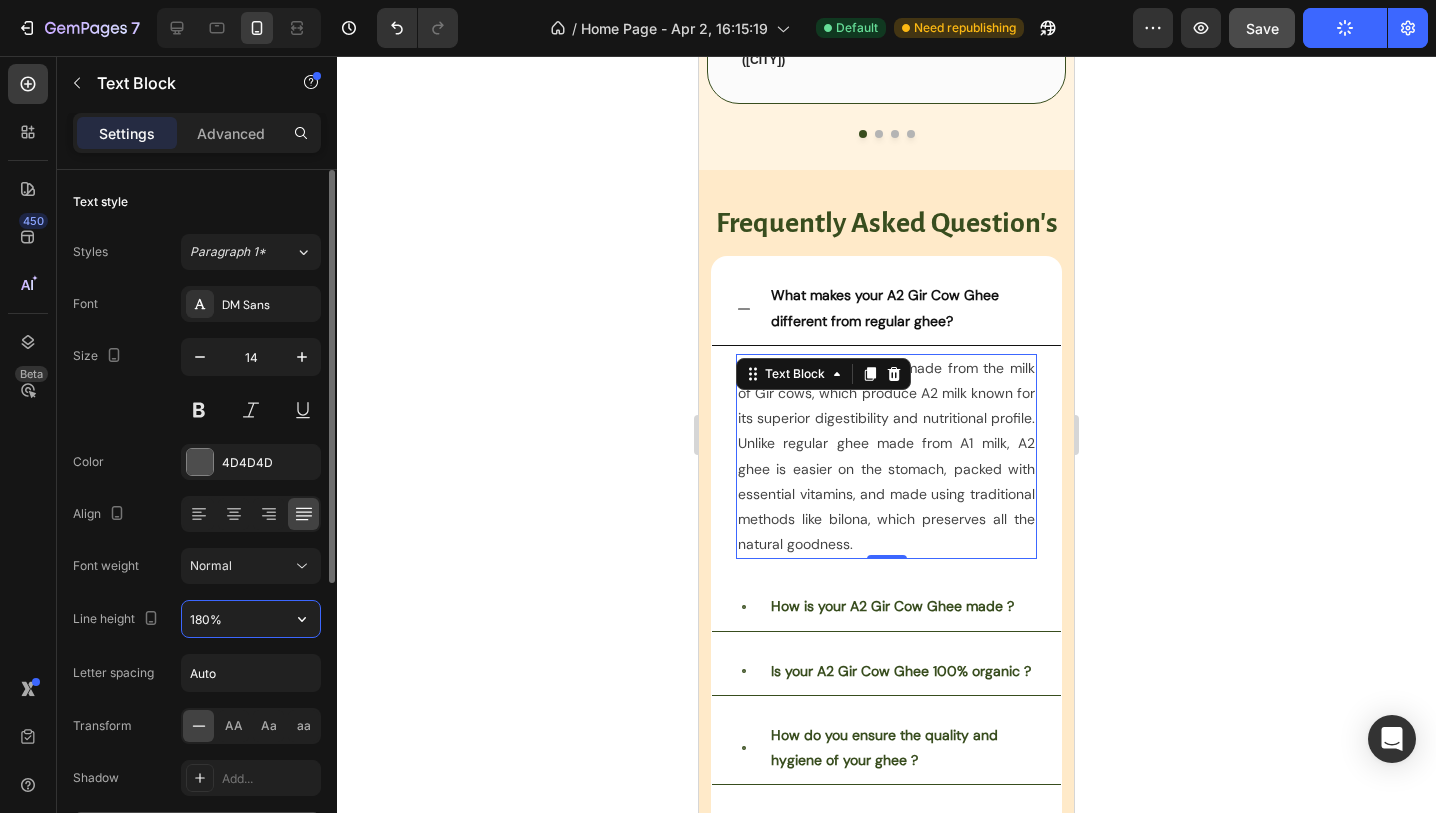 click on "180%" at bounding box center (251, 619) 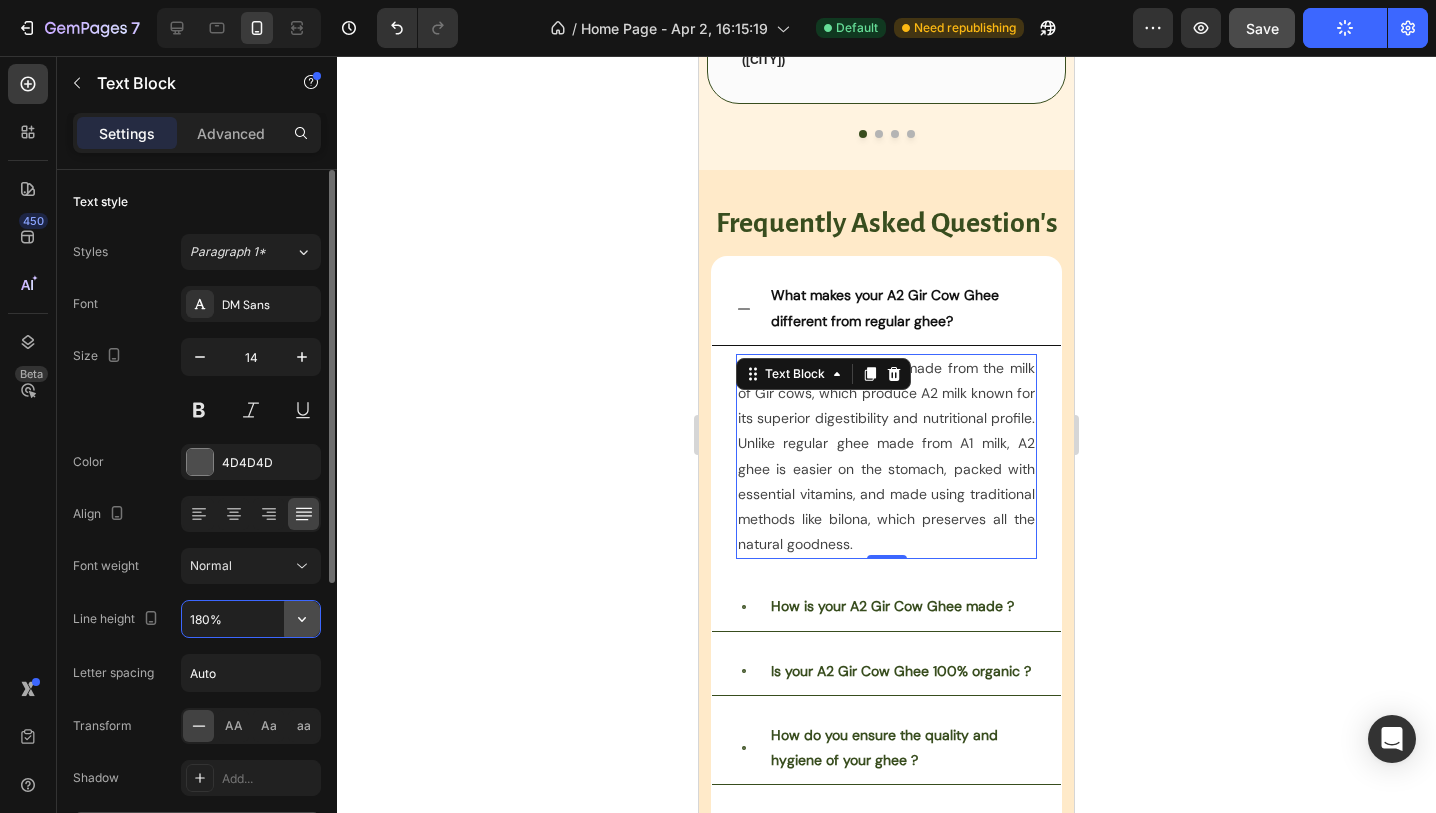 click 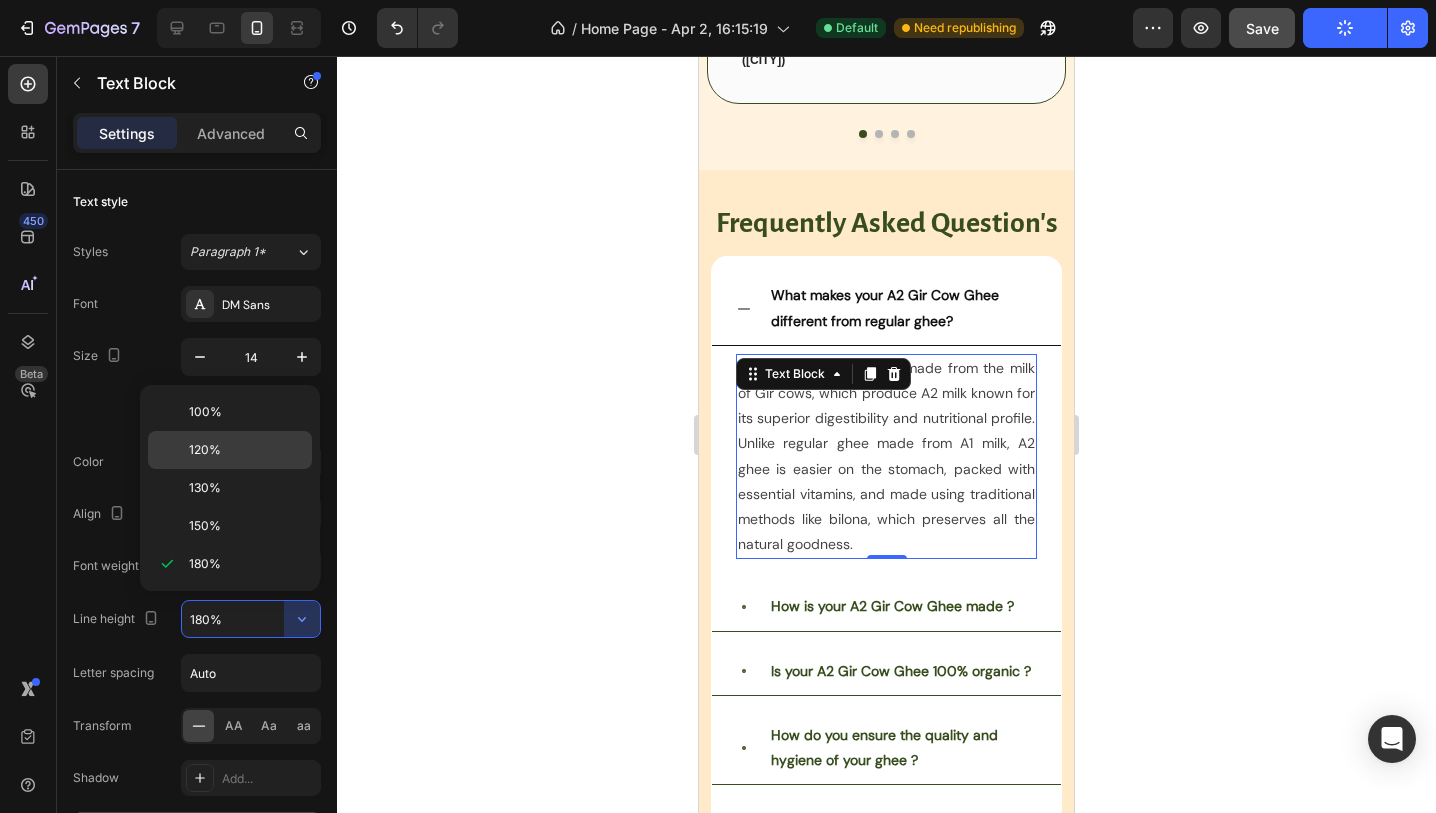 click on "120%" at bounding box center [246, 450] 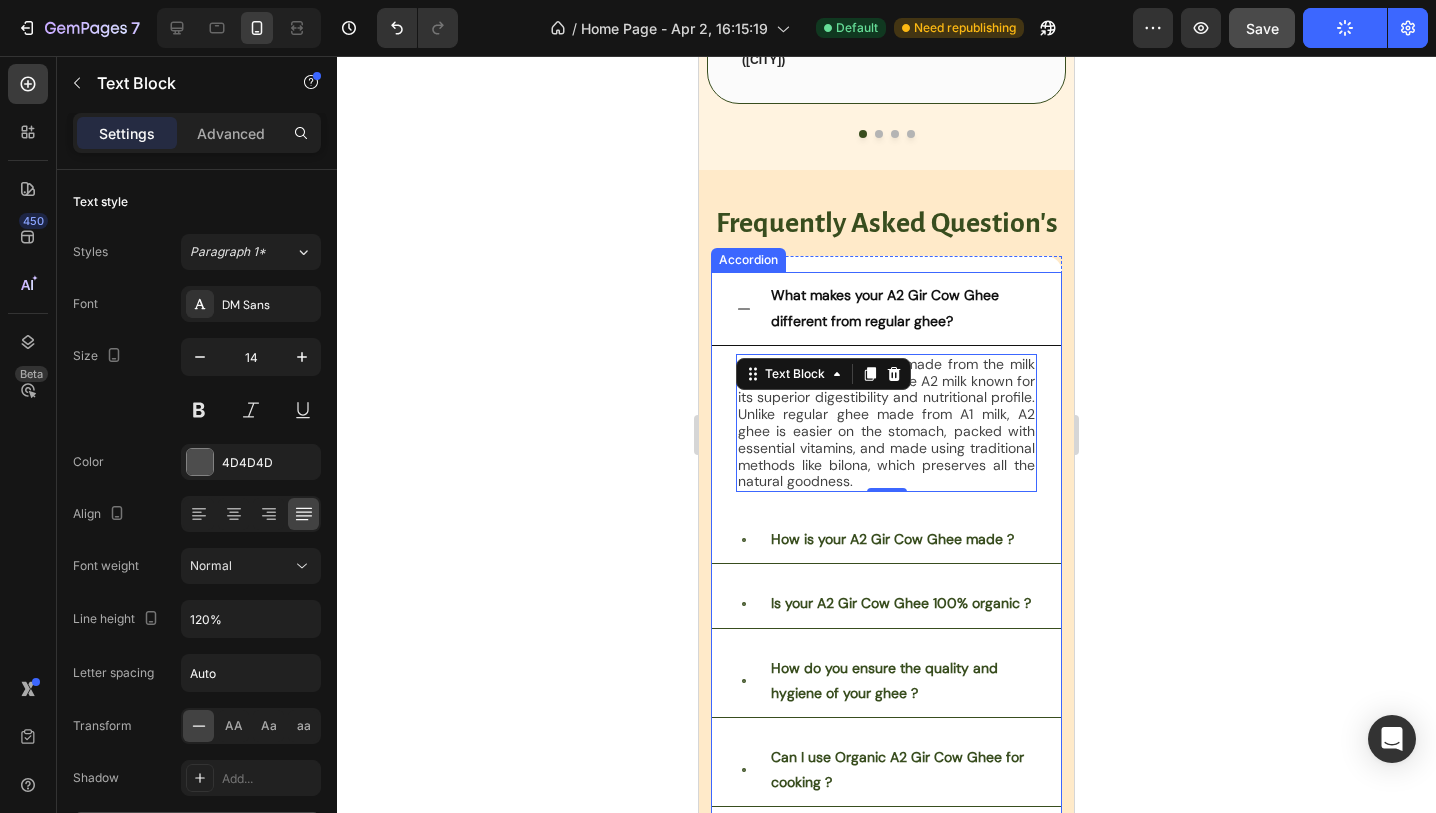 click 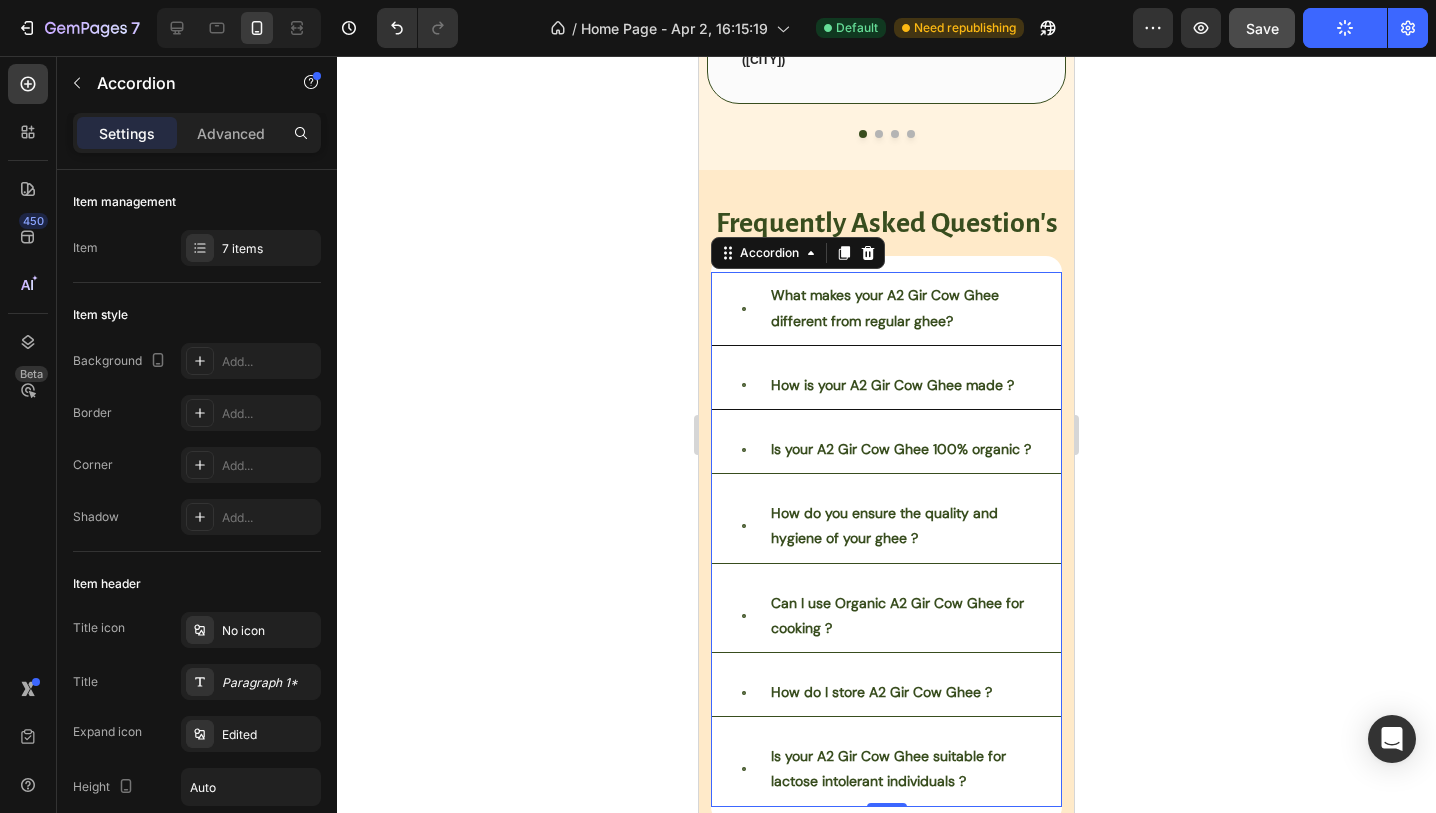 click 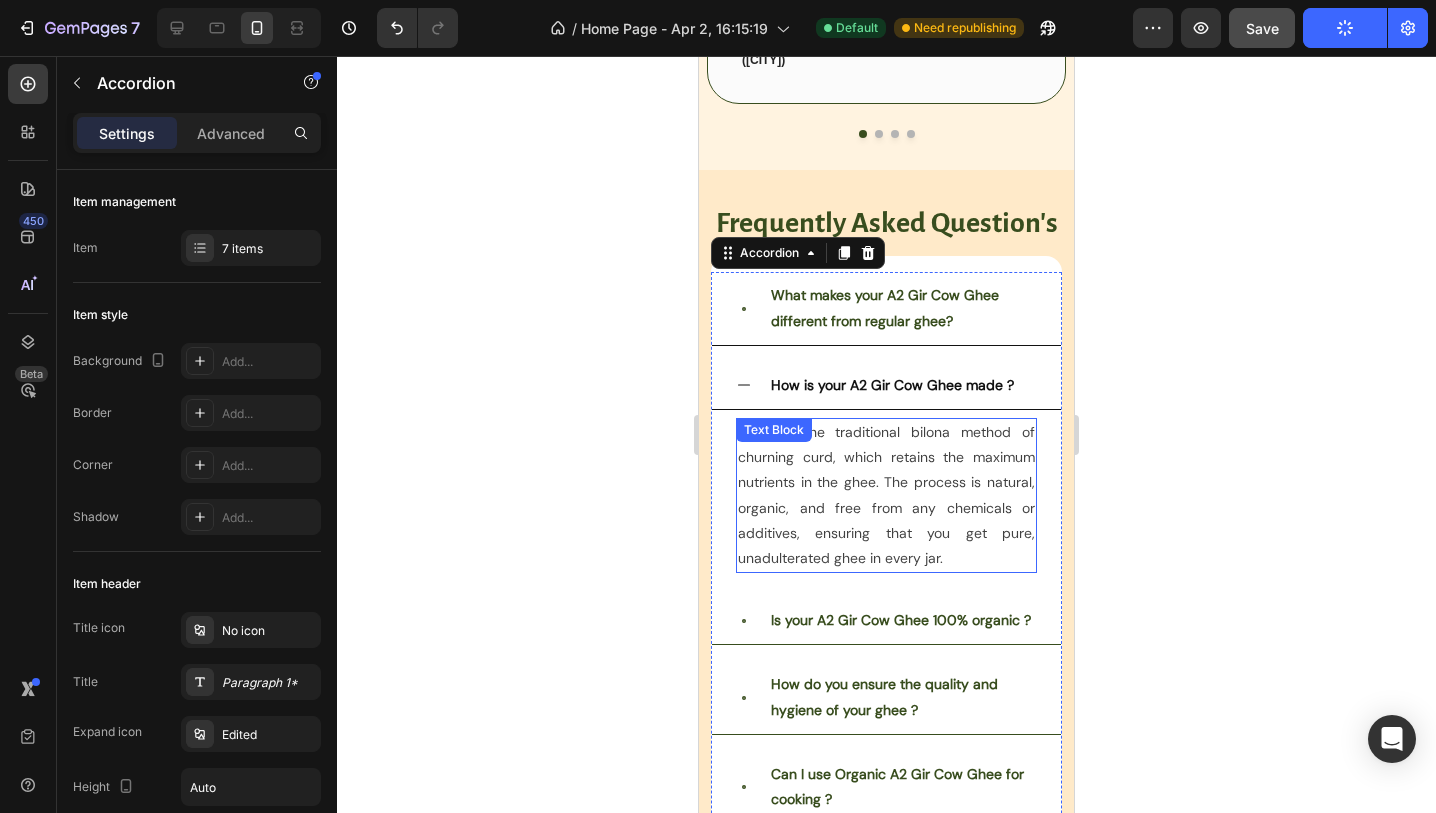 click on "We use the traditional bilona method of churning curd, which retains the maximum nutrients in the ghee. The process is natural, organic, and free from any chemicals or additives, ensuring that you get pure, unadulterated ghee in every jar." at bounding box center (886, 495) 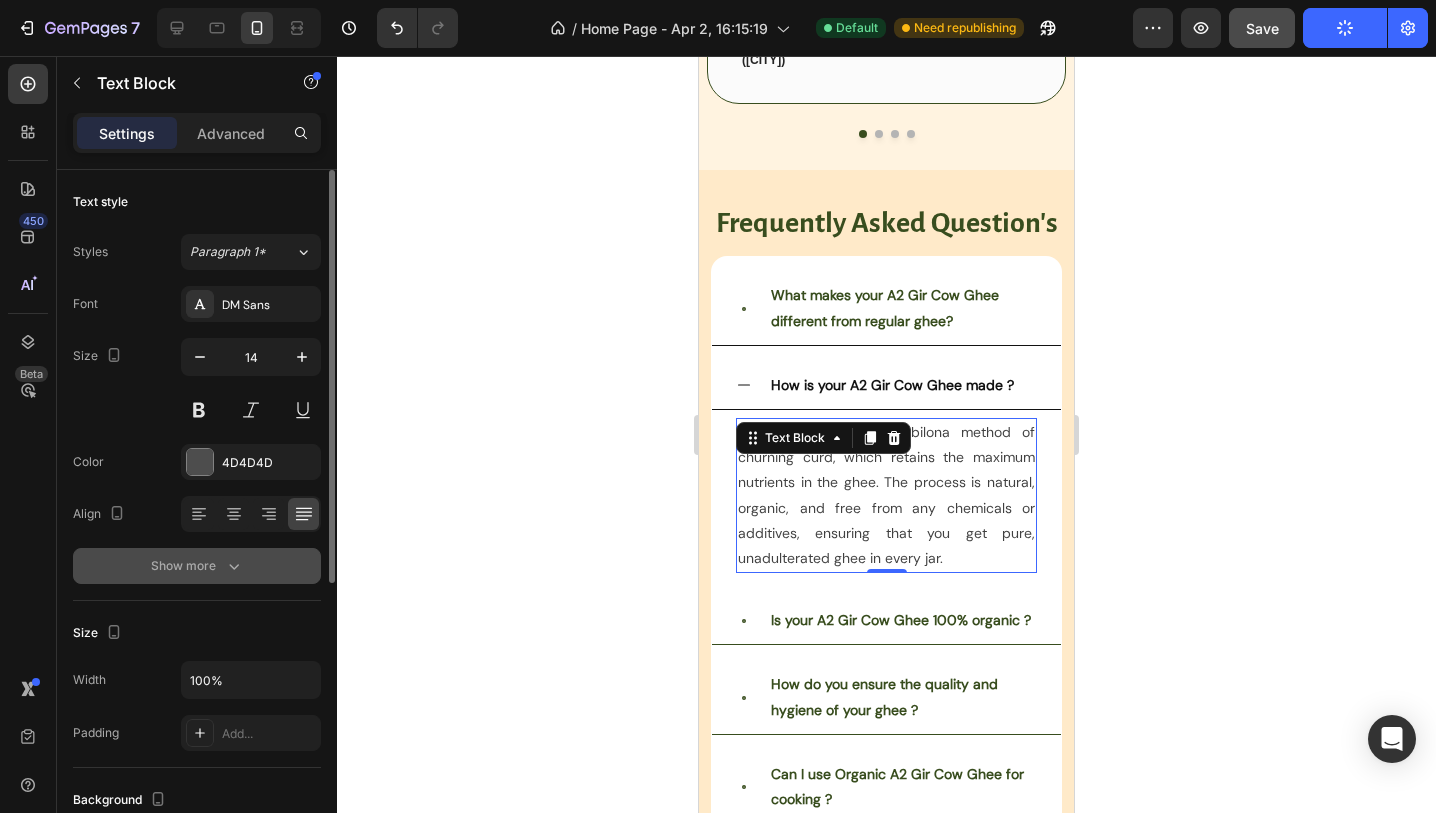 click 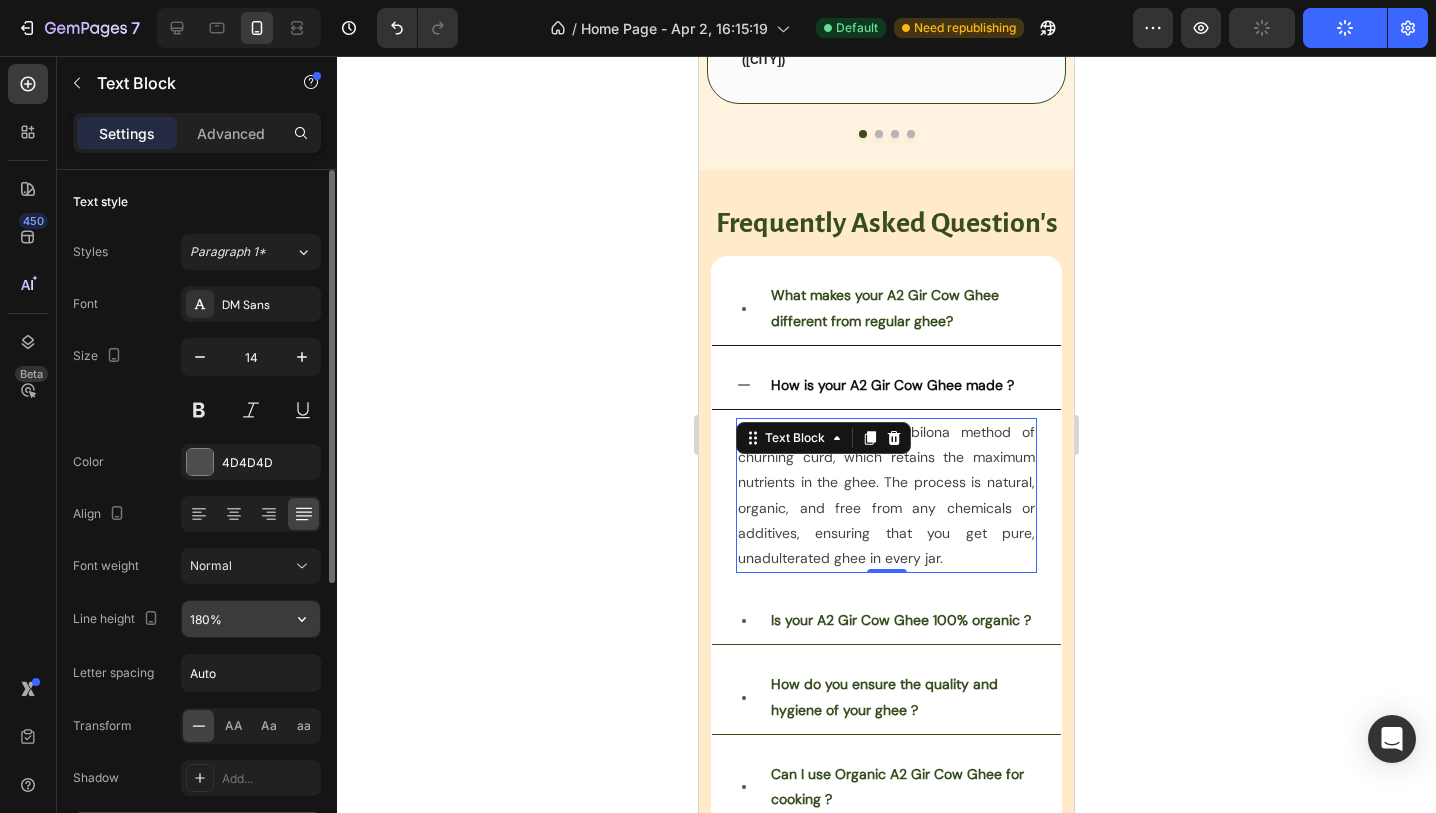 click on "180%" at bounding box center (251, 619) 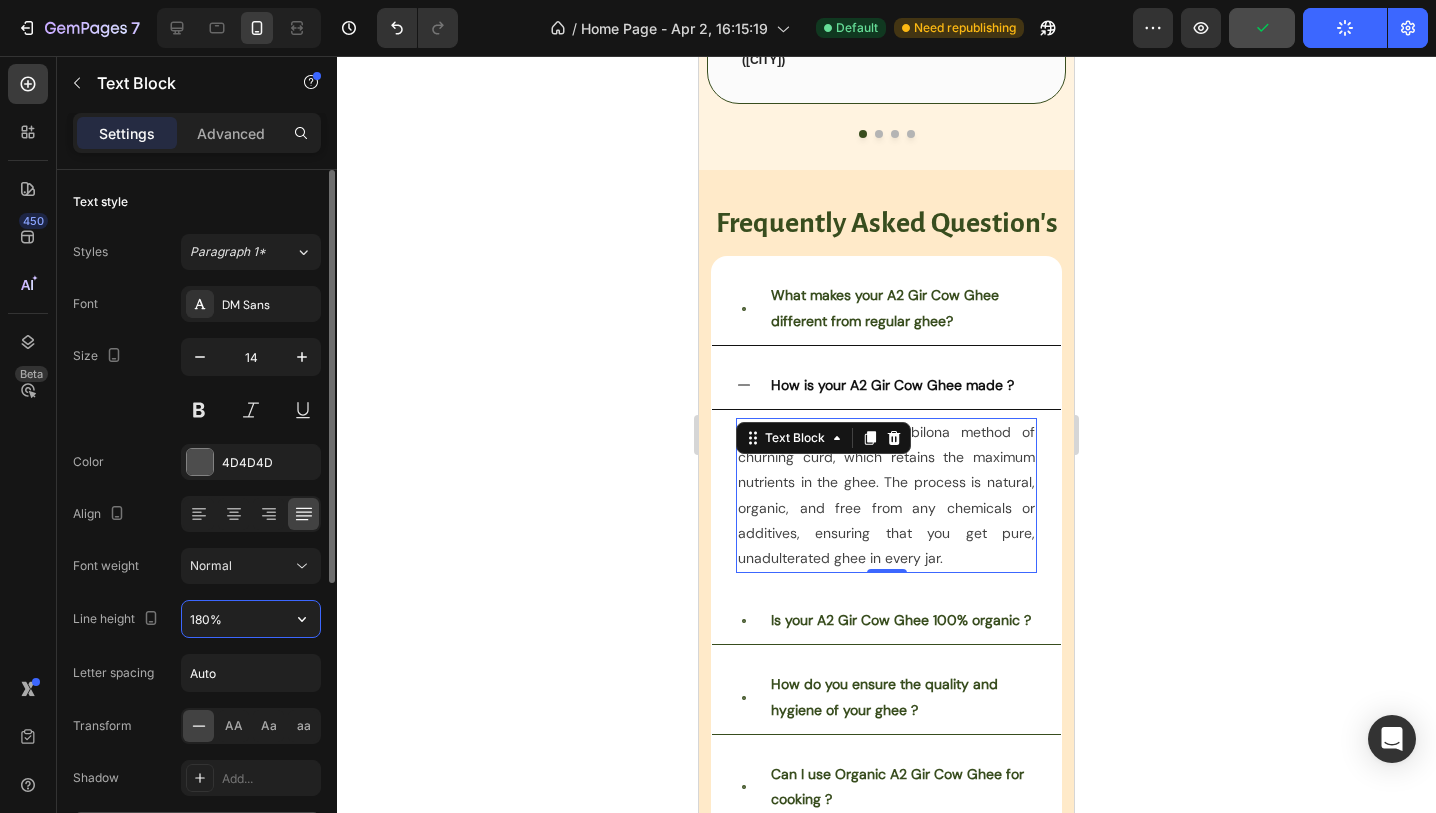 click on "180%" at bounding box center (251, 619) 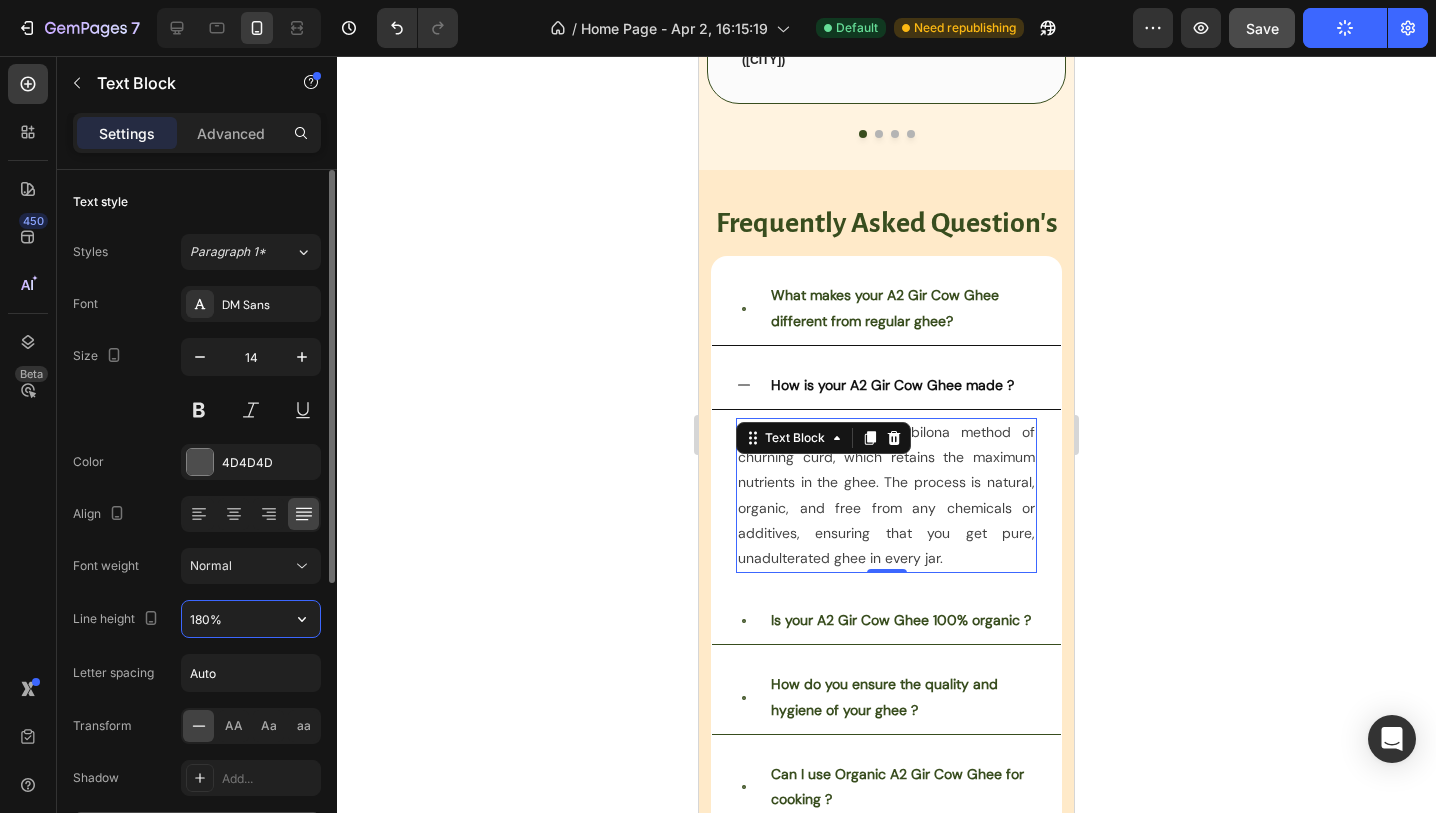click on "180%" at bounding box center [251, 619] 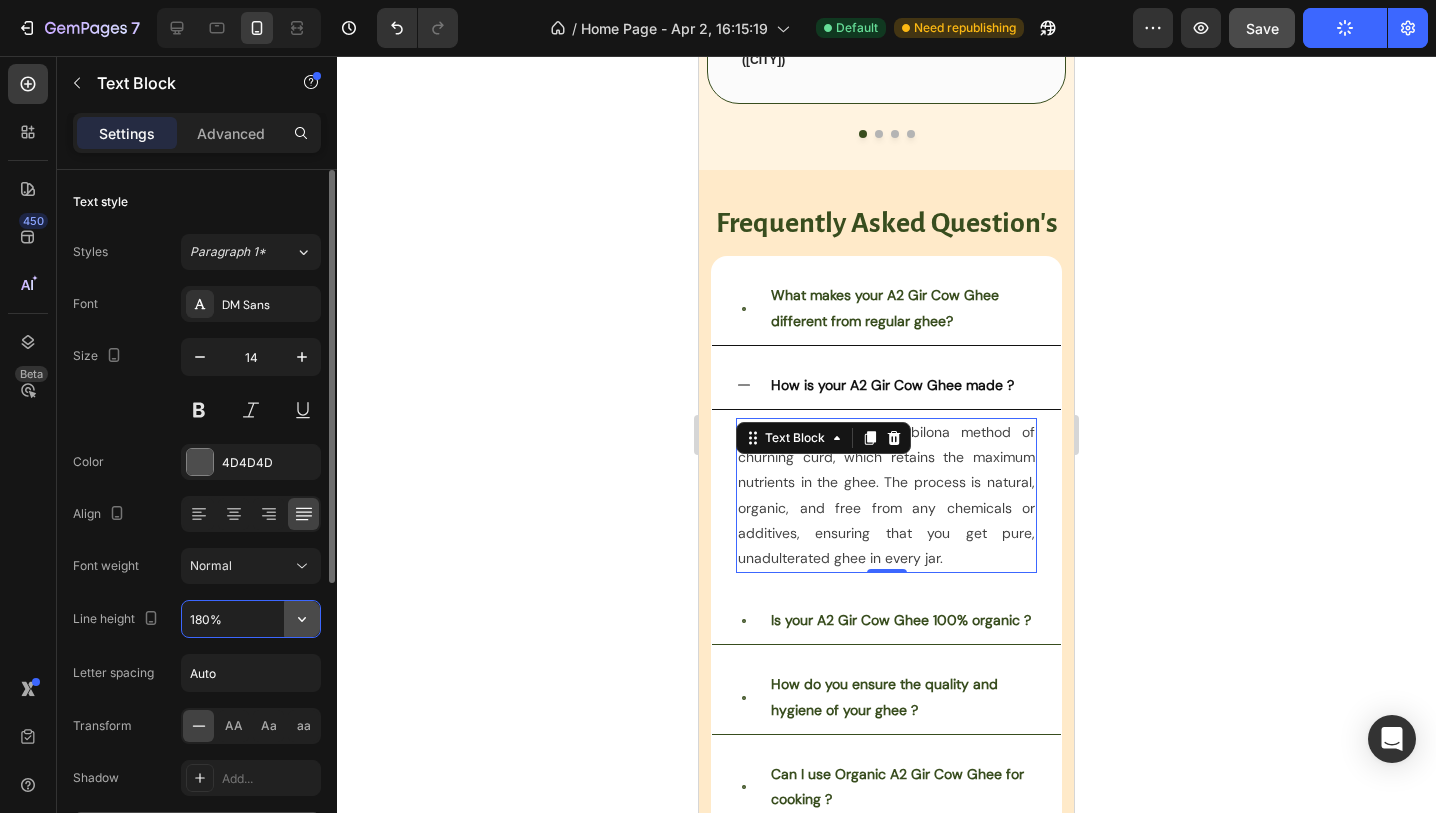 click 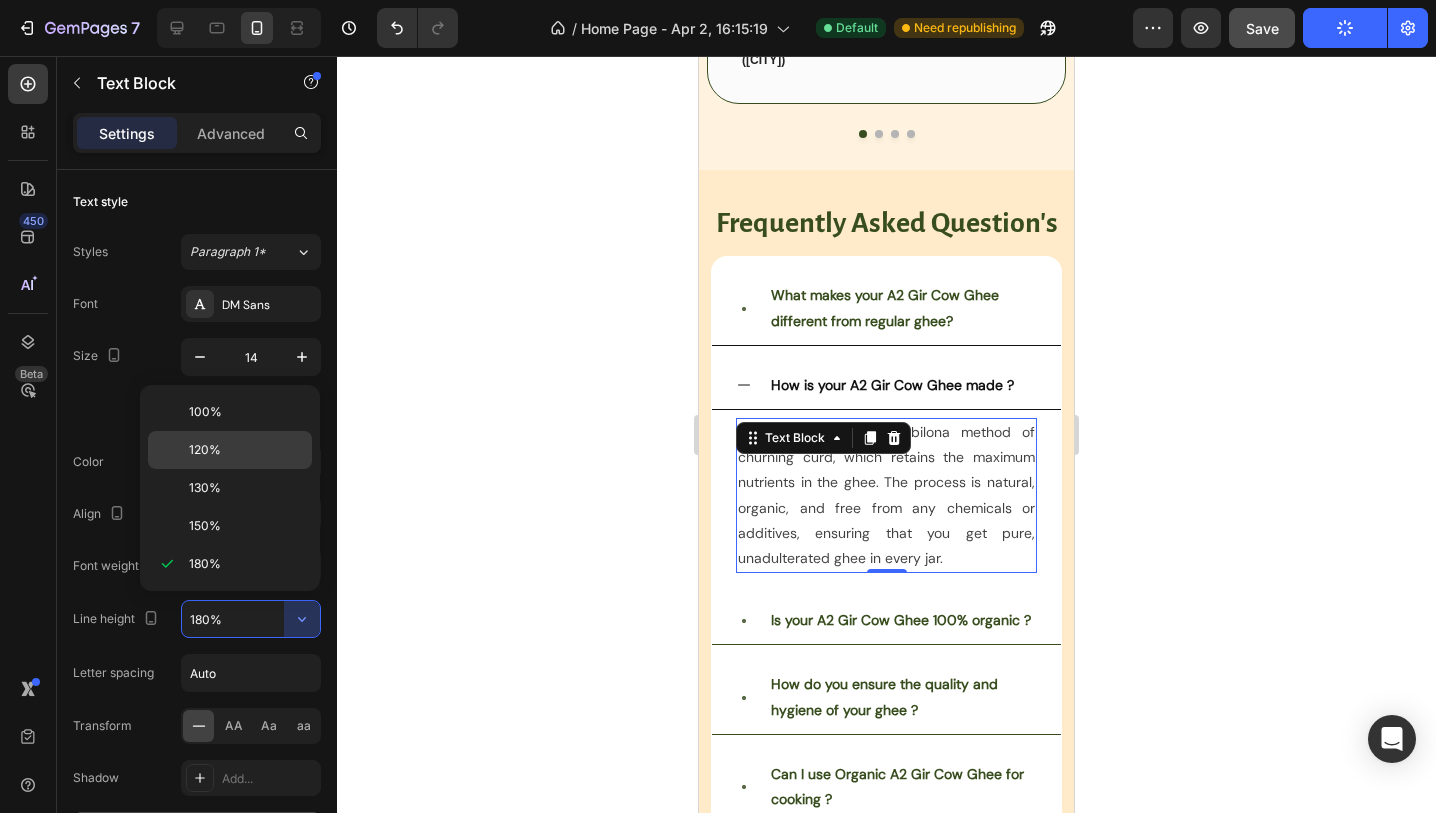click on "120%" at bounding box center (205, 450) 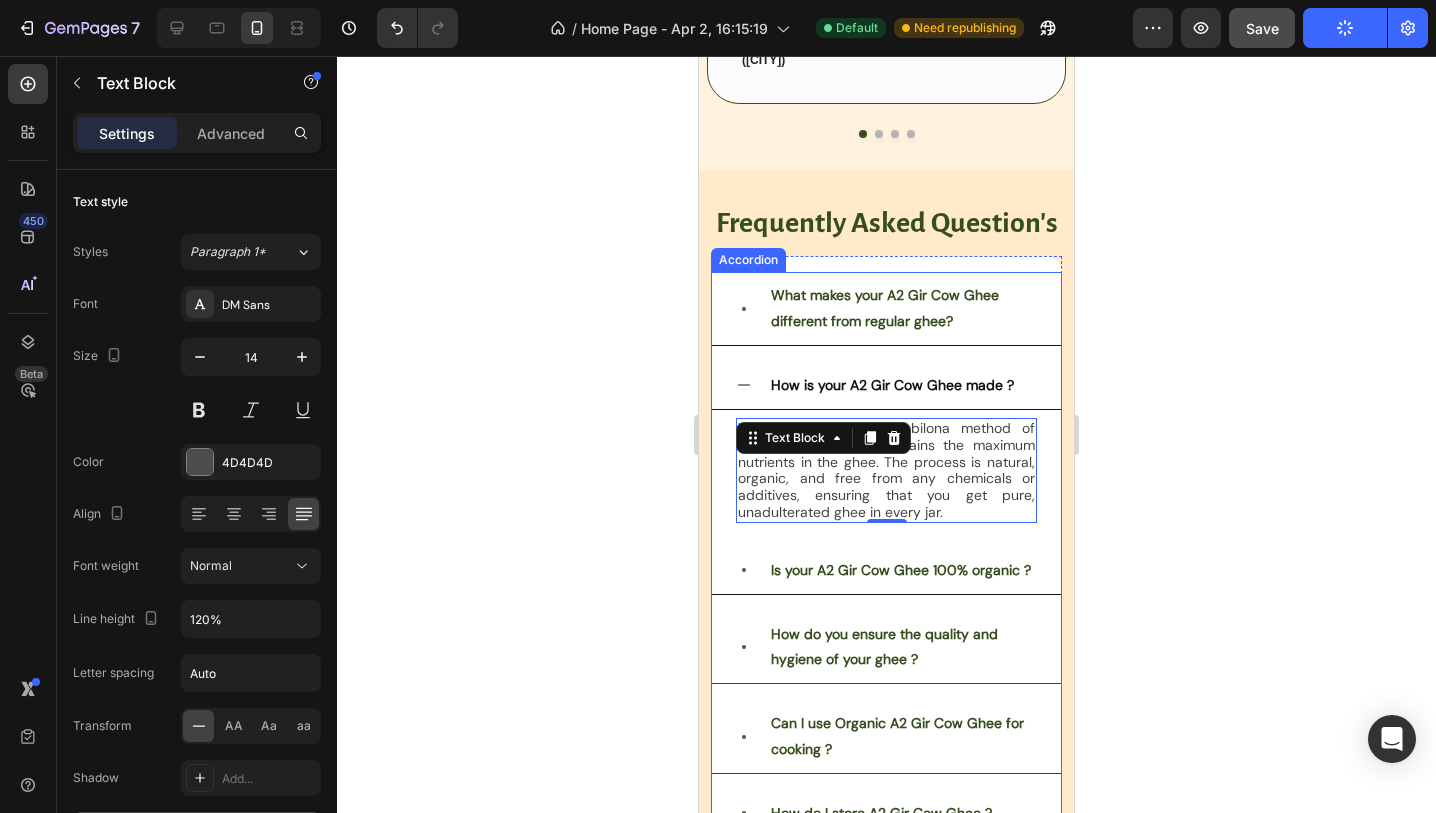 click 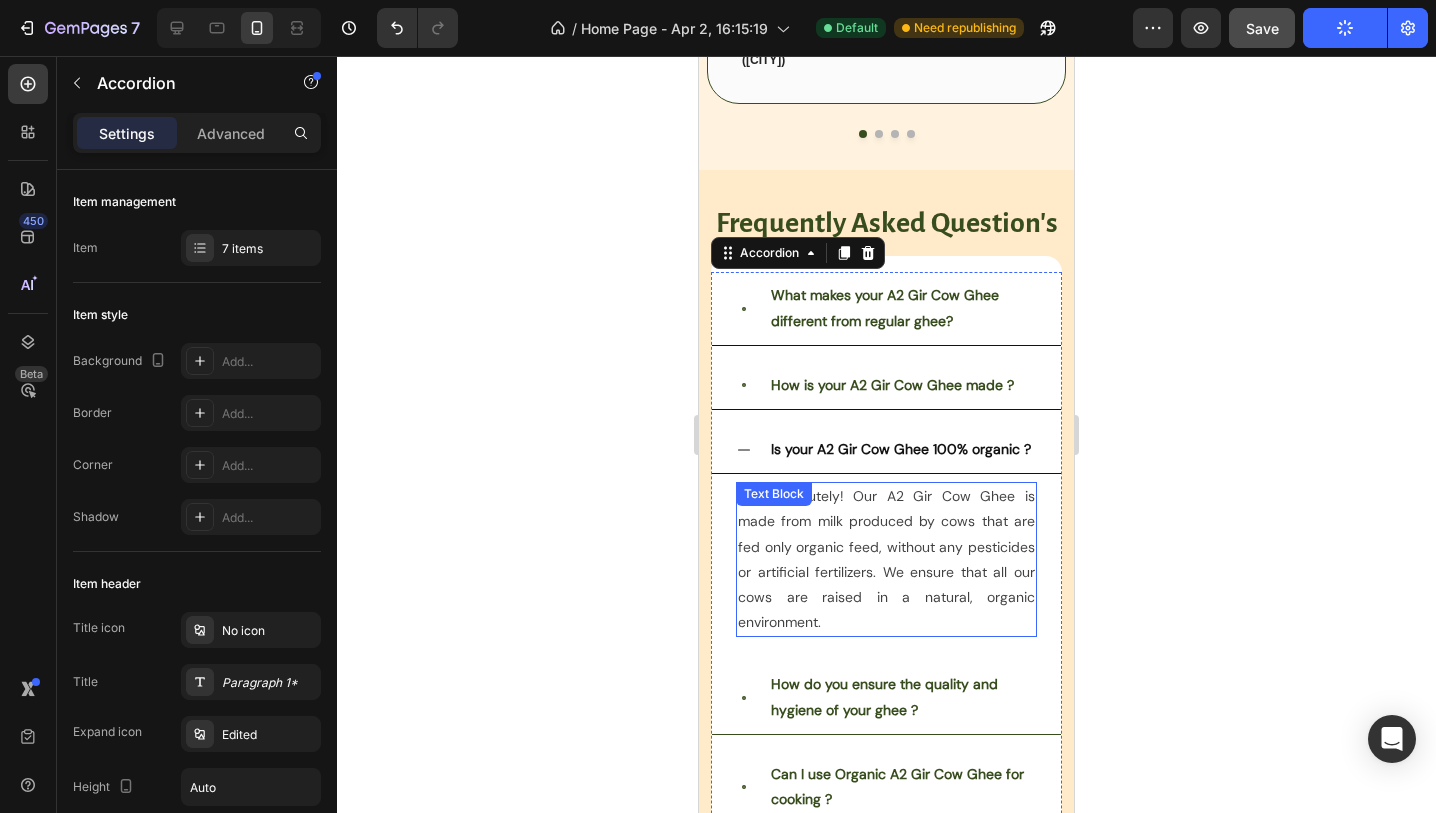 click on "Yes, absolutely! Our A2 Gir Cow Ghee is made from milk produced by cows that are fed only organic feed, without any pesticides or artificial fertilizers. We ensure that all our cows are raised in a natural, organic environment." at bounding box center (886, 559) 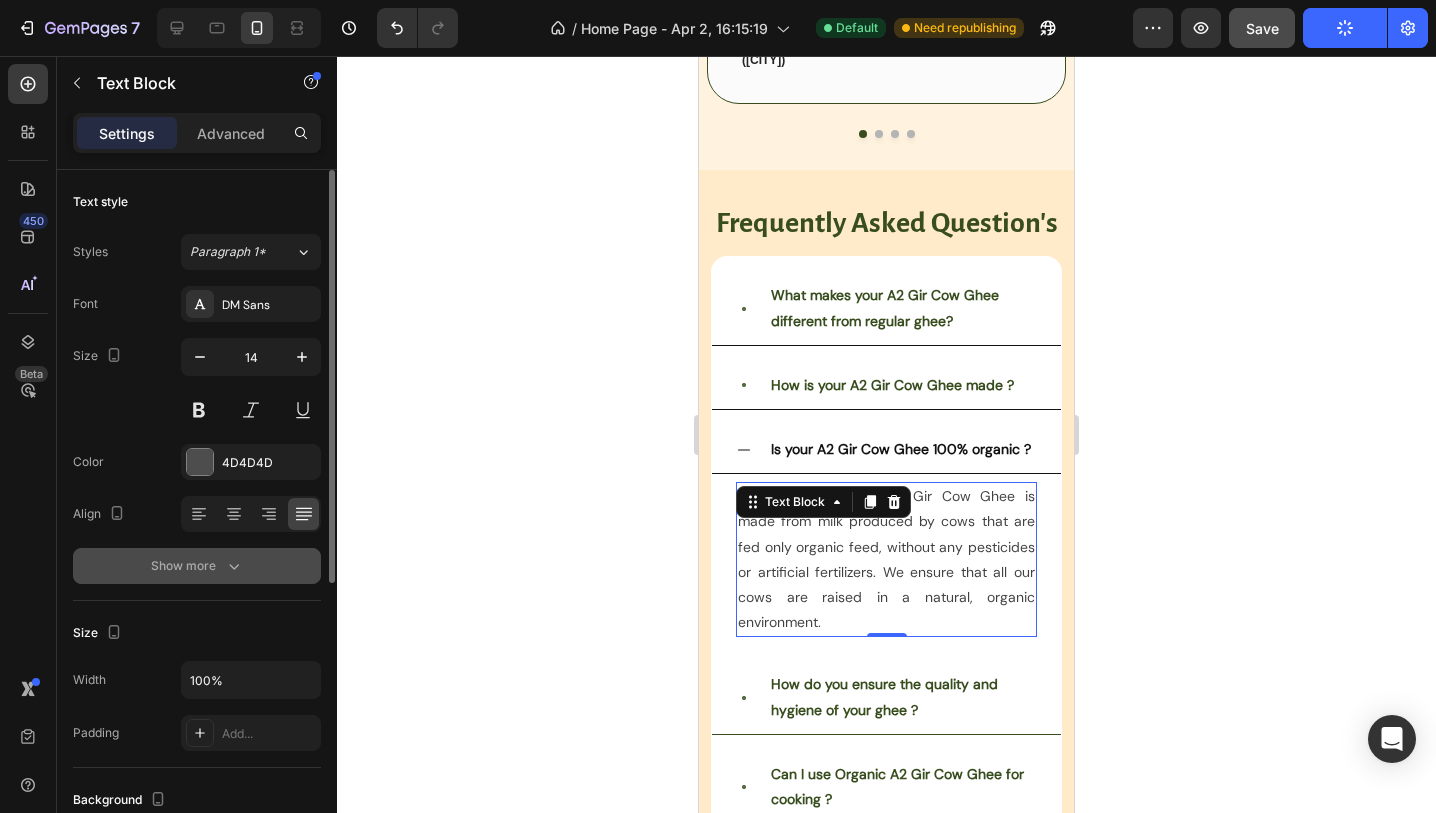 click 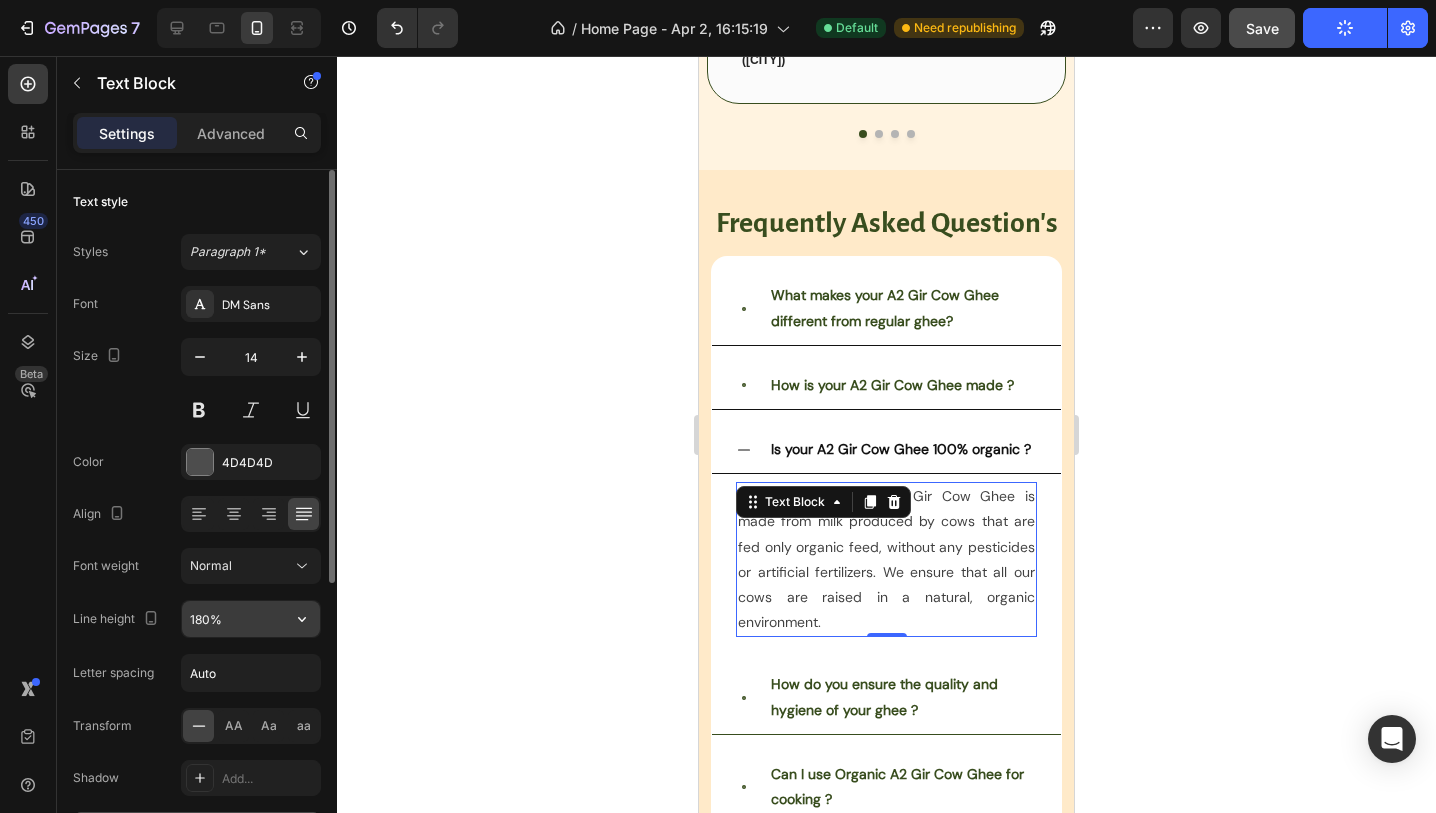 click on "180%" 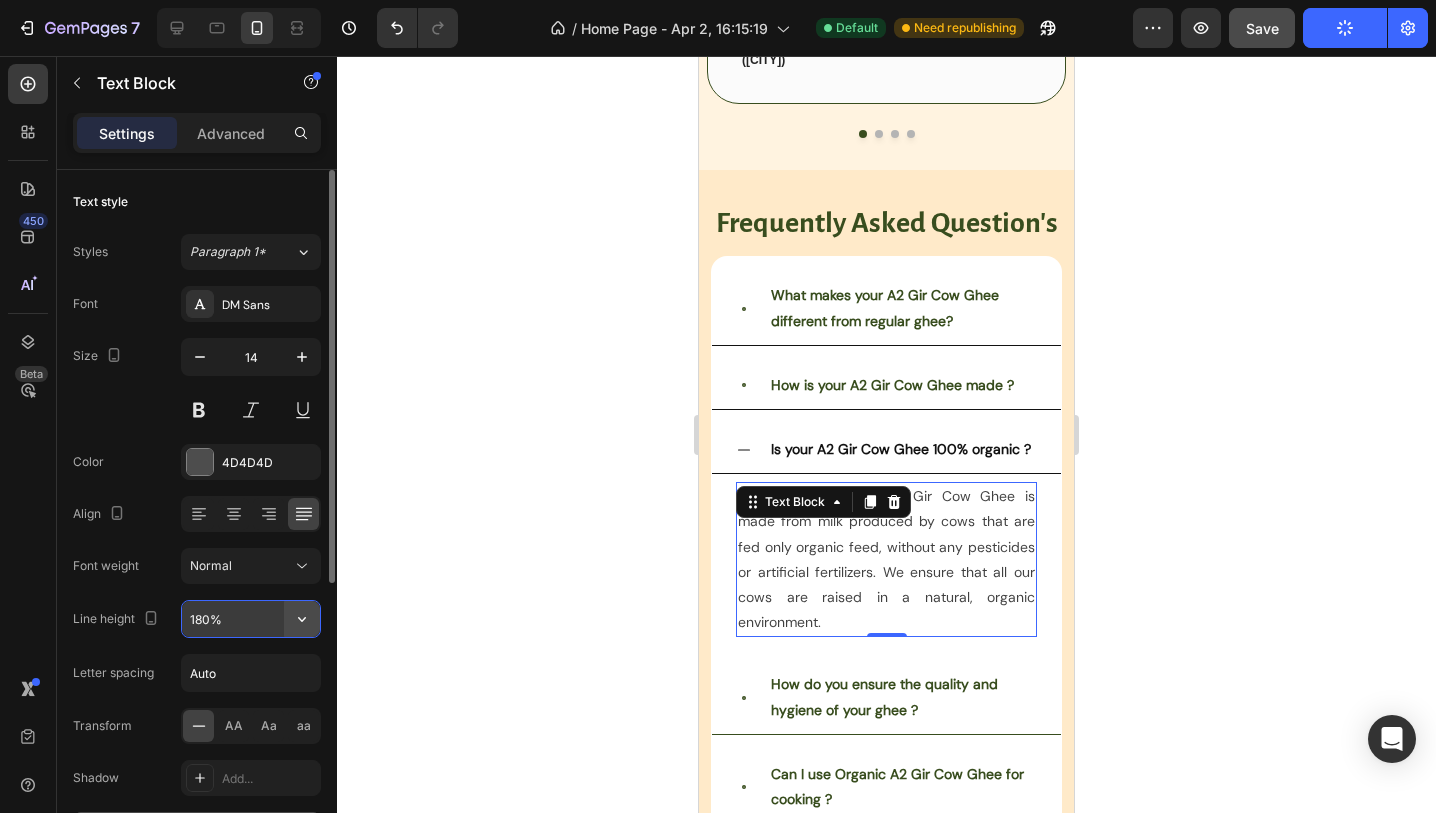 click 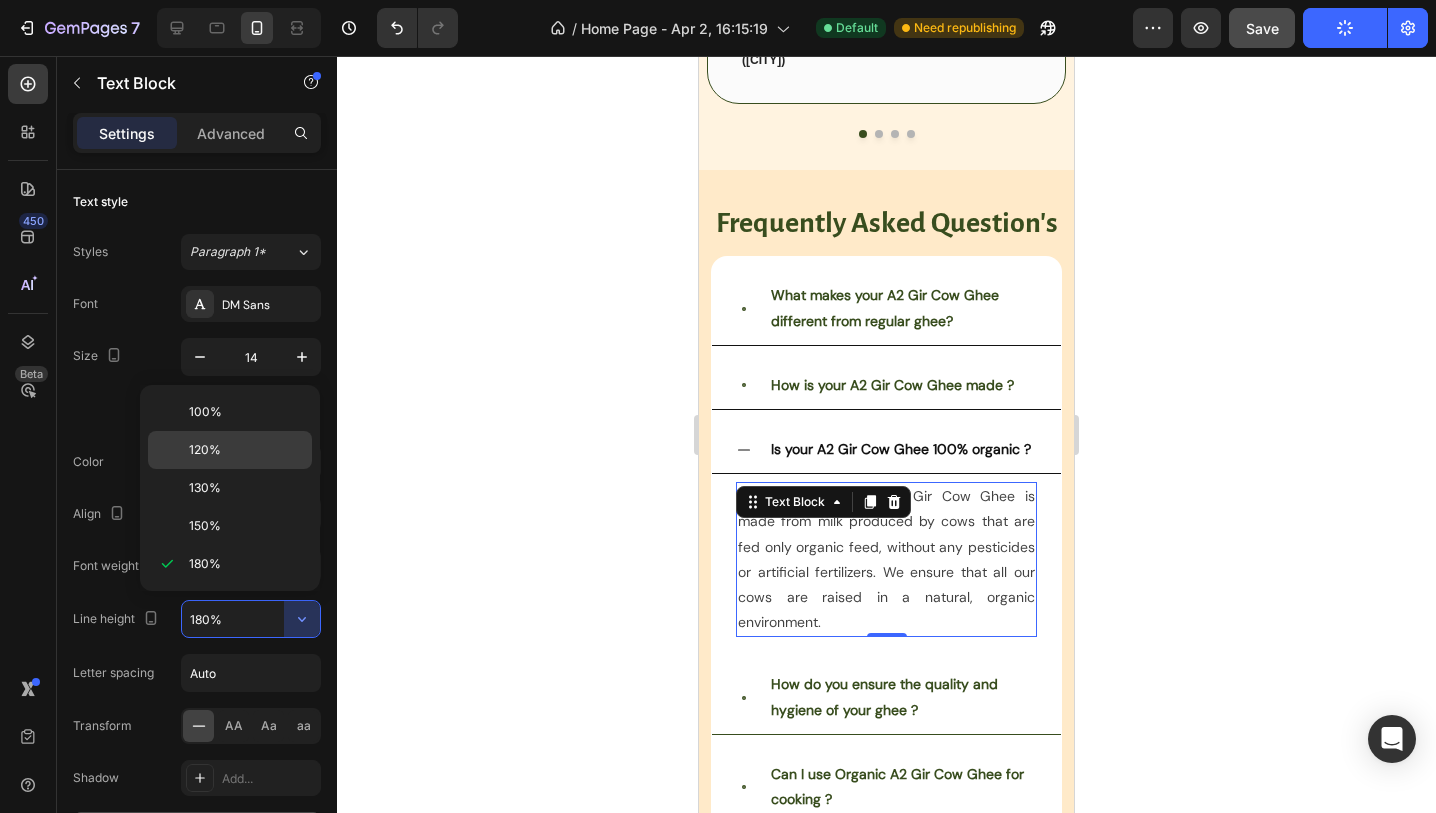 click on "120%" at bounding box center [246, 450] 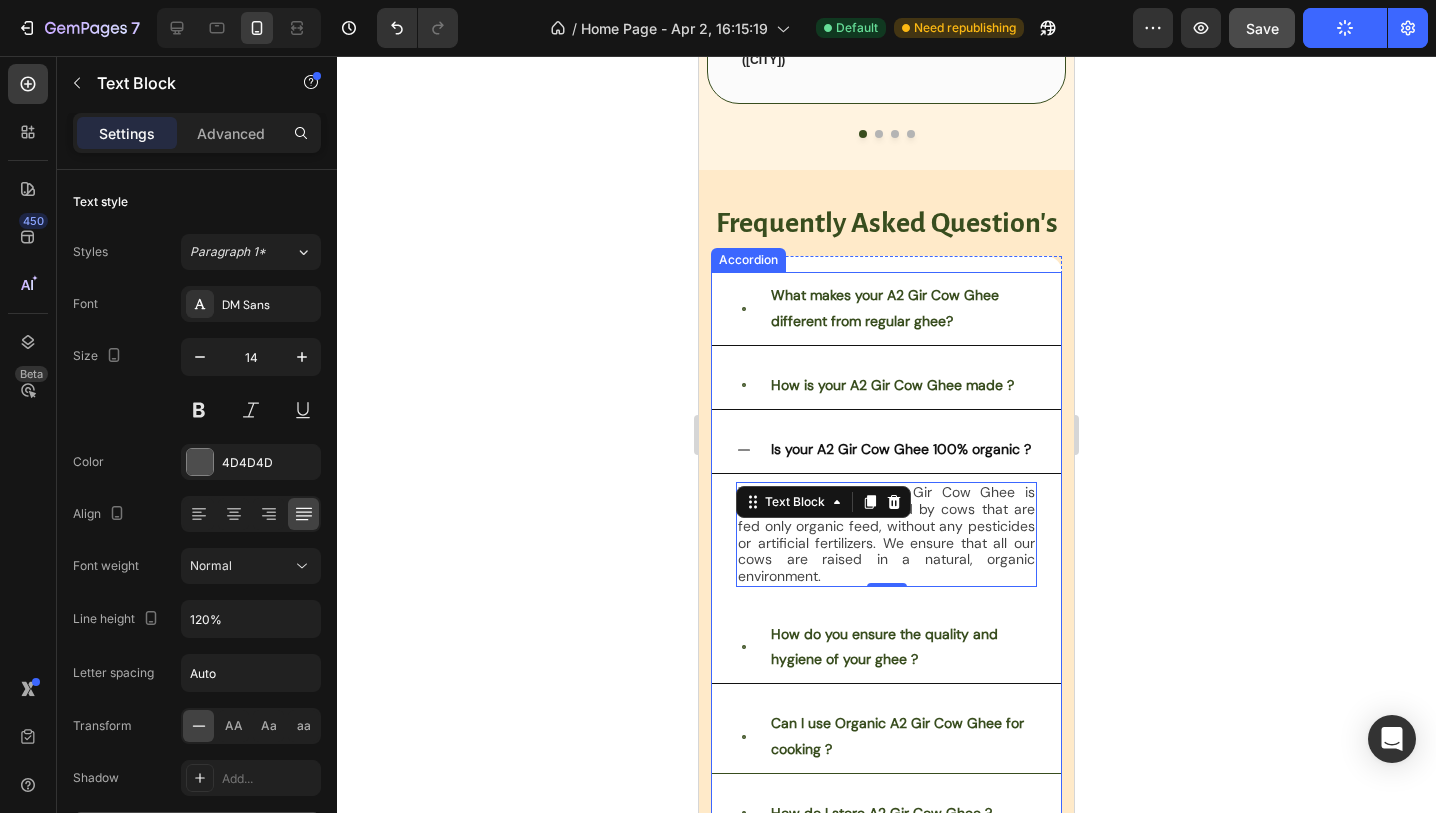 click 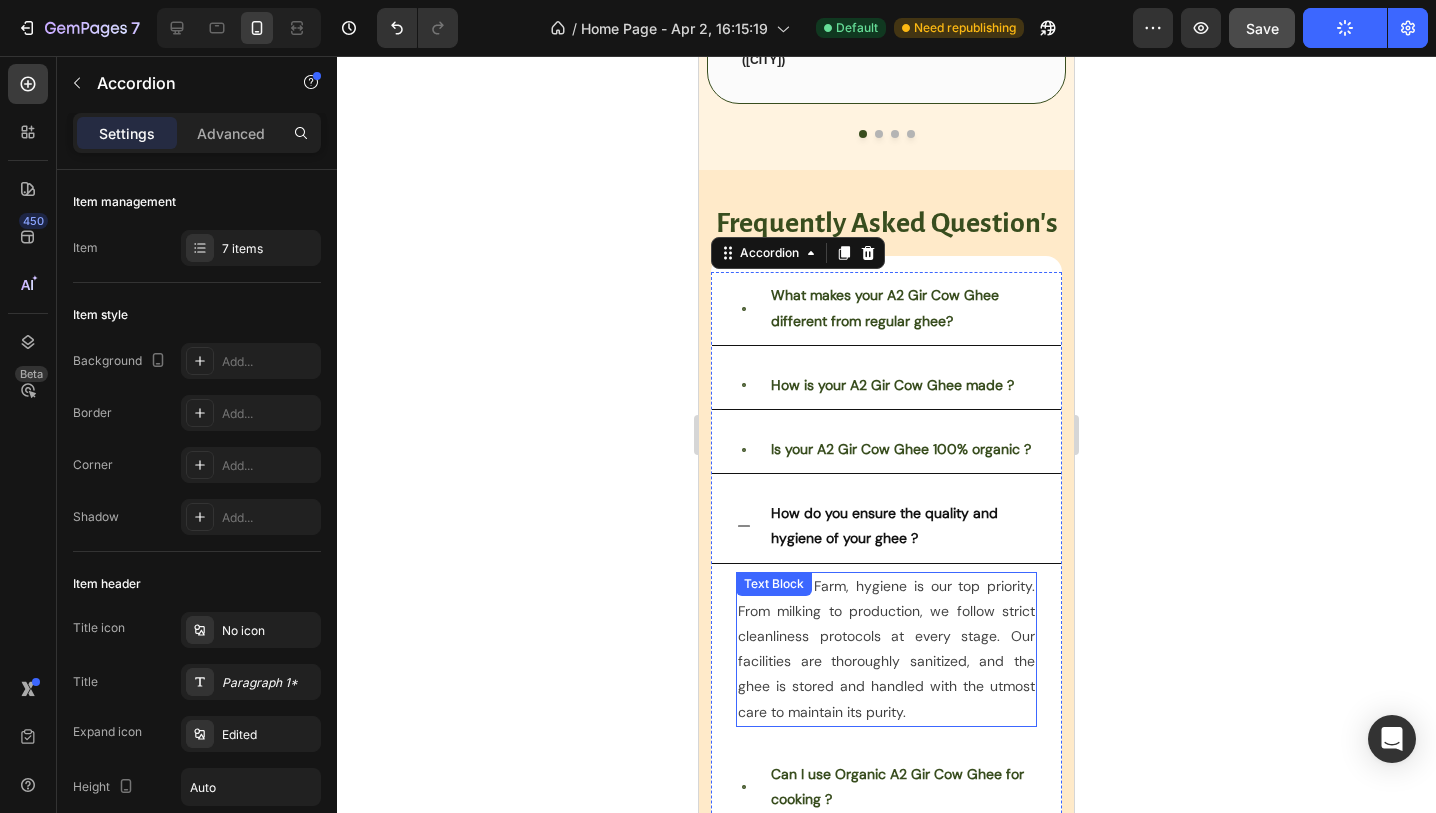 click on "At Nuclear Farm, hygiene is our top priority. From milking to production, we follow strict cleanliness protocols at every stage. Our facilities are thoroughly sanitized, and the ghee is stored and handled with the utmost care to maintain its purity." at bounding box center (886, 649) 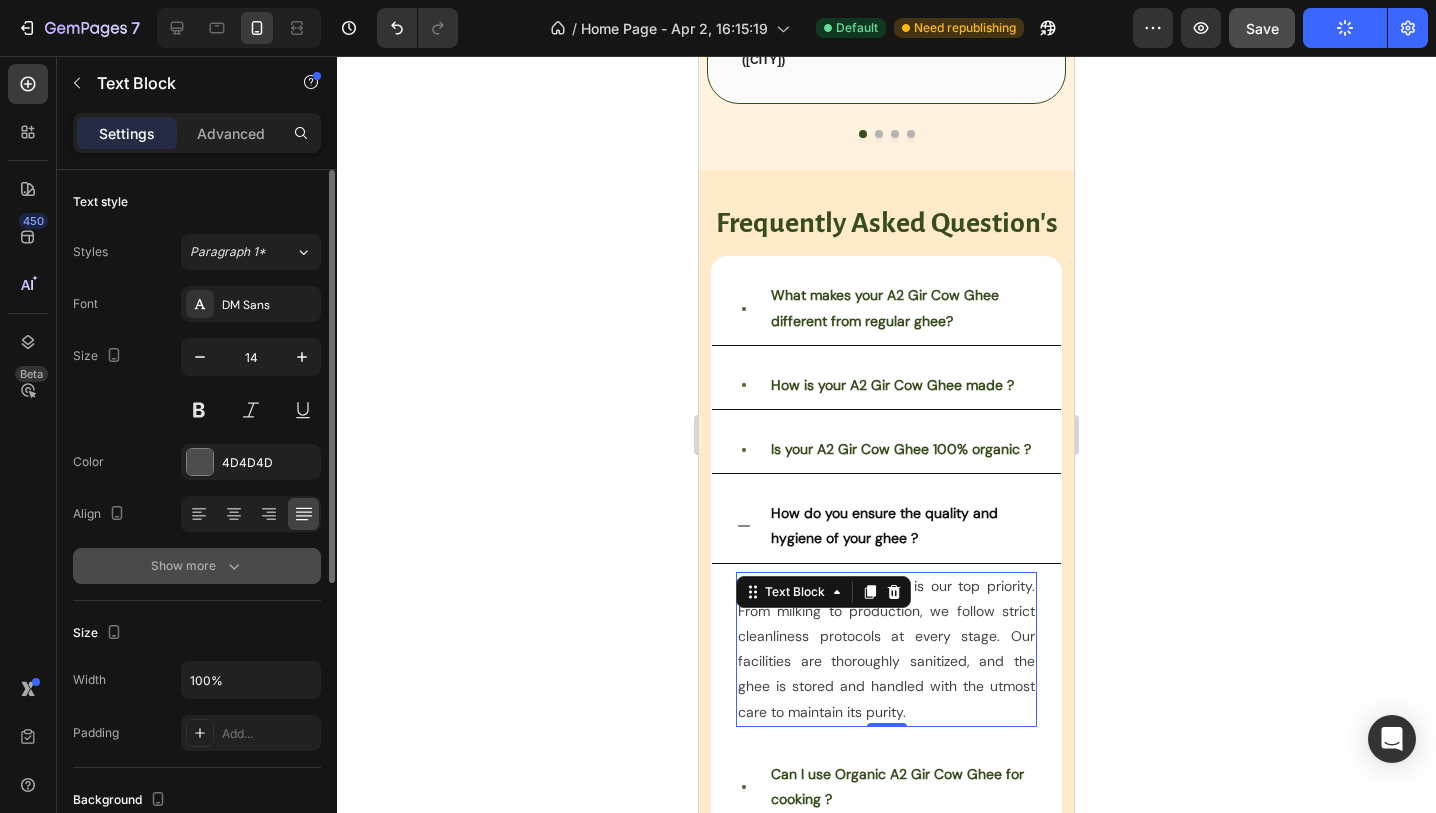 click 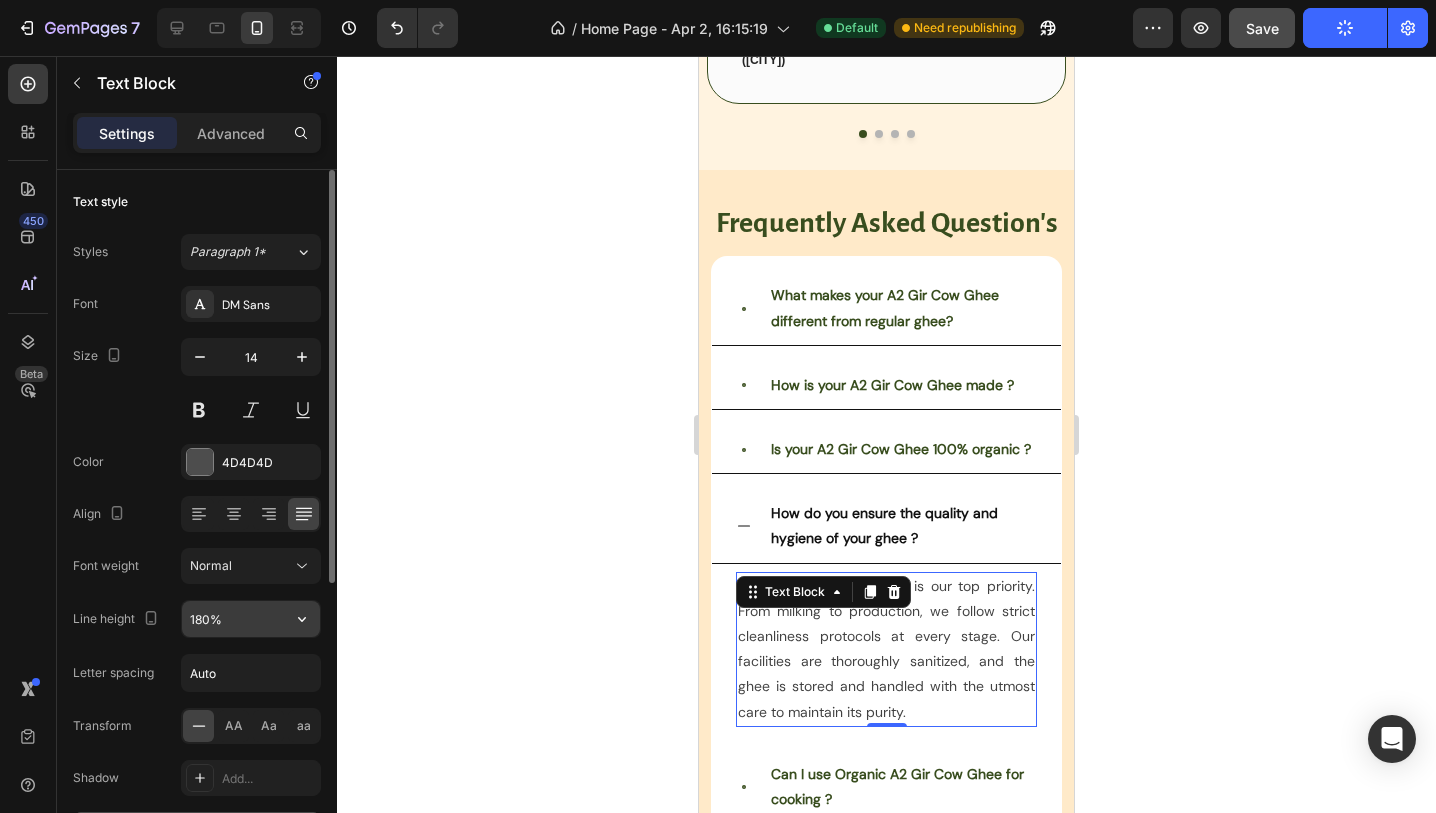 click on "180%" at bounding box center (251, 619) 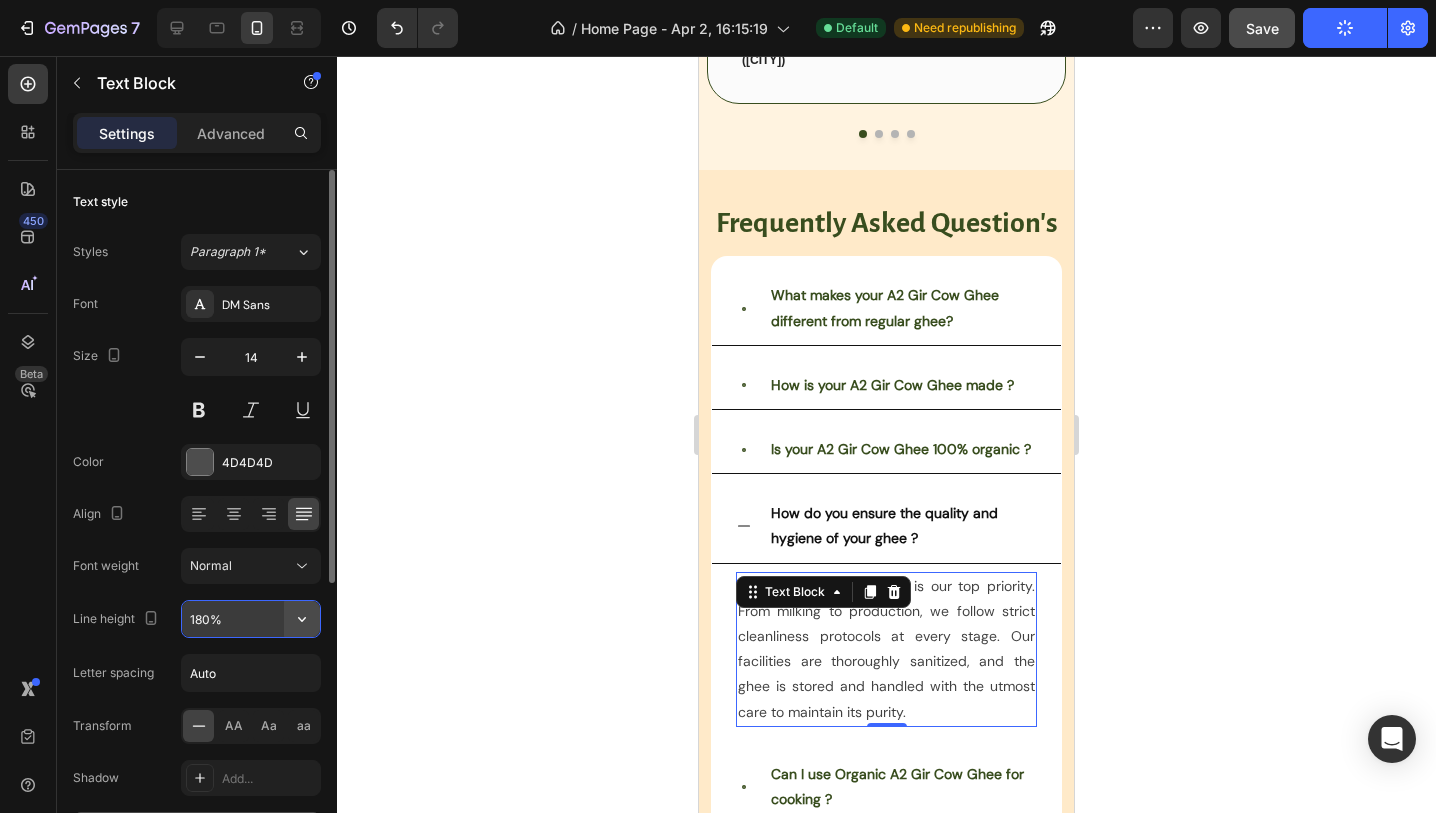 click 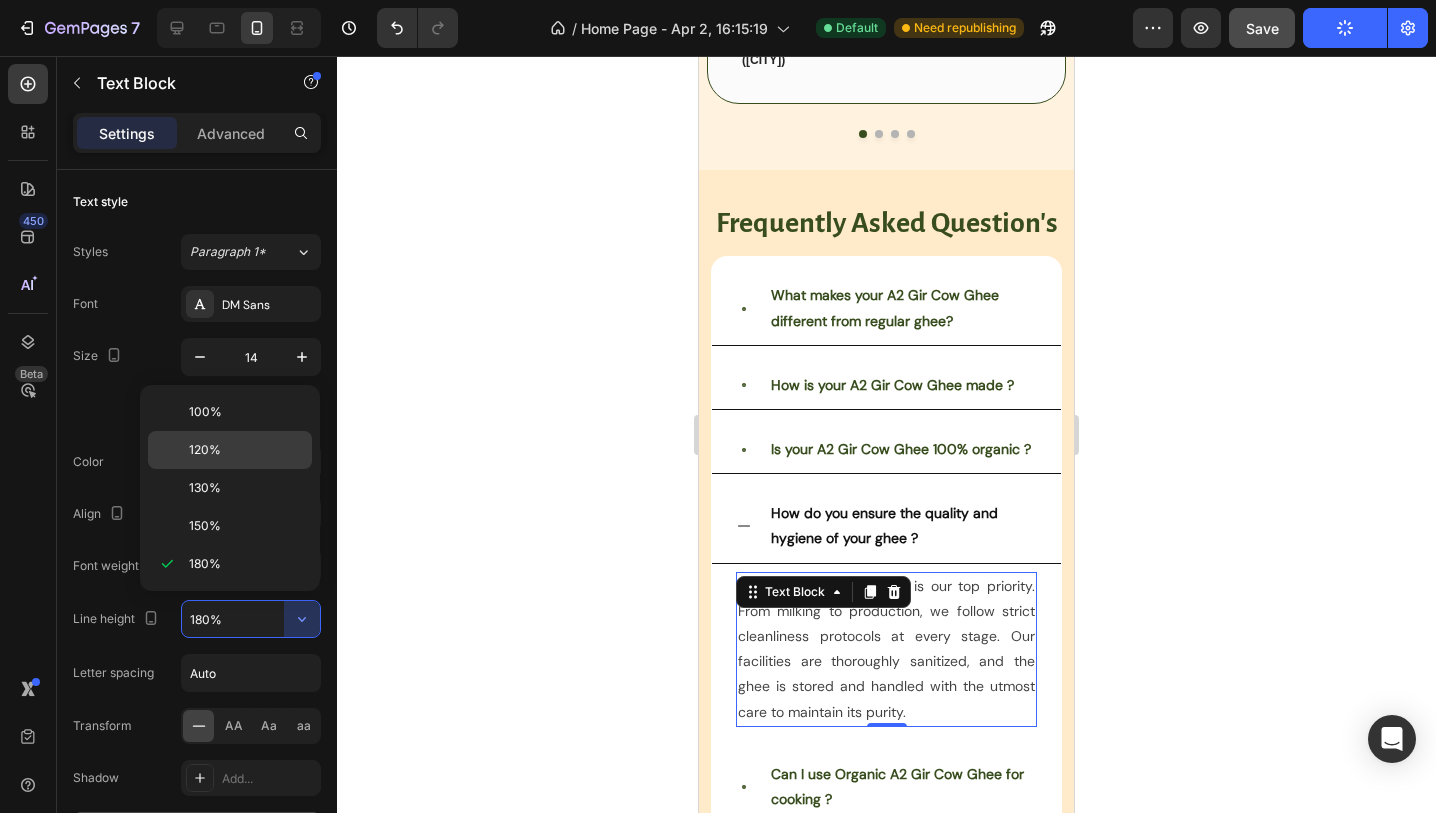 click on "120%" 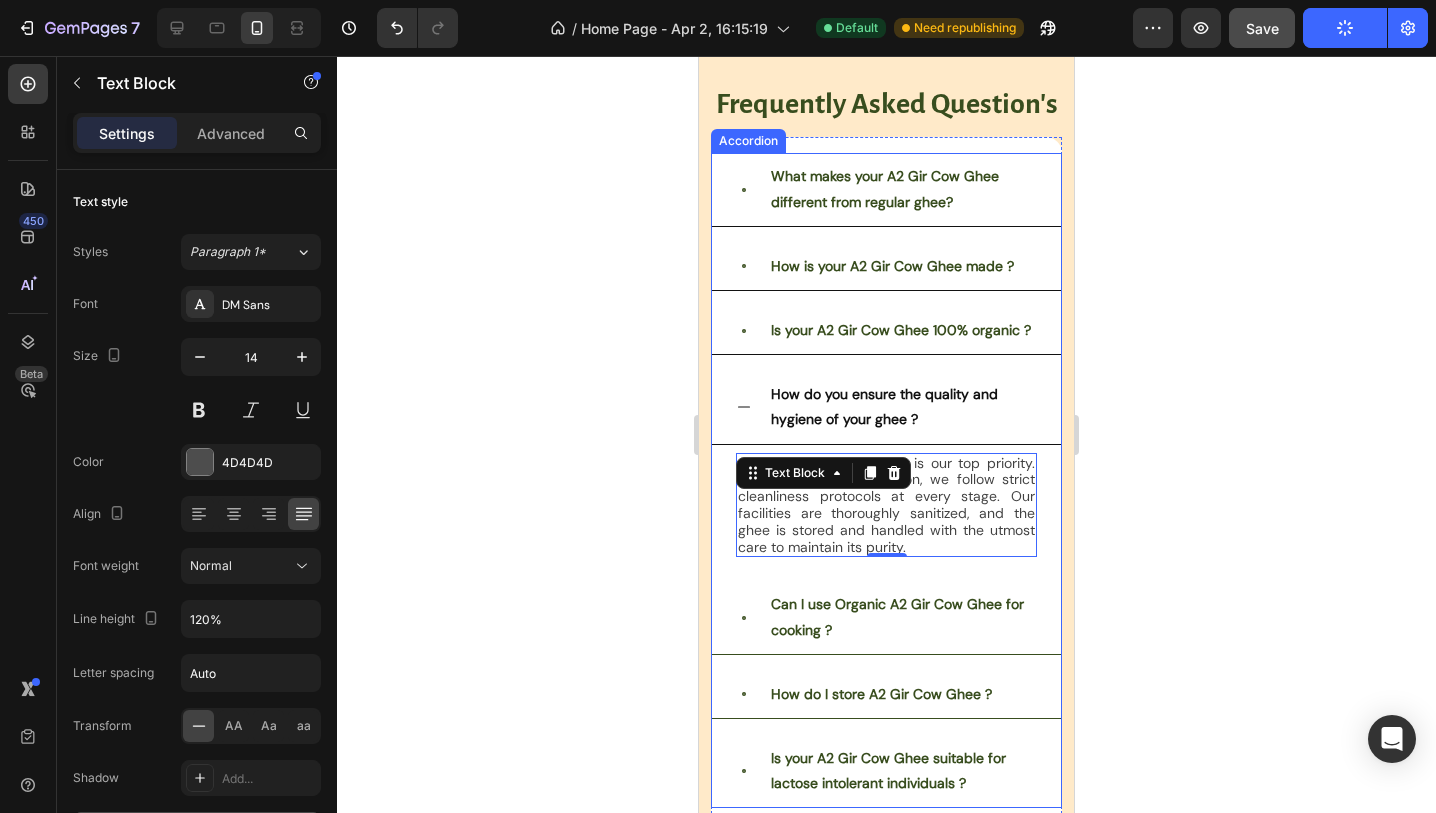 scroll, scrollTop: 3912, scrollLeft: 0, axis: vertical 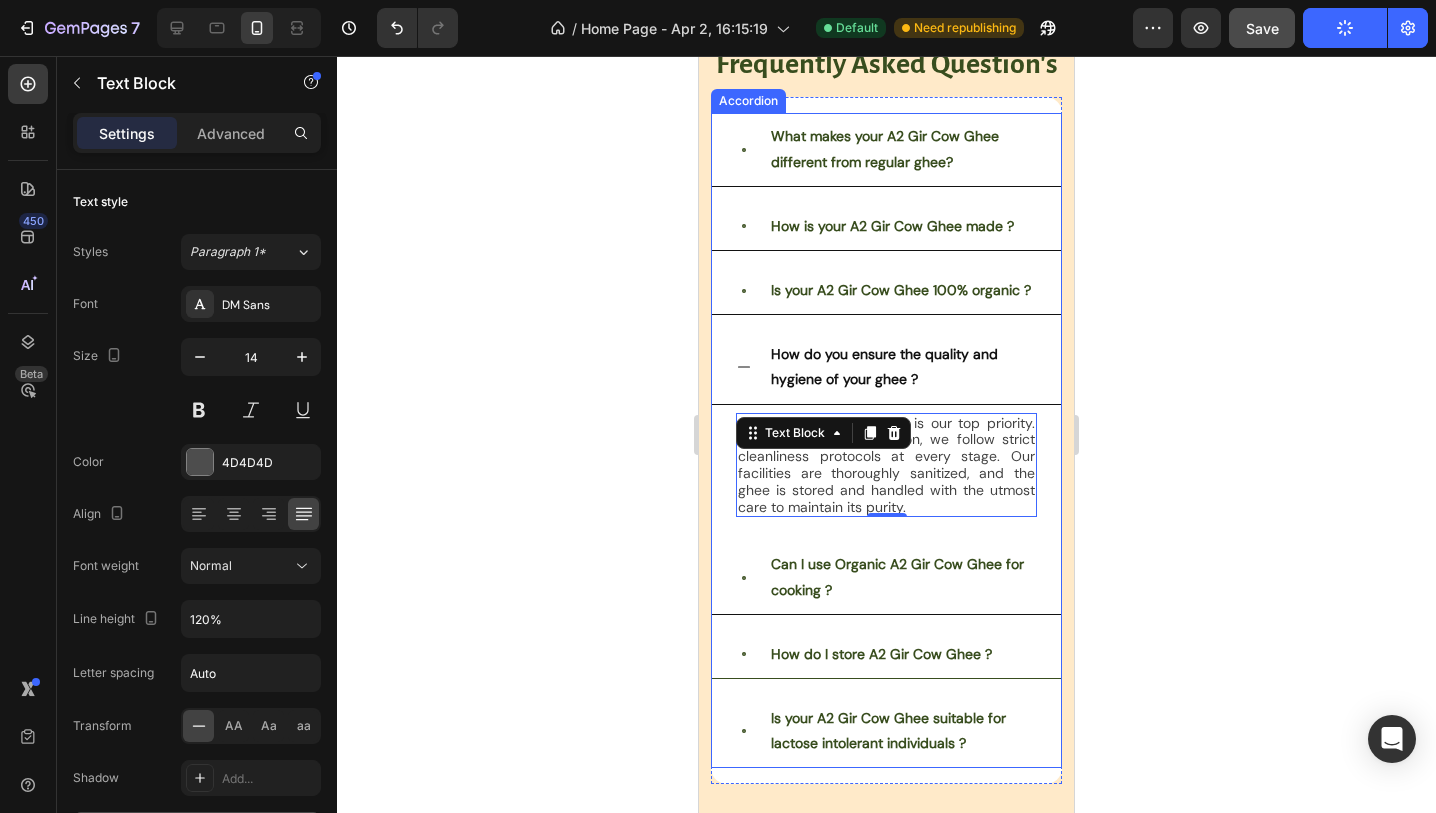 click 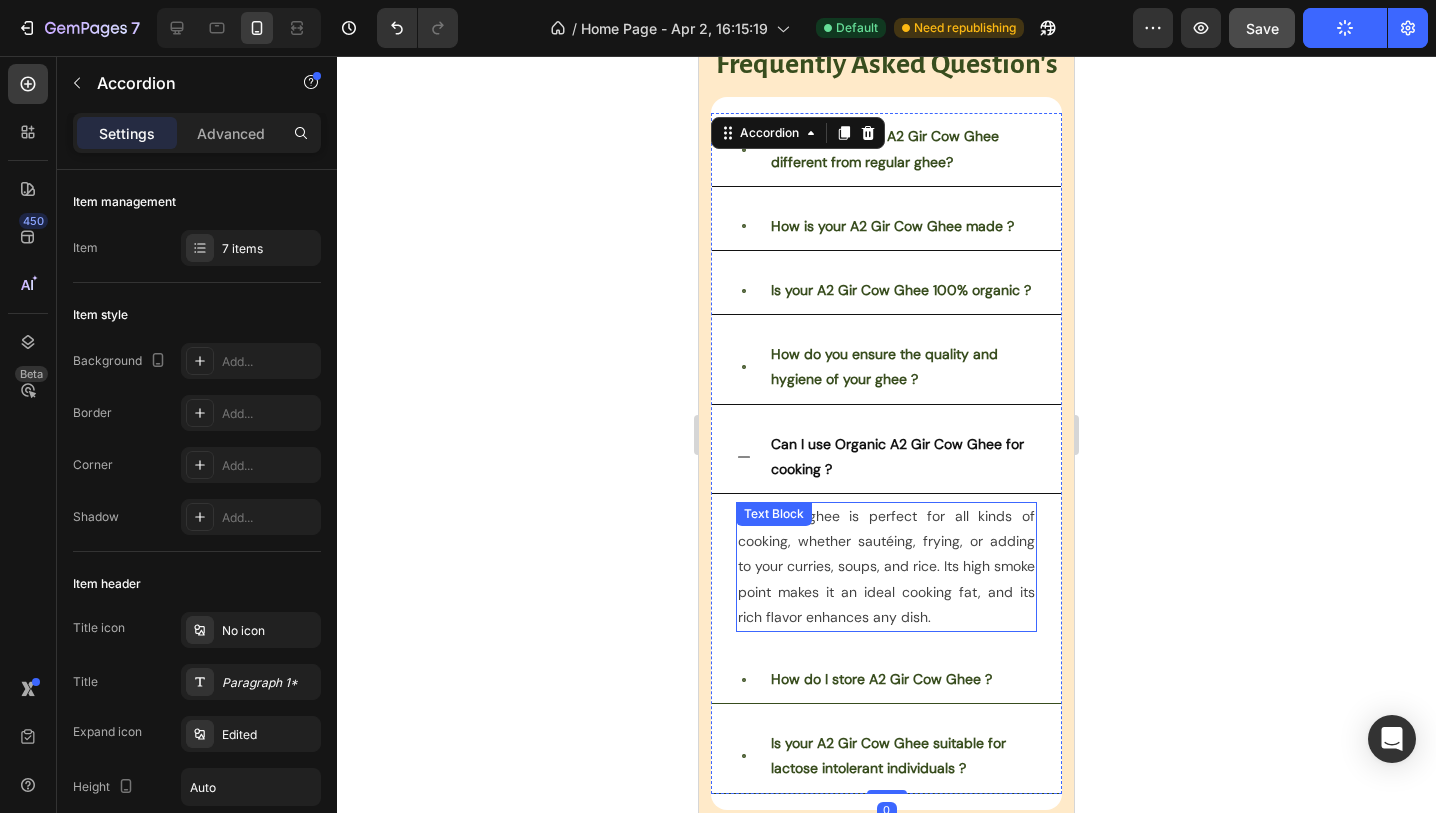 click on "Yes! Our ghee is perfect for all kinds of cooking, whether sautéing, frying, or adding to your curries, soups, and rice. Its high smoke point makes it an ideal cooking fat, and its rich flavor enhances any dish." at bounding box center [886, 566] 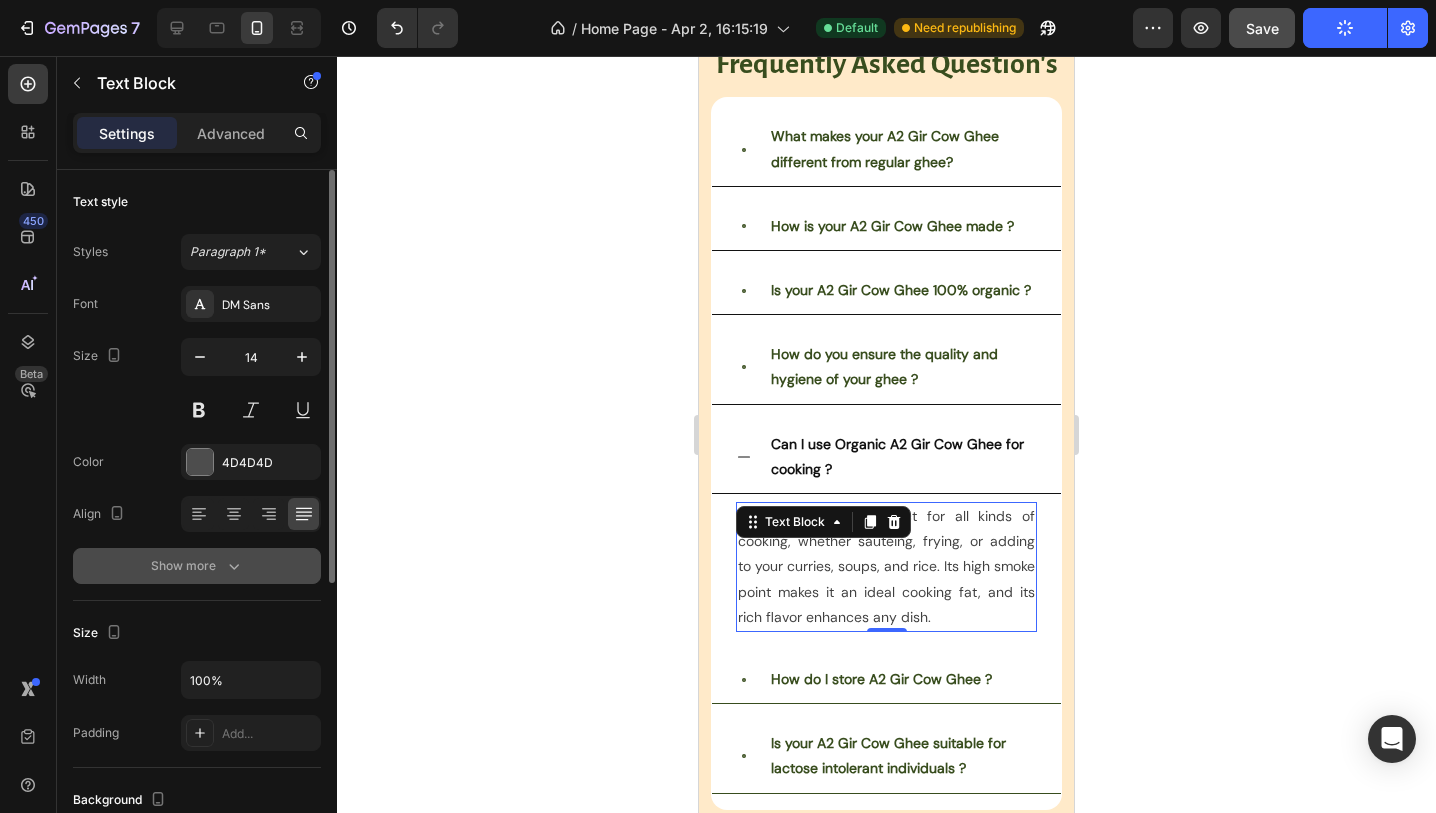 click 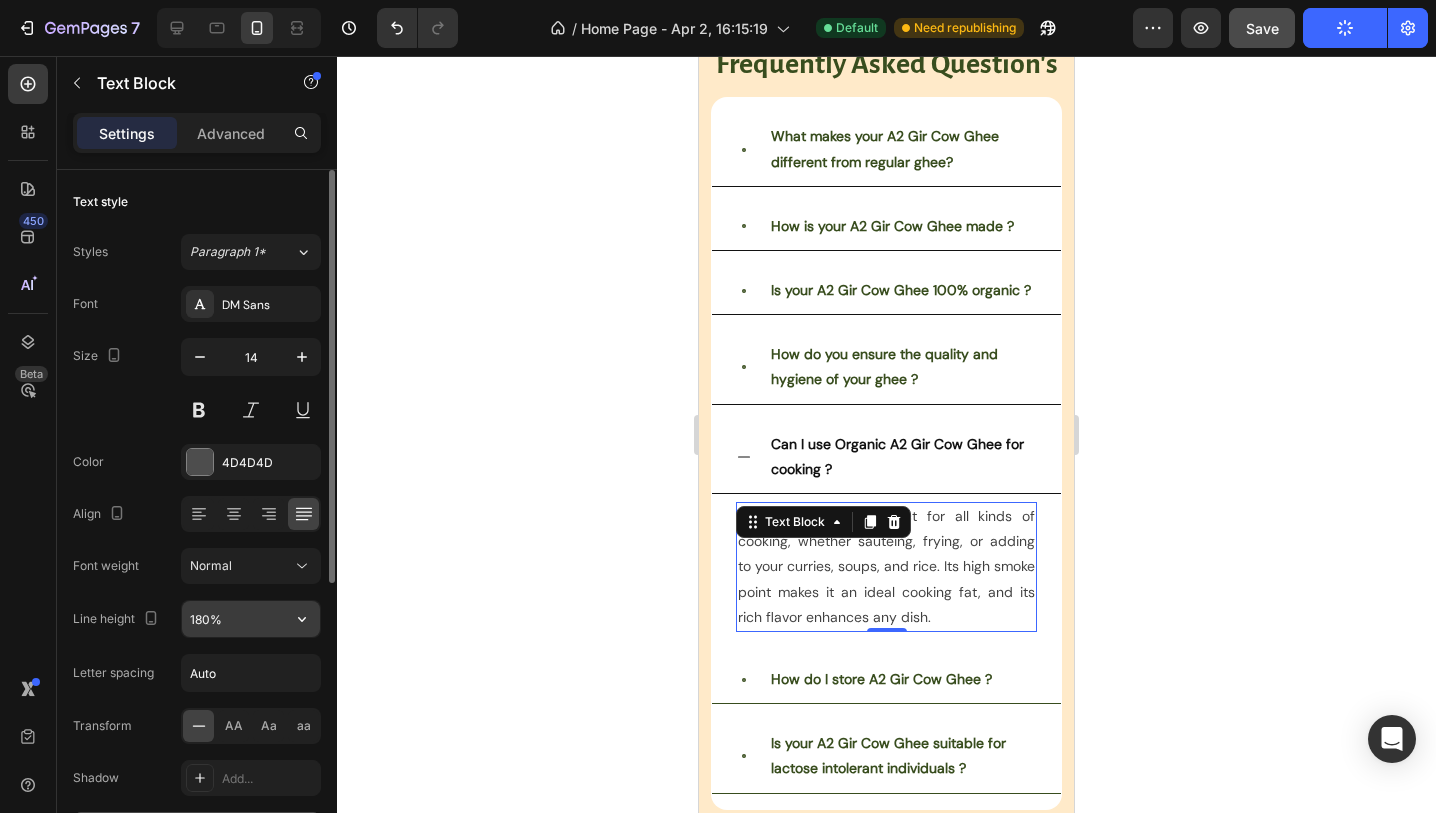 click on "180%" at bounding box center (251, 619) 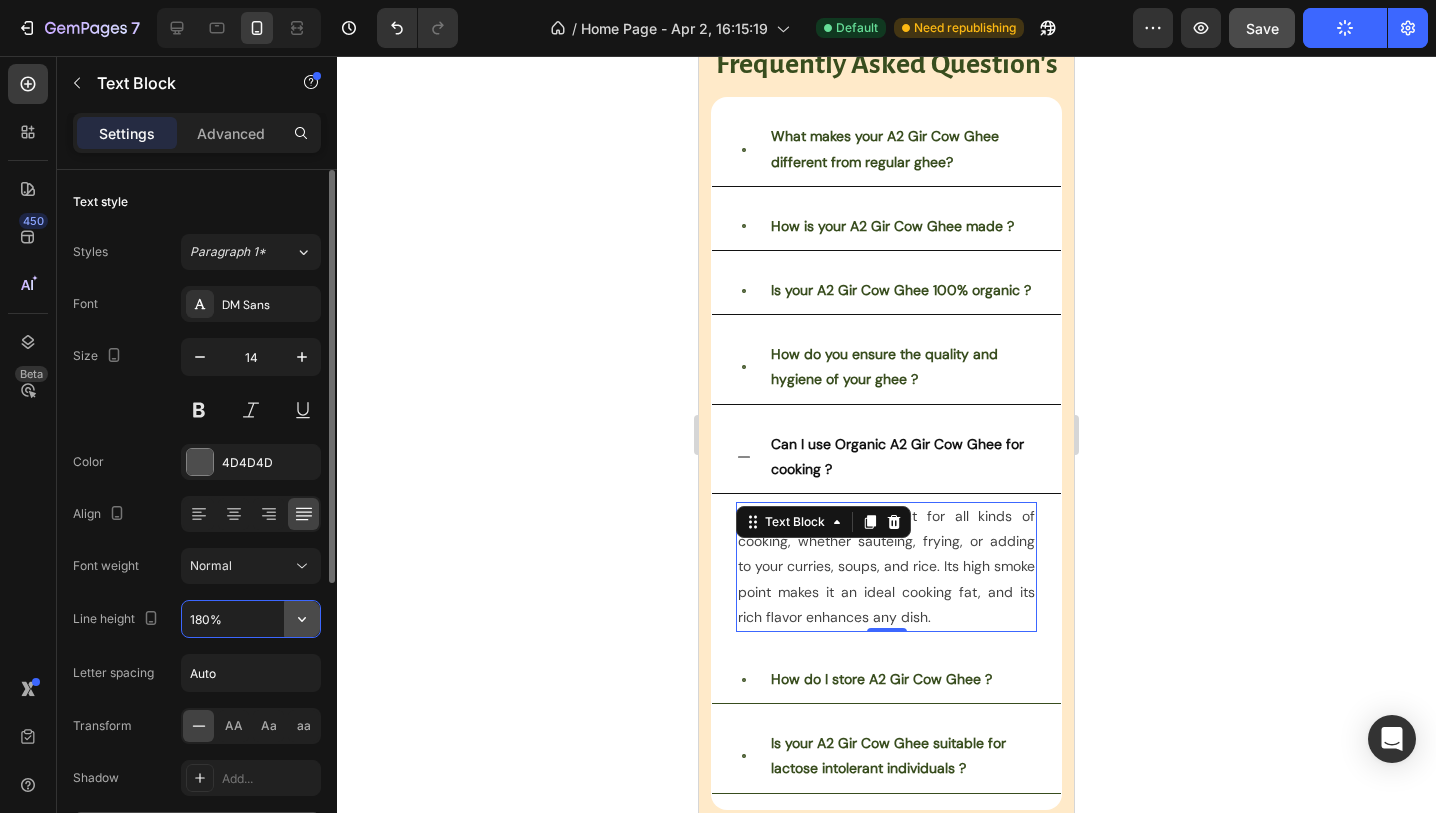 click 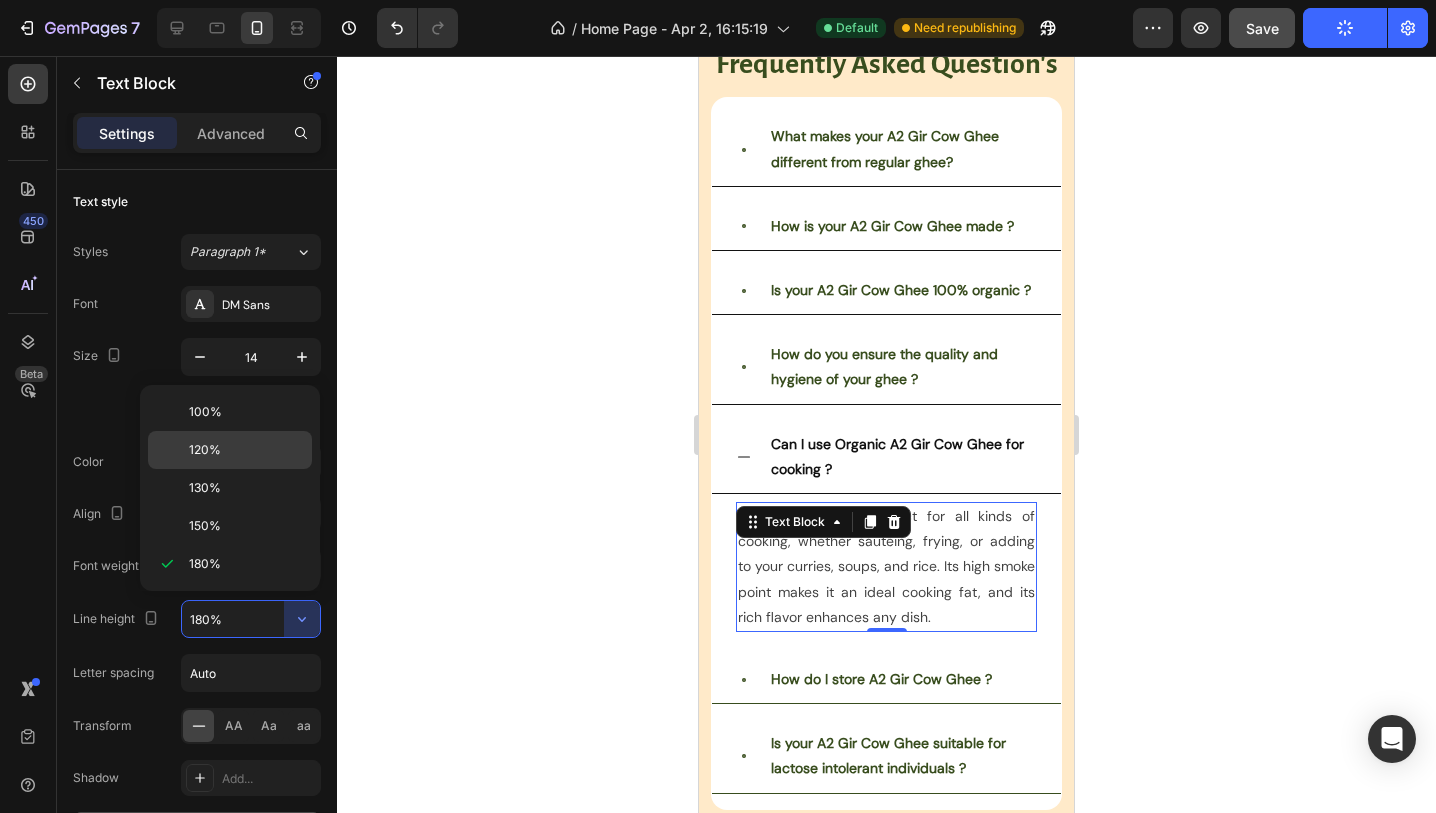 click on "120%" at bounding box center (246, 450) 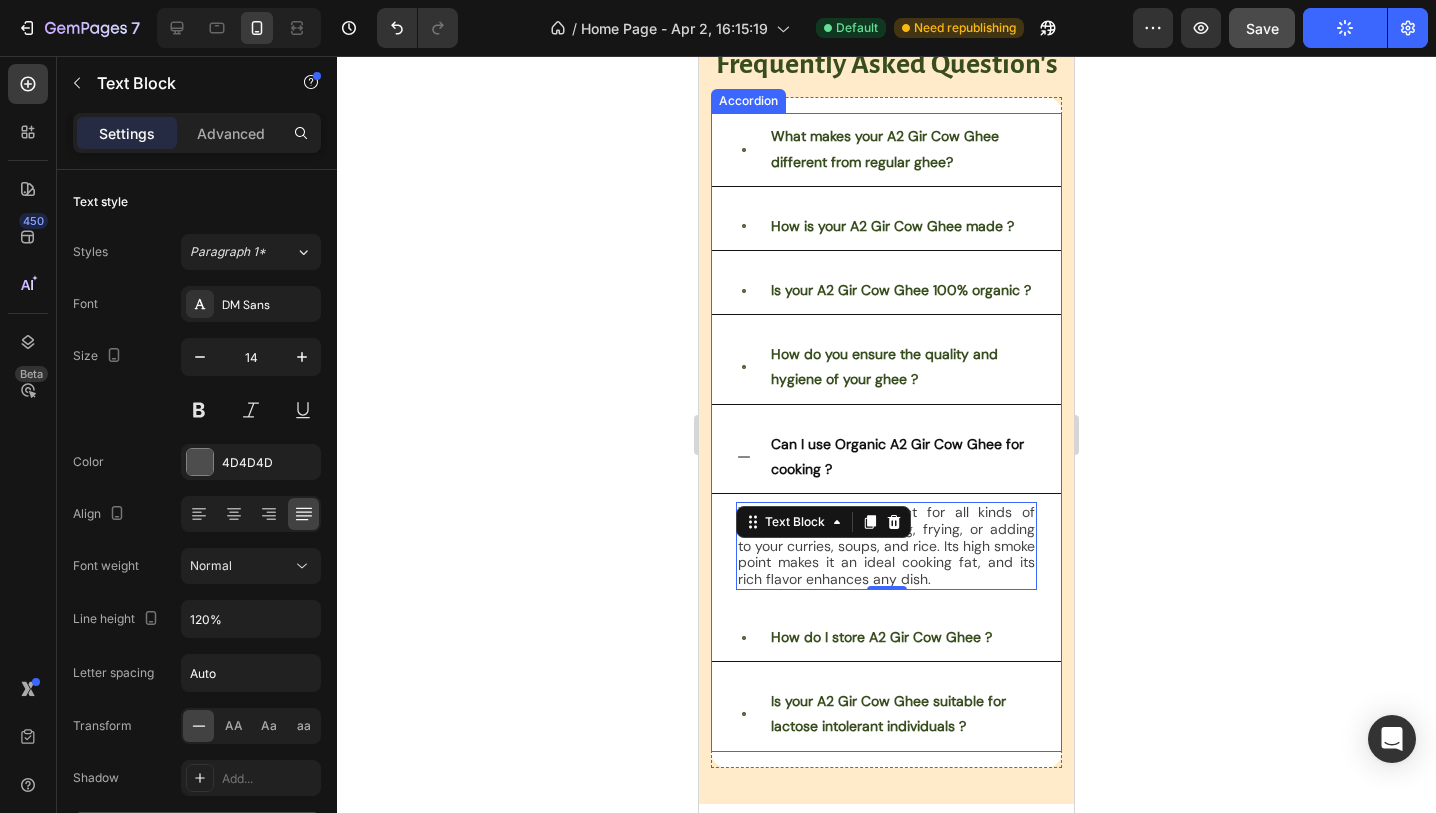 click 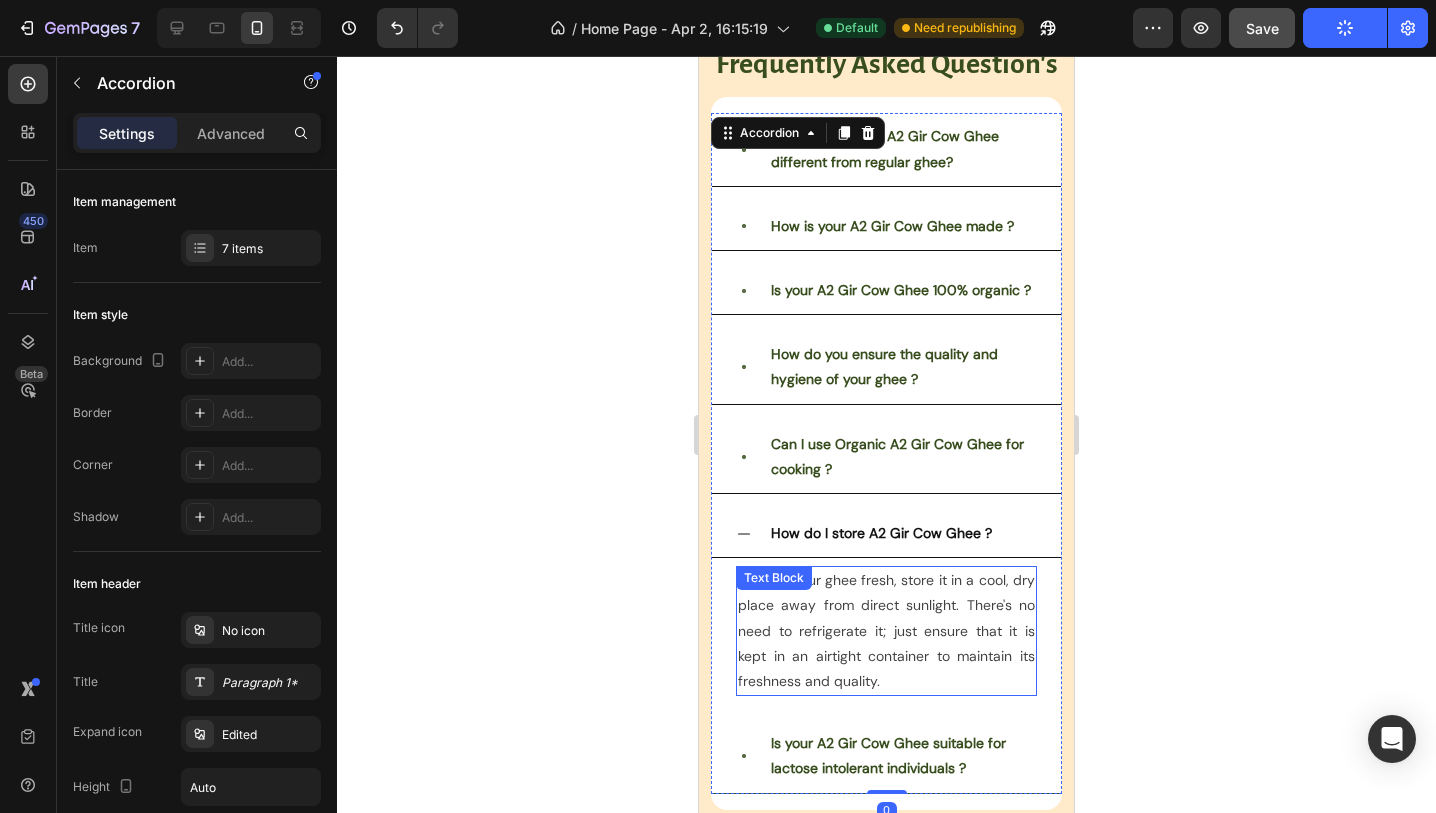 click on "To keep your ghee fresh, store it in a cool, dry place away from direct sunlight. There's no need to refrigerate it; just ensure that it is kept in an airtight container to maintain its freshness and quality." at bounding box center (886, 631) 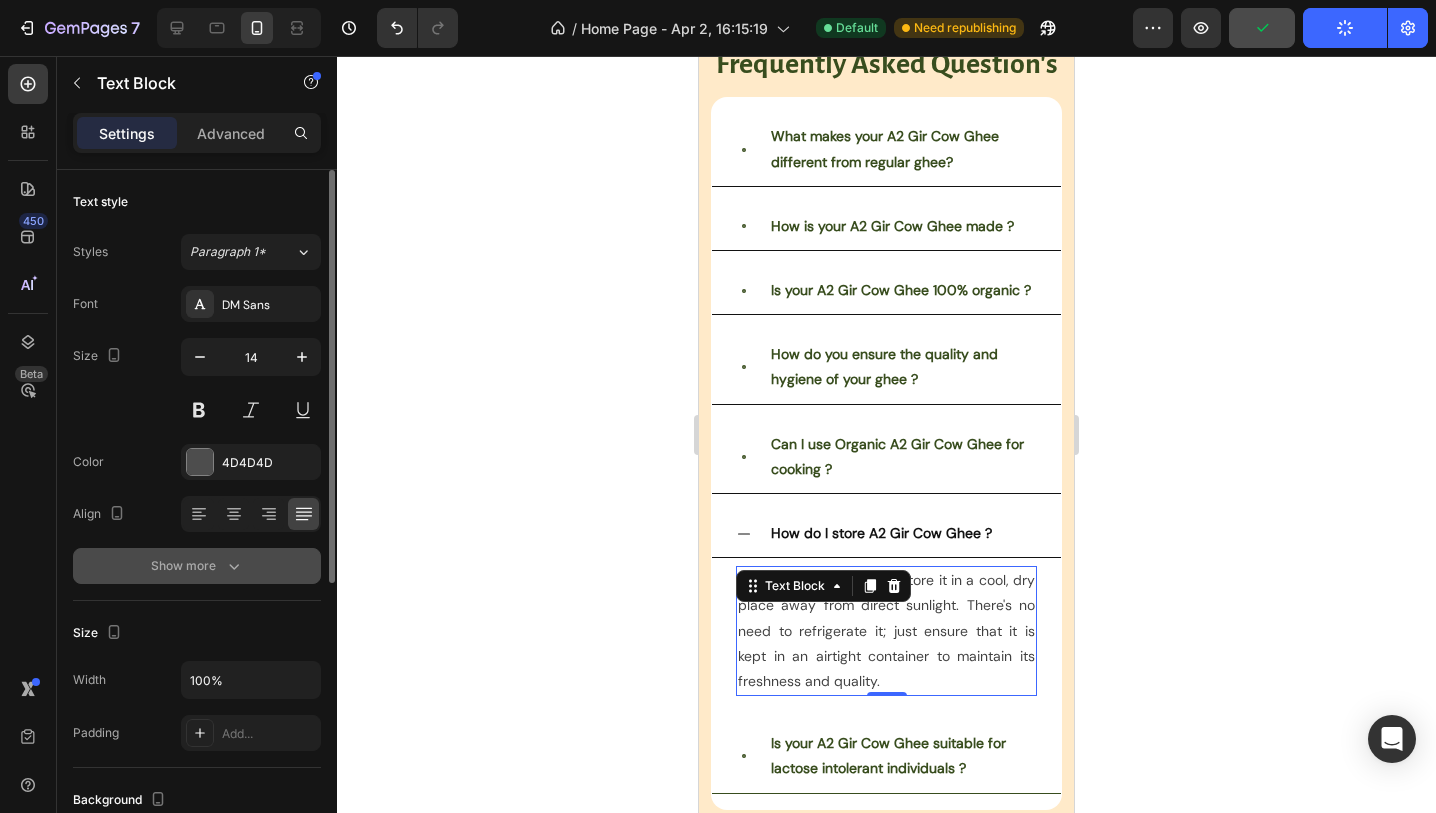 click 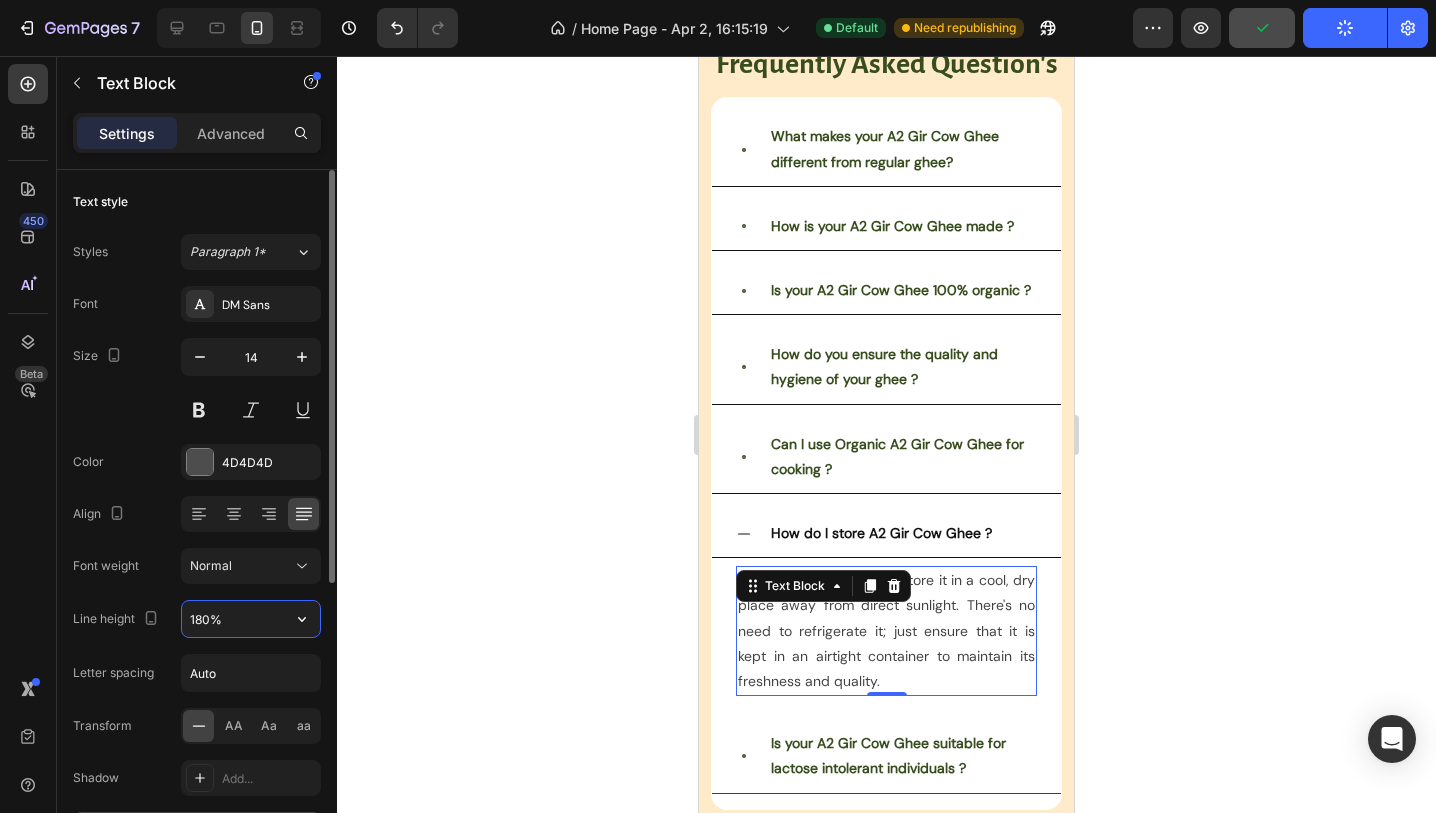 click on "180%" at bounding box center (251, 619) 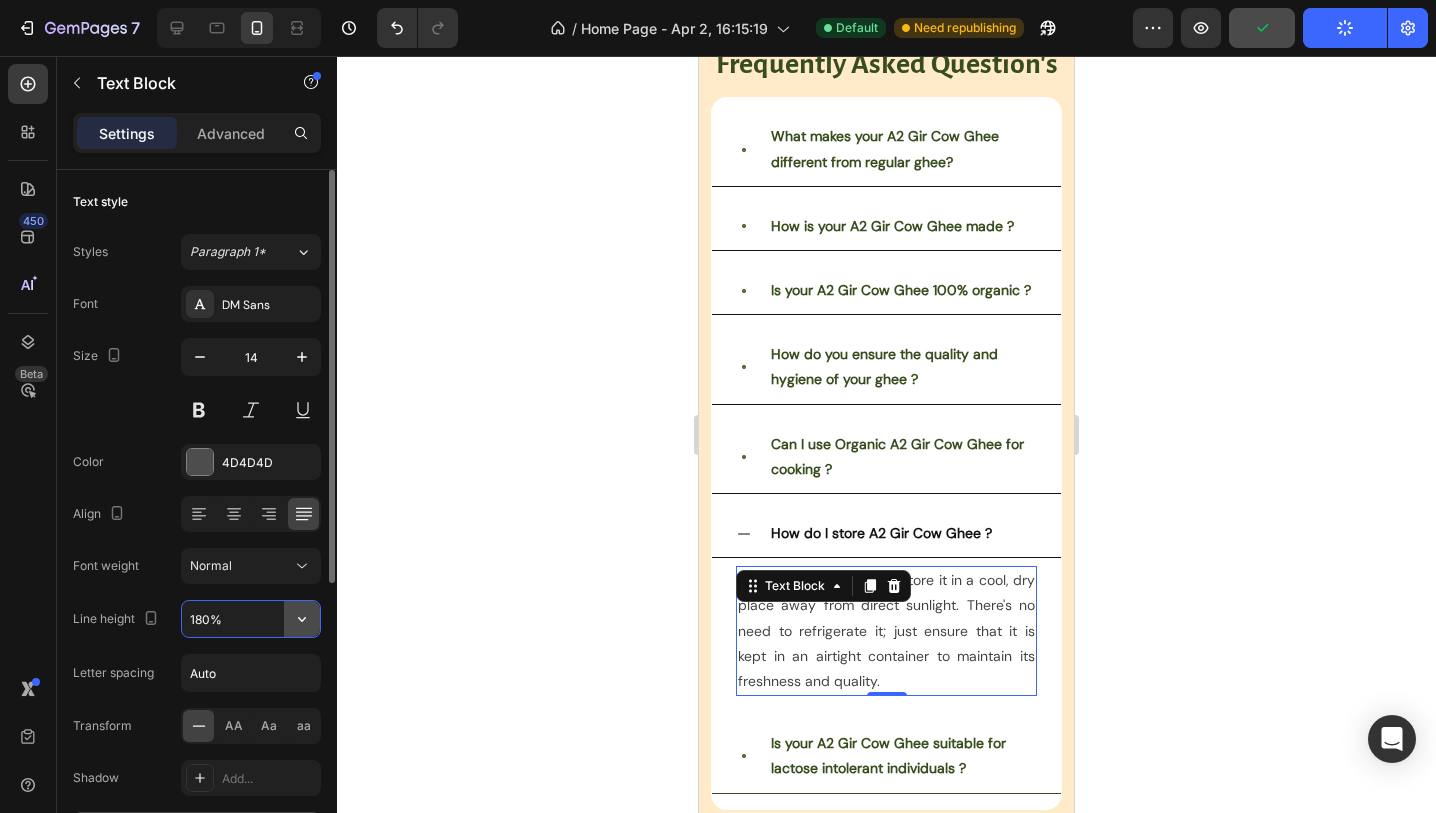click 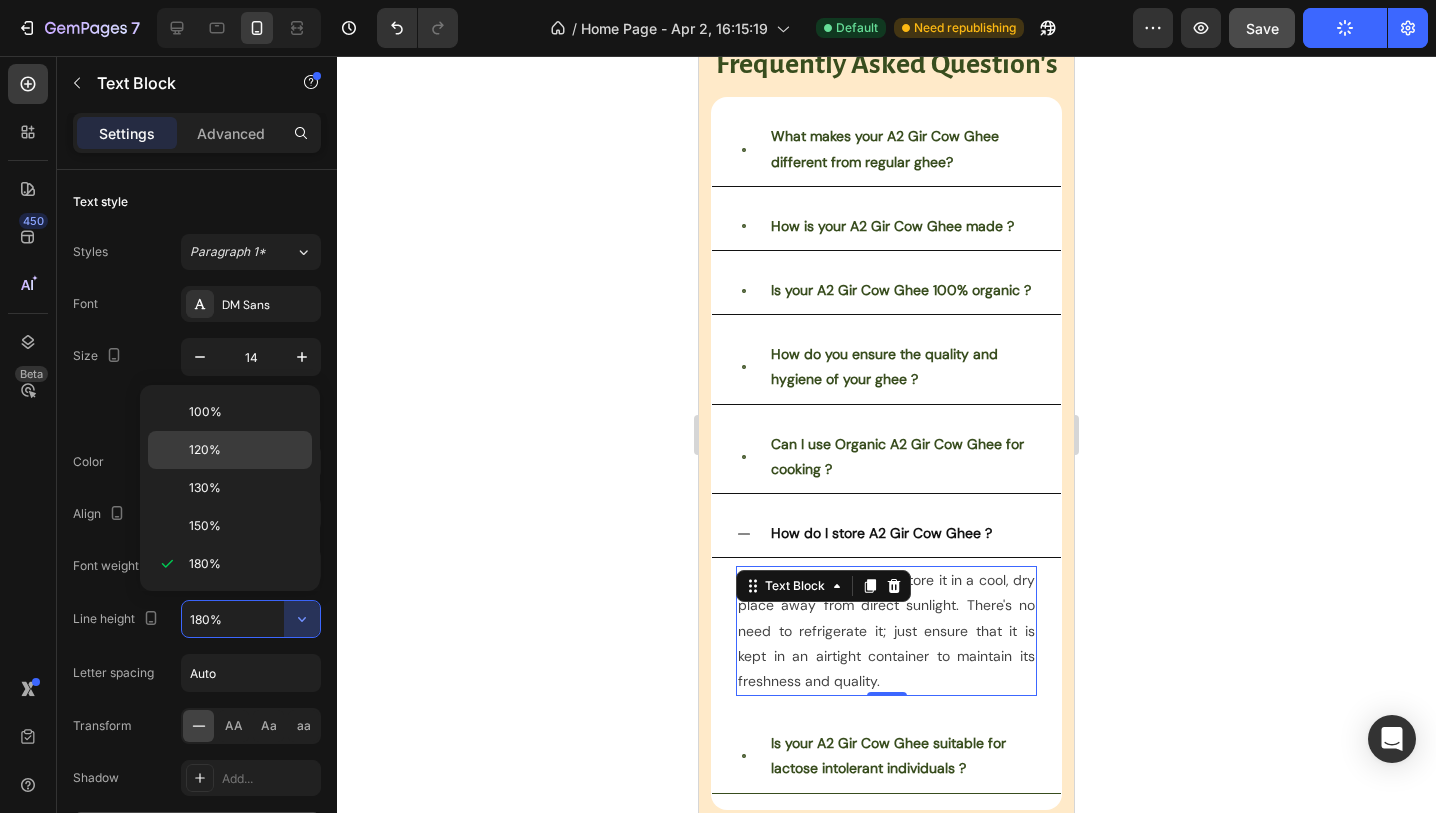 click on "120%" at bounding box center [205, 450] 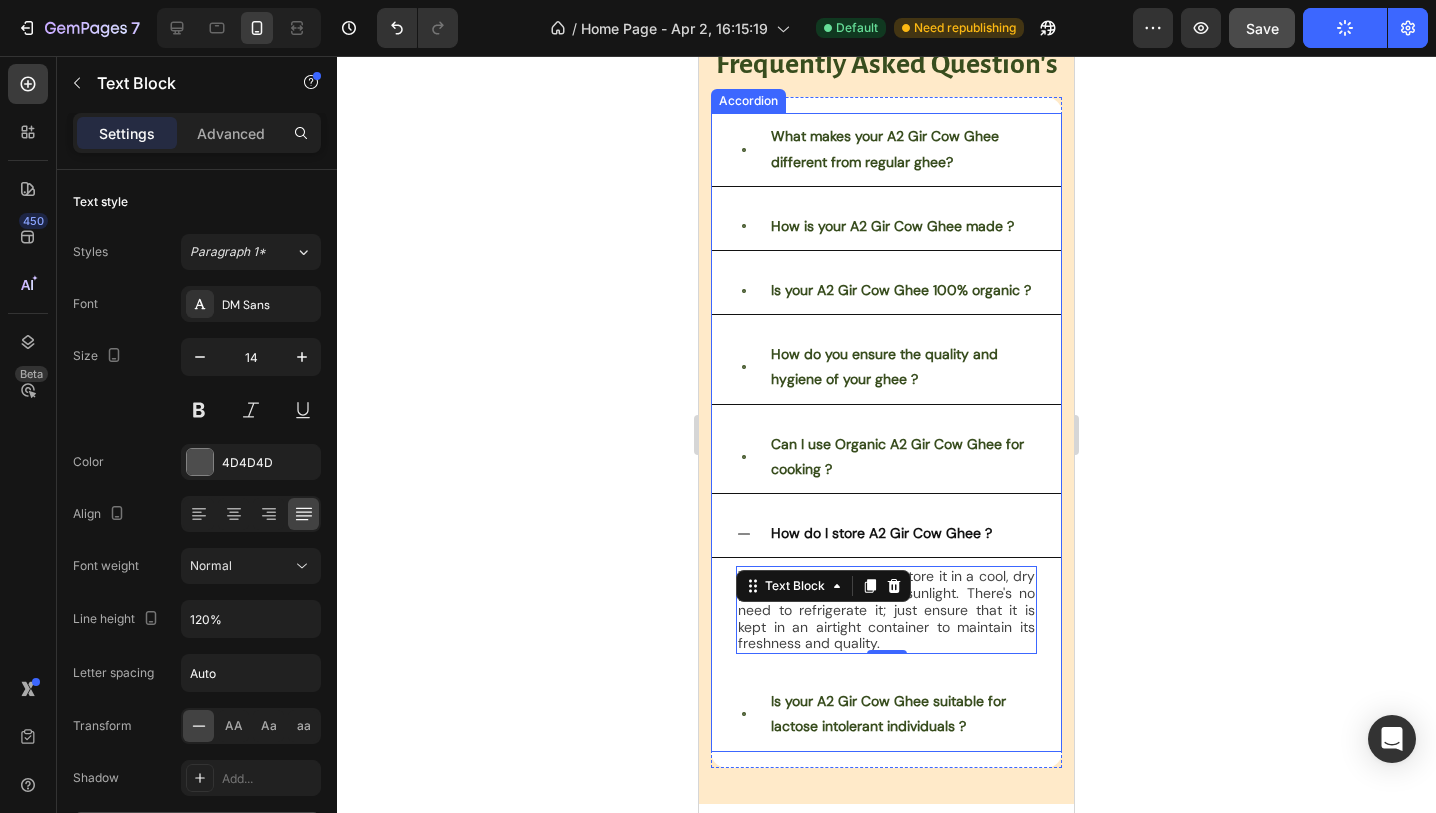 click 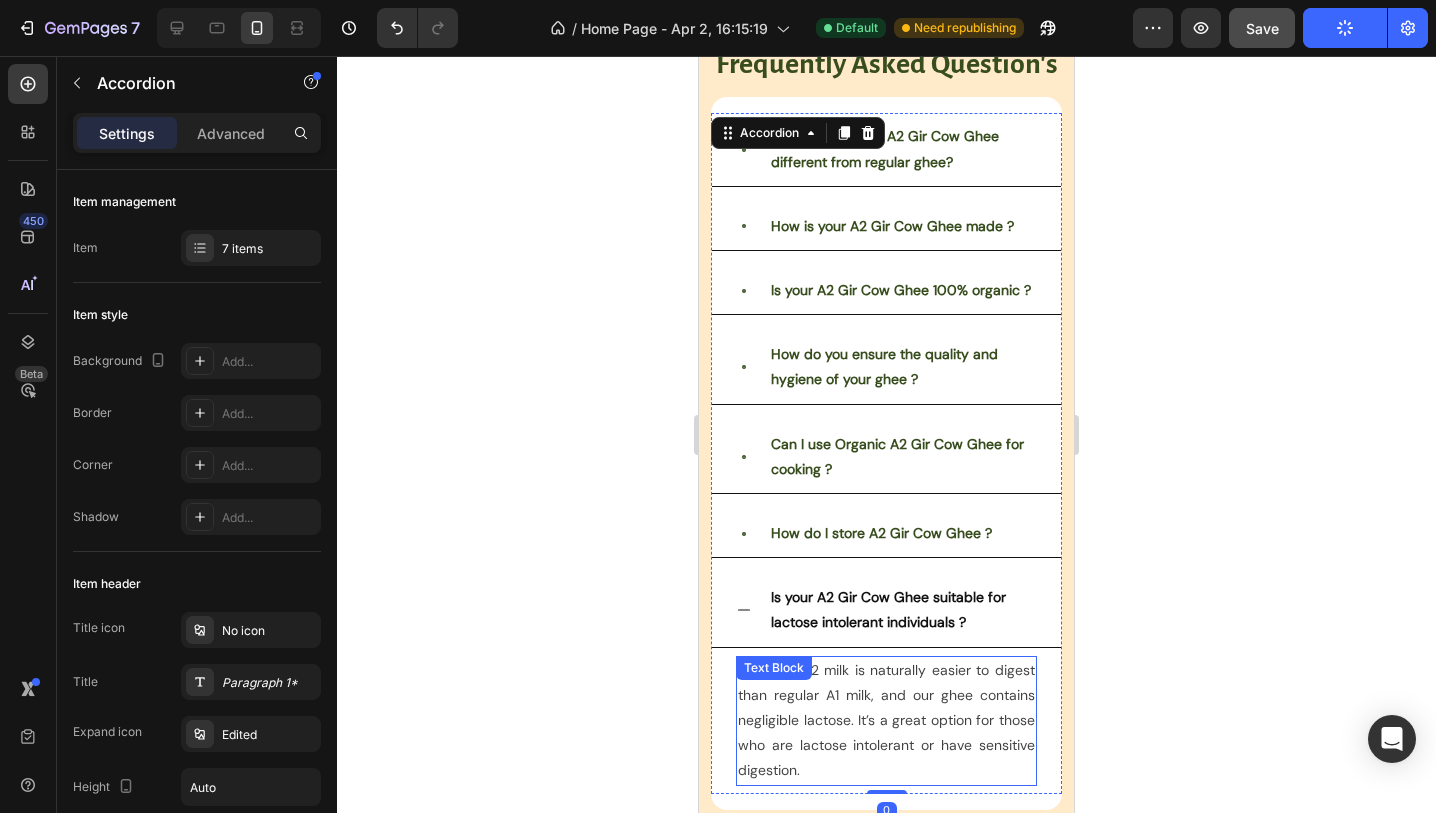 click on "Yes, it is! A2 milk is naturally easier to digest than regular A1 milk, and our ghee contains negligible lactose. It’s a great option for those who are lactose intolerant or have sensitive digestion." at bounding box center [886, 720] 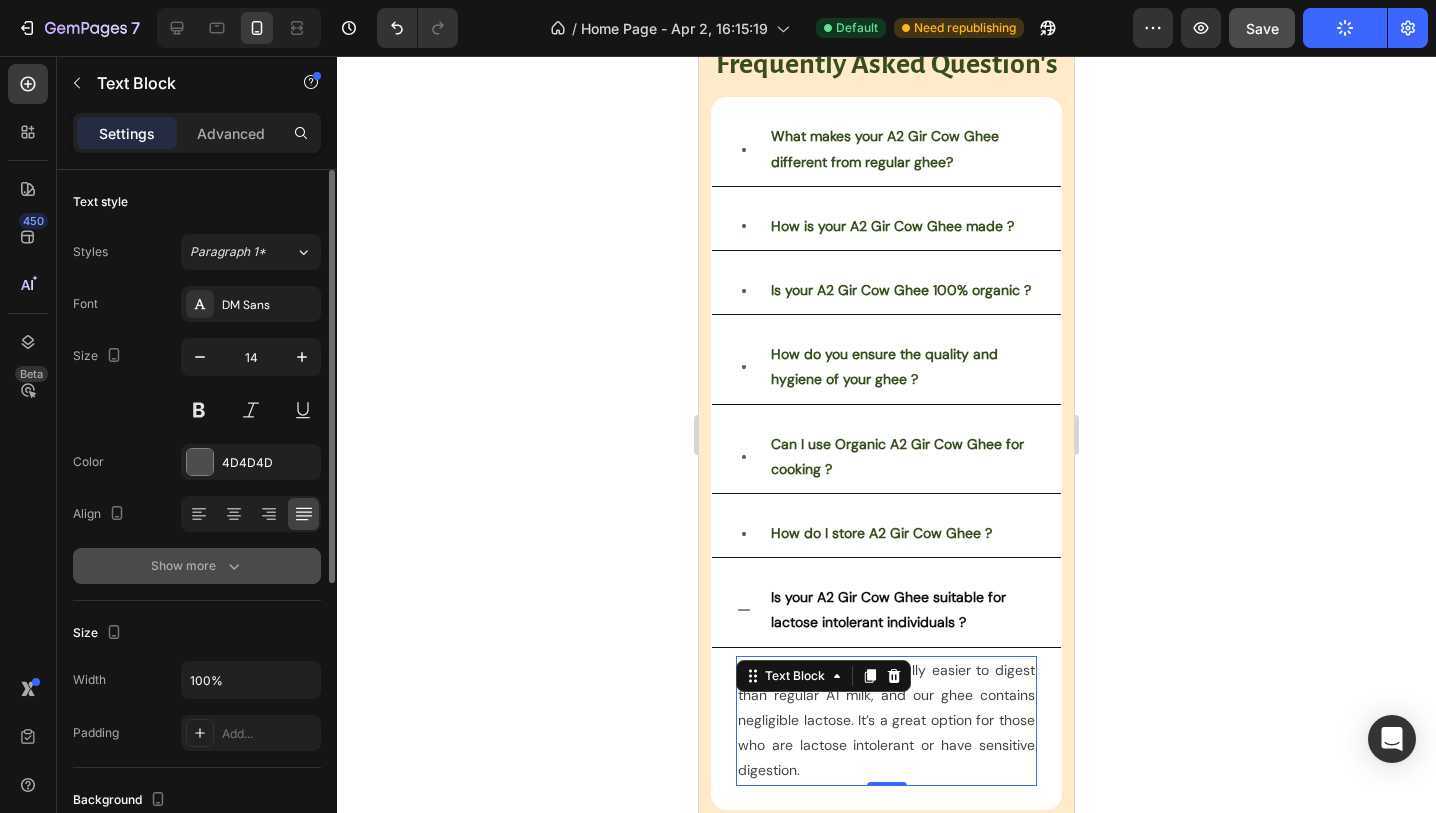 click on "Show more" at bounding box center [197, 566] 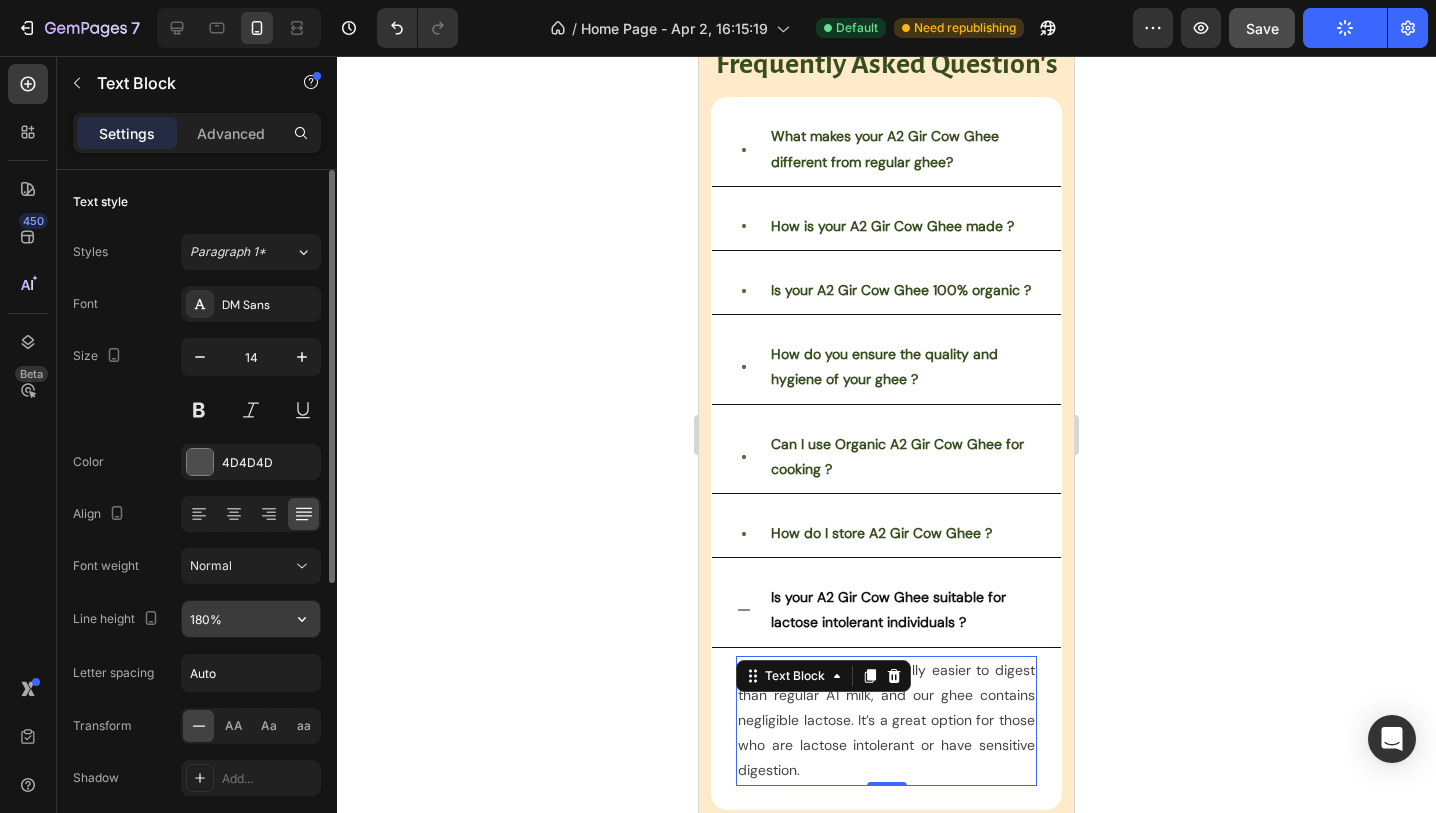 click on "180%" at bounding box center (251, 619) 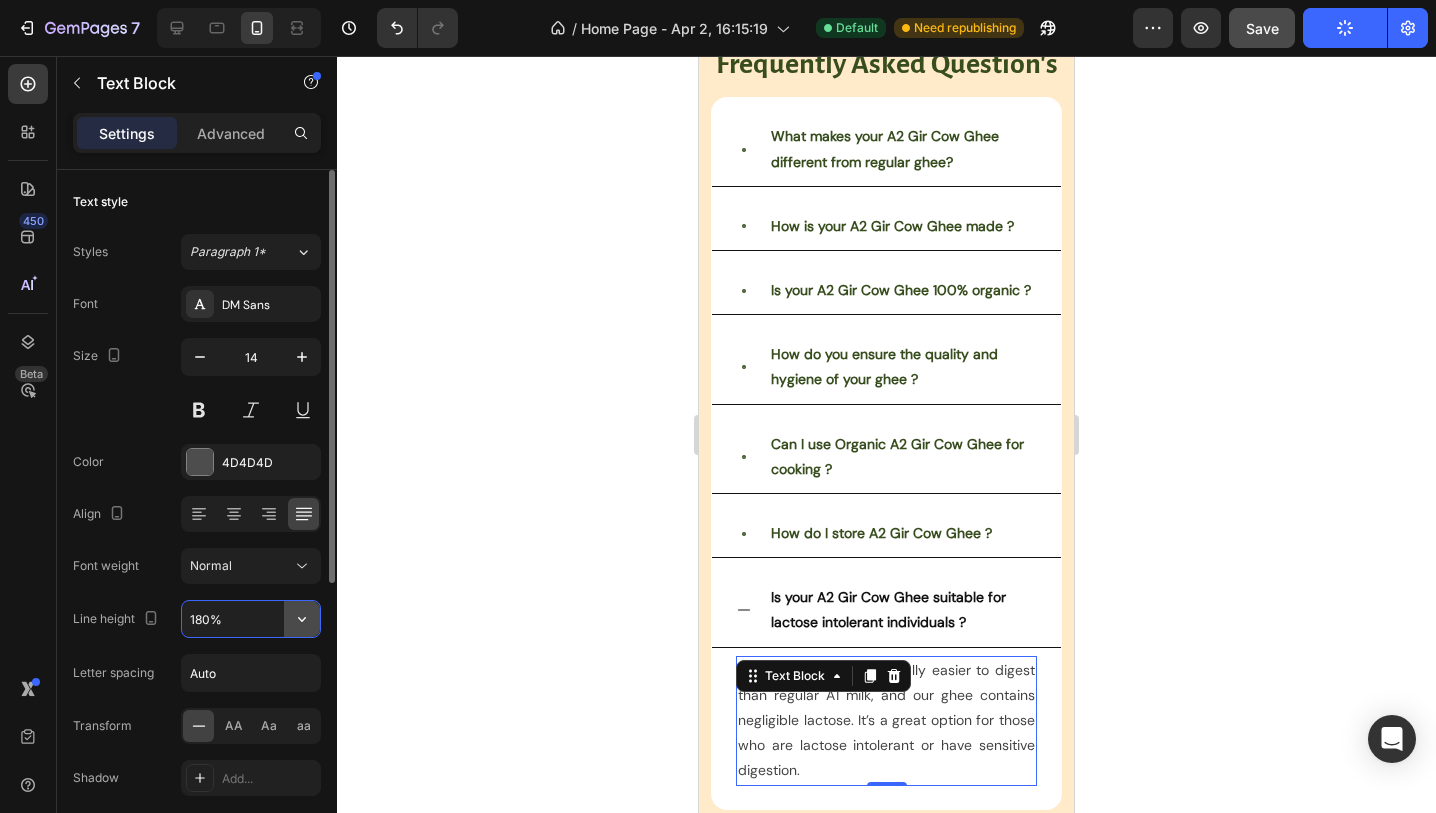 click 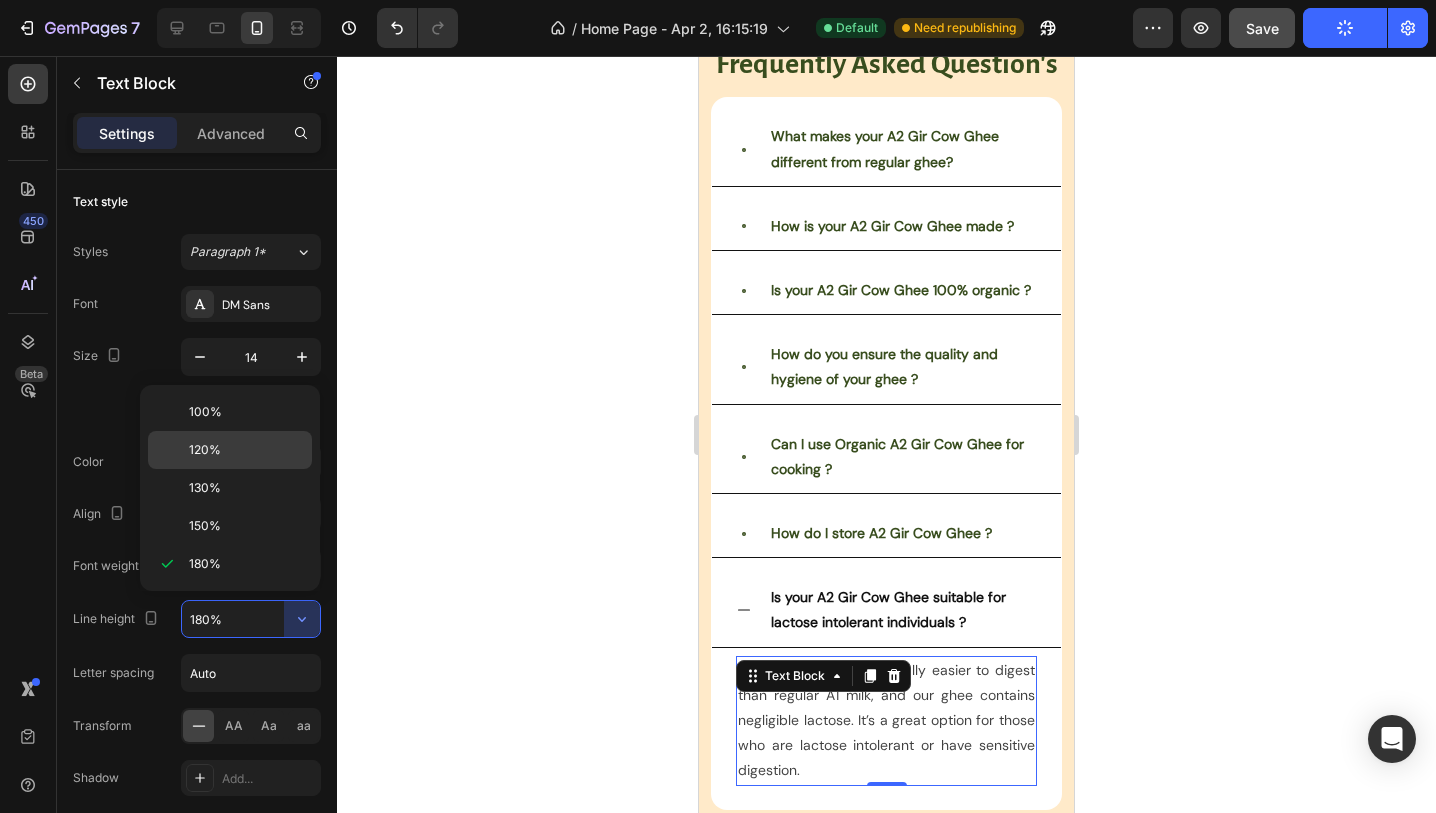 click on "120%" at bounding box center [246, 450] 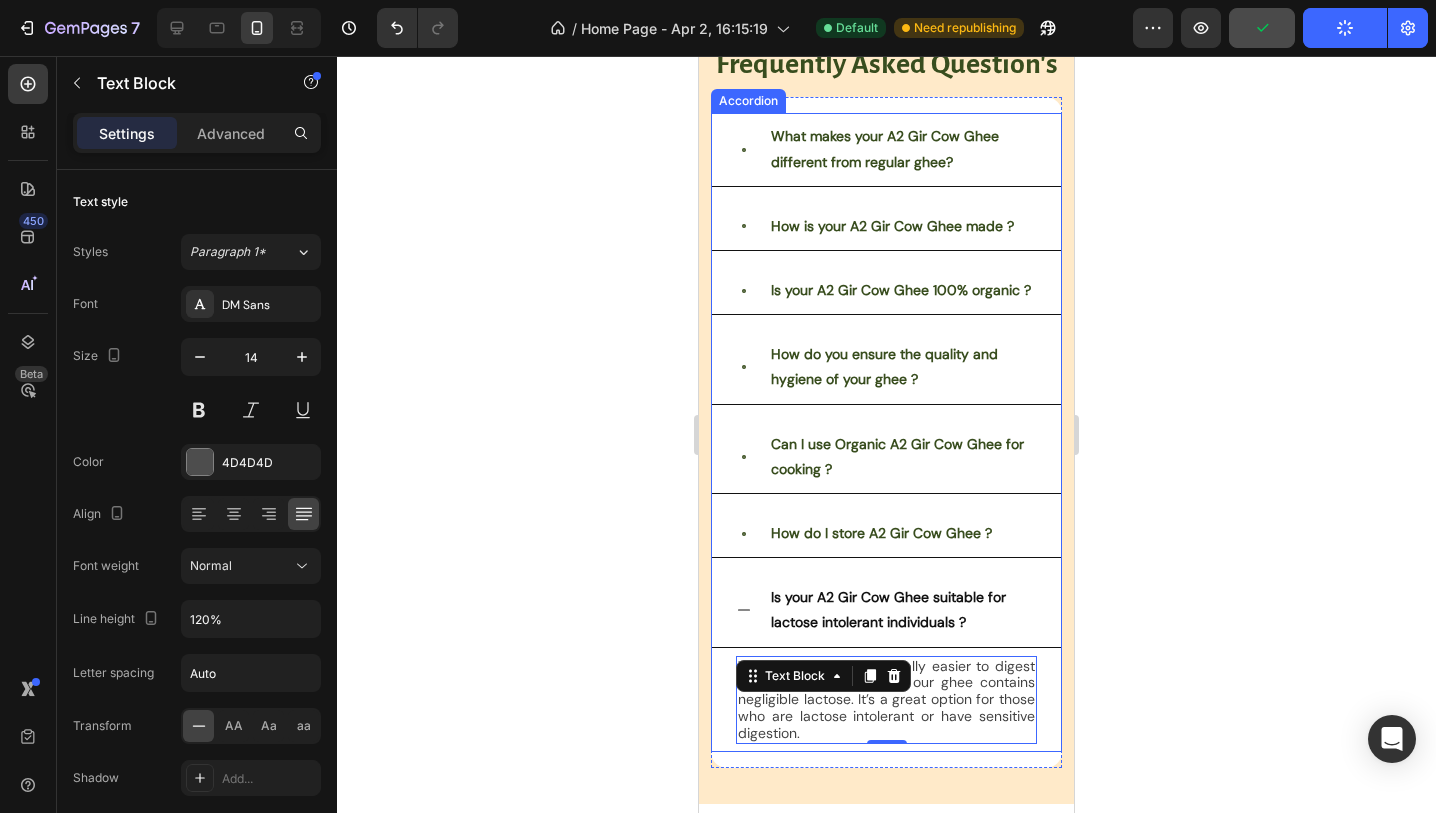 click on "What makes your A2 Gir Cow Ghee different from regular ghee?
How is your A2 Gir Cow Ghee made ?
Is your A2 Gir Cow Ghee 100% organic ?
How do you ensure the quality and hygiene of your ghee ?
Can I use Organic A2 Gir Cow Ghee for cooking ?
How do I store A2 Gir Cow Ghee ?
Is your A2 Gir Cow Ghee suitable for lactose intolerant individuals ? Yes, it is! A2 milk is naturally easier to digest than regular A1 milk, and our ghee contains negligible lactose. It’s a great option for those who are lactose intolerant or have sensitive digestion. Text Block   0" at bounding box center [886, 432] 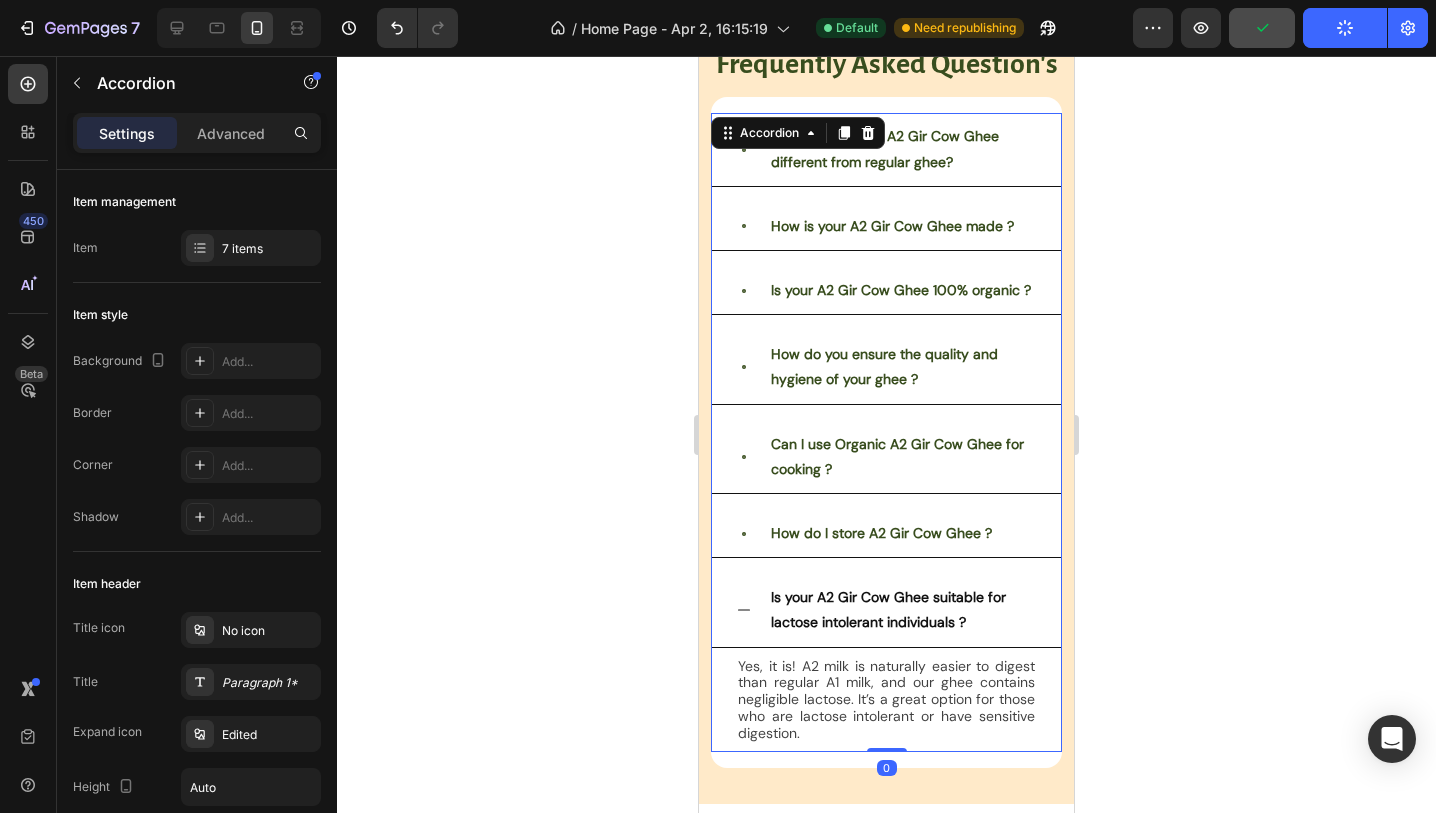 click on "Can I use Organic A2 Gir Cow Ghee for cooking ?" at bounding box center (902, 457) 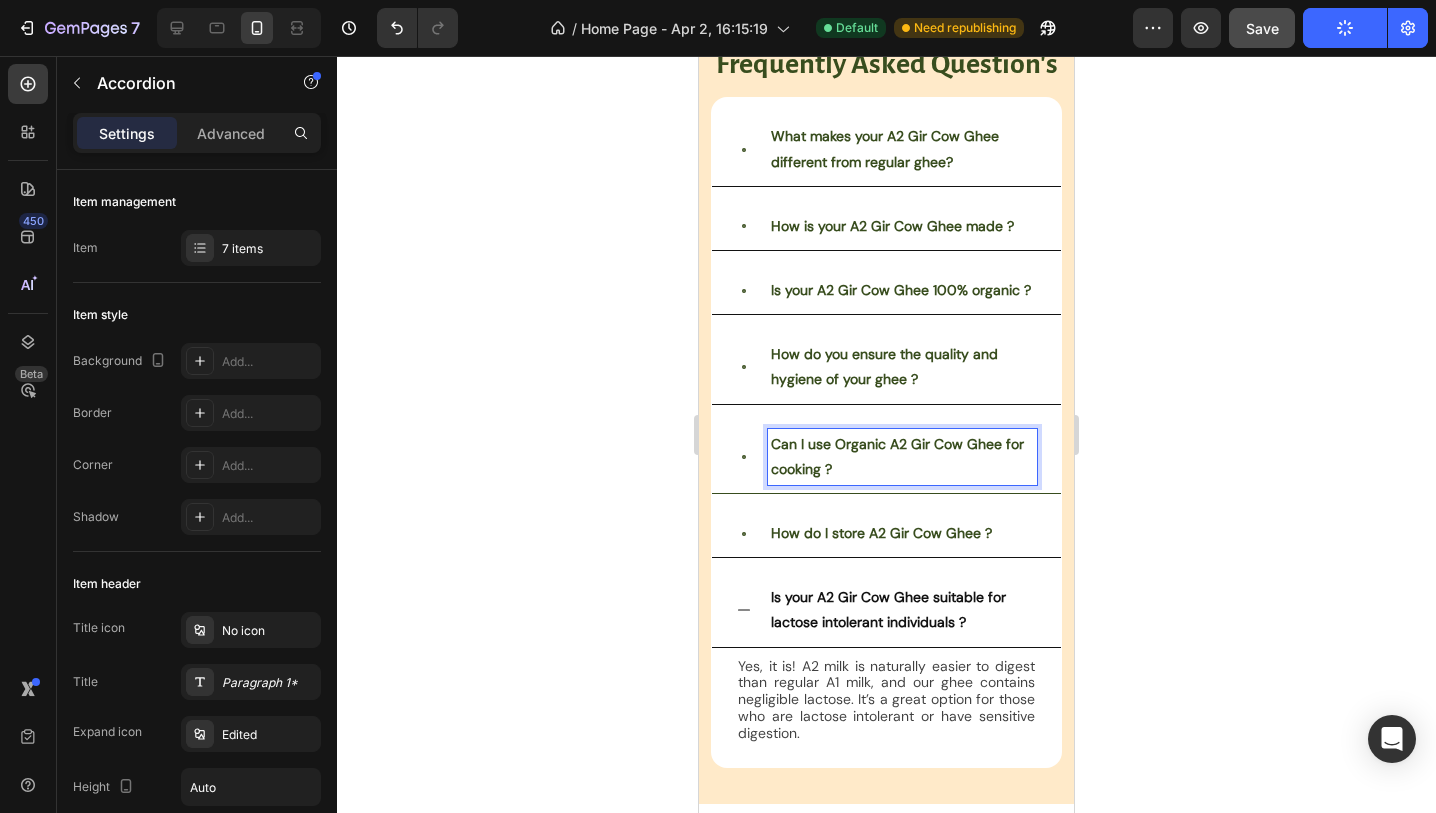 click on "How do you ensure the quality and hygiene of your ghee ?" at bounding box center [902, 367] 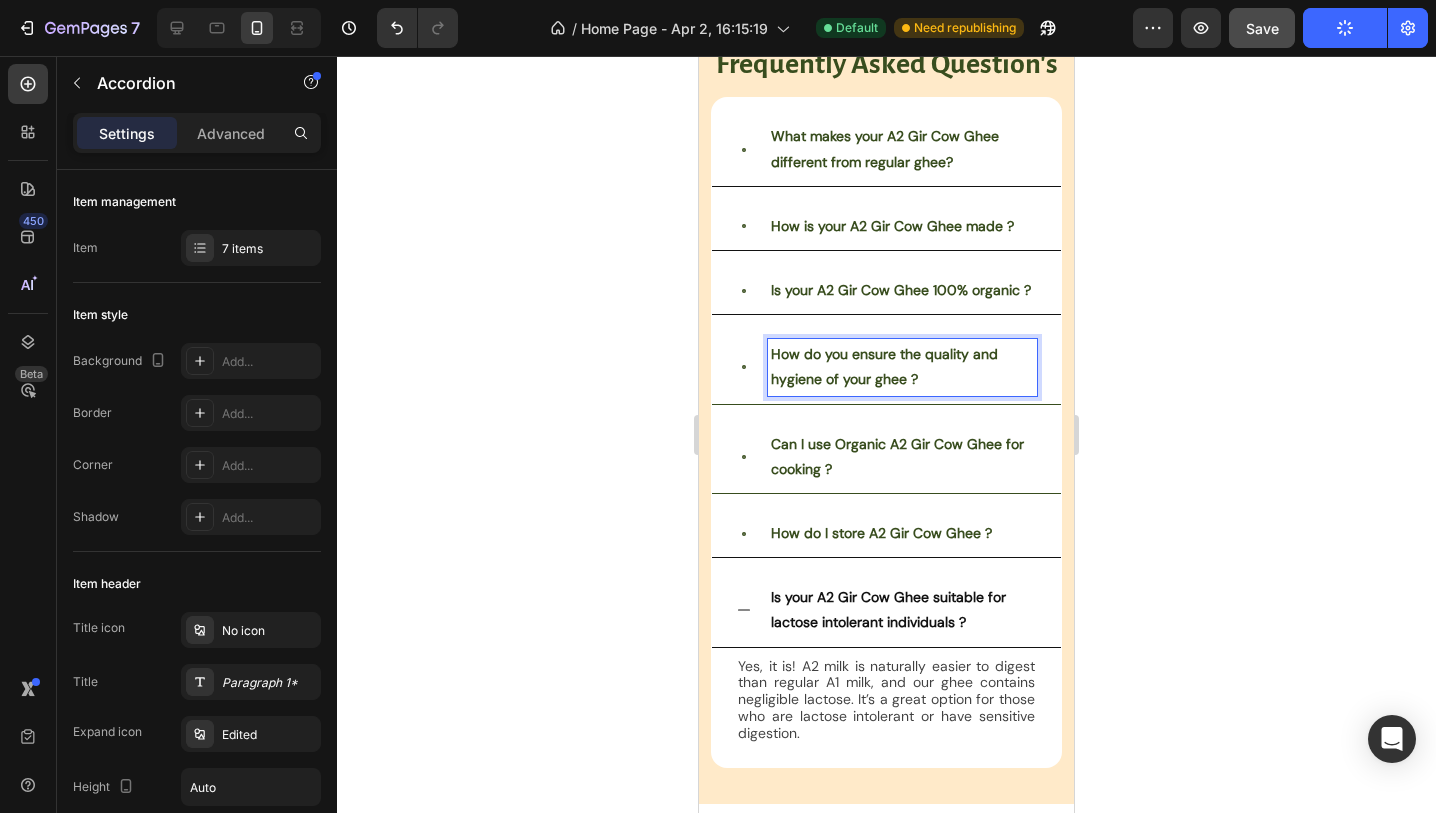 click on "Is your A2 Gir Cow Ghee suitable for lactose intolerant individuals ?" at bounding box center (902, 610) 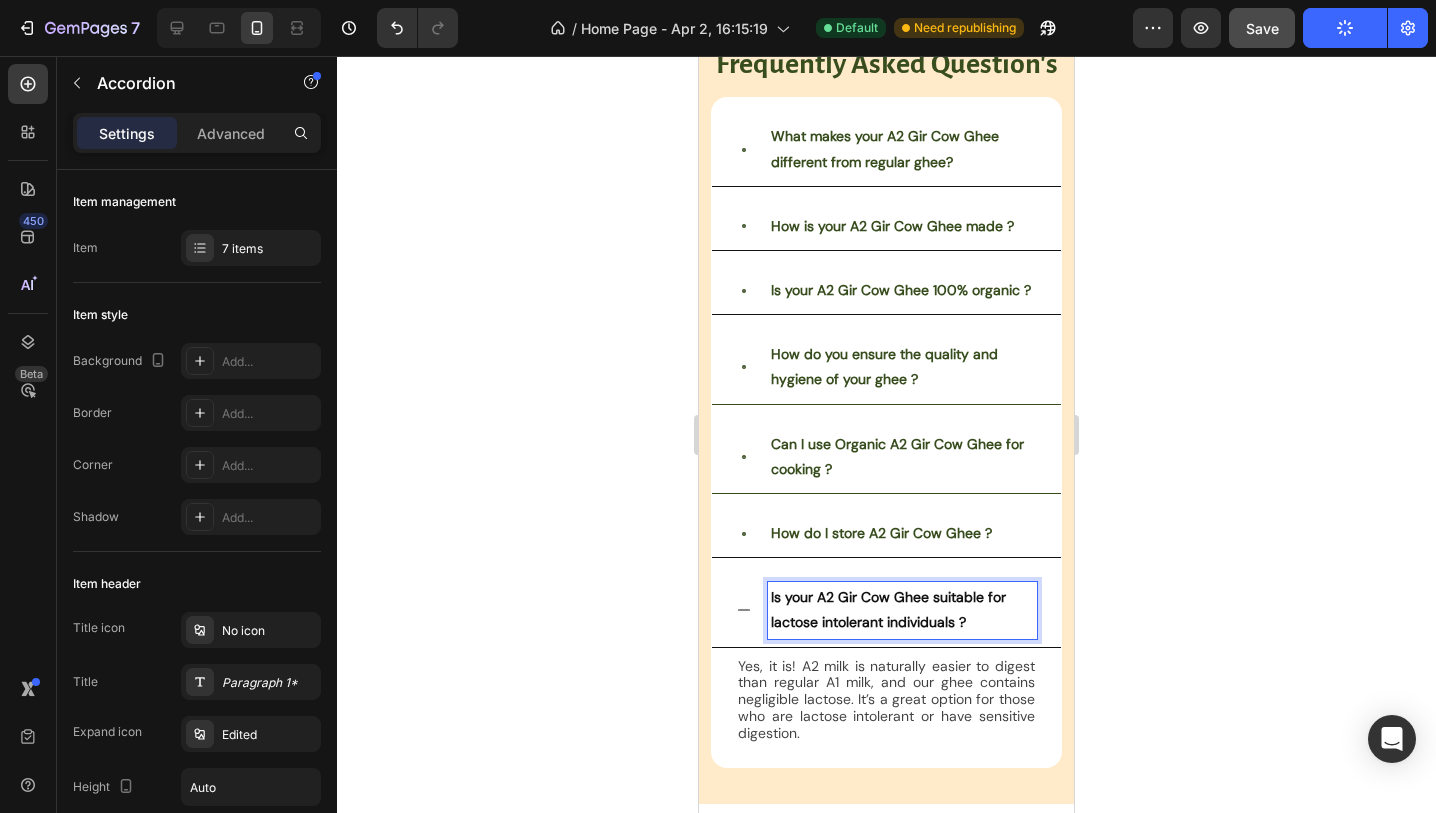 click 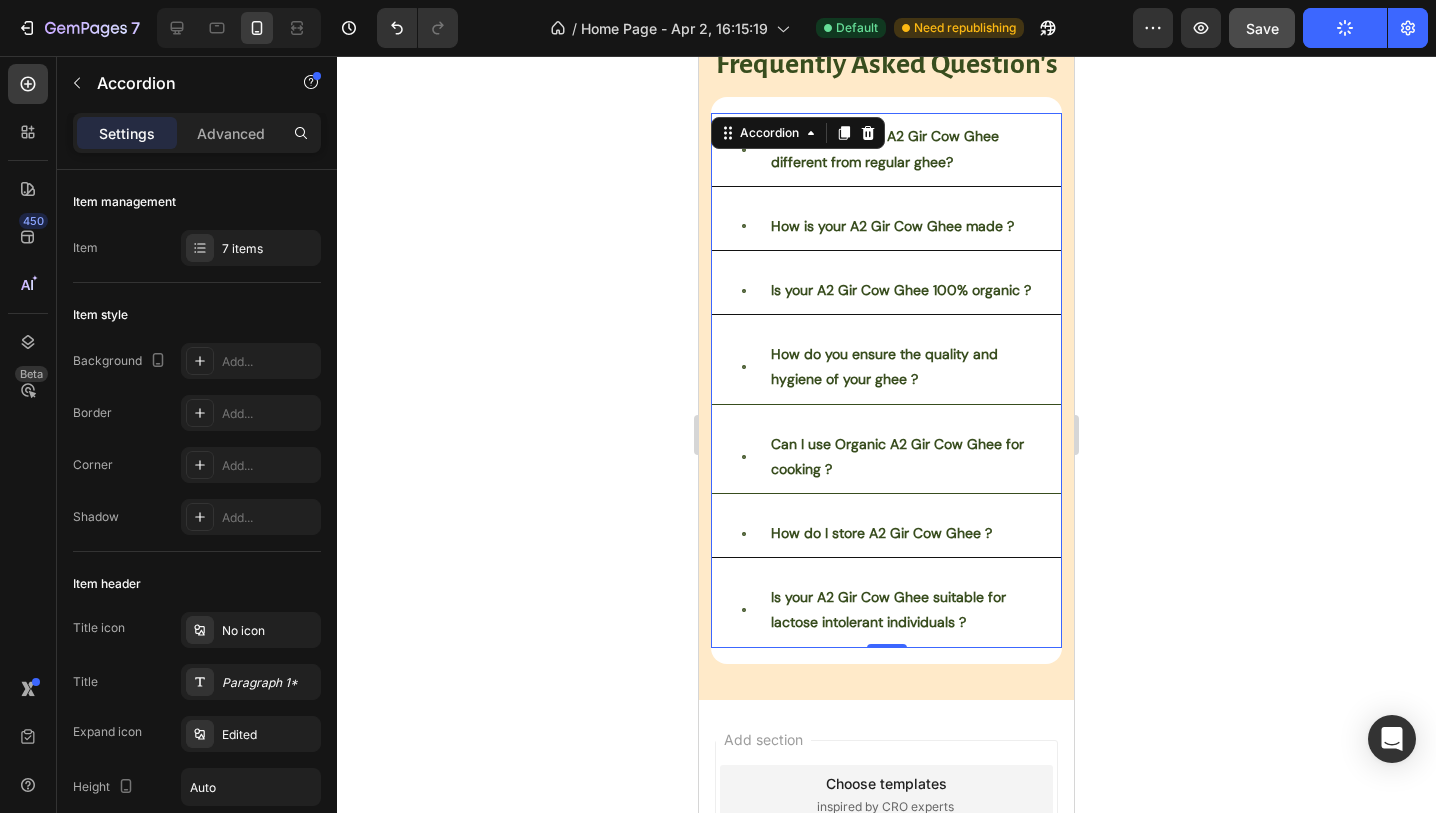click on "What makes your A2 Gir Cow Ghee different from regular ghee?" at bounding box center (902, 149) 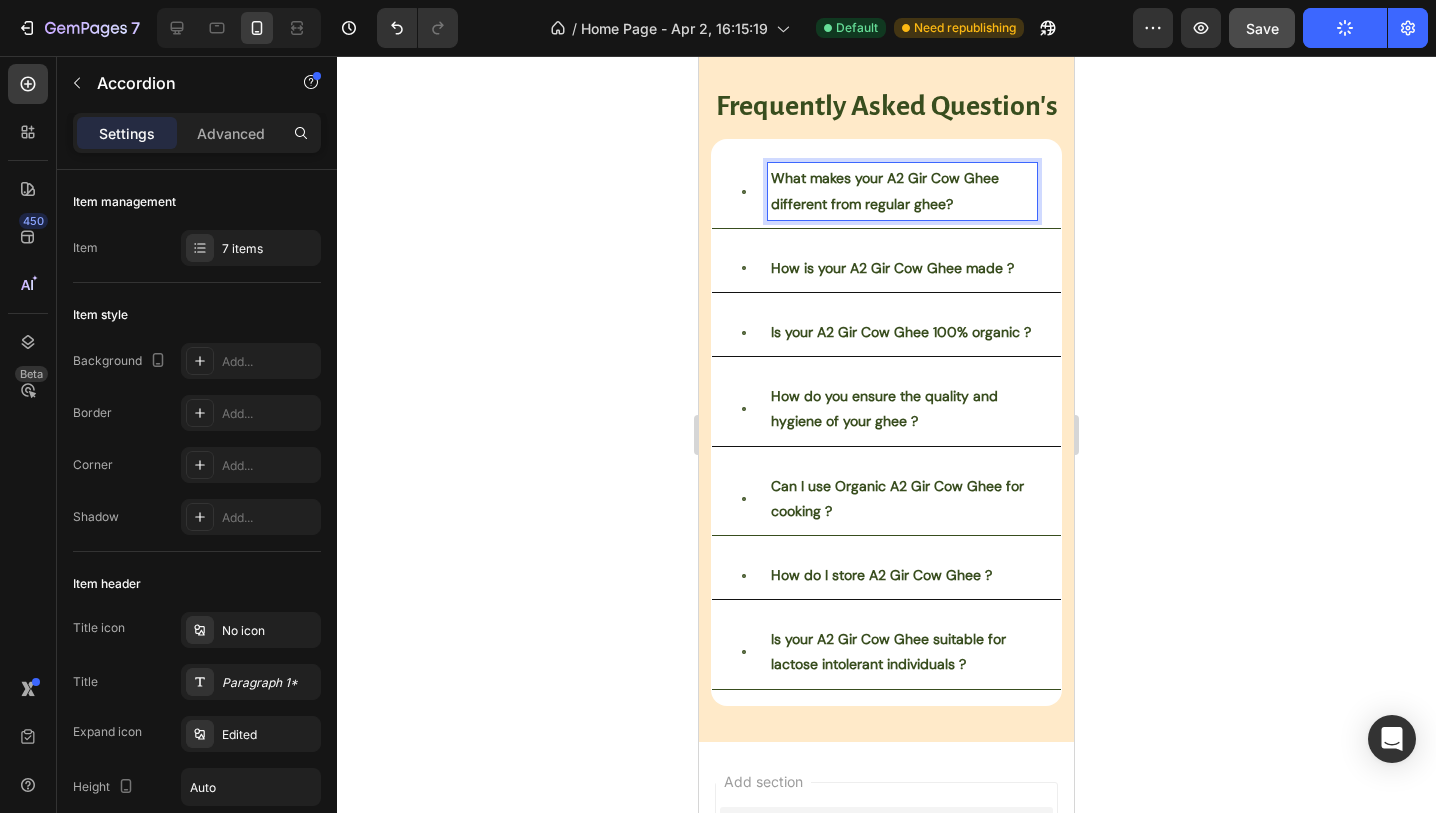 scroll, scrollTop: 3662, scrollLeft: 0, axis: vertical 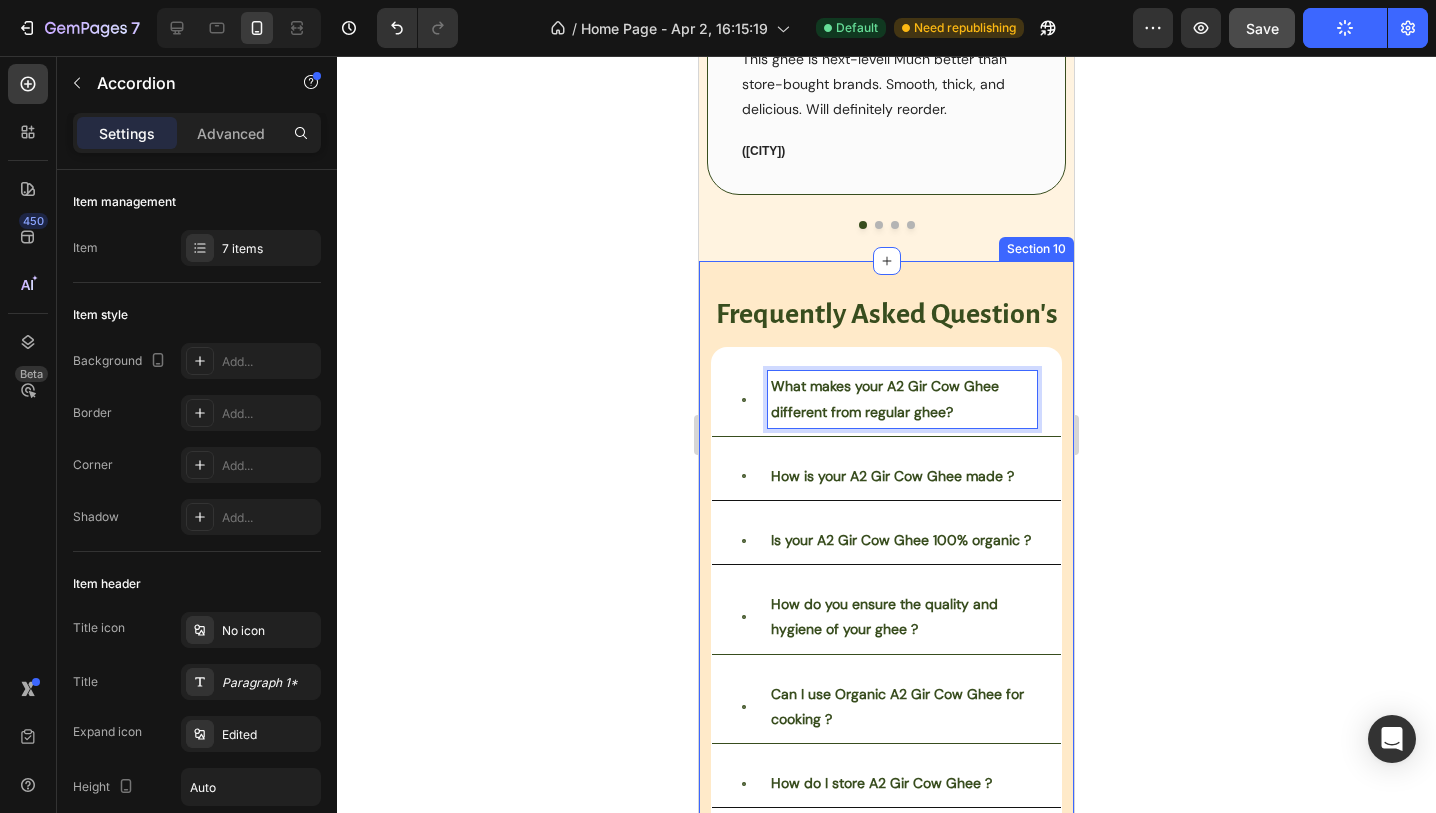 click on "frequently asked question's Heading
What makes your A2 Gir Cow Ghee different from regular ghee?
How is your A2 Gir Cow Ghee made ?
Is your A2 Gir Cow Ghee 100% organic ?
How do you ensure the quality and hygiene of your ghee ?
Can I use Organic A2 Gir Cow Ghee for cooking ?
How do I store A2 Gir Cow Ghee ?
Is your A2 Gir Cow Ghee suitable for lactose intolerant individuals ? Accordion   0 Row Section 10" at bounding box center (886, 605) 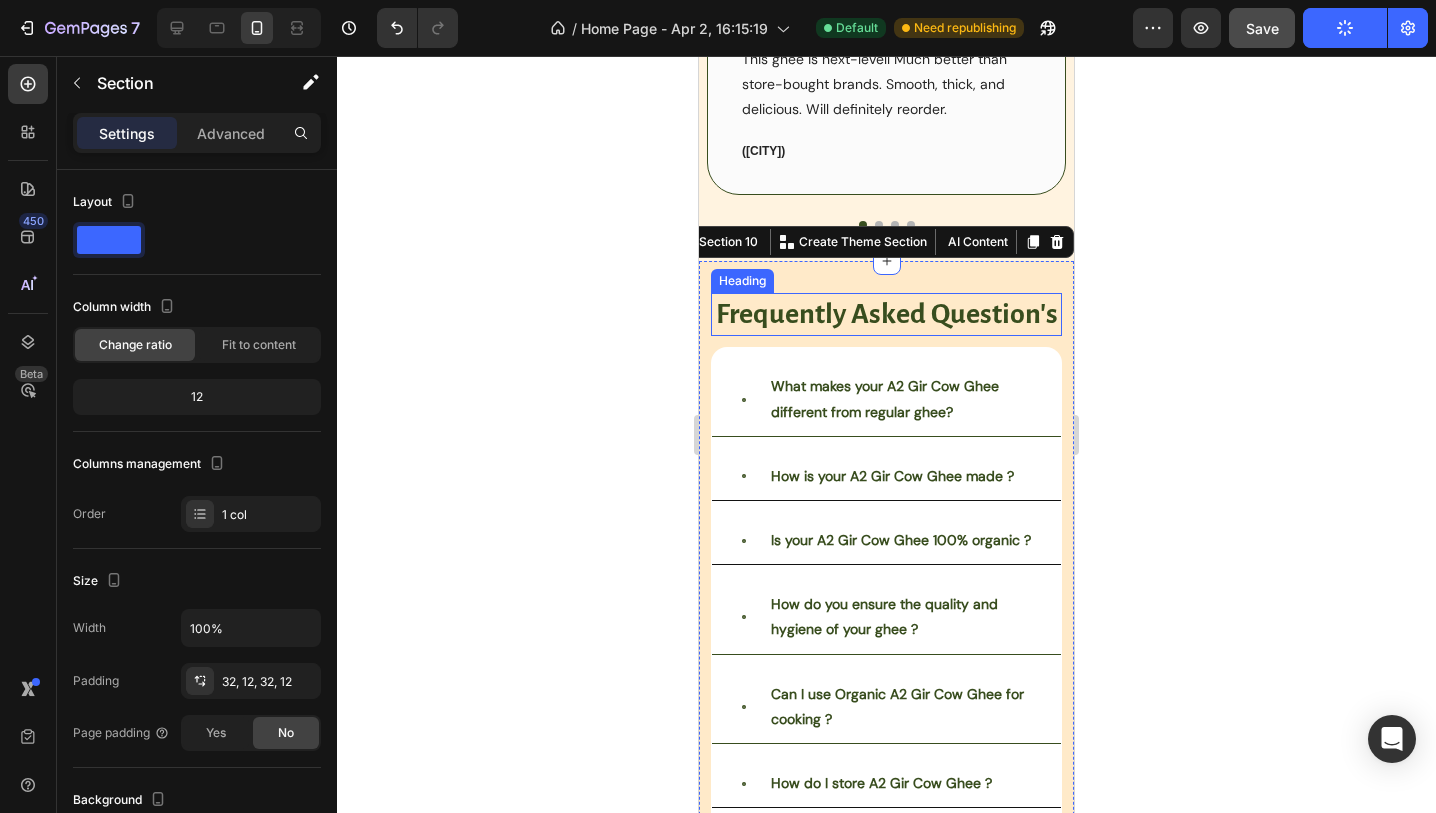 click on "frequently asked question's" at bounding box center (886, 314) 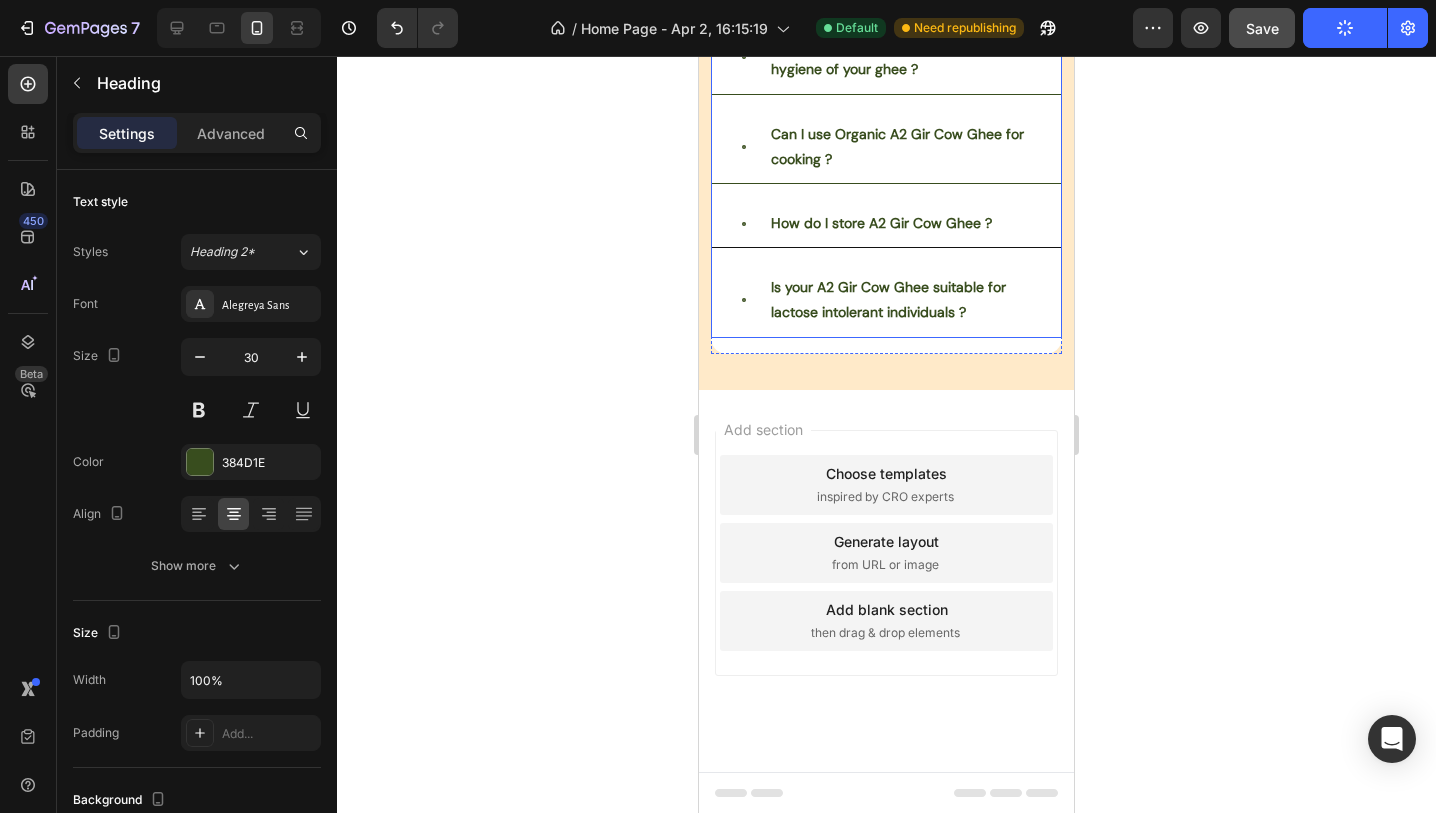 scroll, scrollTop: 4222, scrollLeft: 0, axis: vertical 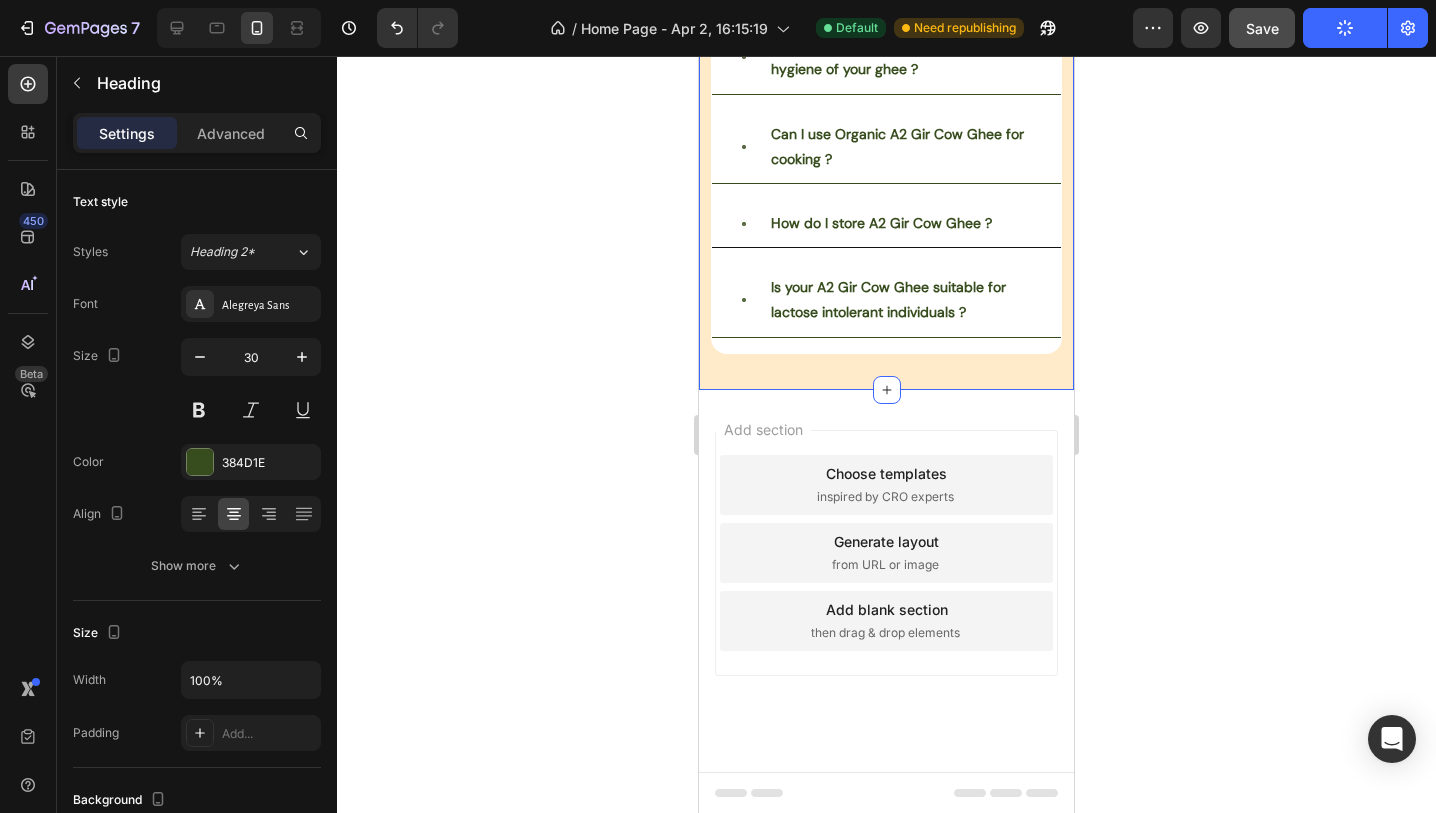 click on "frequently asked question's Heading   11
What makes your A2 Gir Cow Ghee different from regular ghee?
How is your A2 Gir Cow Ghee made ?
Is your A2 Gir Cow Ghee 100% organic ?
How do you ensure the quality and hygiene of your ghee ?
Can I use Organic A2 Gir Cow Ghee for cooking ?
How do I store A2 Gir Cow Ghee ?
Is your A2 Gir Cow Ghee suitable for lactose intolerant individuals ? Accordion Row Section 10" at bounding box center [886, 45] 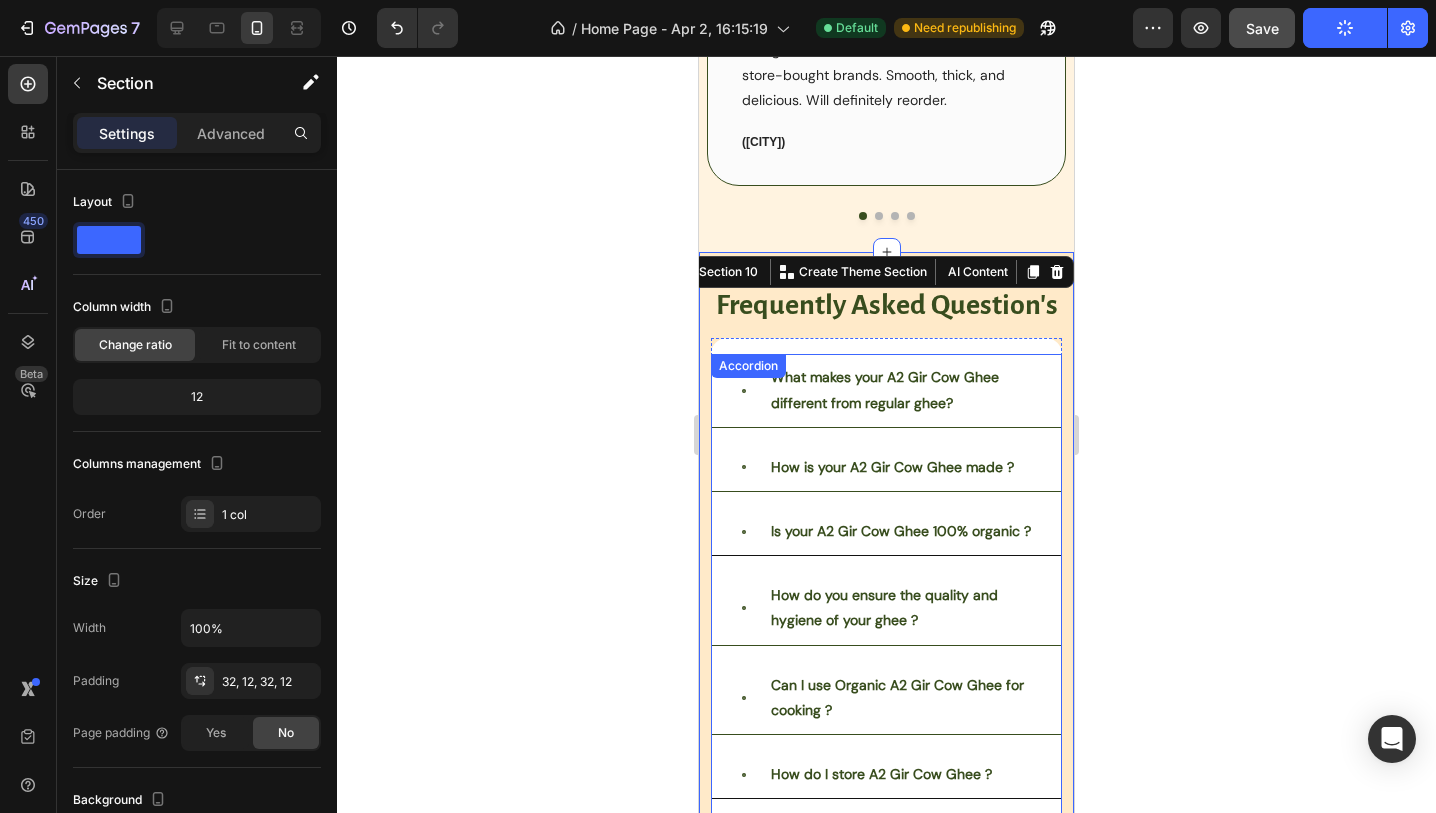 scroll, scrollTop: 3666, scrollLeft: 0, axis: vertical 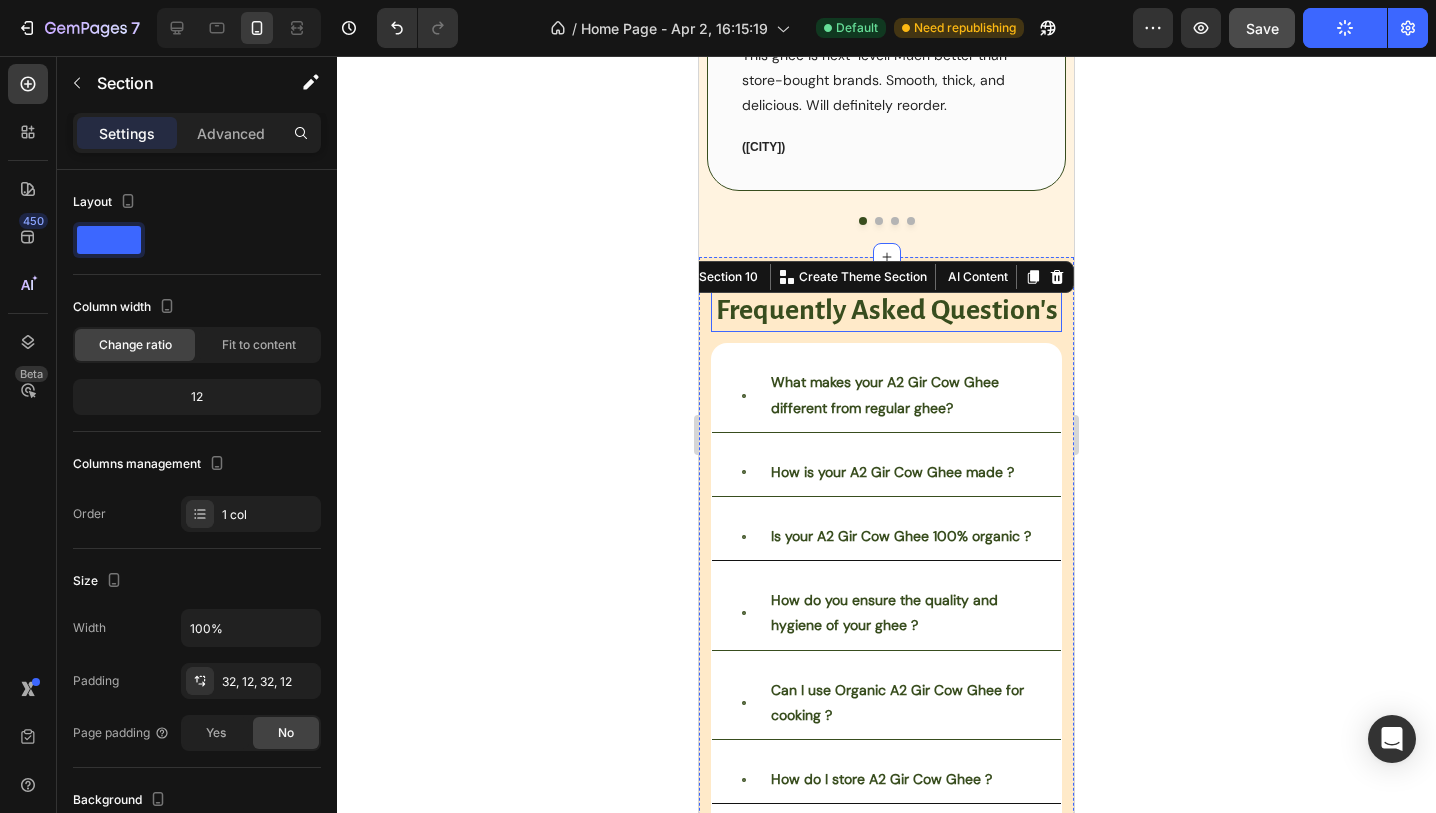 click on "frequently asked question's" at bounding box center (886, 310) 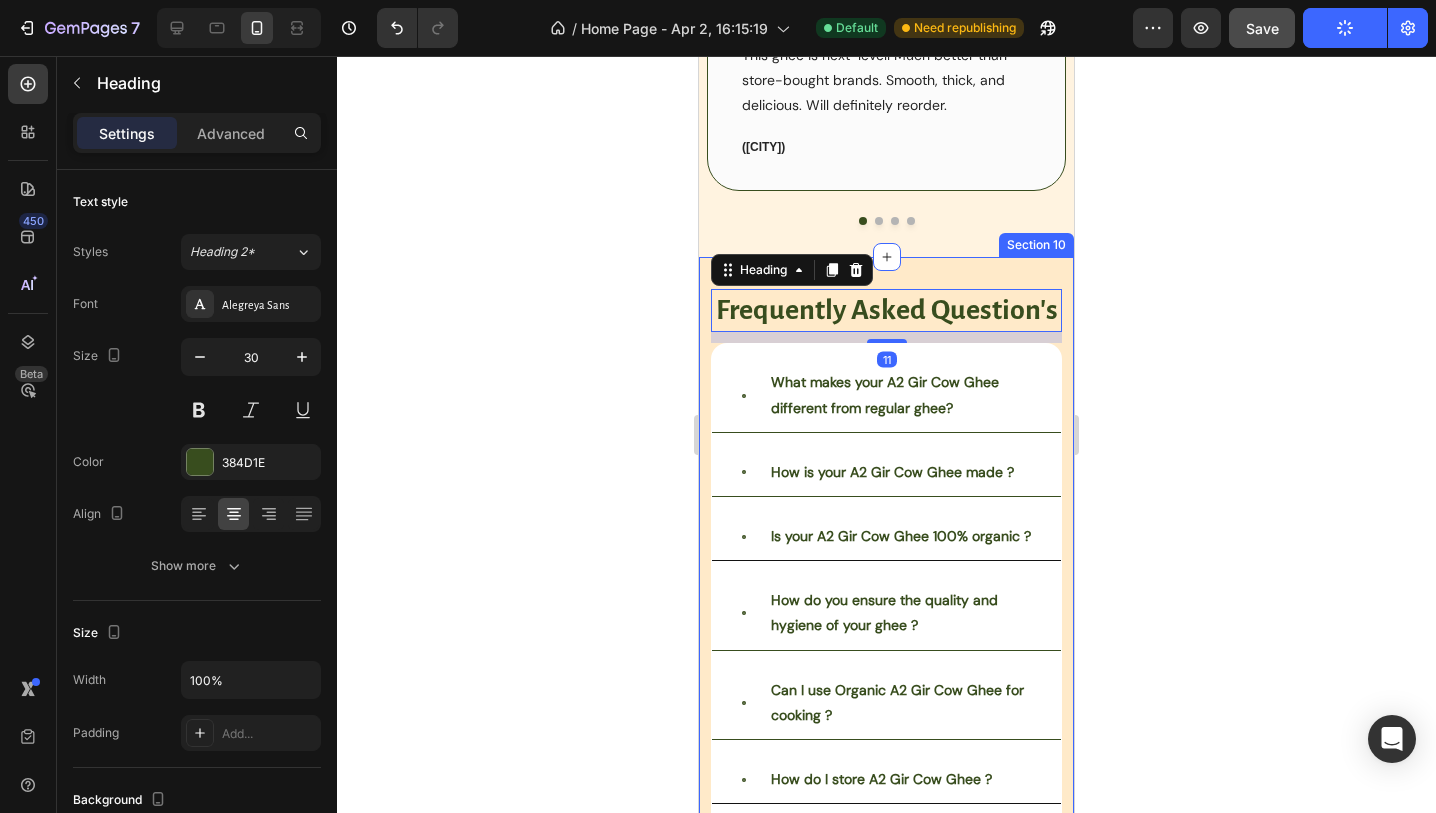 click on "frequently asked question's Heading   11
What makes your A2 Gir Cow Ghee different from regular ghee?
How is your A2 Gir Cow Ghee made ?
Is your A2 Gir Cow Ghee 100% organic ?
How do you ensure the quality and hygiene of your ghee ?
Can I use Organic A2 Gir Cow Ghee for cooking ?
How do I store A2 Gir Cow Ghee ?
Is your A2 Gir Cow Ghee suitable for lactose intolerant individuals ? Accordion Row Section 10" at bounding box center [886, 601] 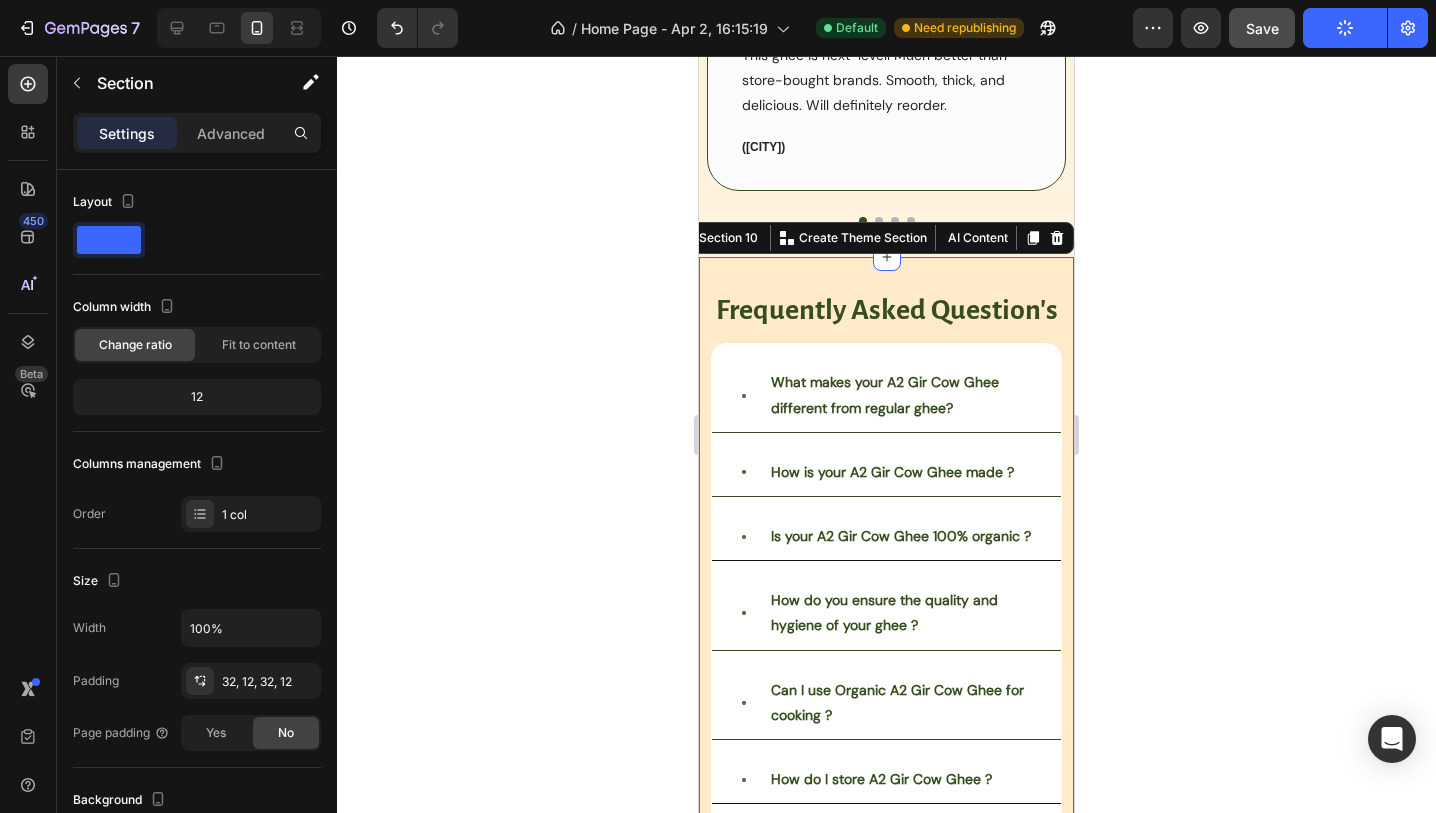 click on "frequently asked question's Heading
What makes your A2 Gir Cow Ghee different from regular ghee?
How is your A2 Gir Cow Ghee made ?
Is your A2 Gir Cow Ghee 100% organic ?
How do you ensure the quality and hygiene of your ghee ?
Can I use Organic A2 Gir Cow Ghee for cooking ?
How do I store A2 Gir Cow Ghee ?
Is your A2 Gir Cow Ghee suitable for lactose intolerant individuals ? Accordion Row Section 10   You can create reusable sections Create Theme Section AI Content Write with GemAI What would you like to describe here? Tone and Voice Persuasive Product Yellow mustard oil Show more Generate" at bounding box center (886, 601) 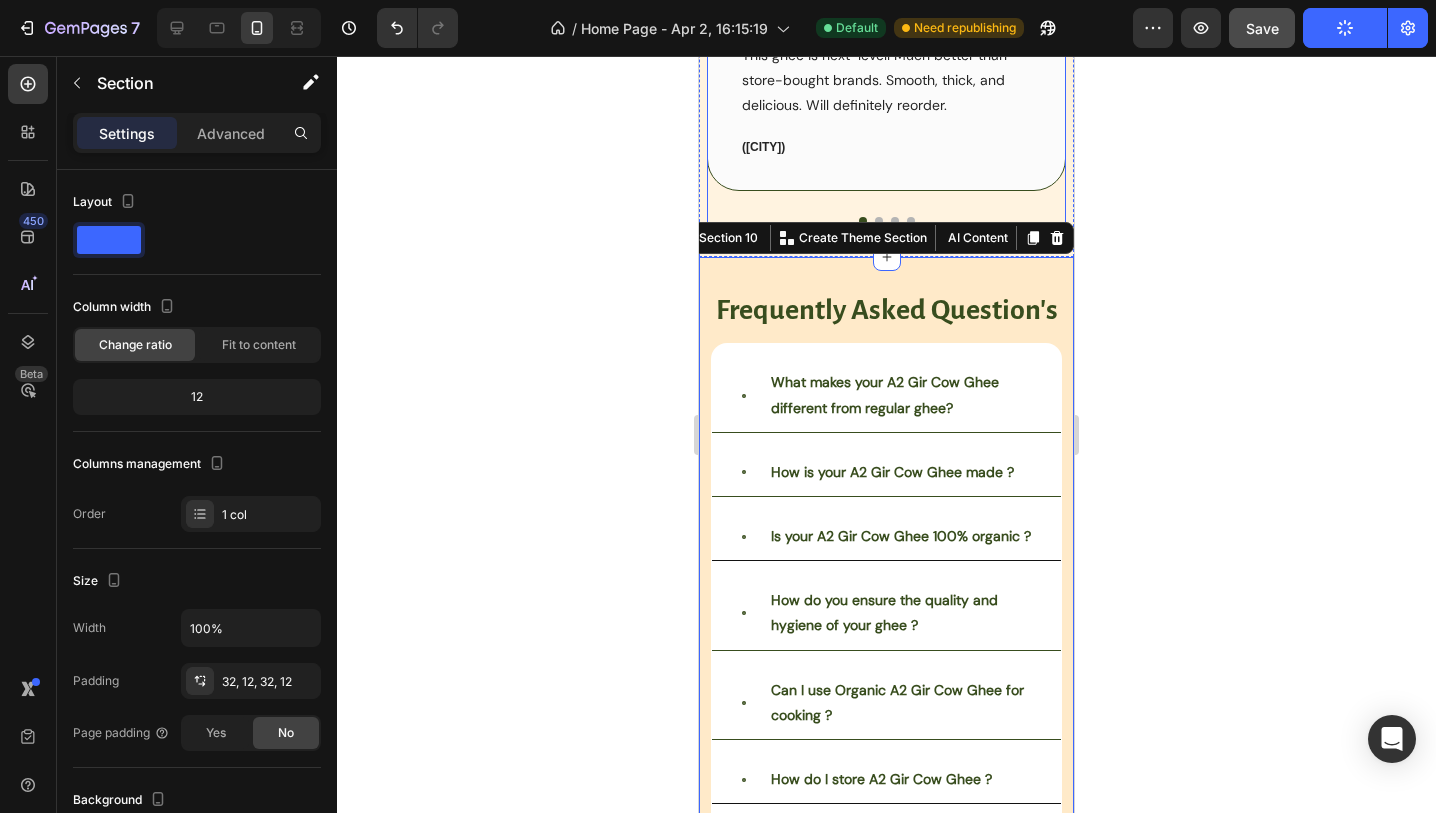 click on "Icon
Icon
Icon
Icon
Icon Row Priya lyer Text block This ghee is next-levell Much better than store-bought brands. Smooth, thick, and delicious. Will definitely reorder. Text block ([CITY]) Text block Row" at bounding box center (886, 79) 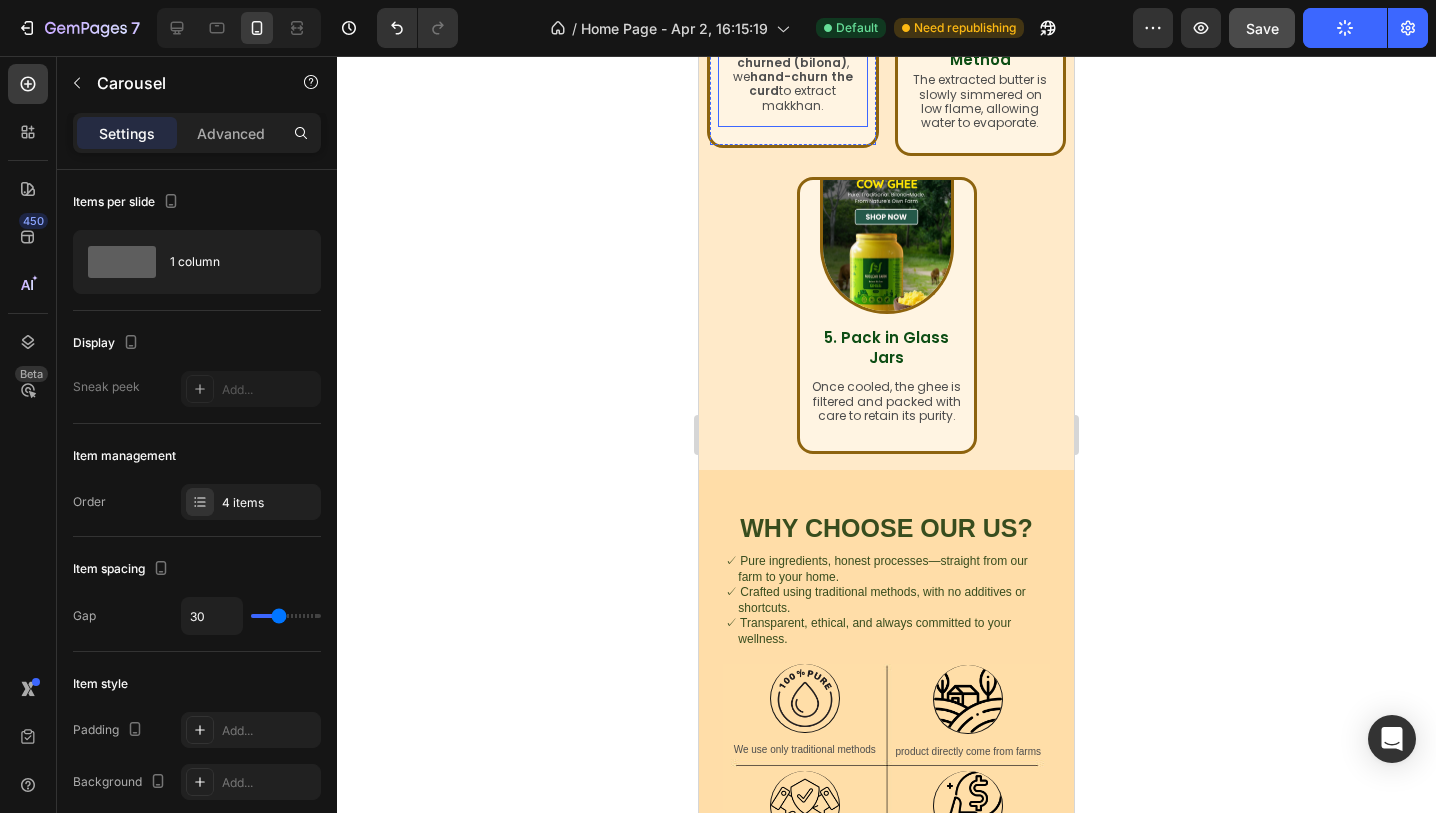 scroll, scrollTop: 1512, scrollLeft: 0, axis: vertical 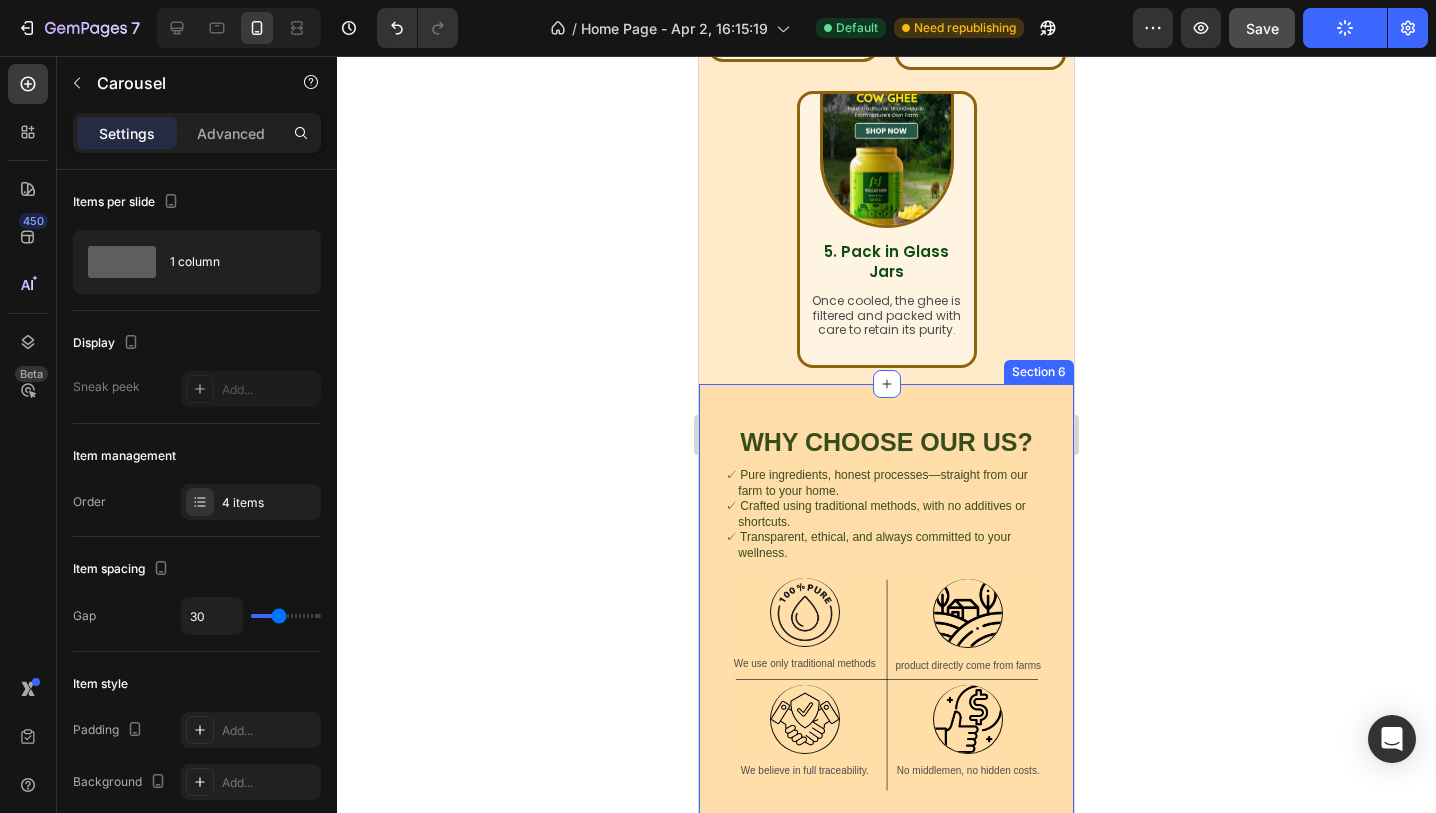 click on "Why Choose Our US? Heading ✓ Pure ingredients, honest processes—straight from our           farm to your home. ✓ Crafted using traditional methods, with no additives or           shortcuts. ✓ Transparent, ethical, and always committed to your               wellness. Text Block Row Row Image We use only traditional methods  Text Block Image  product directly come from farms Text Block Image We believe in full traceability.  Text Block Image No middlemen, no hidden costs.  Text Block Row Section 6" at bounding box center [886, 615] 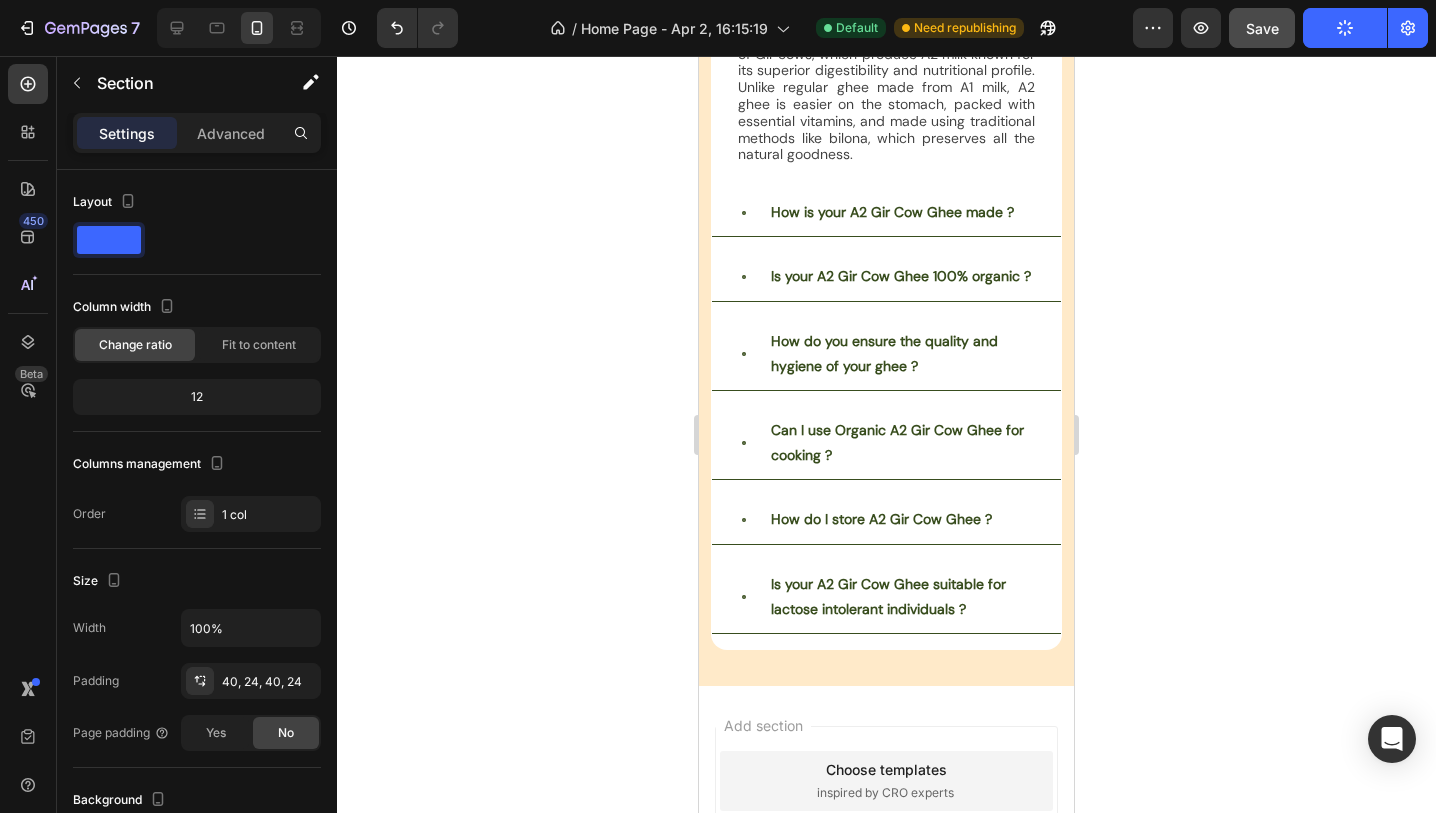 scroll, scrollTop: 3735, scrollLeft: 0, axis: vertical 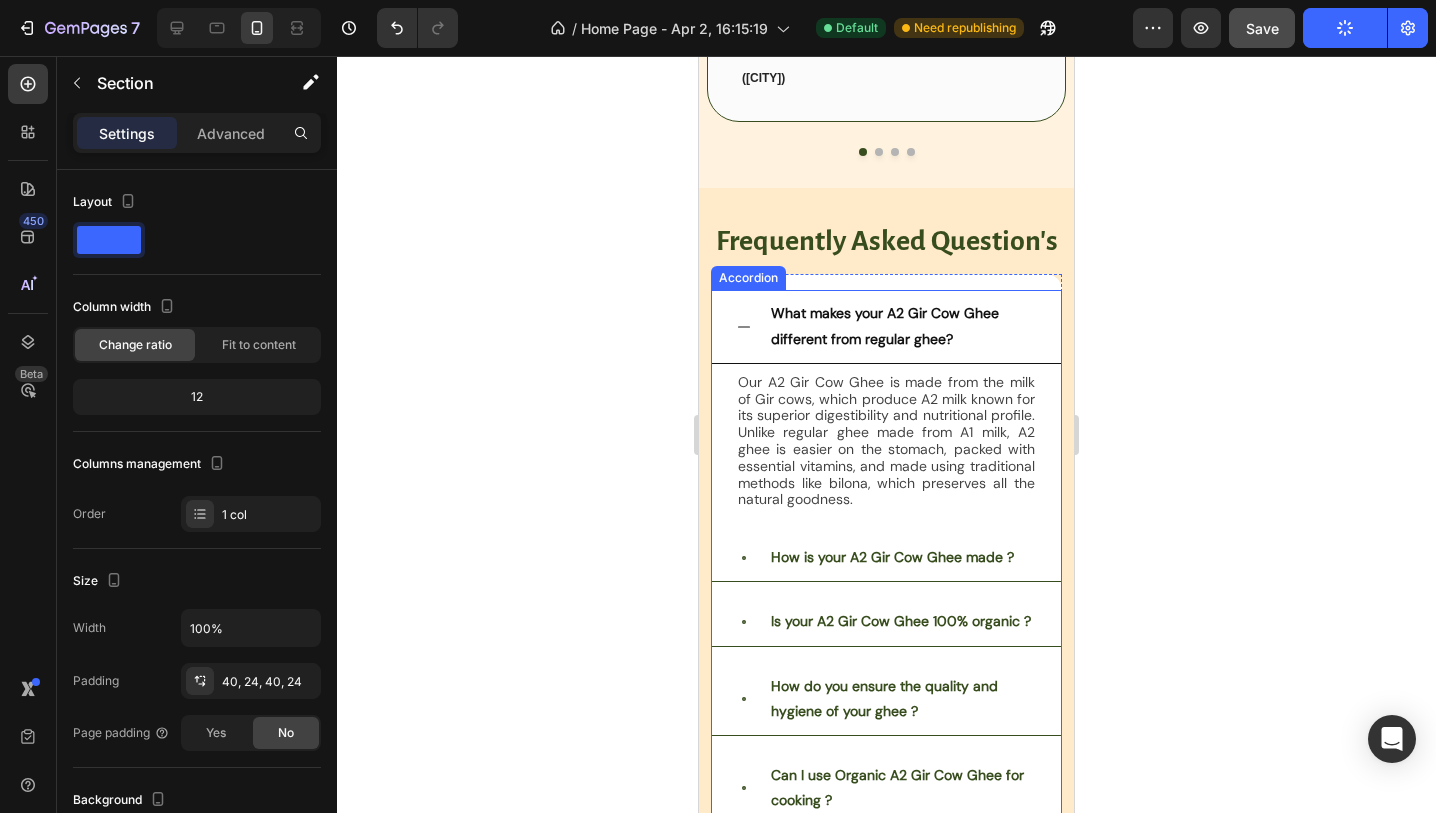 click 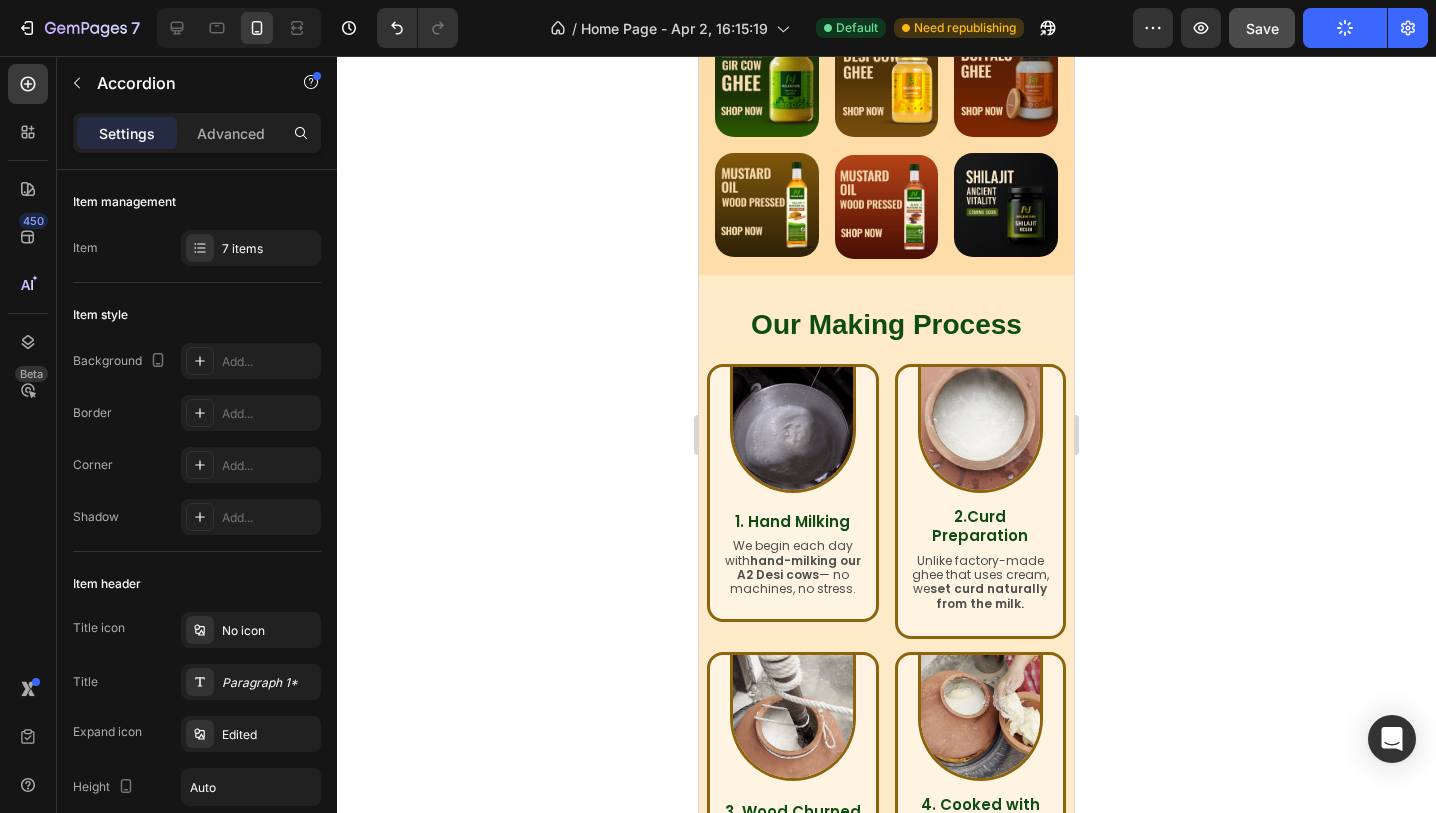 scroll, scrollTop: 115, scrollLeft: 0, axis: vertical 